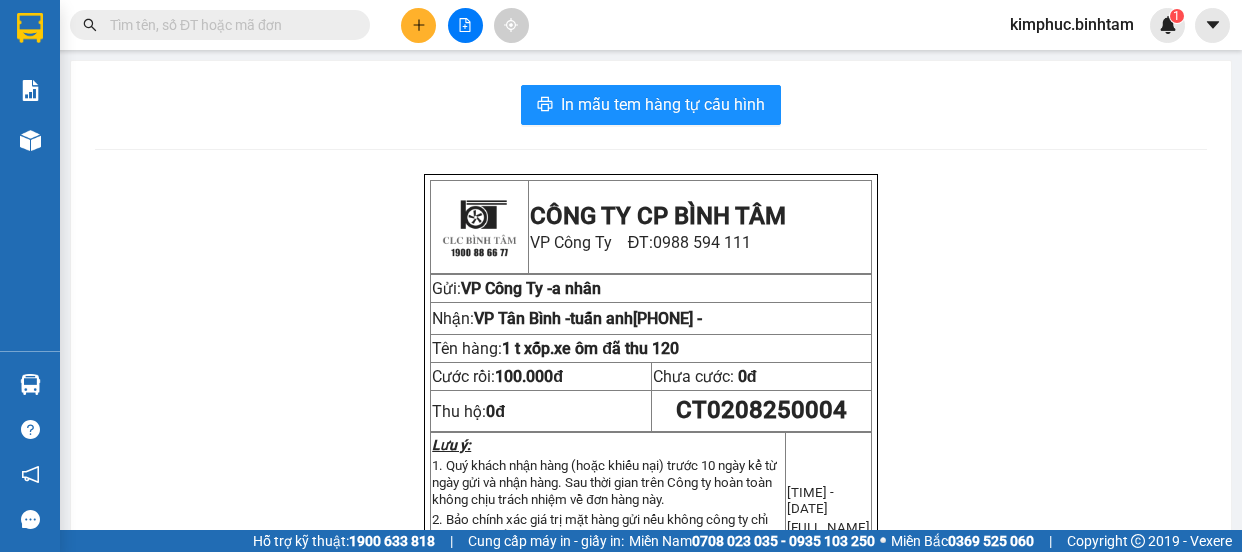 scroll, scrollTop: 0, scrollLeft: 0, axis: both 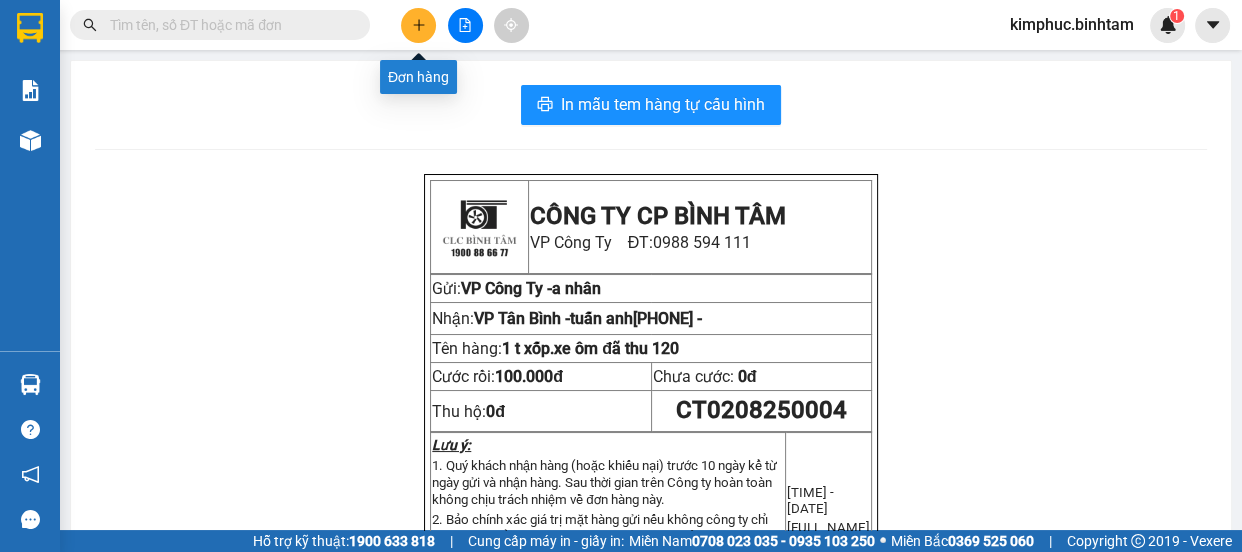click 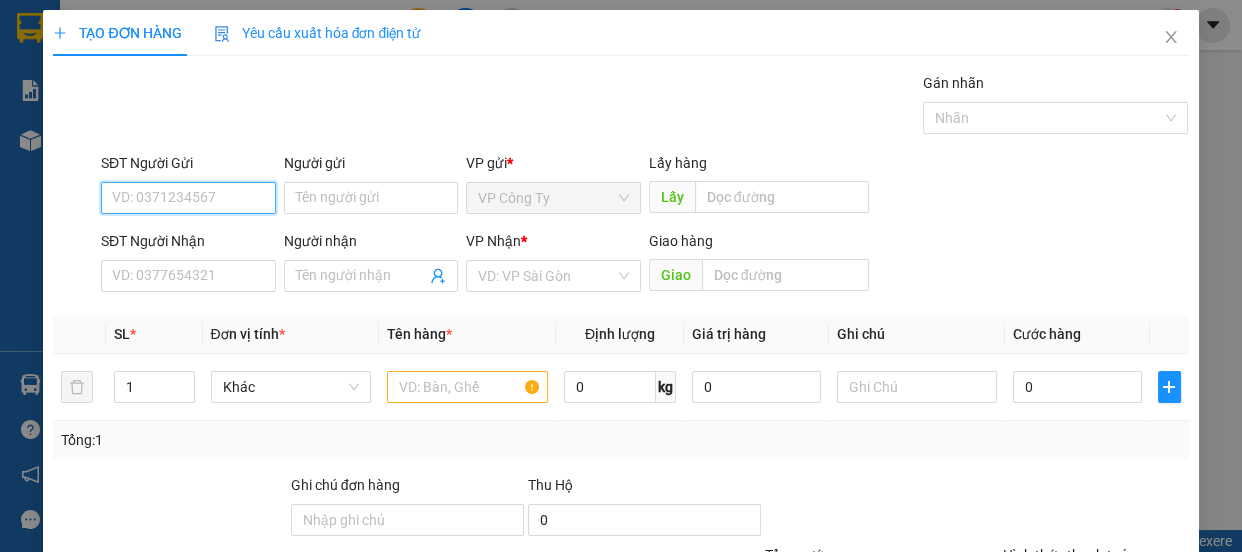 click on "SĐT Người Gửi" at bounding box center (188, 198) 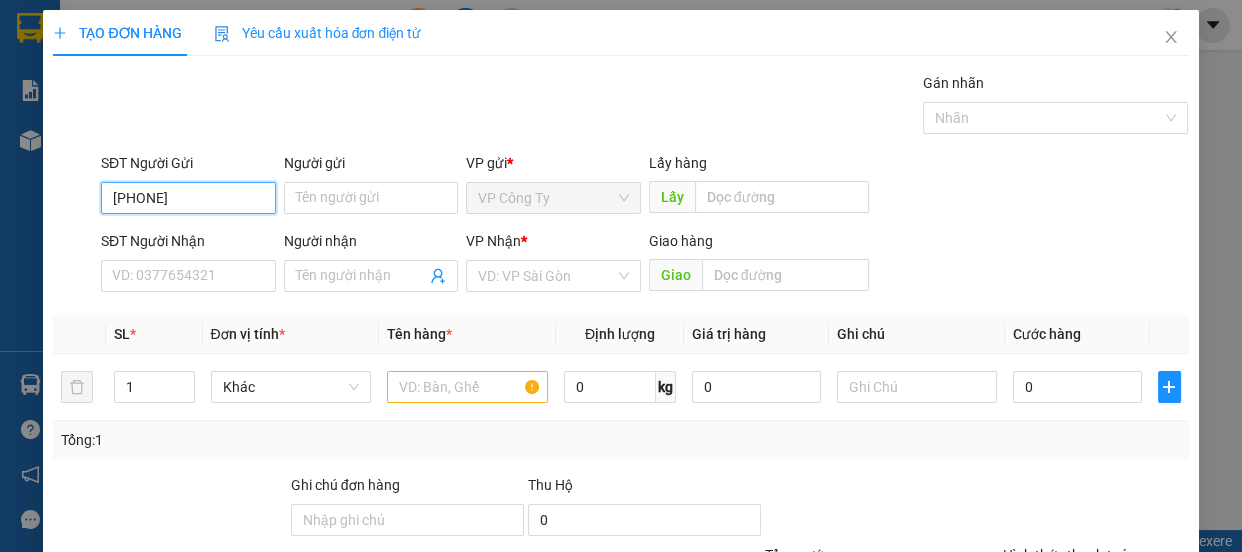click on "[PHONE]" at bounding box center [188, 198] 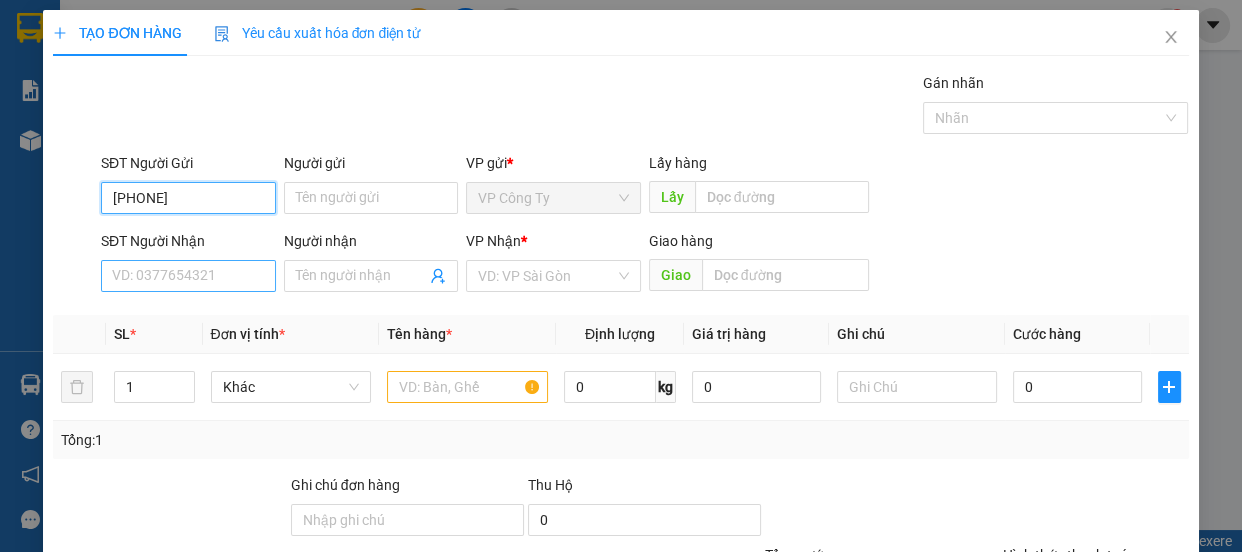 type on "0974909052" 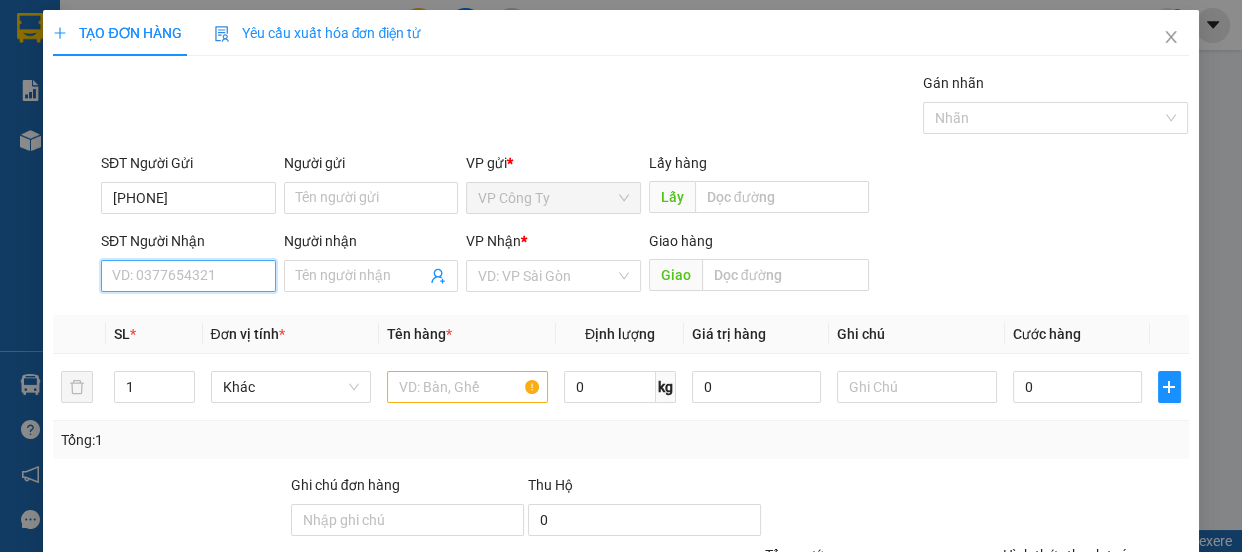 click on "SĐT Người Nhận" at bounding box center [188, 276] 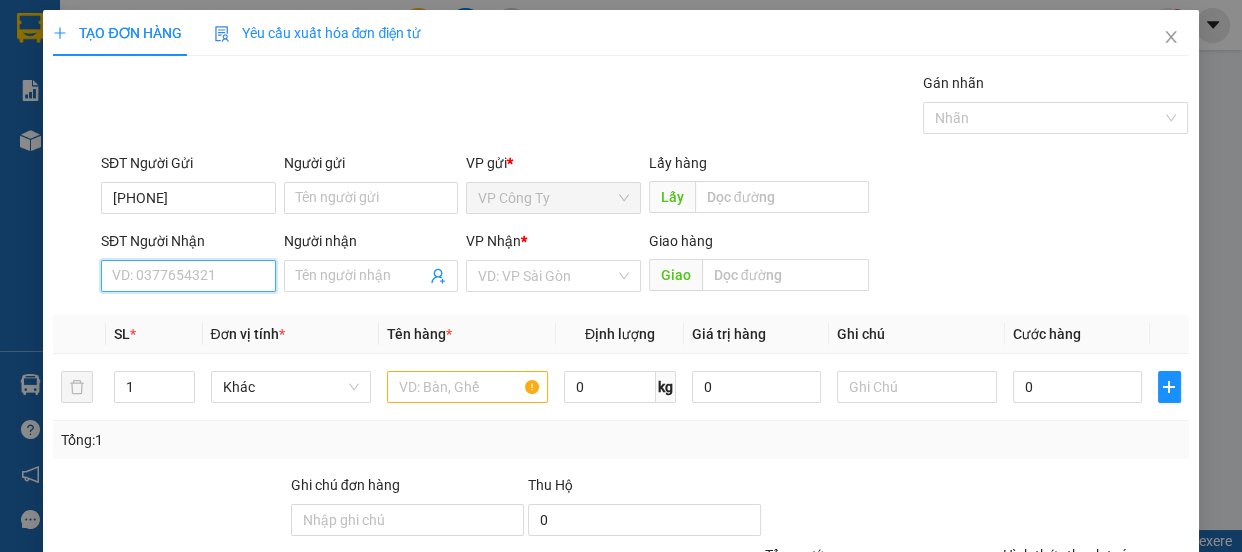 click on "SĐT Người Nhận" at bounding box center [188, 276] 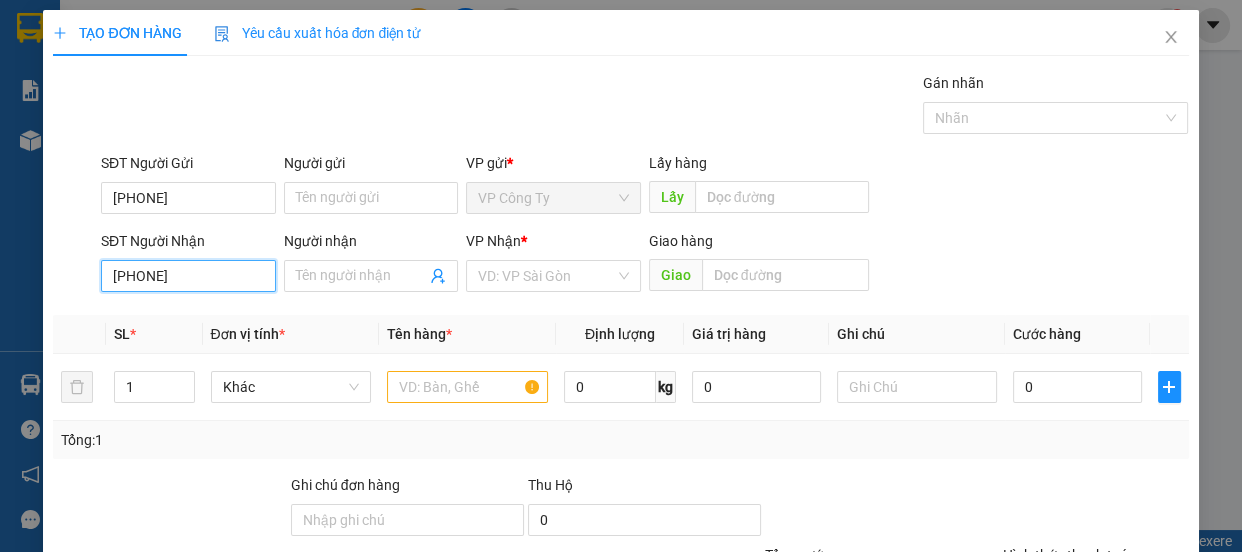 click on "[PHONE]" at bounding box center (188, 276) 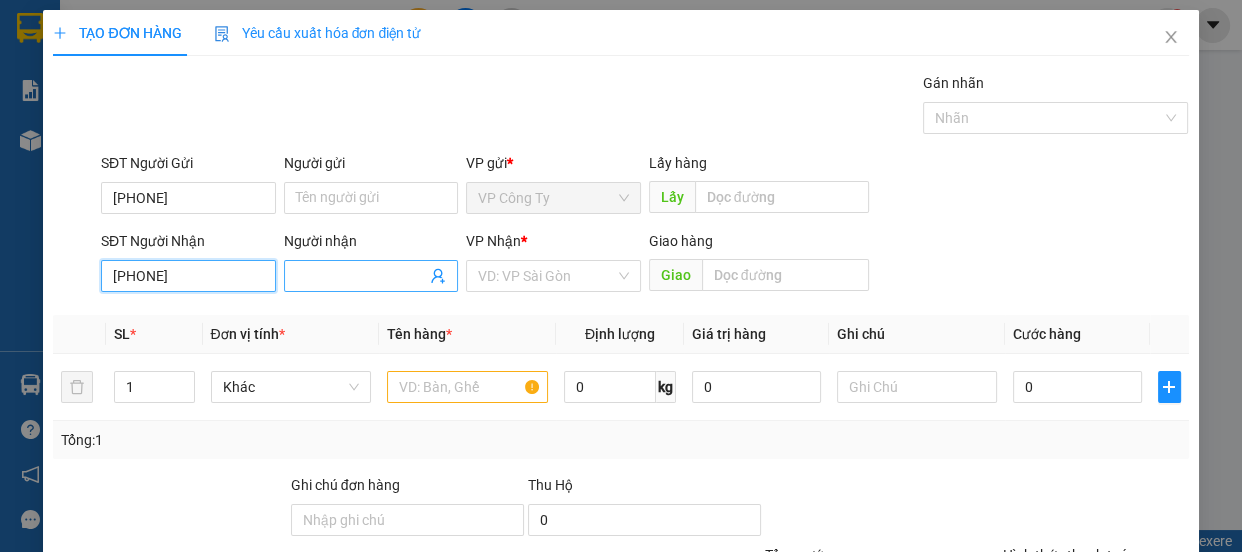 type on "[PHONE]" 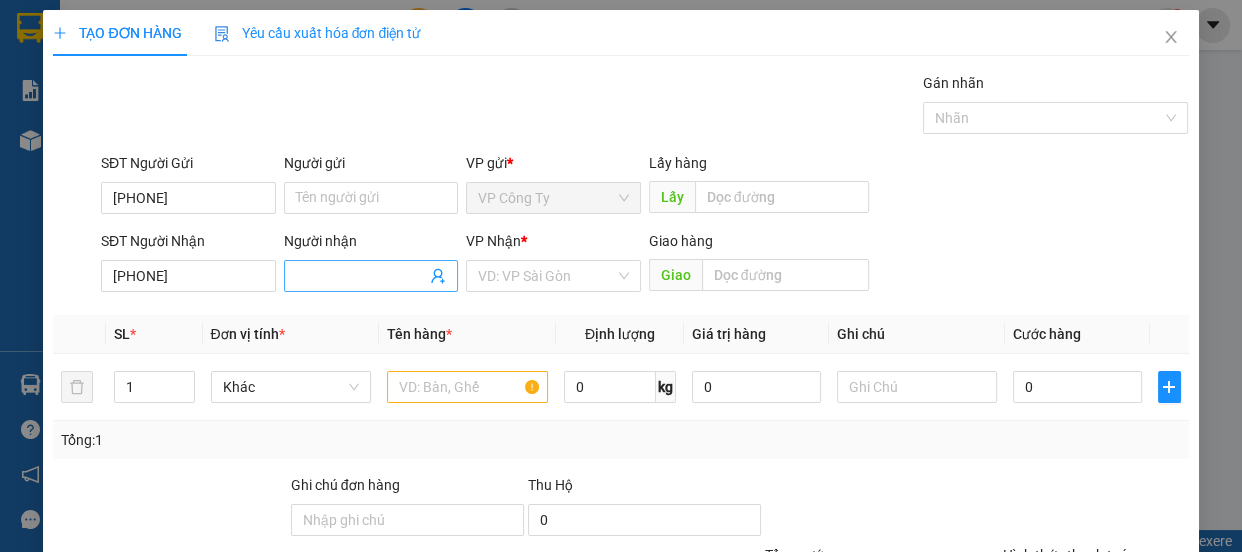 click on "Người nhận" at bounding box center (361, 276) 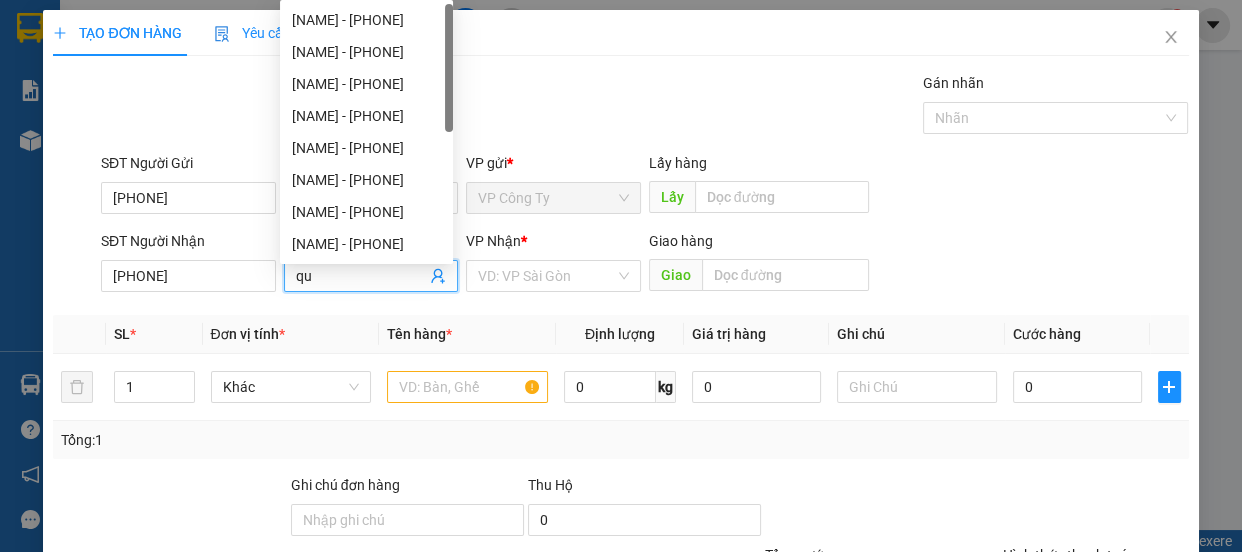type on "q" 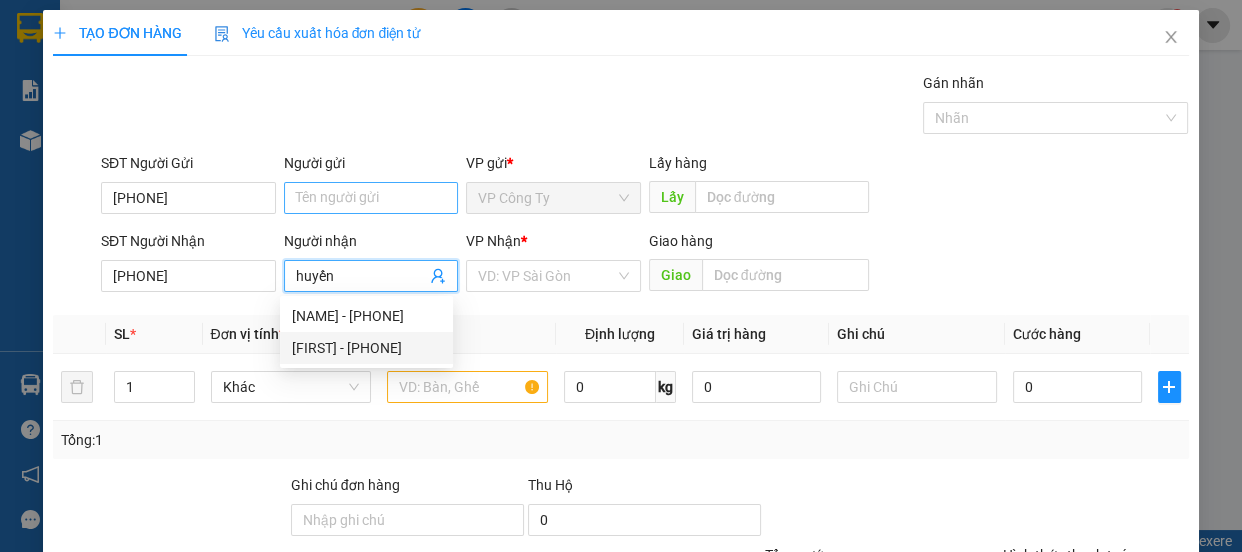 type on "[NAME]" 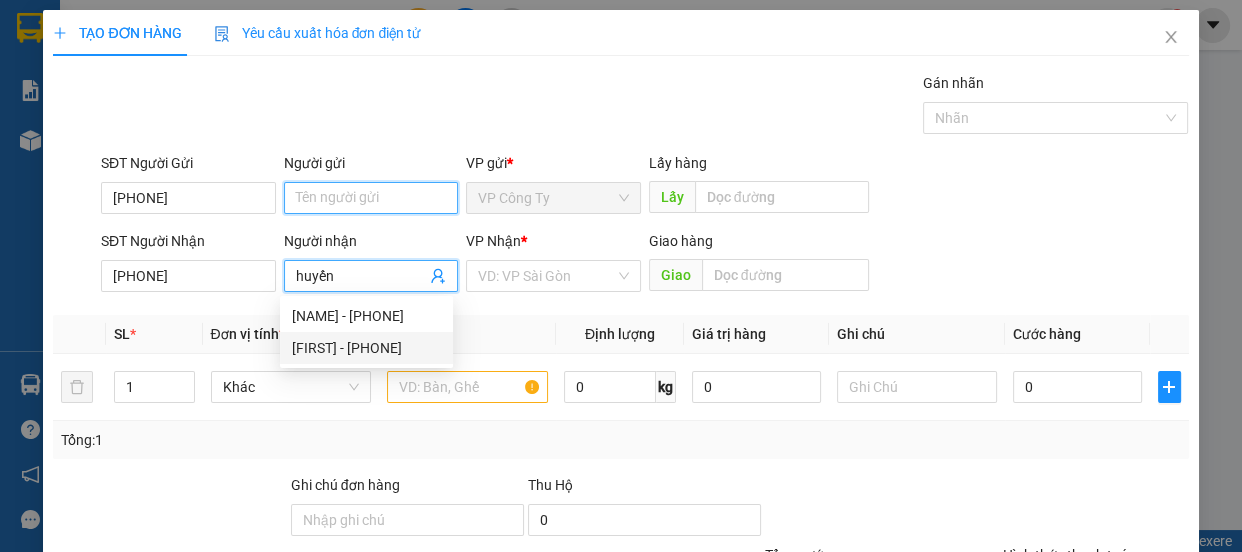 click on "Người gửi" at bounding box center [371, 198] 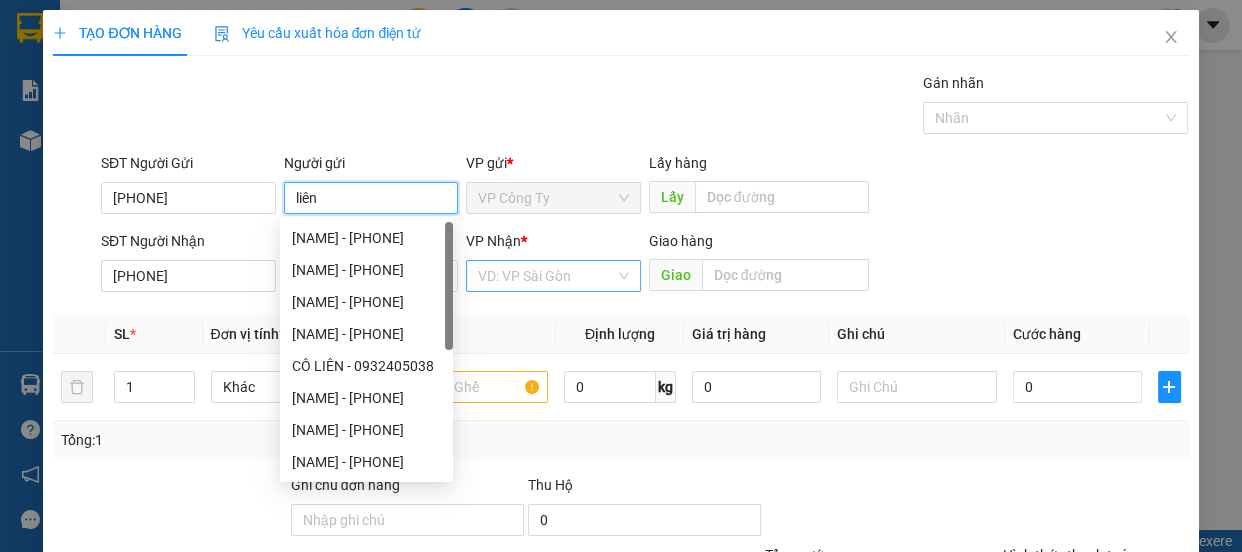 type on "liên" 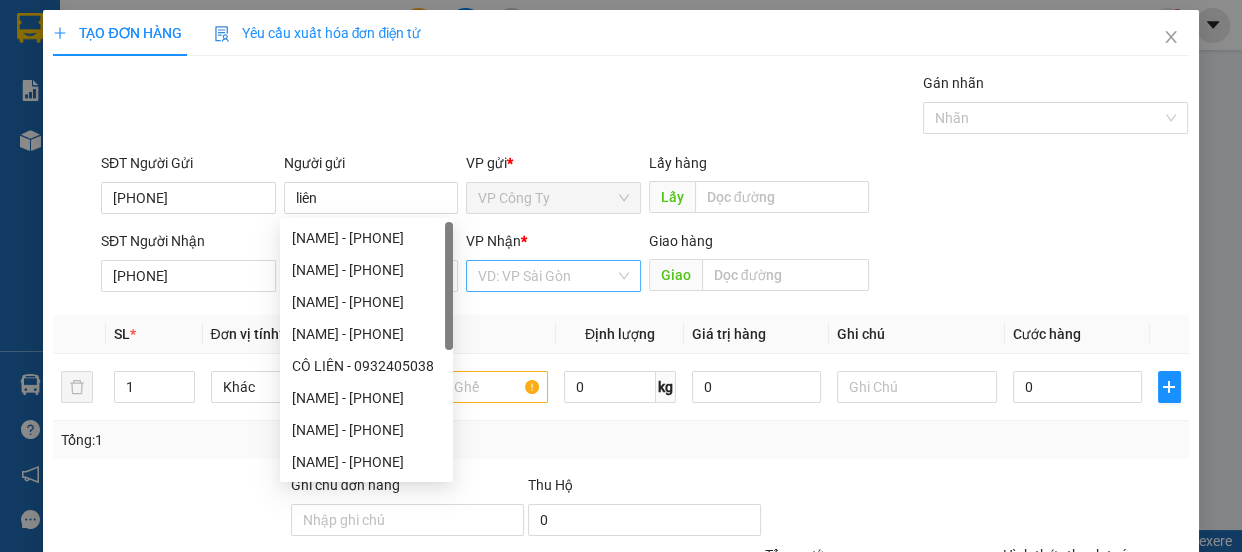 click at bounding box center (546, 276) 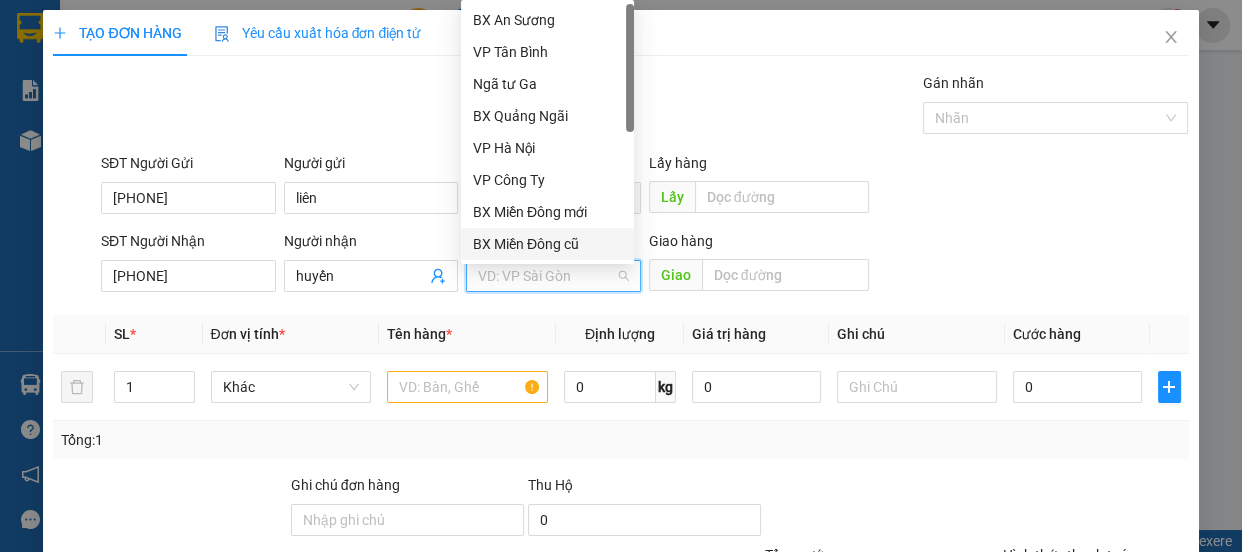 click on "BX Miền Đông cũ" at bounding box center (547, 244) 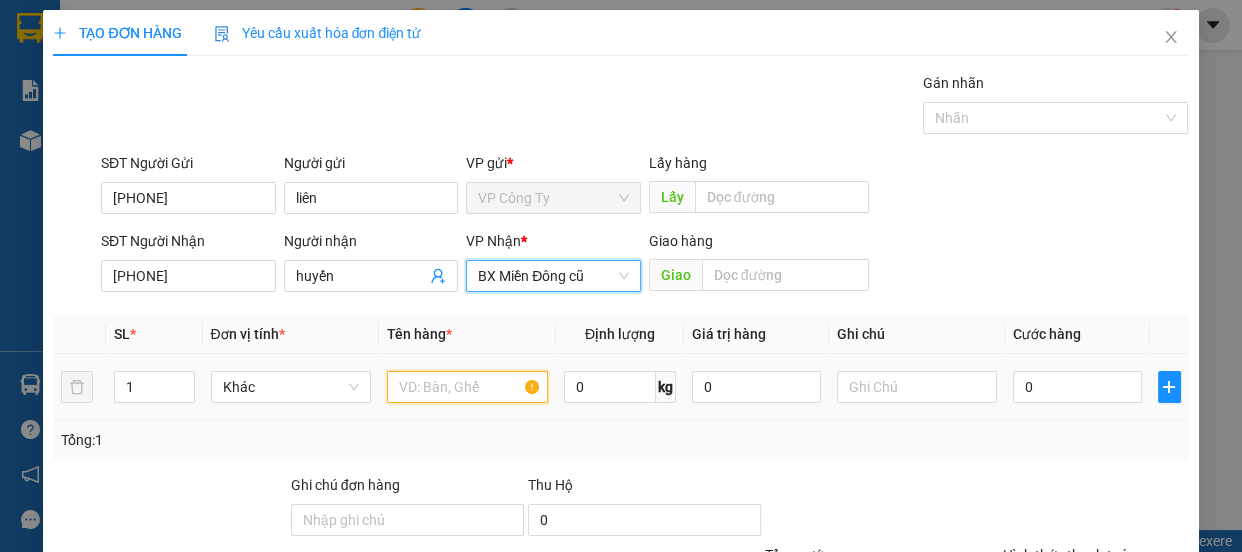click at bounding box center (467, 387) 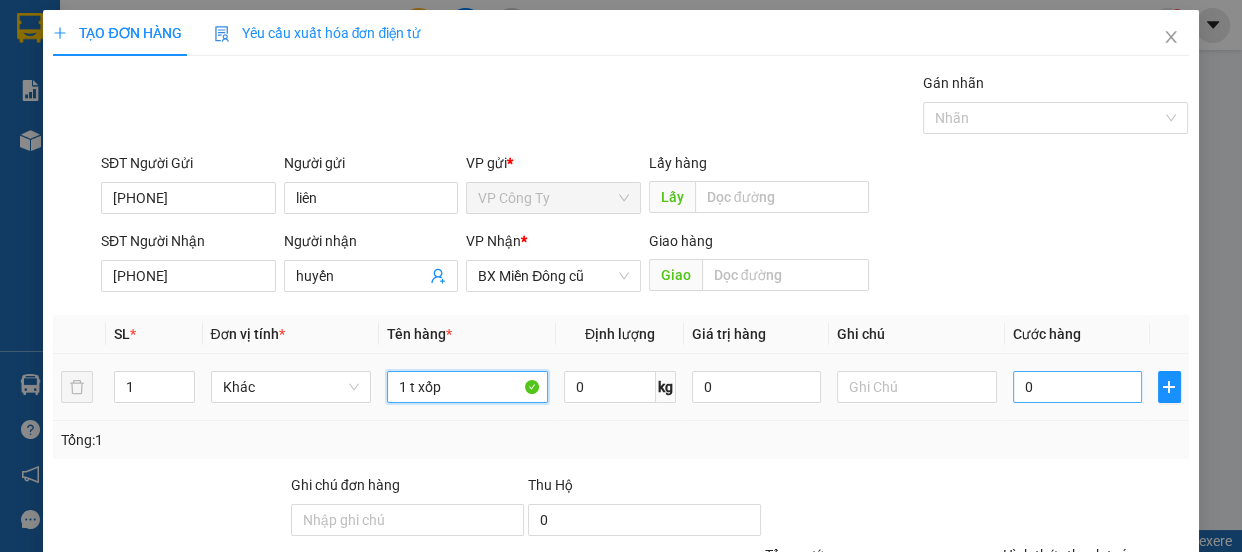 type on "1 t xốp" 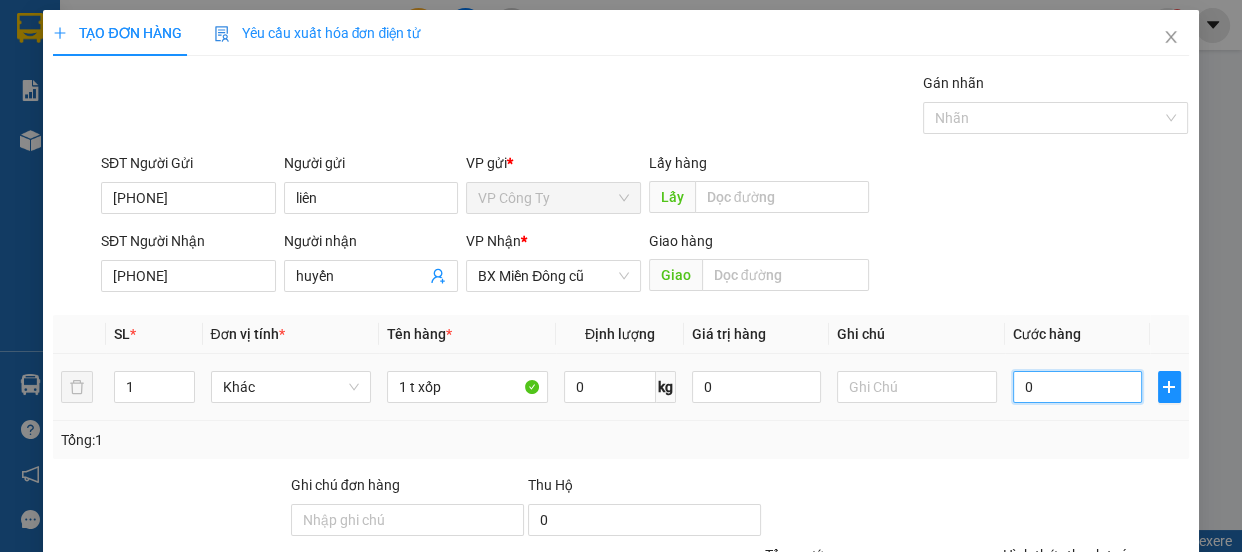 click on "0" at bounding box center [1077, 387] 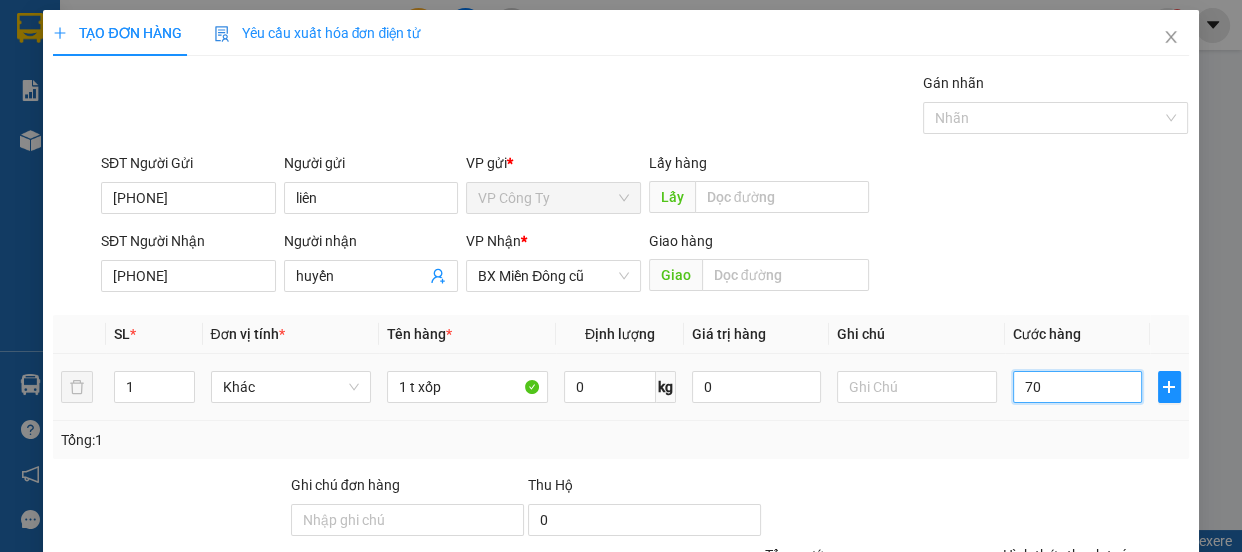 type on "700" 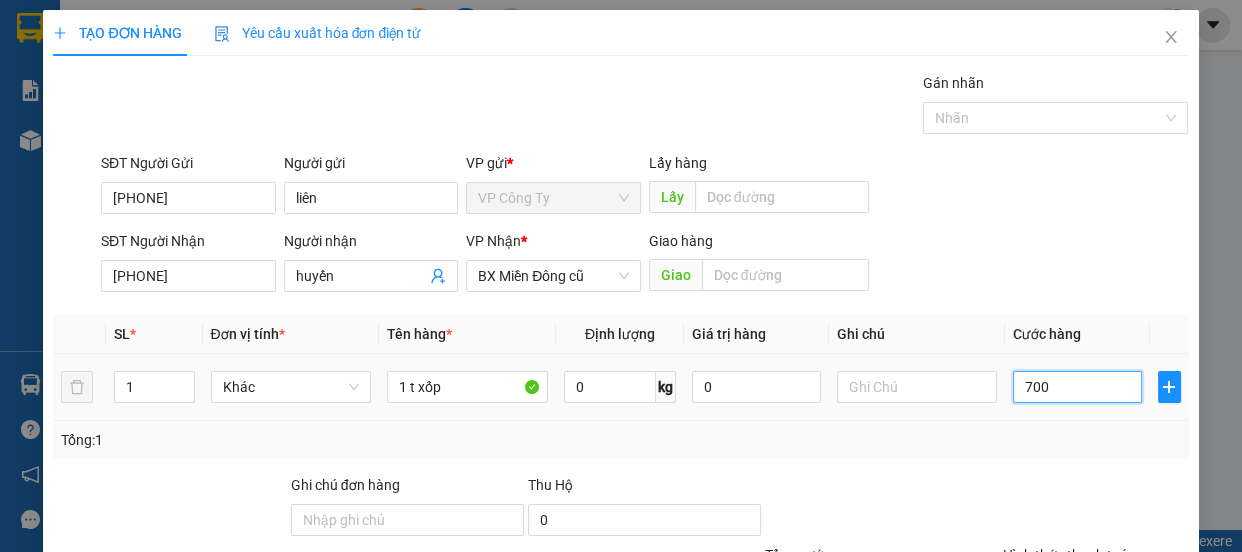 type on "7.000" 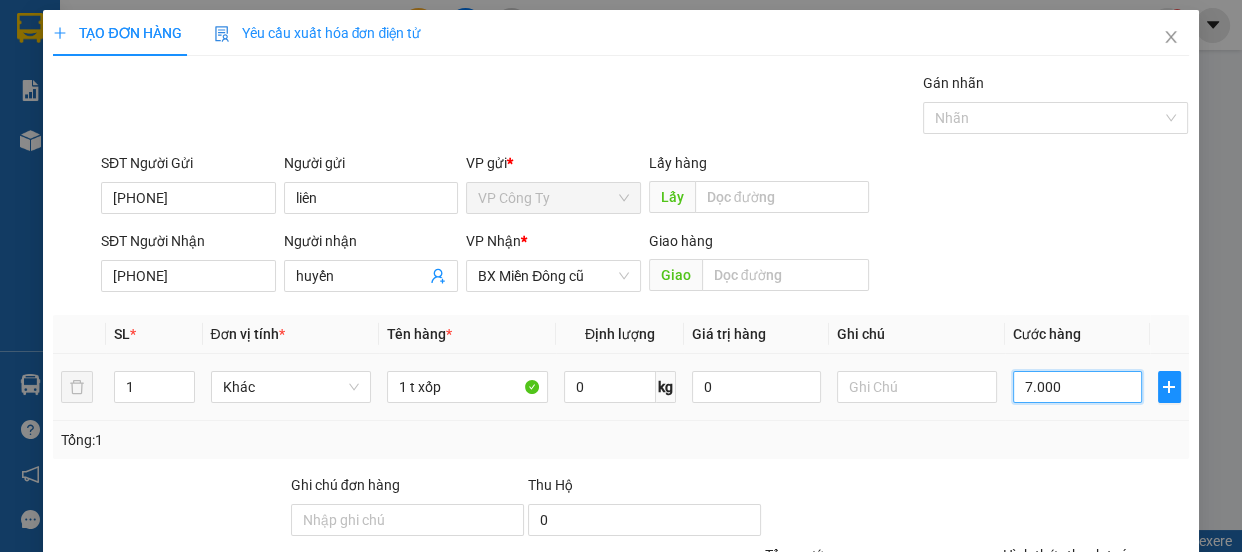 type on "70.000" 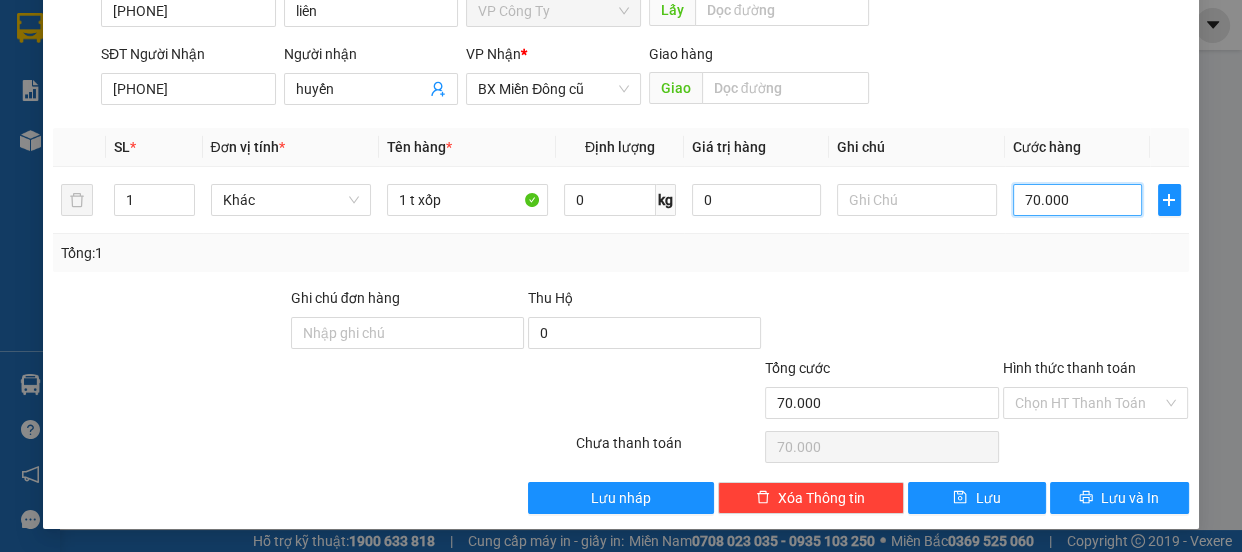 scroll, scrollTop: 0, scrollLeft: 0, axis: both 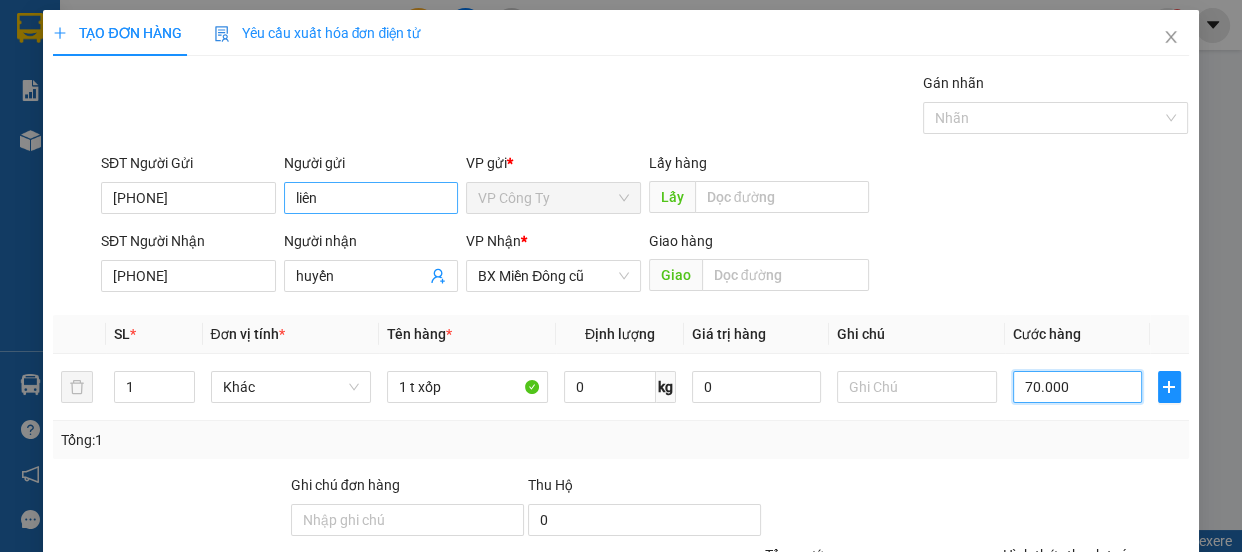 type on "70.000" 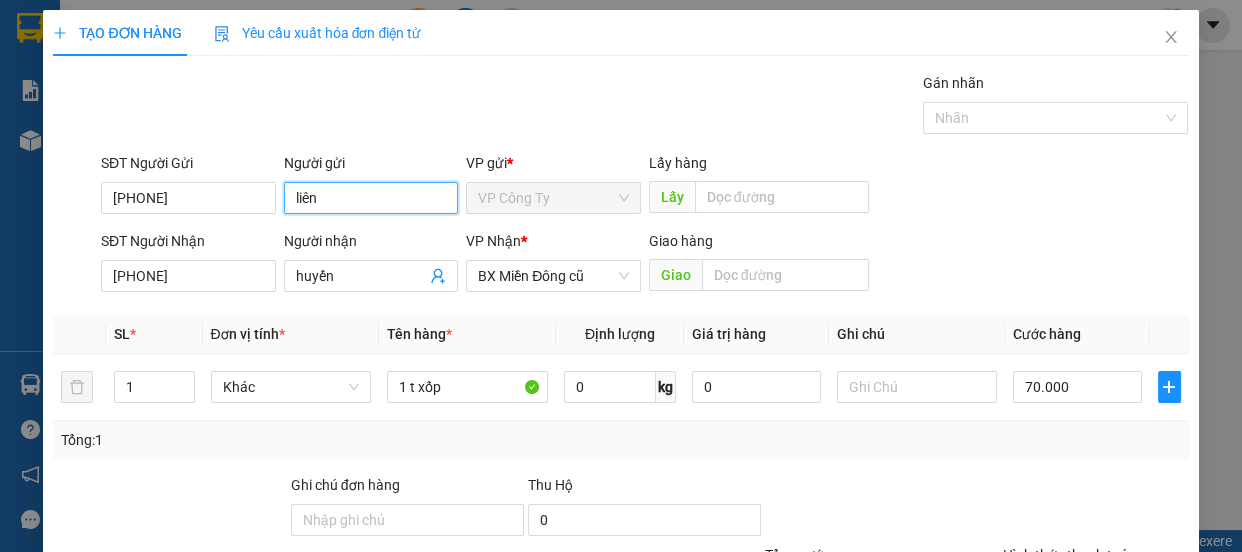 click on "liên" at bounding box center [371, 198] 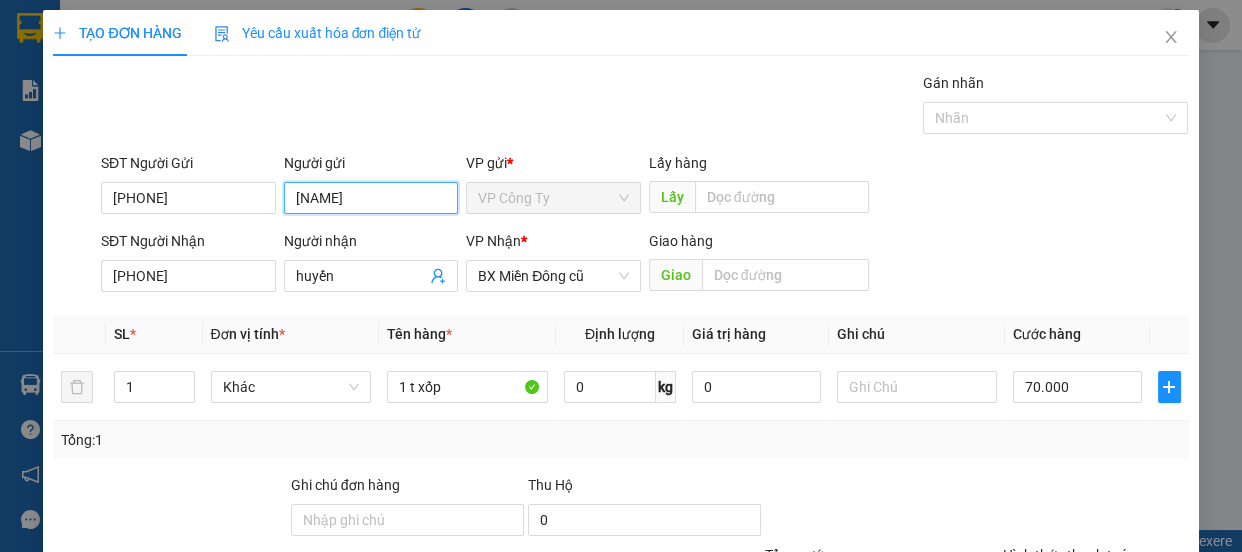 scroll, scrollTop: 187, scrollLeft: 0, axis: vertical 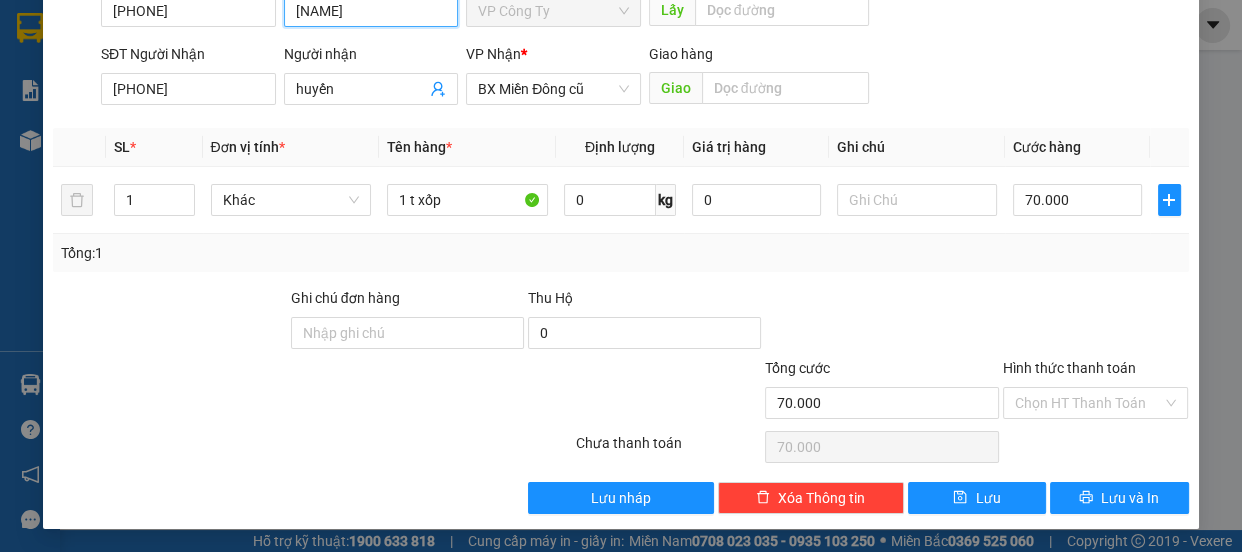 type on "liên(chị e hoàng xe)" 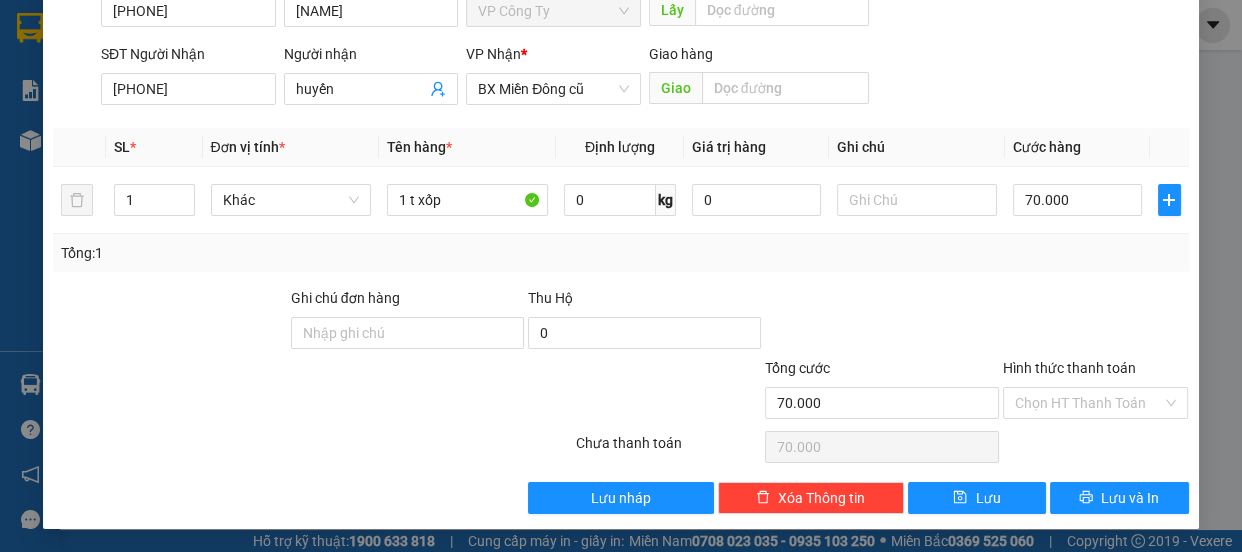 click on "Hình thức thanh toán" at bounding box center (1069, 368) 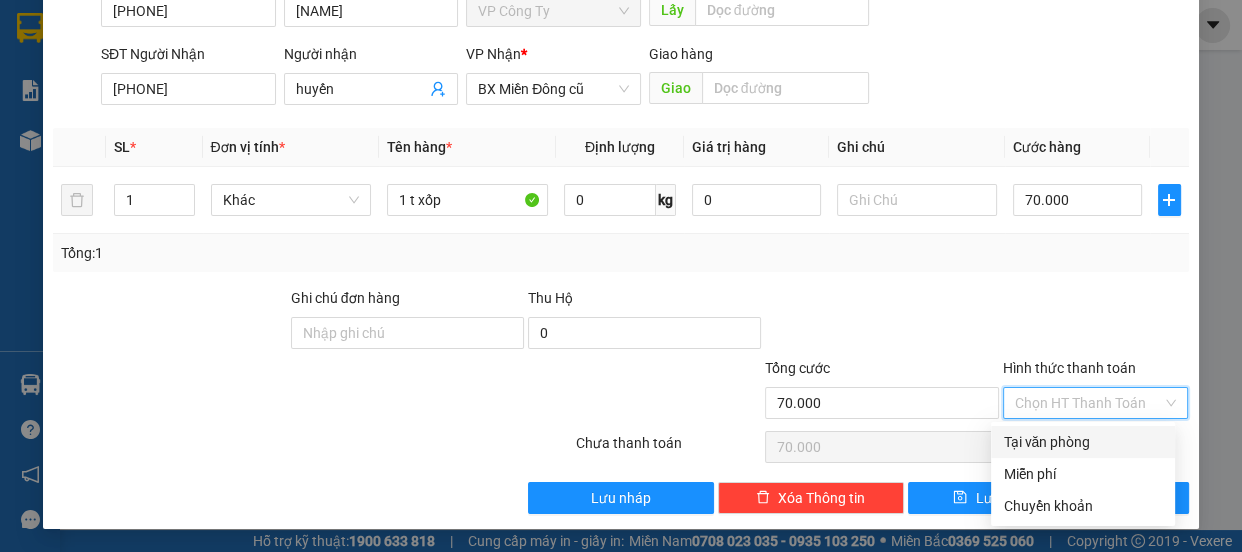click on "Tại văn phòng" at bounding box center [1083, 442] 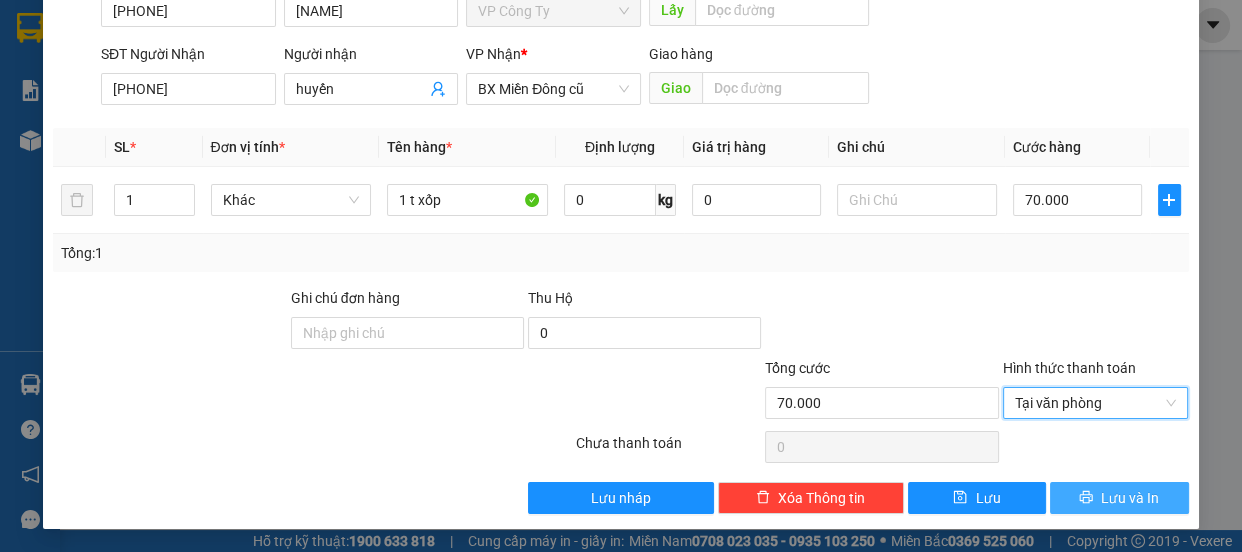 click on "Lưu và In" at bounding box center [1119, 498] 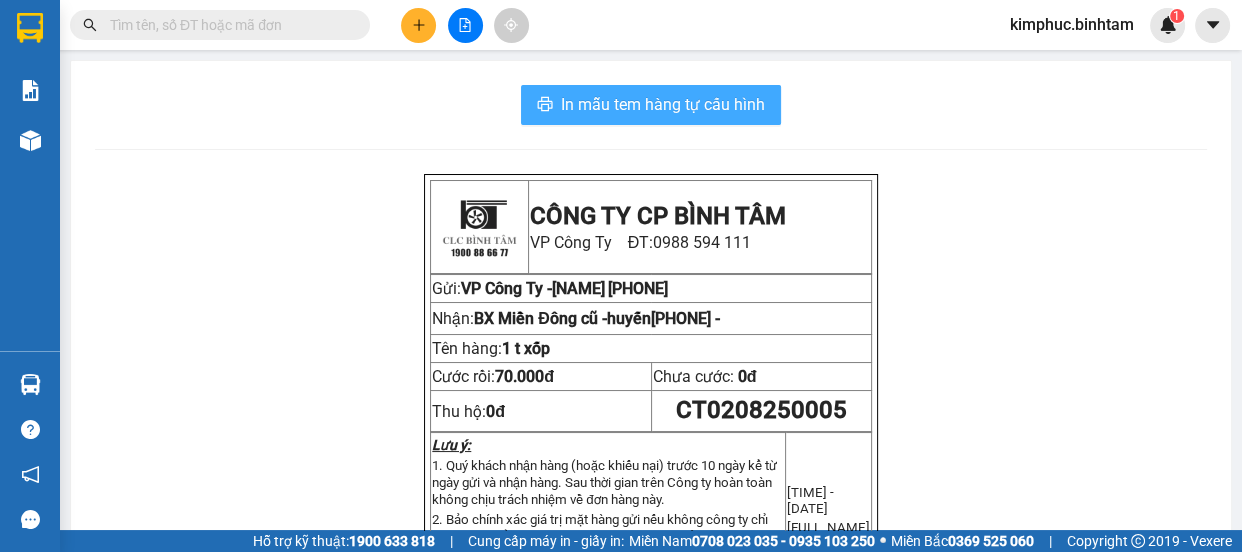 click on "In mẫu tem hàng tự cấu hình" at bounding box center [663, 104] 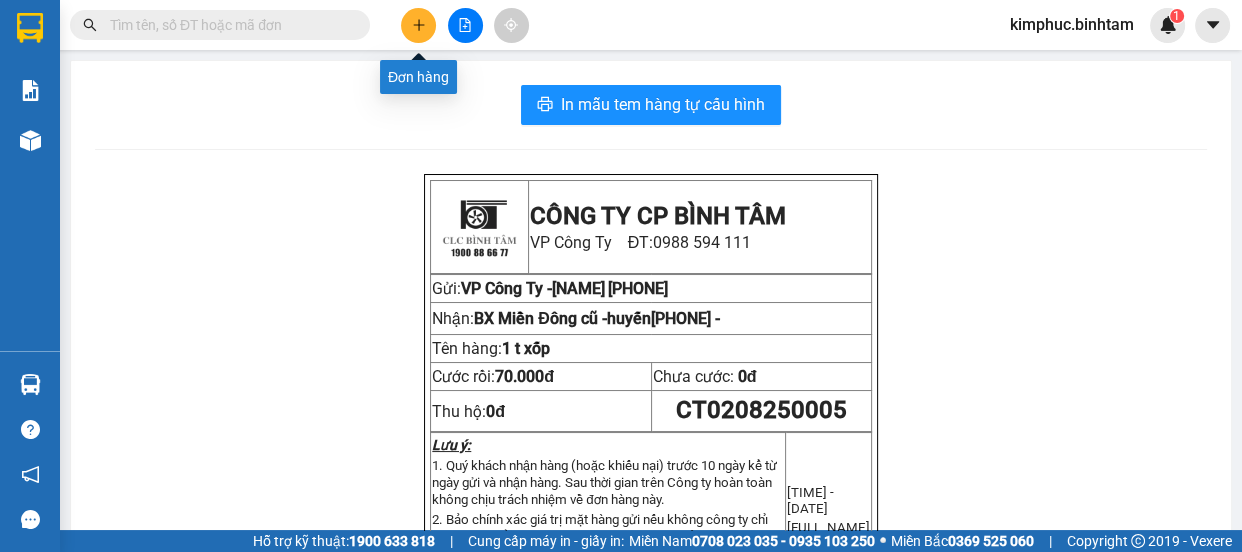 click 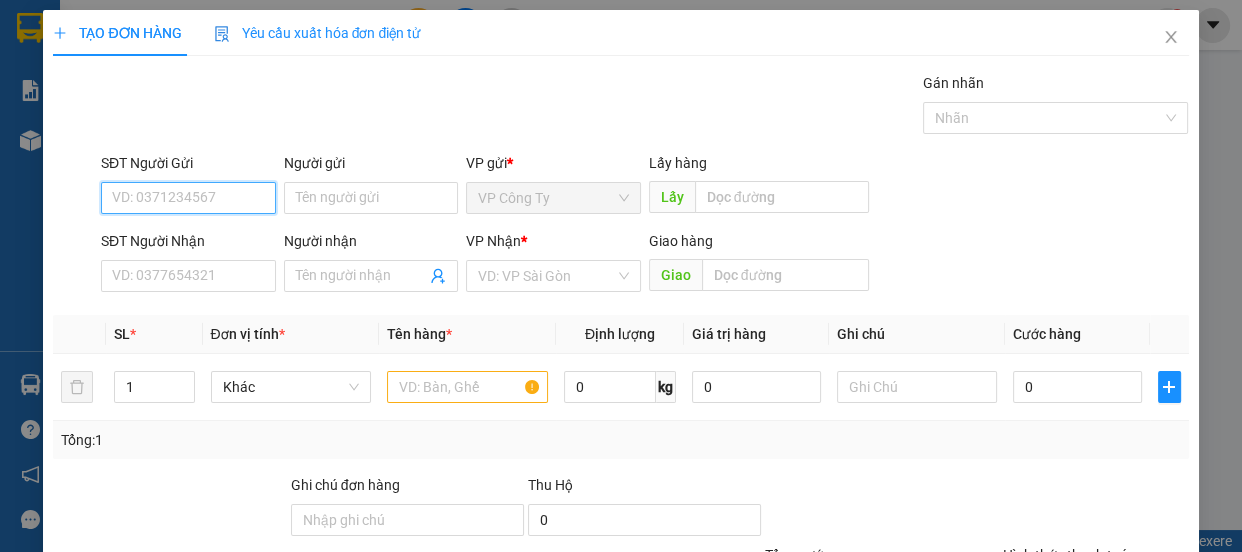 click on "SĐT Người Gửi" at bounding box center [188, 198] 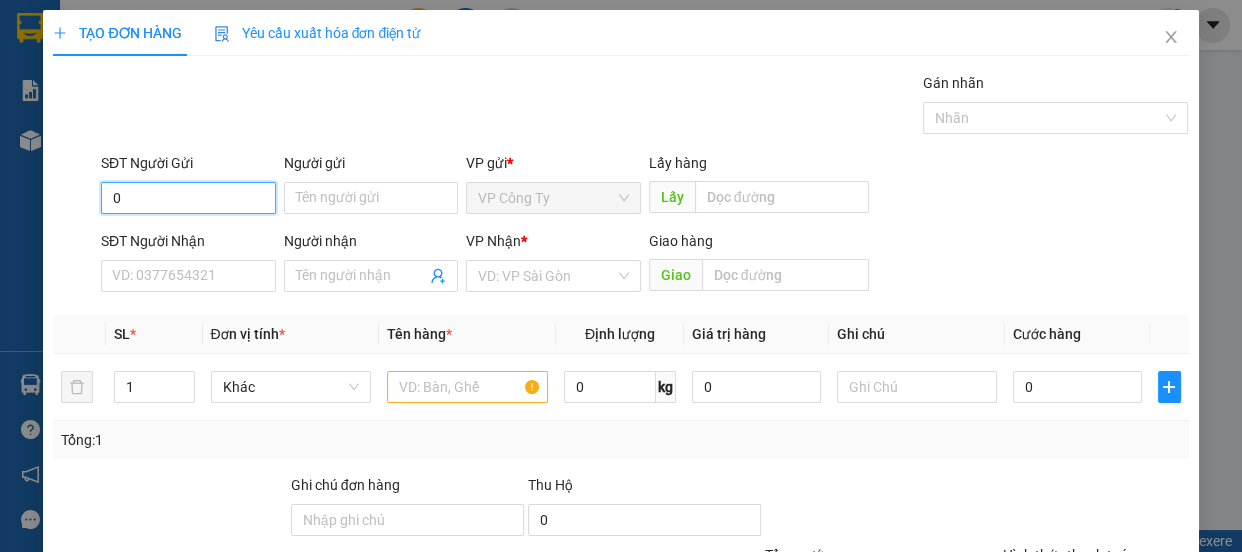 click on "0" at bounding box center (188, 198) 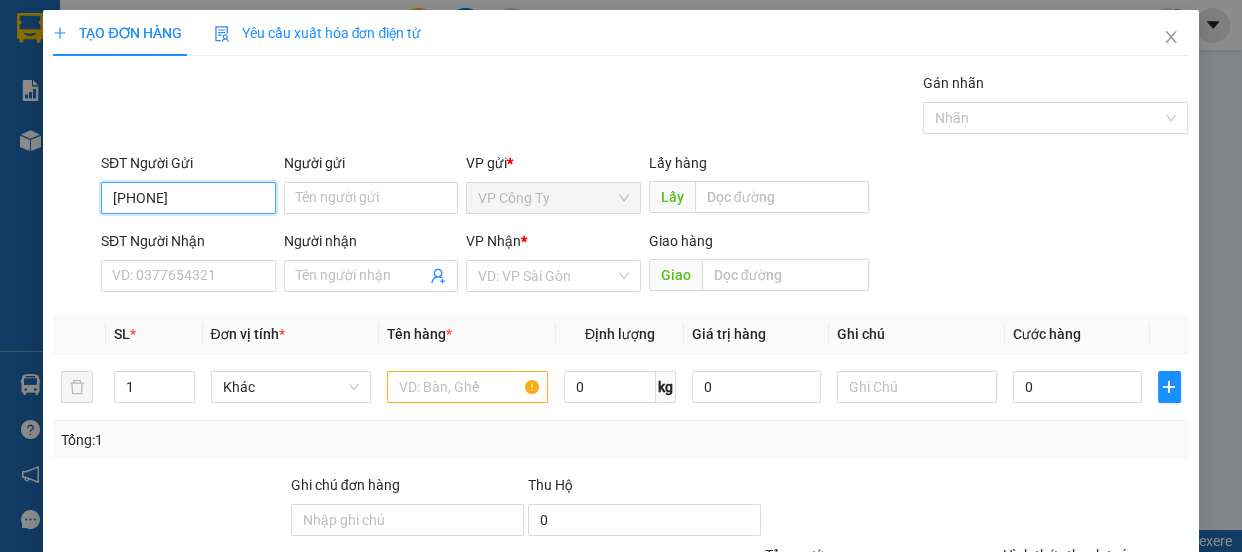 click on "[PHONE]" at bounding box center [188, 198] 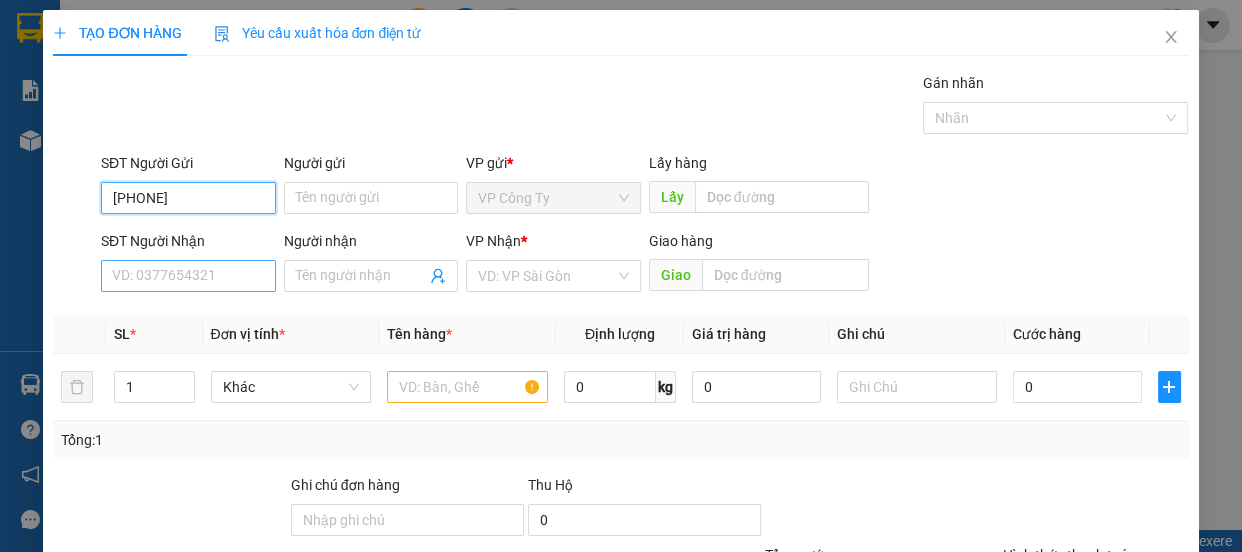 type on "[PHONE]" 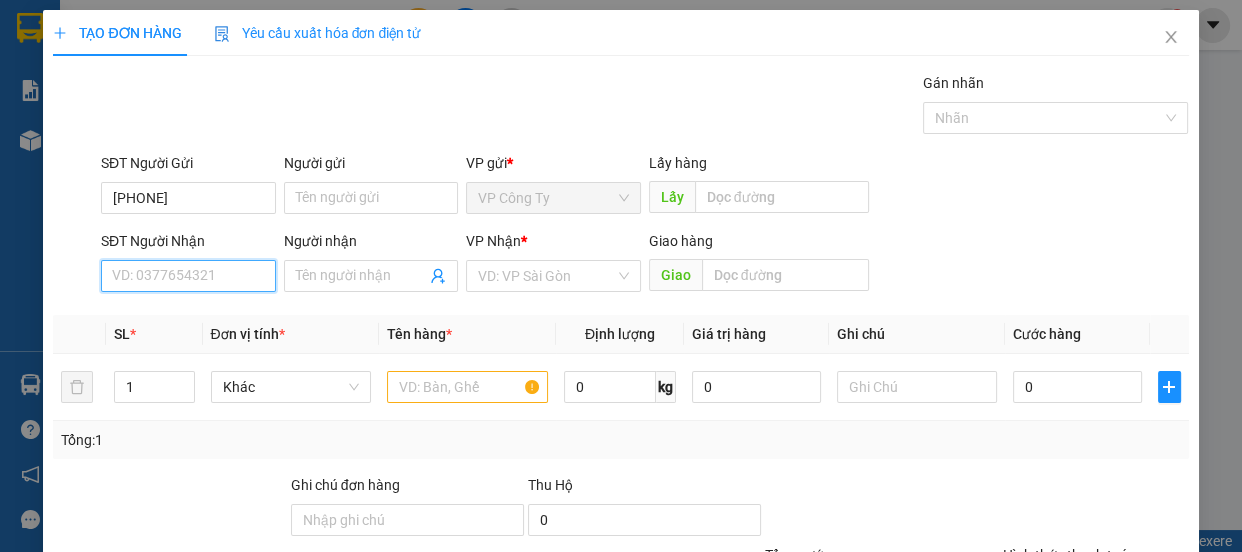 click on "SĐT Người Nhận" at bounding box center (188, 276) 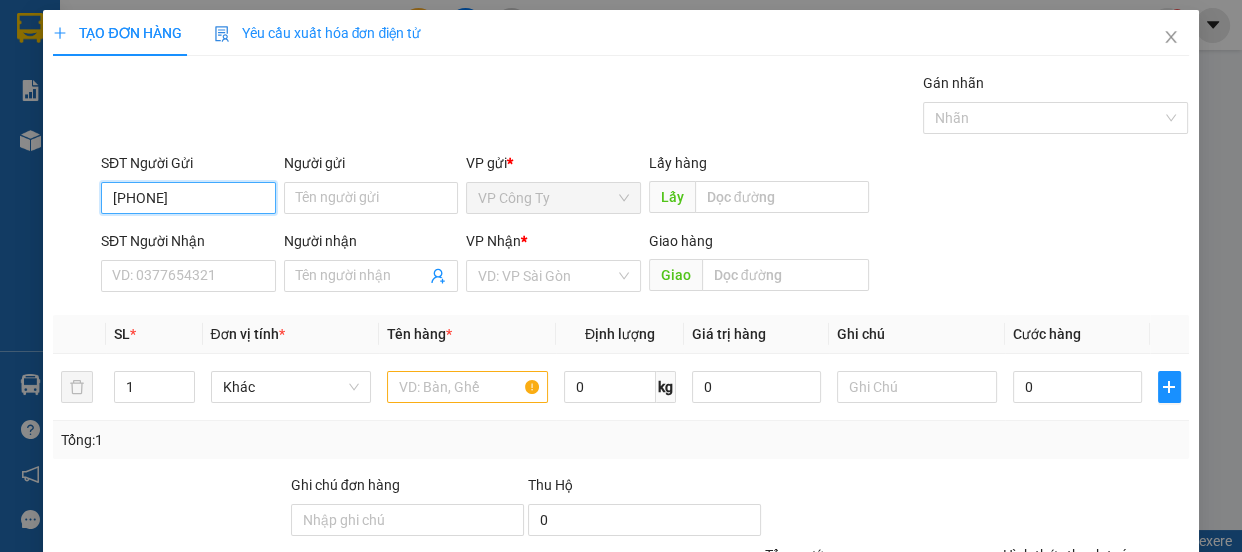click on "[PHONE]" at bounding box center (188, 198) 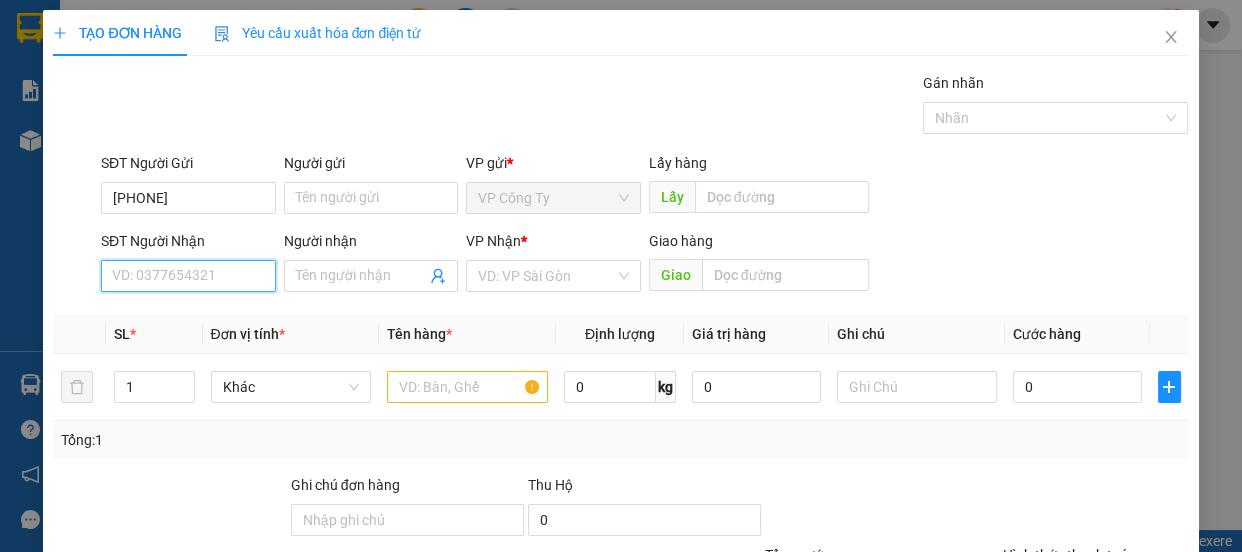 click on "SĐT Người Nhận" at bounding box center [188, 276] 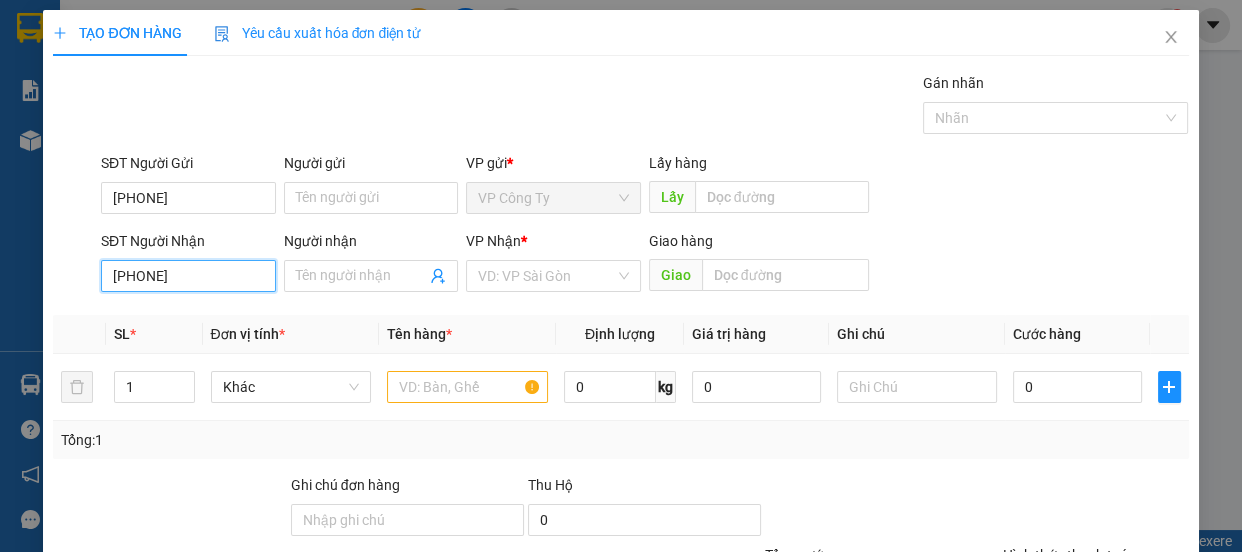 type on "0907327864" 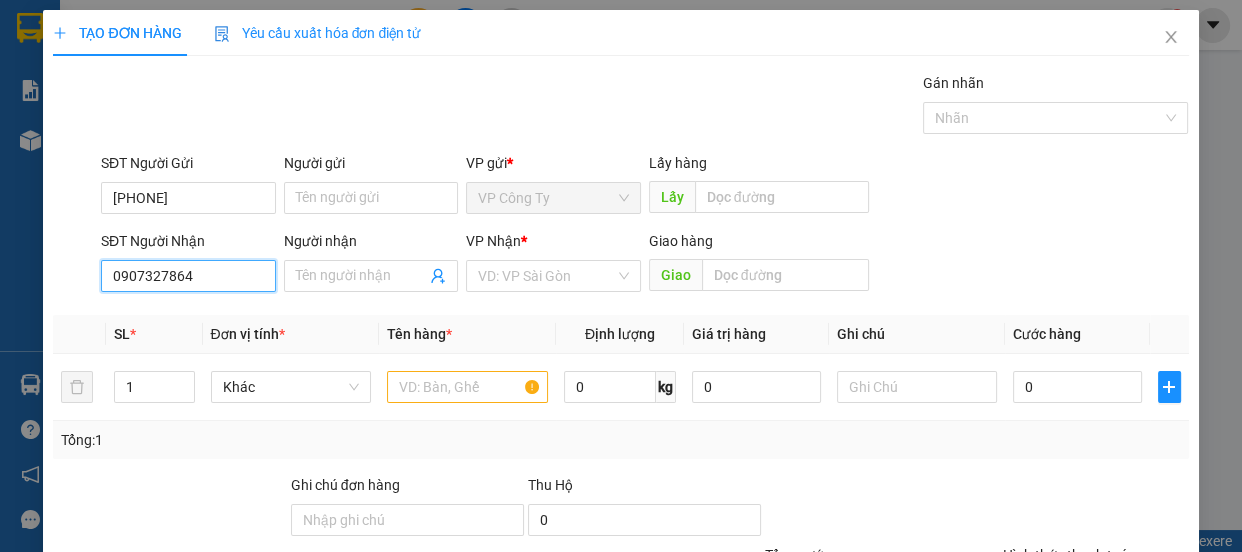 click on "0907327864" at bounding box center (188, 276) 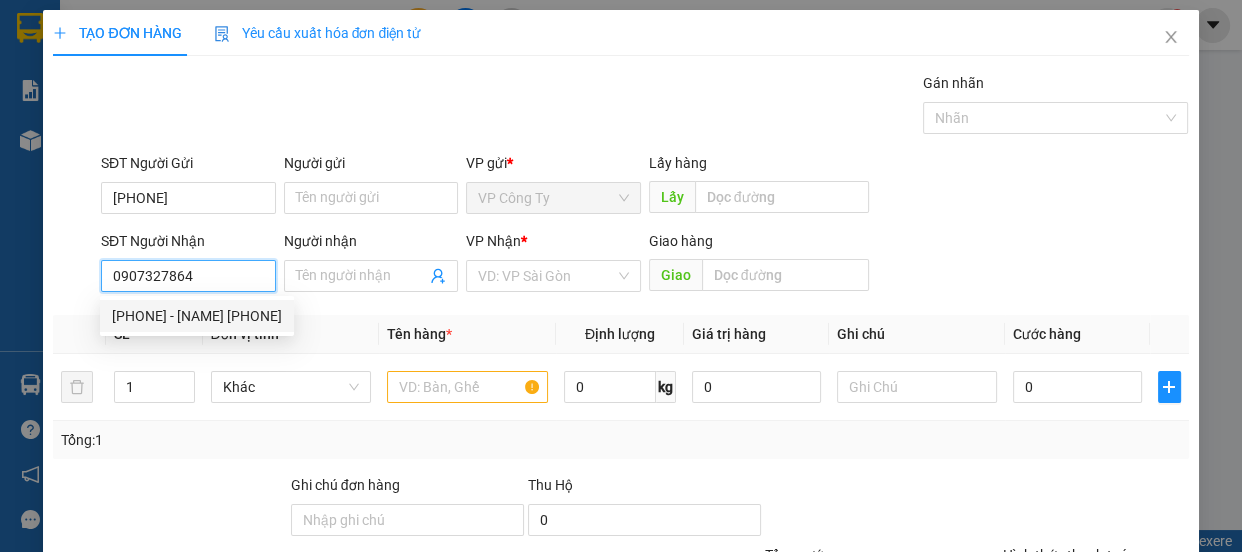click on "0907327864 - đức 0908269818" at bounding box center (197, 316) 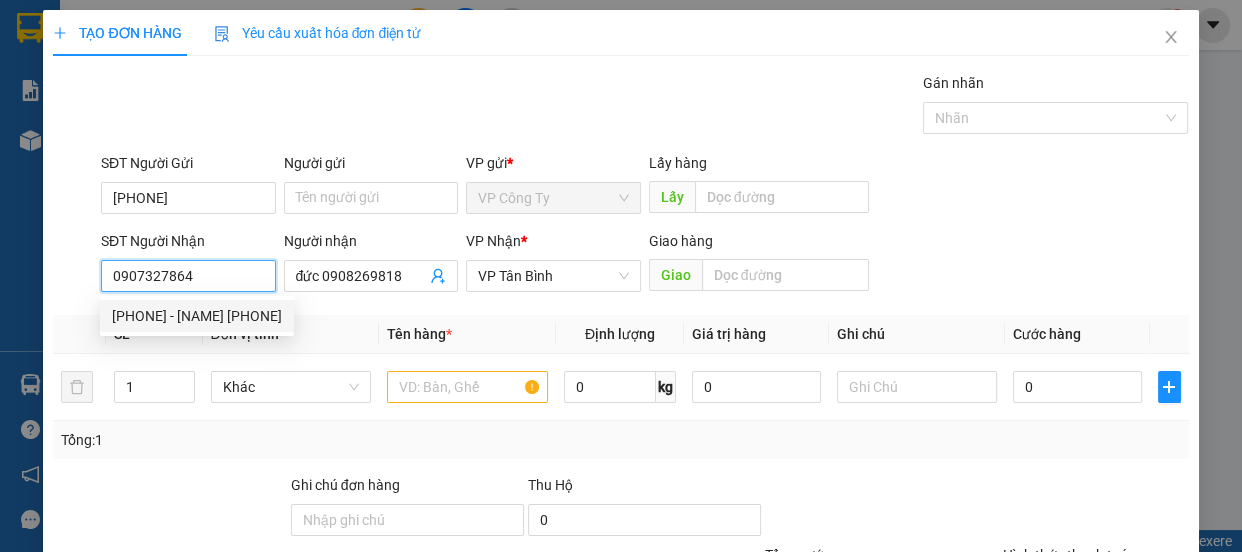 type on "130.000" 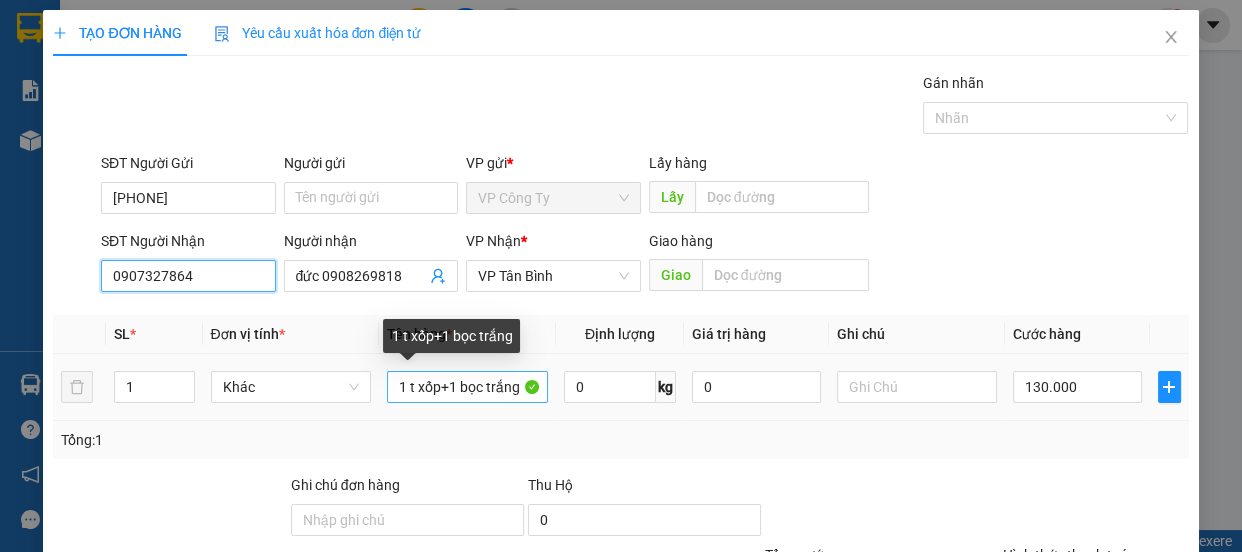 type on "0907327864" 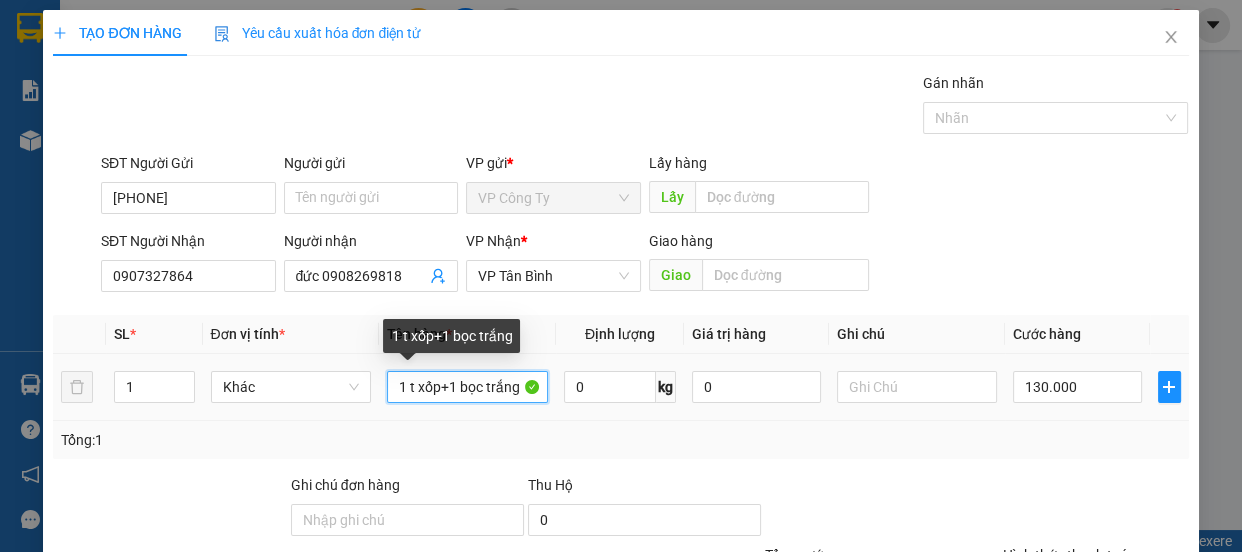 click on "1 t xốp+1 bọc trắng" at bounding box center (467, 387) 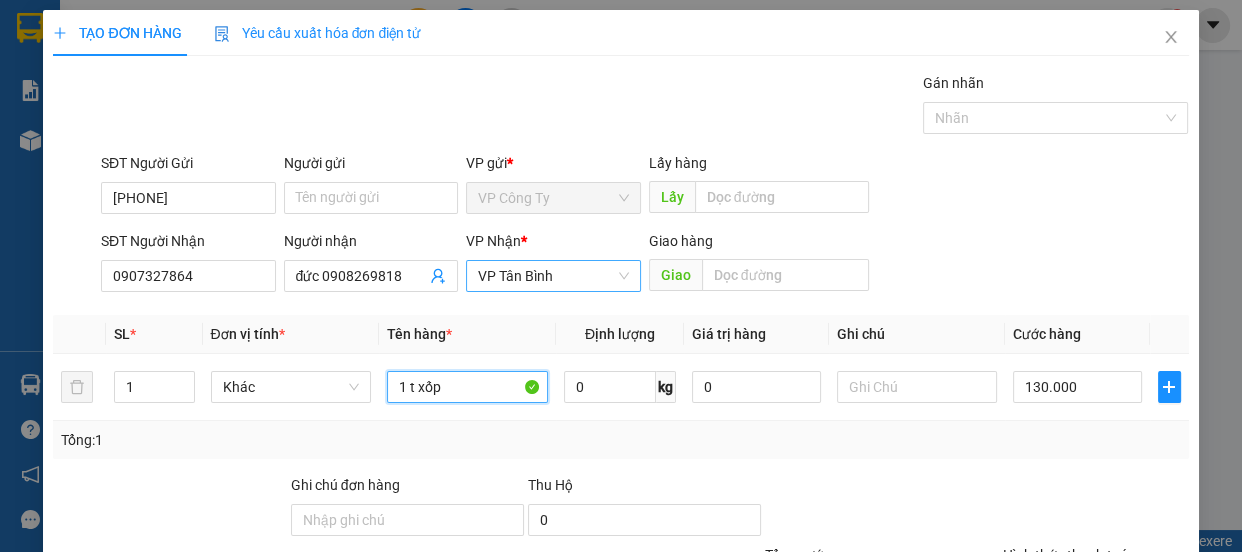 click on "VP Tân Bình" at bounding box center [553, 276] 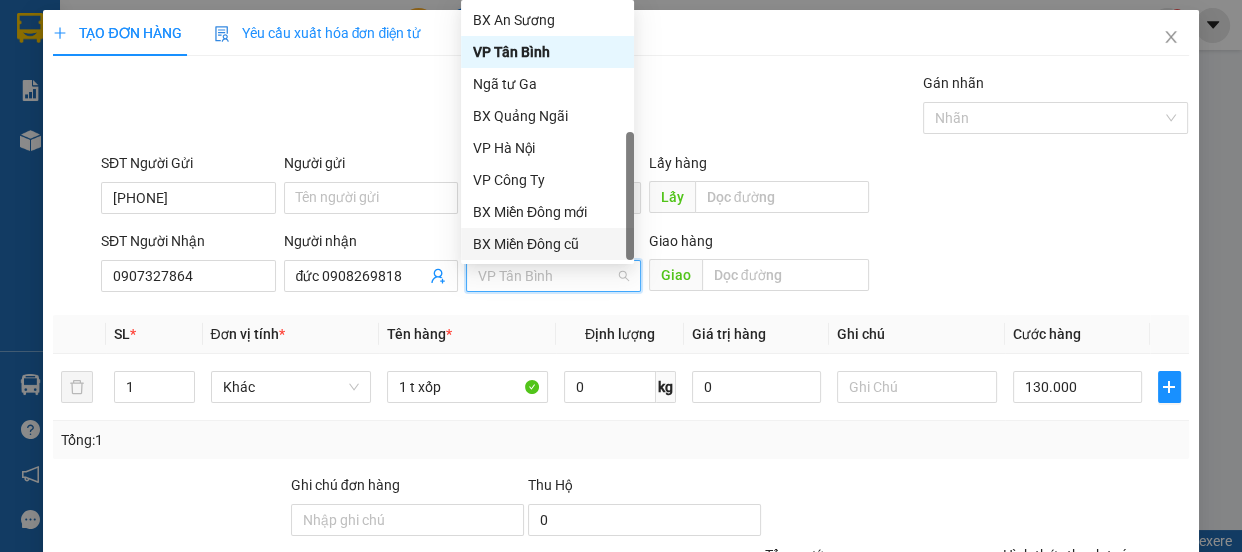 scroll, scrollTop: 63, scrollLeft: 0, axis: vertical 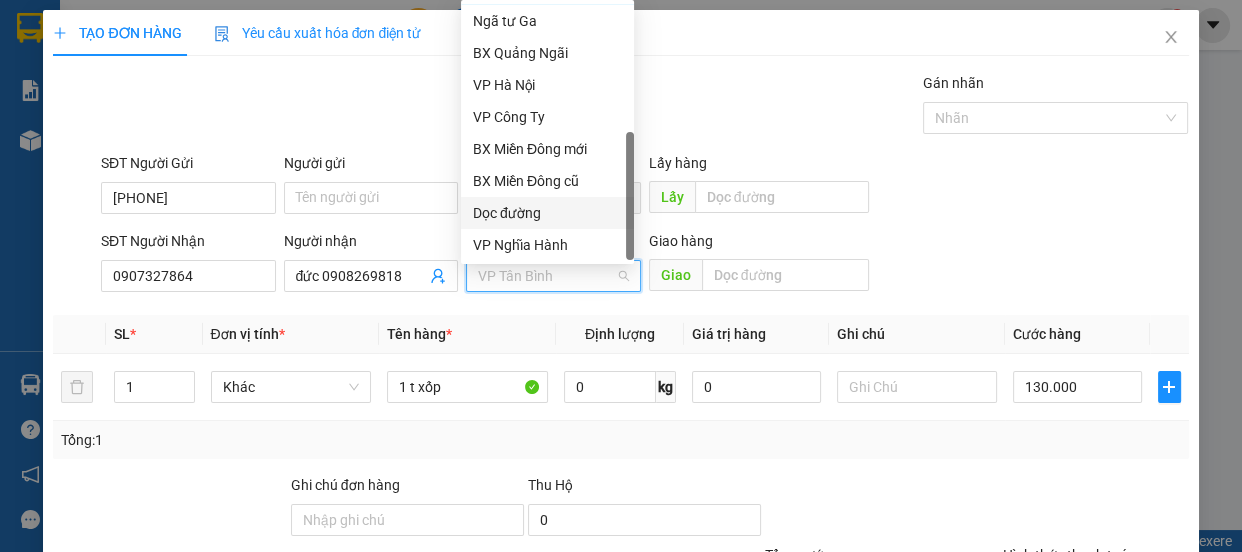 click on "Dọc đường" at bounding box center (547, 213) 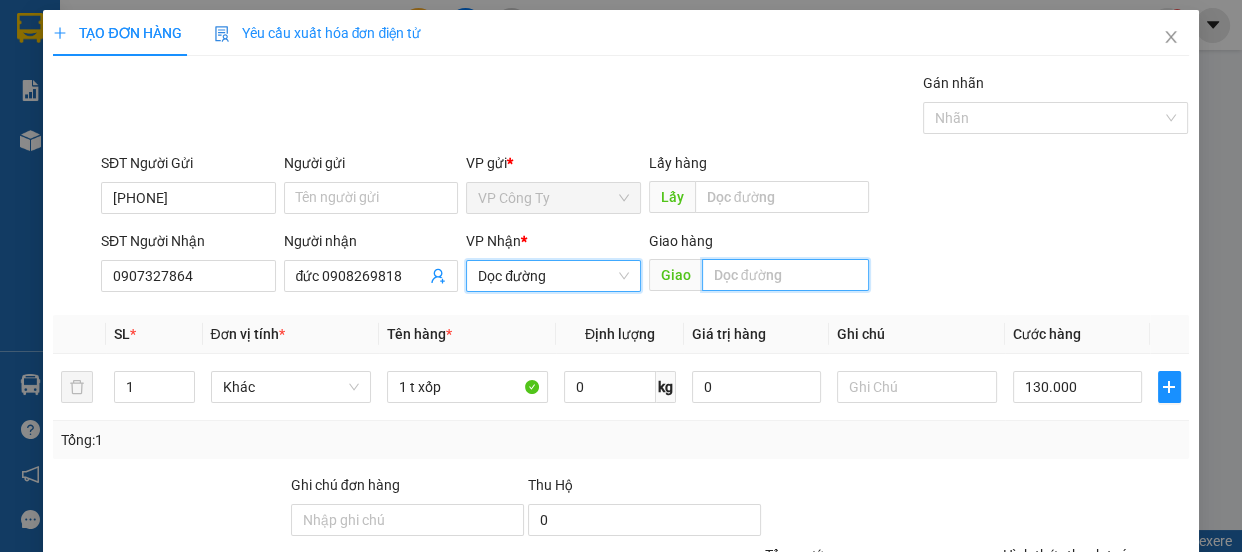 click at bounding box center [785, 275] 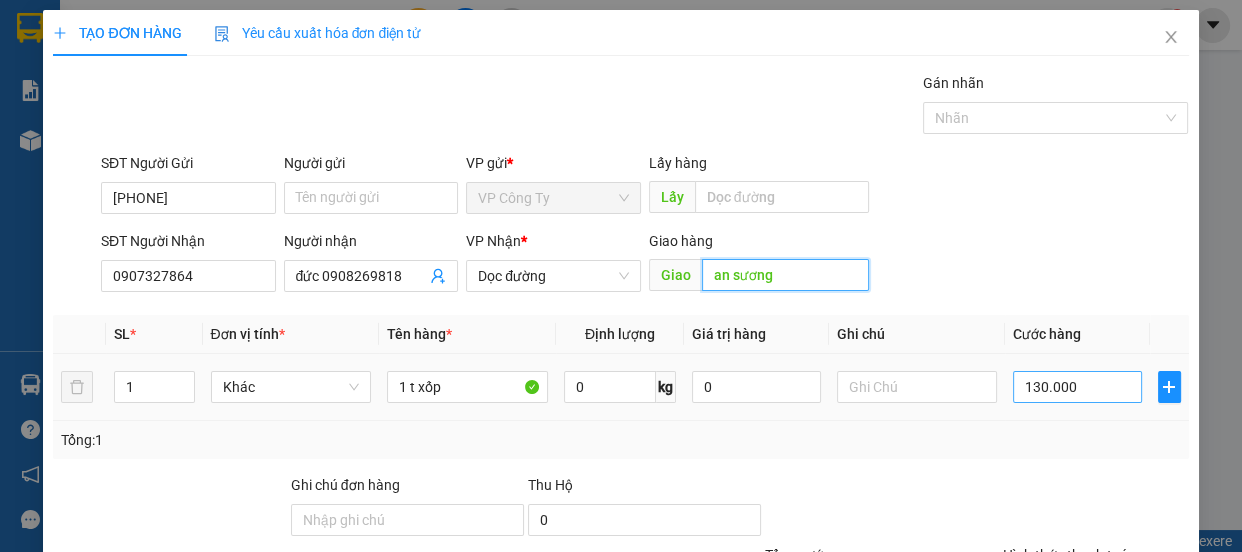 type on "an sương" 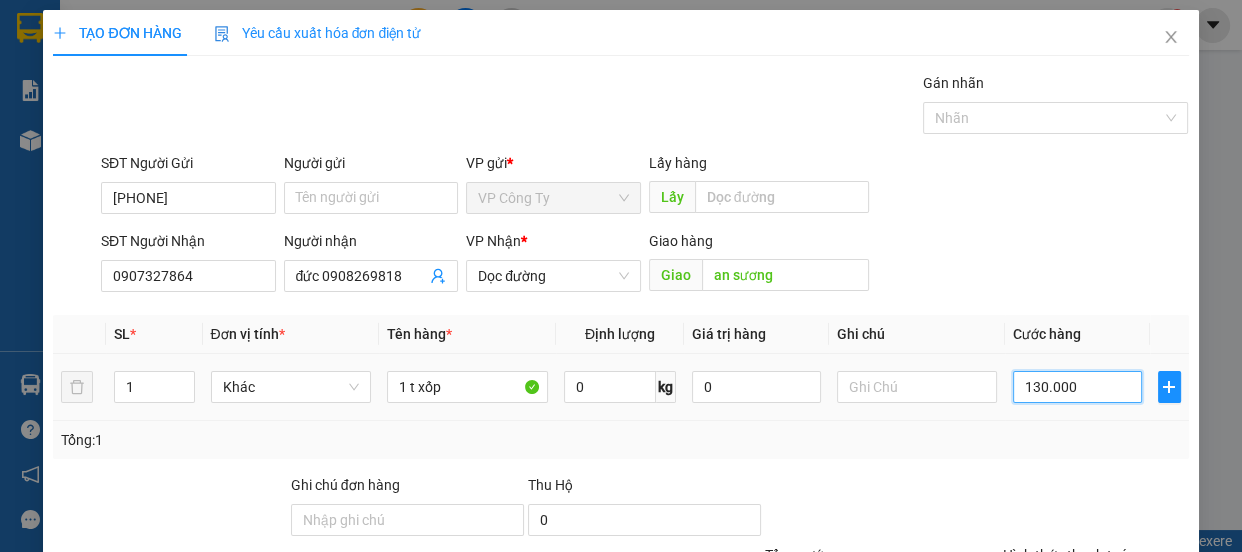 click on "130.000" at bounding box center [1077, 387] 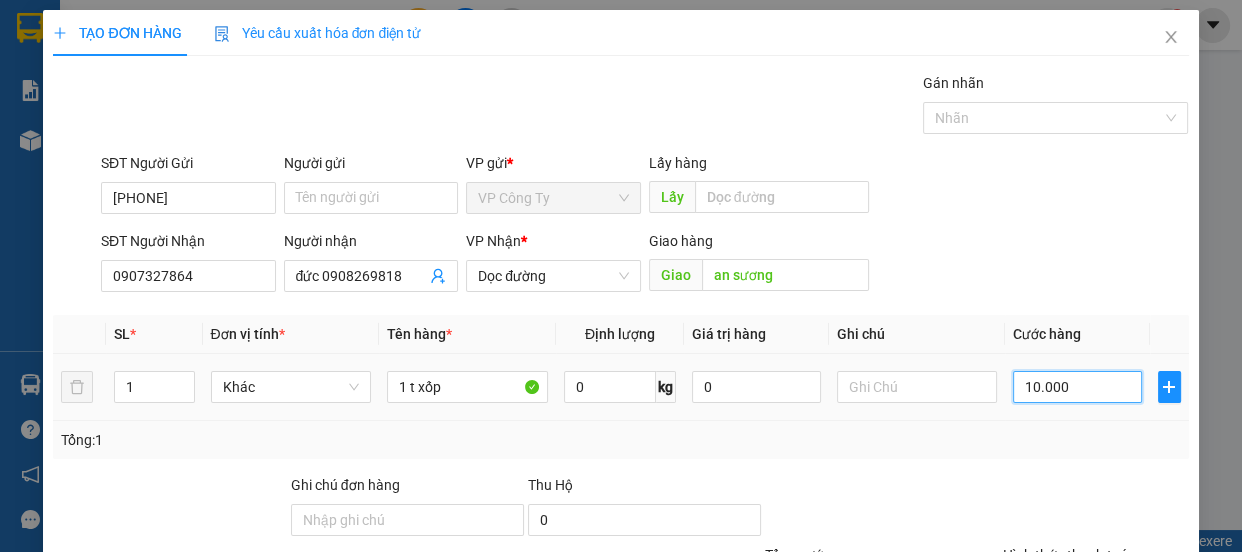 type on "10.000" 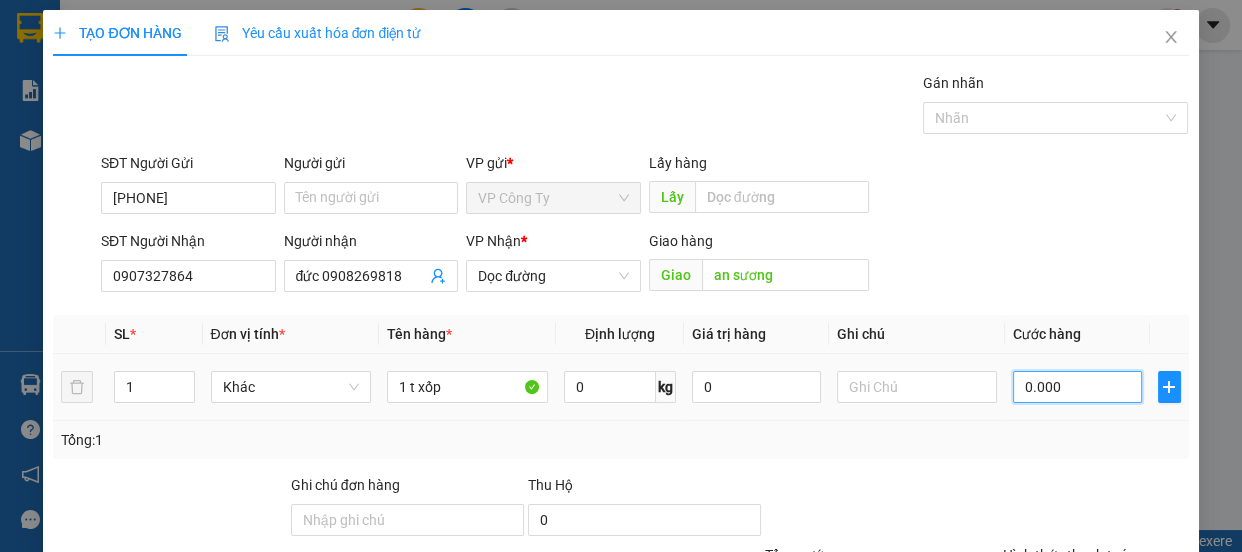 type on "70.000" 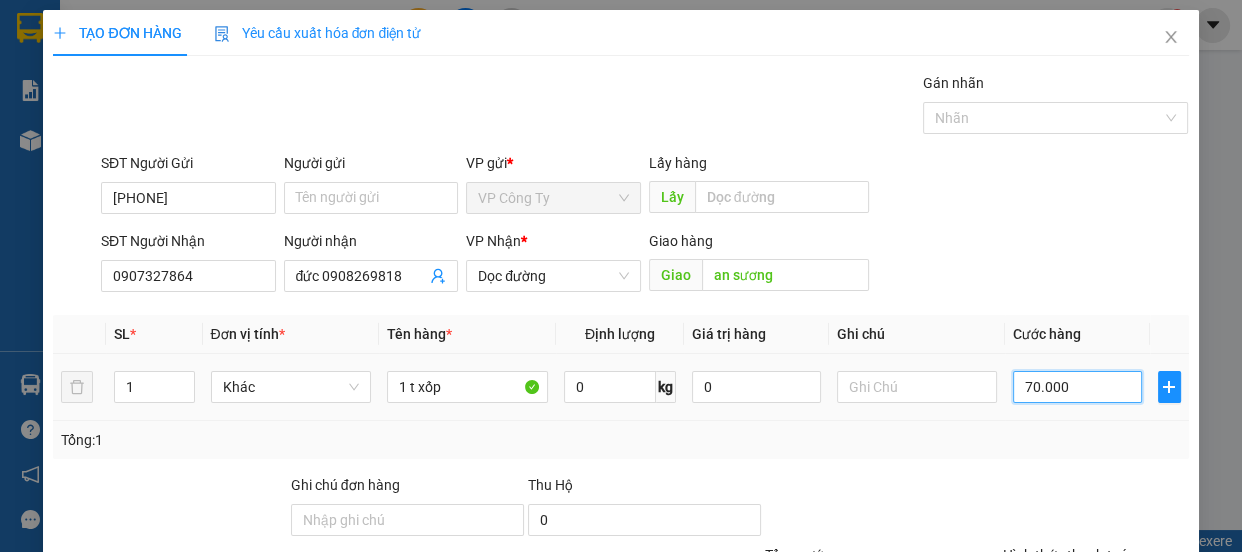 scroll, scrollTop: 187, scrollLeft: 0, axis: vertical 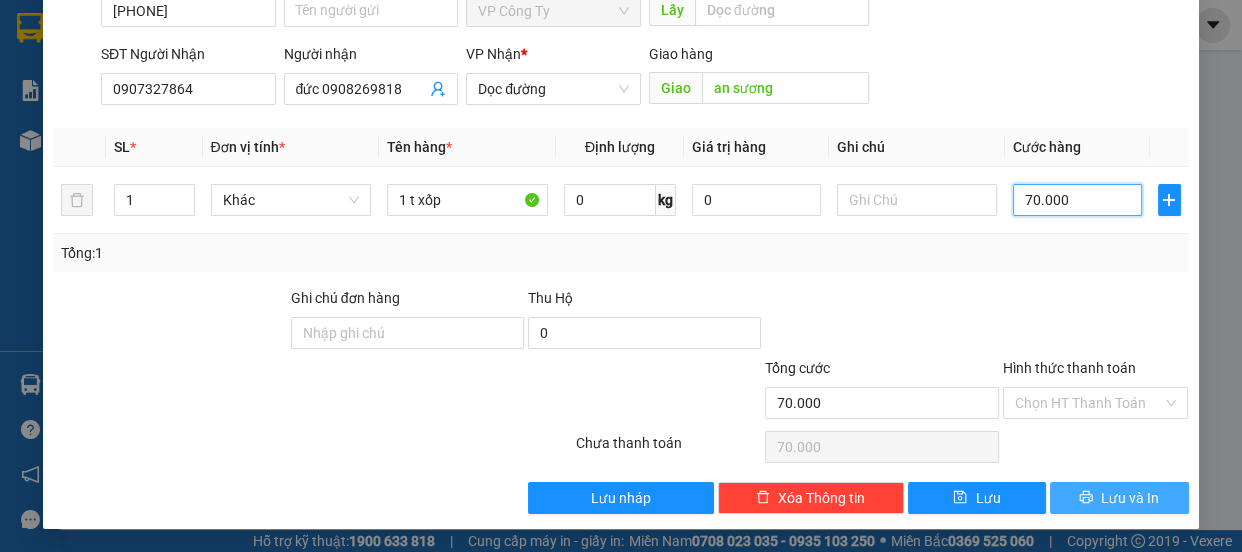 type on "70.000" 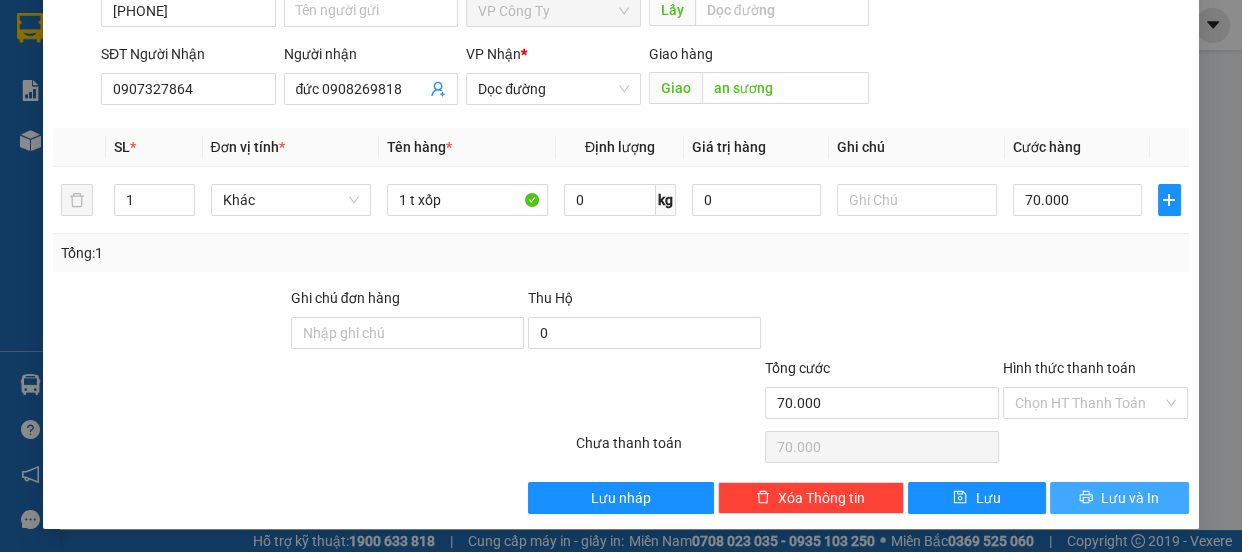 click on "Lưu và In" at bounding box center (1119, 498) 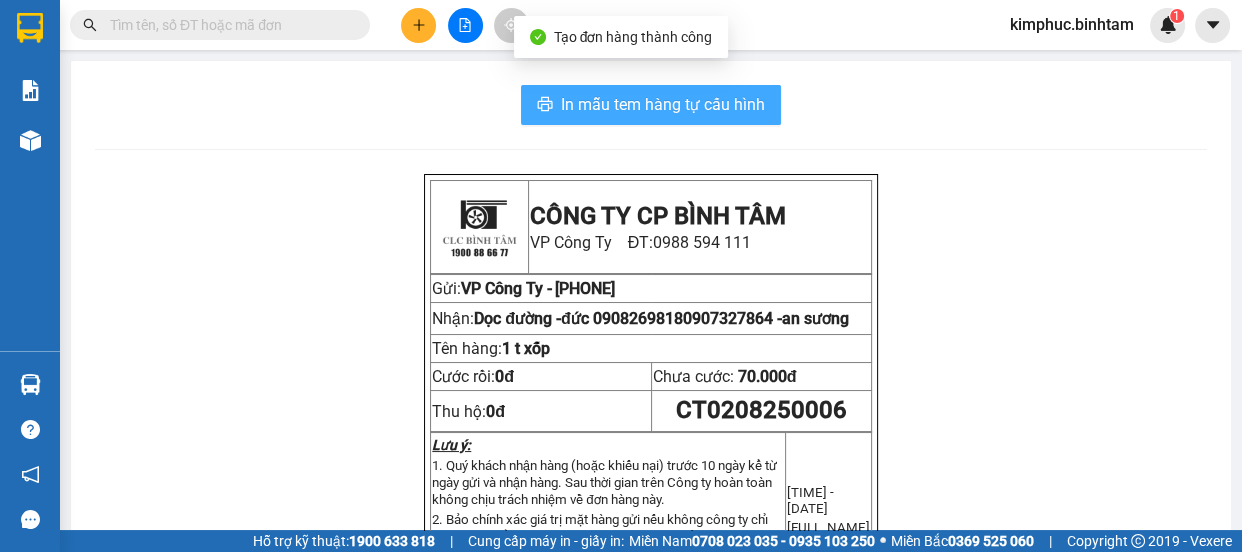 click on "In mẫu tem hàng tự cấu hình" at bounding box center (663, 104) 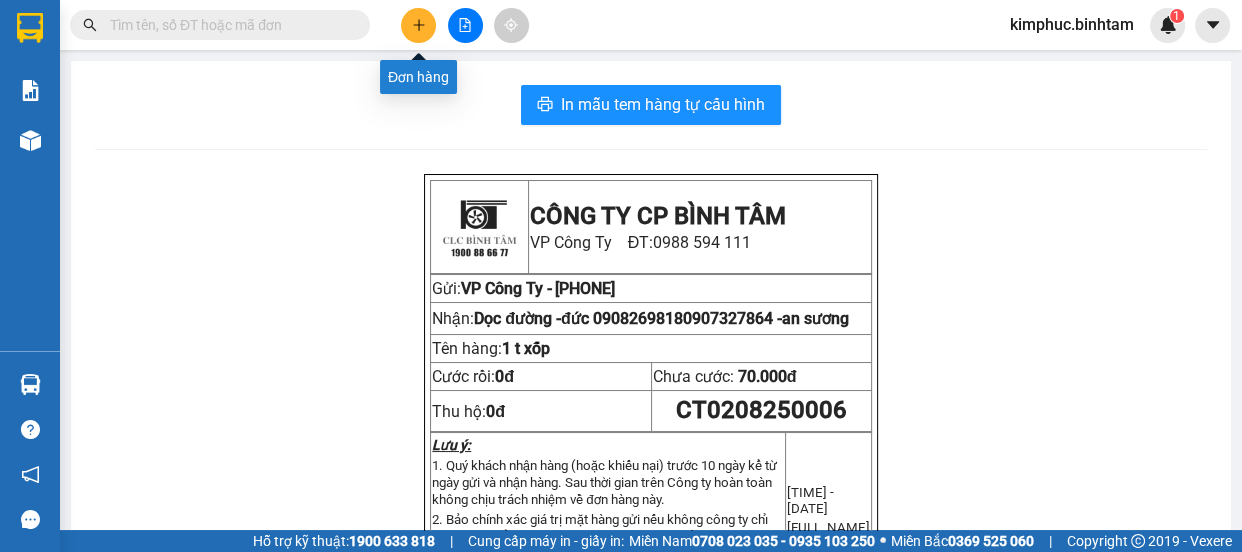 click 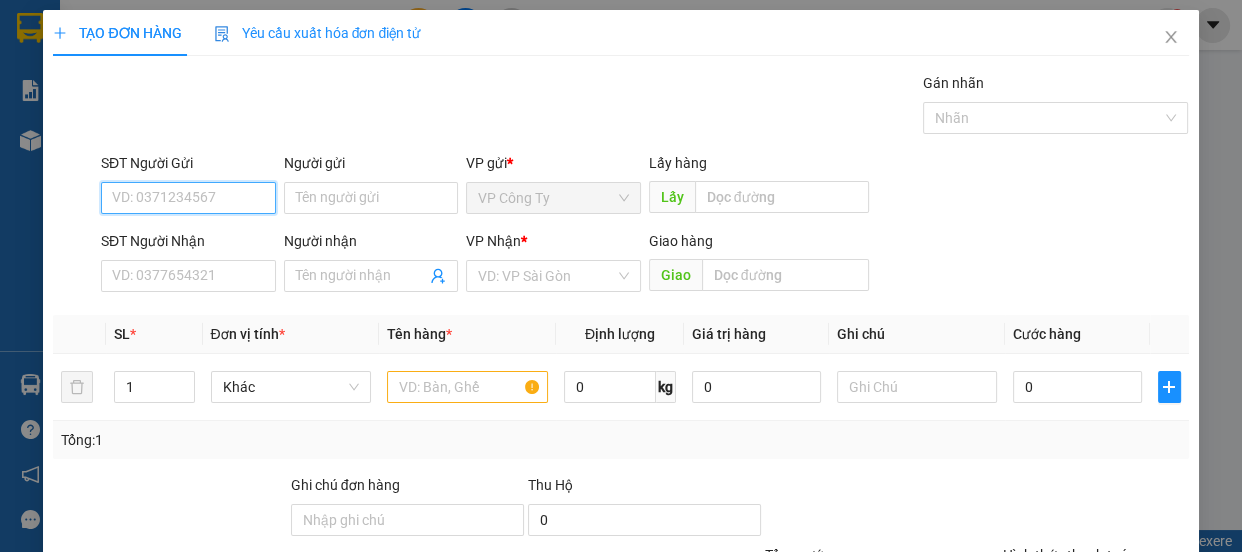 click on "SĐT Người Gửi" at bounding box center (188, 198) 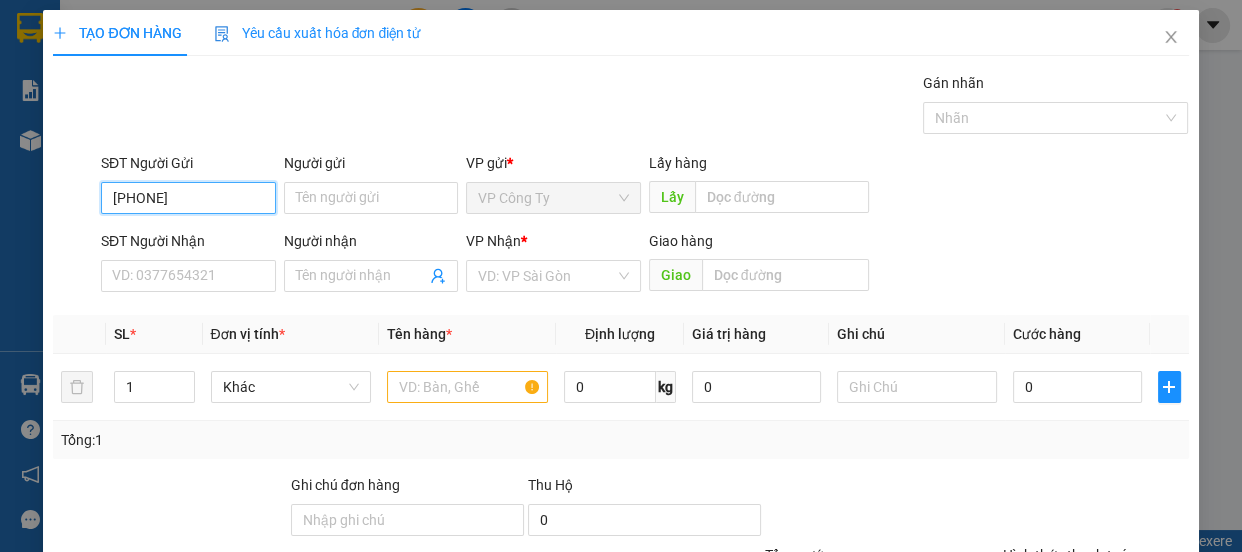 type on "[PHONE]" 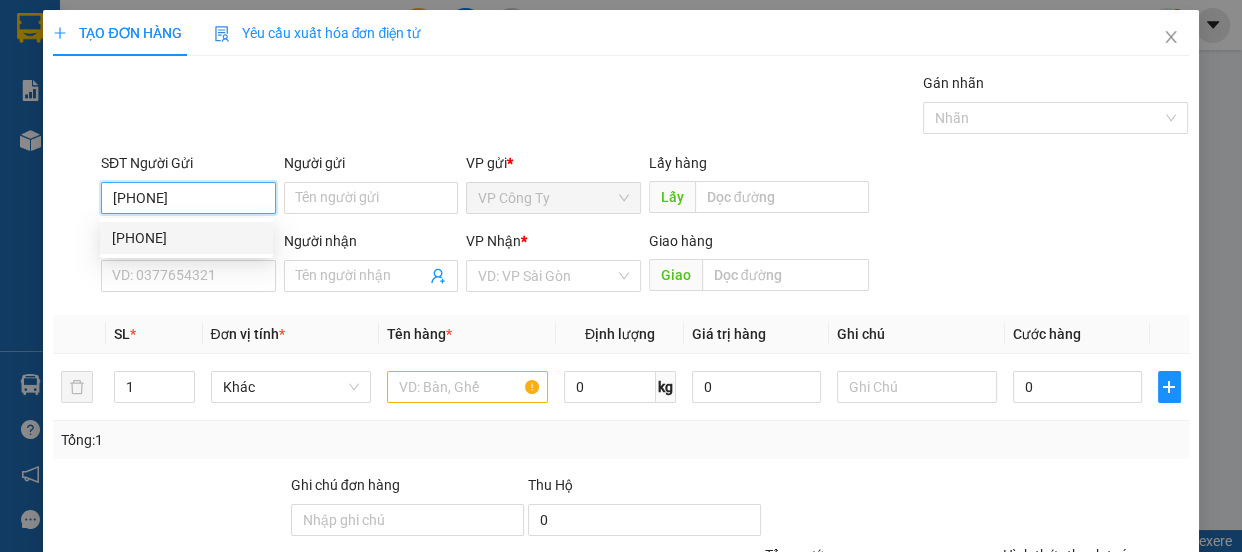 click on "[PHONE]" at bounding box center (186, 238) 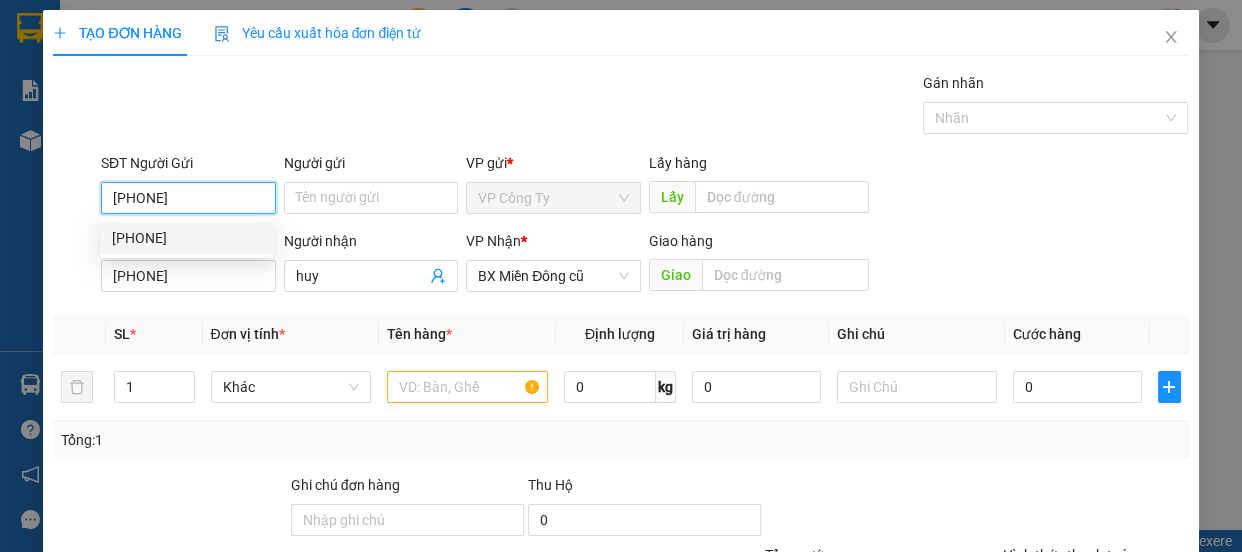type on "100.000" 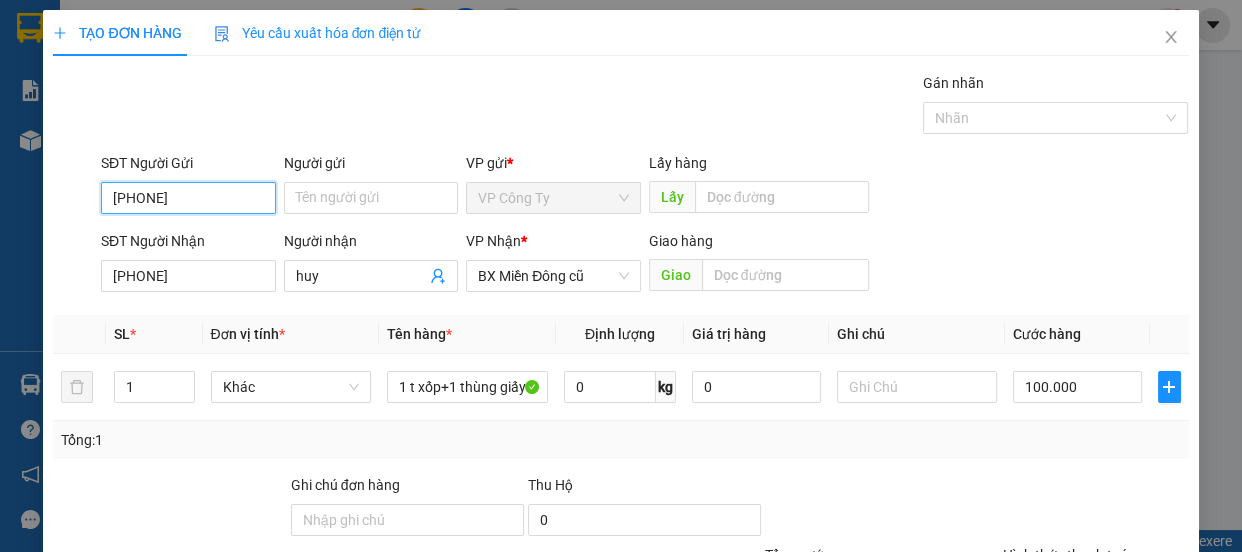 scroll, scrollTop: 187, scrollLeft: 0, axis: vertical 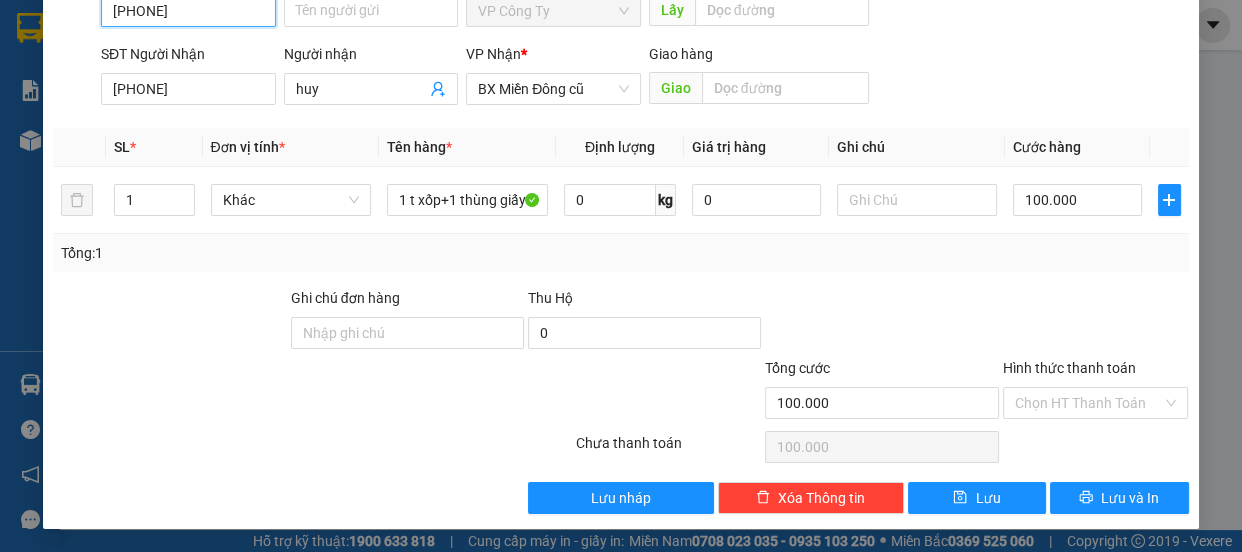 type on "[PHONE]" 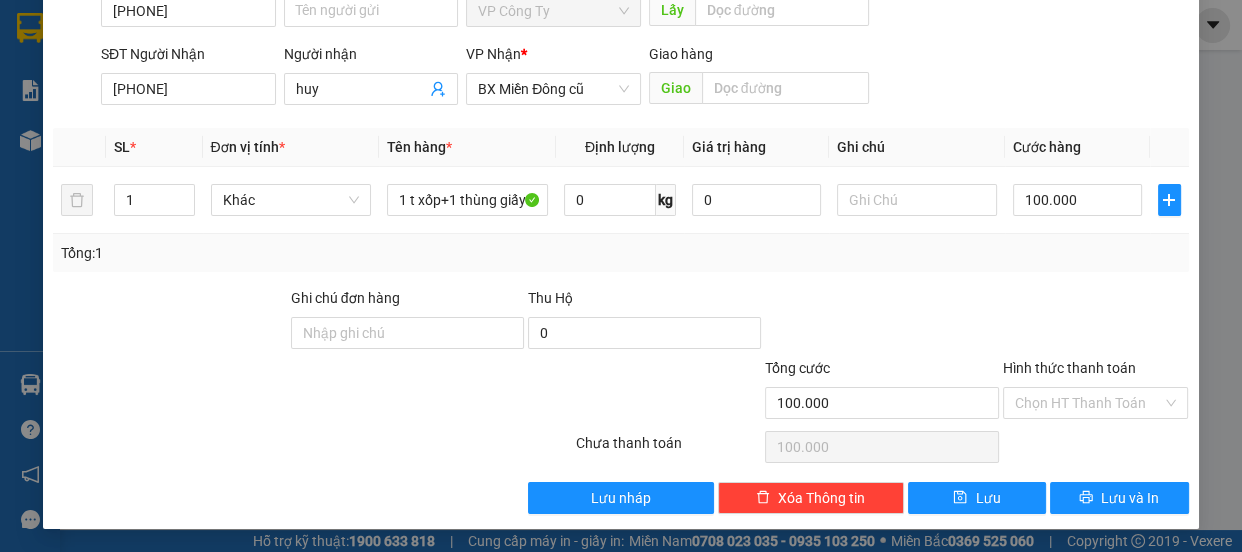 click on "Hình thức thanh toán" at bounding box center (1069, 368) 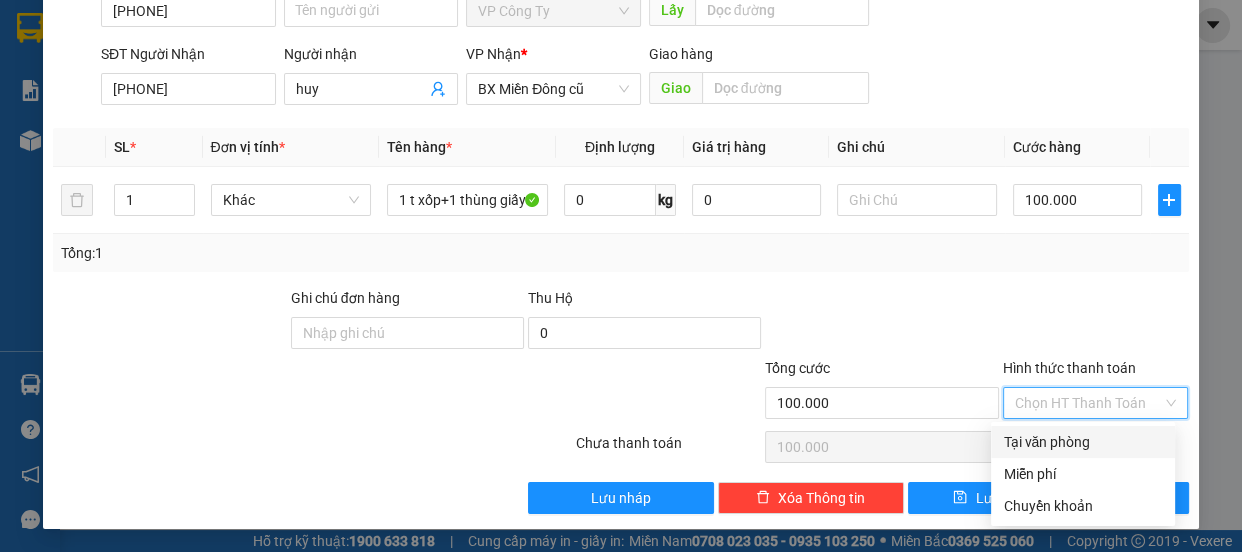 click on "Tại văn phòng" at bounding box center [1083, 442] 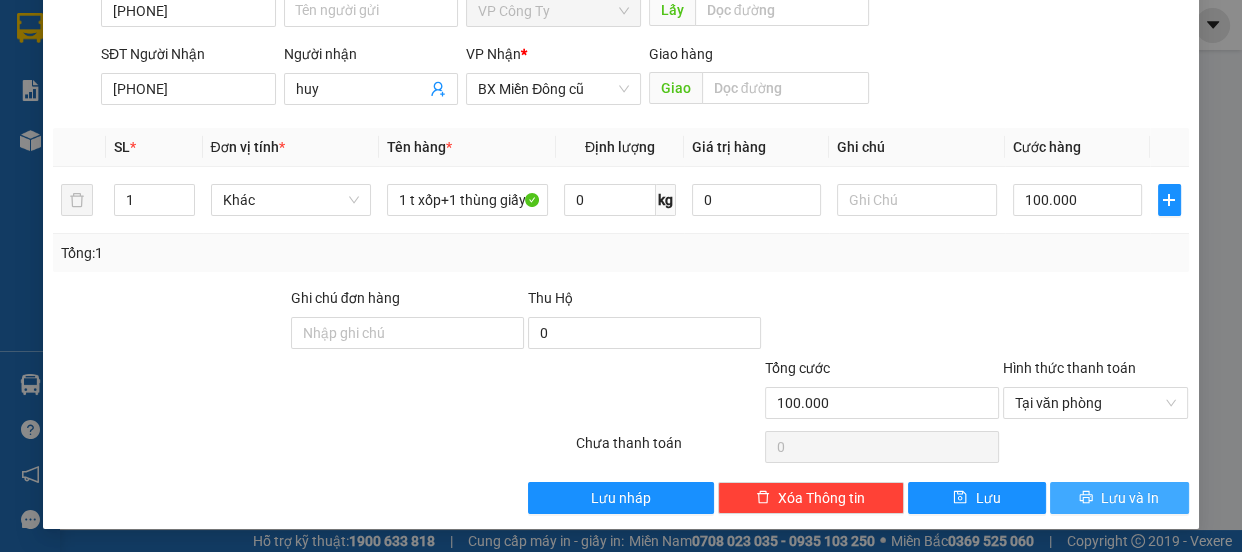 click on "Lưu và In" at bounding box center [1119, 498] 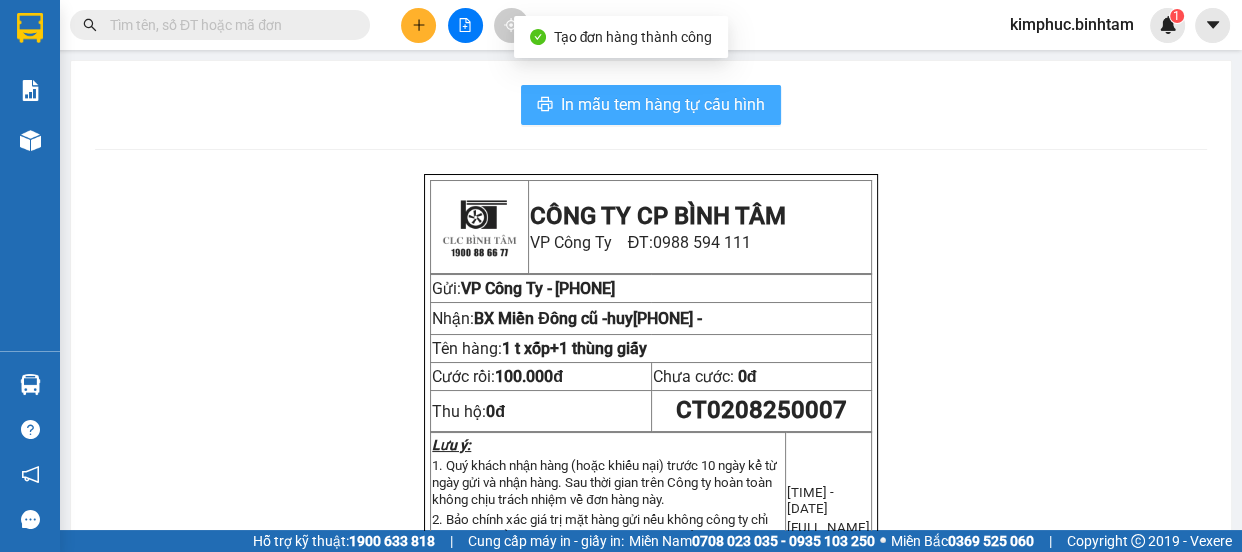 click on "In mẫu tem hàng tự cấu hình" at bounding box center [663, 104] 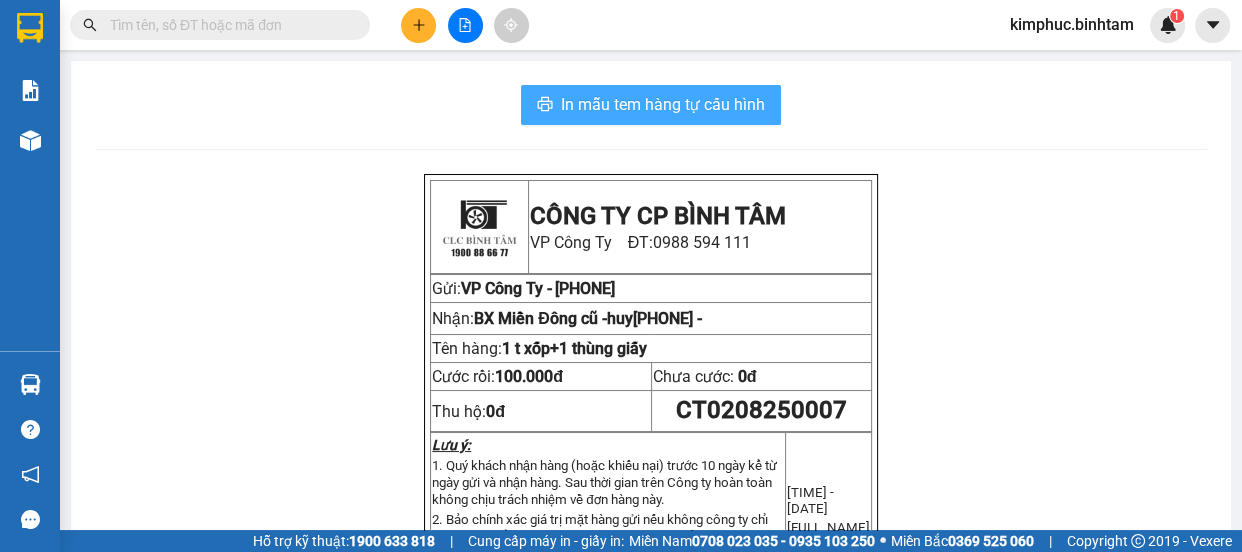 click on "In mẫu tem hàng tự cấu hình" at bounding box center [663, 104] 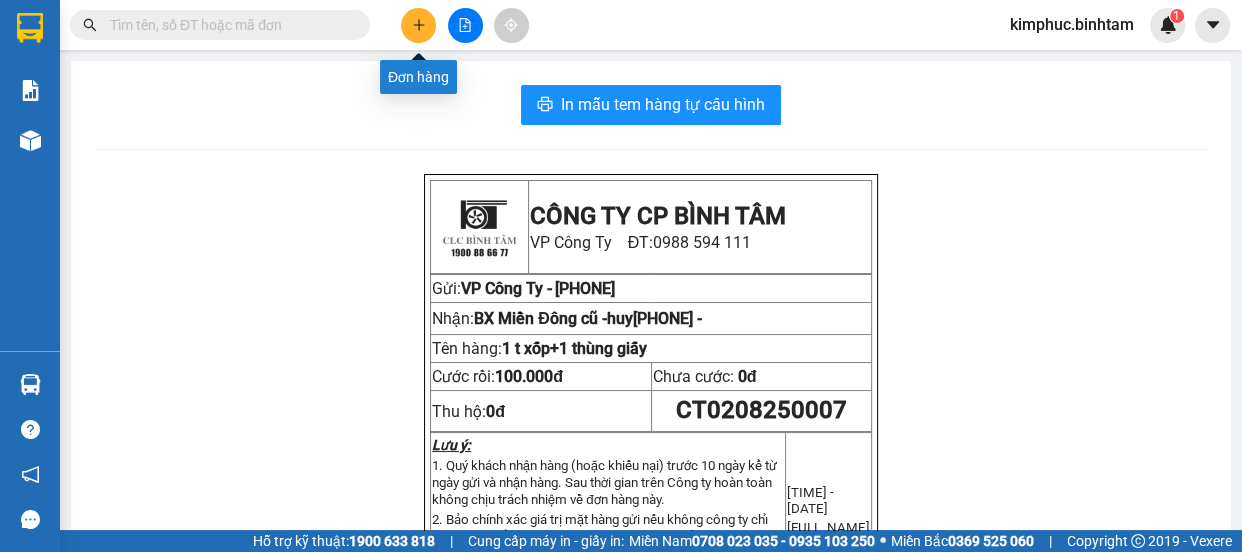 click at bounding box center (418, 25) 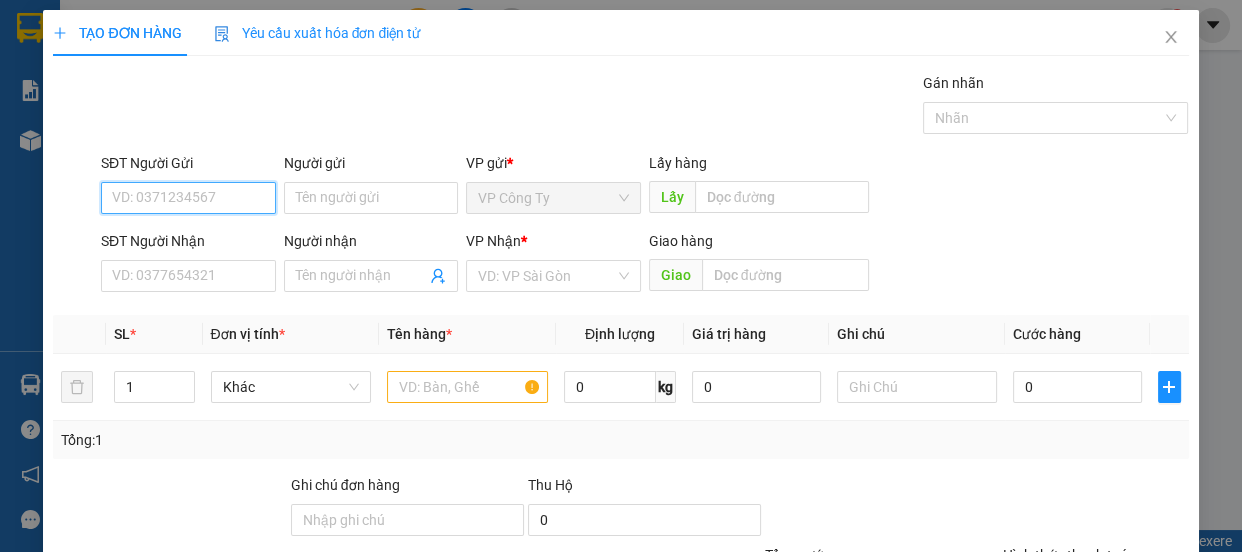 click on "SĐT Người Gửi" at bounding box center (188, 198) 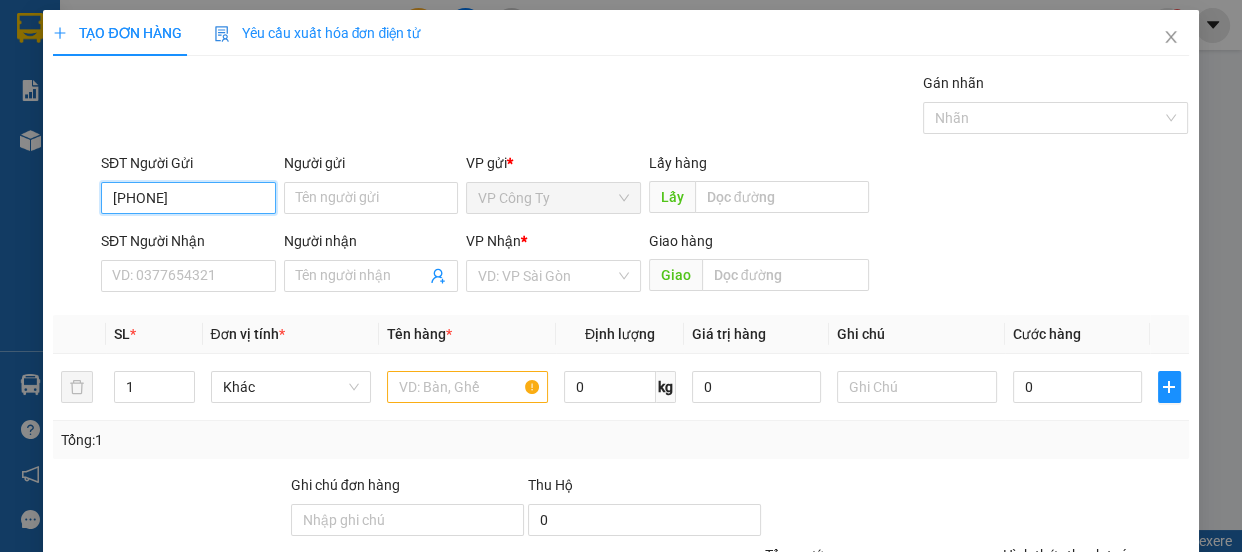 type on "0913418721" 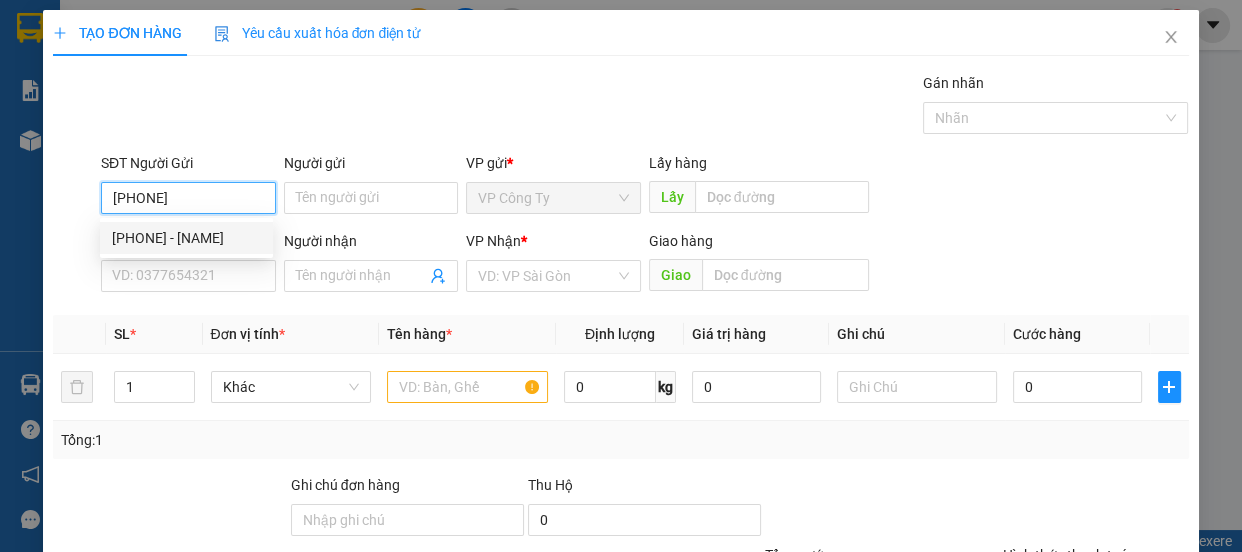 click on "0913418721 - khanh" at bounding box center [186, 238] 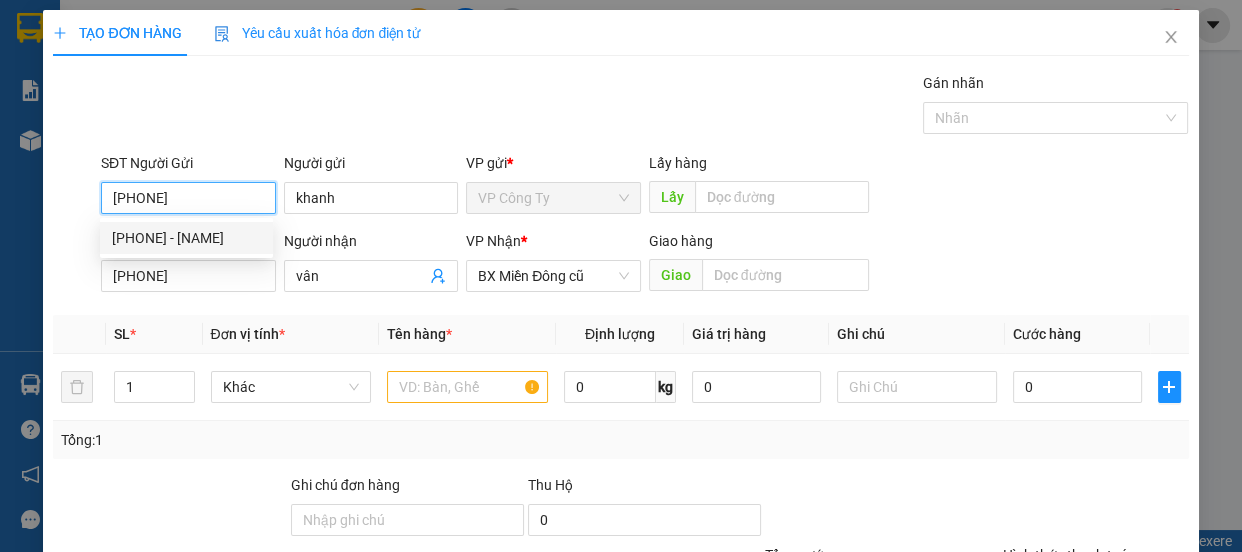 type on "70.000" 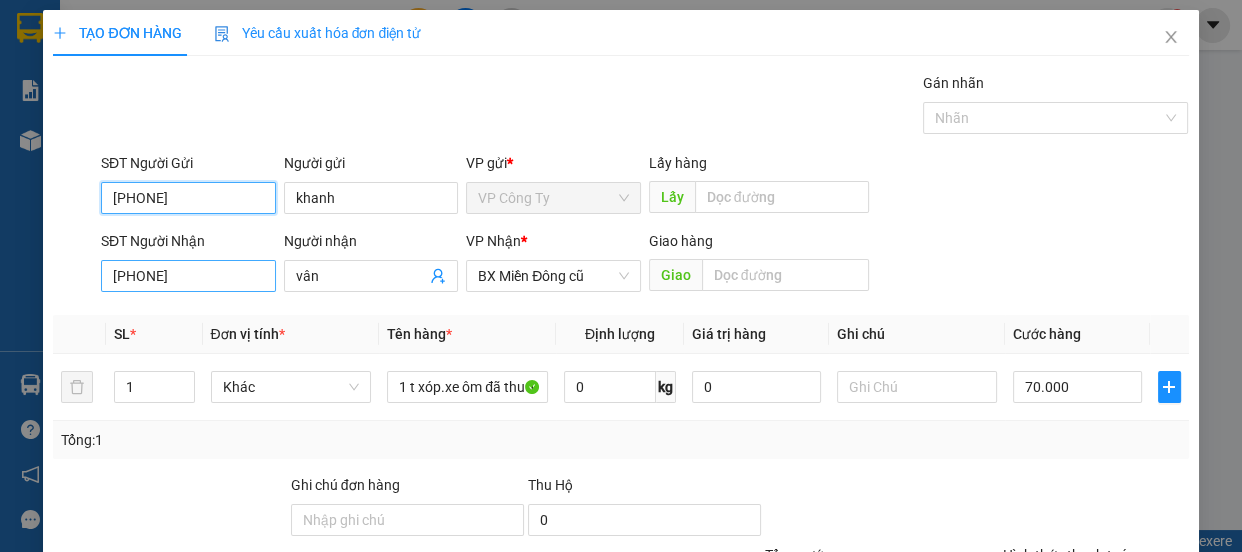 type on "0913418721" 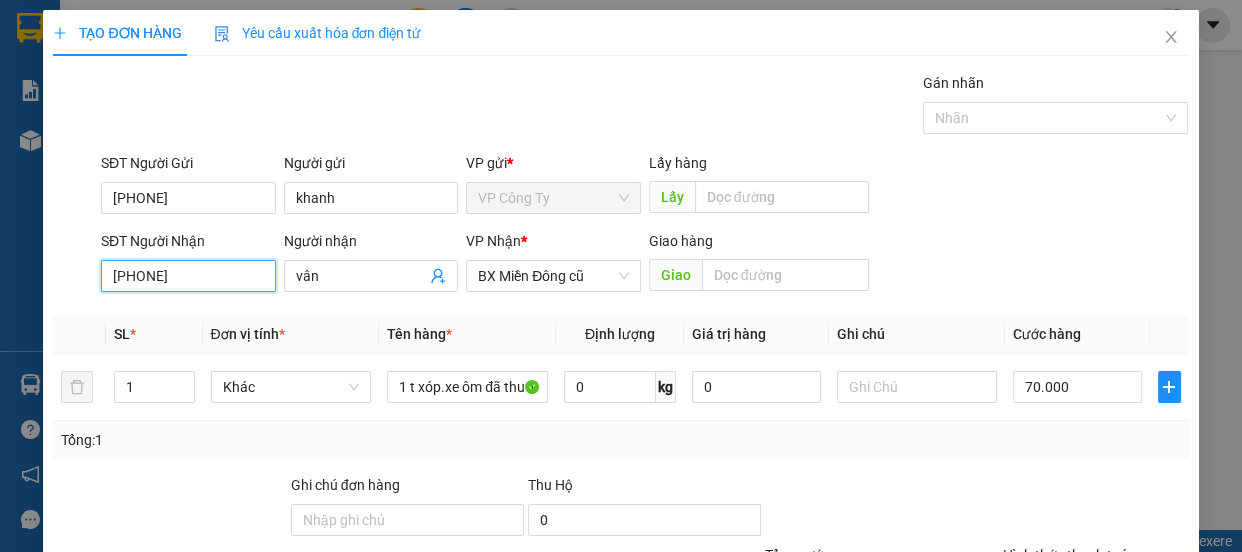 click on "0944164634" at bounding box center [188, 276] 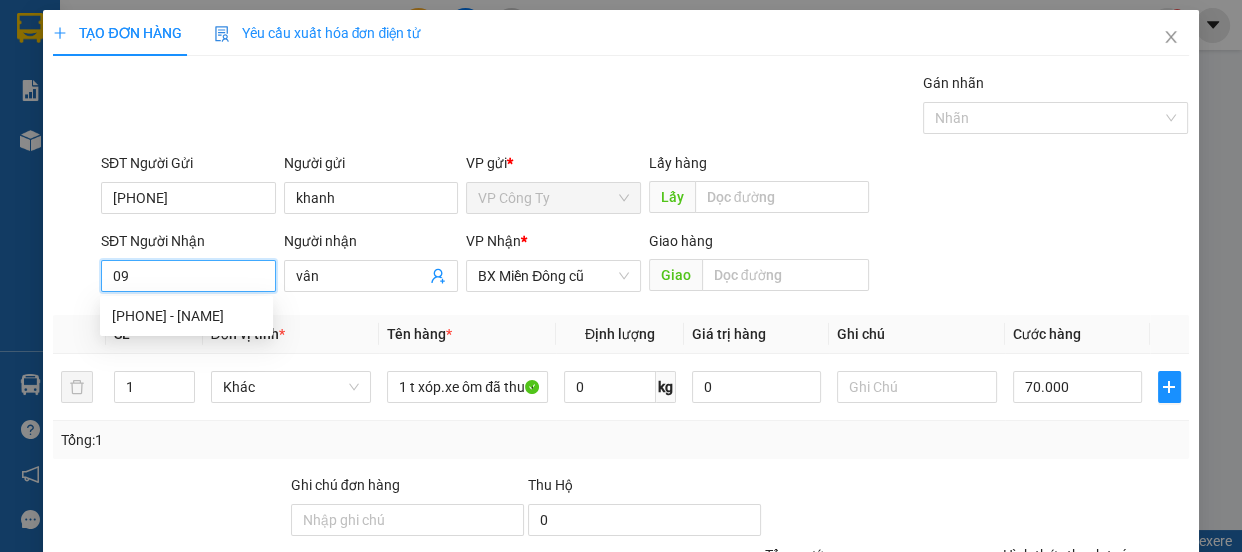 type on "0" 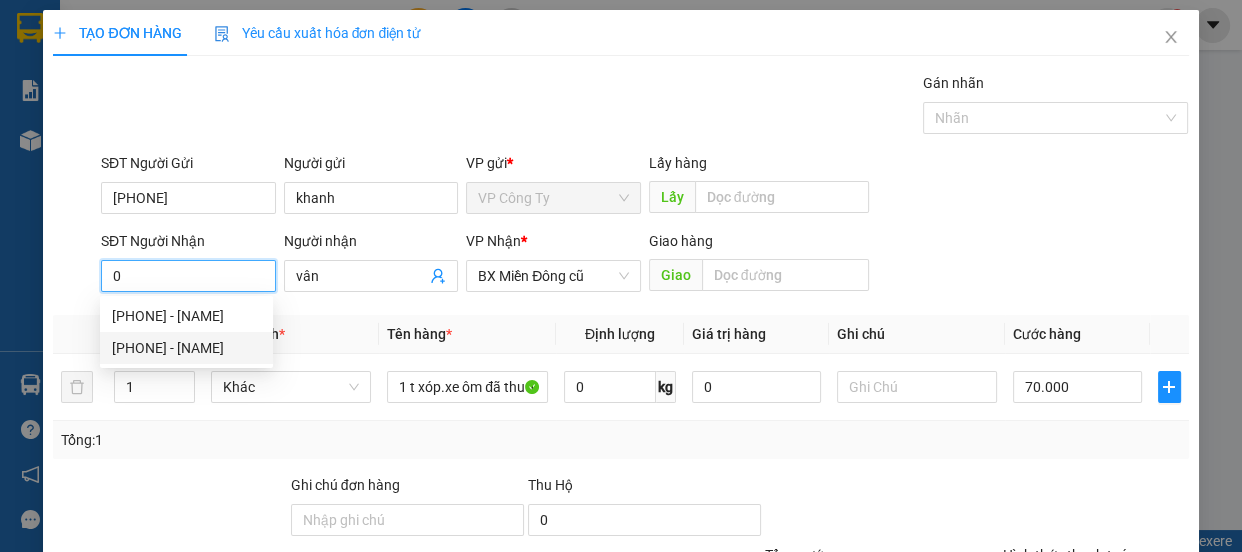 click on "0943765576 - khiêm" at bounding box center [186, 348] 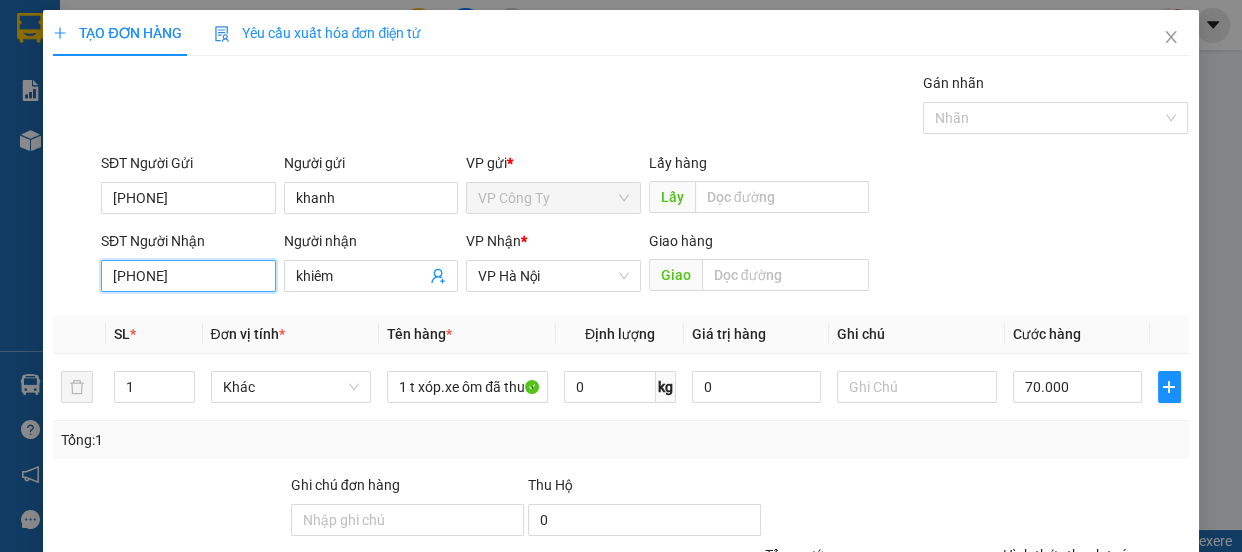 type on "80.000" 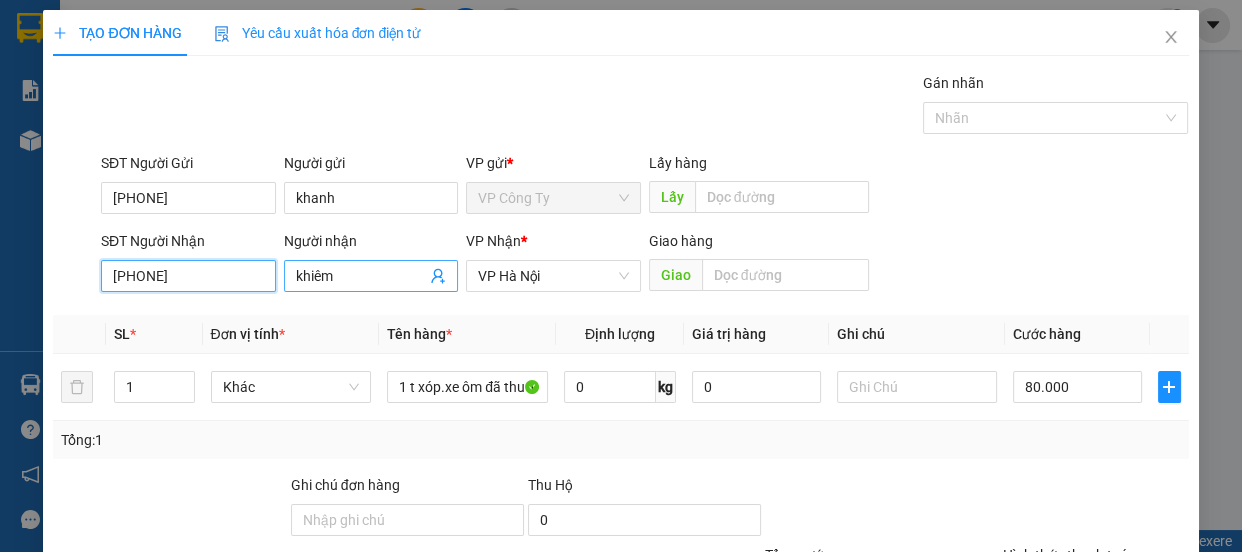 type on "0943765576" 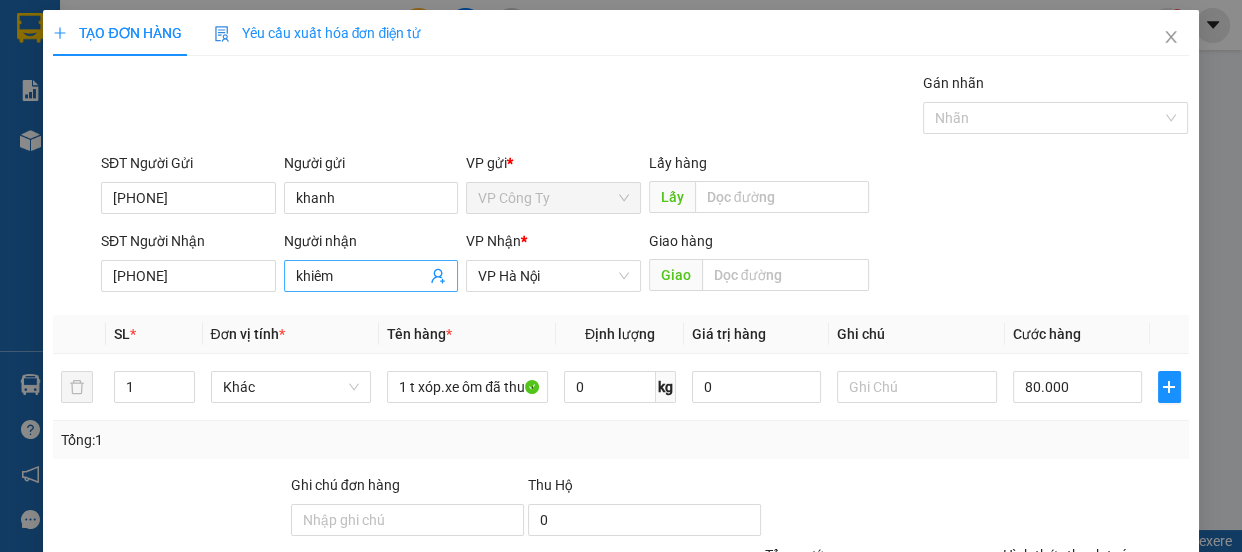 click on "khiêm" at bounding box center [361, 276] 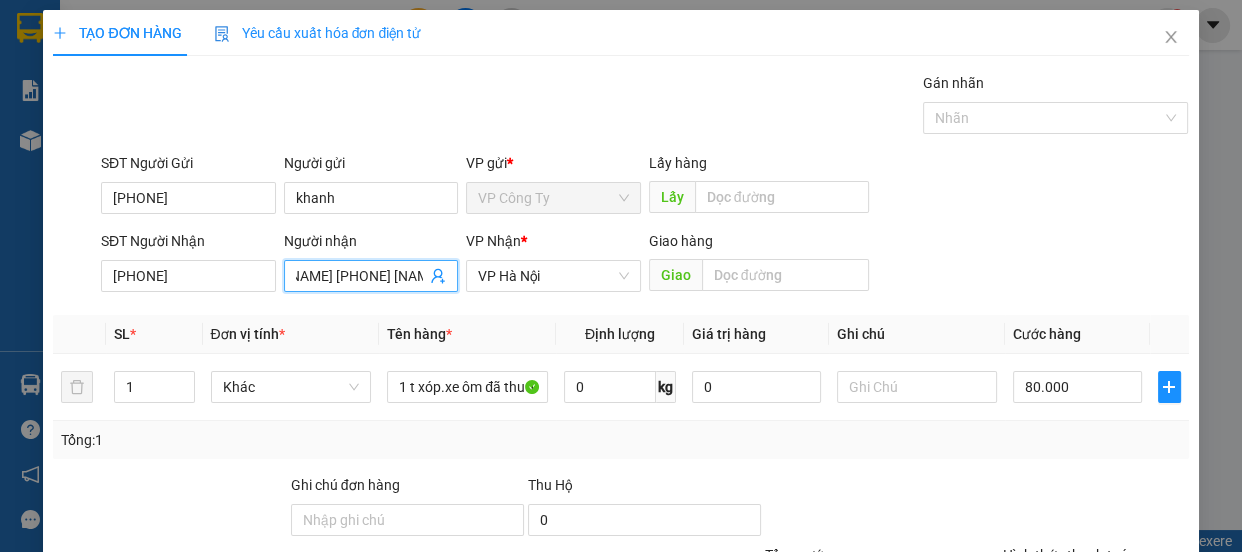 scroll, scrollTop: 0, scrollLeft: 18, axis: horizontal 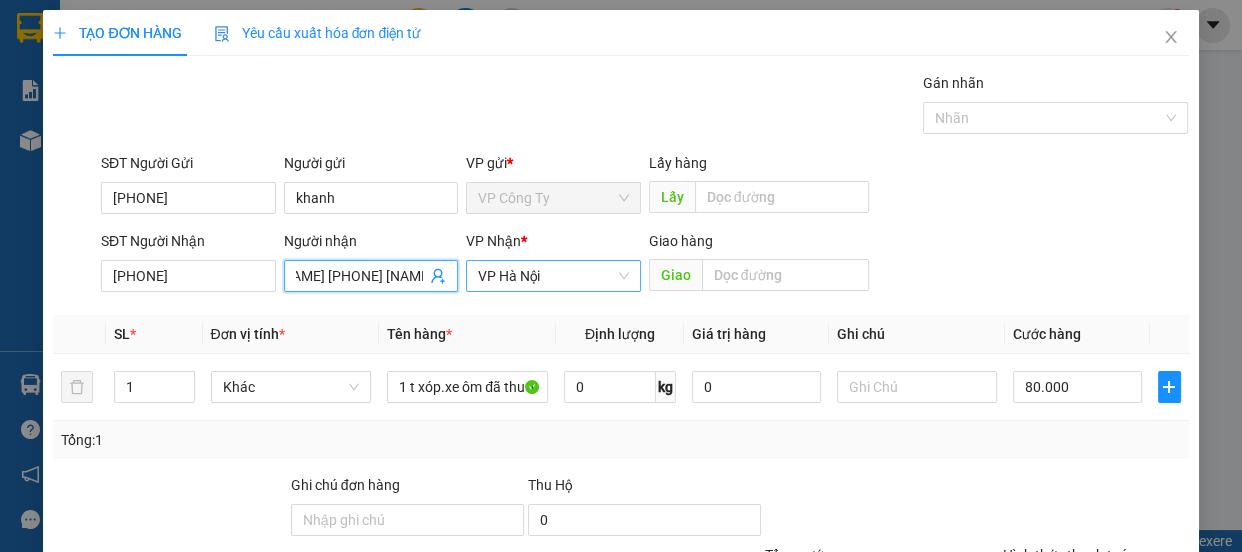 click on "VP Hà Nội" at bounding box center (553, 276) 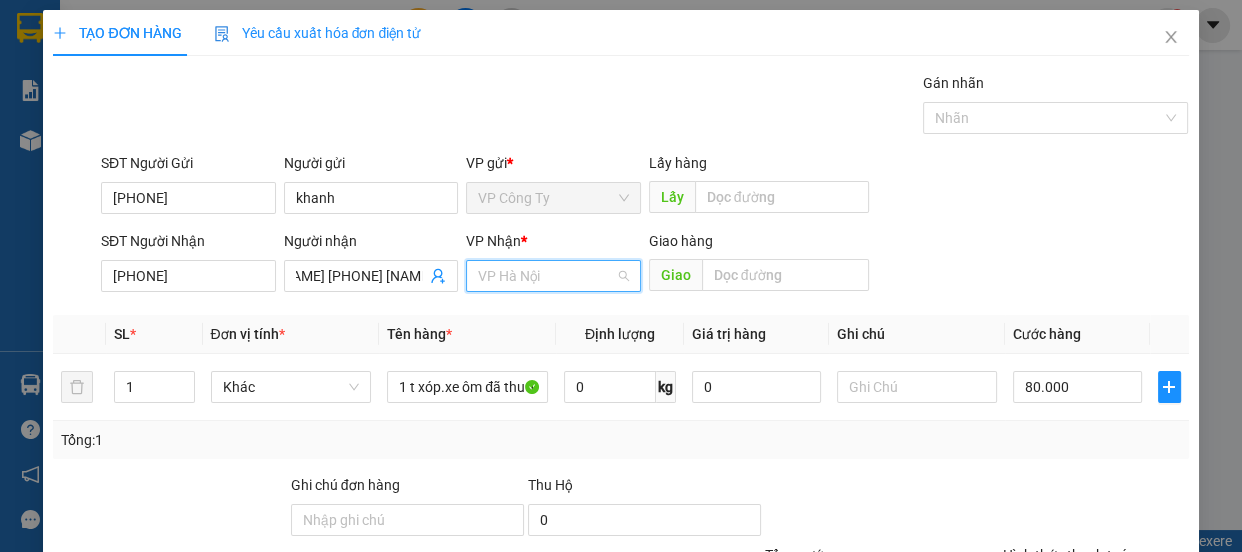 scroll, scrollTop: 0, scrollLeft: 0, axis: both 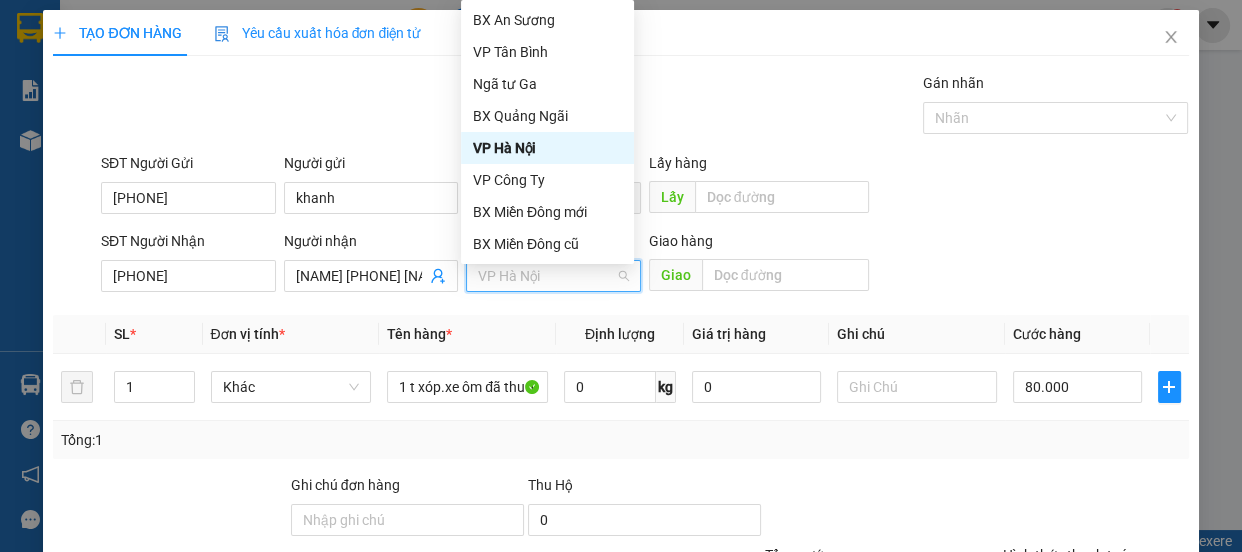 click on "VP Hà Nội" at bounding box center (547, 148) 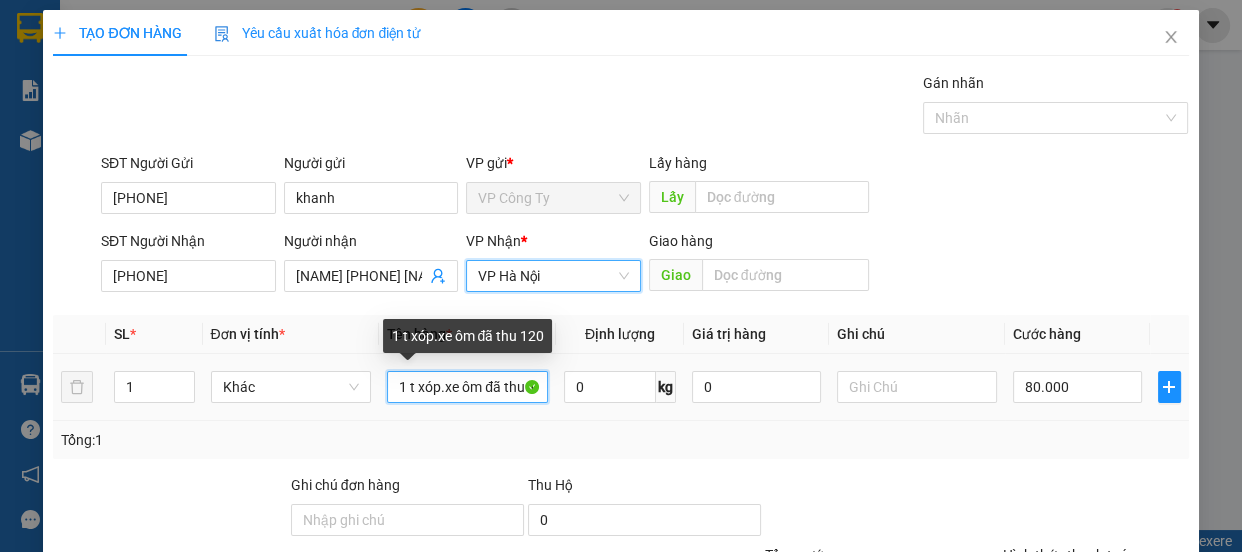 click on "1 t xóp.xe ôm đã thu 120" at bounding box center [467, 387] 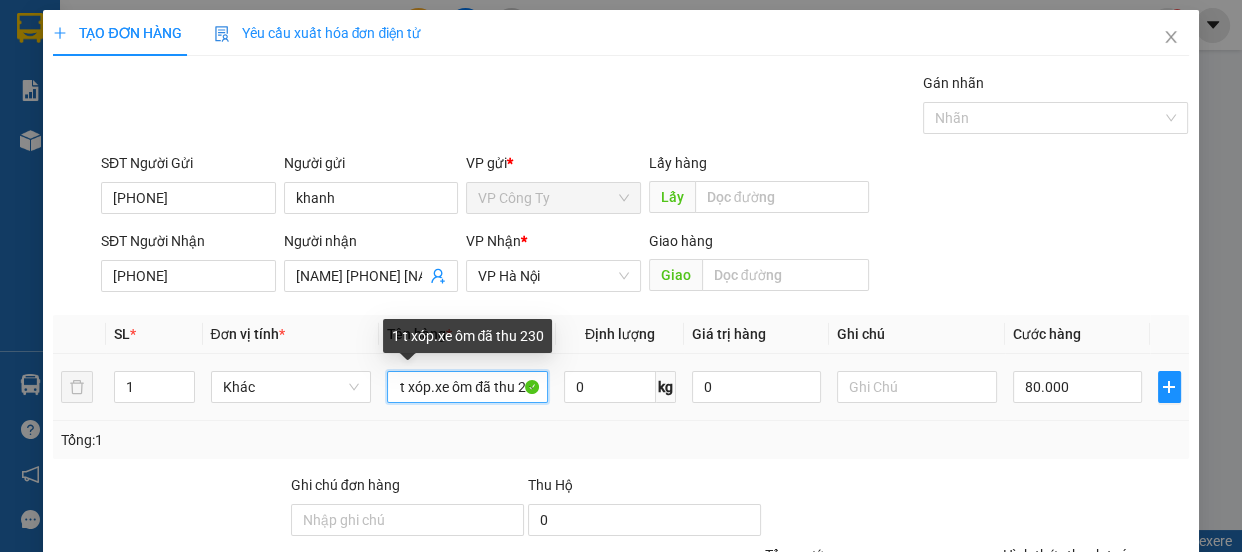scroll, scrollTop: 0, scrollLeft: 19, axis: horizontal 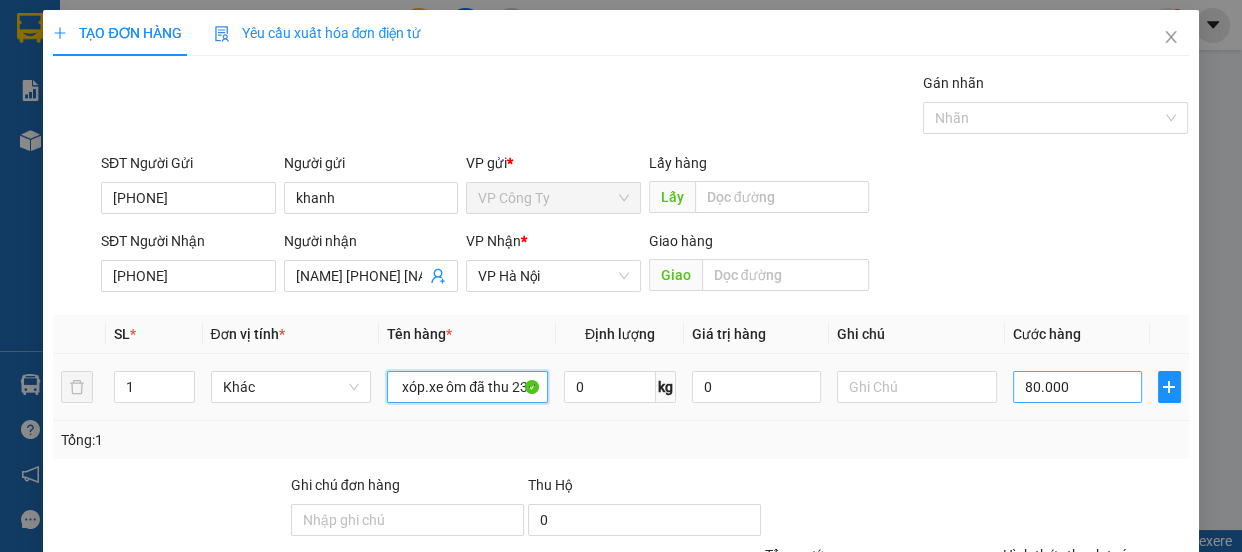 type on "1 t xóp.xe ôm đã thu 230" 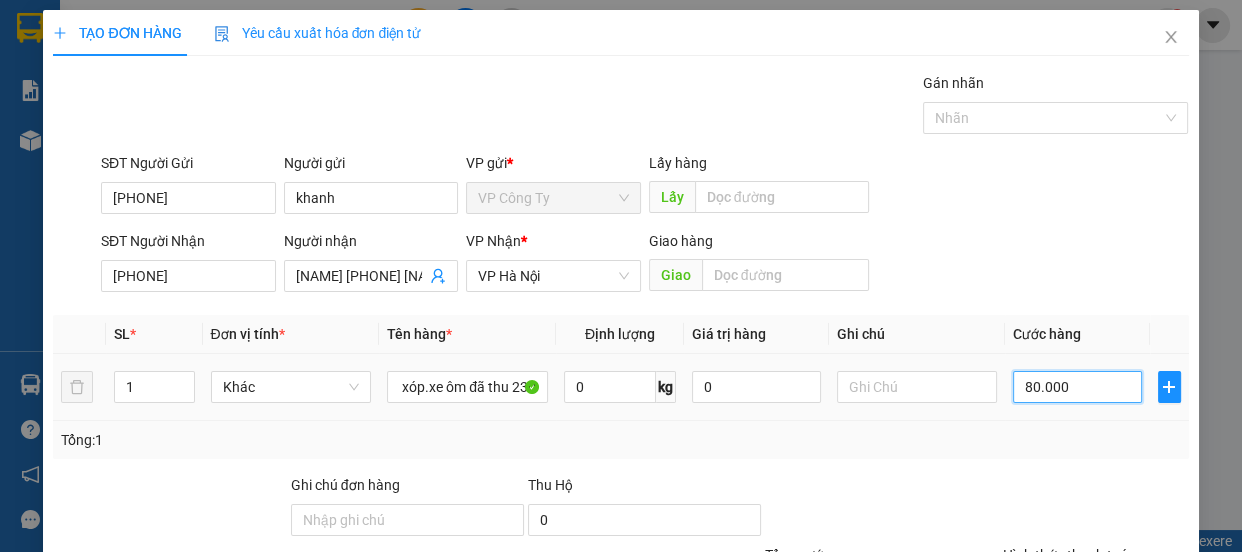 click on "80.000" at bounding box center [1077, 387] 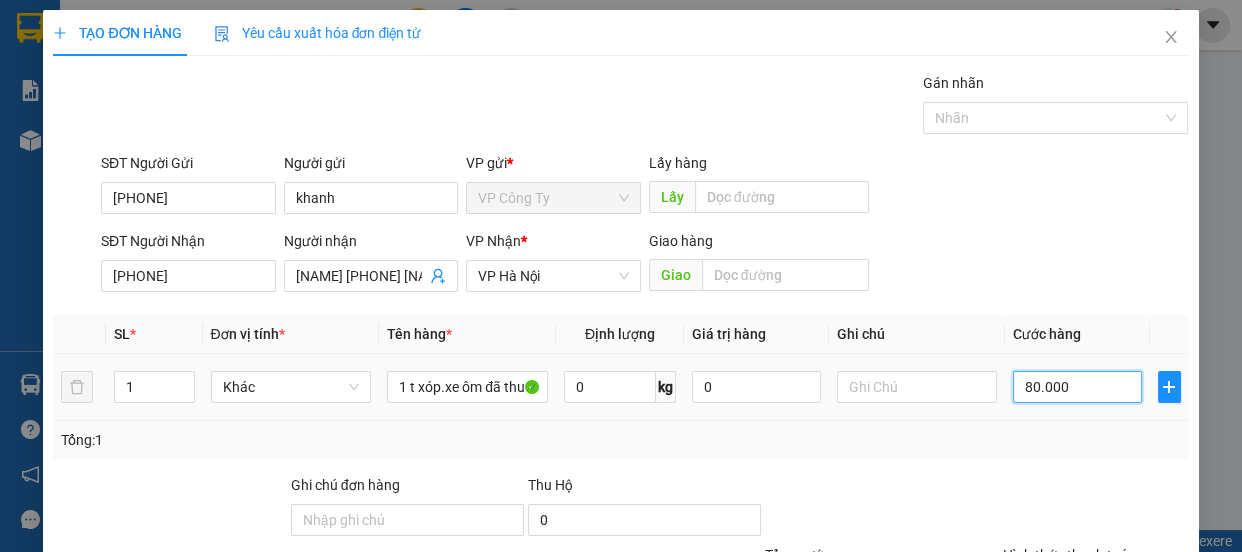 click on "80.000" at bounding box center (1077, 387) 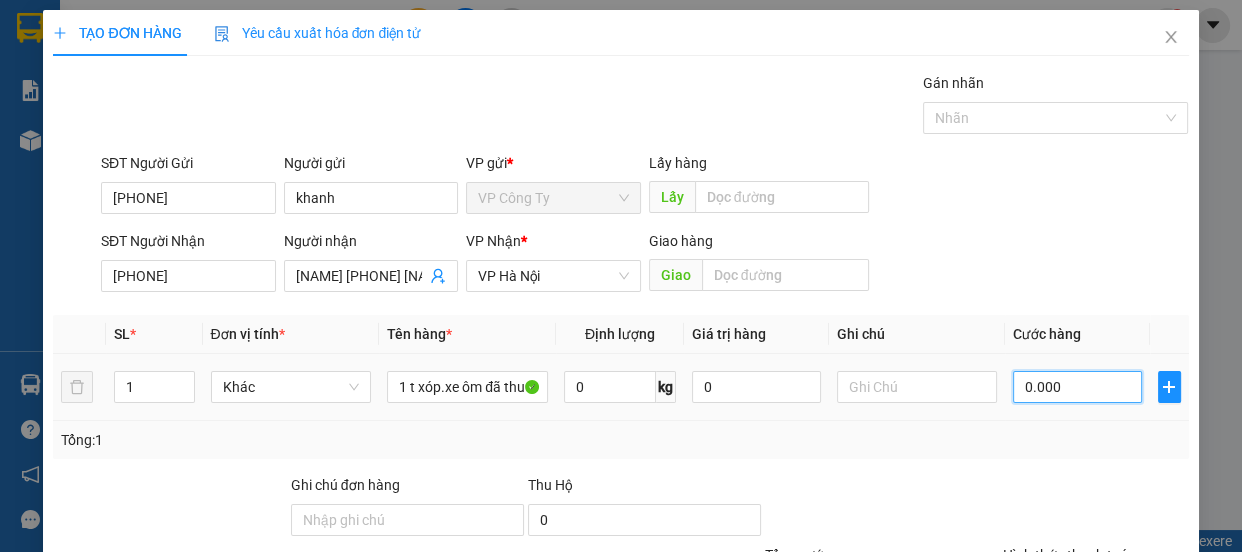 type on "10.000" 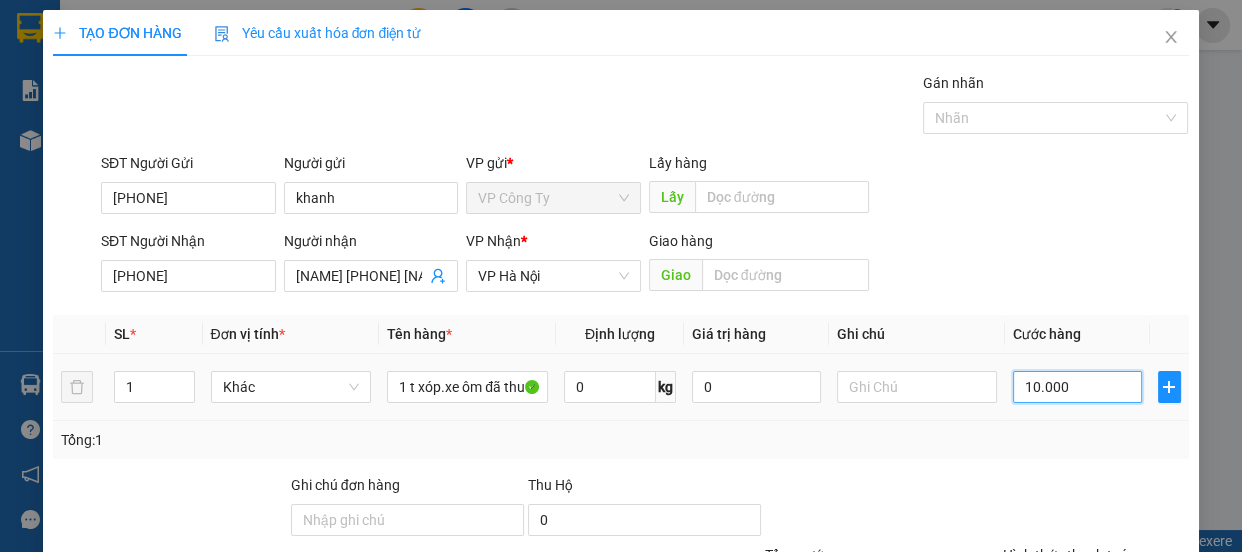 type on "170.000" 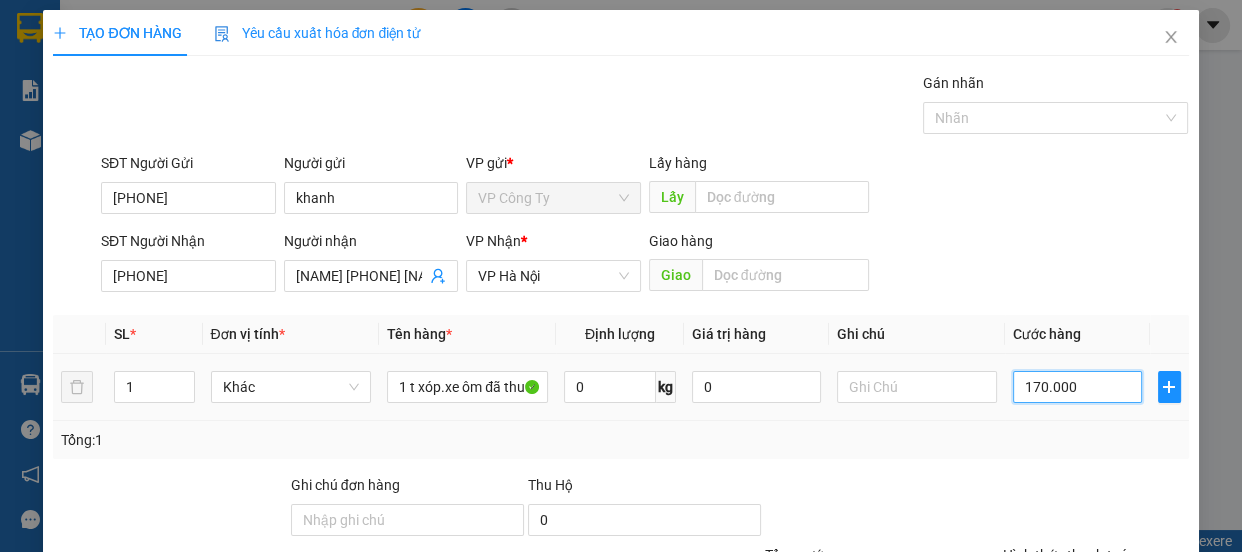 scroll, scrollTop: 187, scrollLeft: 0, axis: vertical 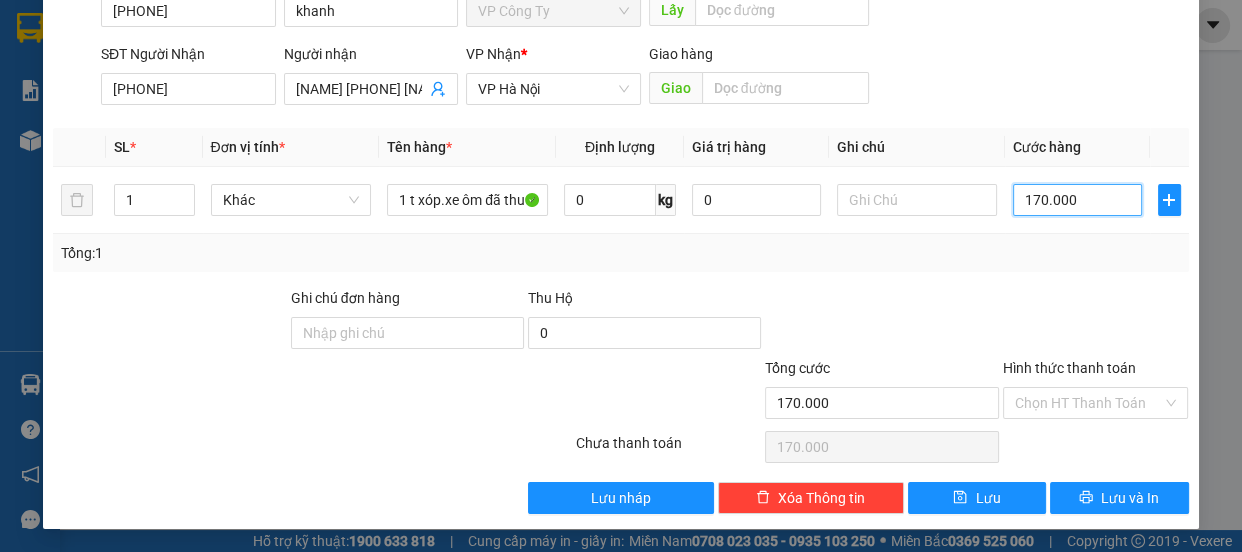 type on "170.000" 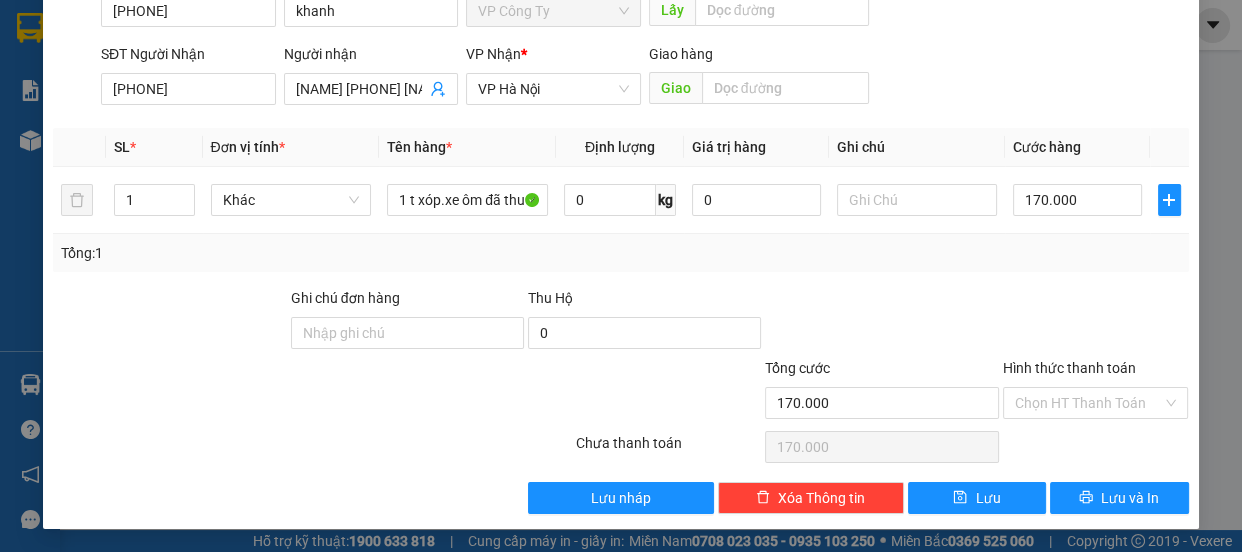 click on "Hình thức thanh toán" at bounding box center (1069, 368) 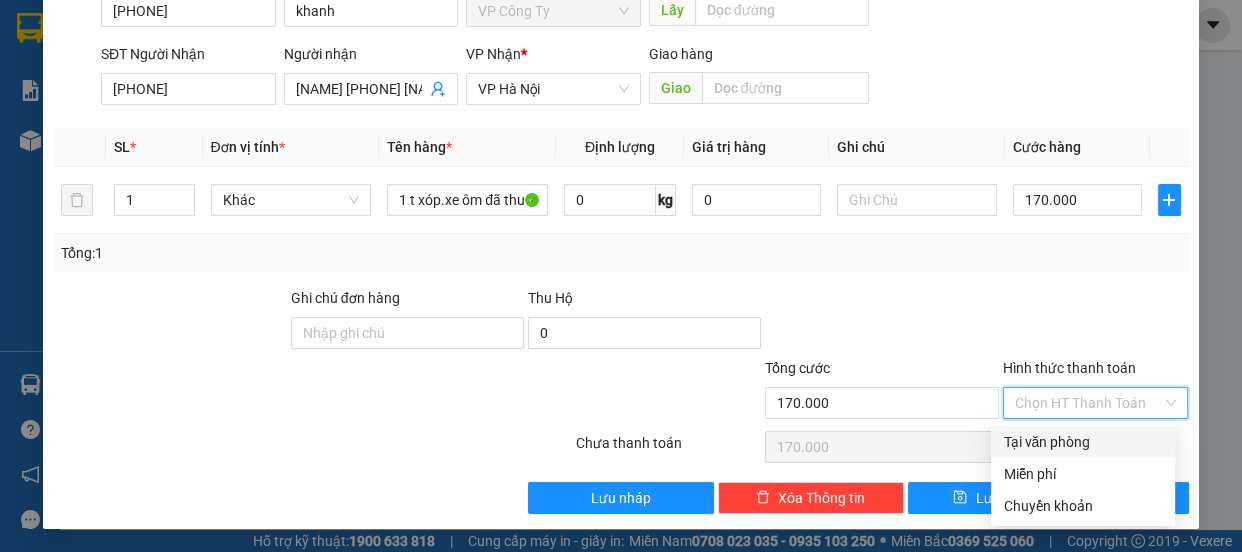 click on "Tại văn phòng" at bounding box center (1083, 442) 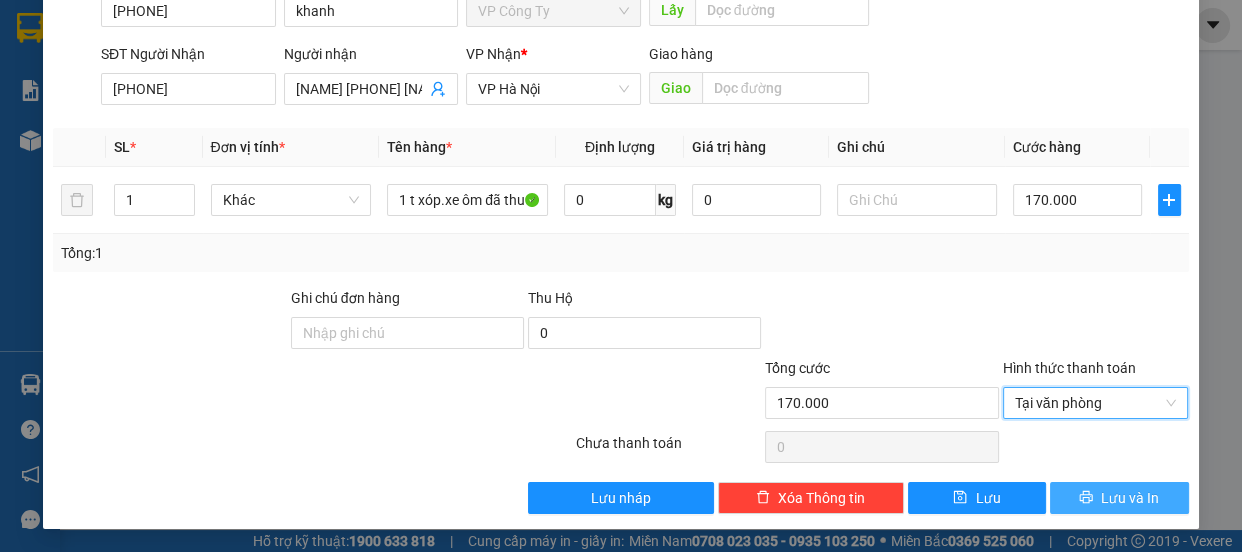 click on "Lưu và In" at bounding box center [1119, 498] 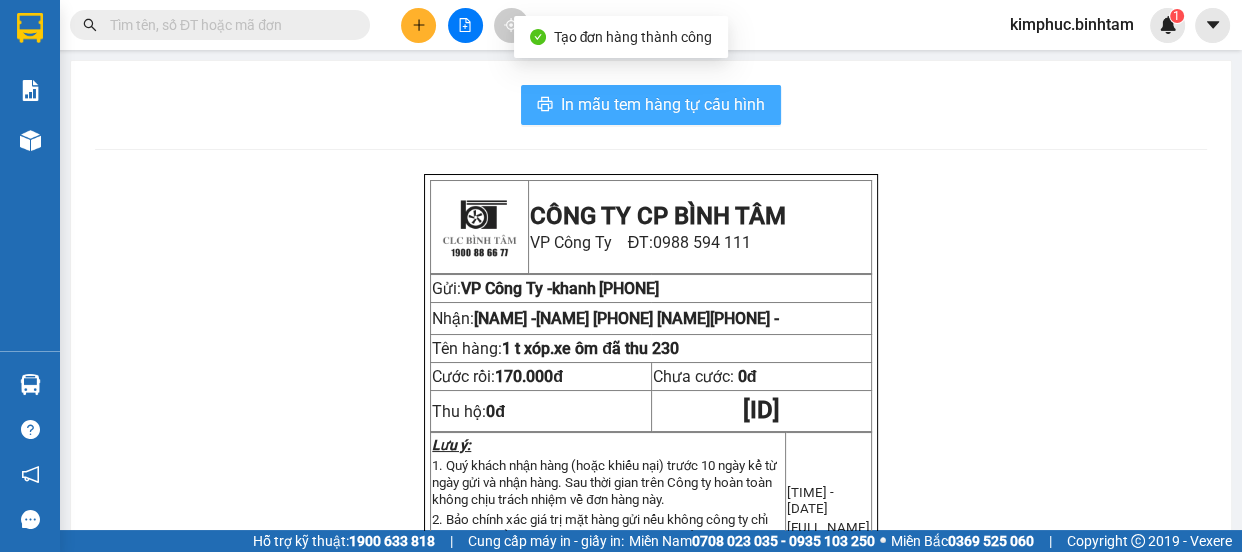 click on "In mẫu tem hàng tự cấu hình" at bounding box center [663, 104] 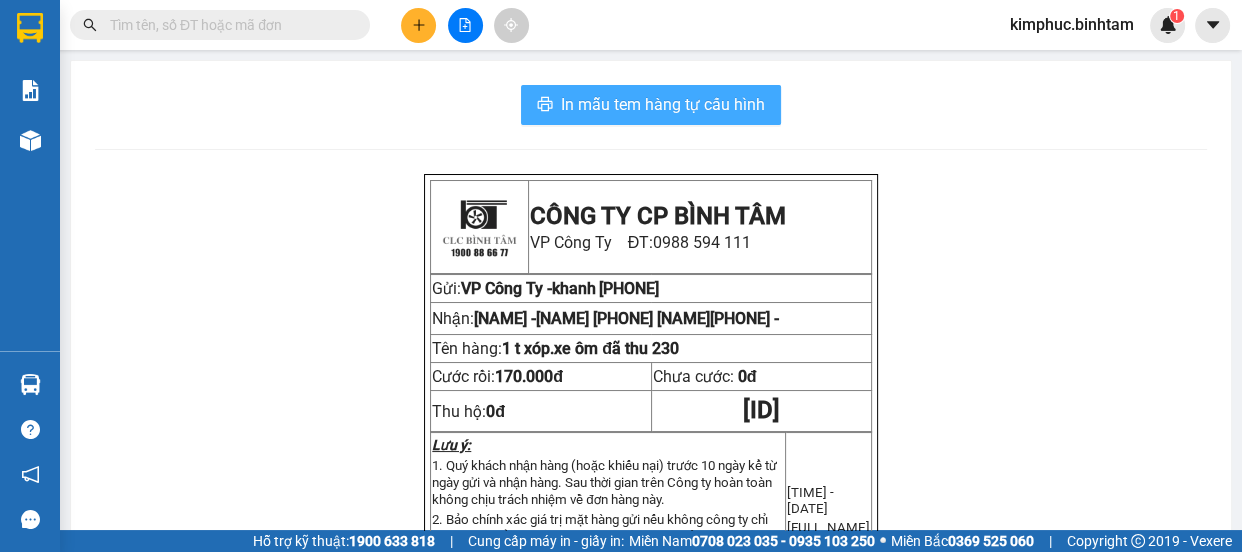 click on "In mẫu tem hàng tự cấu hình" at bounding box center [663, 104] 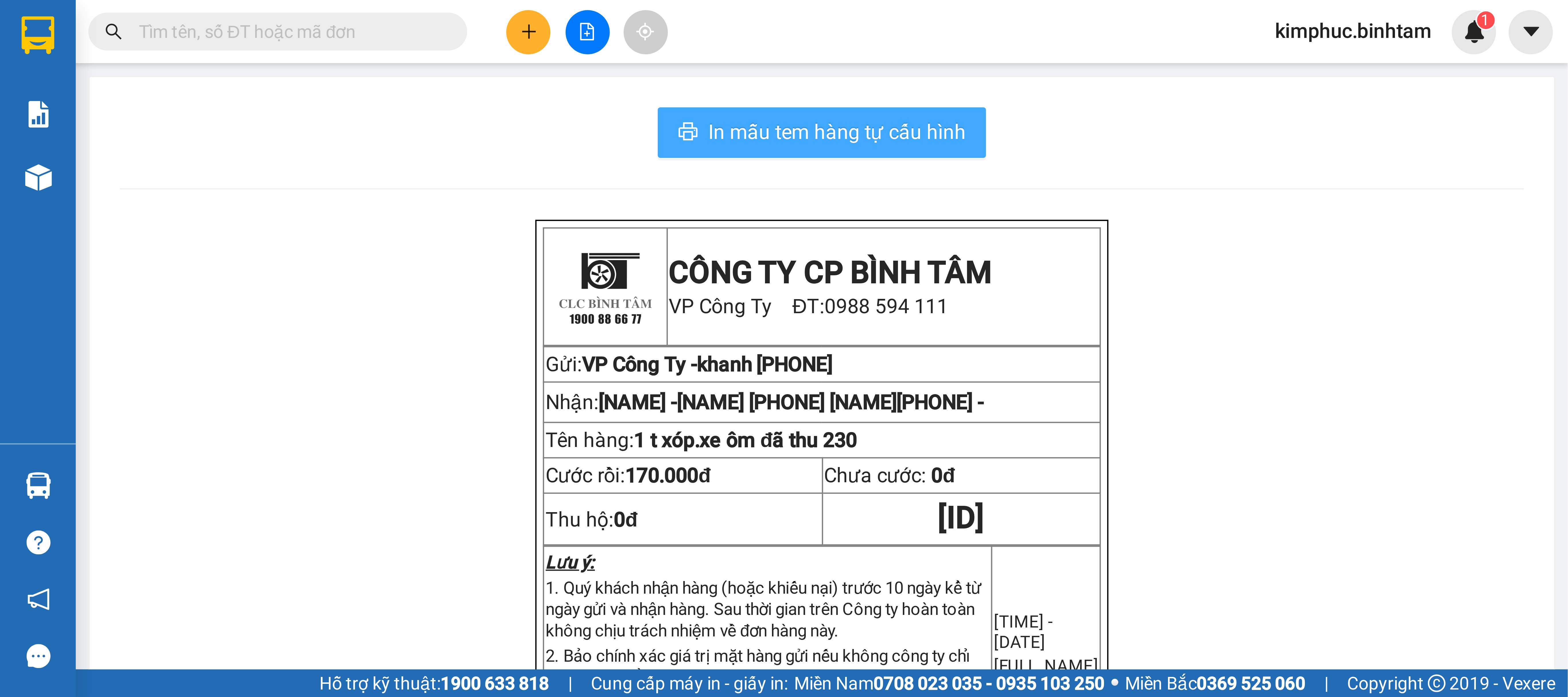 scroll, scrollTop: 0, scrollLeft: 0, axis: both 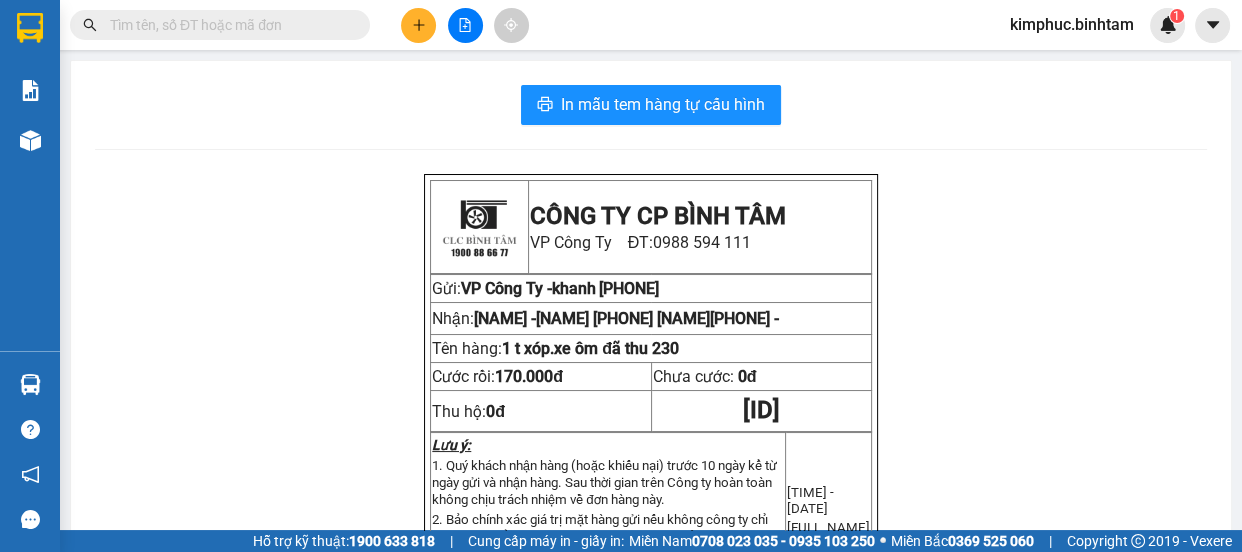 click at bounding box center [418, 25] 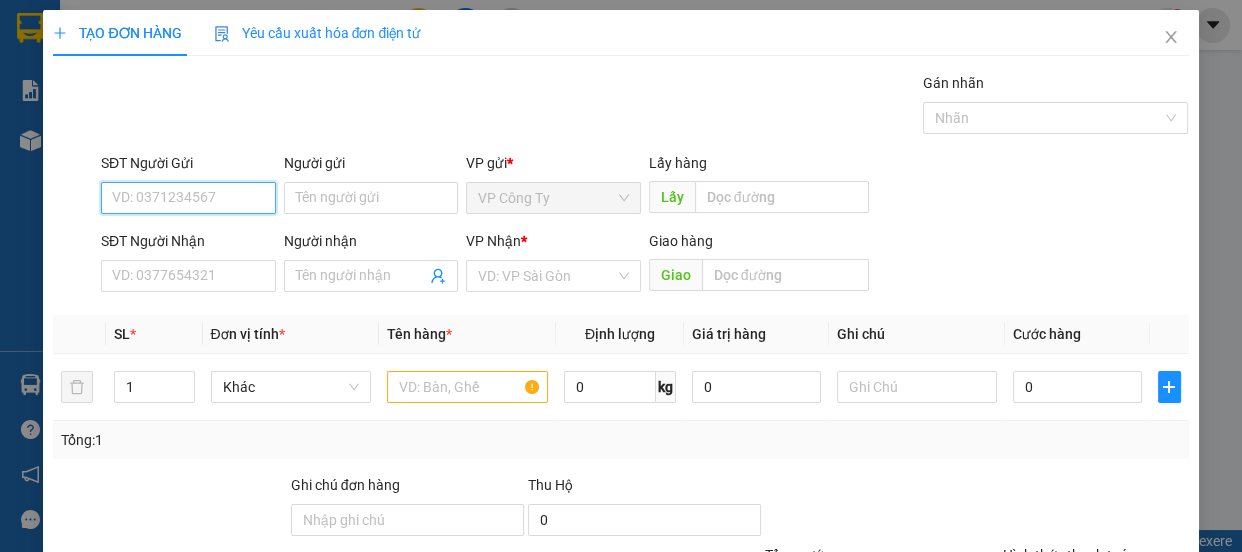 click on "SĐT Người Gửi" at bounding box center [188, 198] 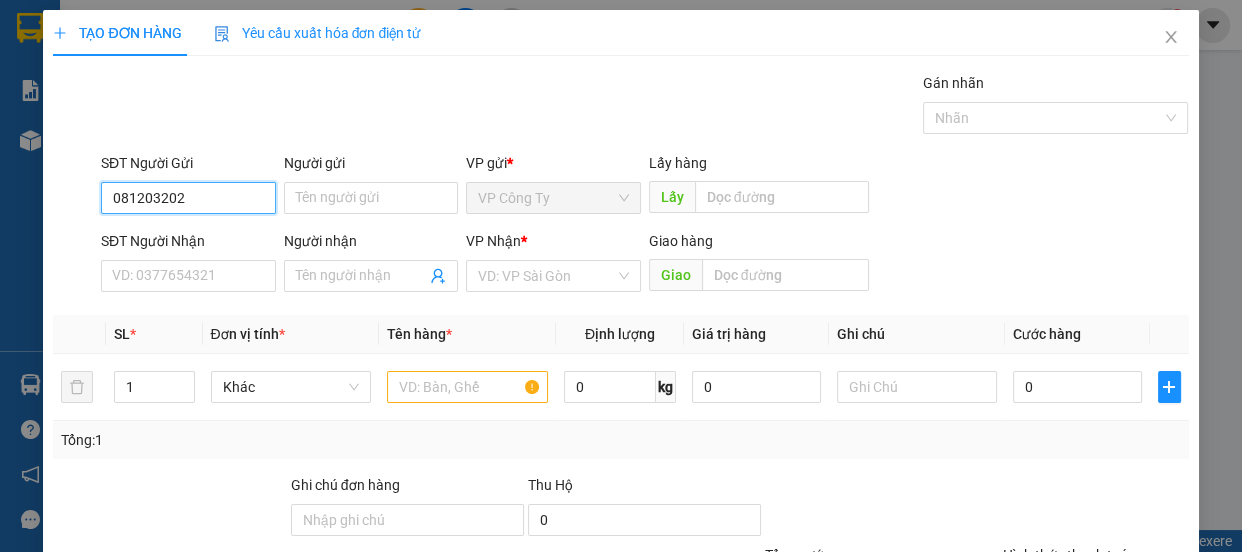 type on "0812032023" 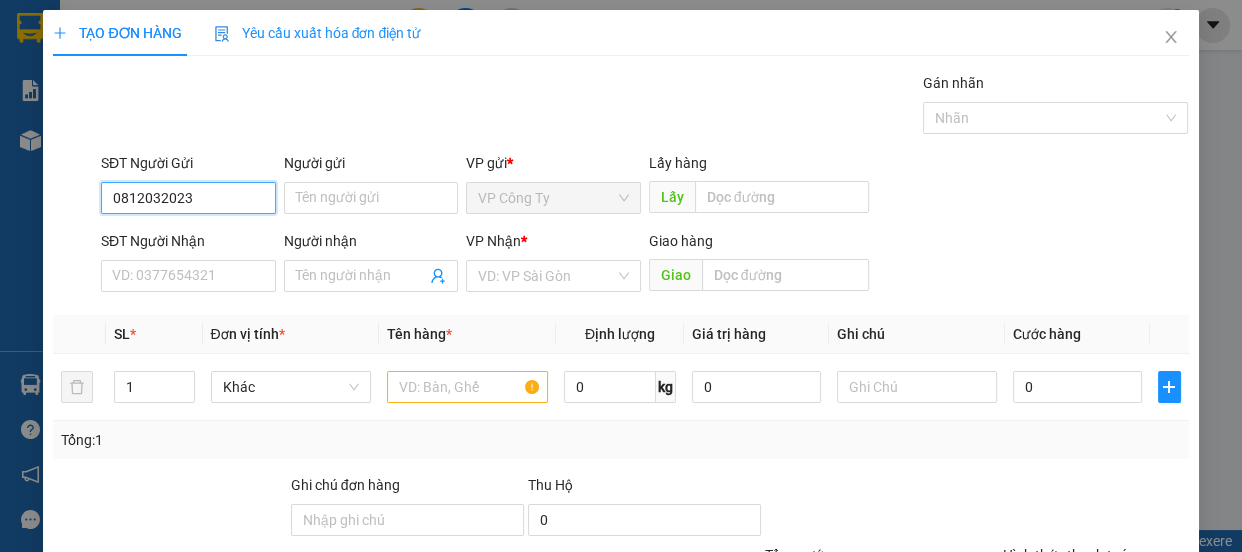click on "0812032023" at bounding box center (188, 198) 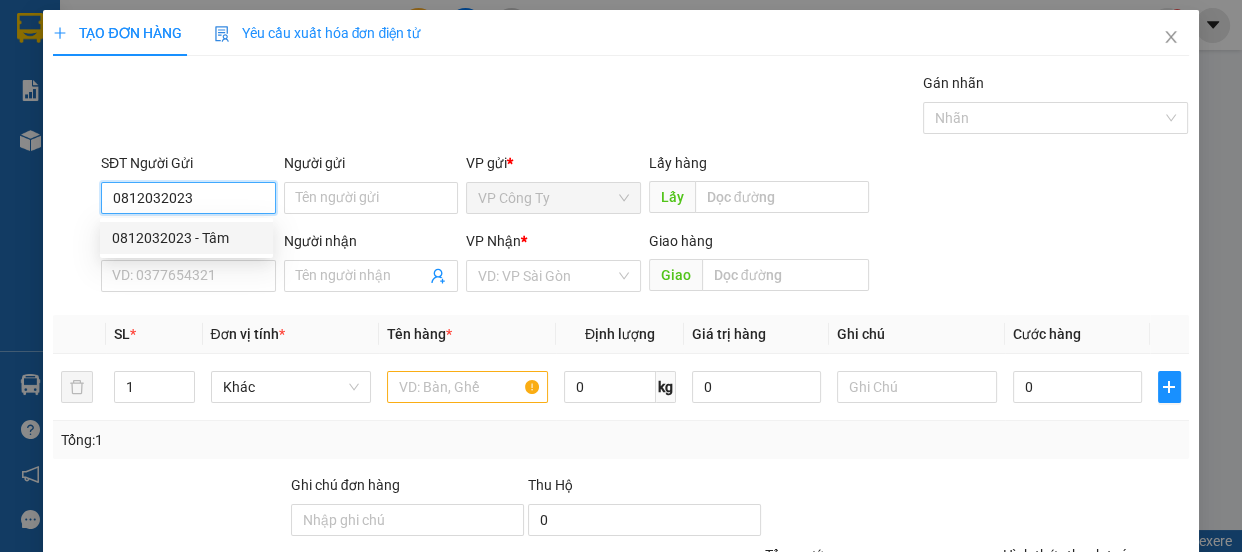 click on "0812032023" at bounding box center [188, 198] 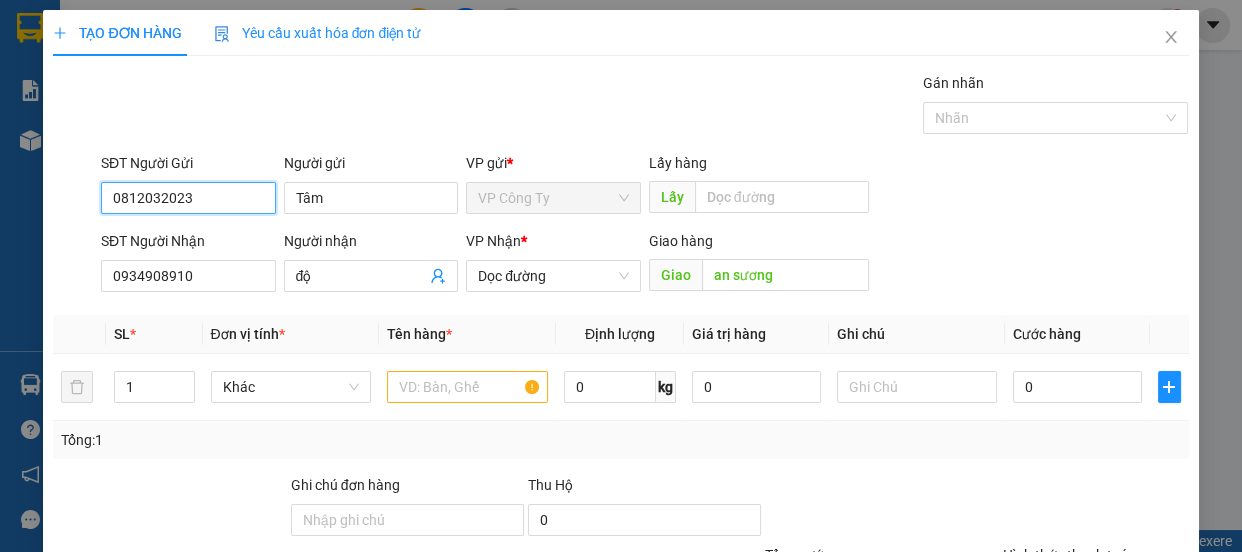 type on "50.000" 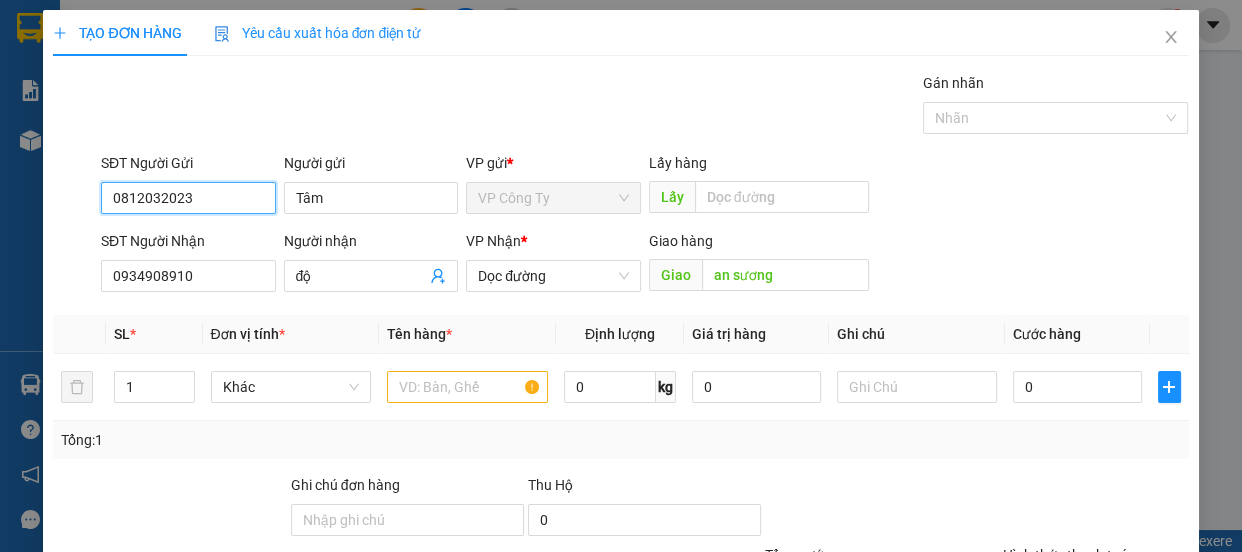 type on "50.000" 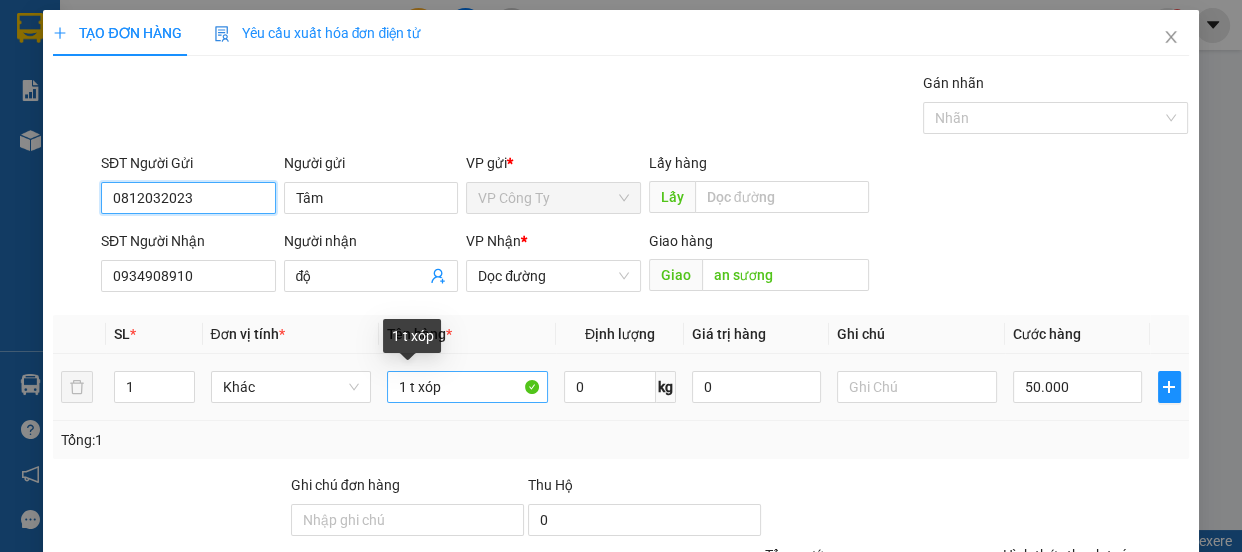 type on "0812032023" 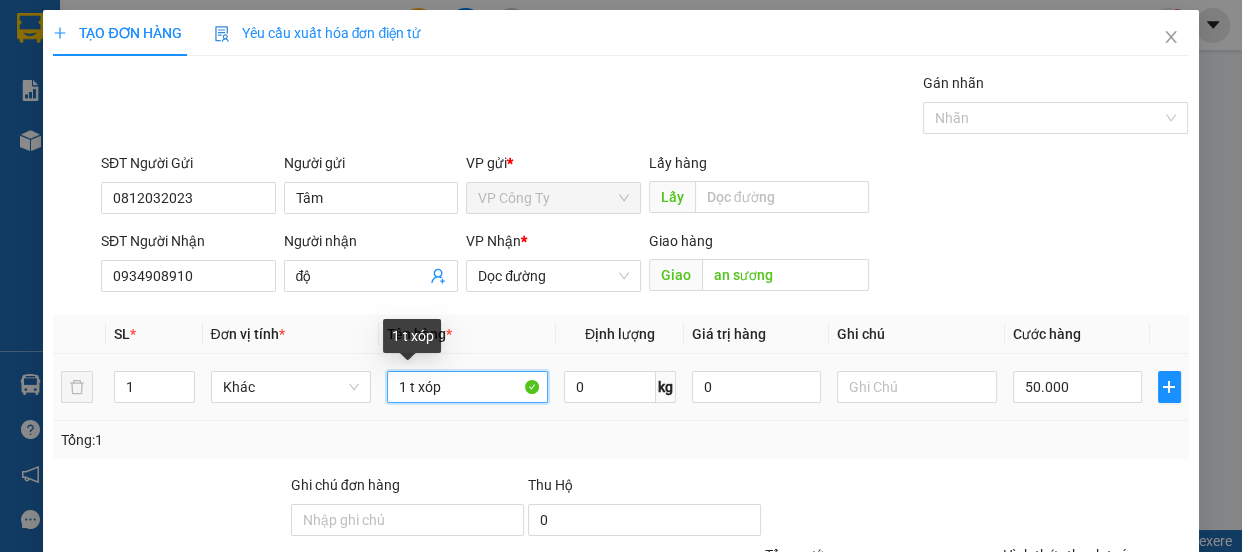 click on "1 t xóp" at bounding box center (467, 387) 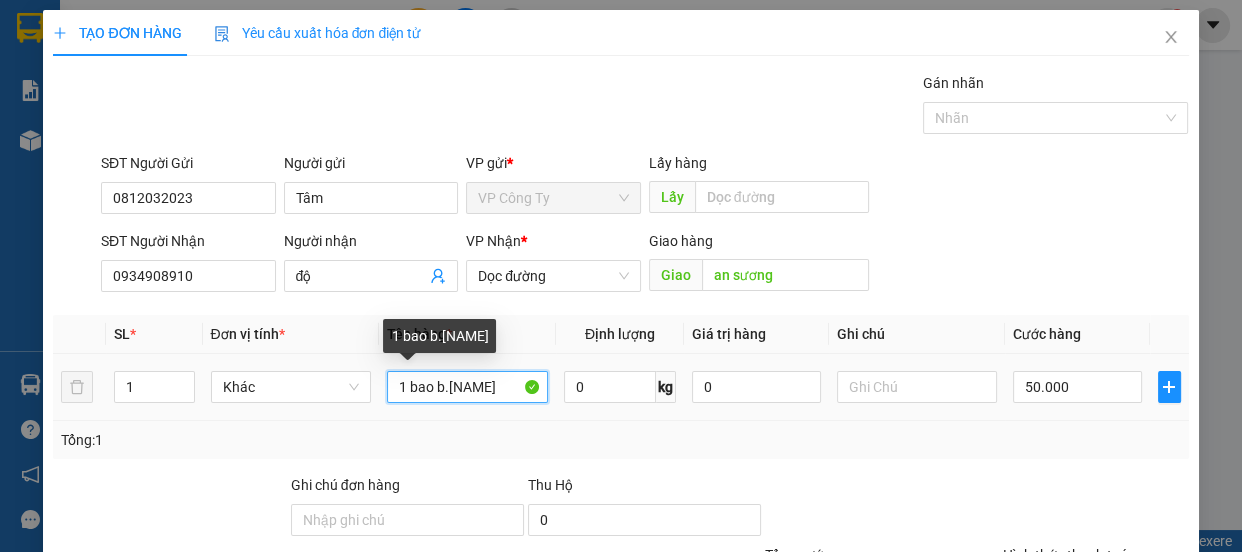 type on "1 bao b.trán" 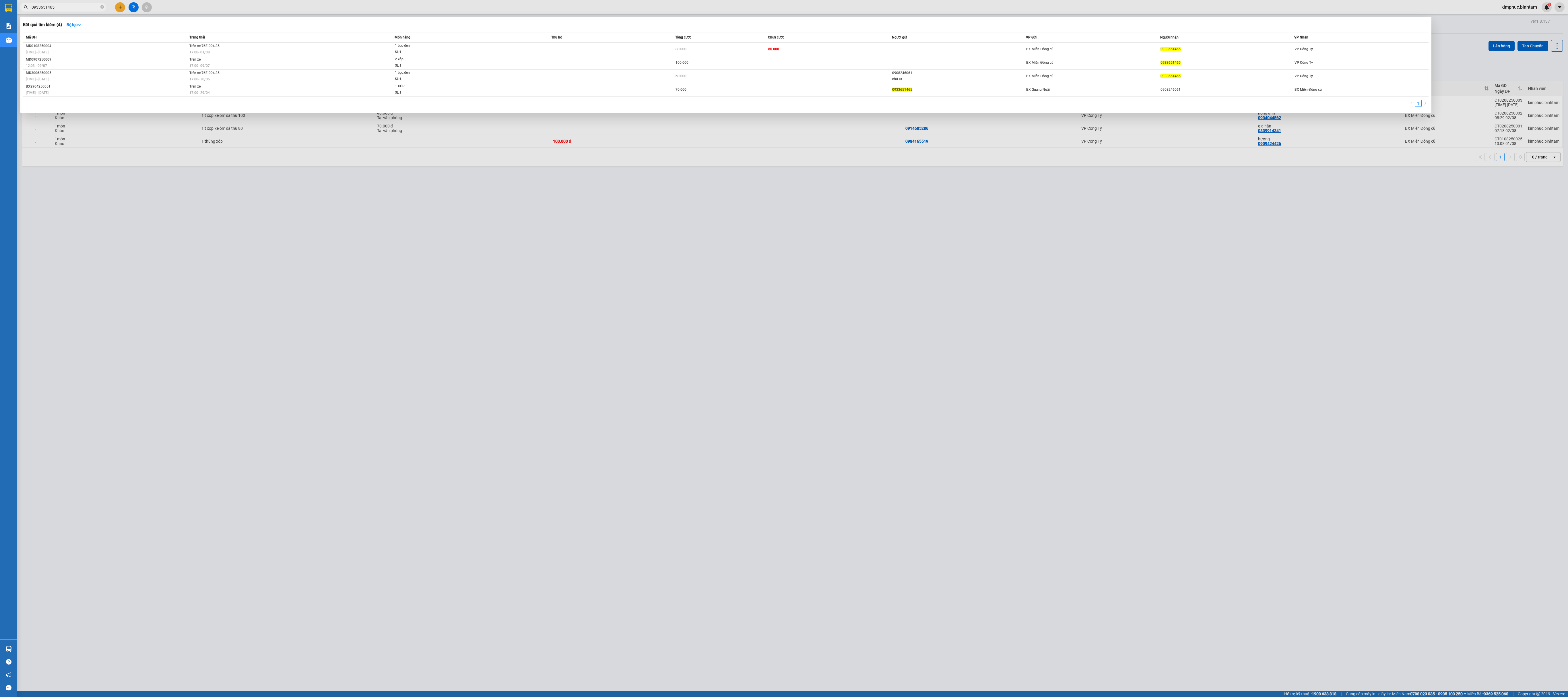 scroll, scrollTop: 0, scrollLeft: 0, axis: both 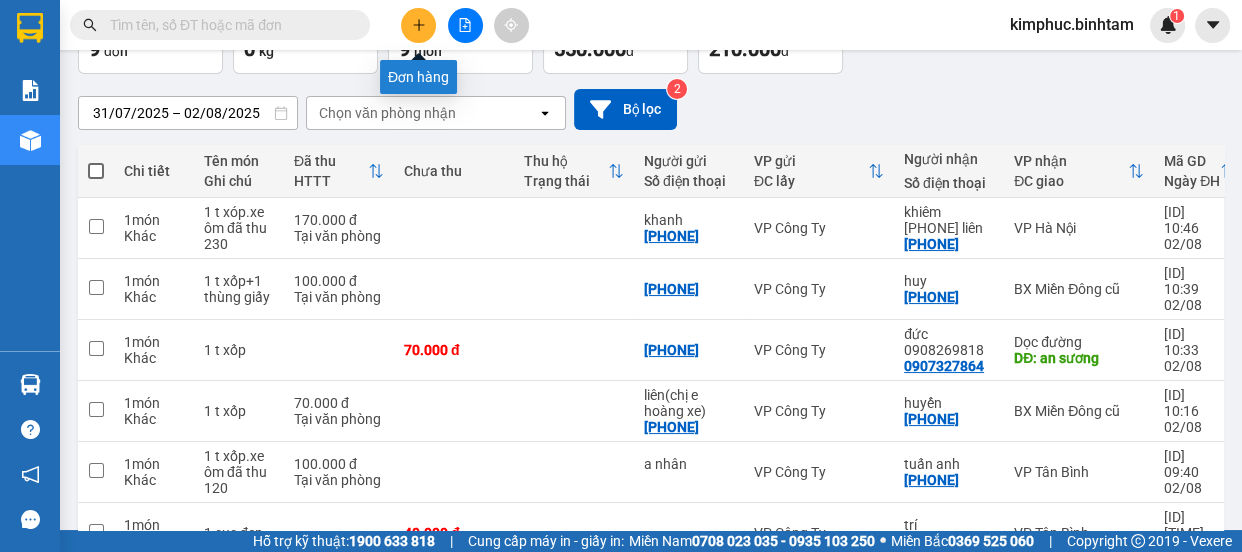 click at bounding box center [418, 25] 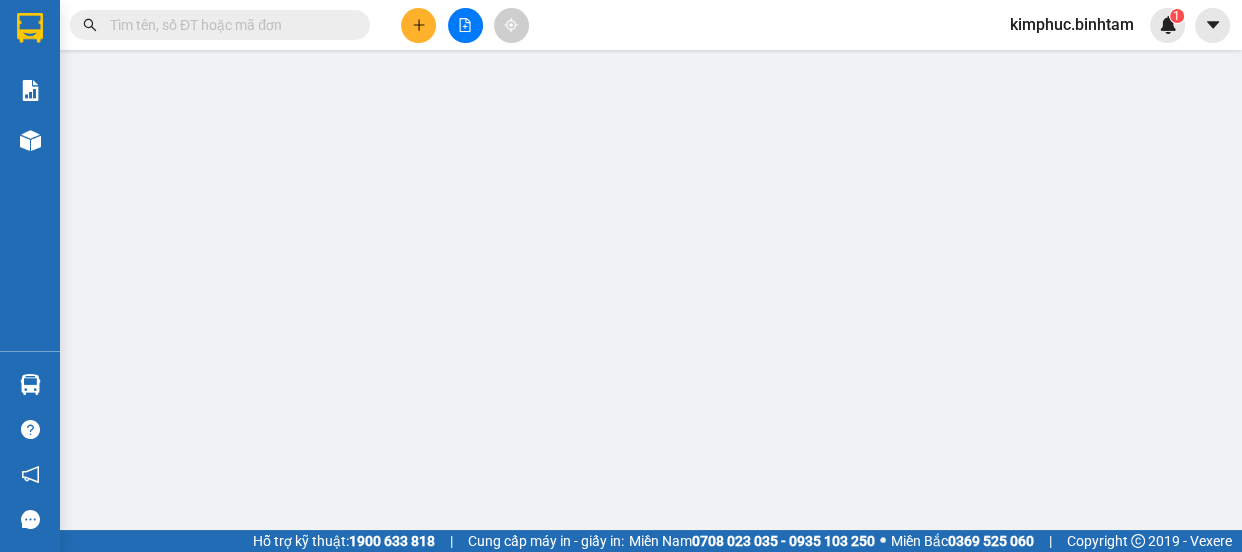 scroll, scrollTop: 0, scrollLeft: 0, axis: both 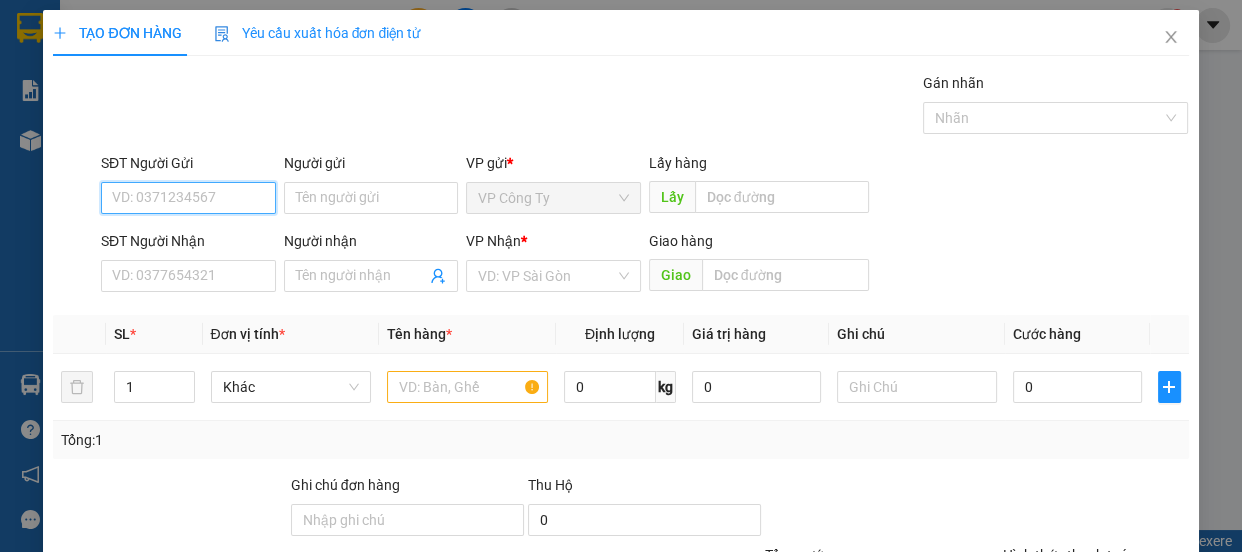 click on "SĐT Người Gửi" at bounding box center [188, 198] 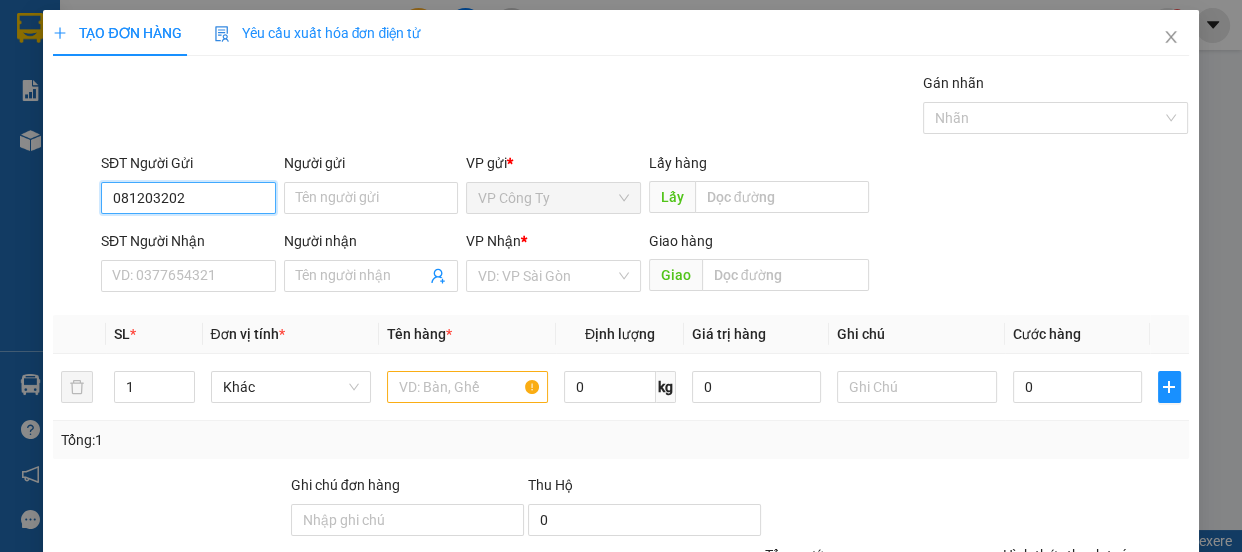 type on "0812032023" 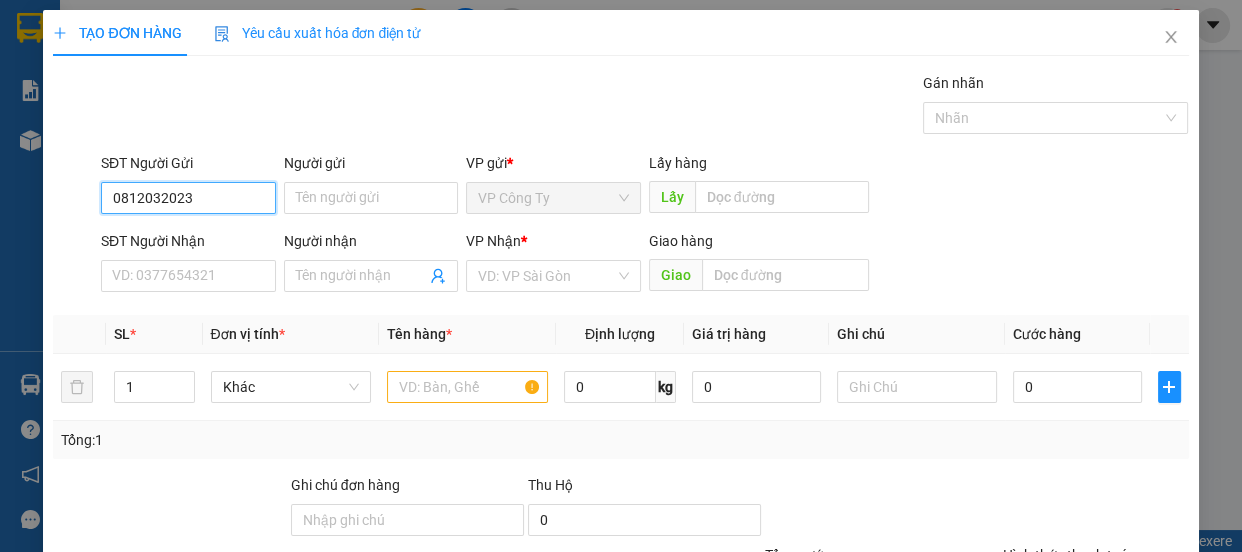 click on "0812032023" at bounding box center (188, 198) 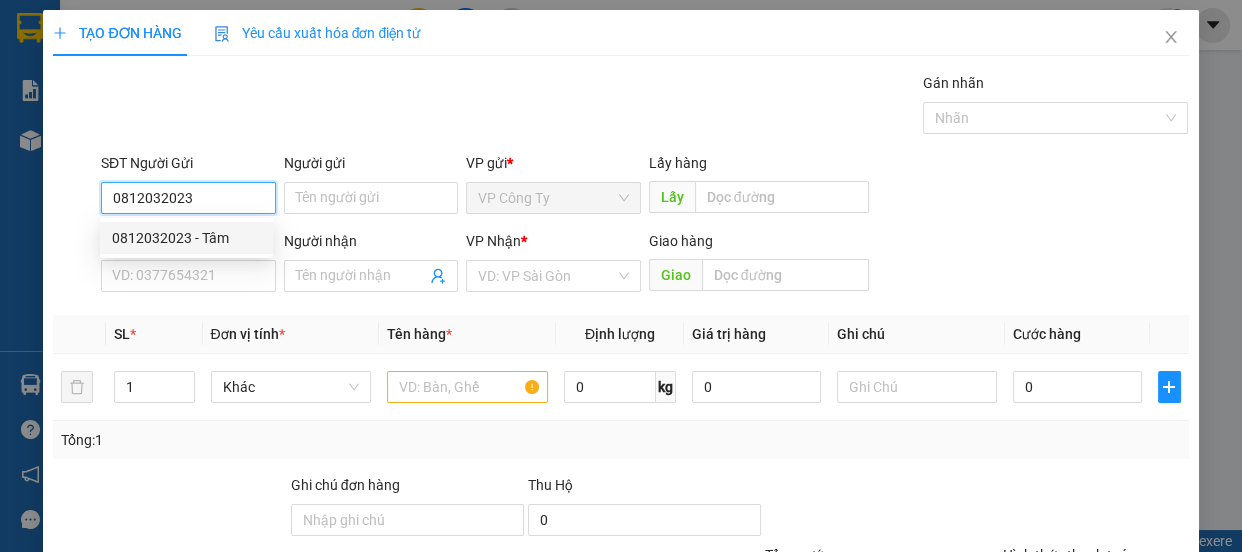 click on "0812032023 - Tâm" at bounding box center (186, 238) 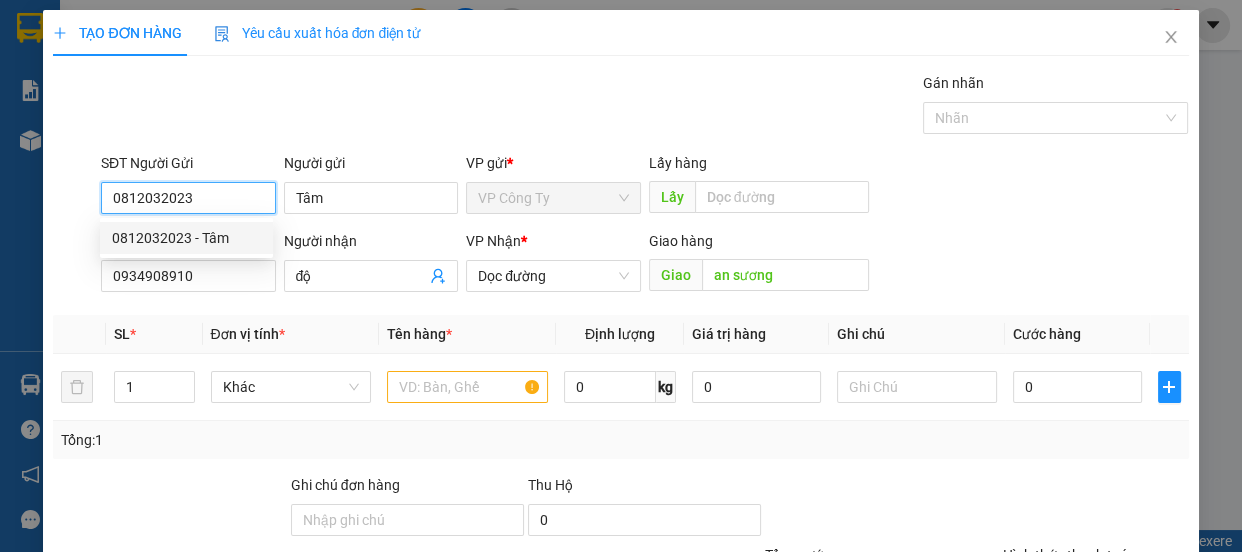 type on "50.000" 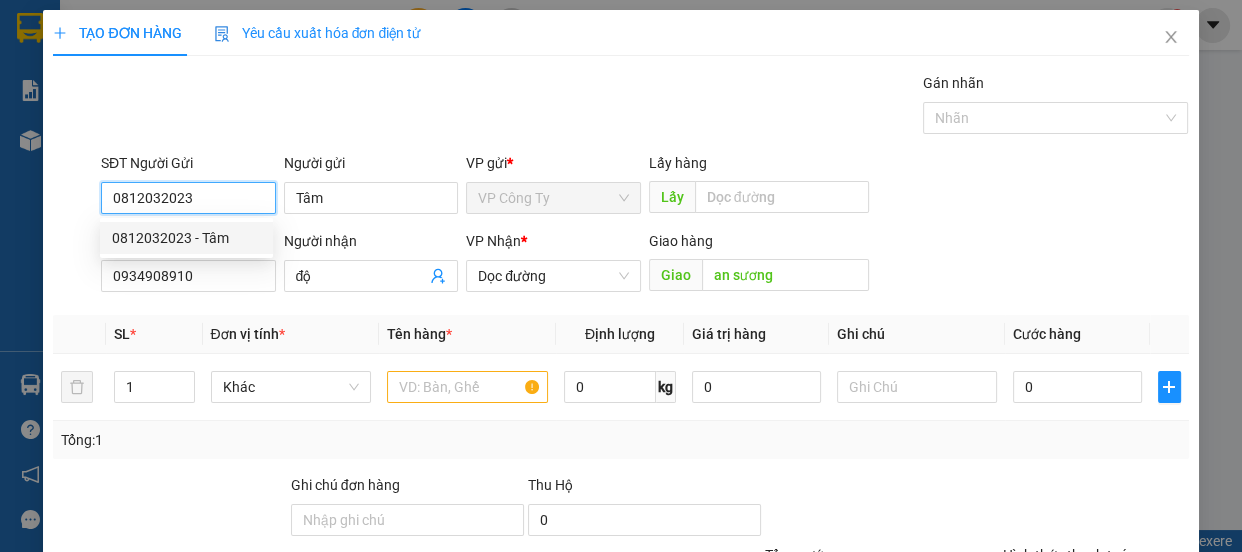 type on "50.000" 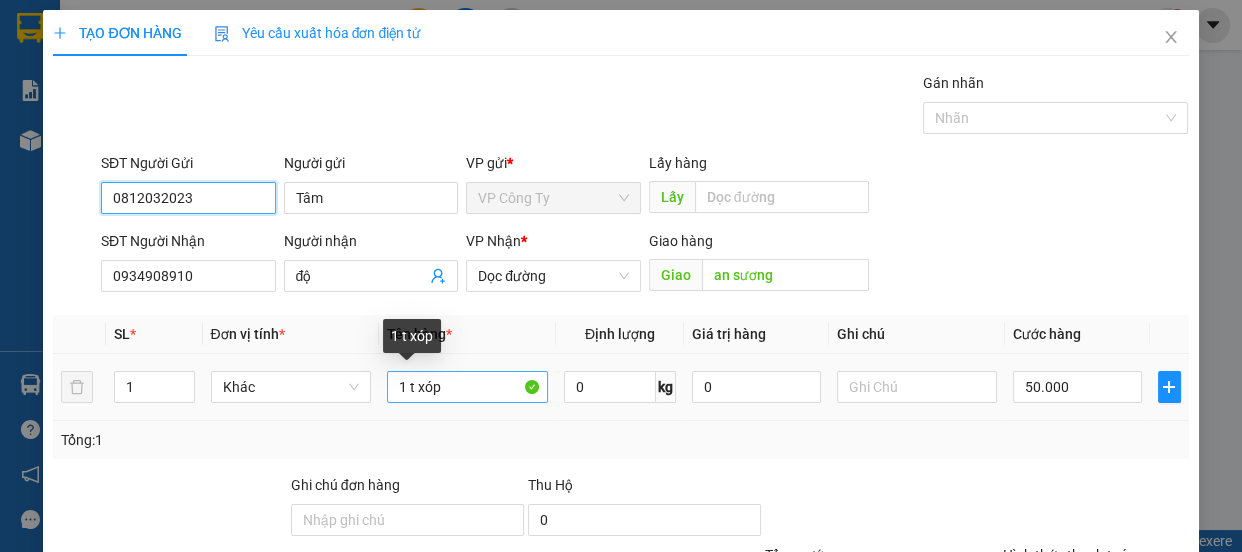 type on "0812032023" 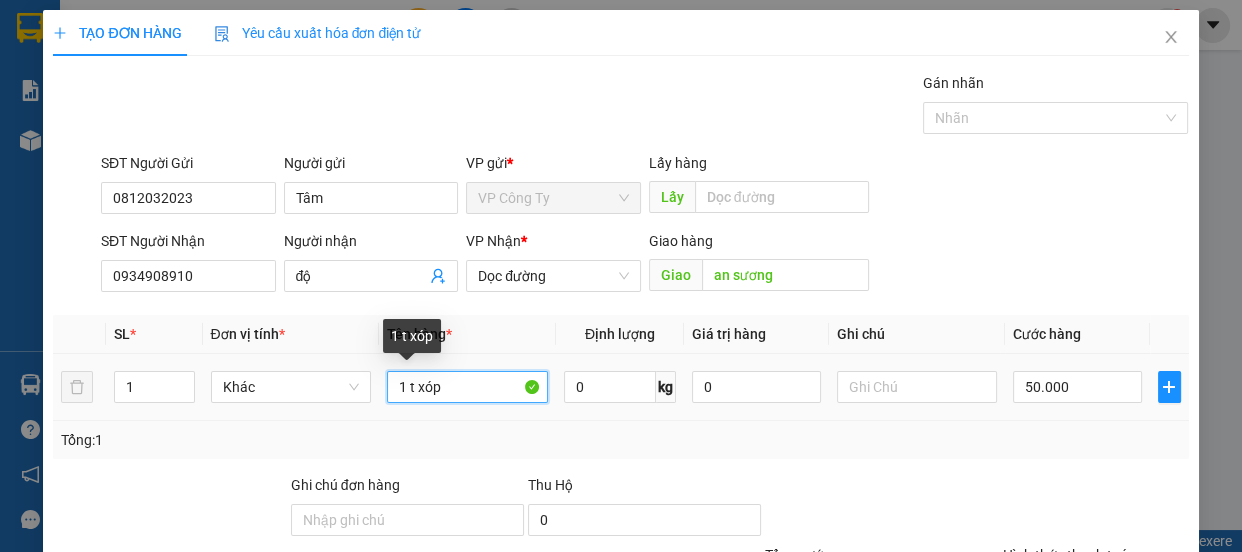 click on "1 t xóp" at bounding box center [467, 387] 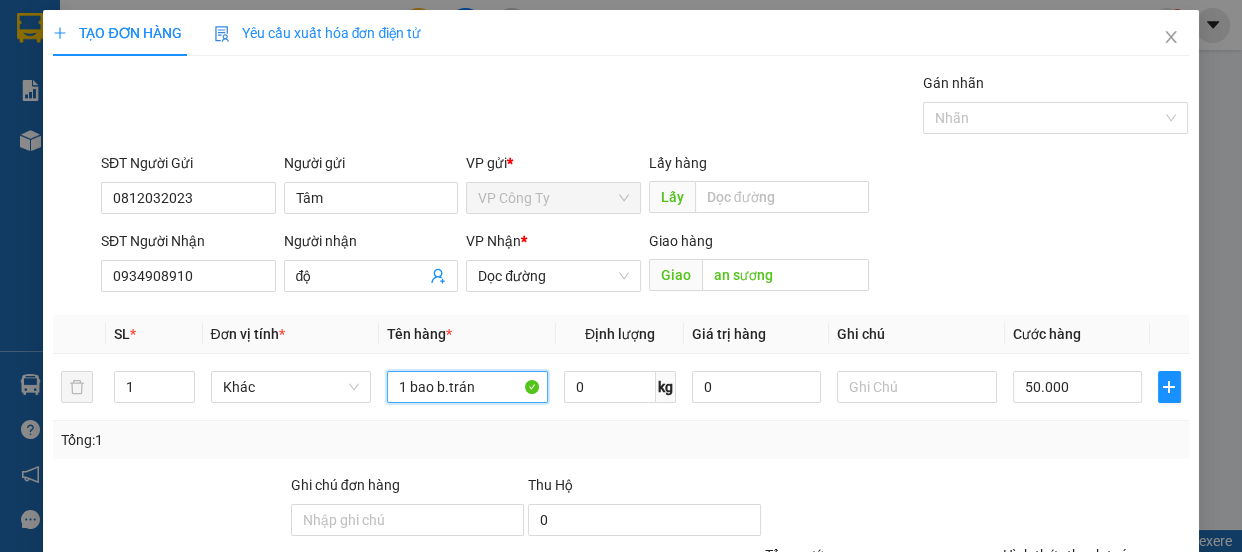 scroll, scrollTop: 187, scrollLeft: 0, axis: vertical 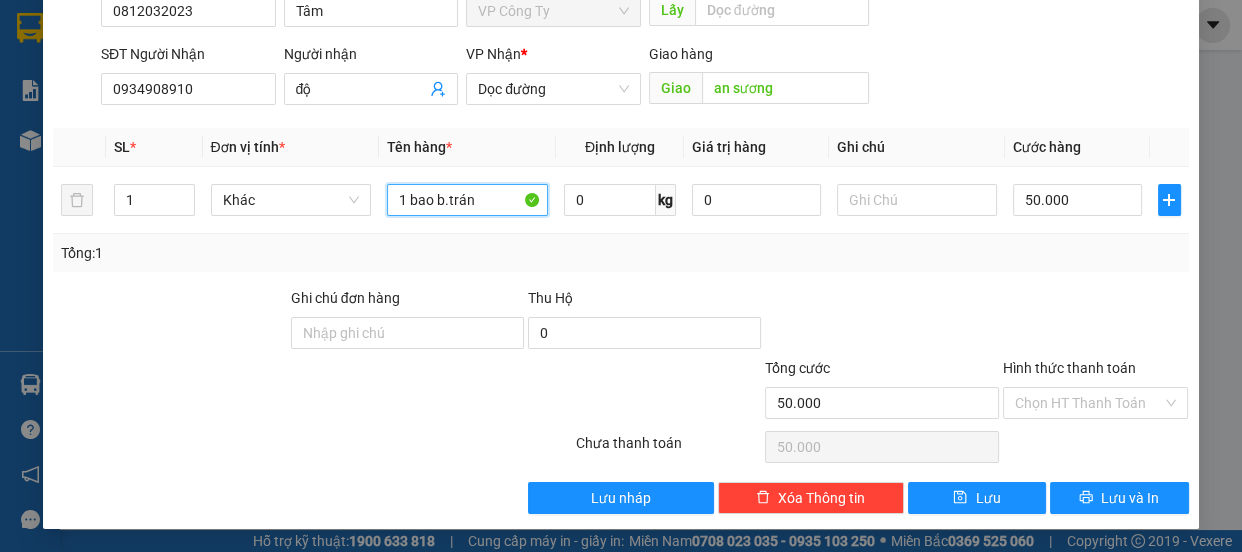 type on "1 bao b.trán" 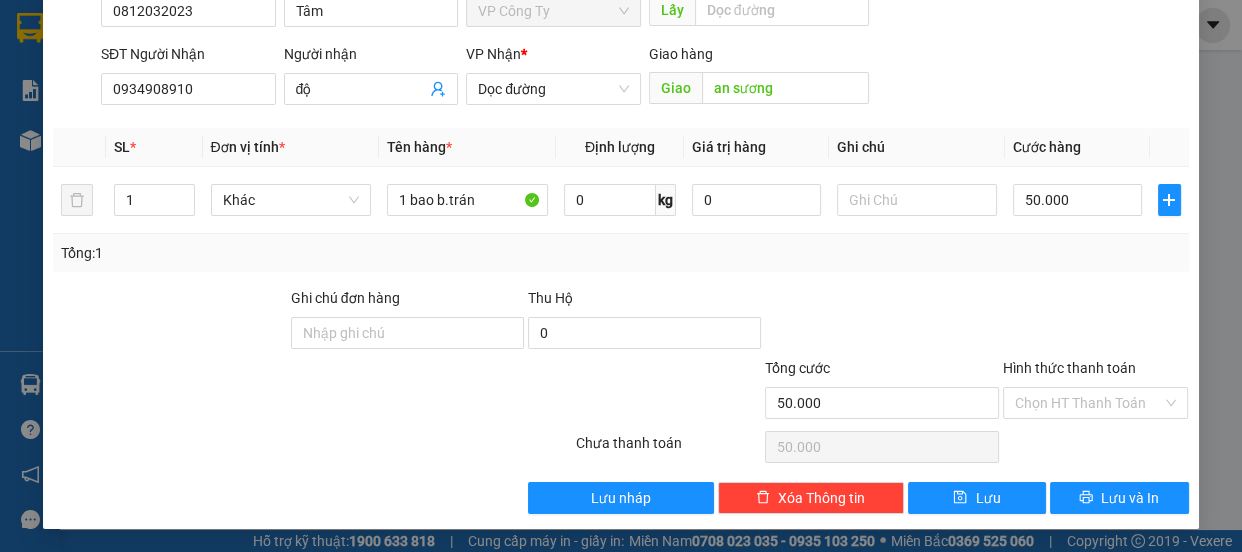 click on "Hình thức thanh toán" at bounding box center [1069, 368] 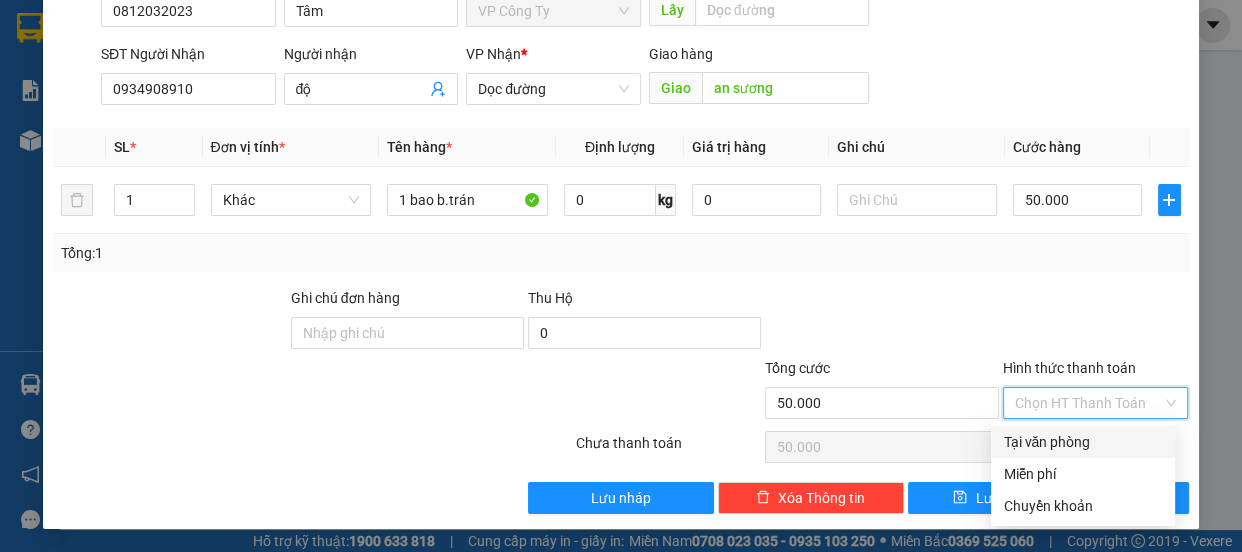 click on "Tại văn phòng" at bounding box center (1083, 442) 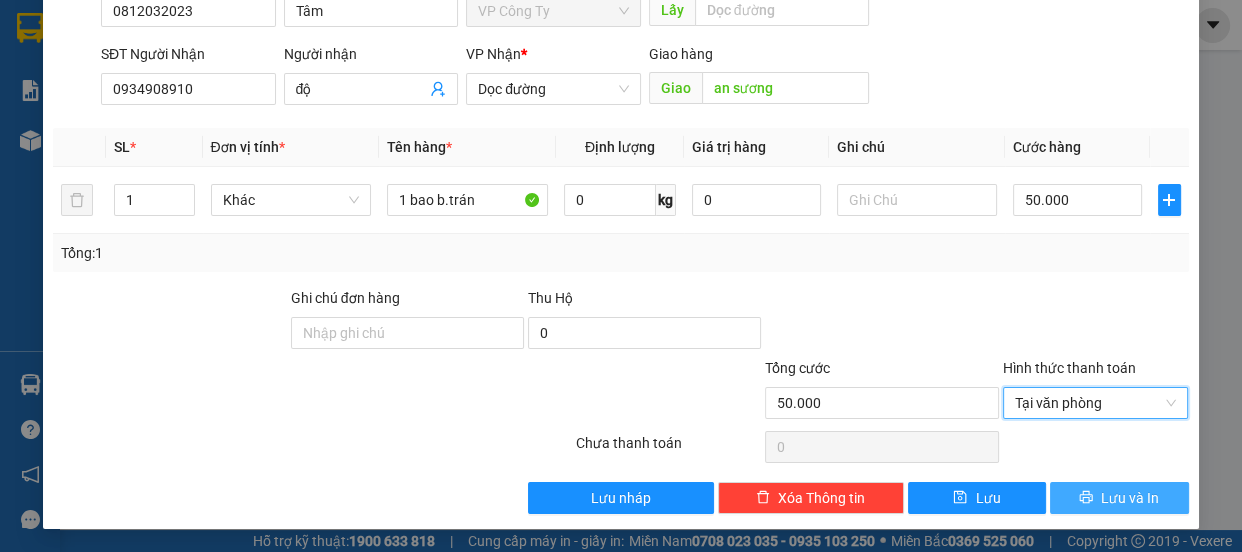 click on "Lưu và In" at bounding box center [1119, 498] 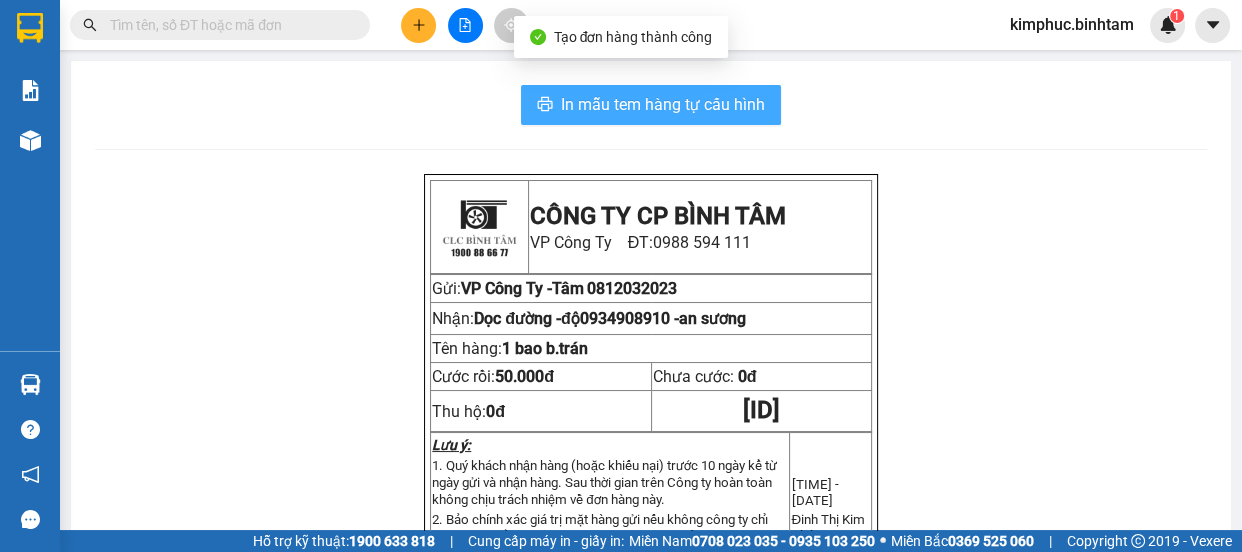 click on "In mẫu tem hàng tự cấu hình" at bounding box center [663, 104] 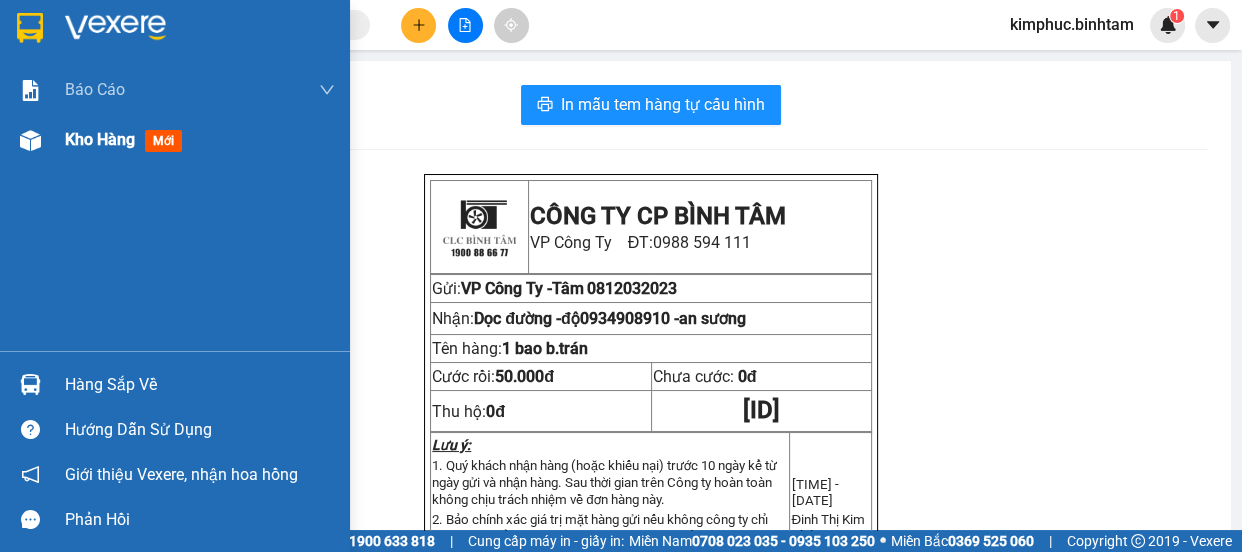 click on "Kho hàng" at bounding box center (100, 139) 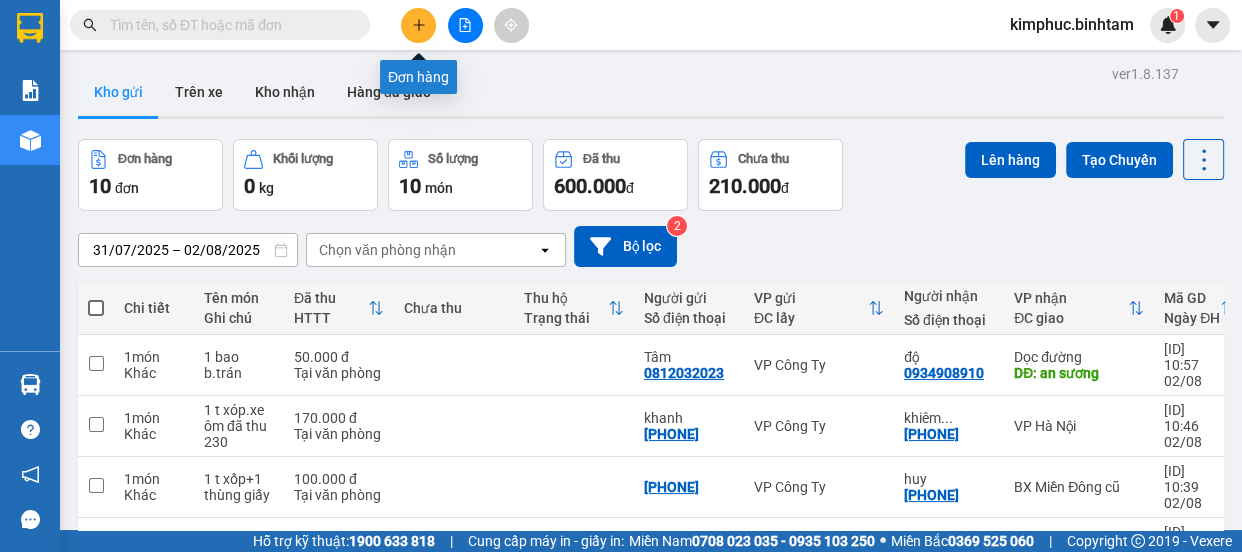 click at bounding box center [418, 25] 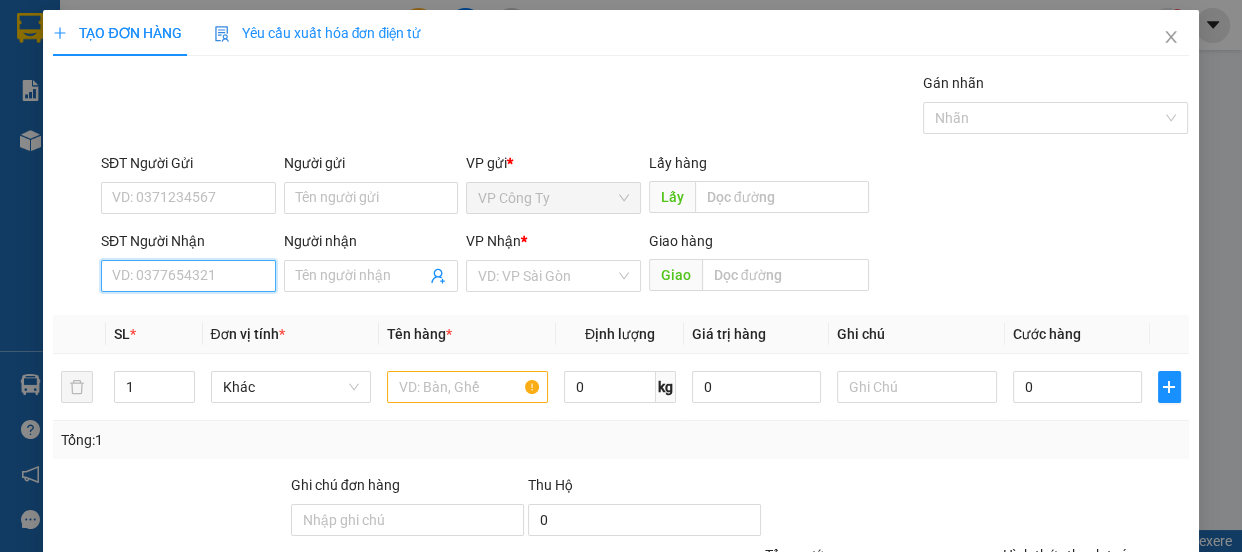 click on "SĐT Người Nhận" at bounding box center [188, 276] 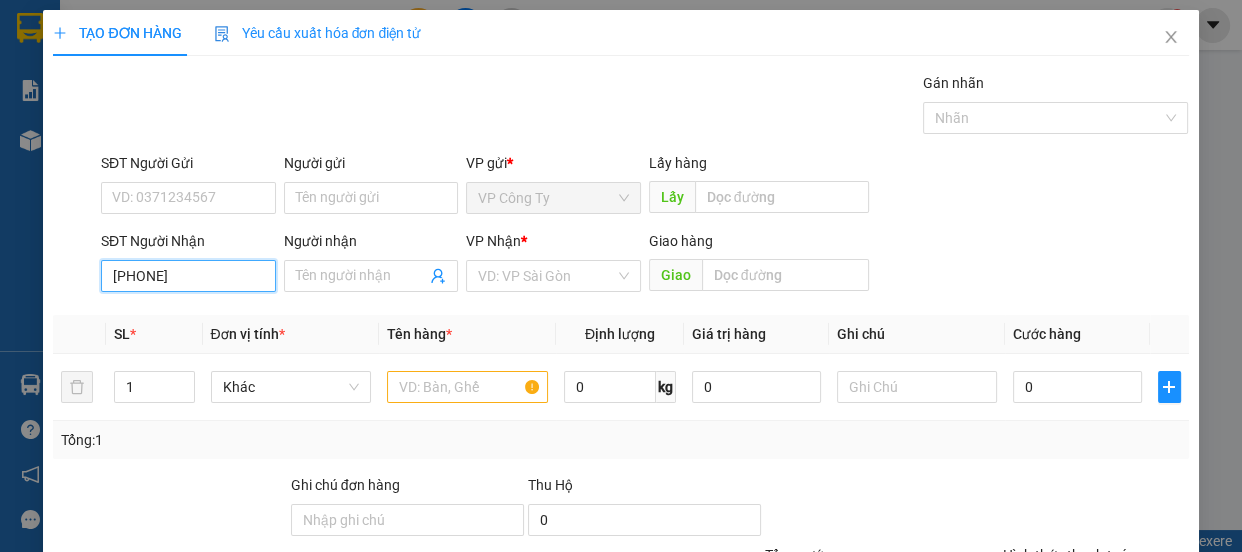 click on "[PHONE]" at bounding box center [188, 276] 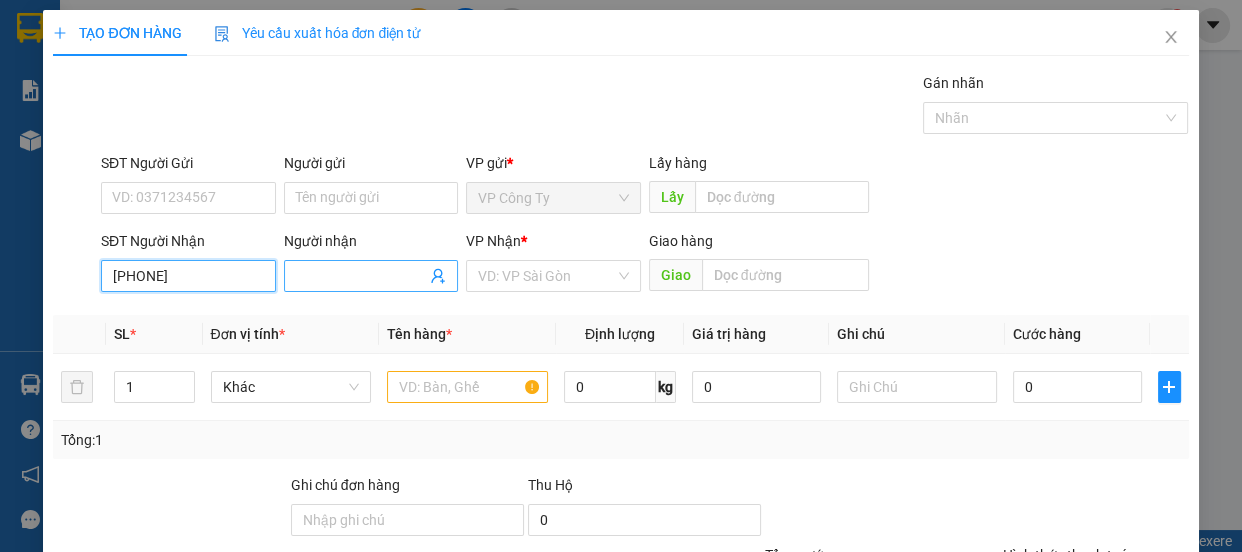 type on "[PHONE]" 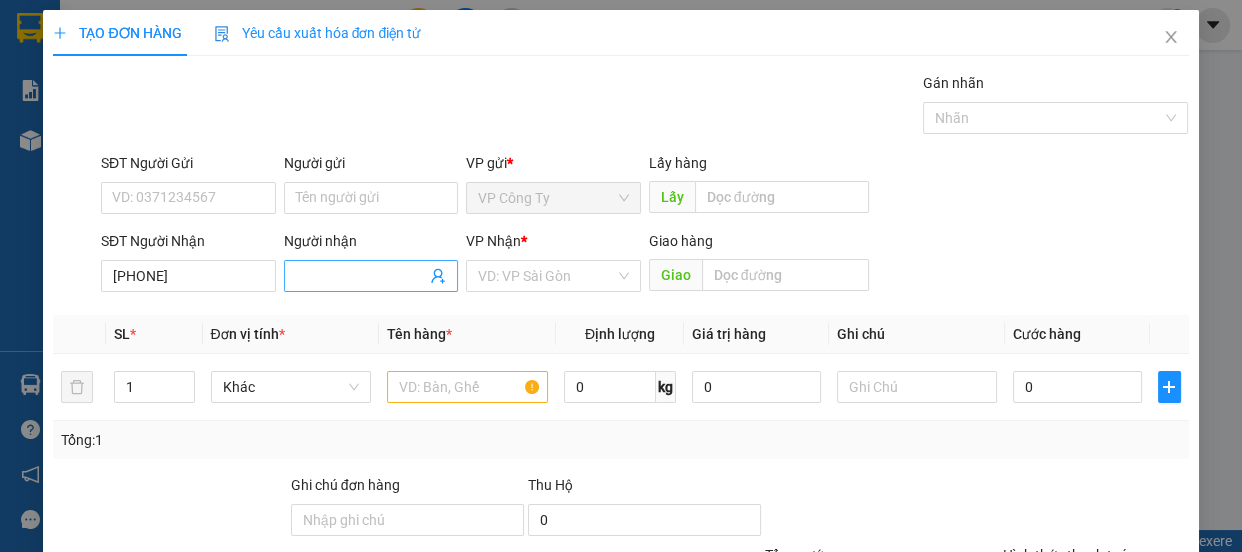 click on "Người nhận" at bounding box center [361, 276] 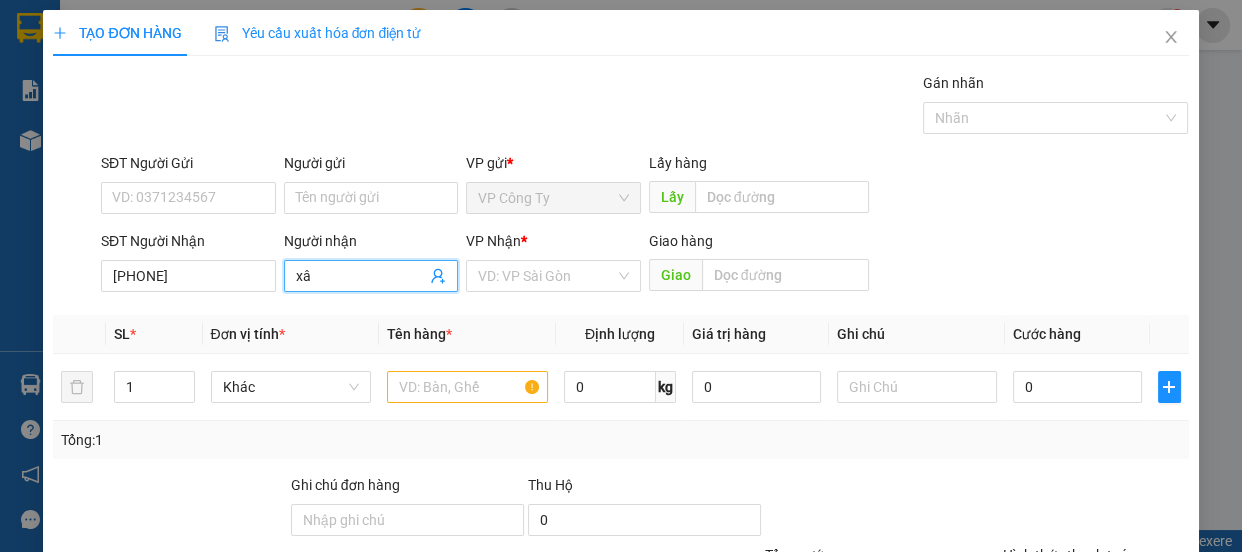 type on "x" 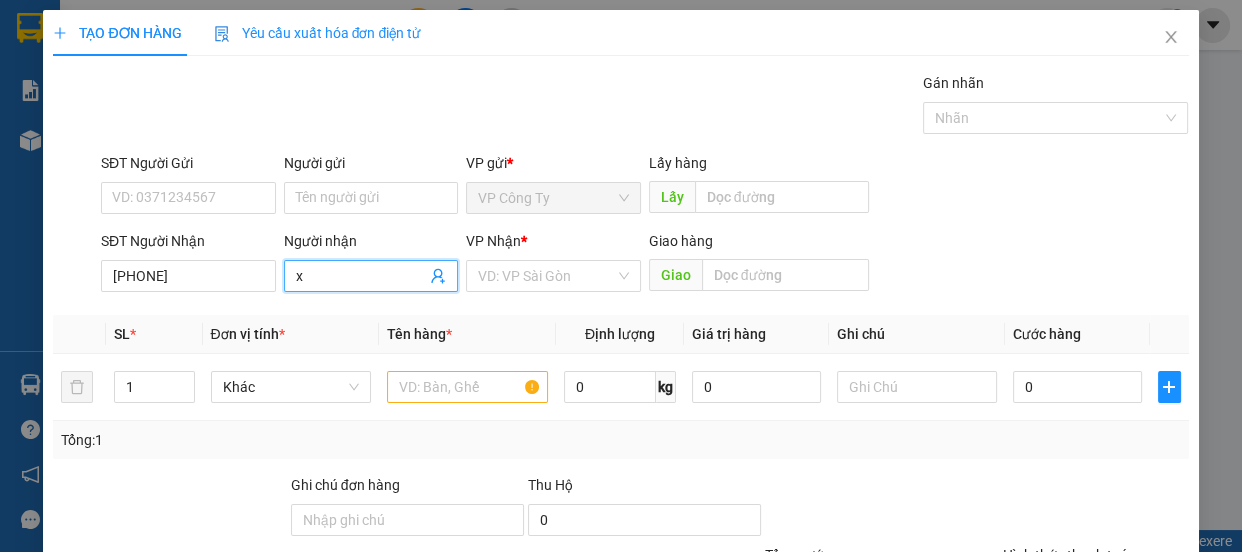 type 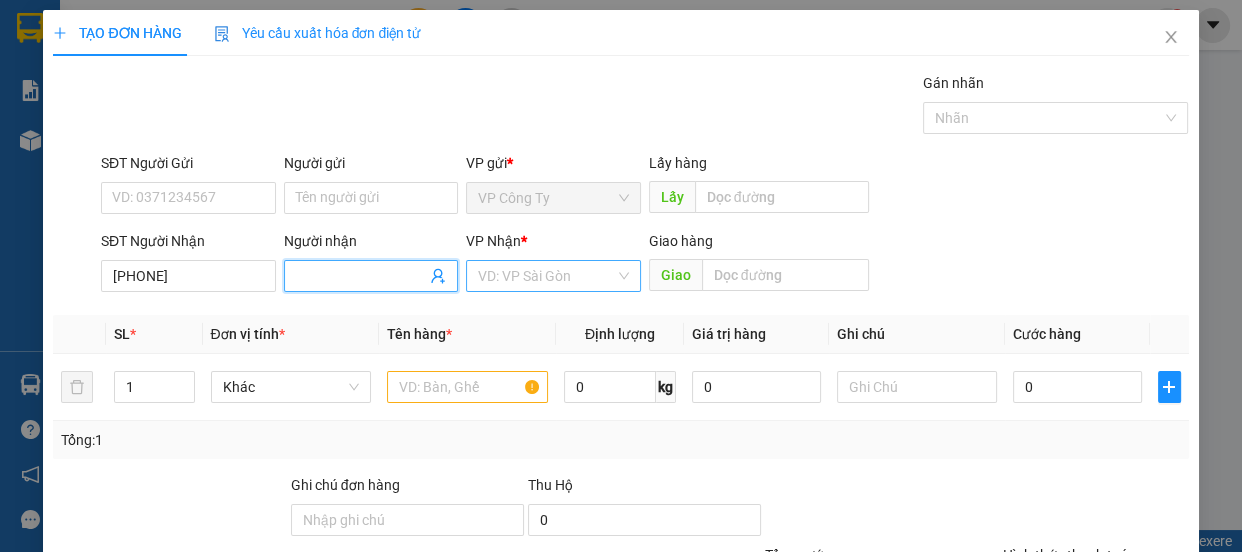 click at bounding box center [546, 276] 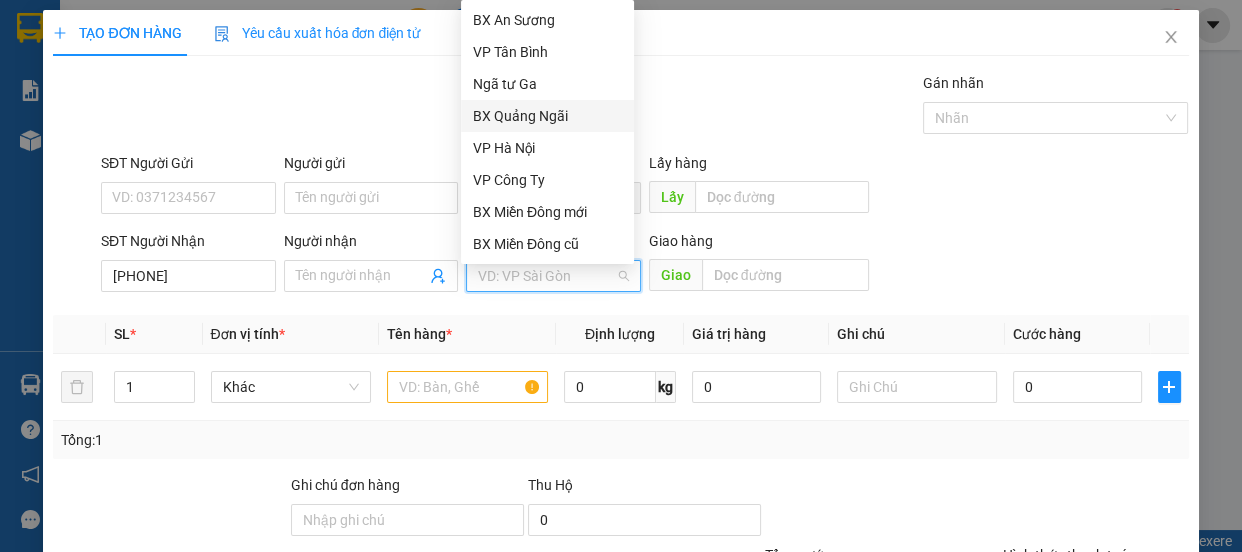 scroll, scrollTop: 63, scrollLeft: 0, axis: vertical 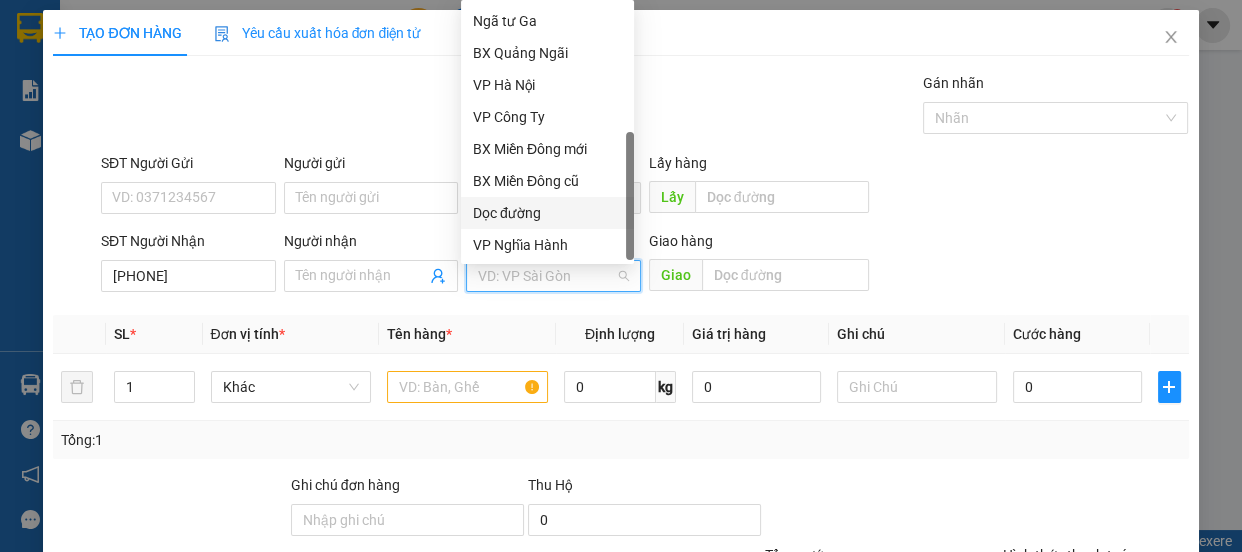 click on "Dọc đường" at bounding box center (547, 213) 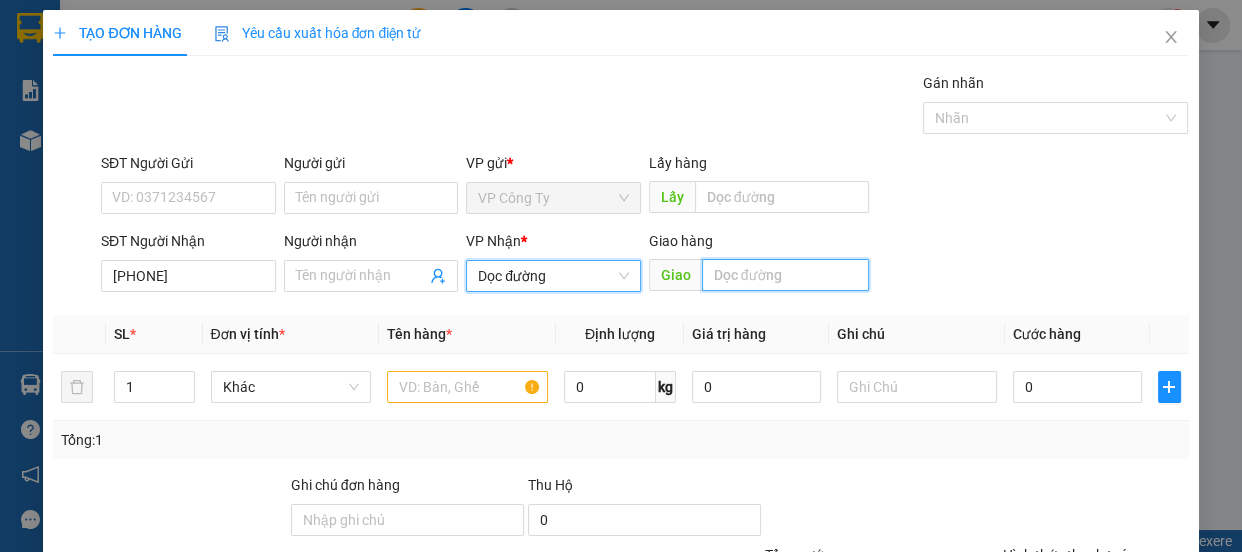 click at bounding box center [785, 275] 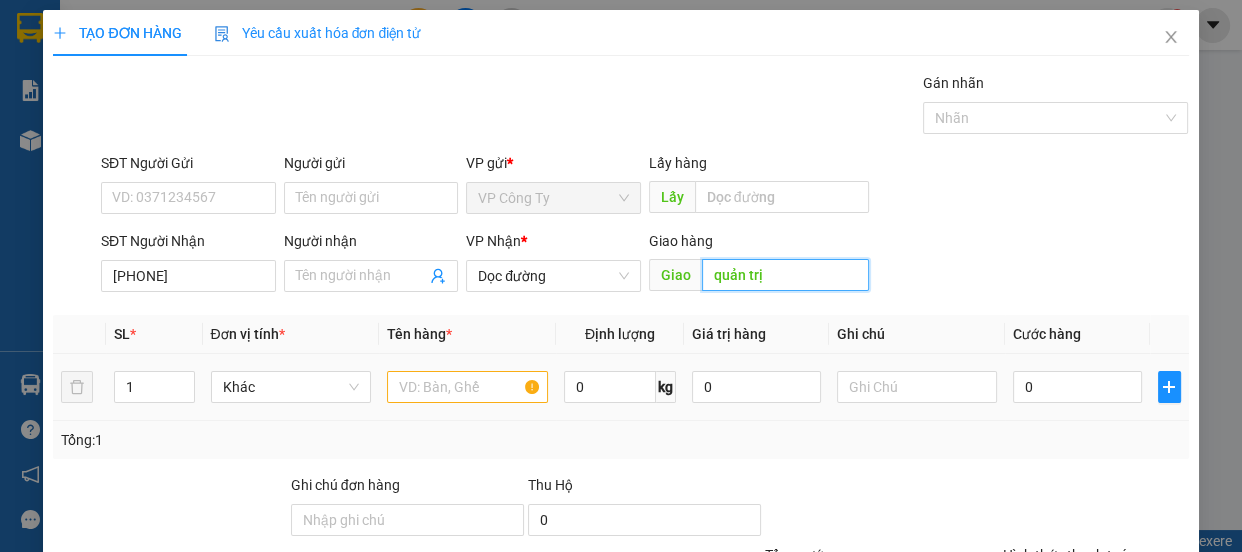 type on "quản trị" 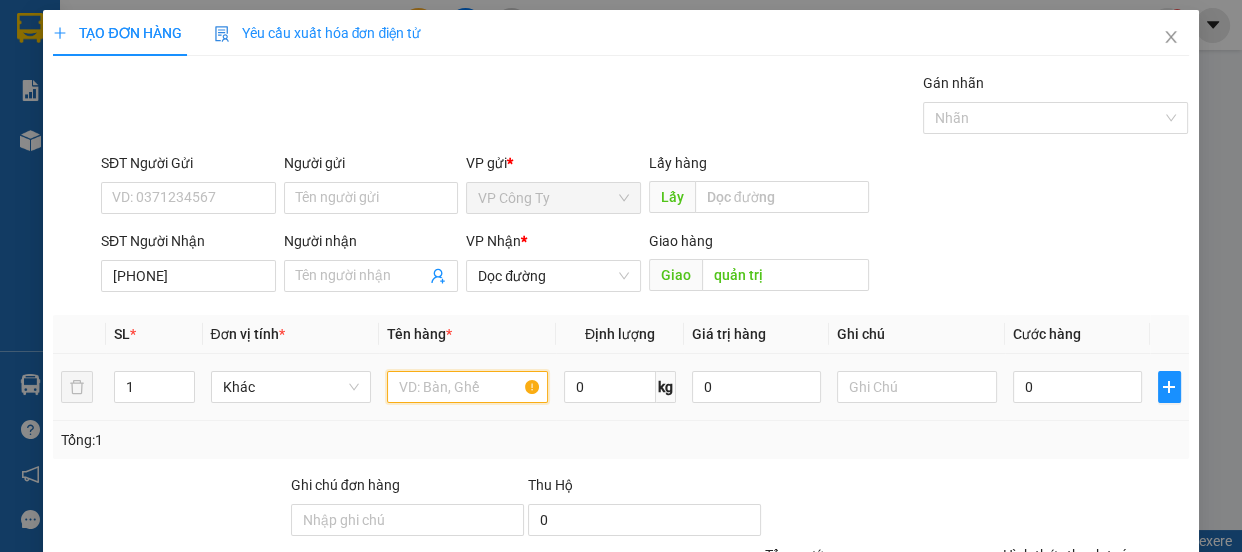 click at bounding box center [467, 387] 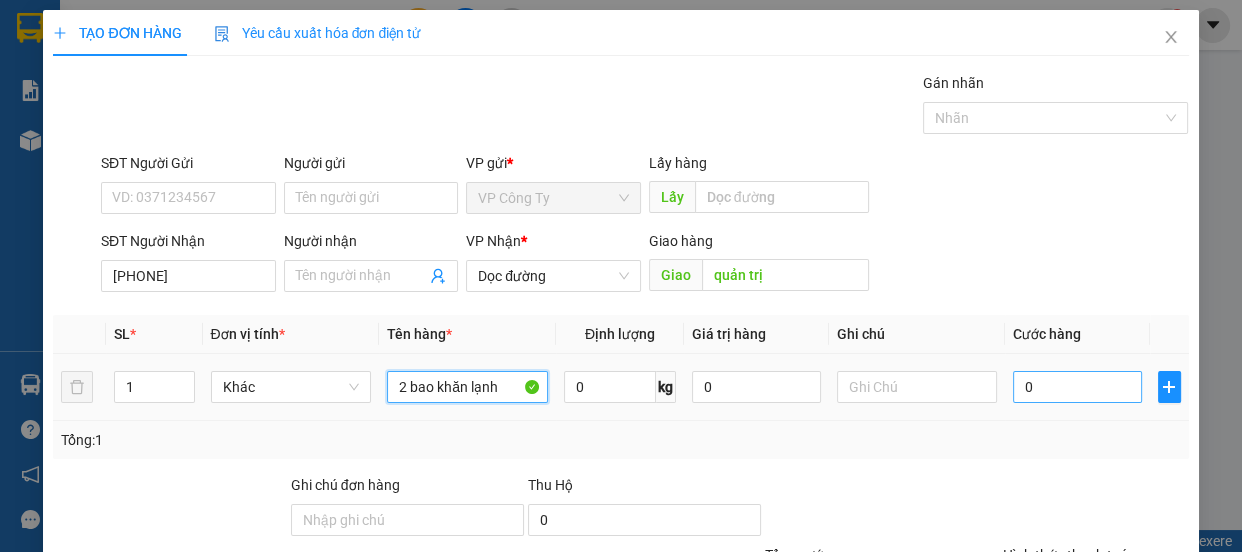 type on "2 bao khăn lạnh" 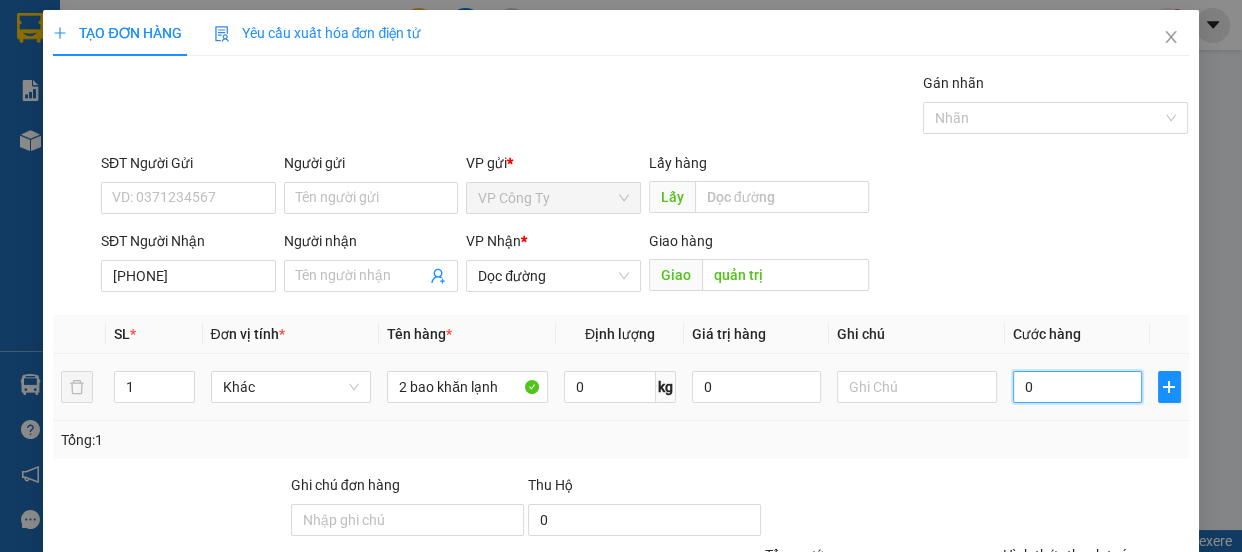type on "1" 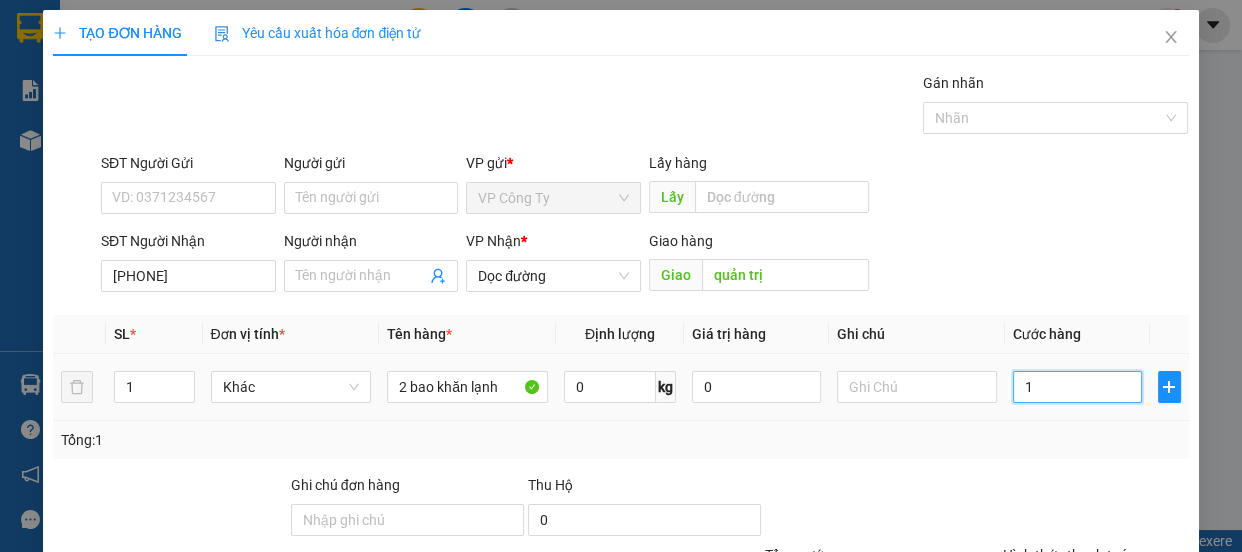 type on "15" 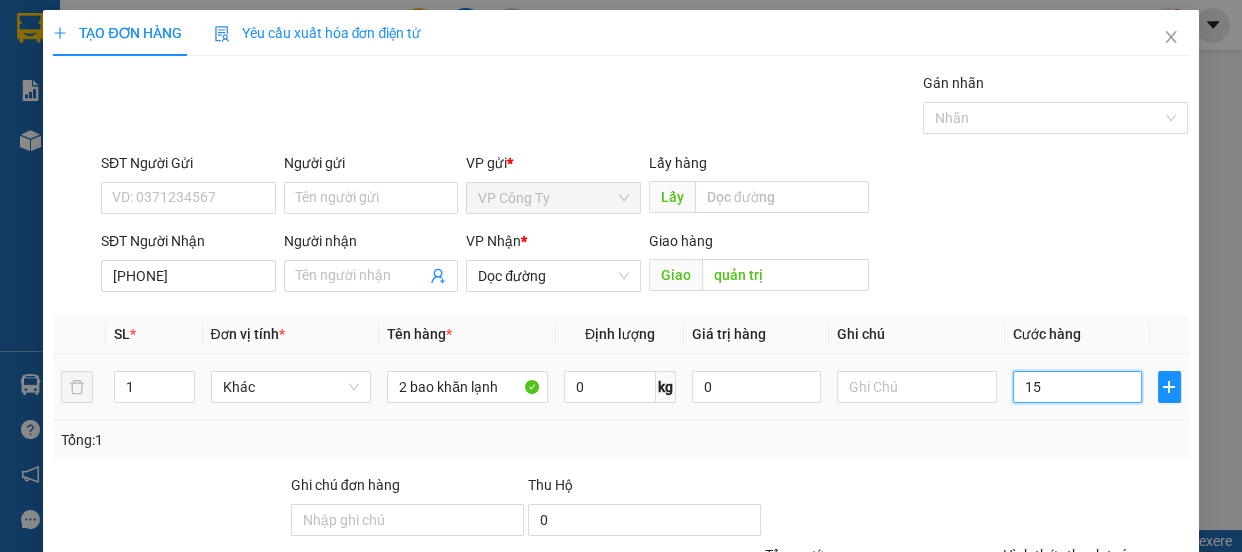 type on "150" 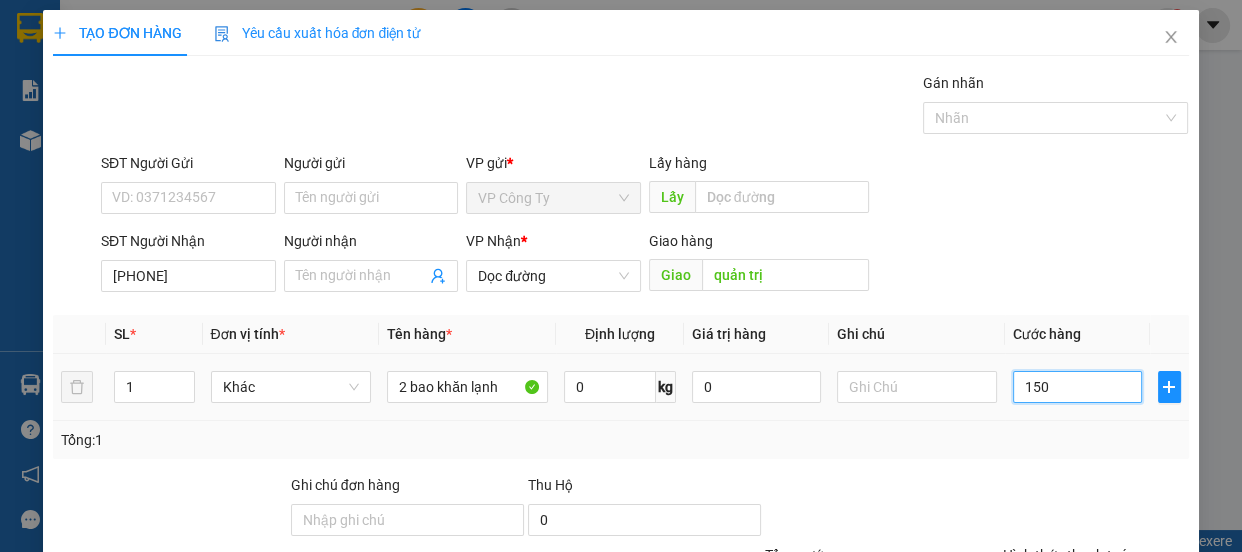 type on "1.500" 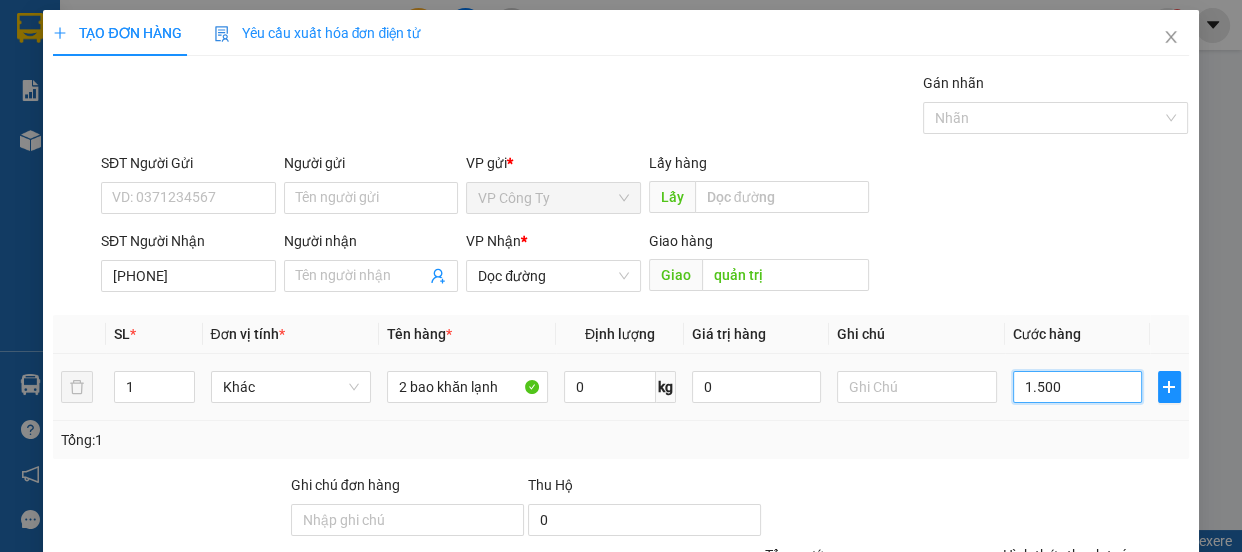 type on "15.000" 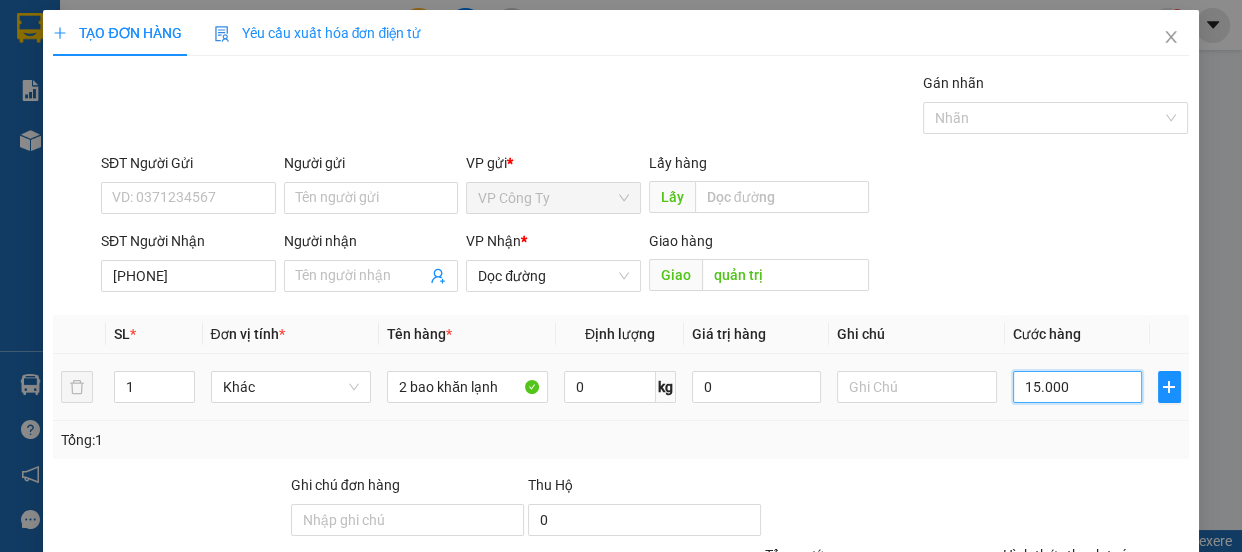 type on "150.000" 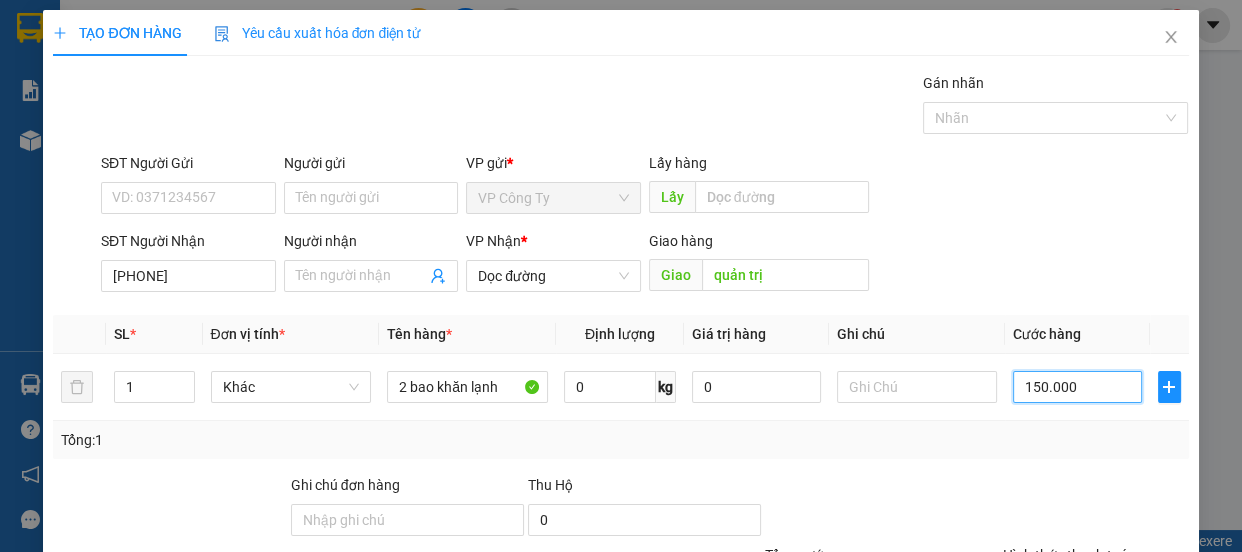 scroll, scrollTop: 187, scrollLeft: 0, axis: vertical 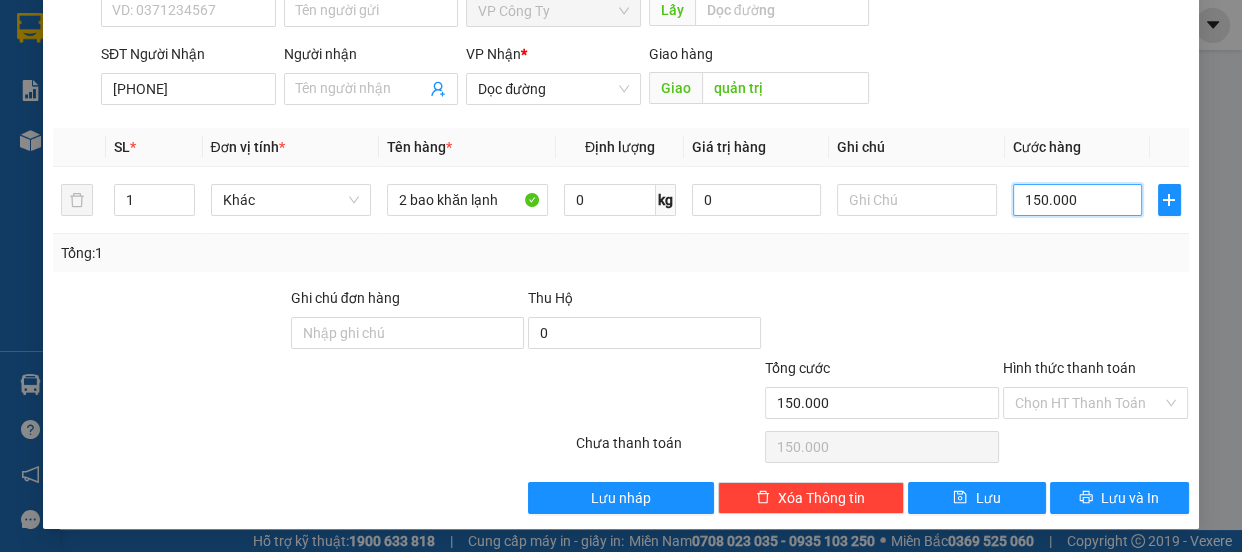 type on "150.000" 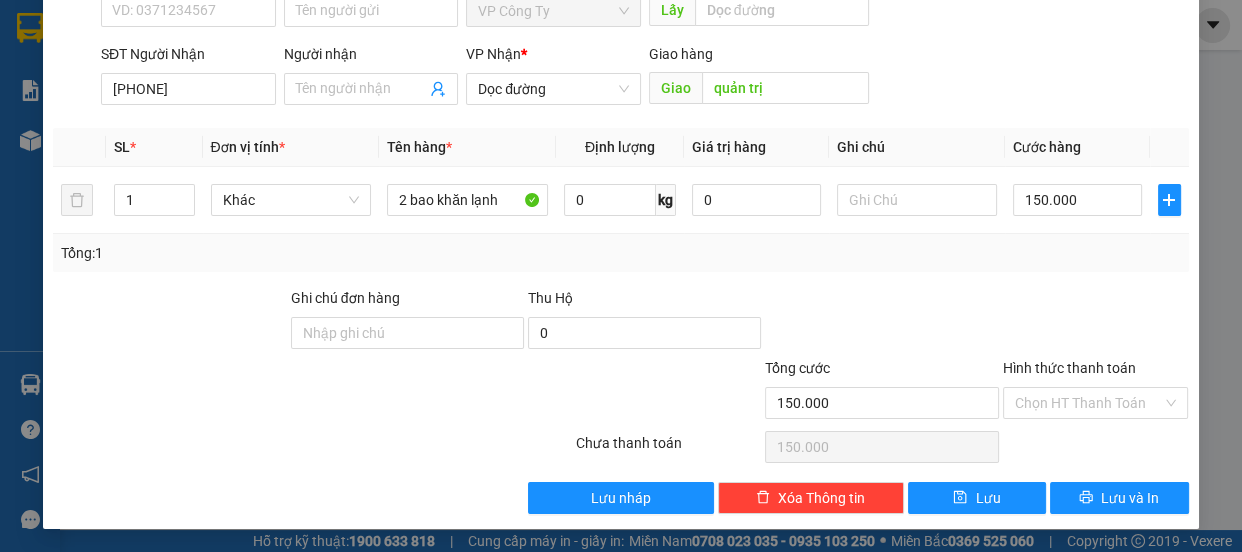 click on "Hình thức thanh toán" at bounding box center [1069, 368] 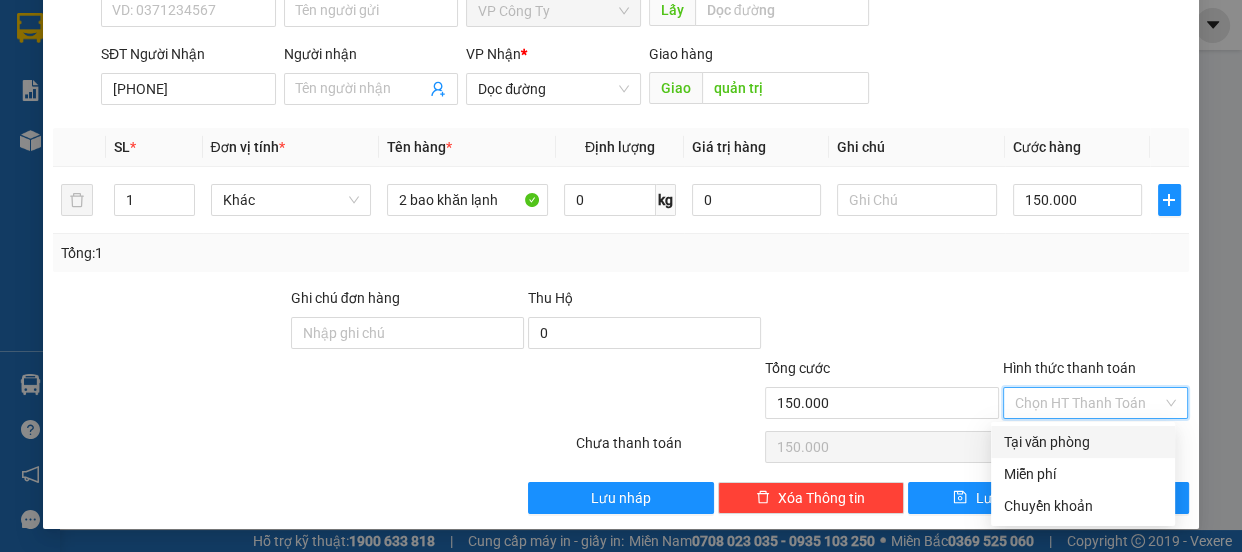 click on "Tại văn phòng" at bounding box center [1083, 442] 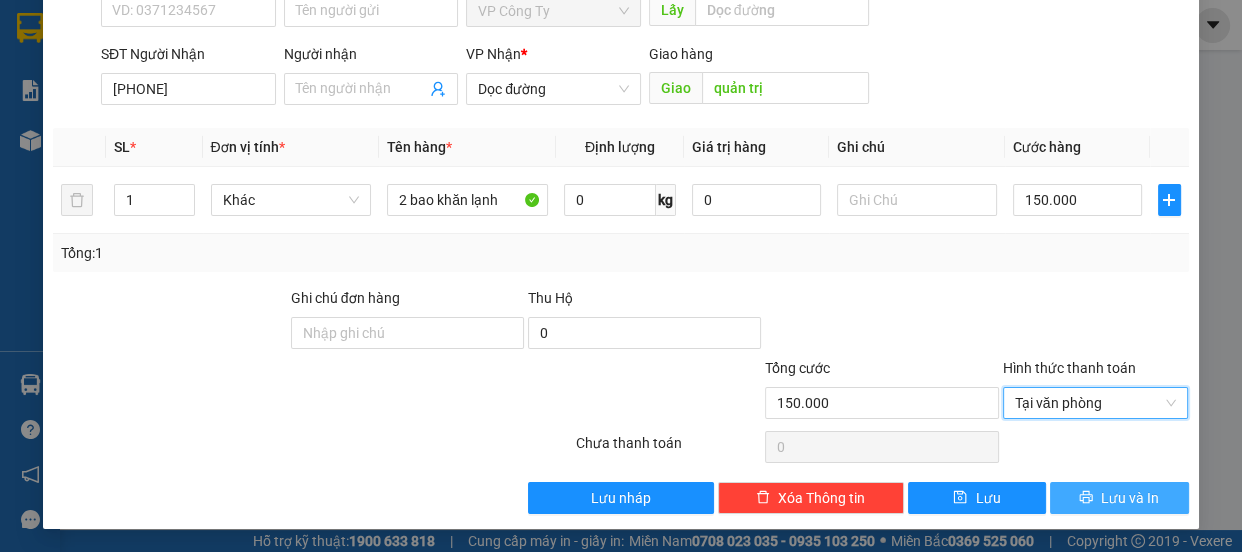 click on "Lưu và In" at bounding box center [1119, 498] 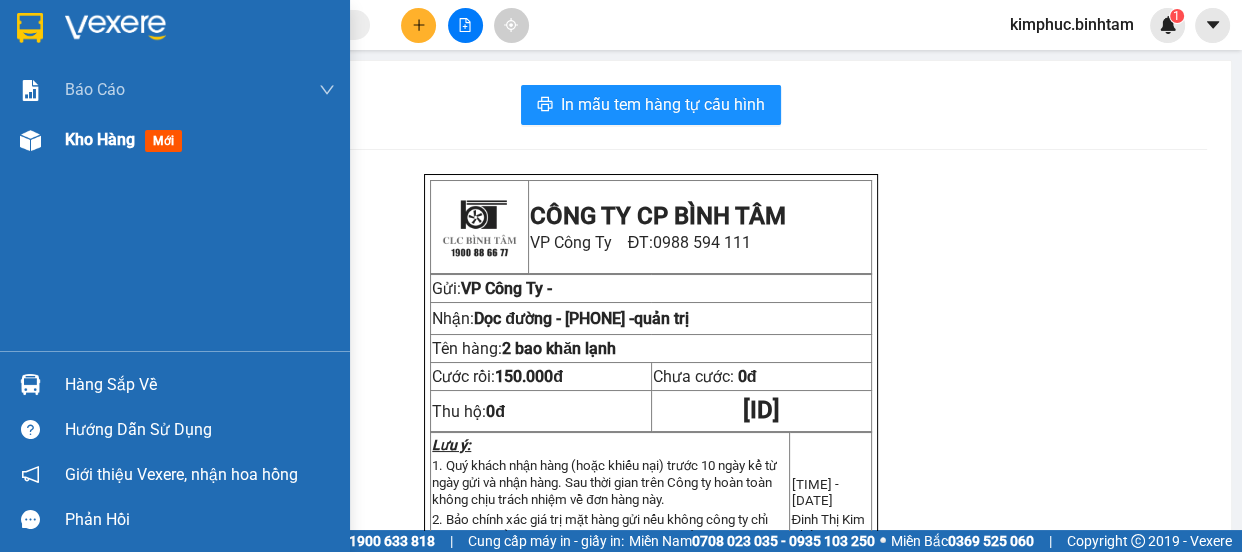 click on "Kho hàng" at bounding box center (100, 139) 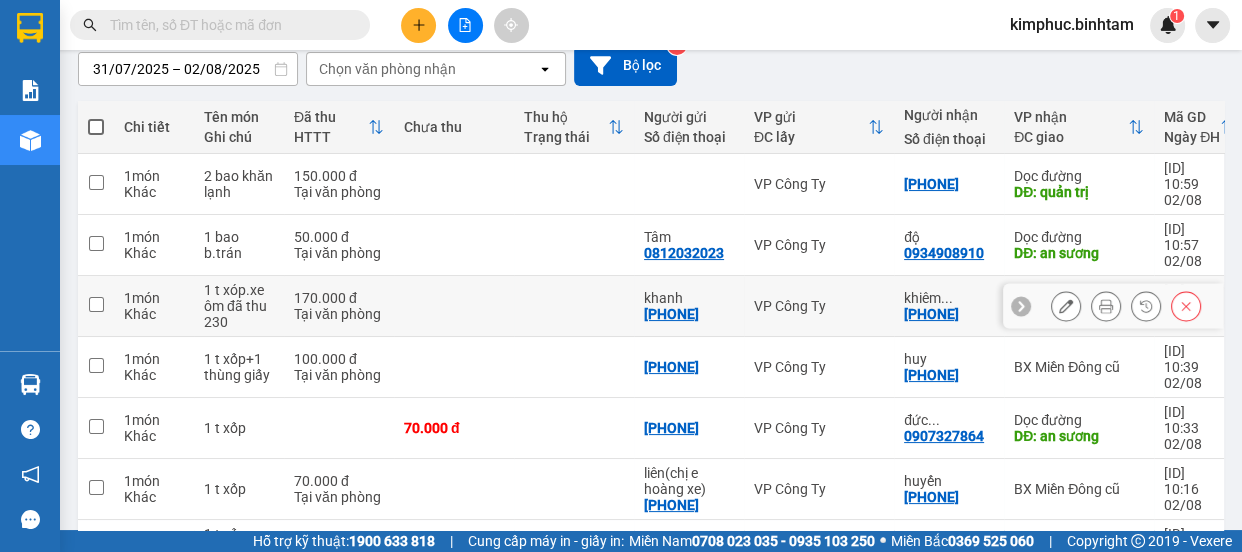 scroll, scrollTop: 422, scrollLeft: 0, axis: vertical 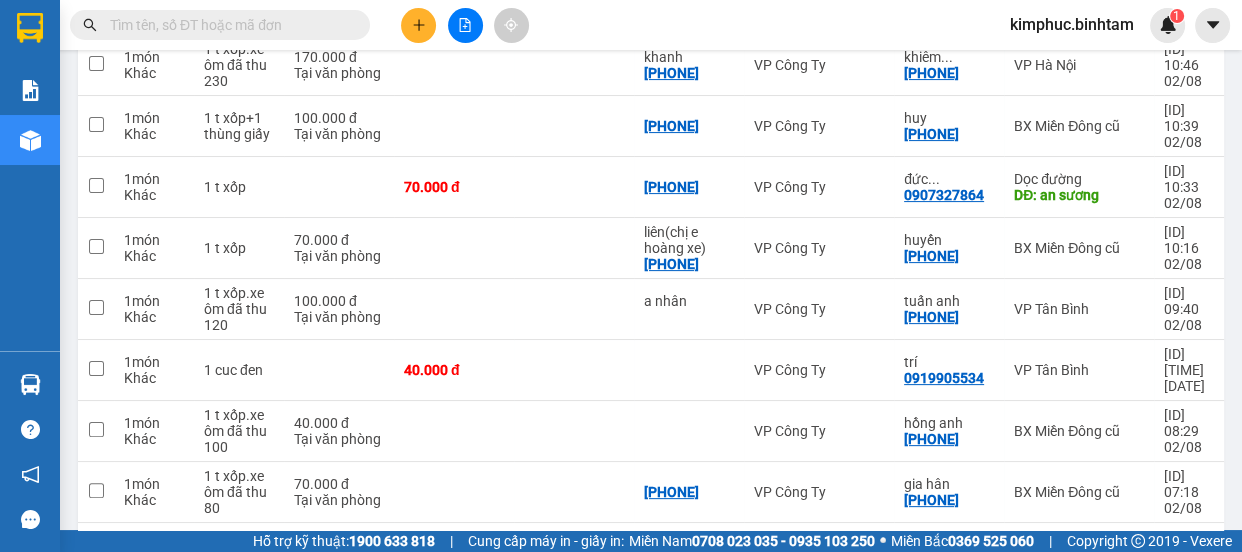 click on "2" at bounding box center [1006, 555] 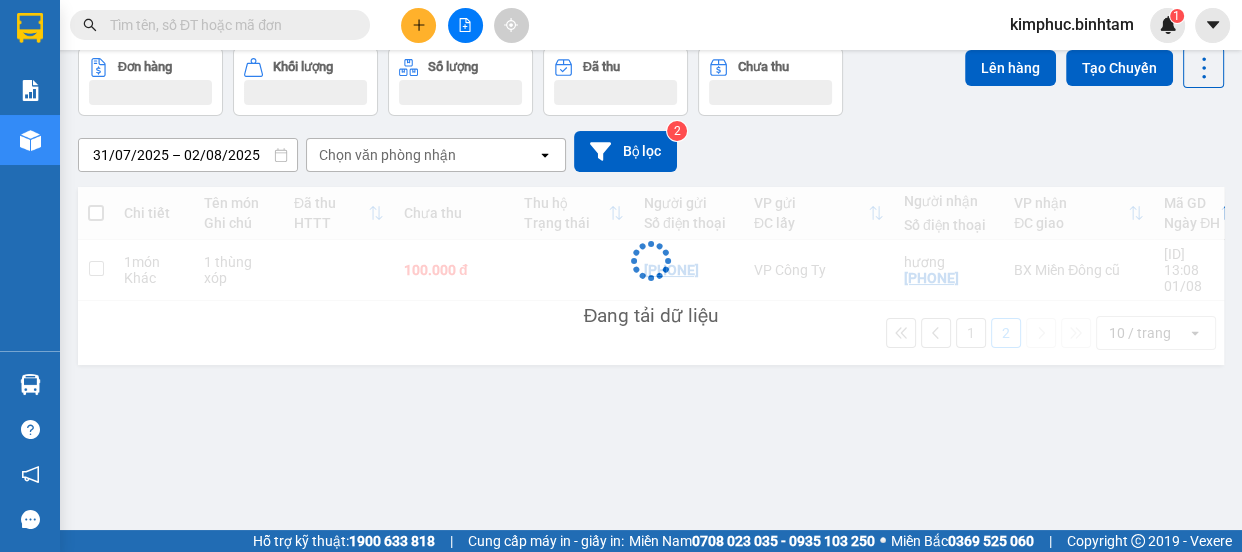 scroll, scrollTop: 91, scrollLeft: 0, axis: vertical 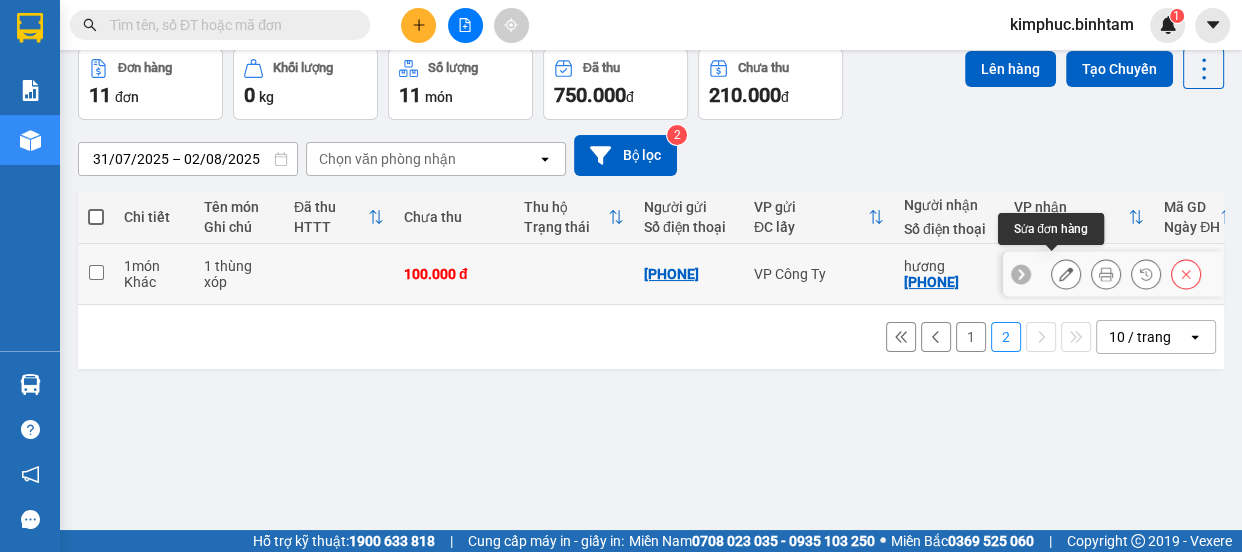 click 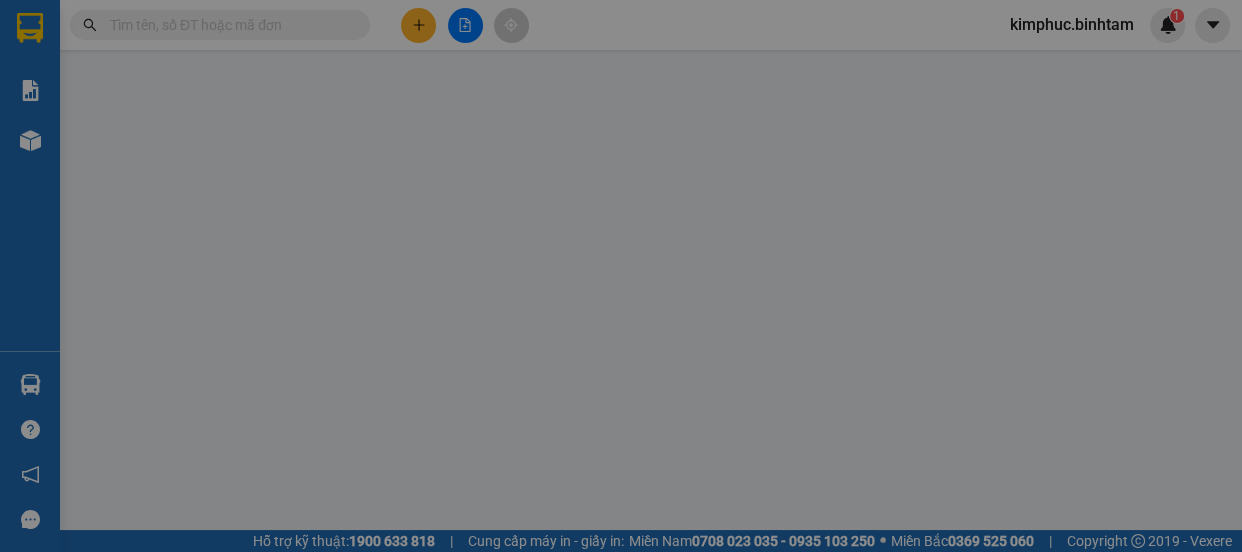 scroll, scrollTop: 0, scrollLeft: 0, axis: both 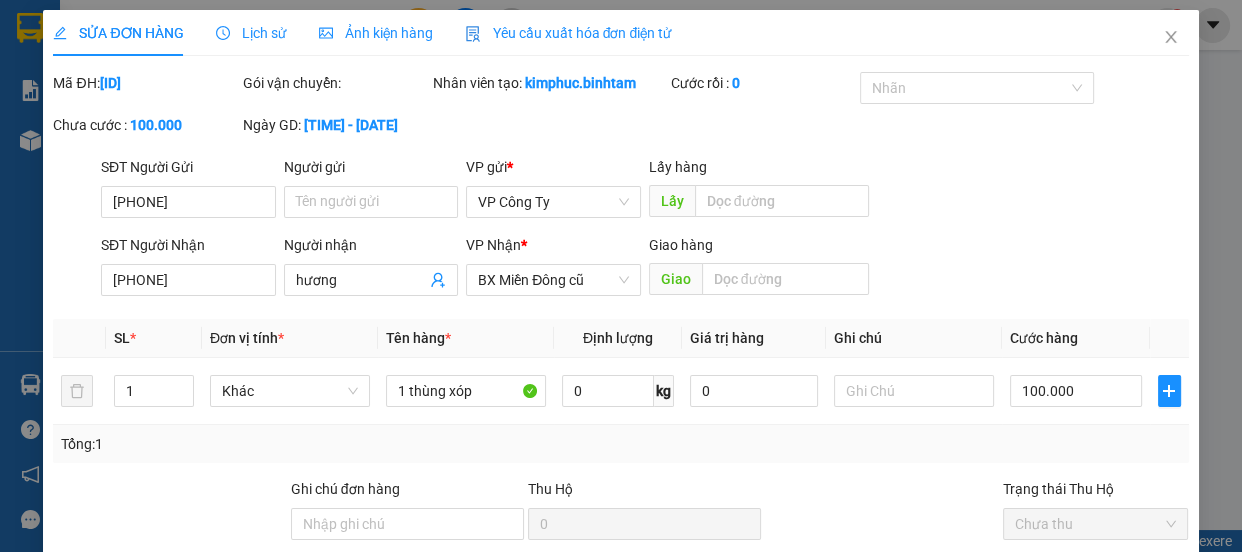 type on "0984165519" 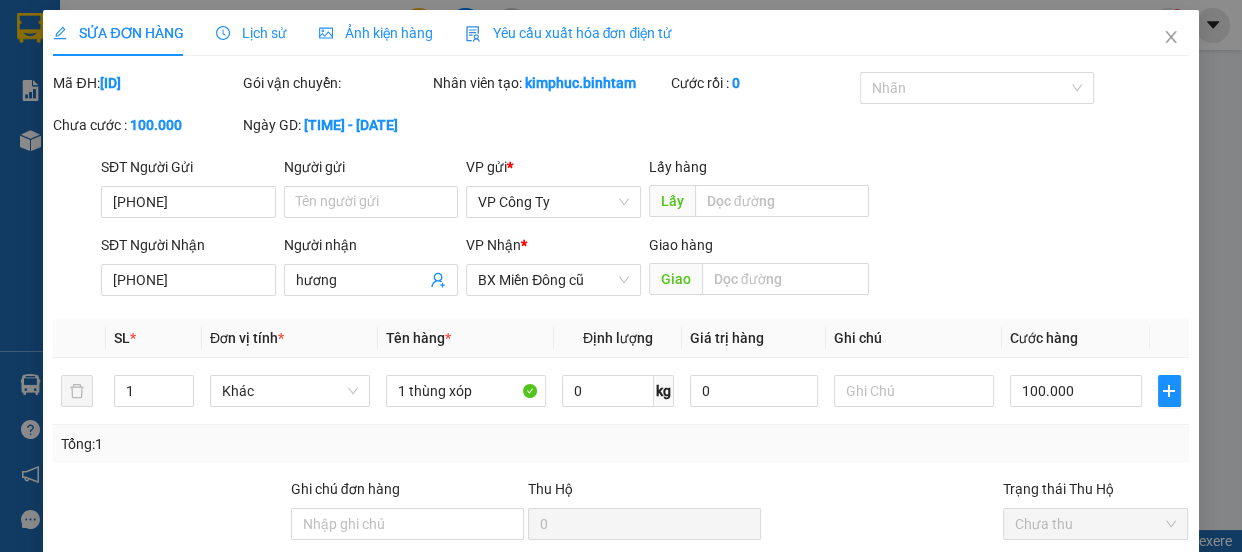 type on "0909424426" 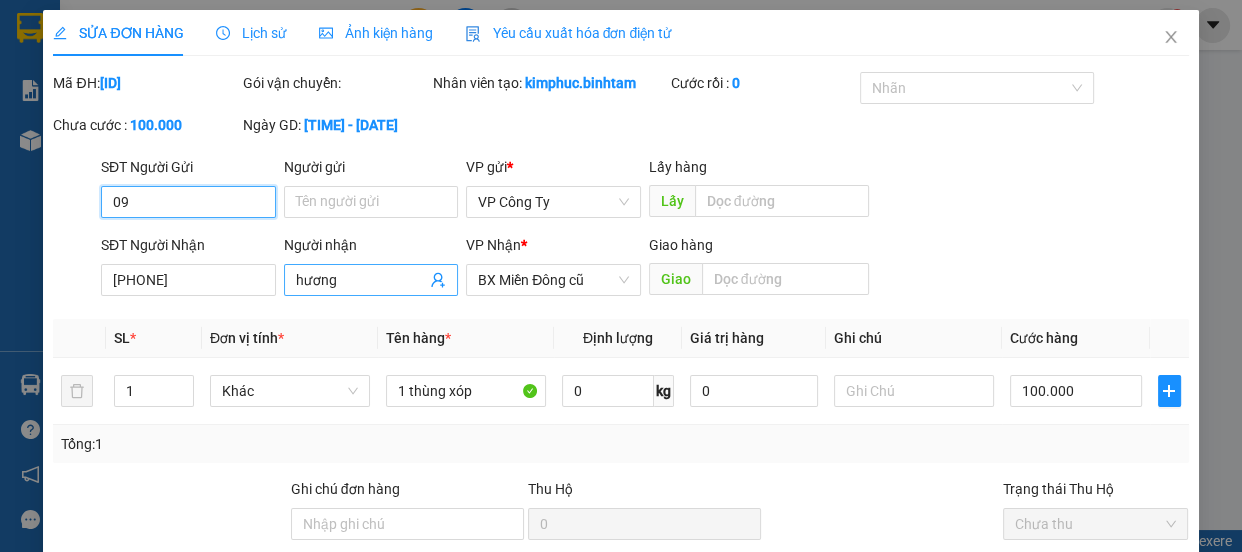 type on "0" 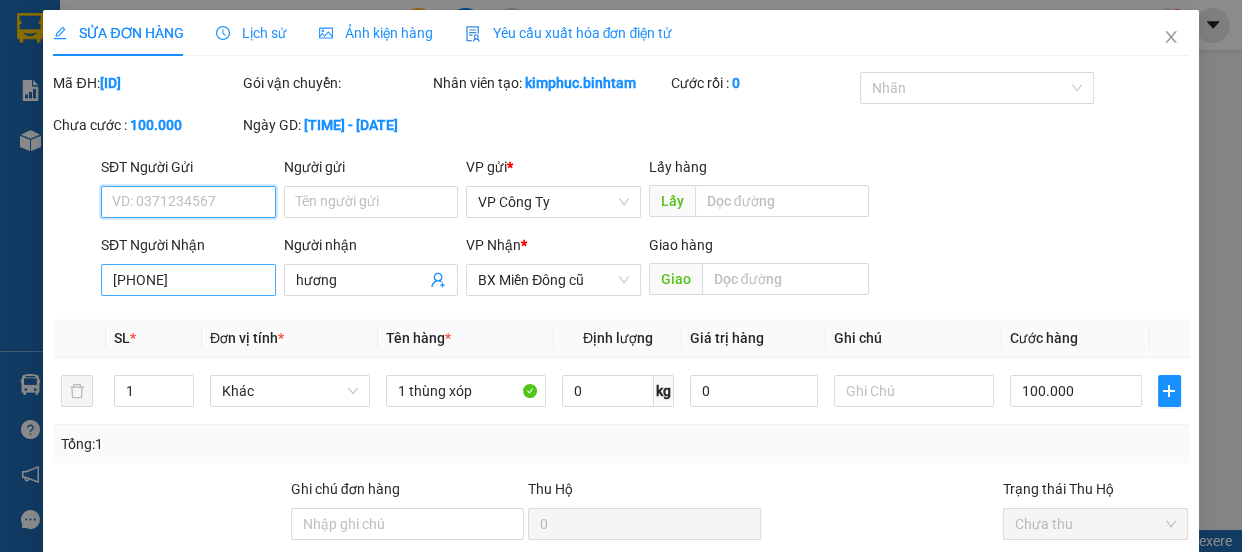 type 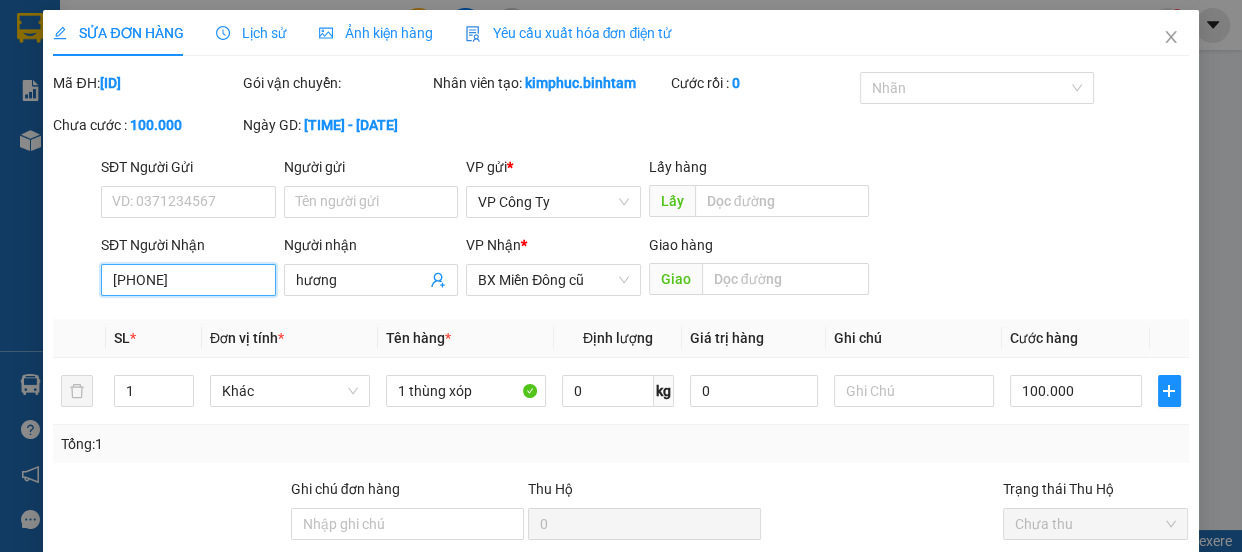 click on "0909424426" at bounding box center (188, 280) 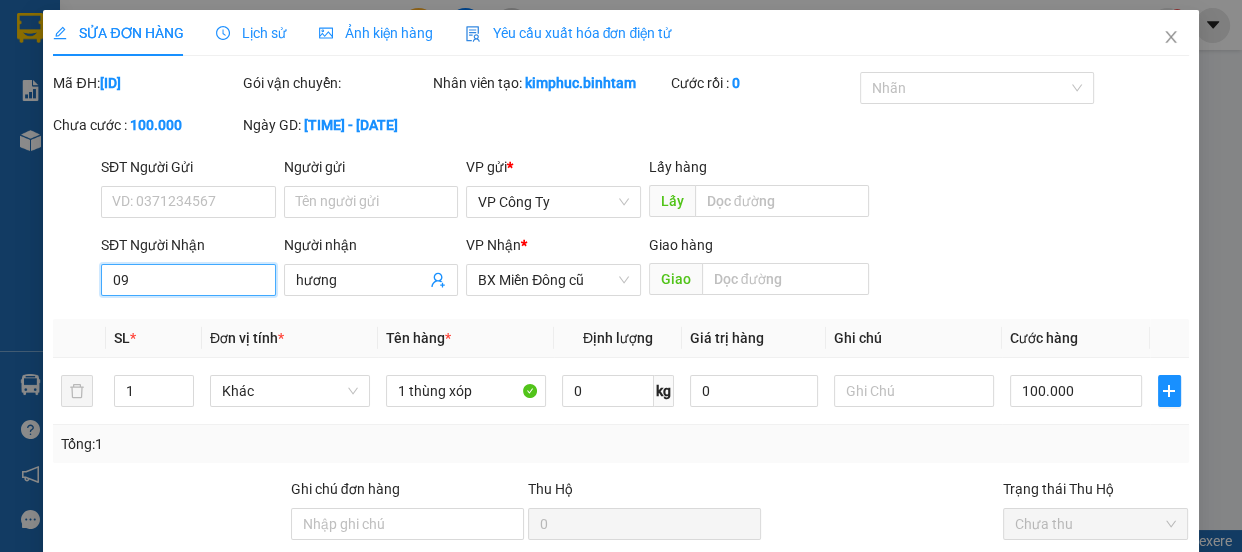 type on "0" 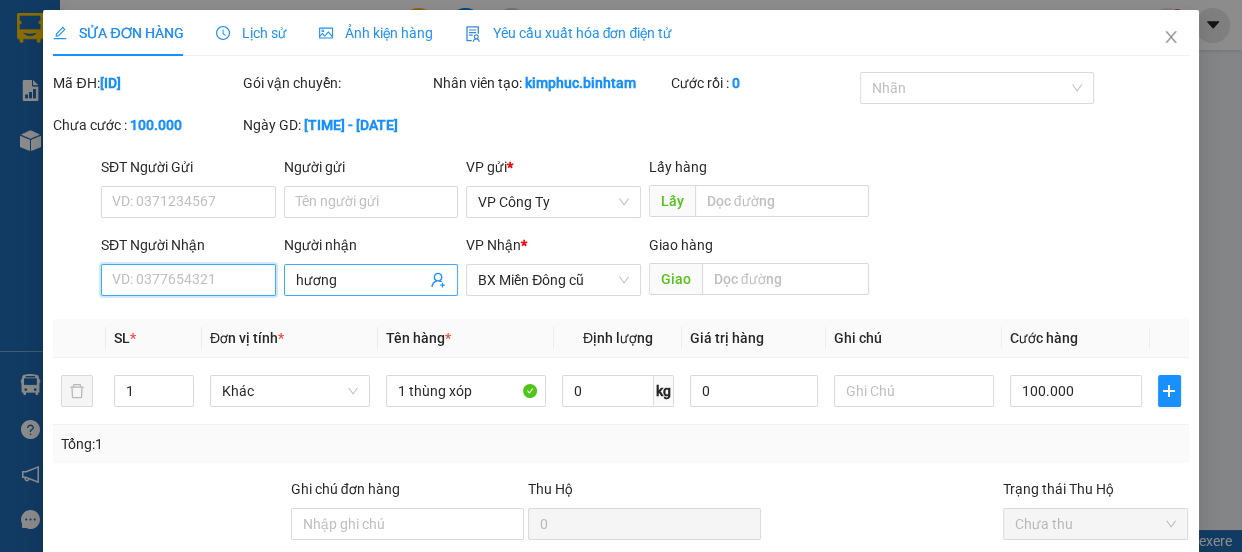 type 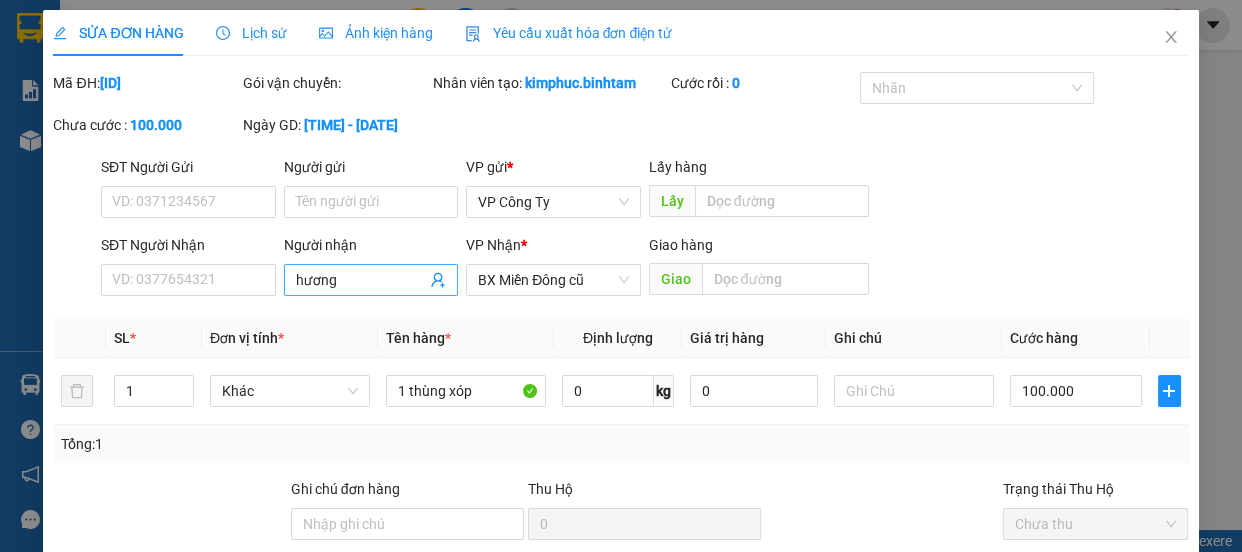 click on "hương" at bounding box center [361, 280] 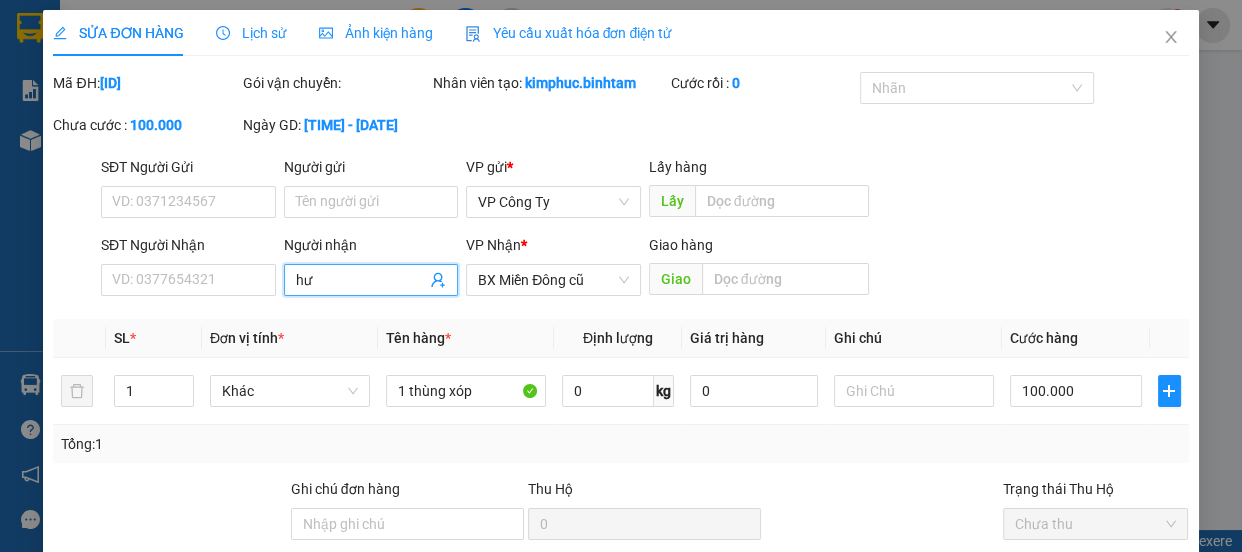 type on "h" 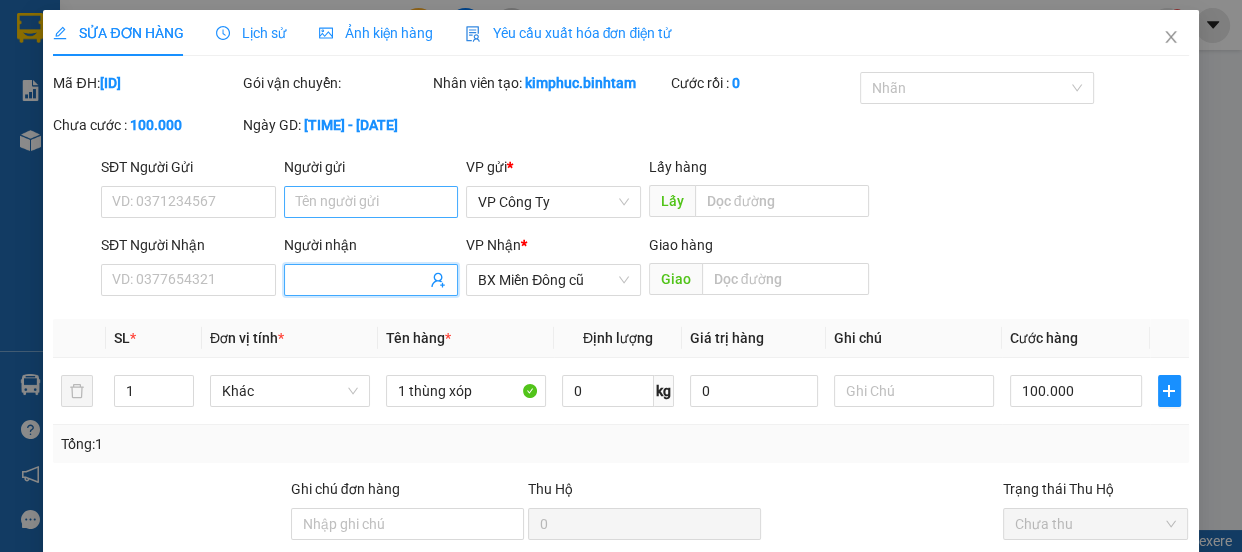 type 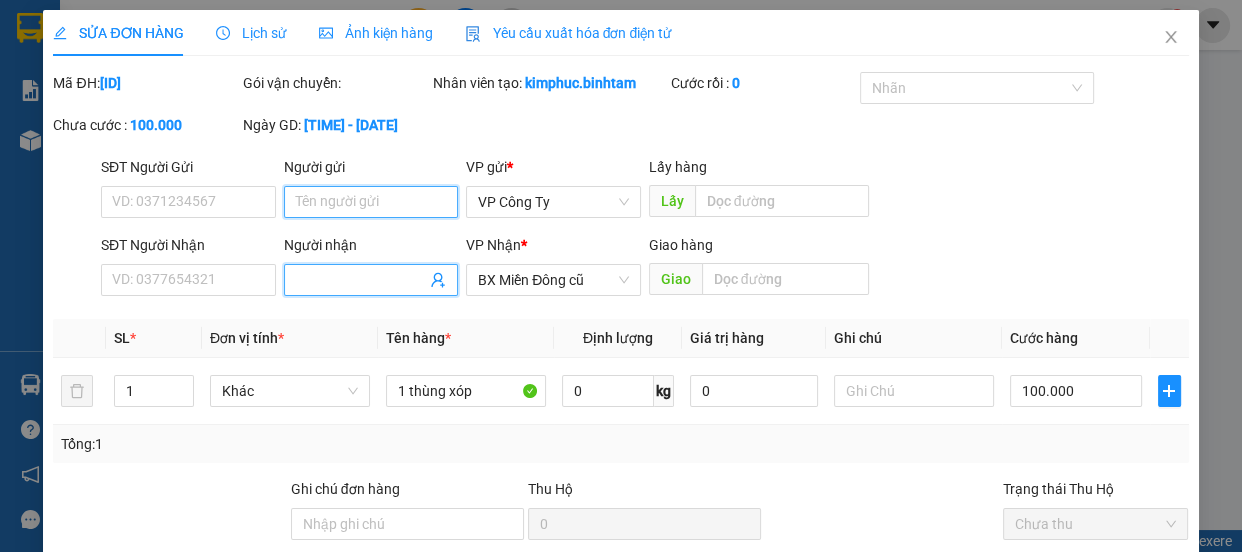 click on "Người gửi" at bounding box center [371, 202] 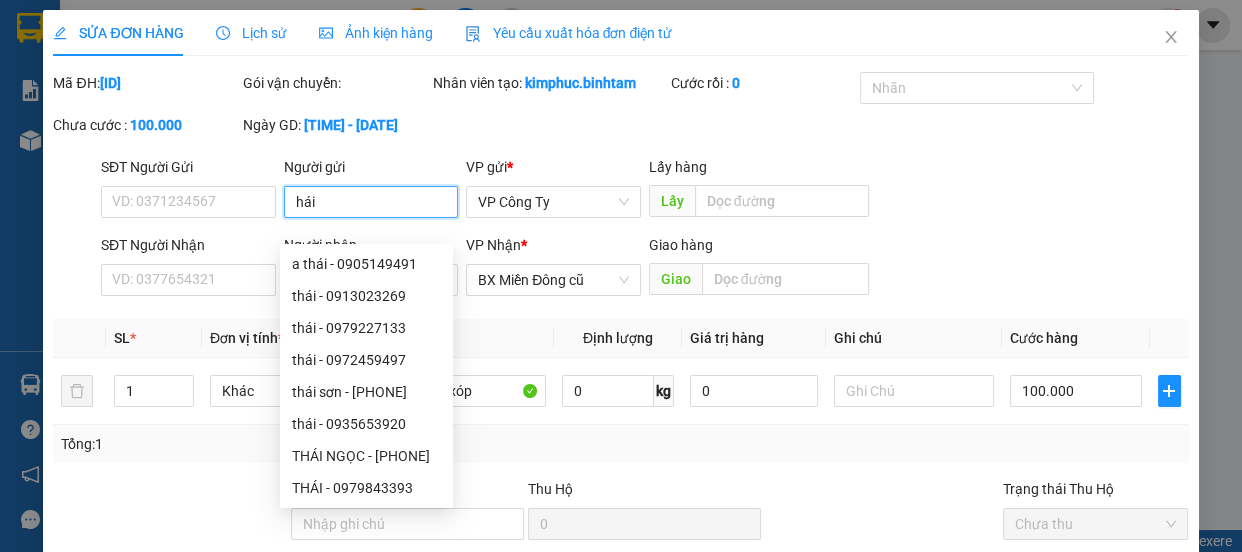 click on "hái" at bounding box center (371, 202) 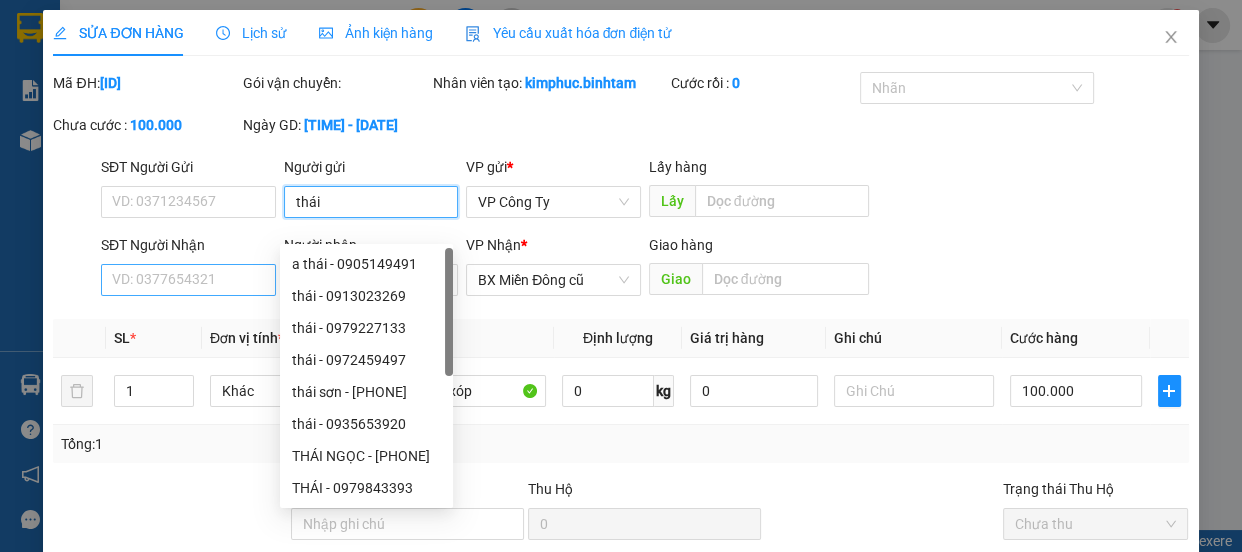 type on "thái" 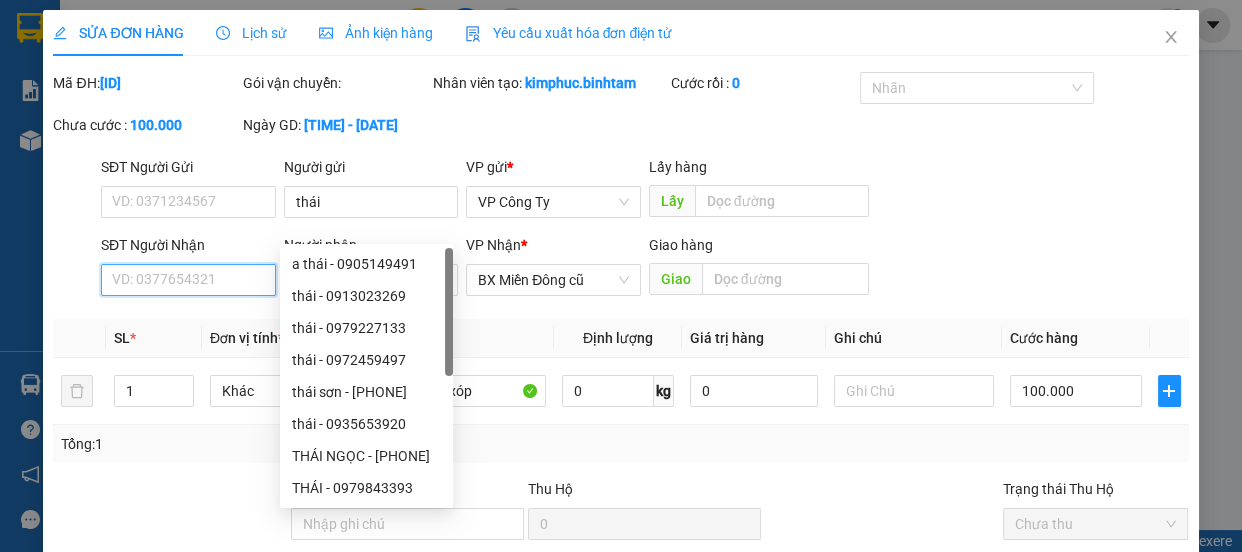 click on "SĐT Người Nhận" at bounding box center (188, 280) 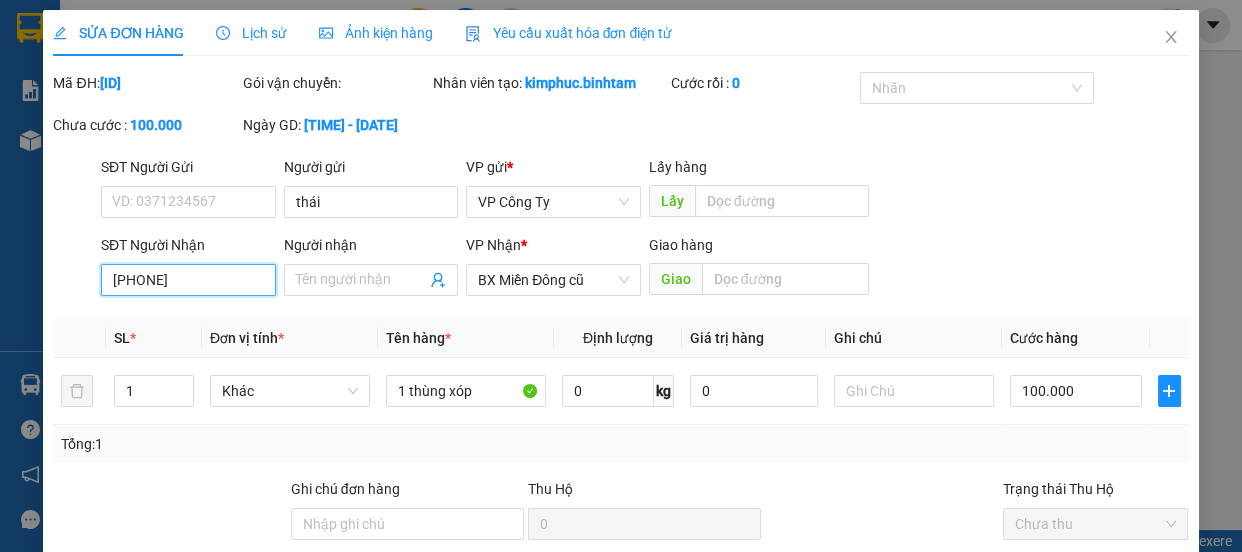 click on "0989585505" at bounding box center [188, 280] 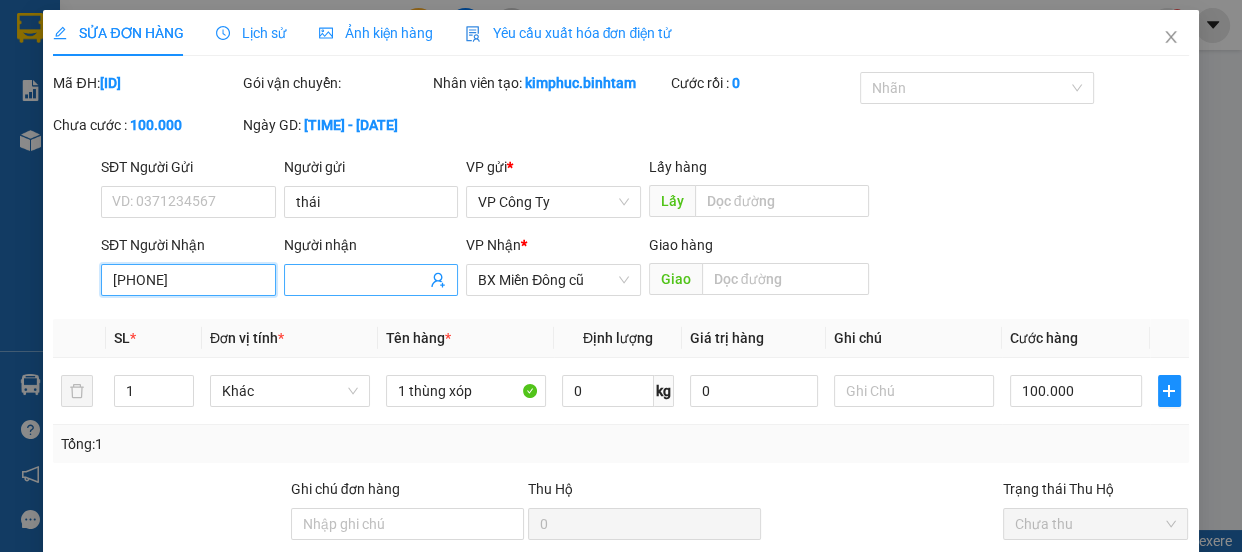 type on "0989585505" 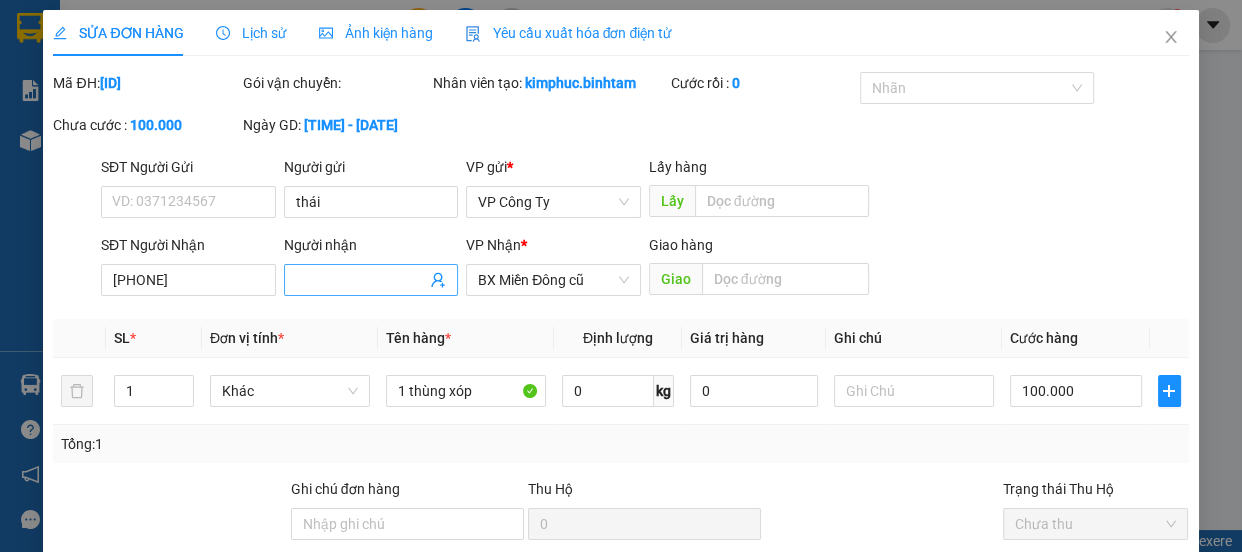 click on "Người nhận" at bounding box center (361, 280) 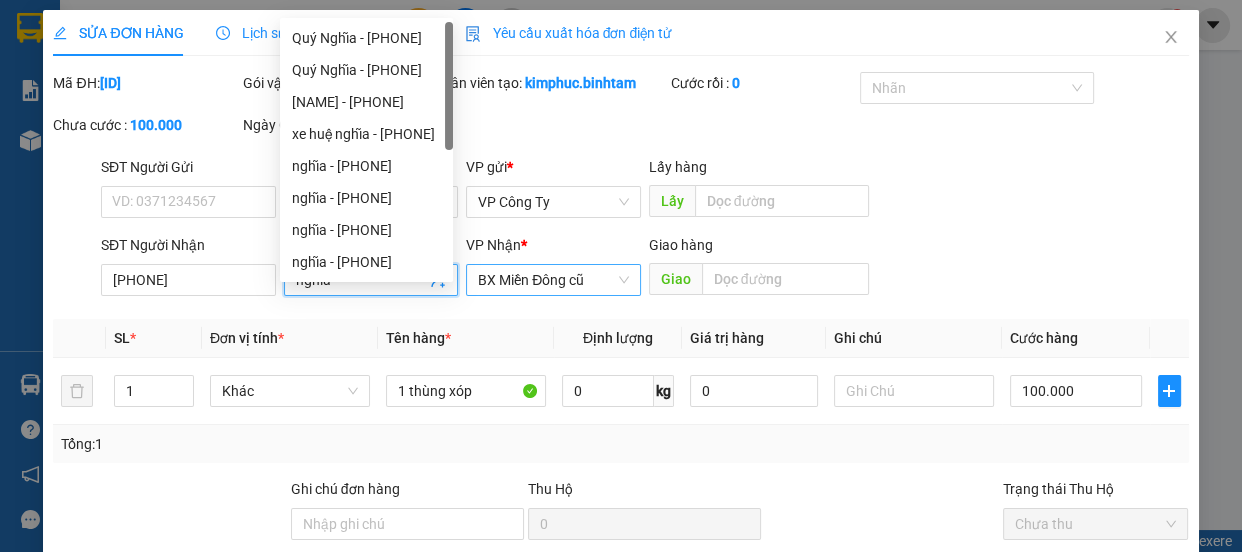 click on "BX Miền Đông cũ" at bounding box center (553, 280) 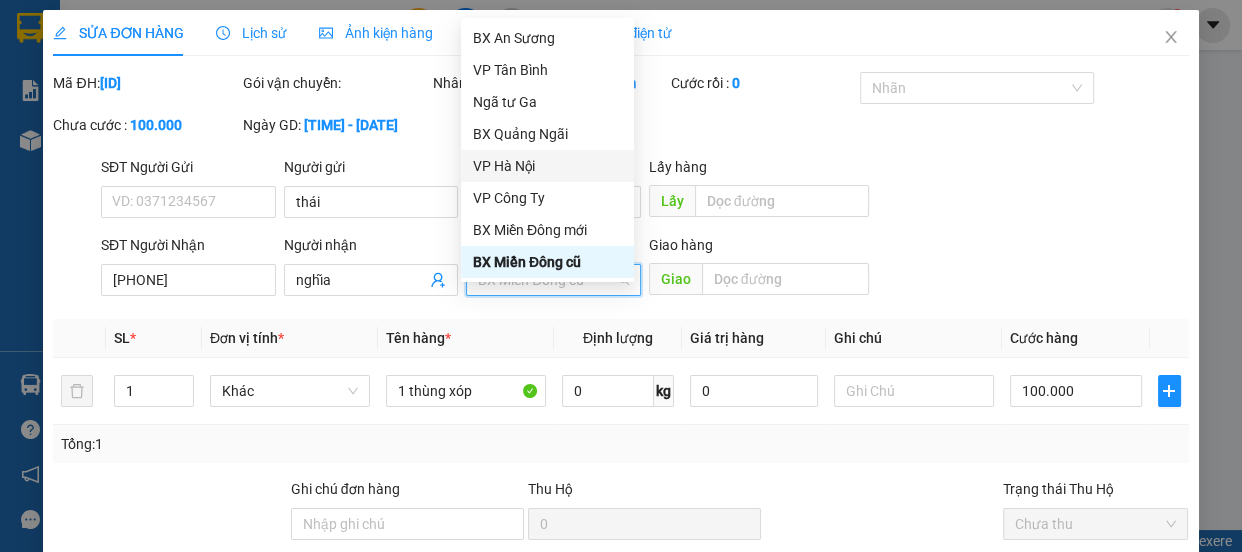 click on "VP Hà Nội" at bounding box center (547, 166) 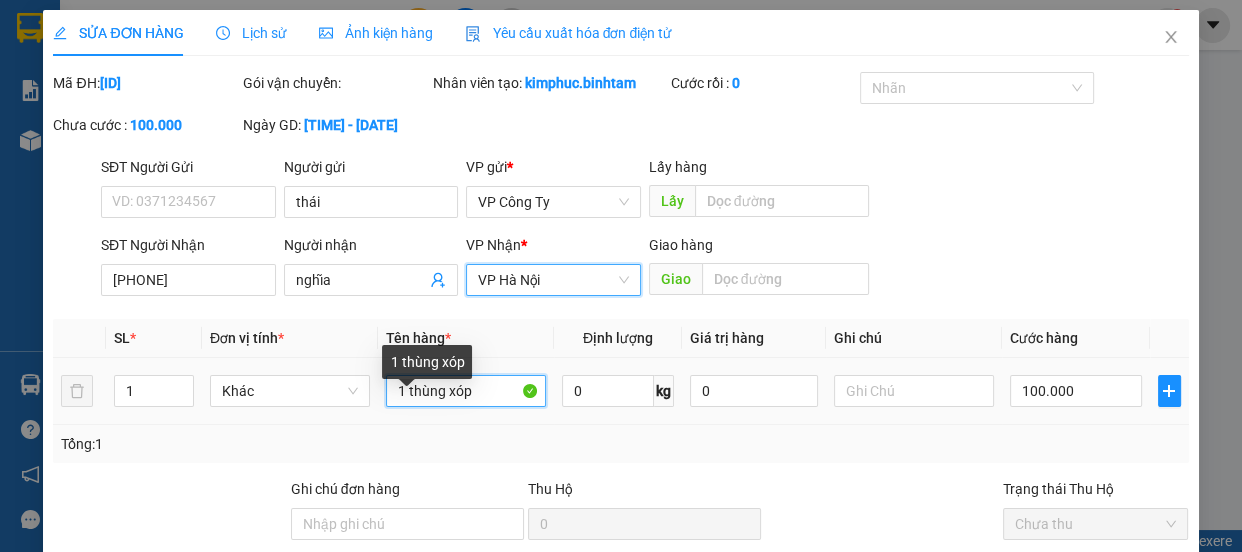click on "1 thùng xóp" at bounding box center (466, 391) 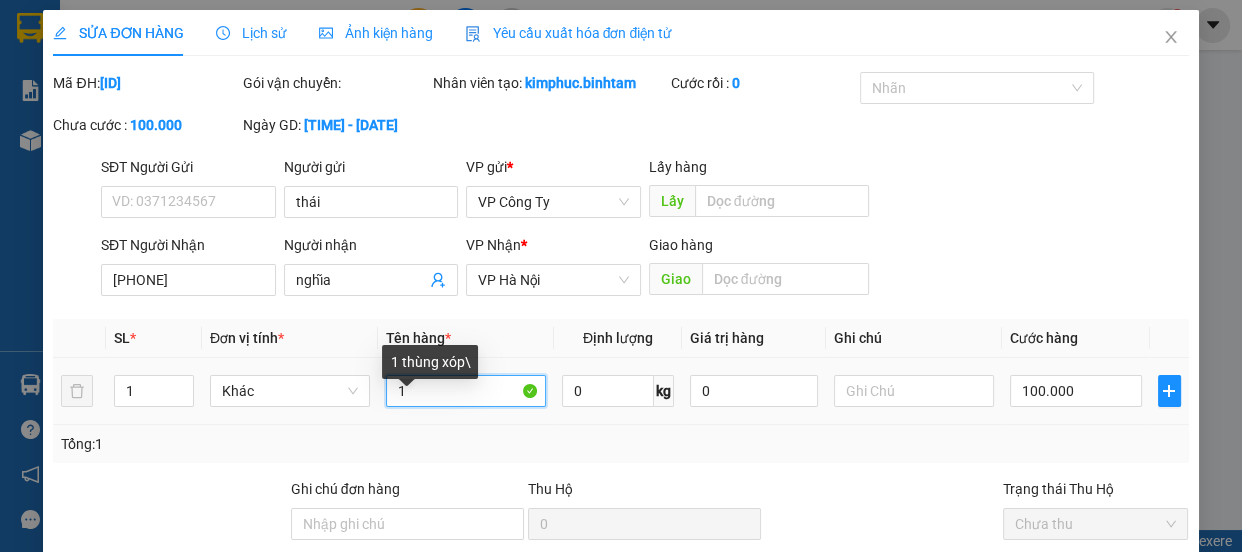 type on "1" 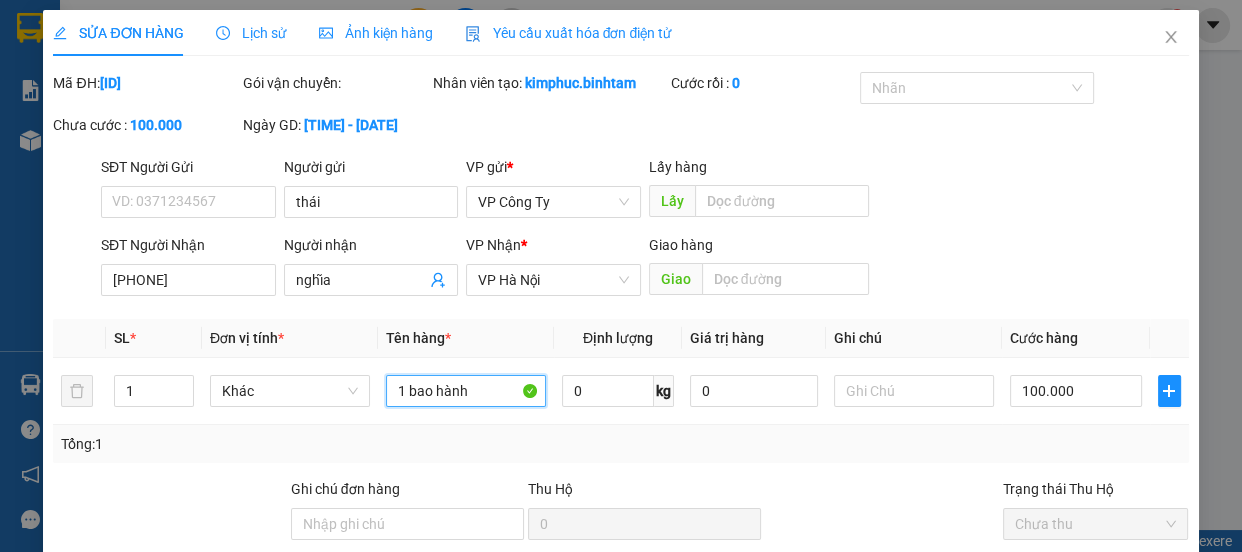 scroll, scrollTop: 213, scrollLeft: 0, axis: vertical 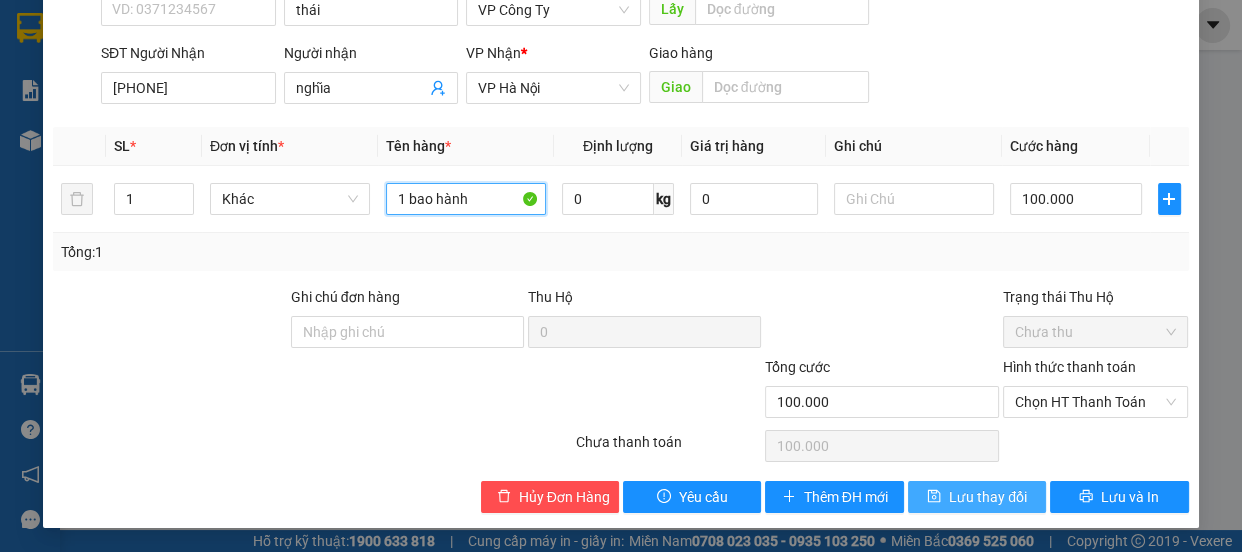 type on "1 bao hành" 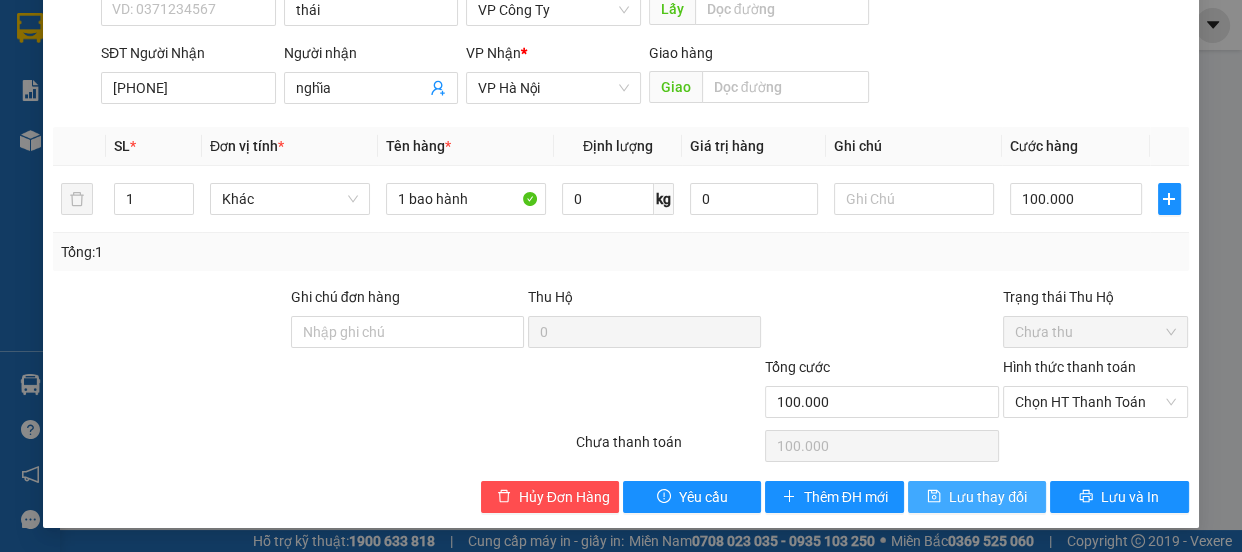 click on "Lưu thay đổi" at bounding box center (988, 497) 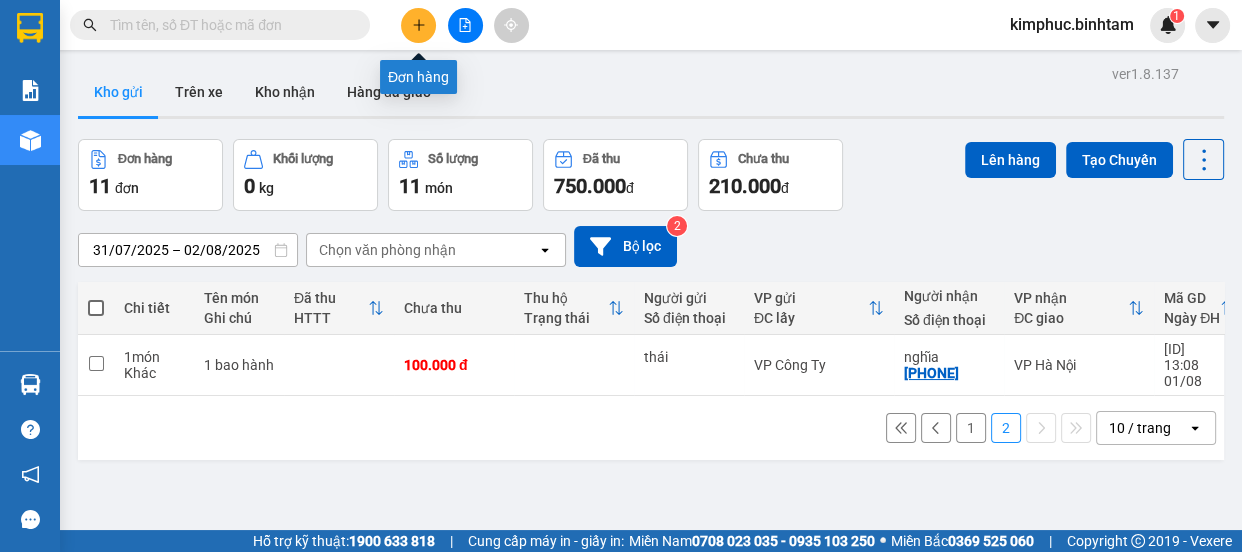 click at bounding box center [418, 25] 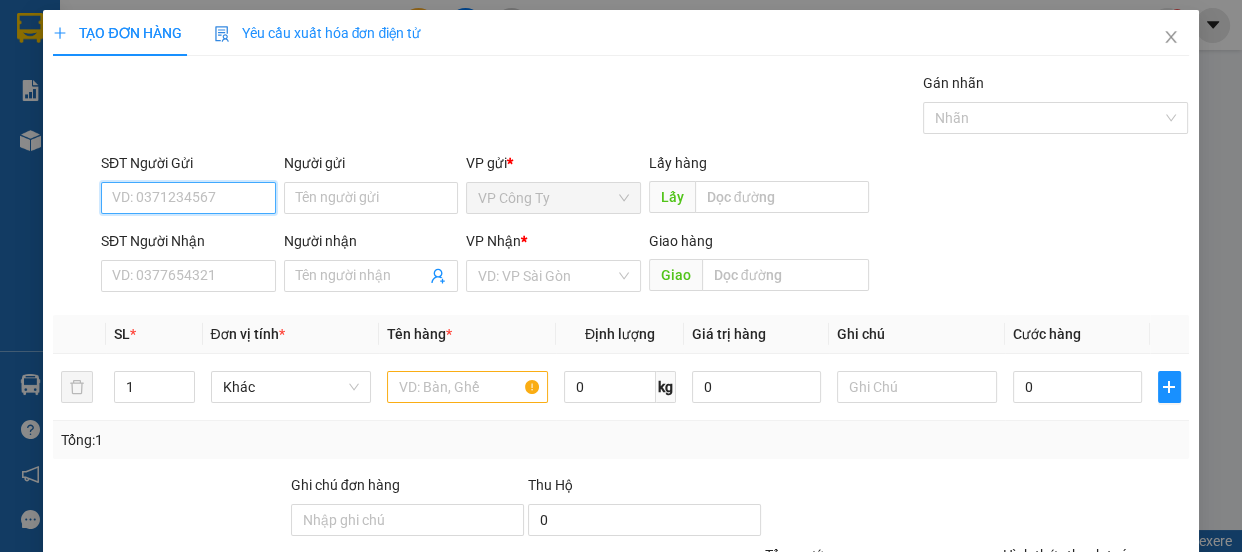 click on "SĐT Người Gửi" at bounding box center (188, 198) 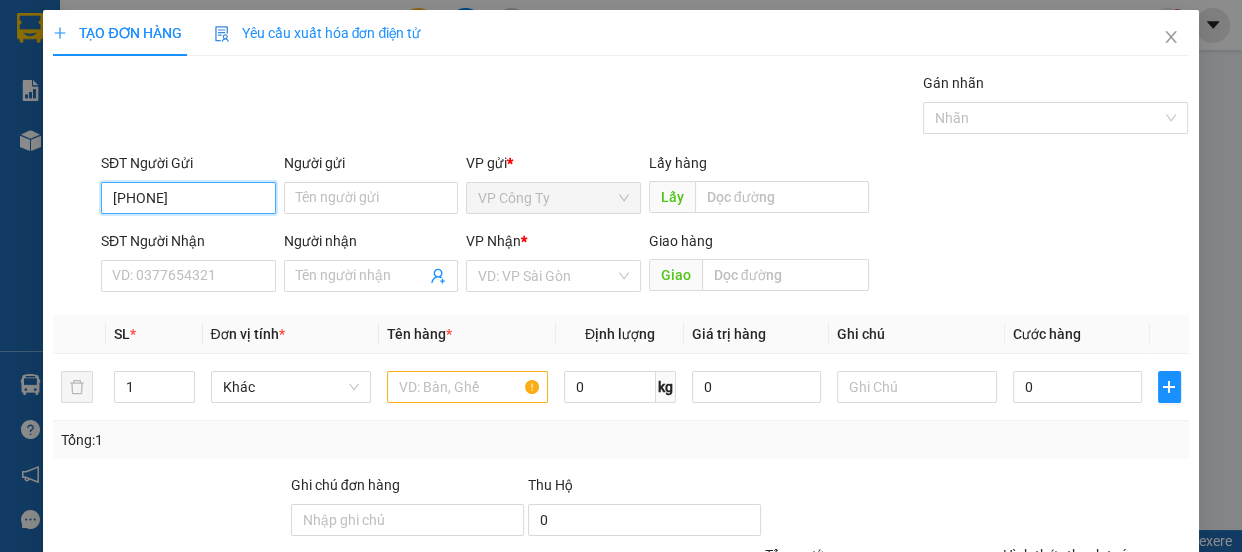 type on "[PHONE]" 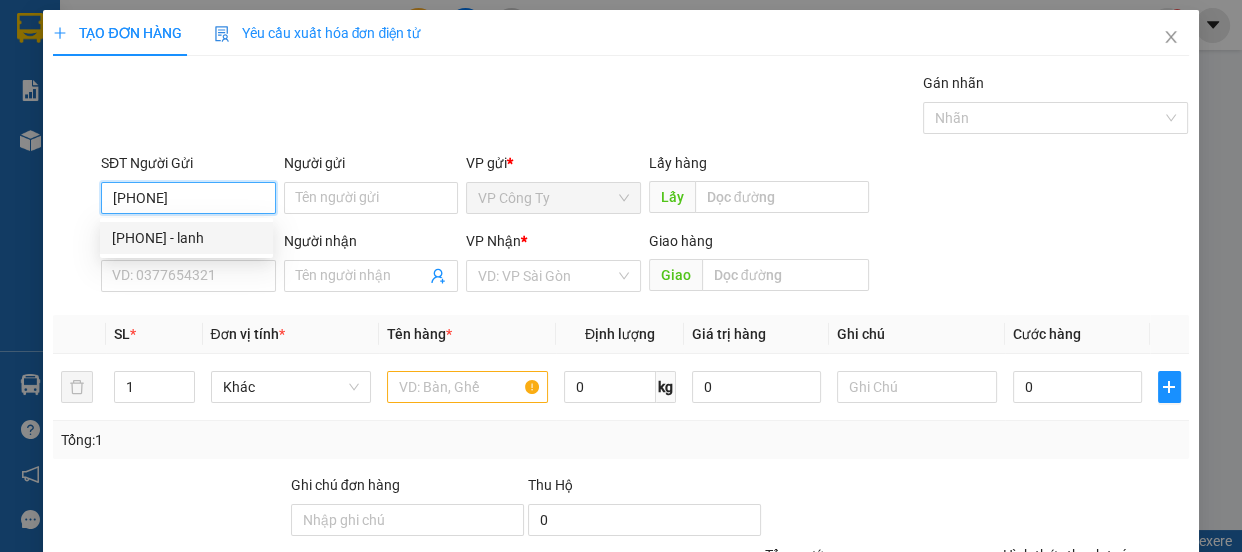 click on "0978412339 - lanh" at bounding box center (186, 238) 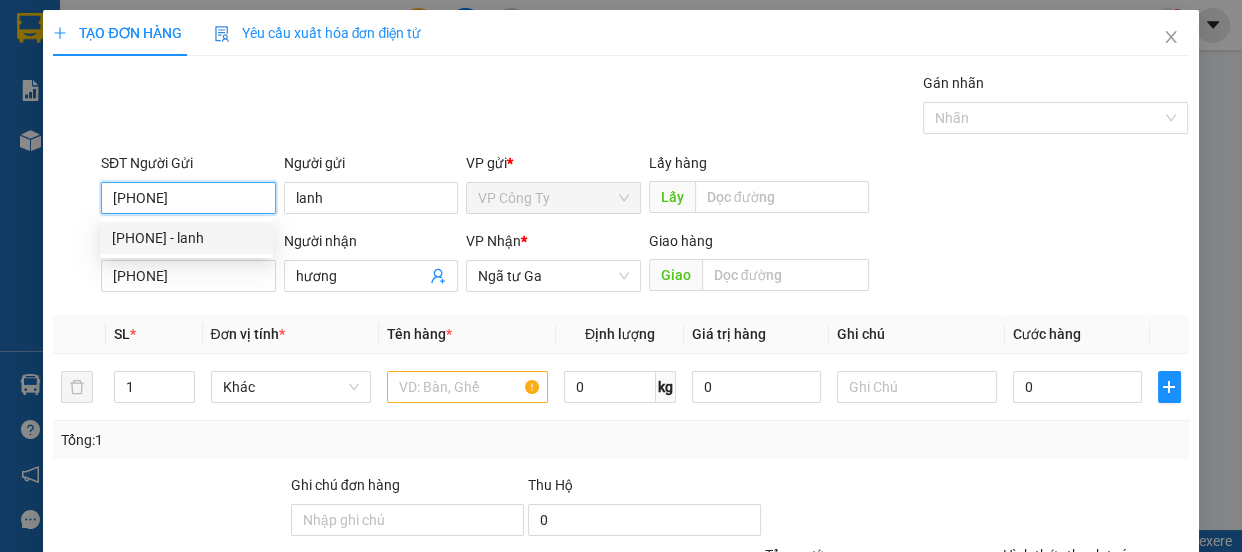 type on "70.000" 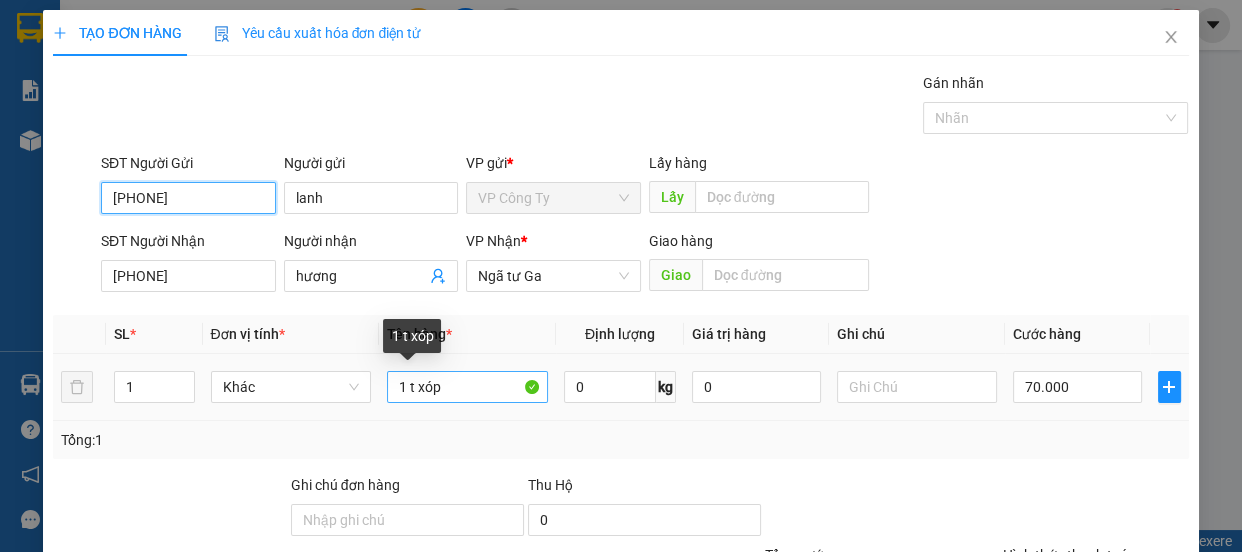 type on "[PHONE]" 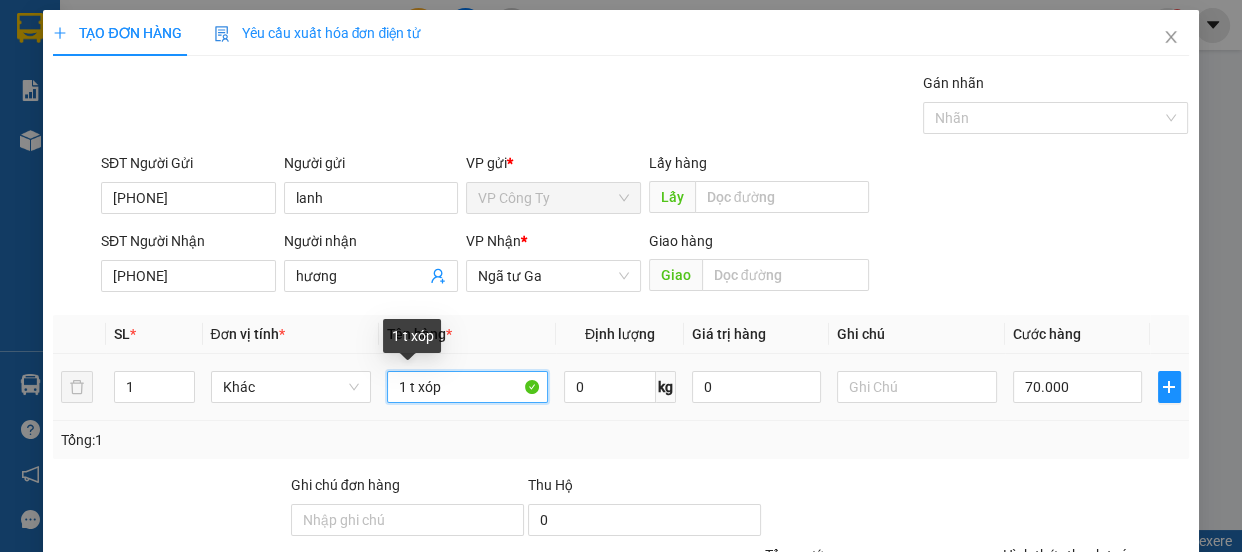 click on "1 t xóp" at bounding box center [467, 387] 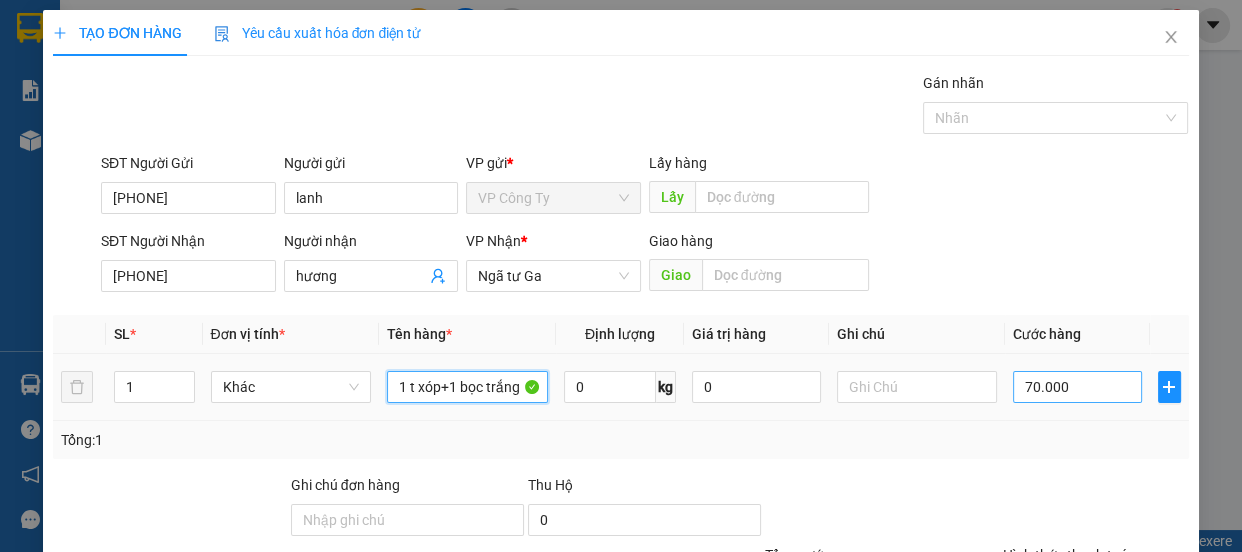 type on "1 t xóp+1 bọc trắng" 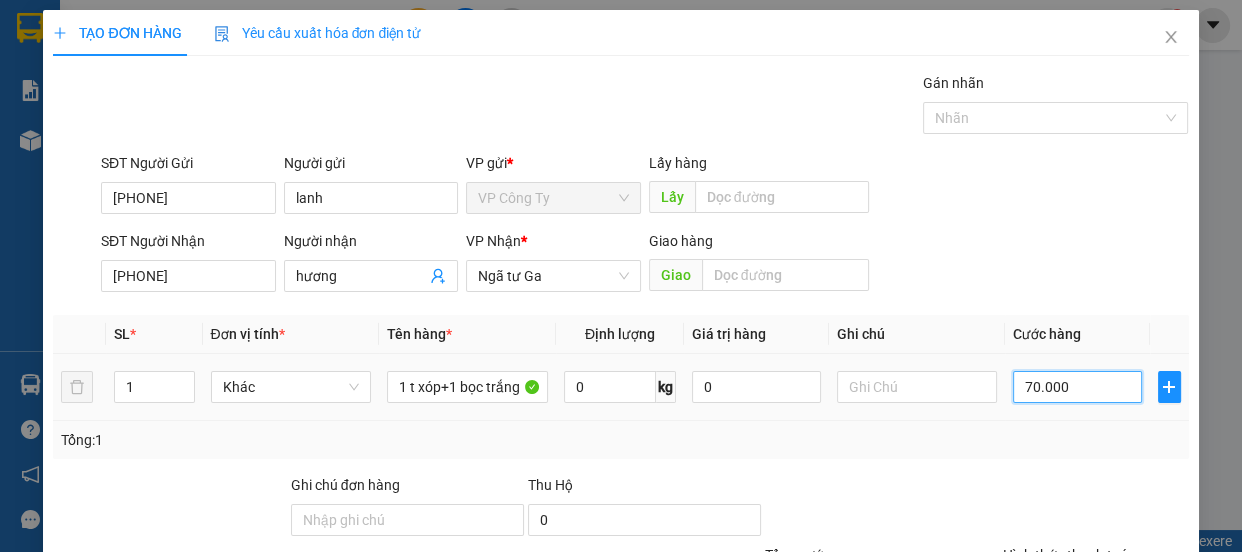 click on "70.000" at bounding box center [1077, 387] 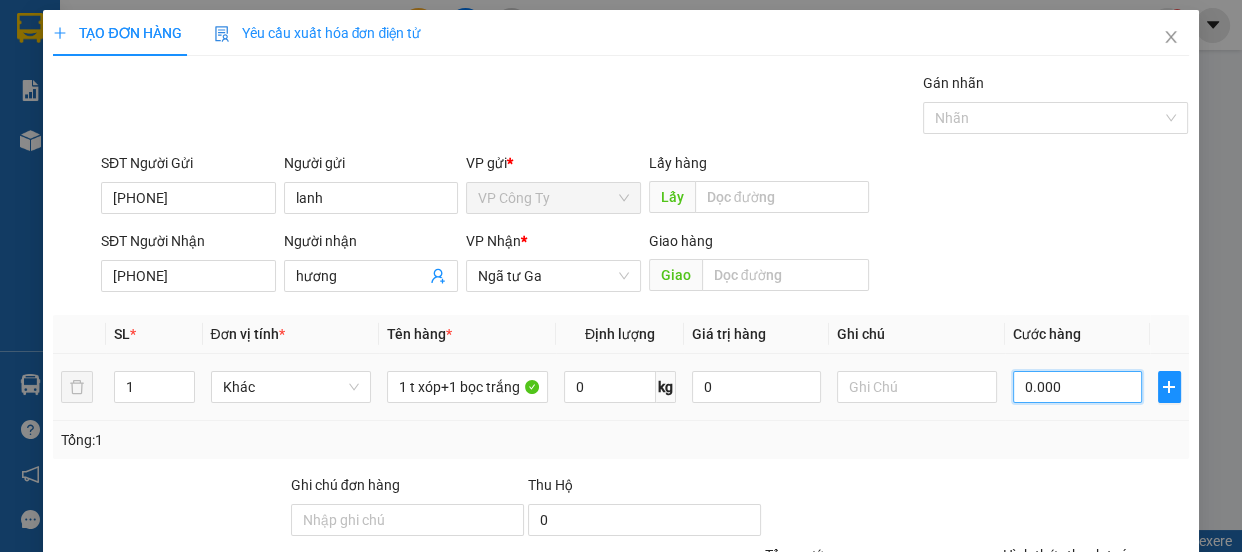 type on "10.000" 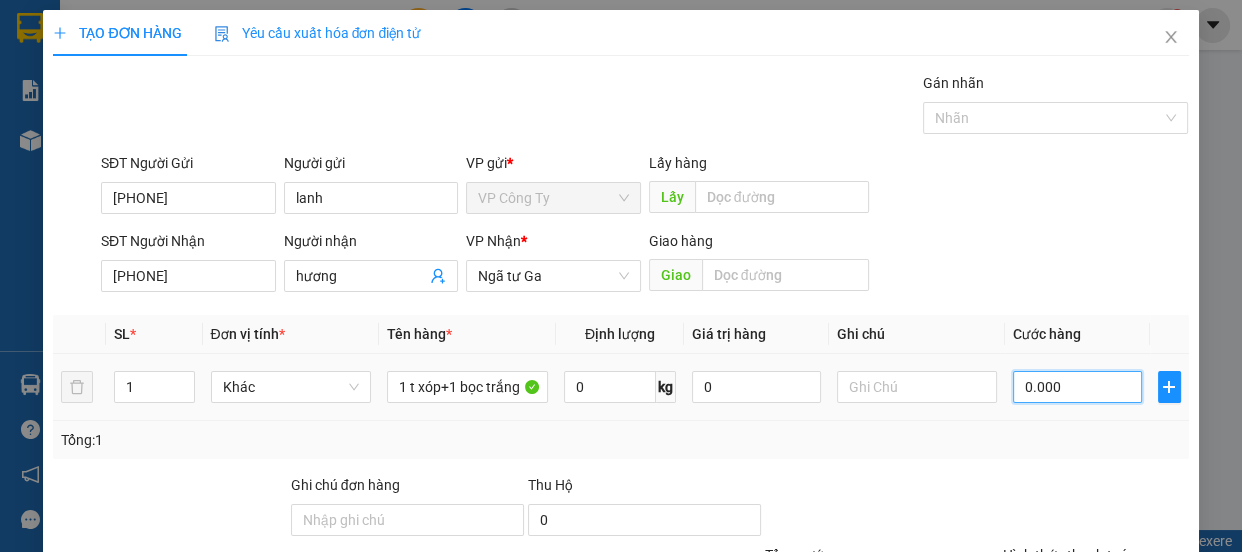 type on "10.000" 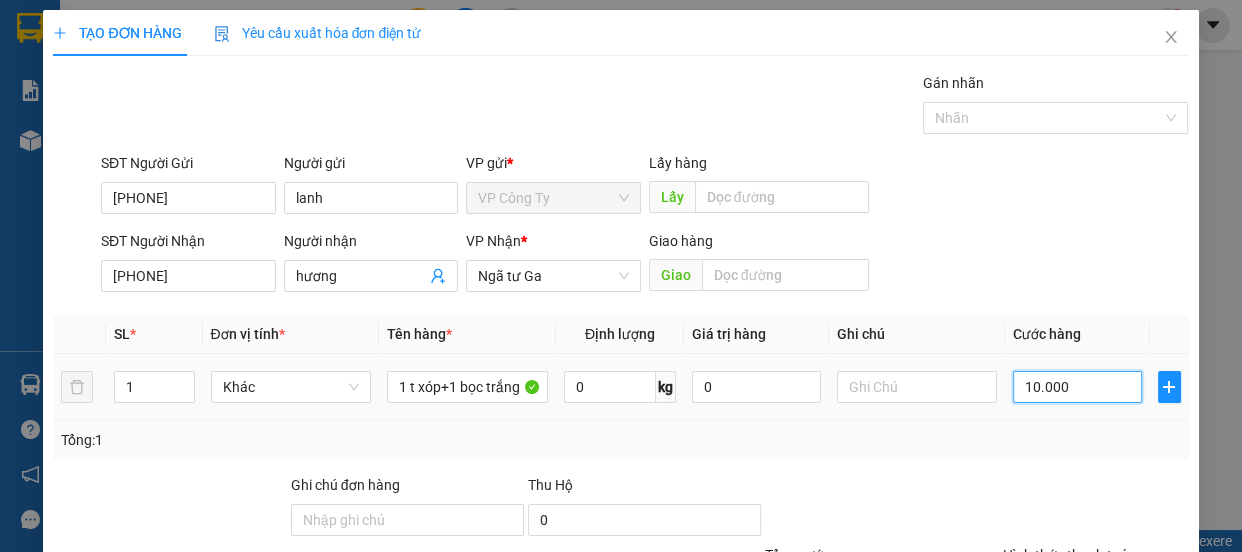 type on "110.000" 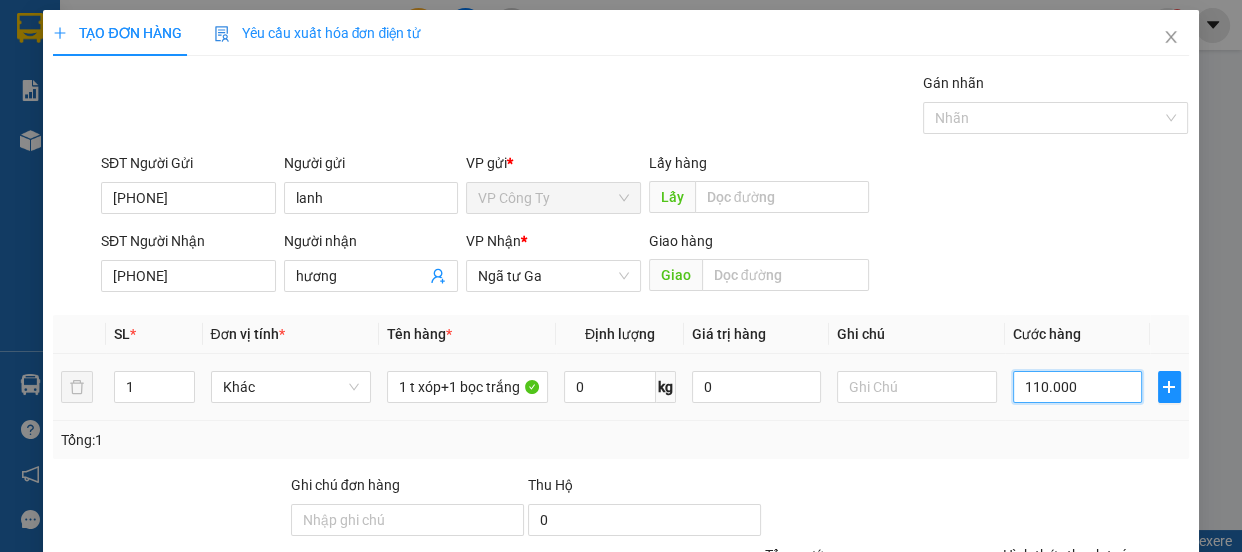 scroll, scrollTop: 187, scrollLeft: 0, axis: vertical 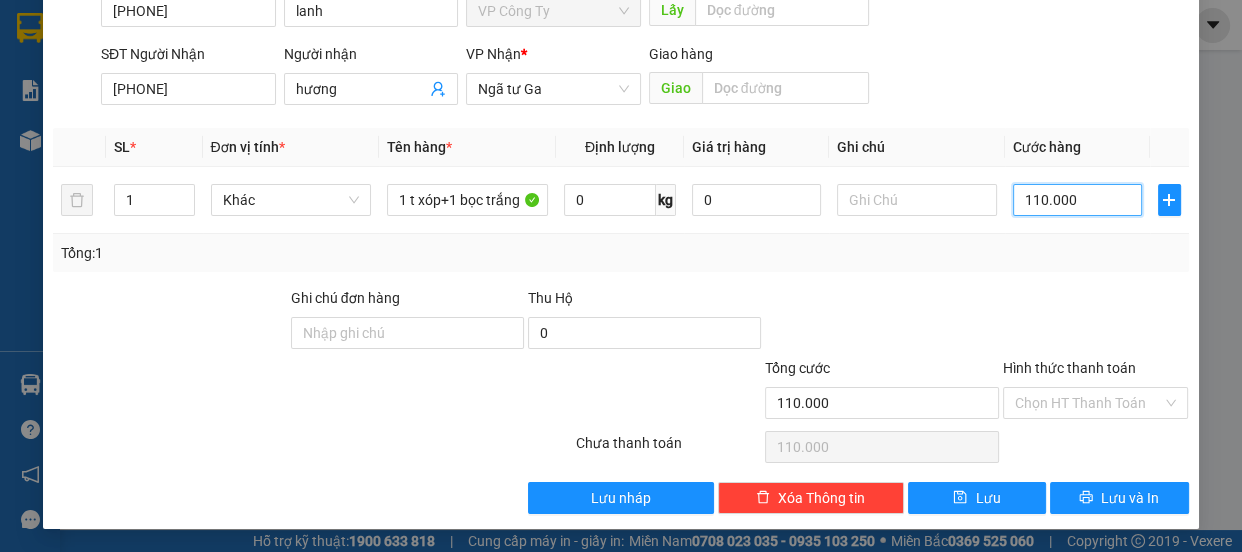 type on "110.000" 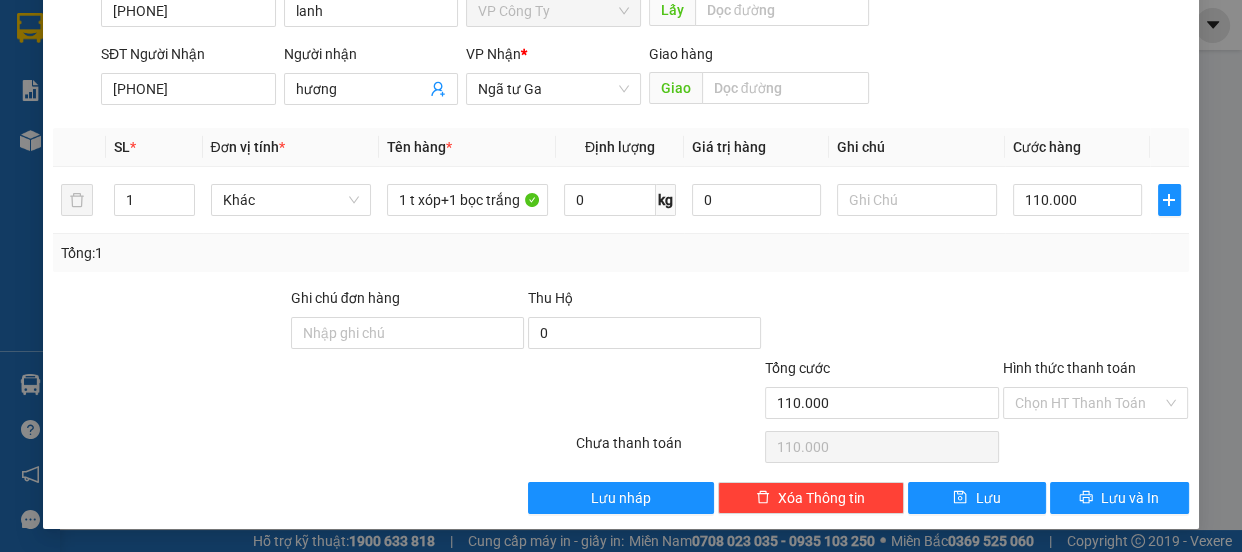 click on "Hình thức thanh toán" at bounding box center (1069, 368) 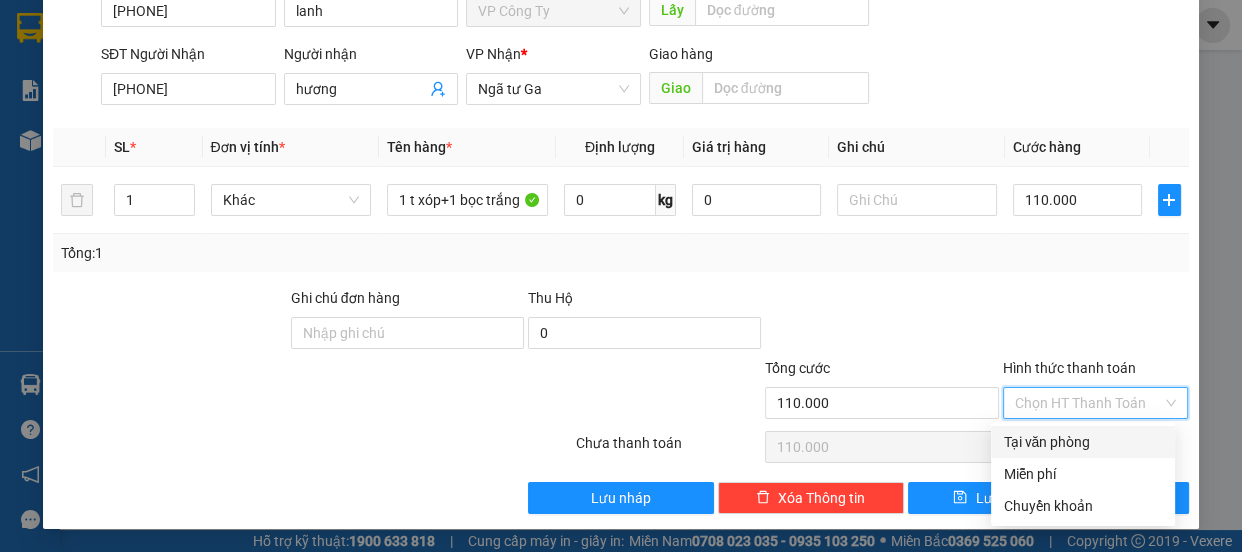 click on "Tại văn phòng" at bounding box center [1083, 442] 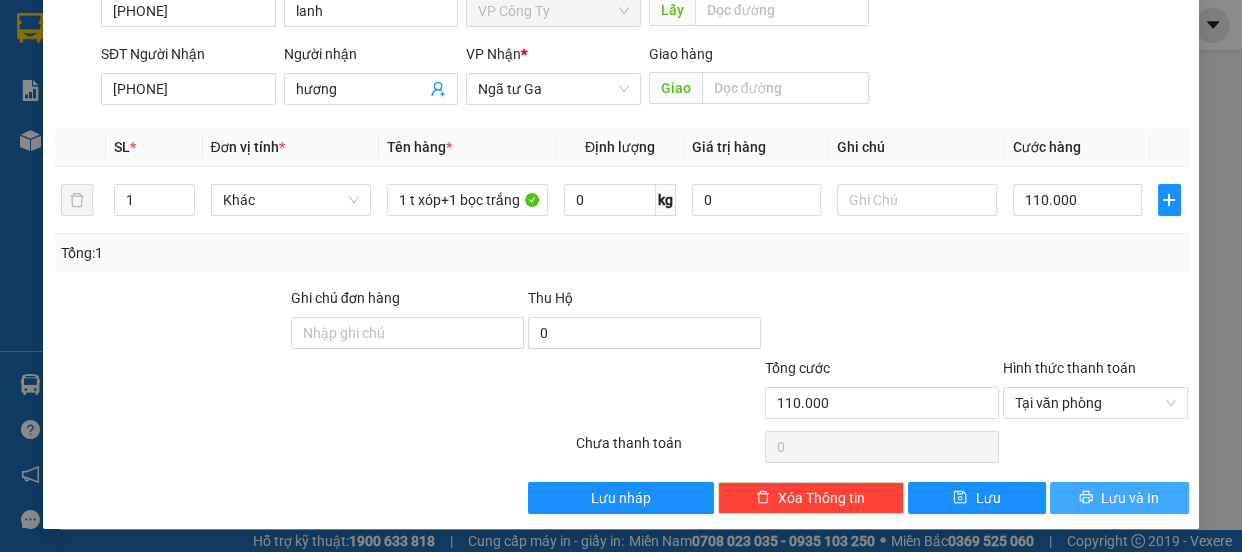 click on "Lưu và In" at bounding box center [1119, 498] 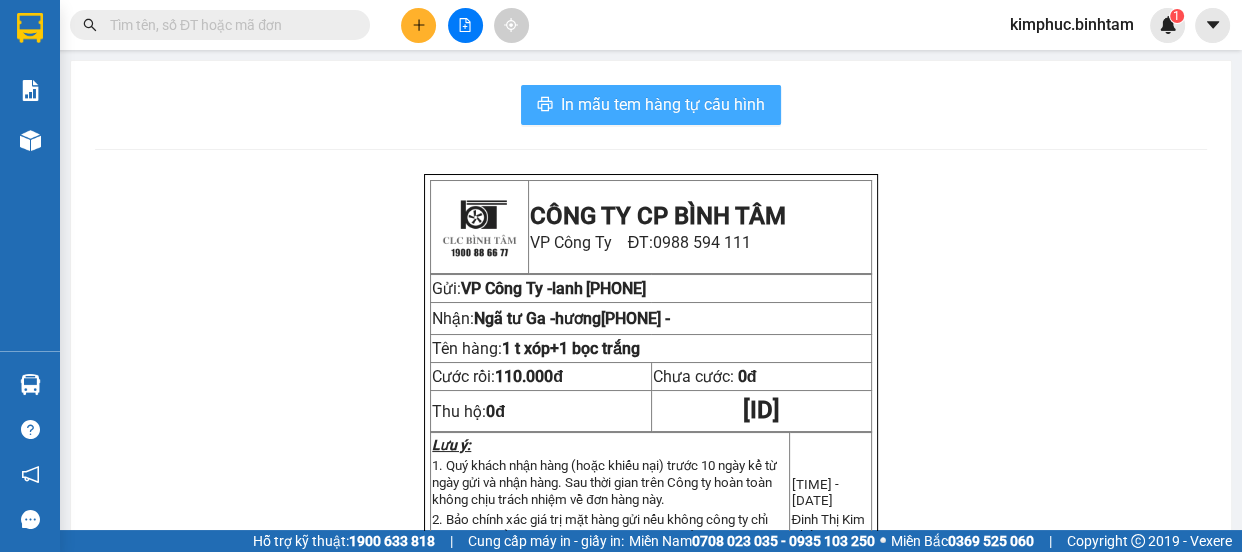 click on "In mẫu tem hàng tự cấu hình" at bounding box center [663, 104] 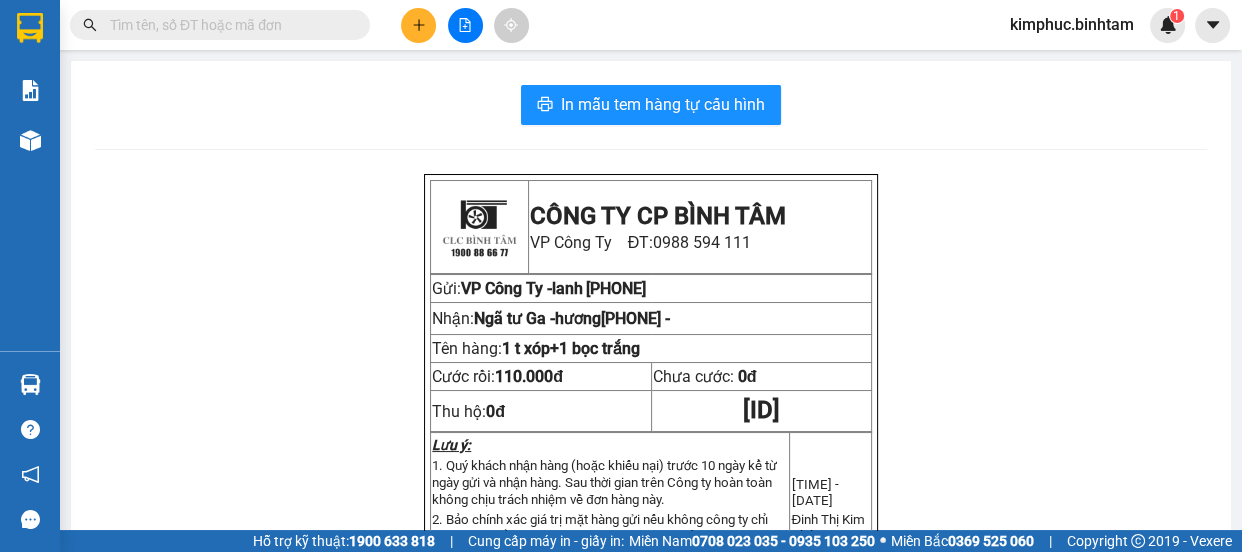 click at bounding box center [418, 25] 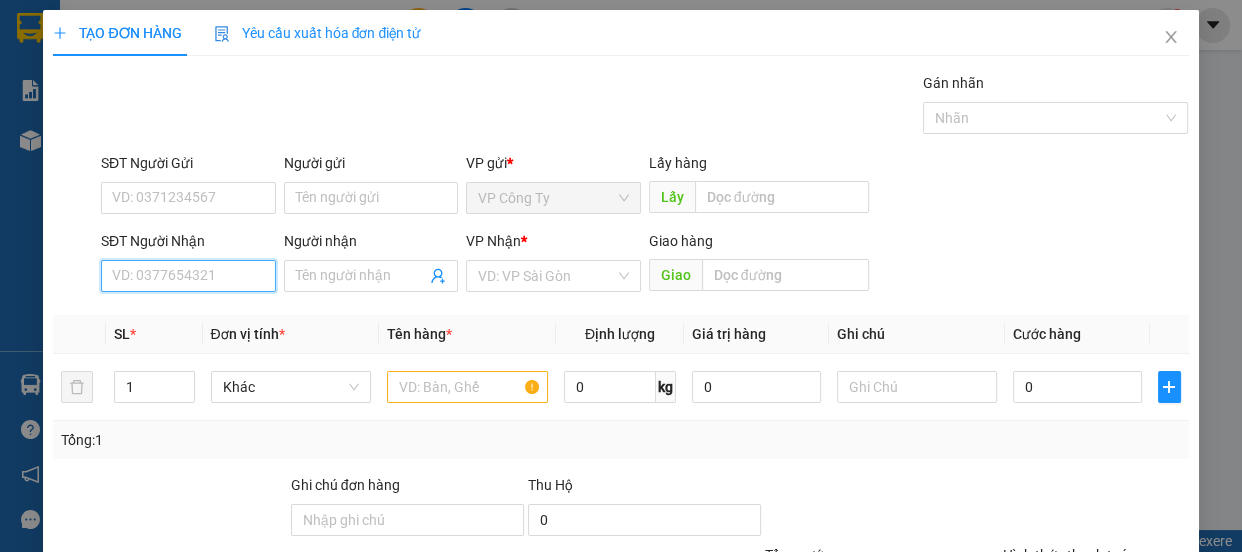 click on "SĐT Người Nhận" at bounding box center (188, 276) 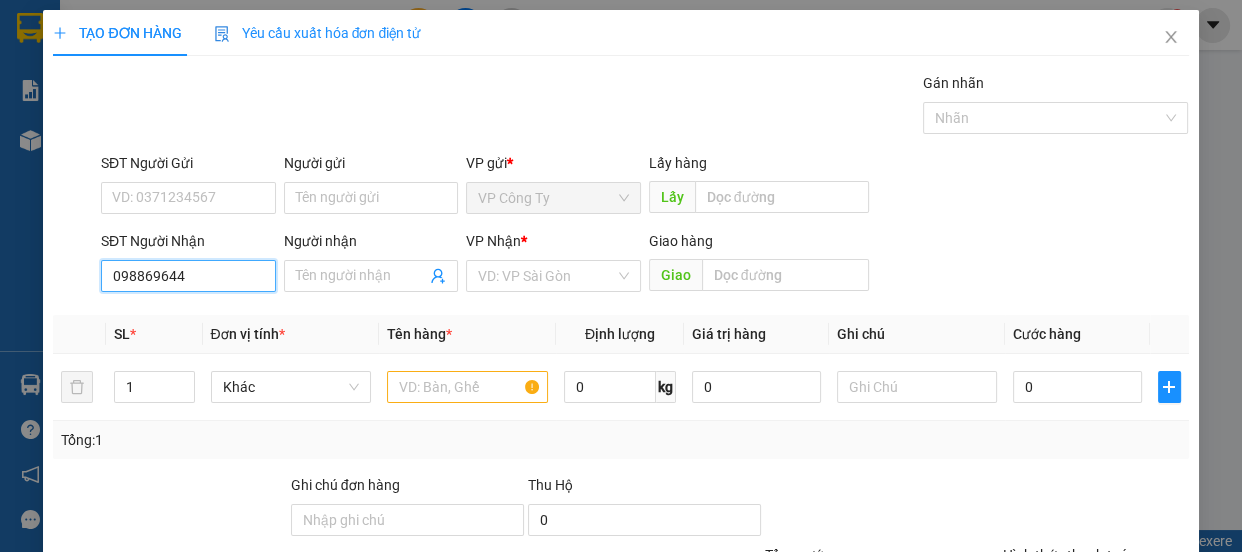 type on "0988696444" 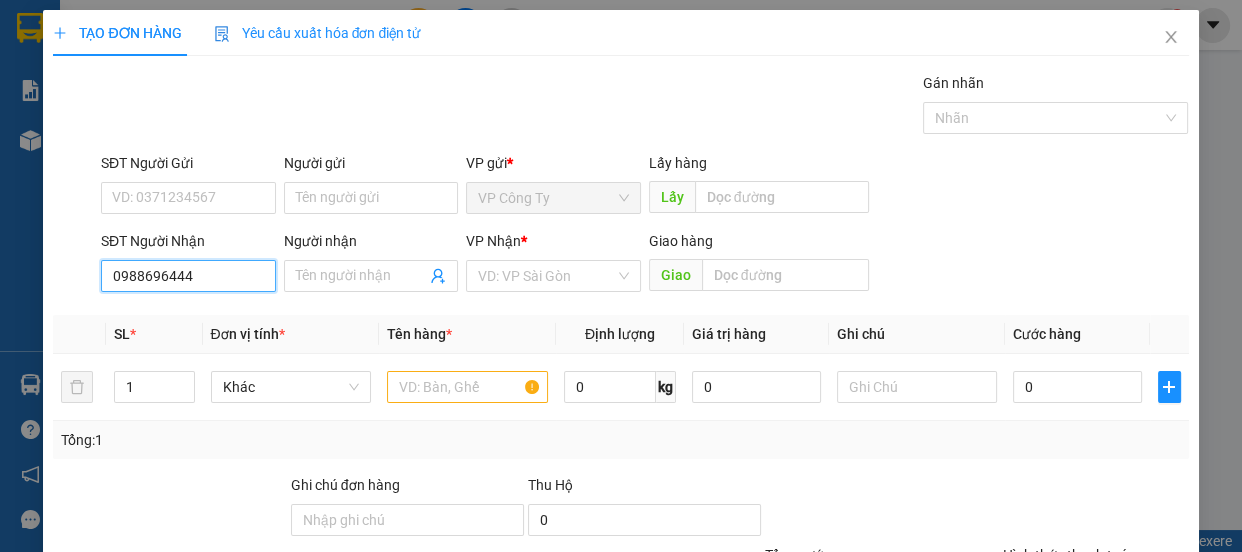click on "0988696444" at bounding box center (188, 276) 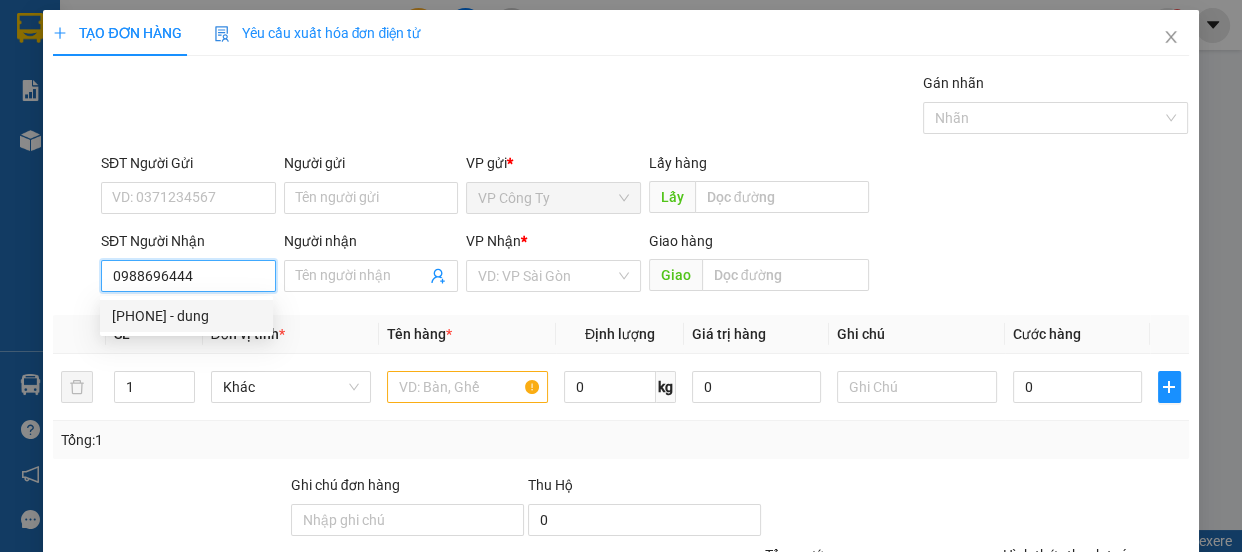 click on "0988696444 - dung" at bounding box center (186, 316) 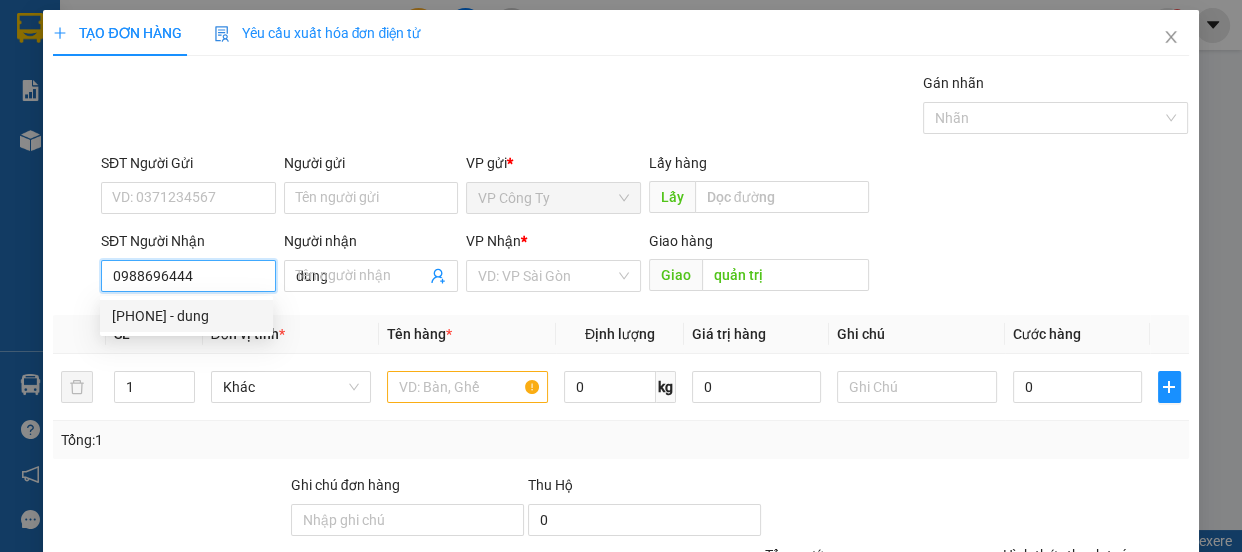 type on "50.000" 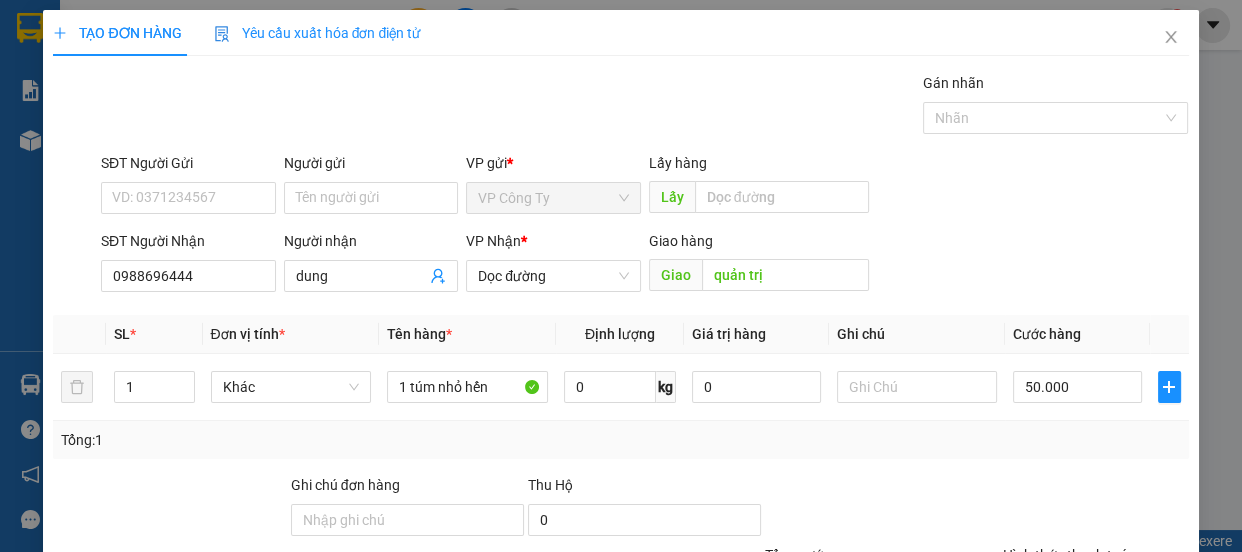 click on "Lưu và In" at bounding box center [1130, 685] 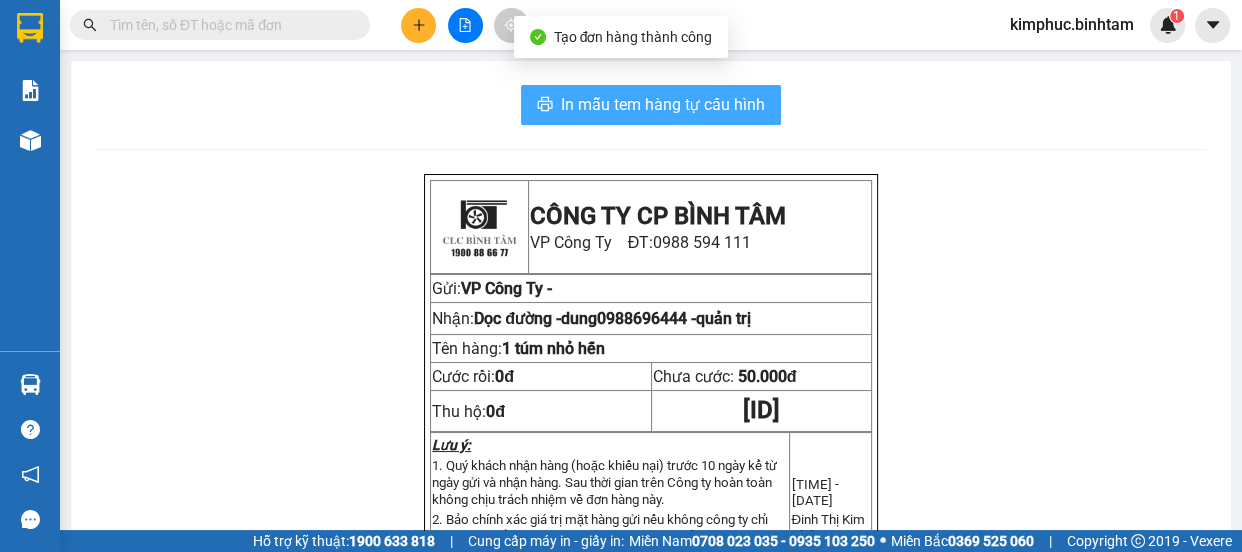 click on "In mẫu tem hàng tự cấu hình" at bounding box center [663, 104] 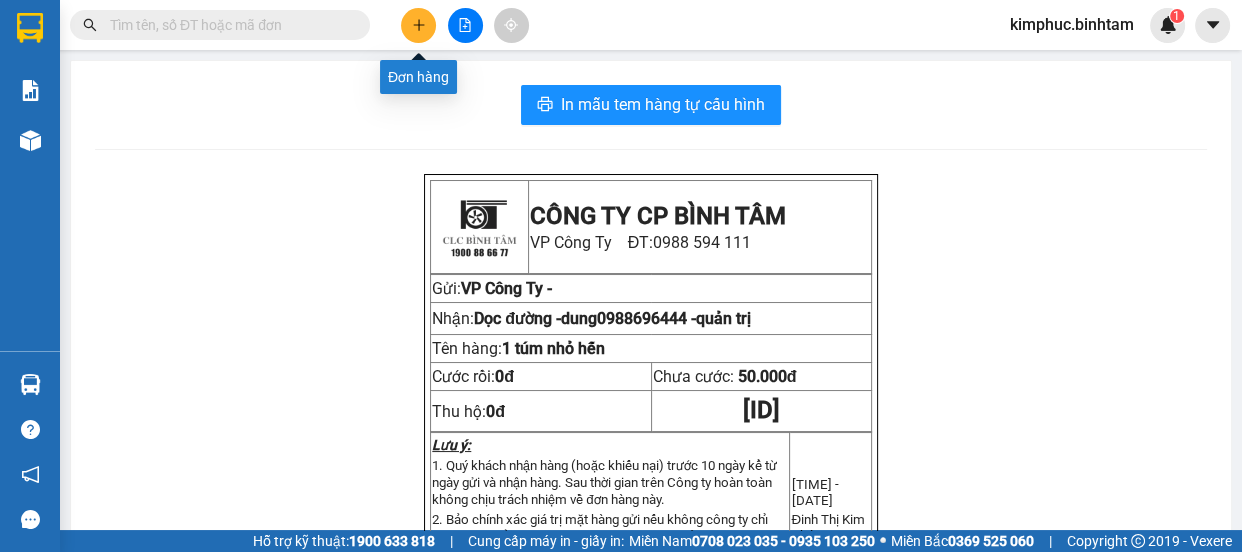 click at bounding box center (418, 25) 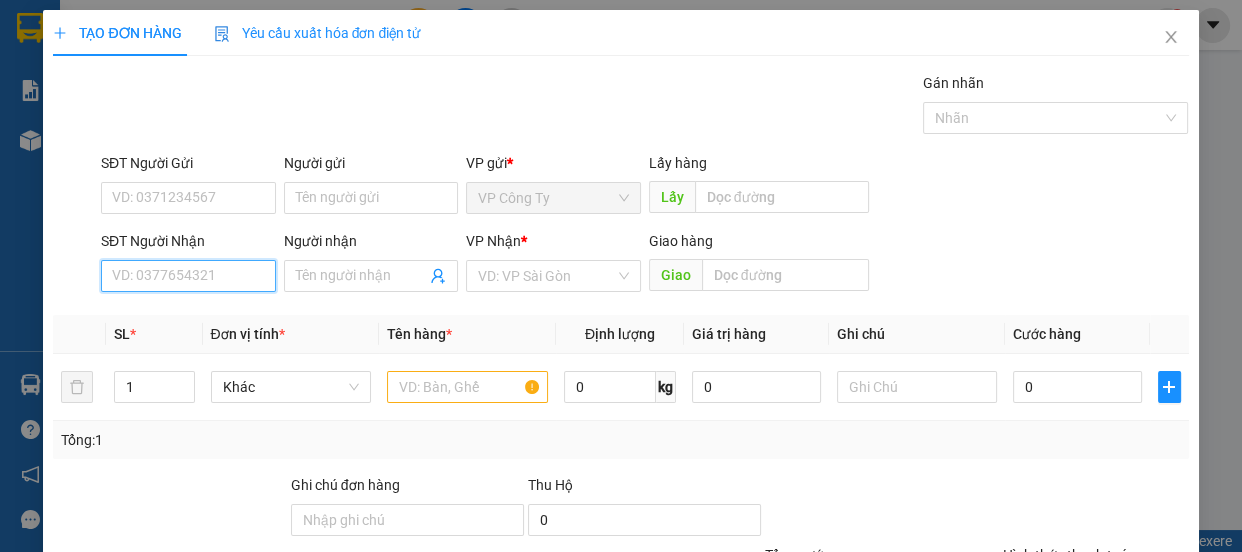 click on "SĐT Người Nhận" at bounding box center [188, 276] 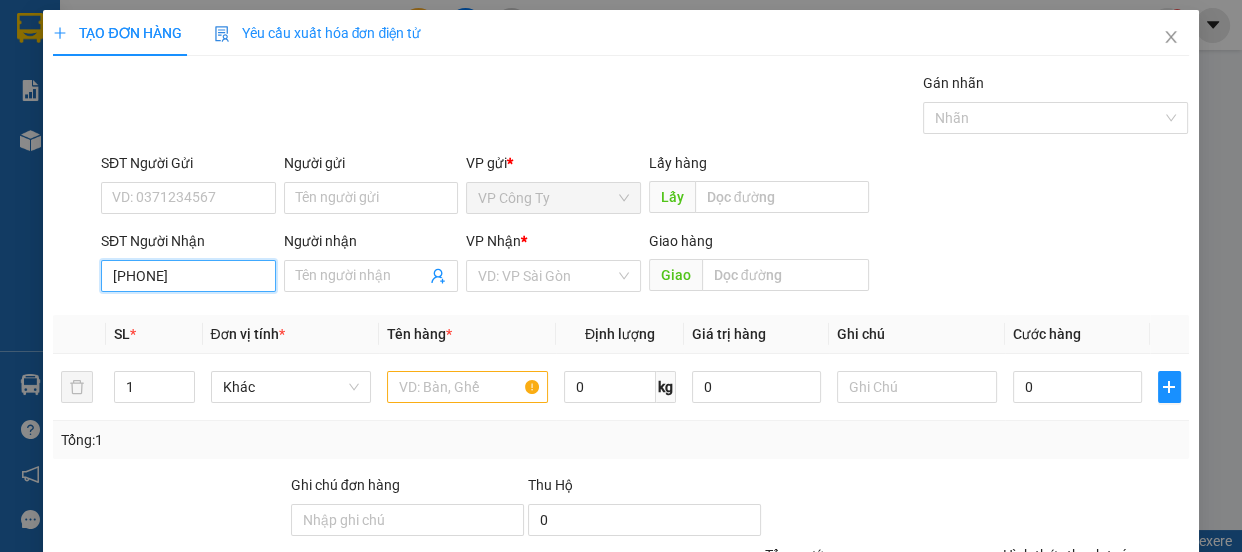 type on "0911414060" 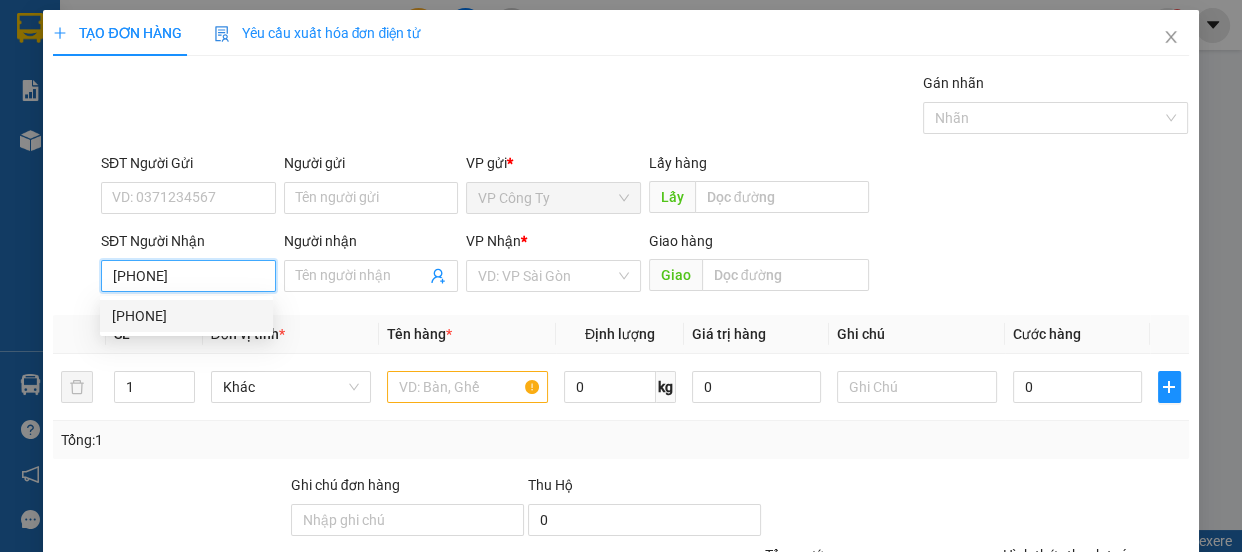click on "0911414060" at bounding box center (188, 276) 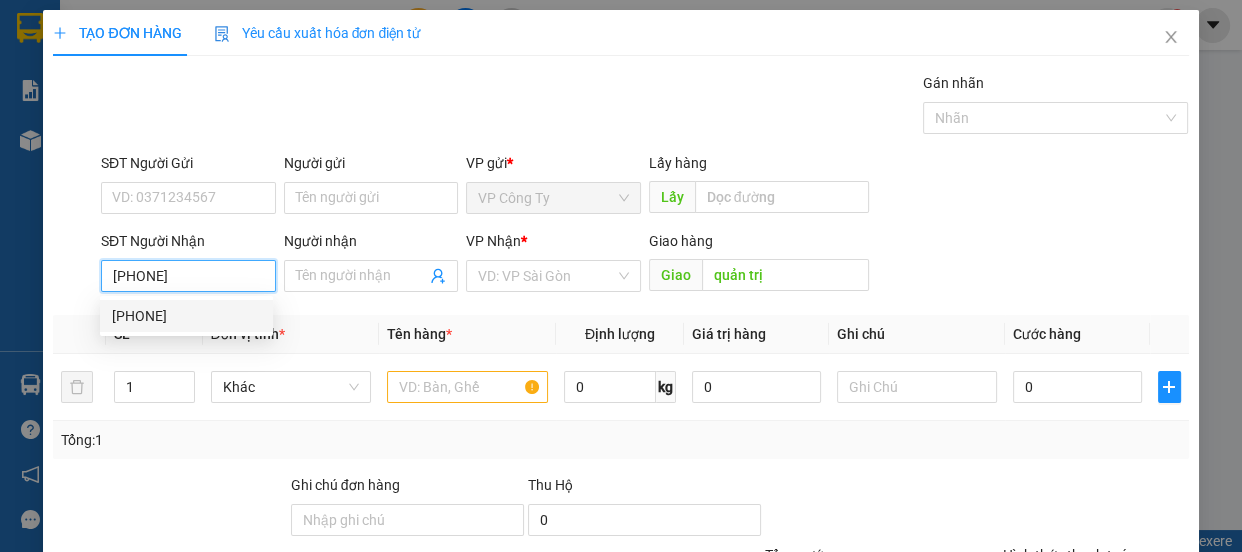 type on "50.000" 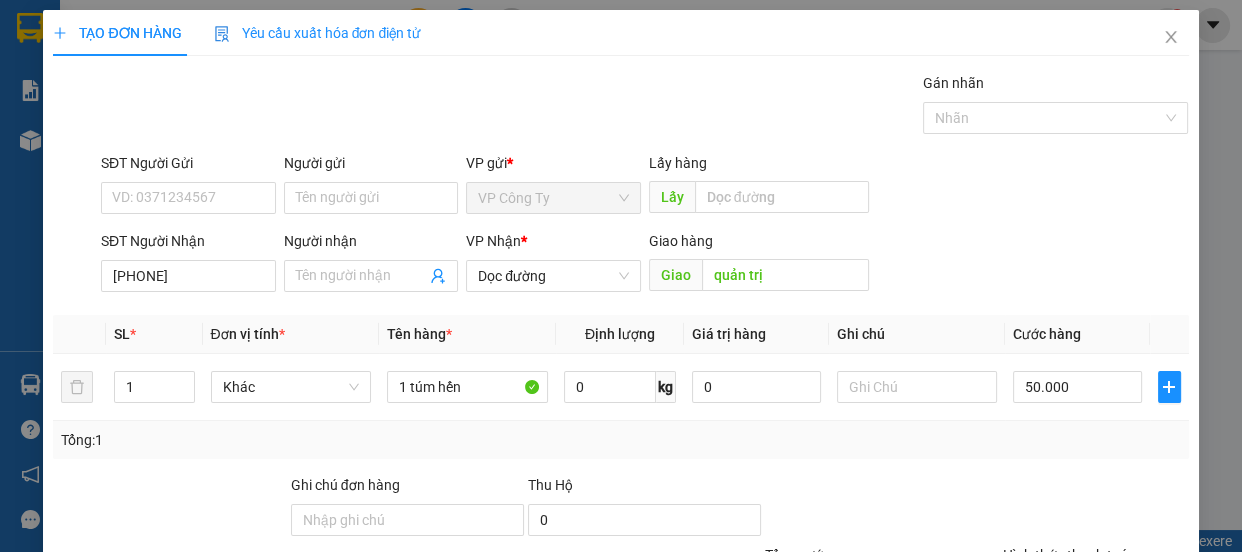 click on "Lưu và In" at bounding box center (1119, 685) 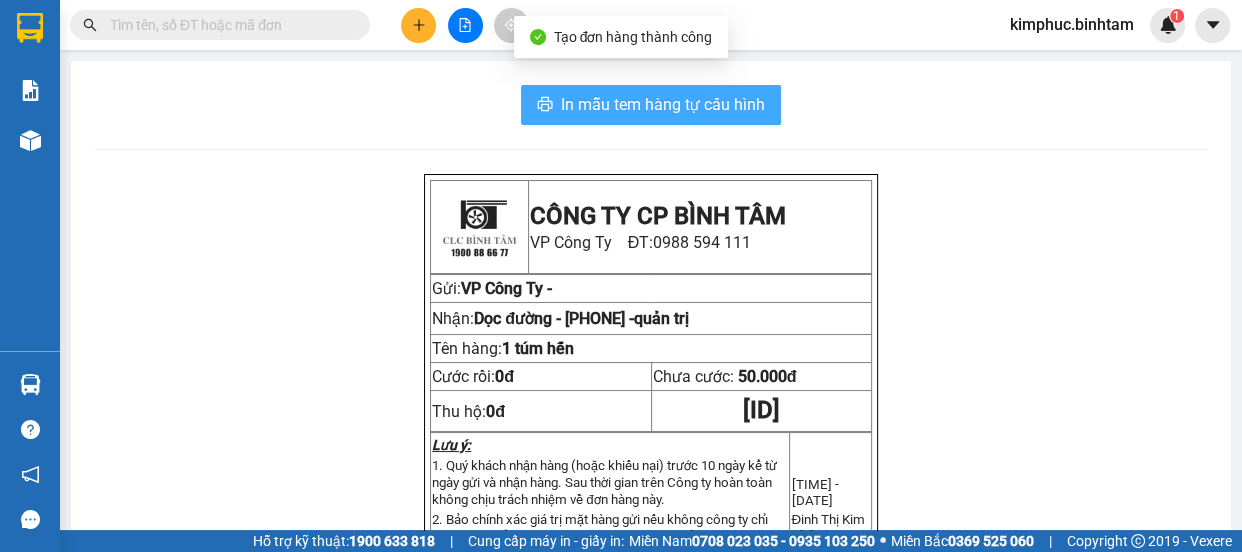 click on "In mẫu tem hàng tự cấu hình" at bounding box center (663, 104) 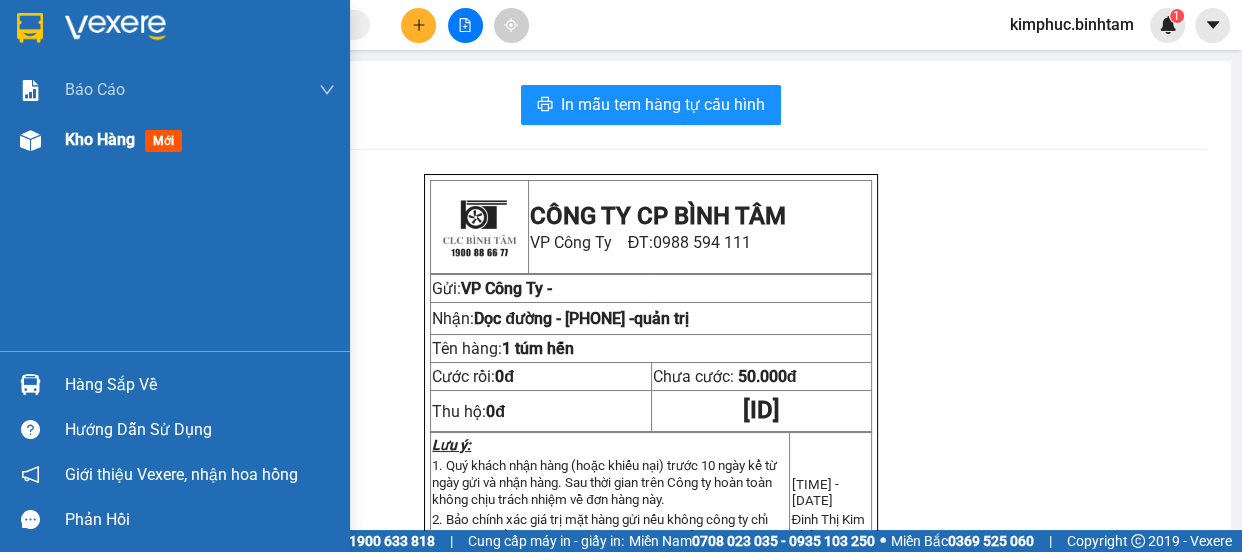 click on "Kho hàng" at bounding box center (100, 139) 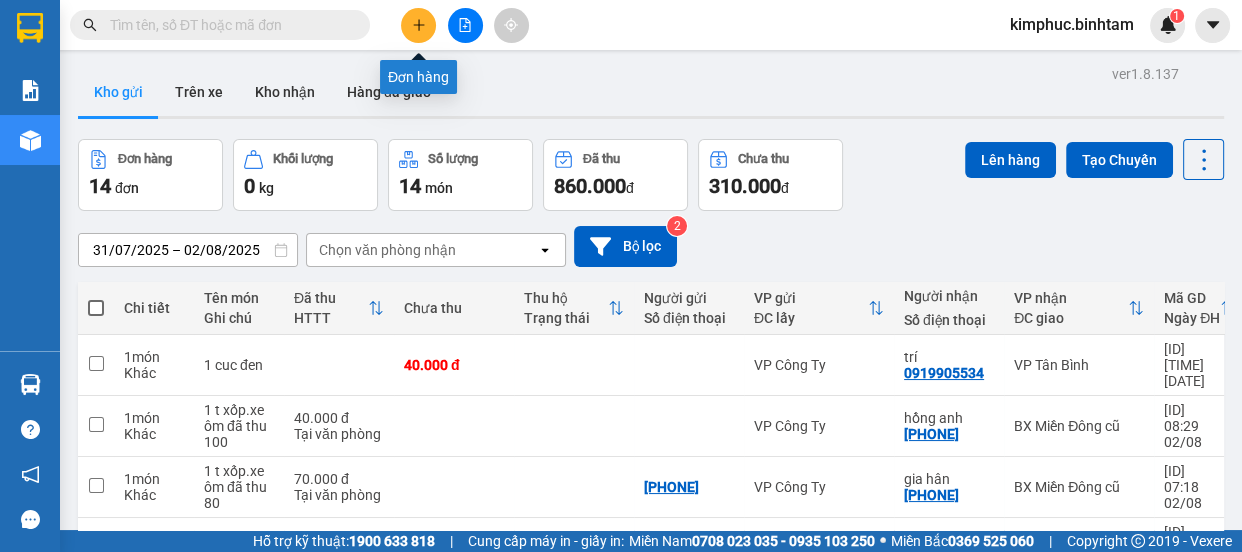 click at bounding box center (418, 25) 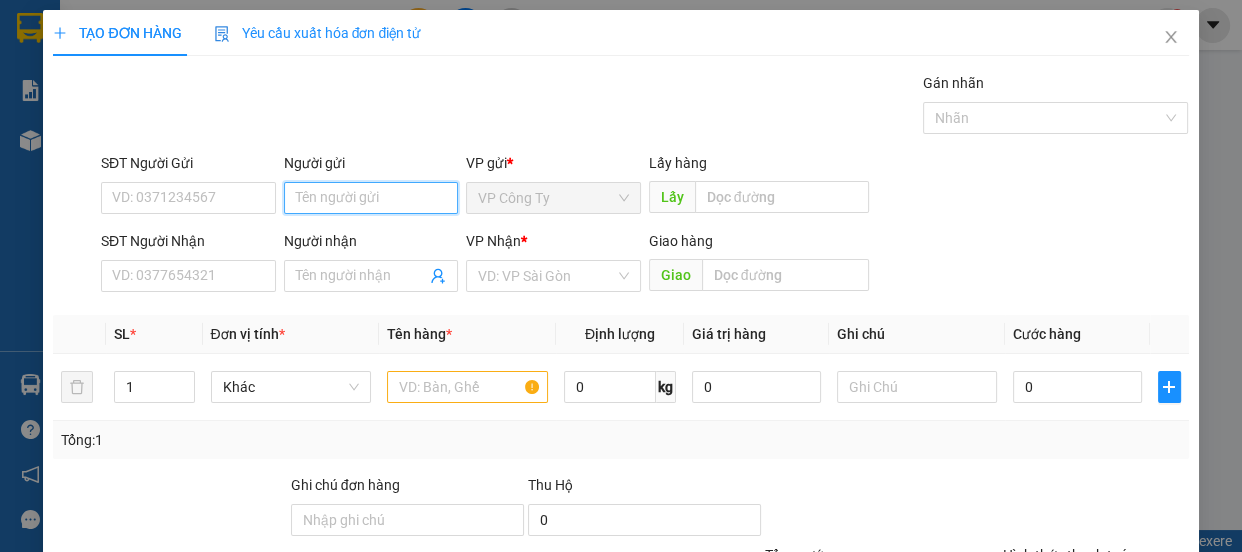 click on "Người gửi" at bounding box center (371, 198) 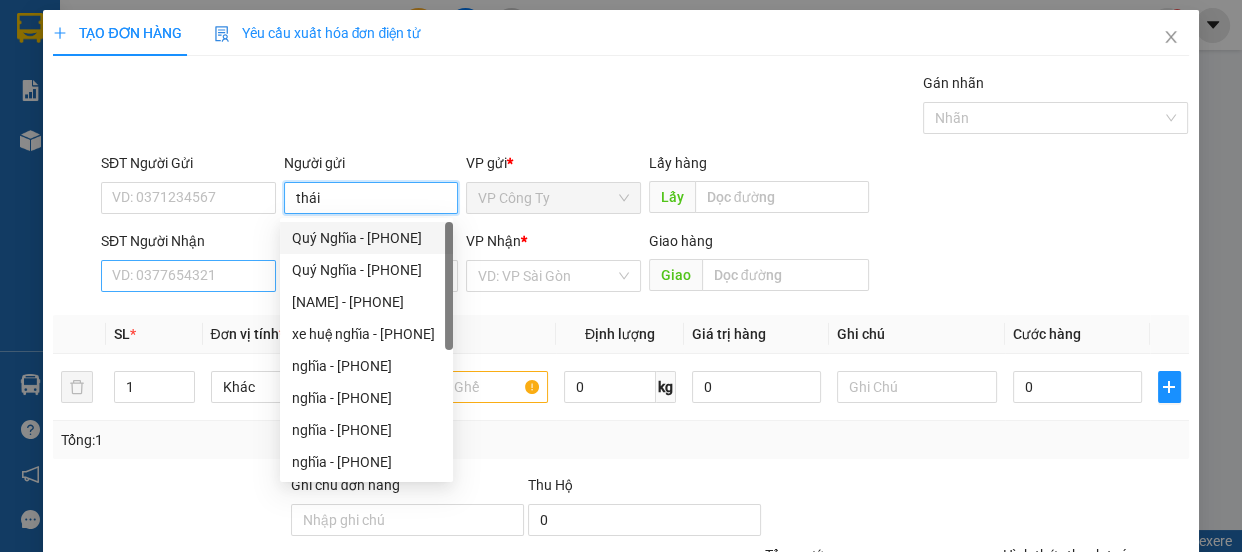 type on "thái" 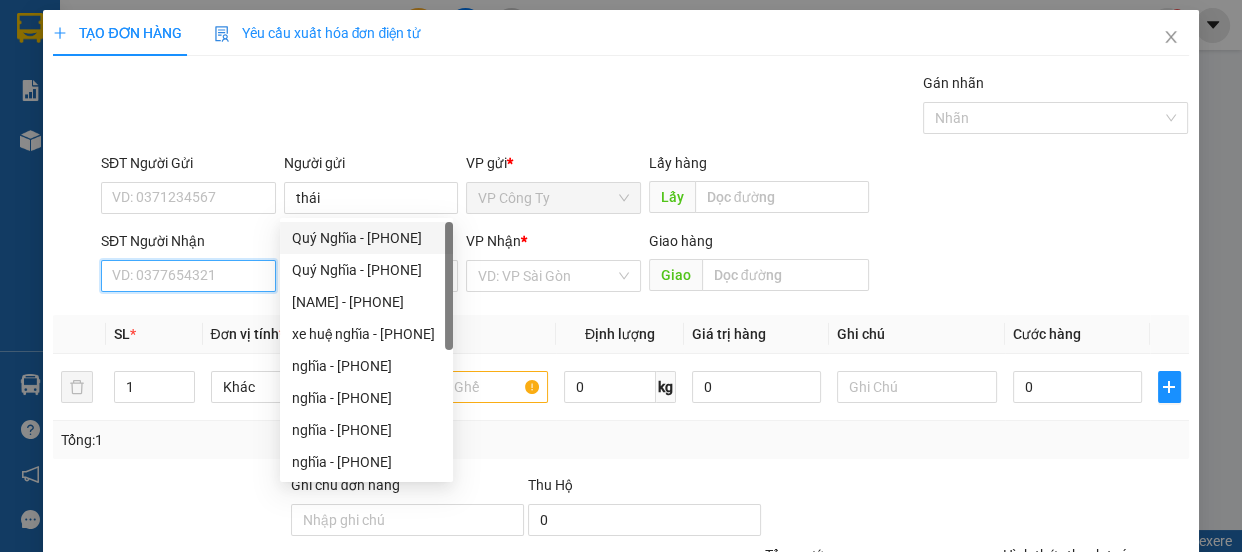 click on "SĐT Người Nhận" at bounding box center [188, 276] 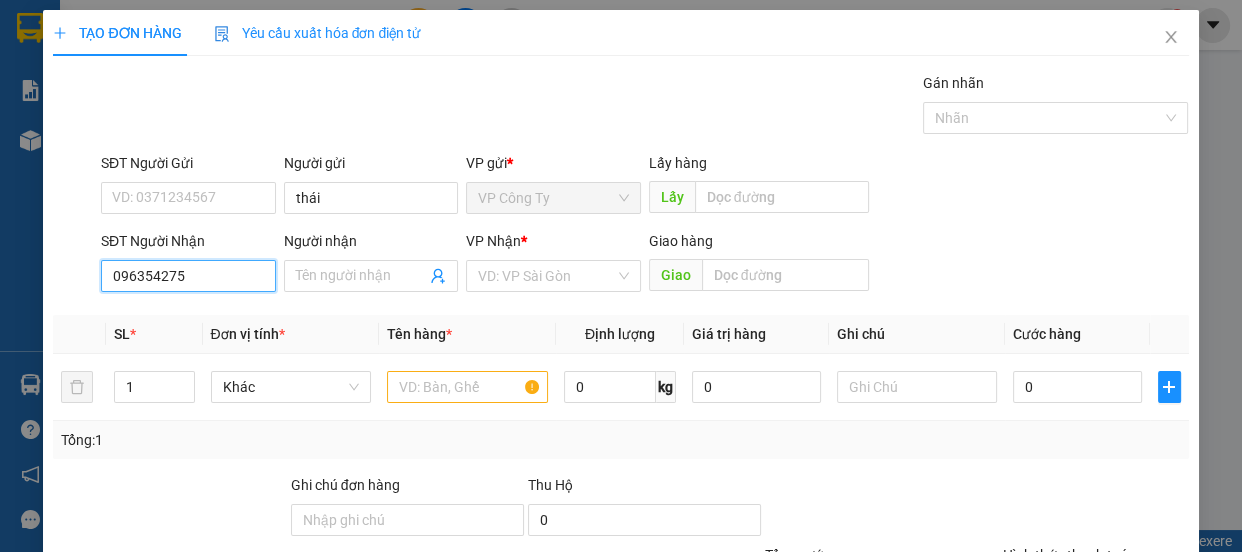 type on "0963542753" 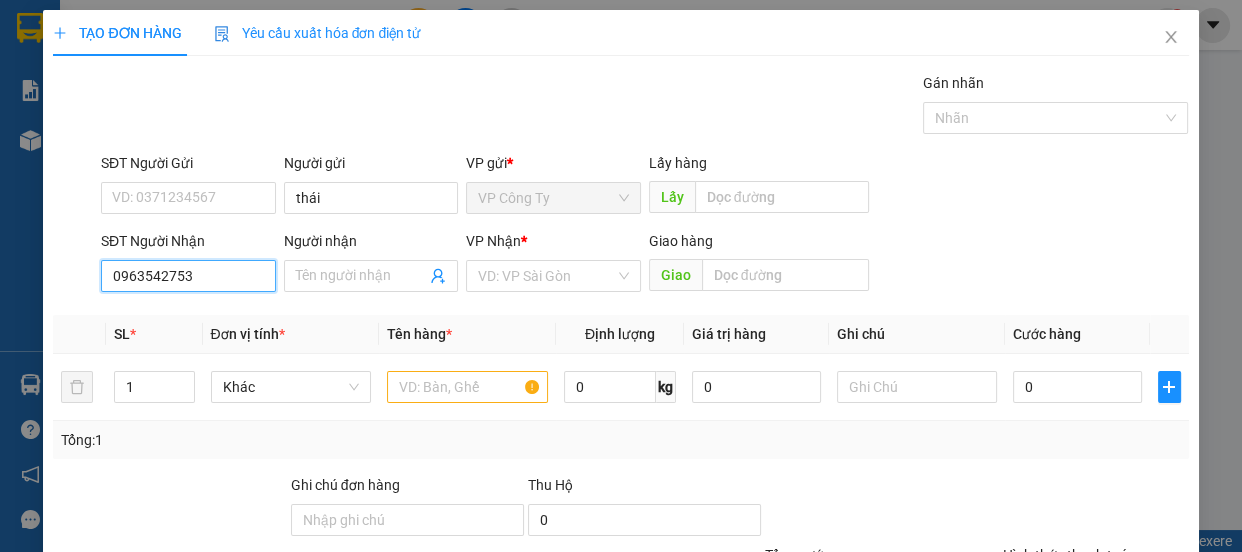click on "0963542753" at bounding box center [188, 276] 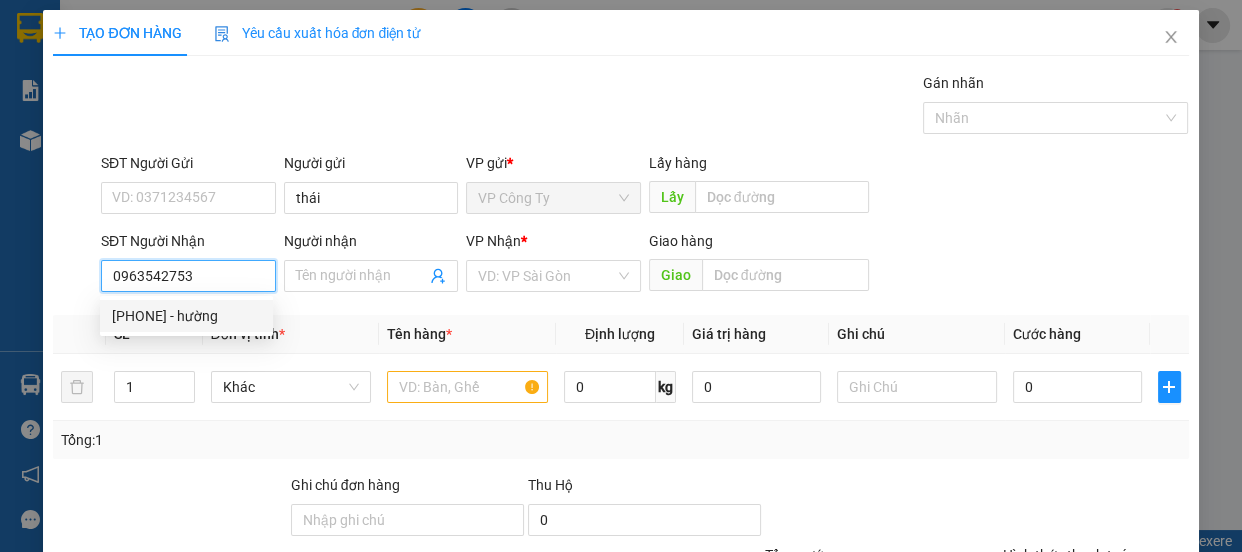 click on "0963542753 - hường" at bounding box center (186, 316) 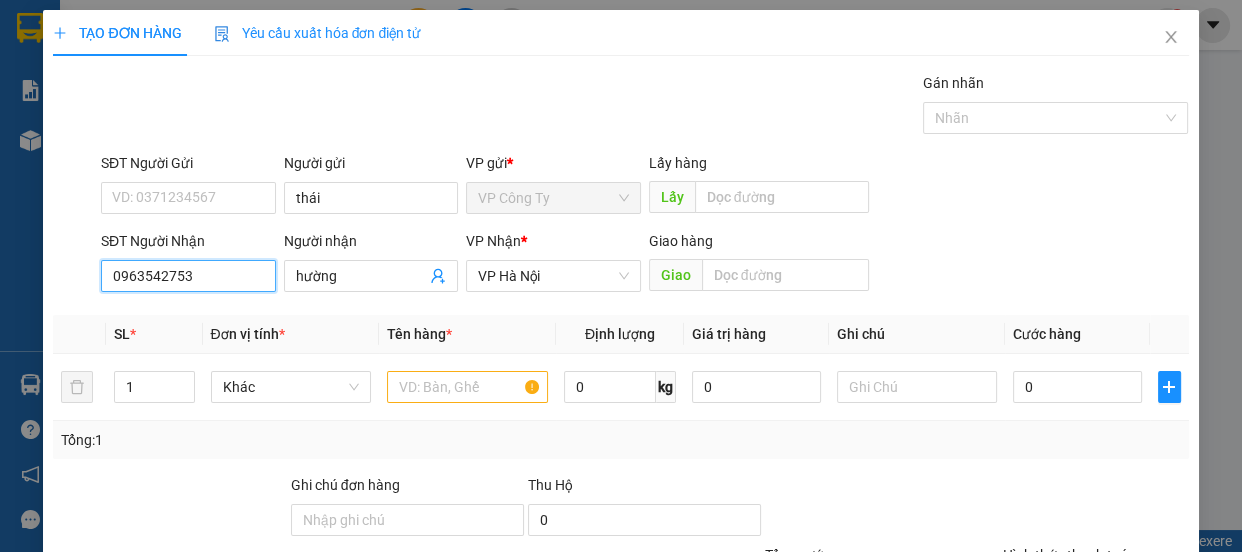 type on "80.000" 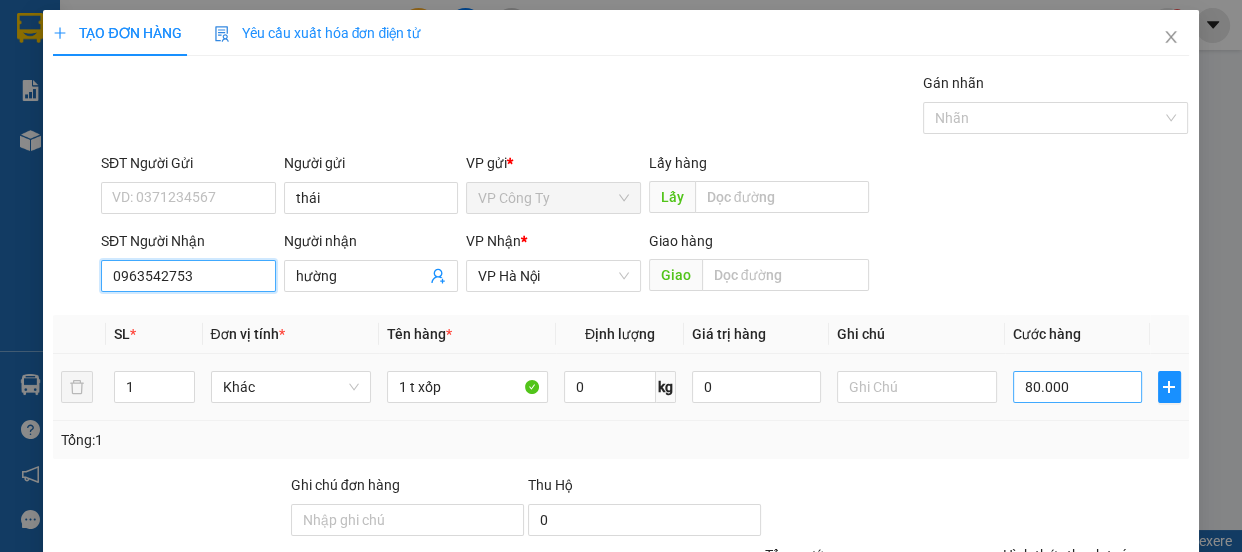 type on "0963542753" 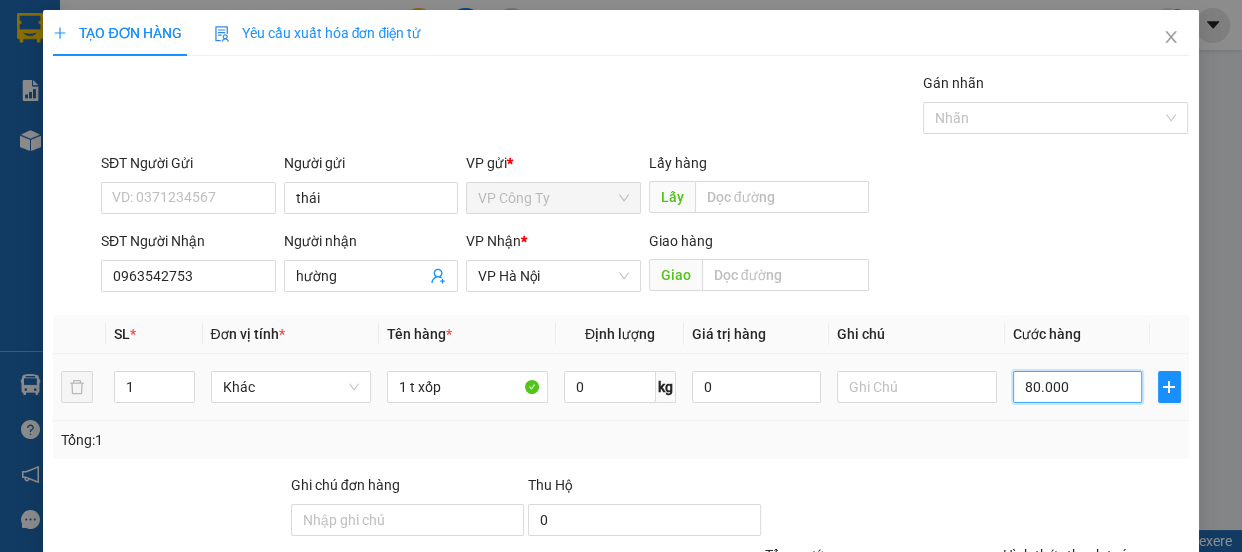 click on "80.000" at bounding box center (1077, 387) 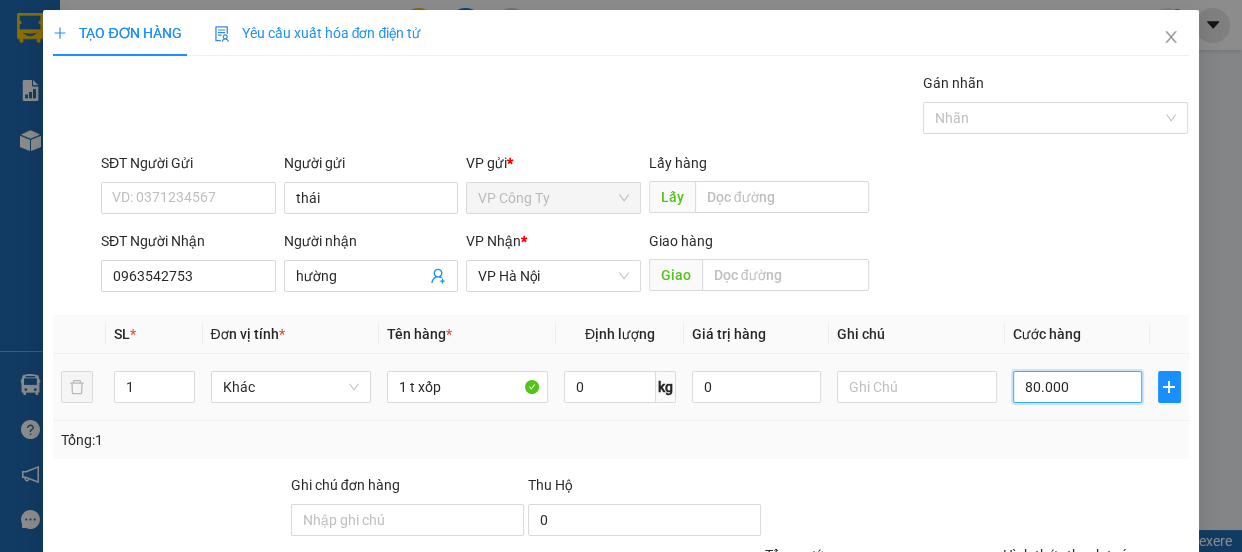 type on "0" 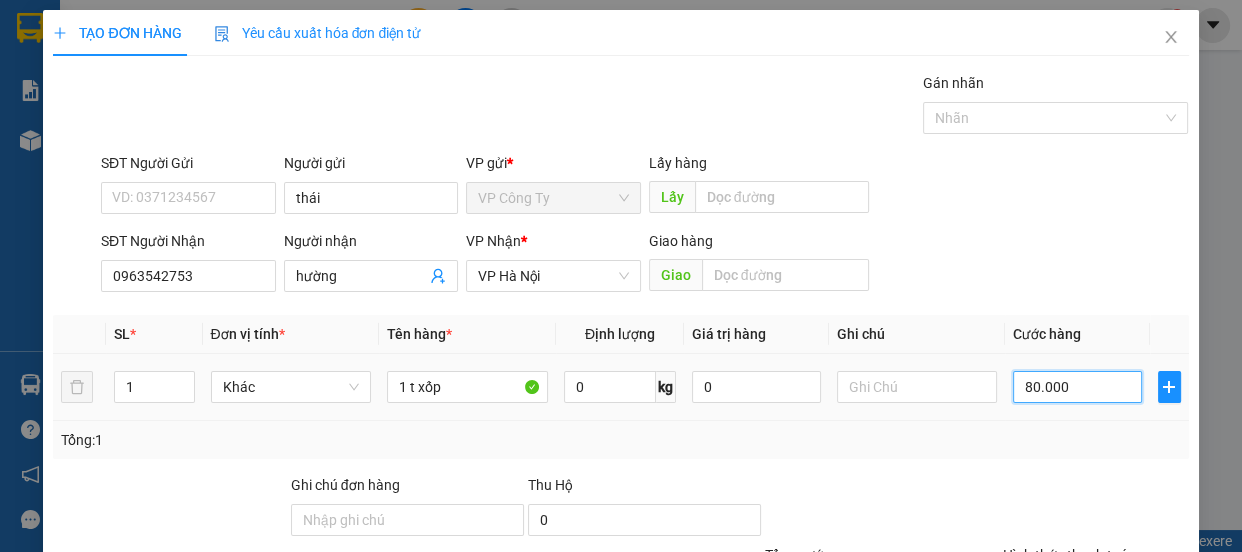 type on "0" 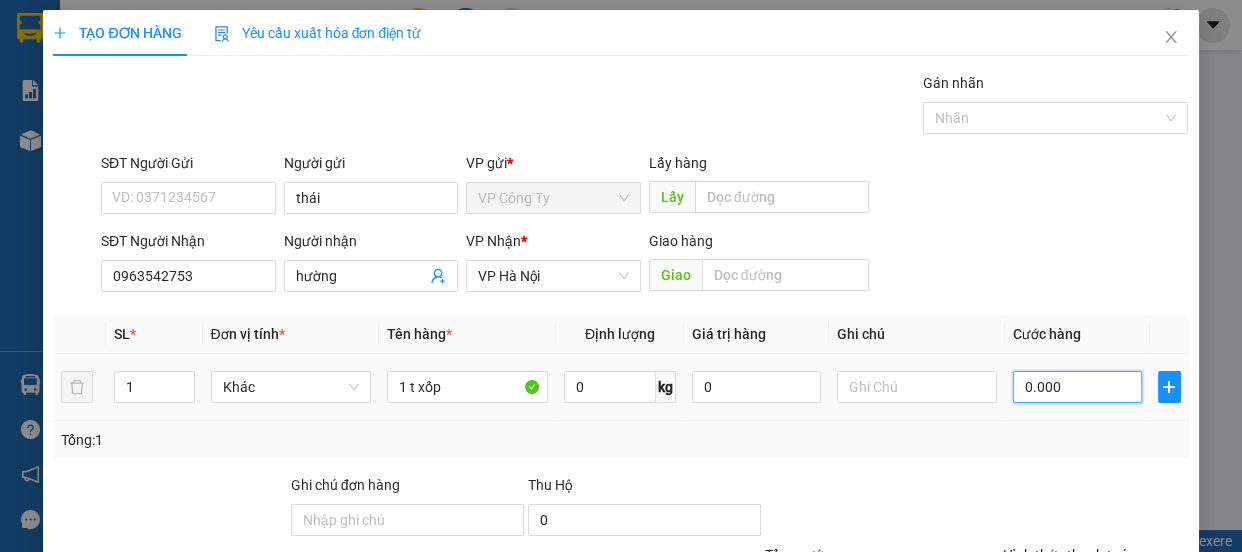 type on "10.000" 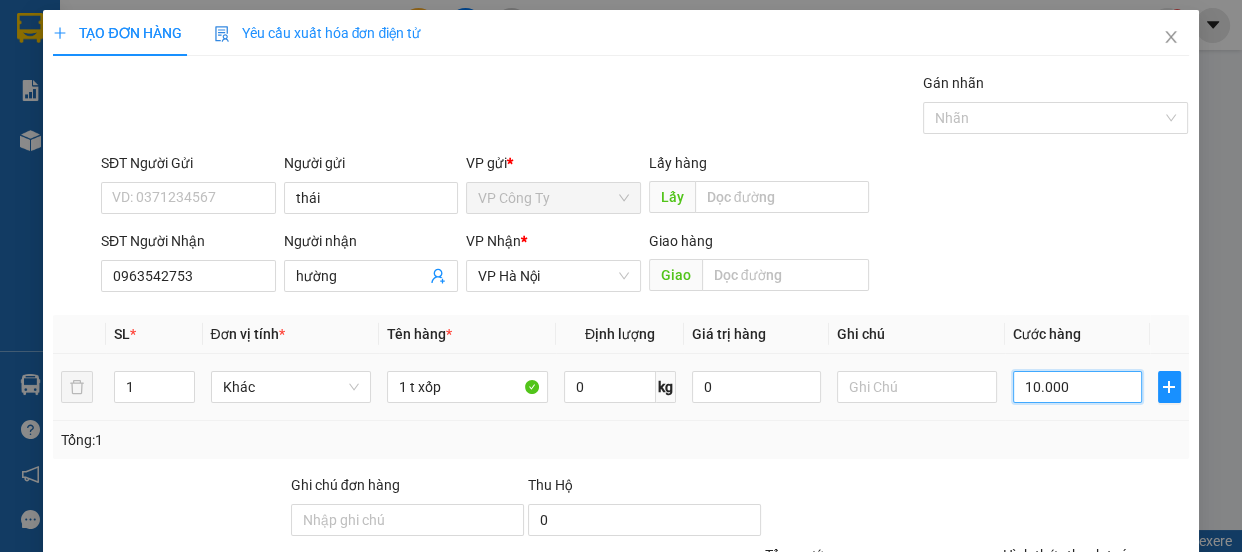 type on "100.000" 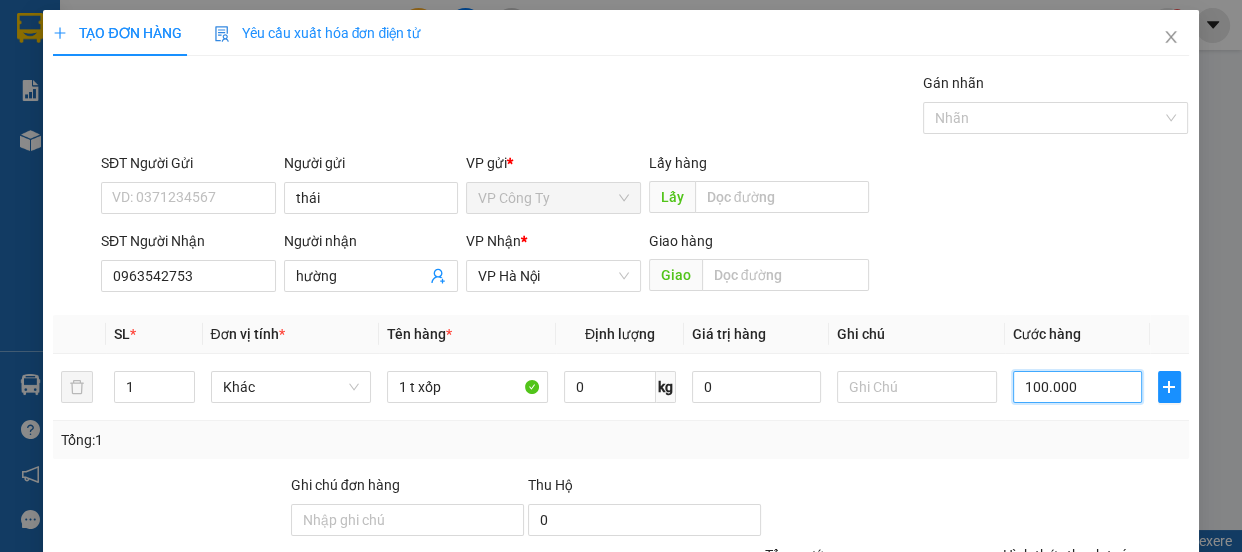 type on "100.000" 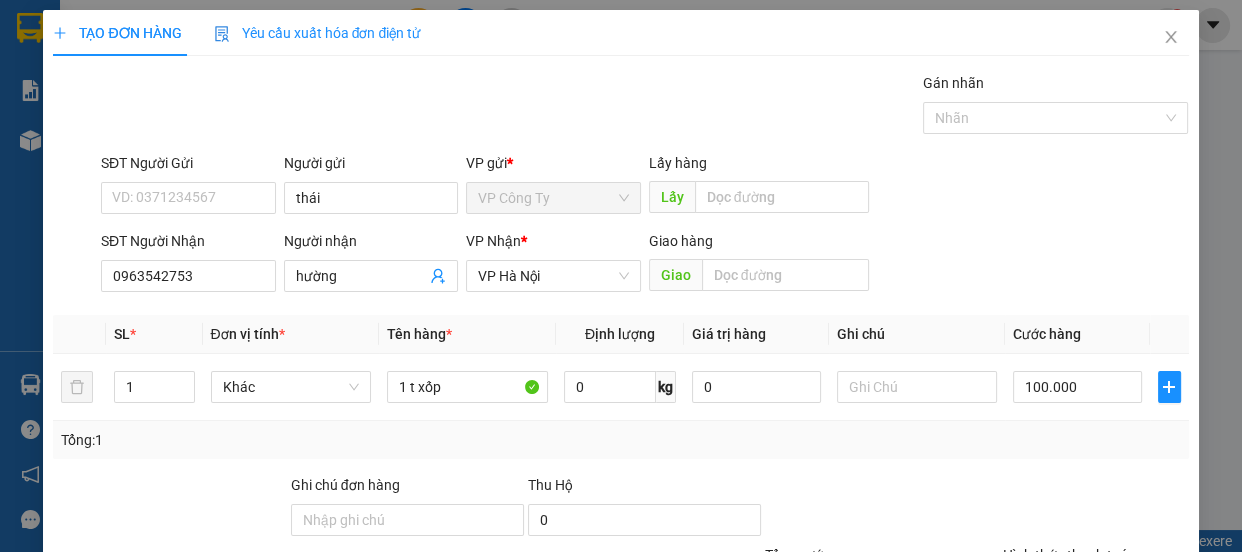 click on "Lưu" at bounding box center [977, 685] 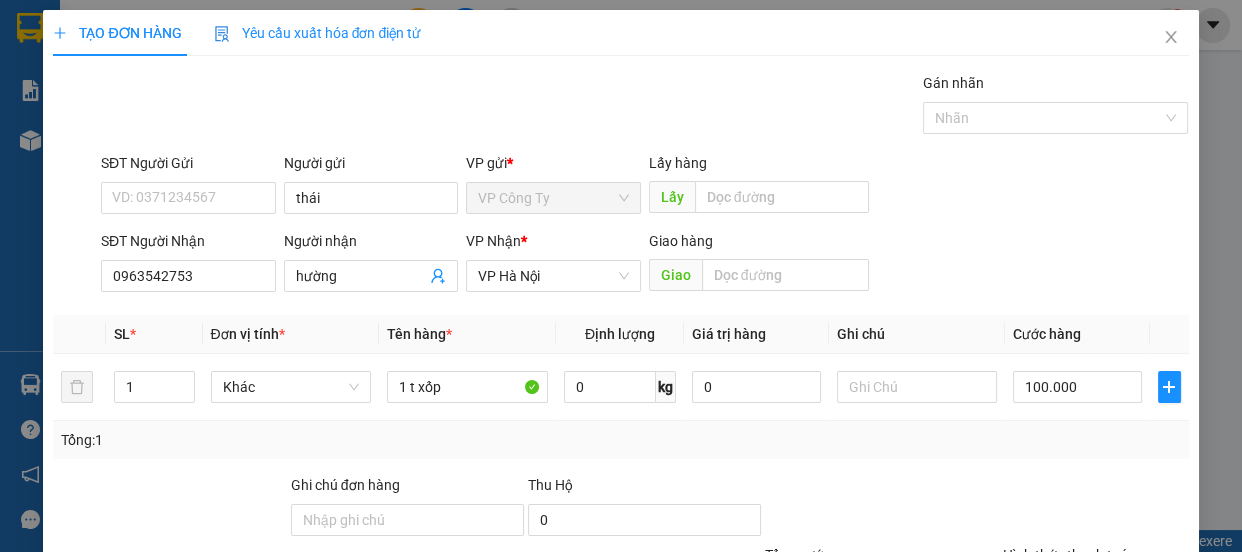 type 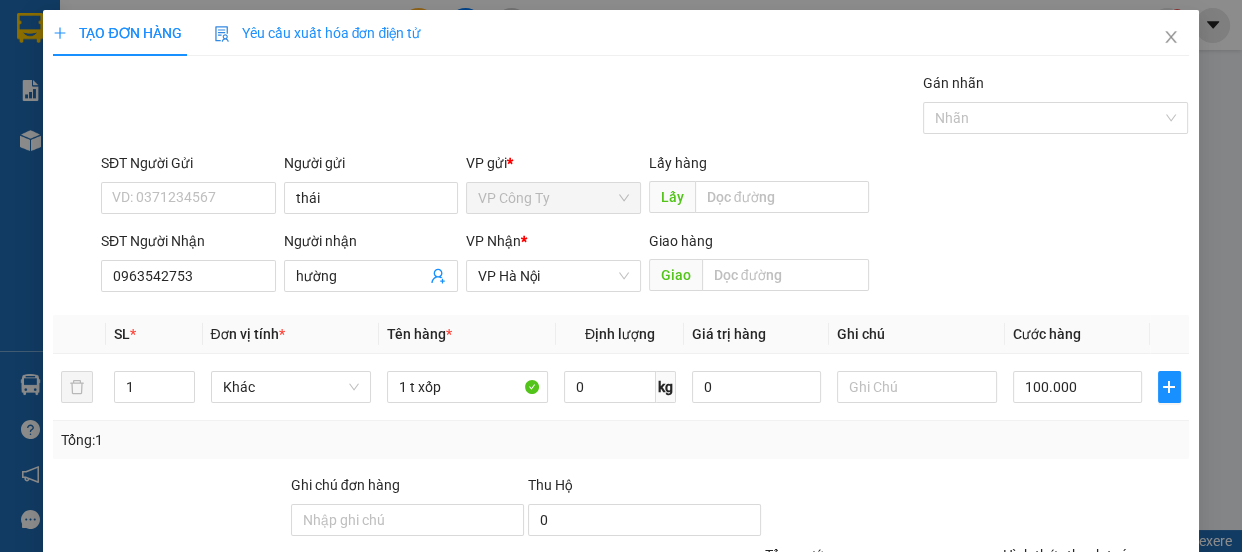 type 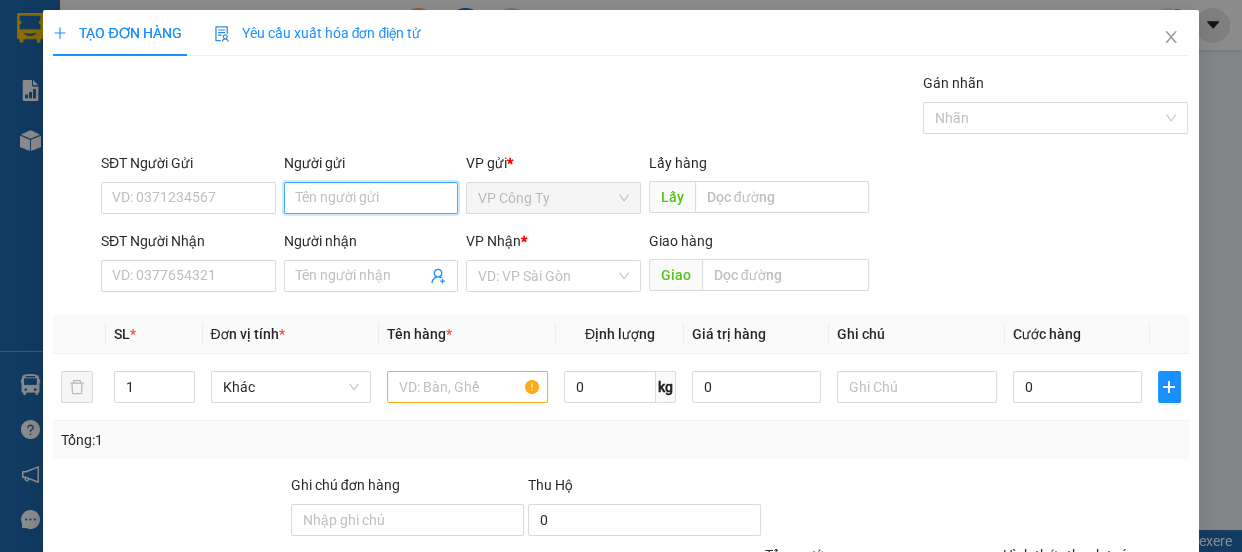 click on "Người gửi" at bounding box center (371, 198) 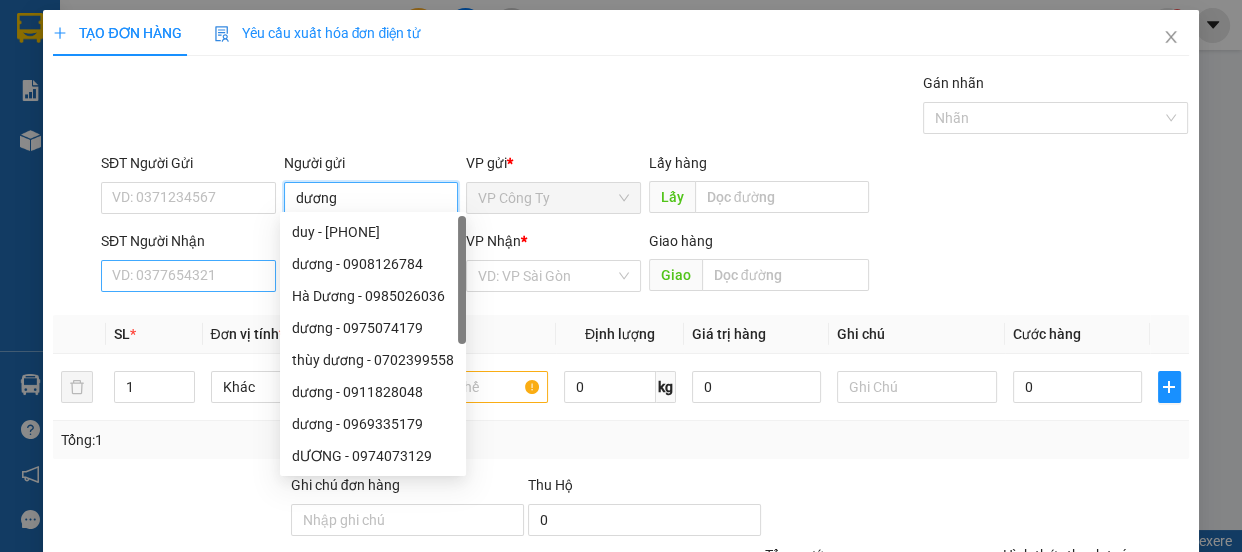 type on "dương" 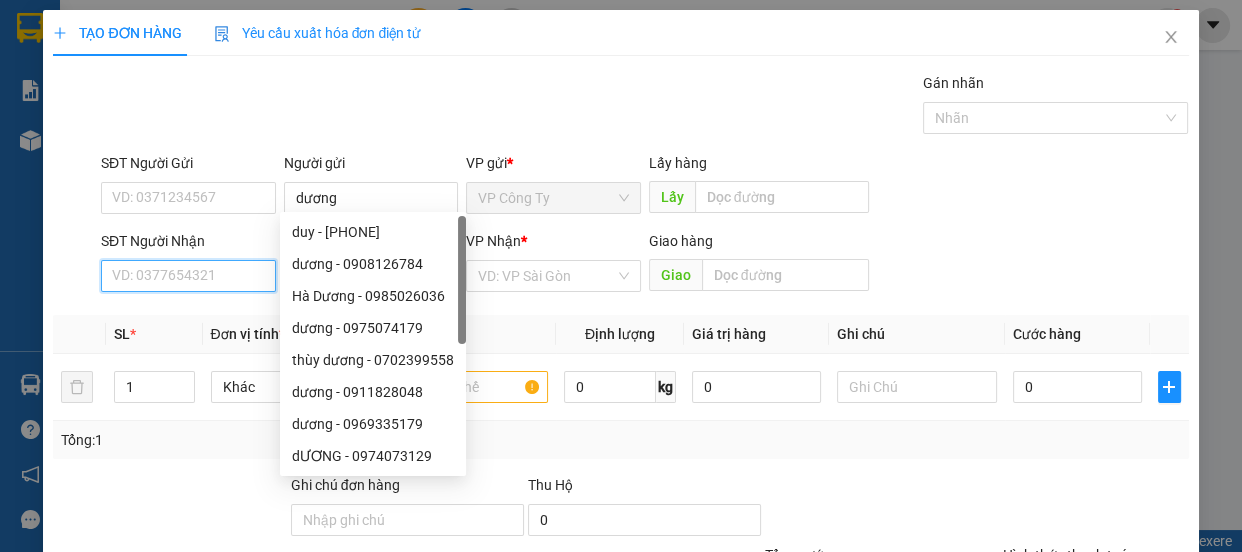 click on "SĐT Người Nhận" at bounding box center (188, 276) 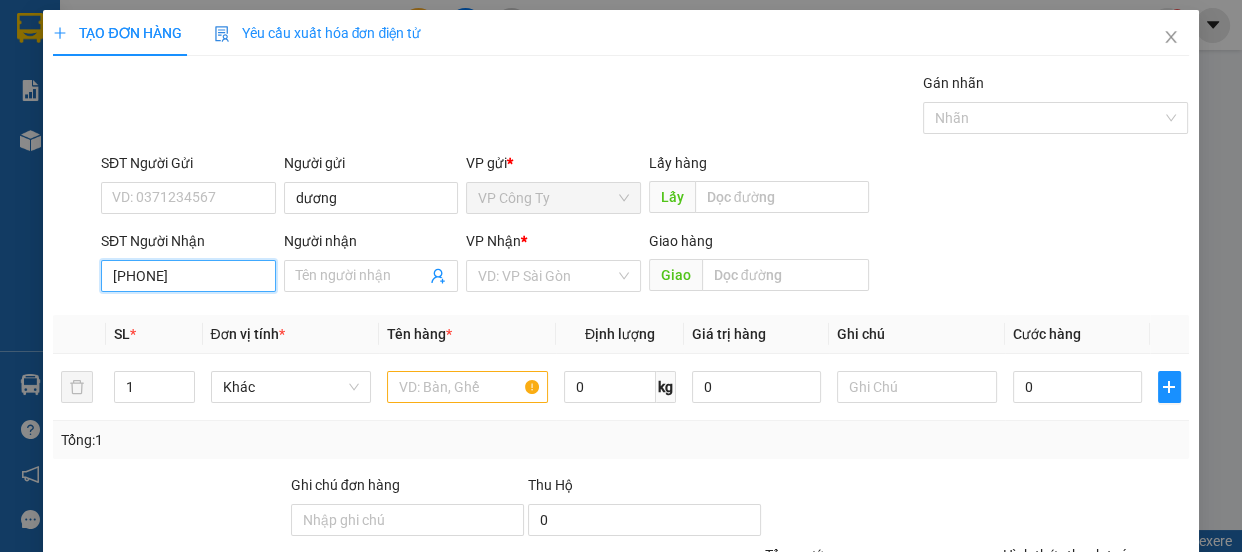 type on "0399094389" 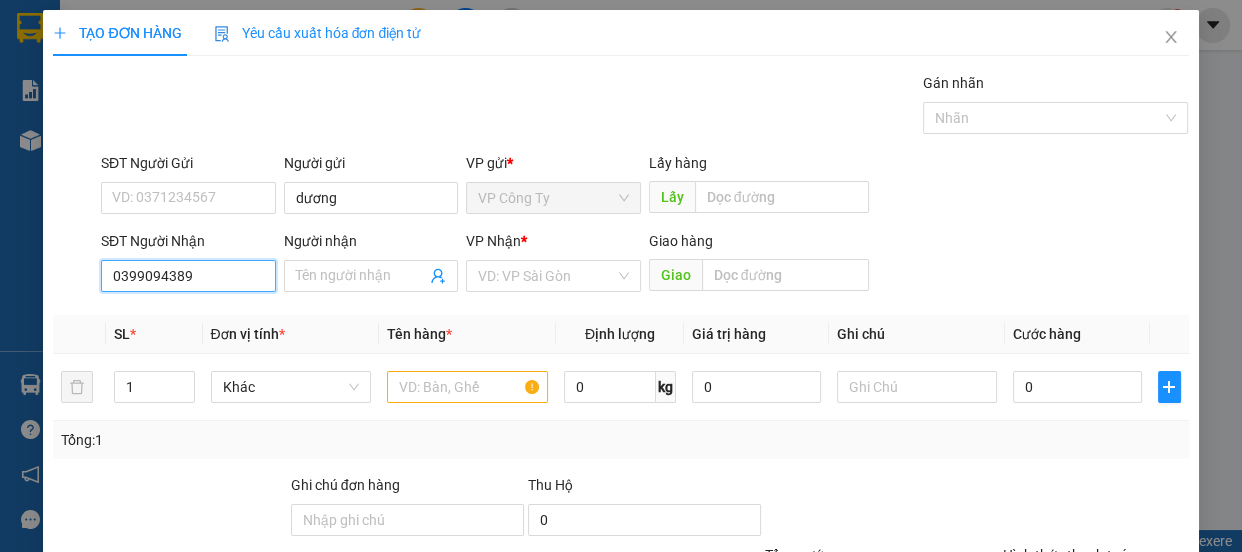 click on "0399094389" at bounding box center [188, 276] 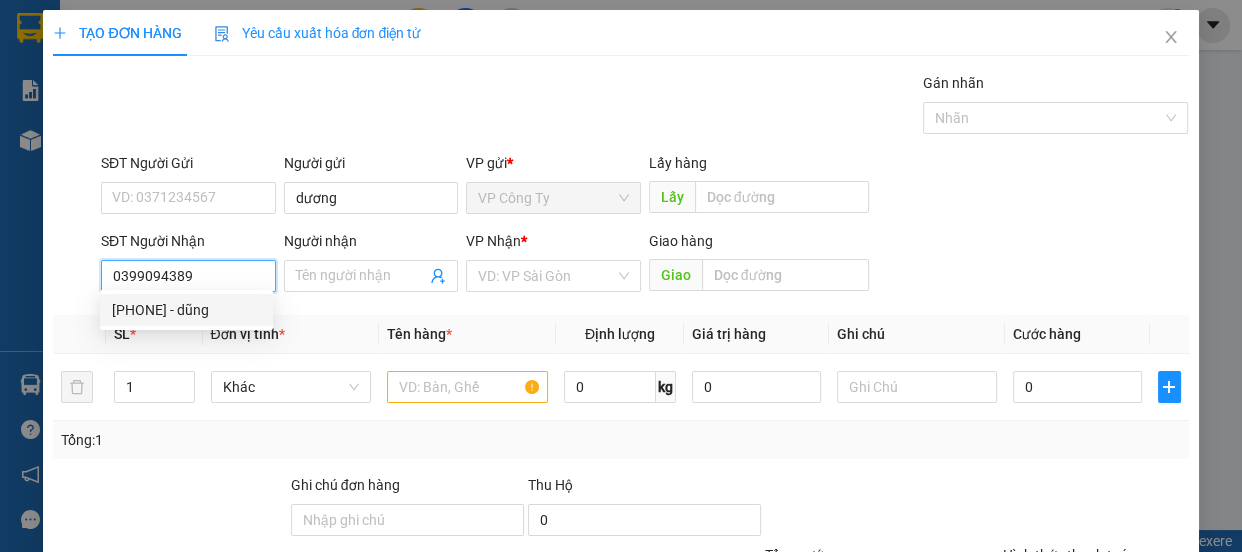 click on "0399094389 - dũng" at bounding box center (186, 310) 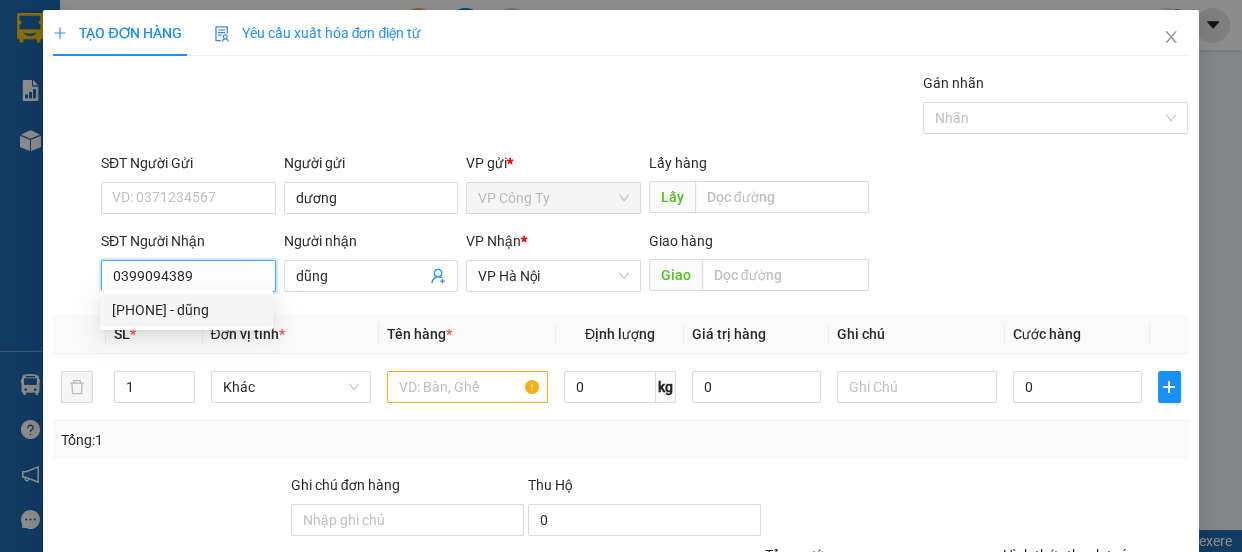 type on "280.000" 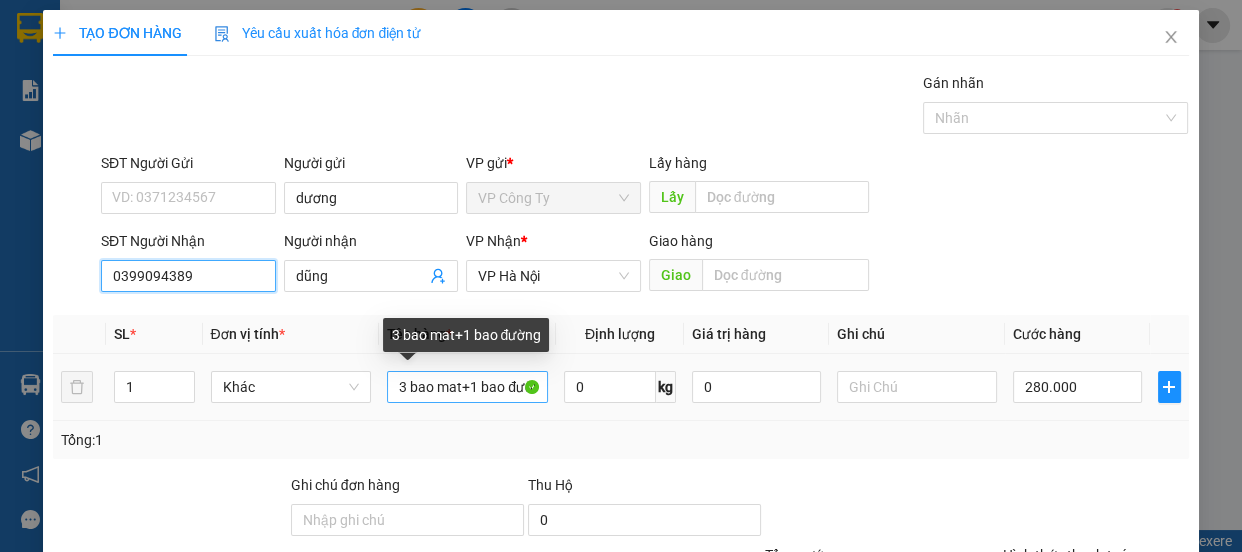 type on "0399094389" 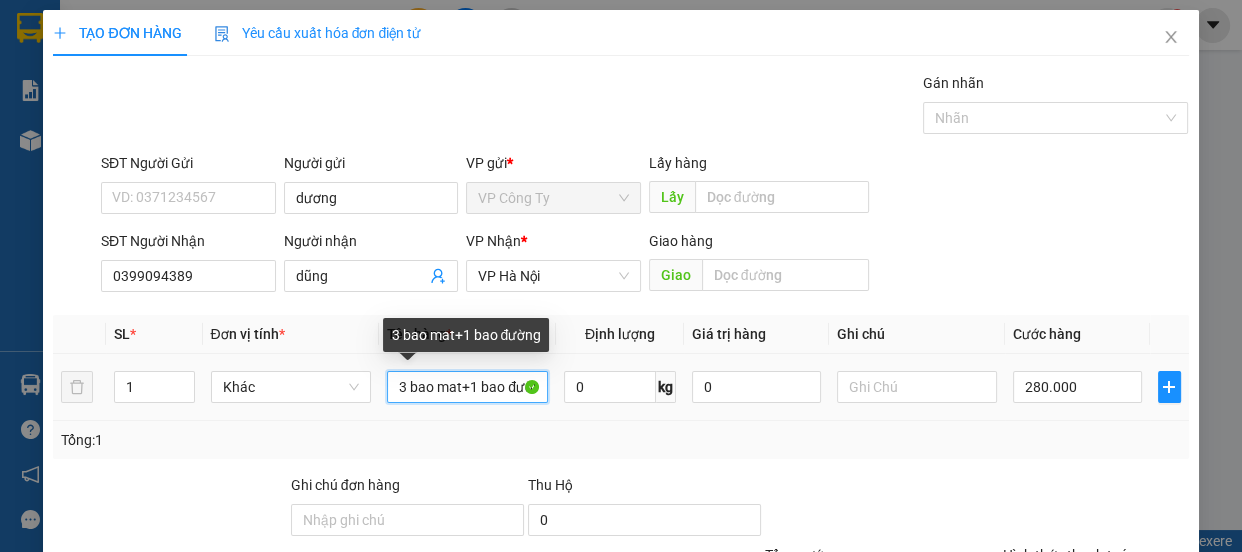 click on "3 bao mat+1 bao đường" at bounding box center [467, 387] 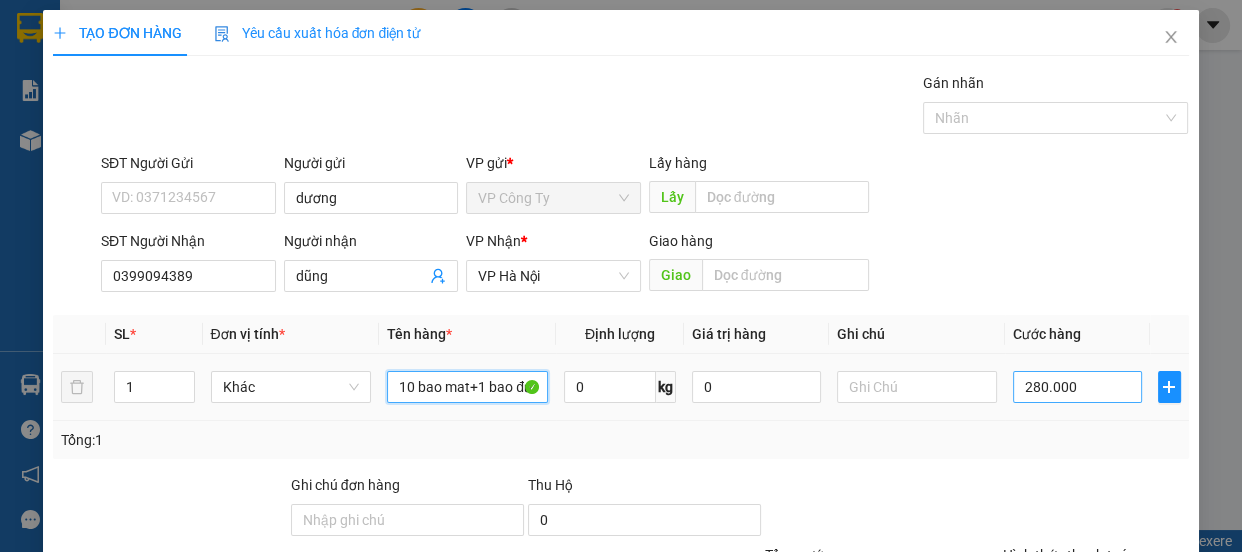 type on "10 bao mat+1 bao đường" 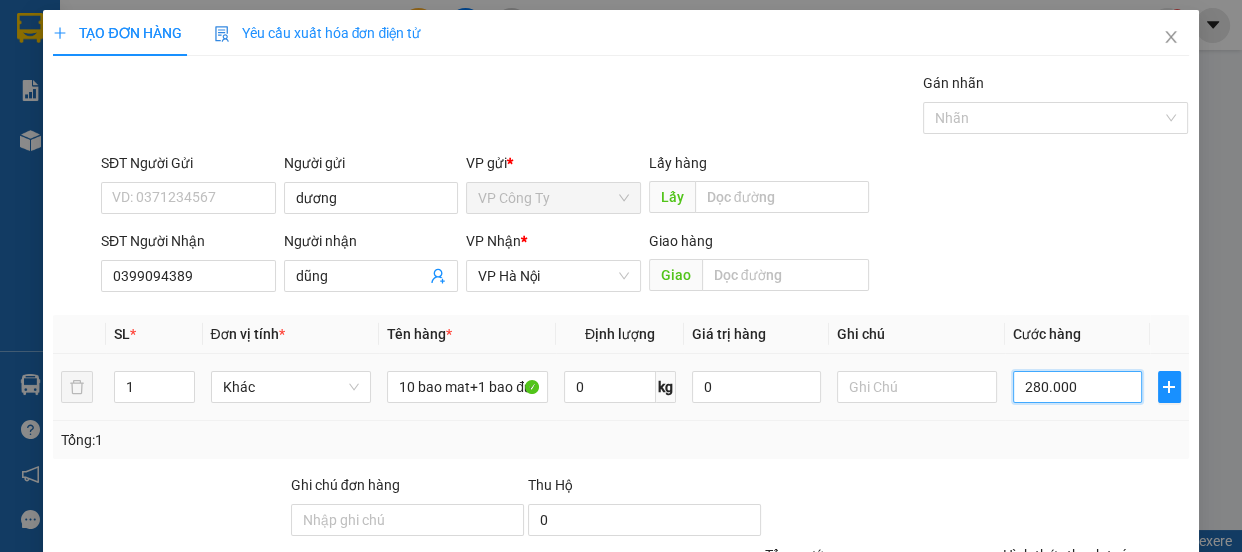 click on "280.000" at bounding box center [1077, 387] 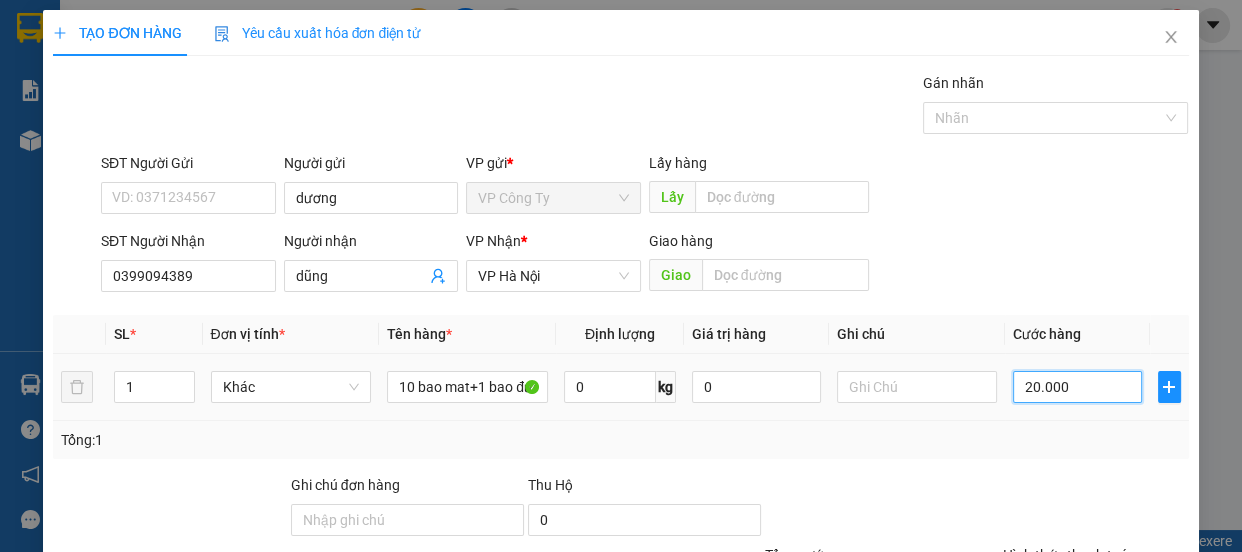 type on "0" 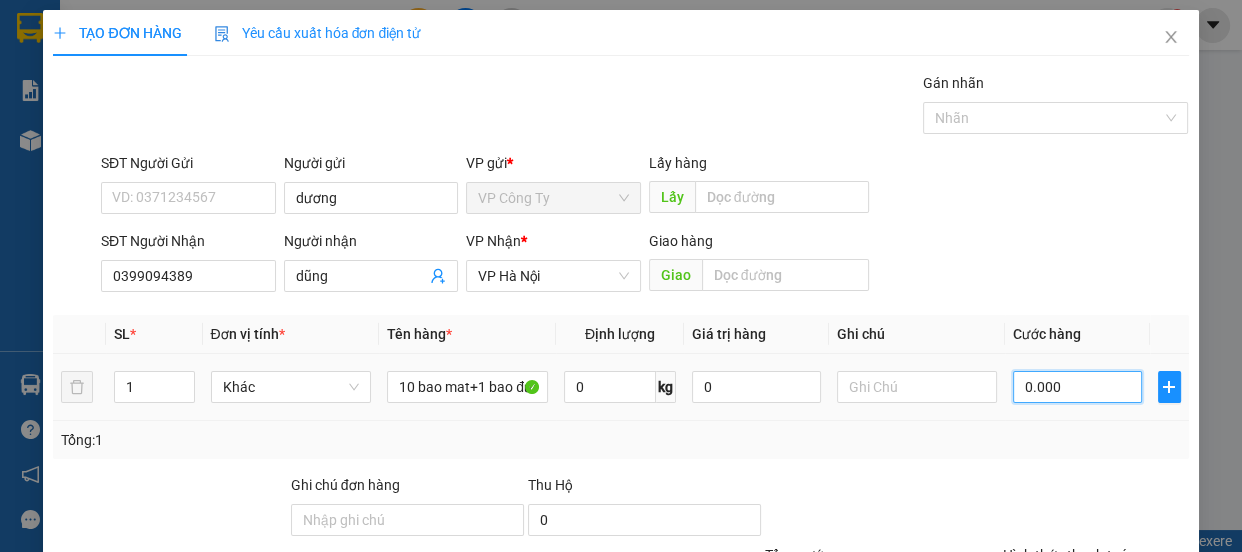type on "70.000" 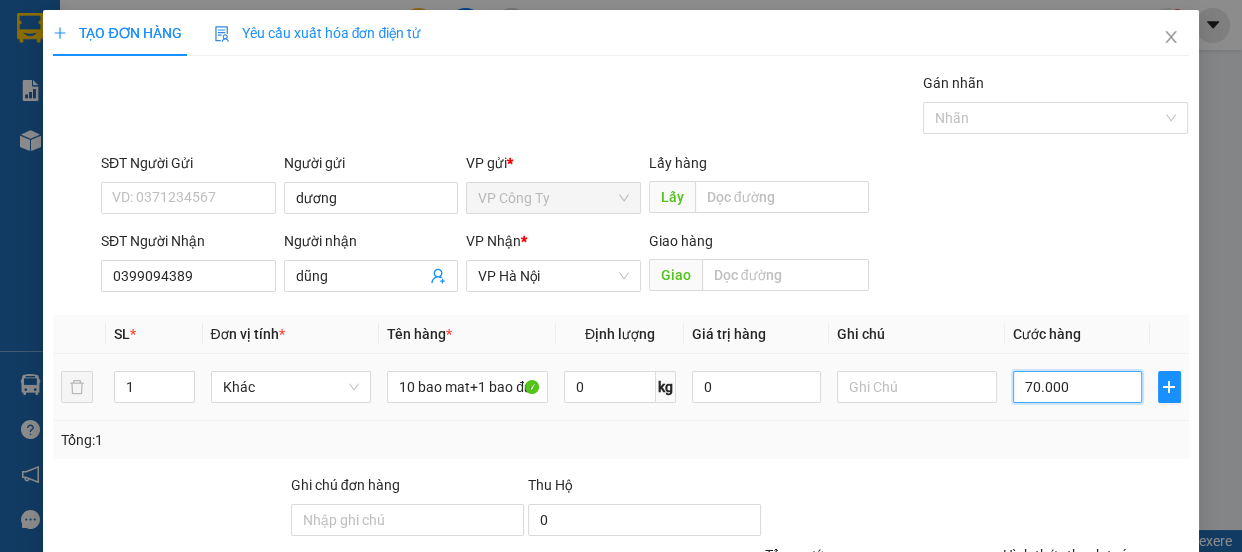type on "790.000" 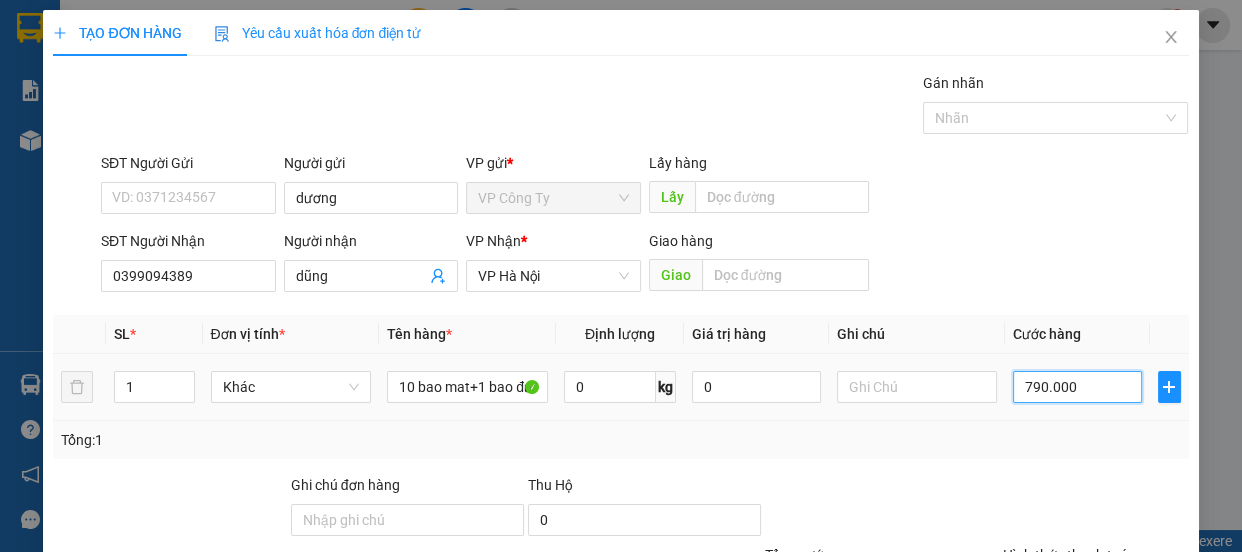 type on "790.000" 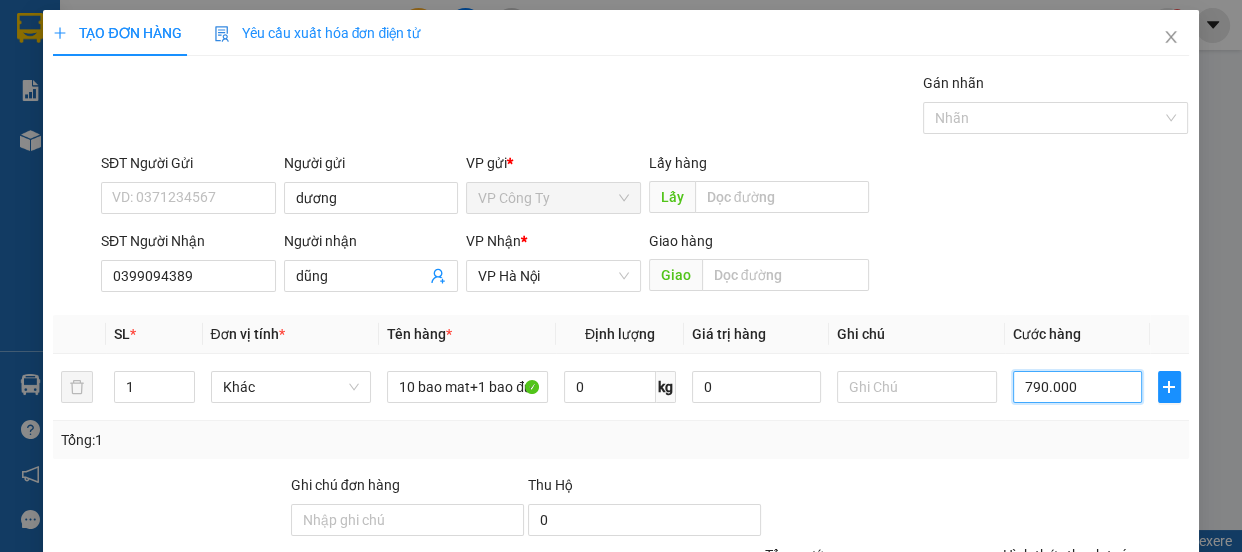 type on "790.000" 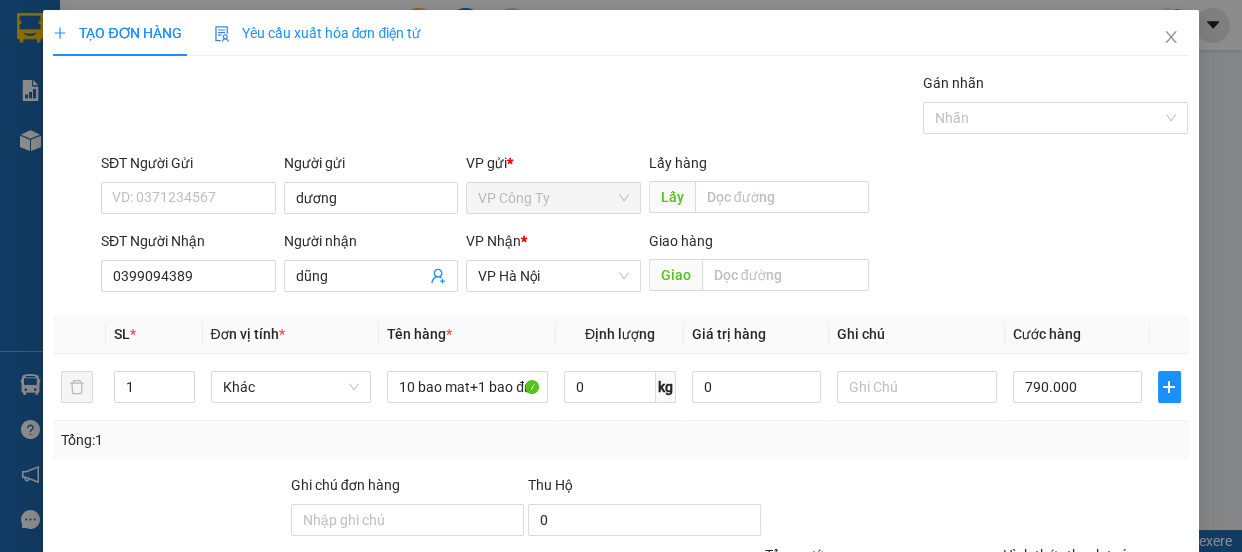 click on "Lưu" at bounding box center (977, 685) 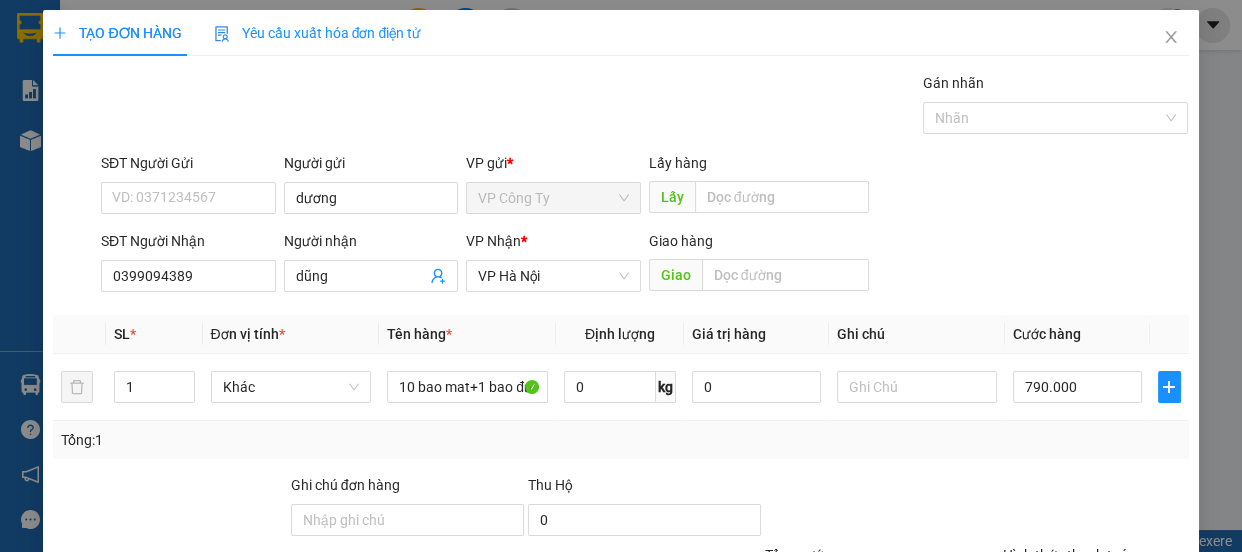 type 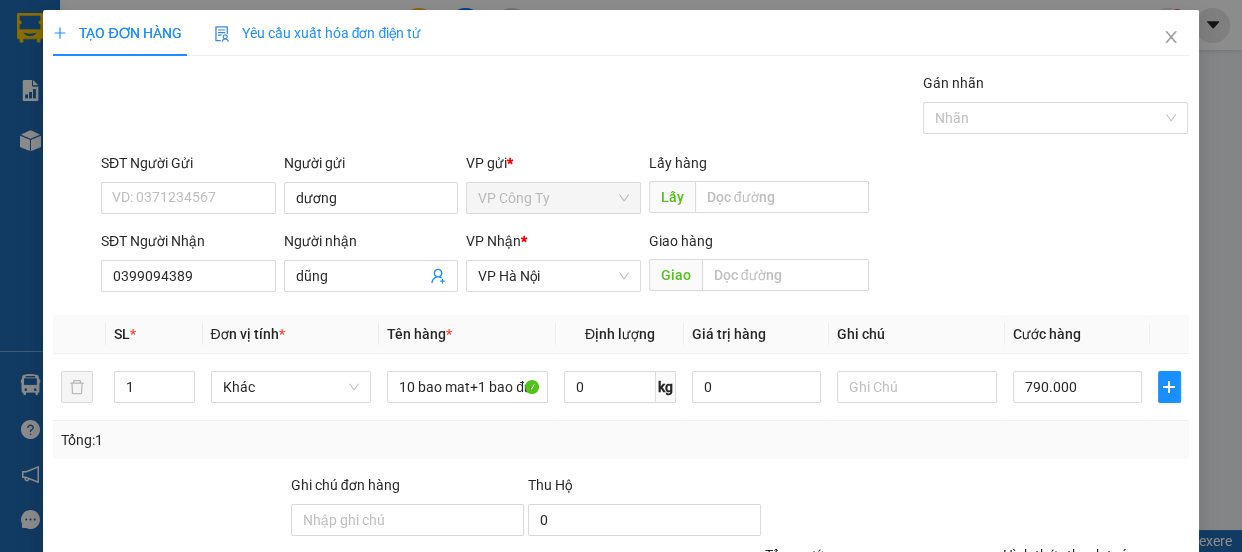 type 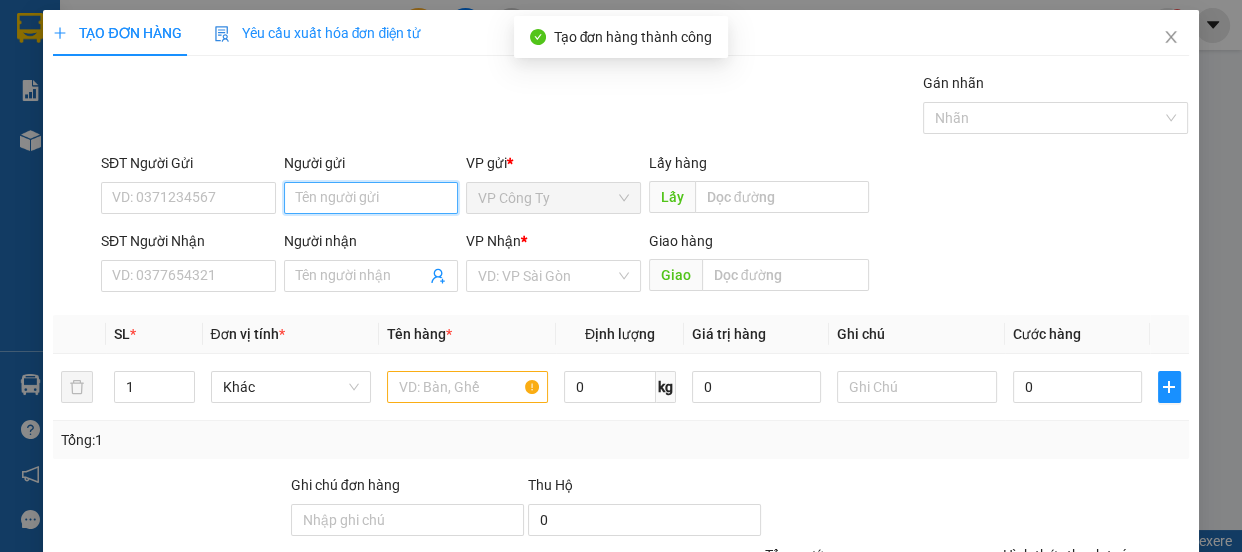click on "Người gửi" at bounding box center (371, 198) 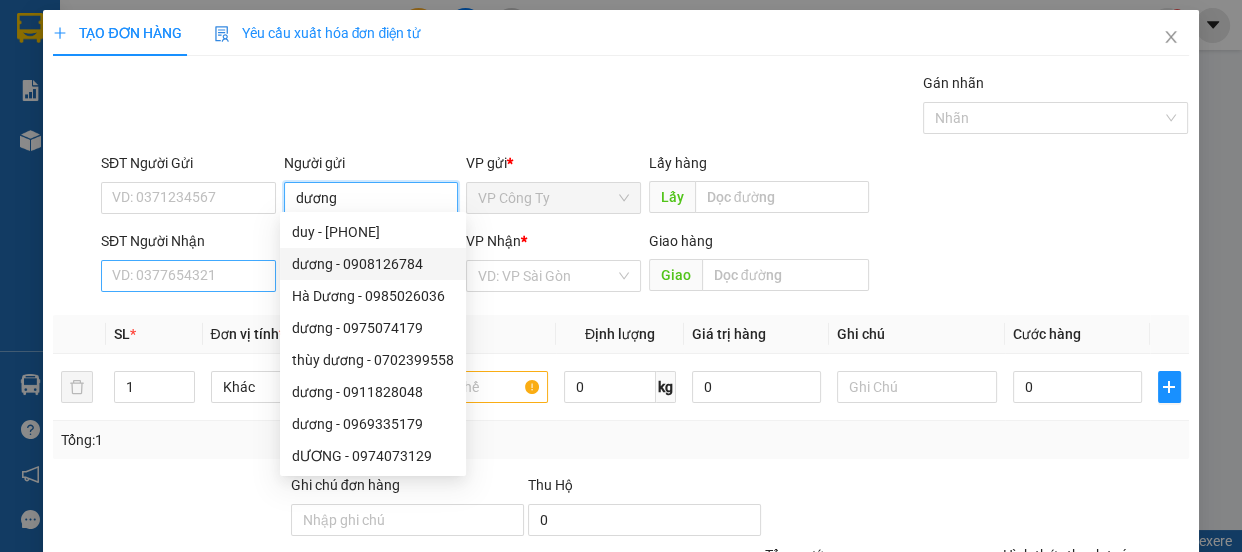 type on "dương" 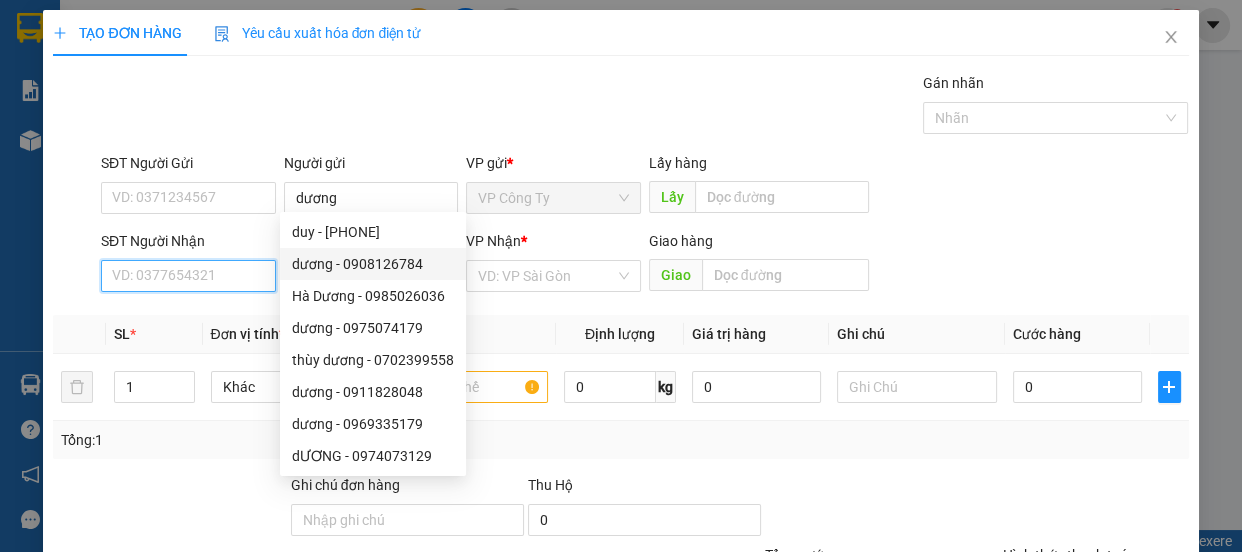click on "SĐT Người Nhận" at bounding box center (188, 276) 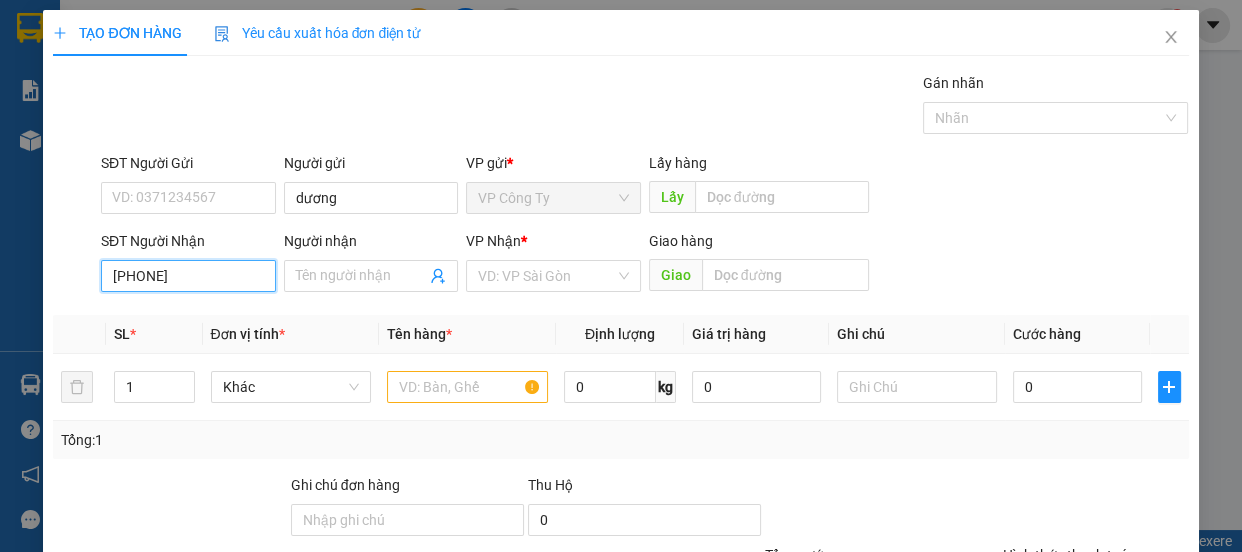 type on "0985767669" 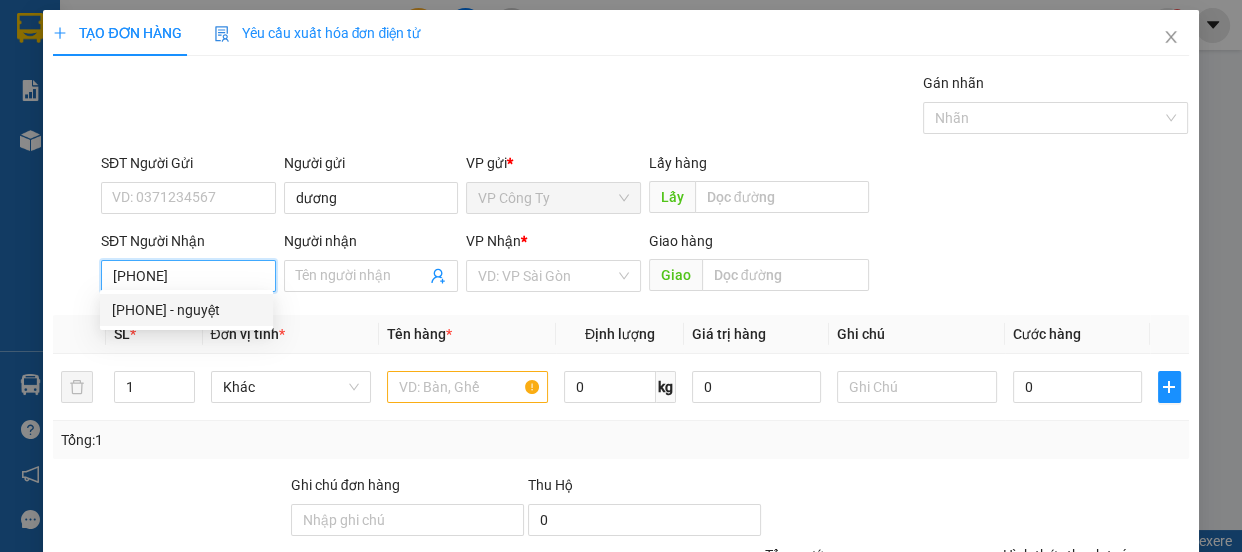 click on "0985767669 - nguyệt" at bounding box center [186, 310] 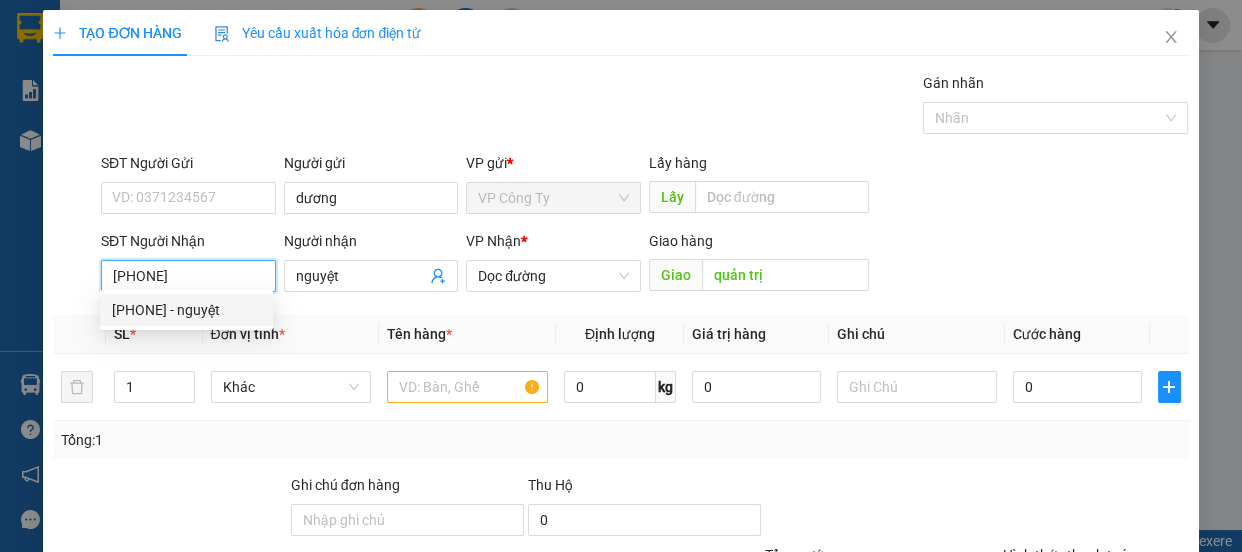 type on "60.000" 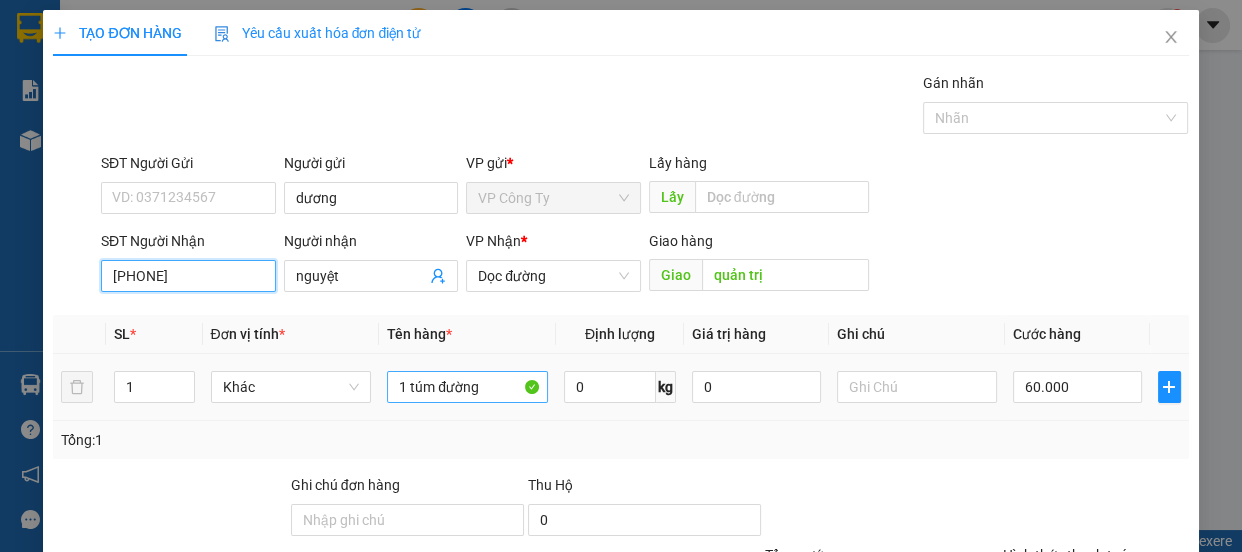 type on "0985767669" 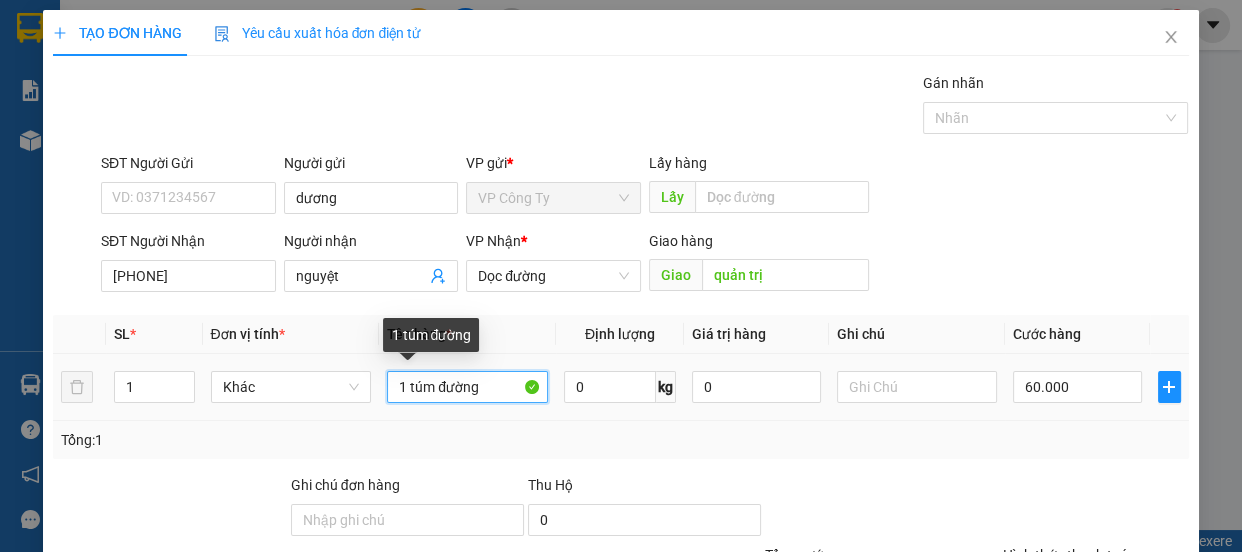 click on "1 túm đường" at bounding box center [467, 387] 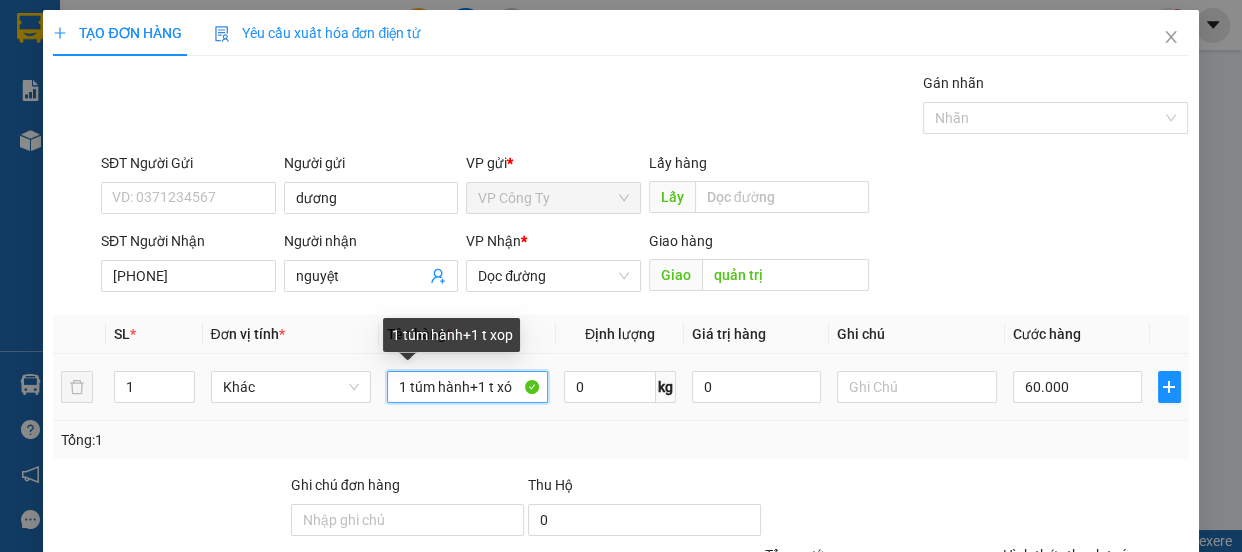 type on "1 túm hành+1 t xóp" 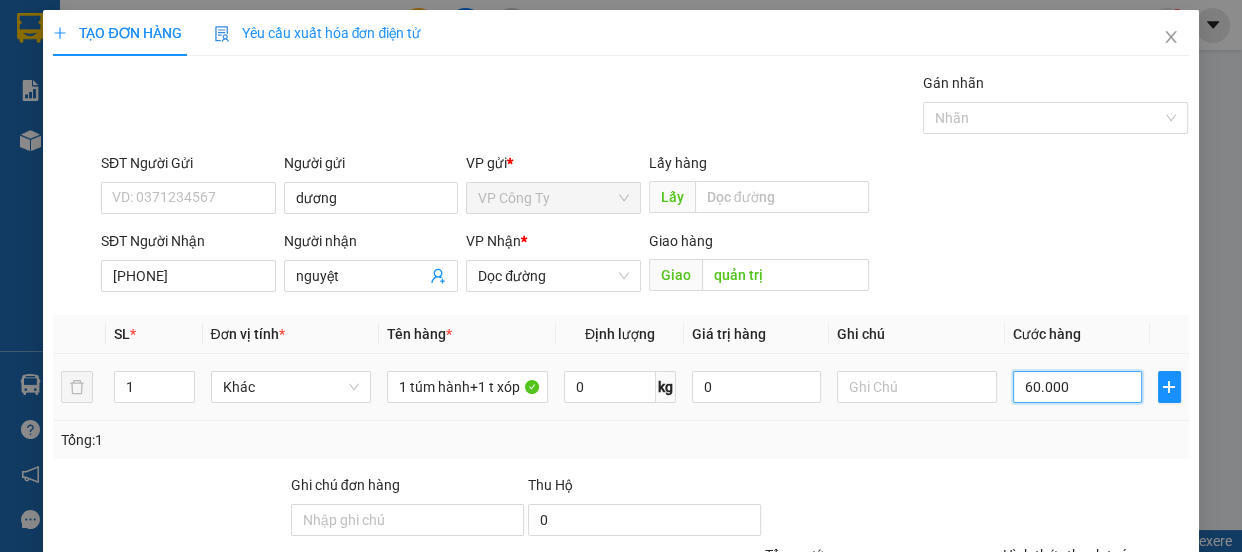 click on "60.000" at bounding box center (1077, 387) 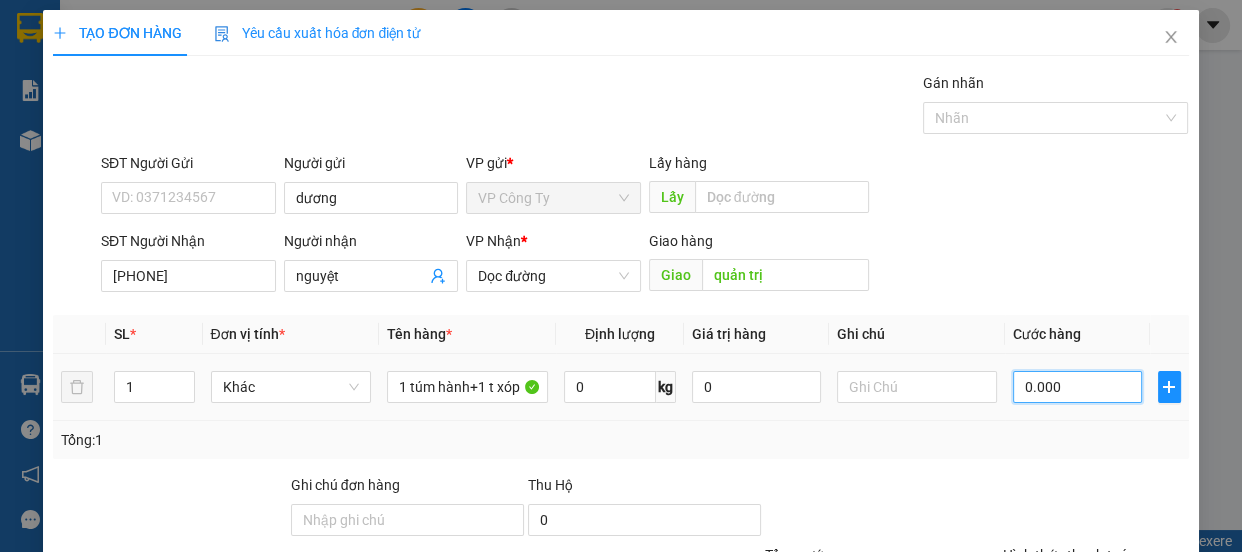 type on "10.000" 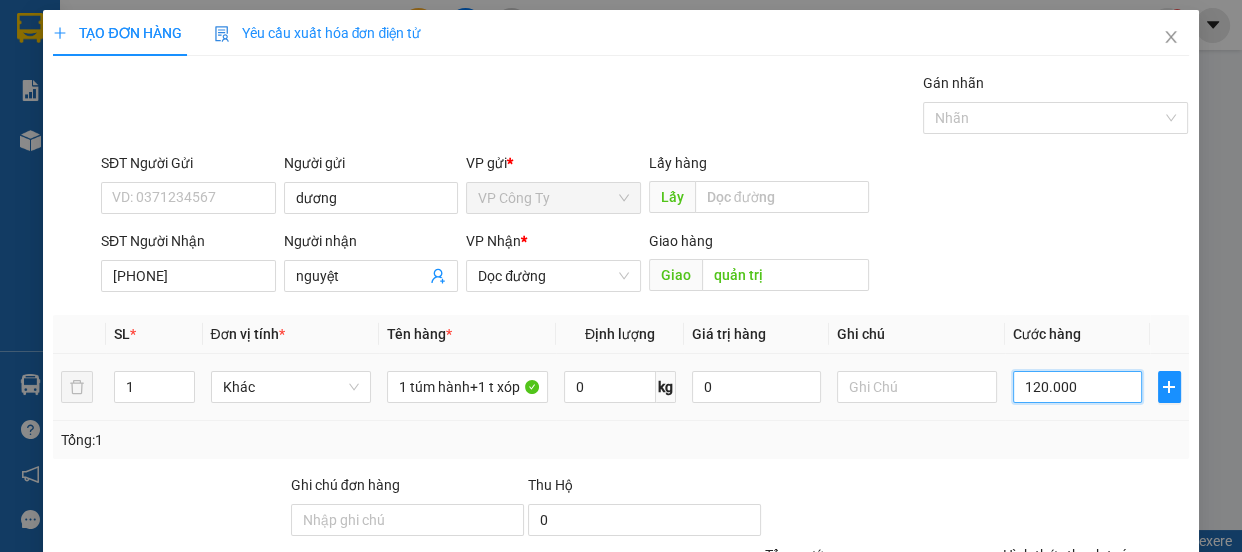 type on "120.000" 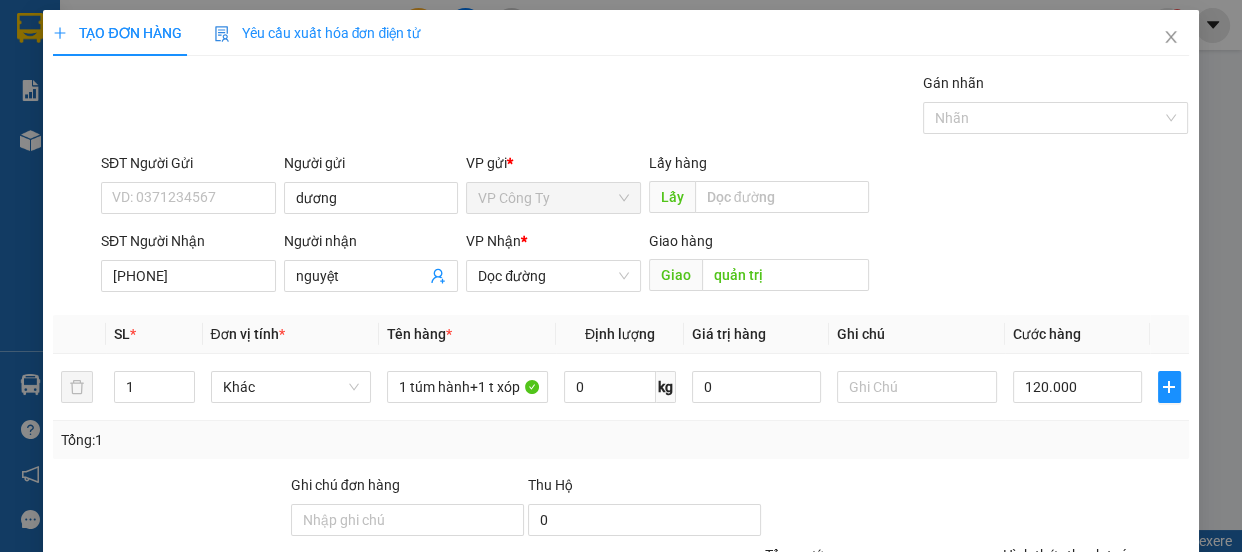 click on "Lưu" at bounding box center (977, 685) 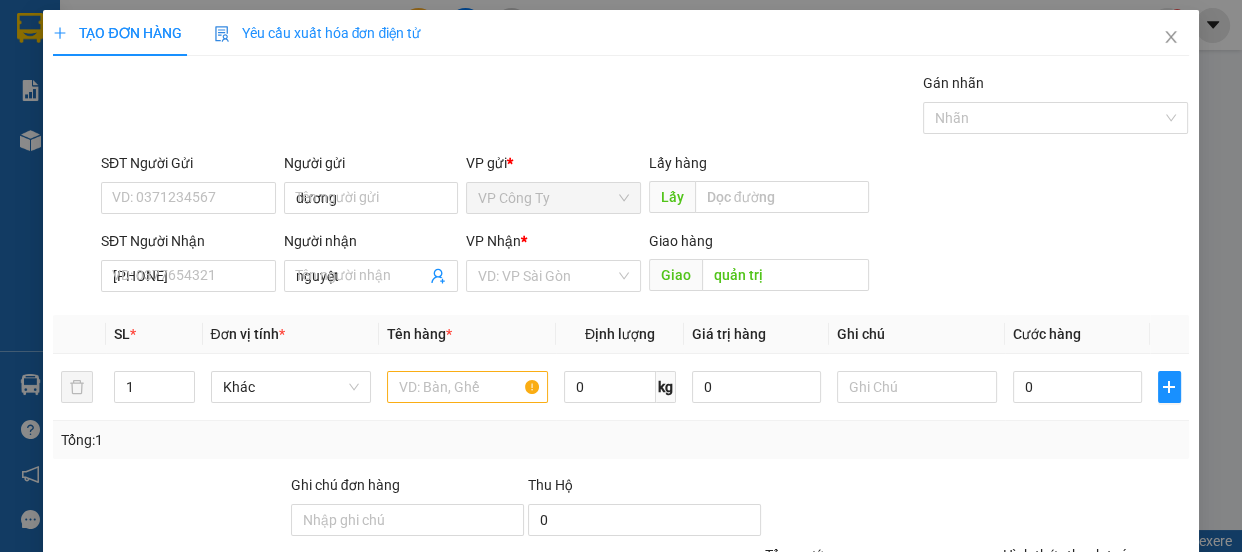 type 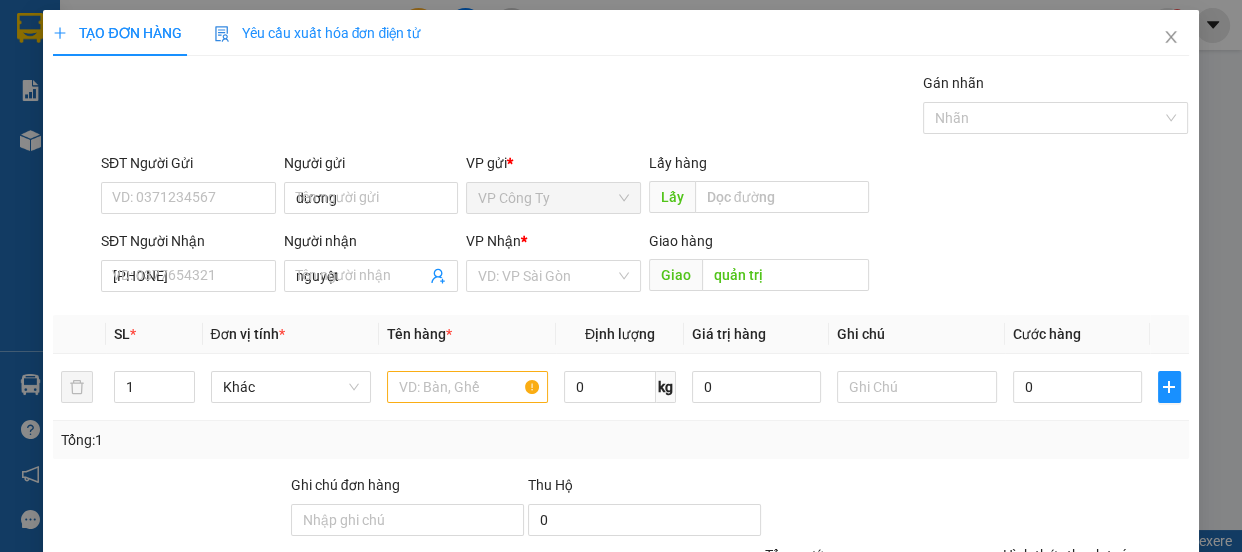 type 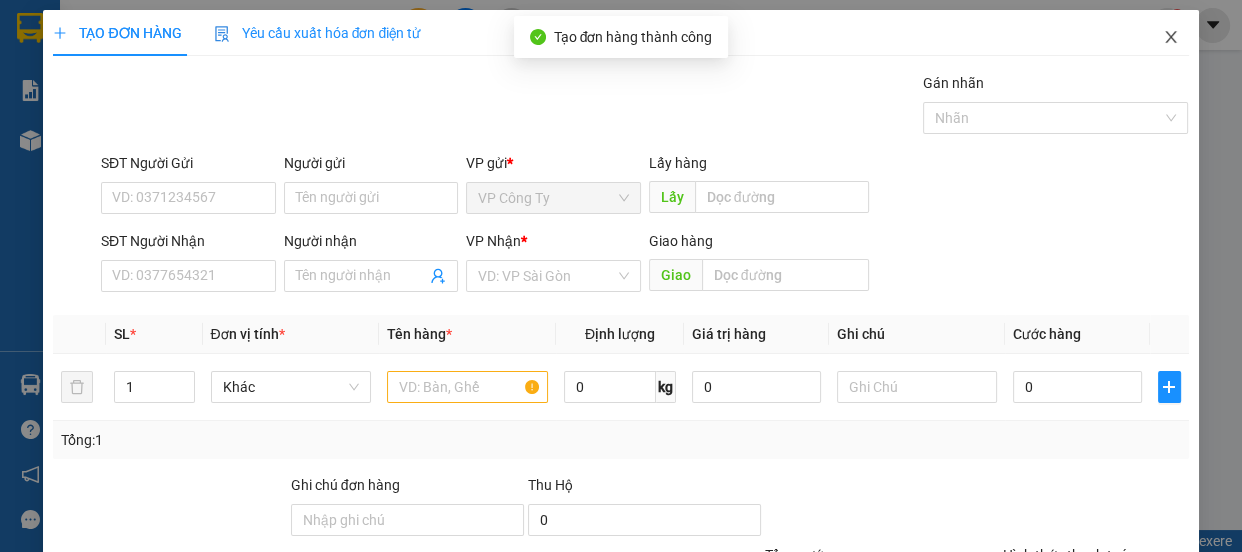 click 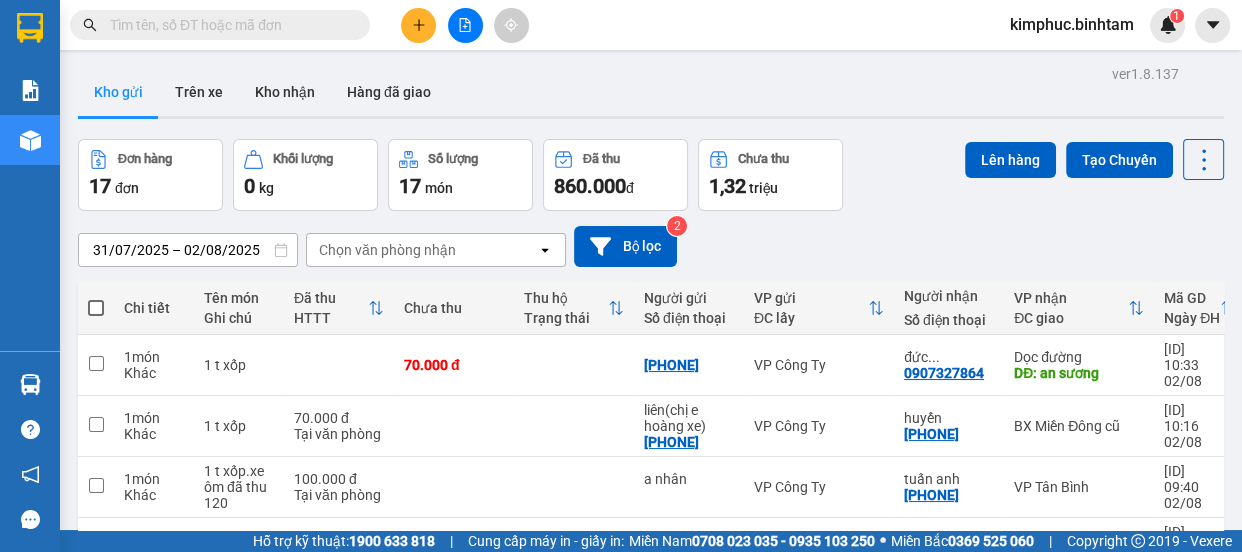 click at bounding box center (418, 25) 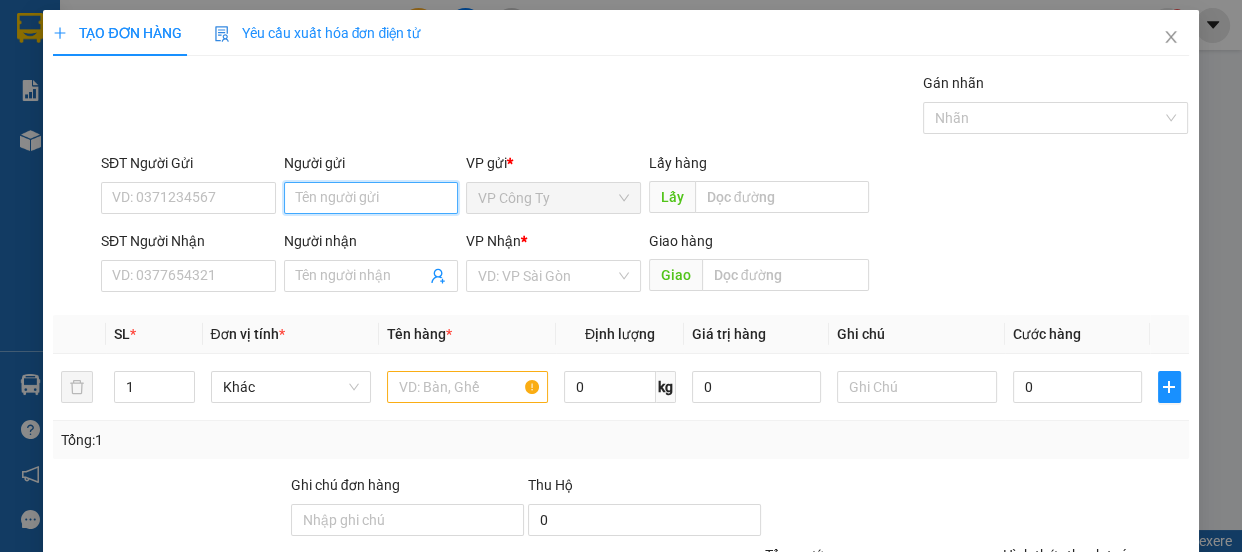 click on "Người gửi" at bounding box center [371, 198] 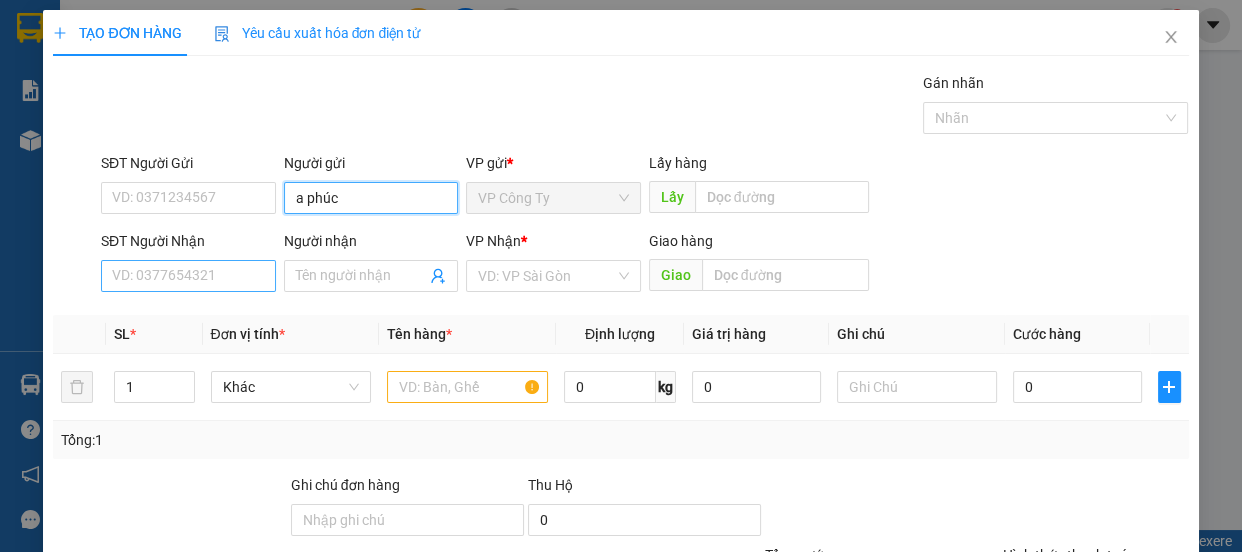 type on "a phúc" 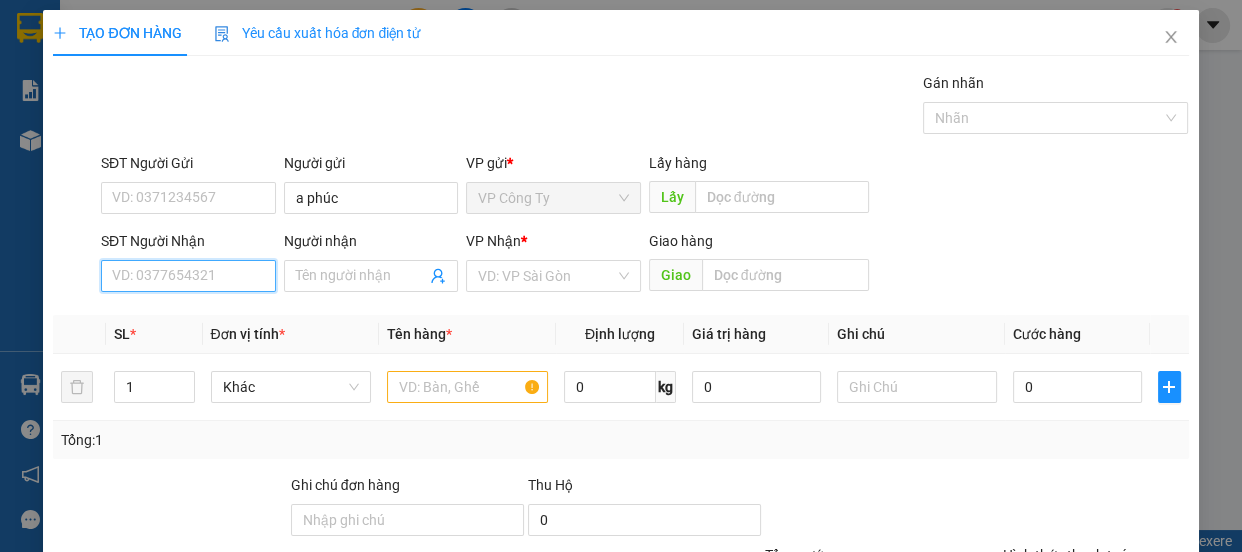 click on "SĐT Người Nhận" at bounding box center [188, 276] 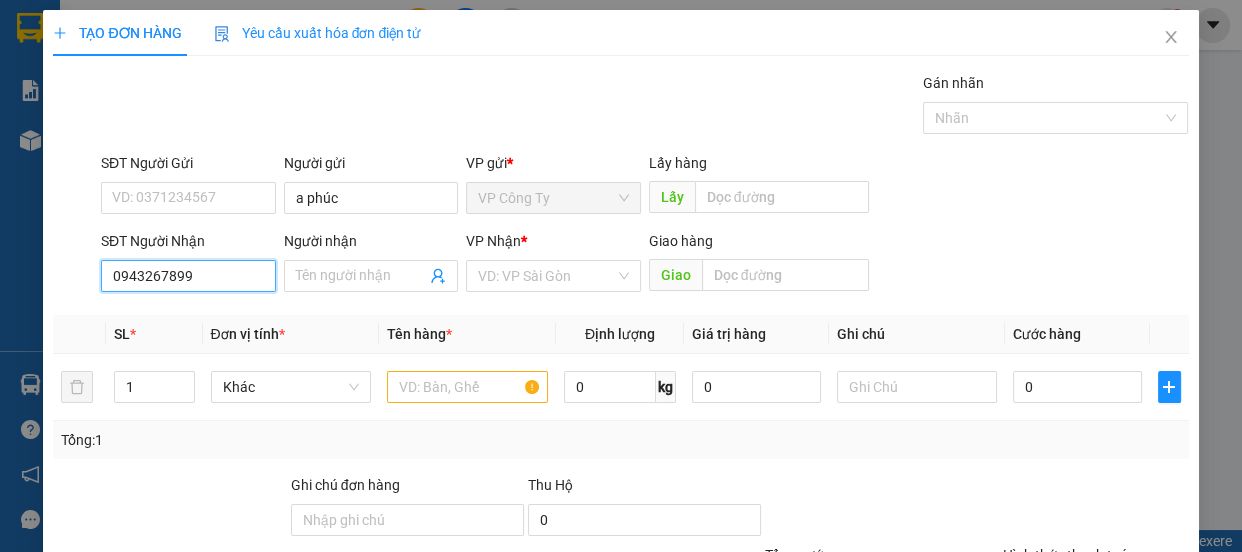 click on "0943267899" at bounding box center (188, 276) 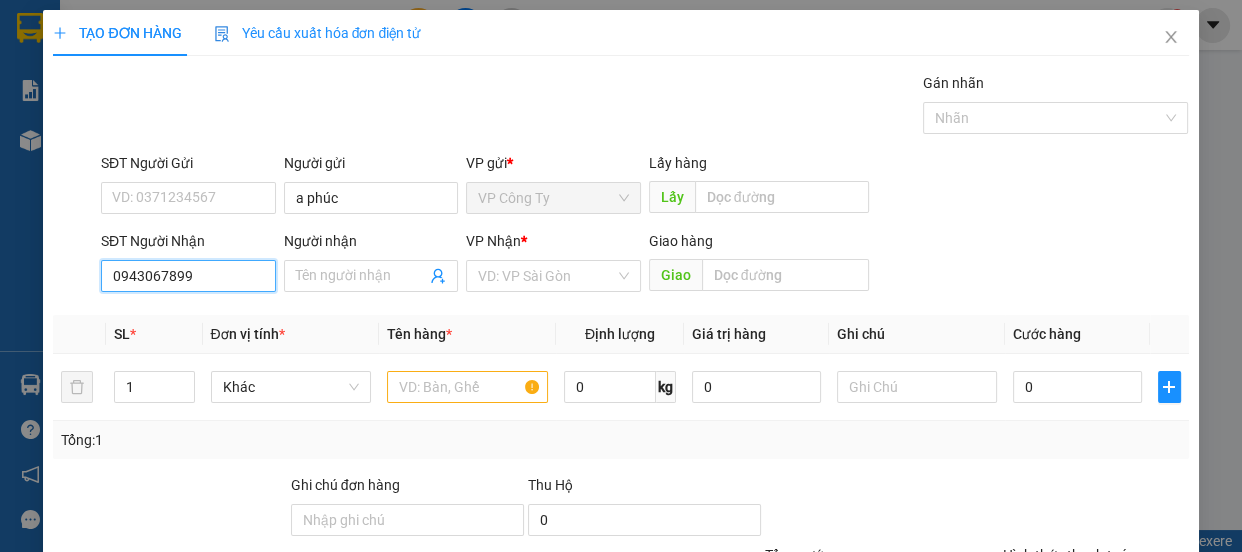 click on "0943067899" at bounding box center (188, 276) 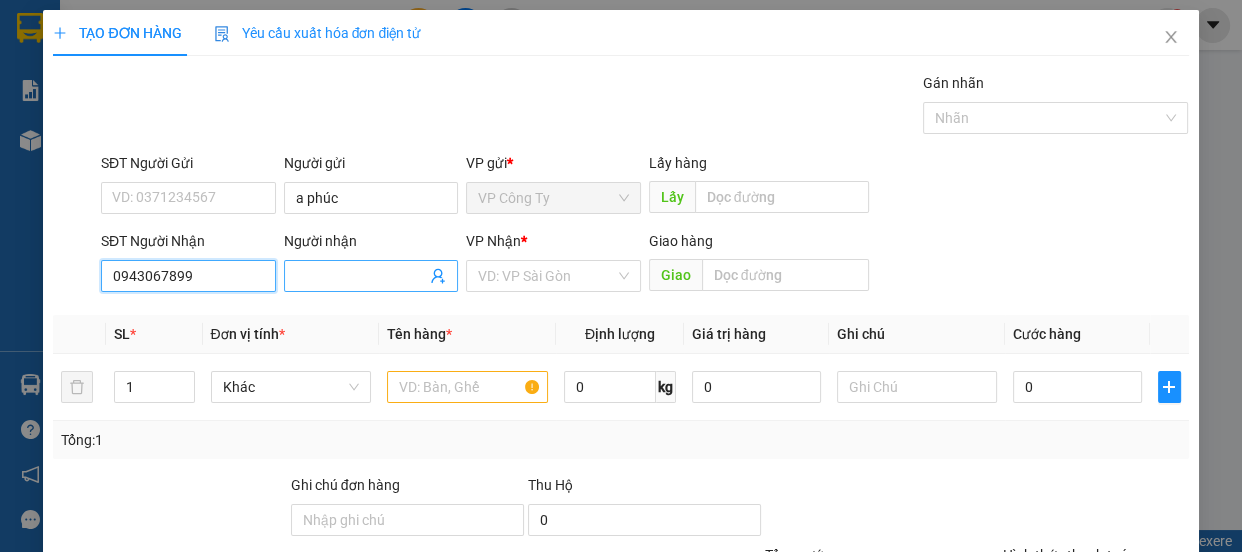 type on "0943067899" 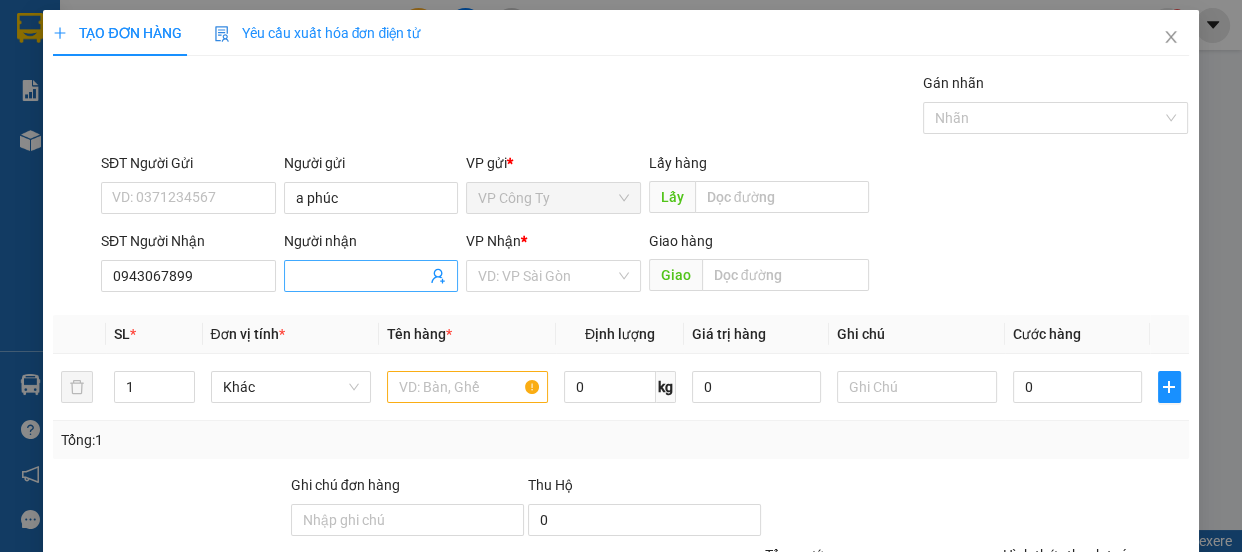 click on "Người nhận" at bounding box center (361, 276) 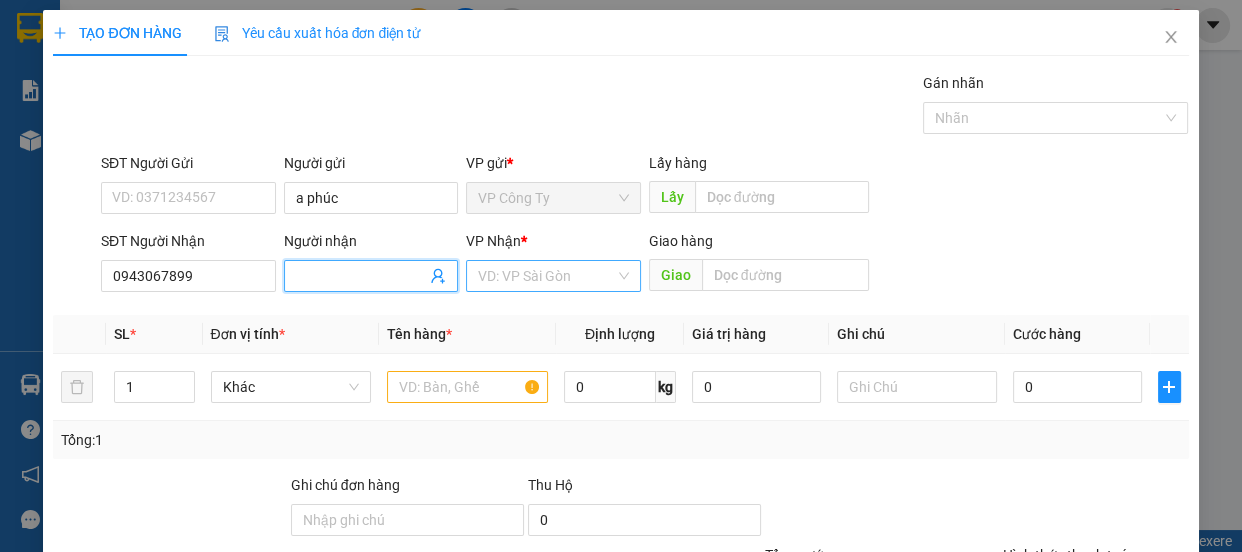 click at bounding box center [546, 276] 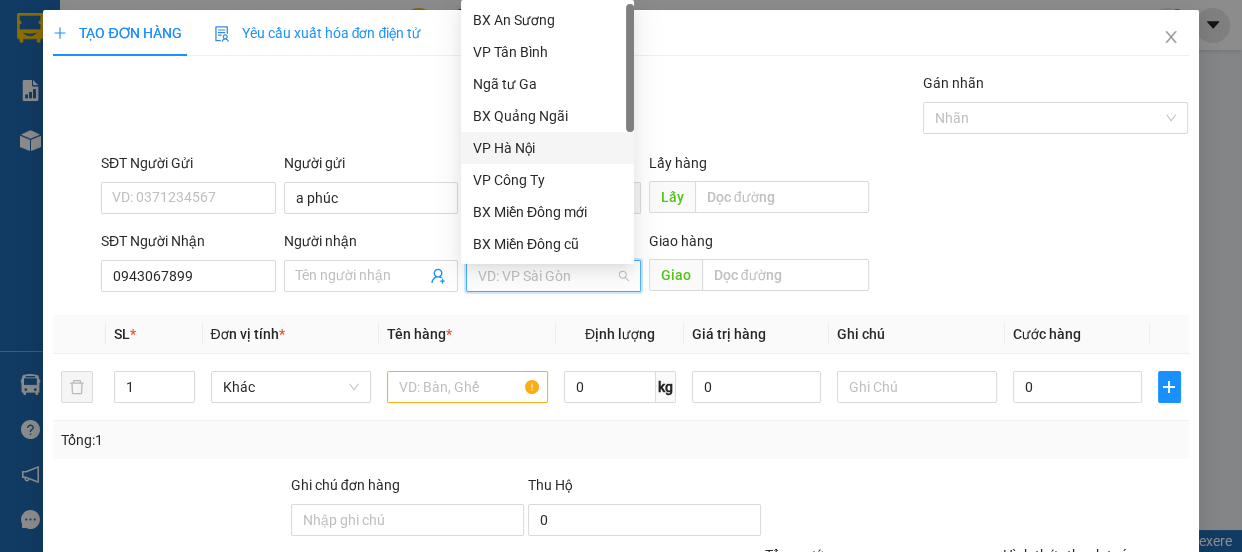 click on "VP Hà Nội" at bounding box center [547, 148] 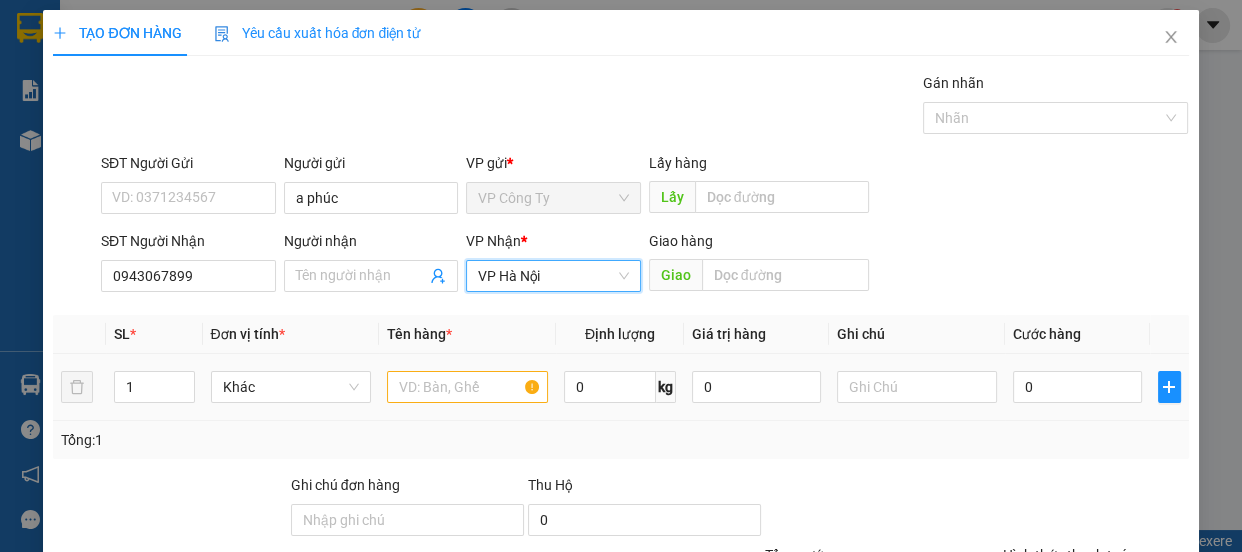 click at bounding box center [467, 387] 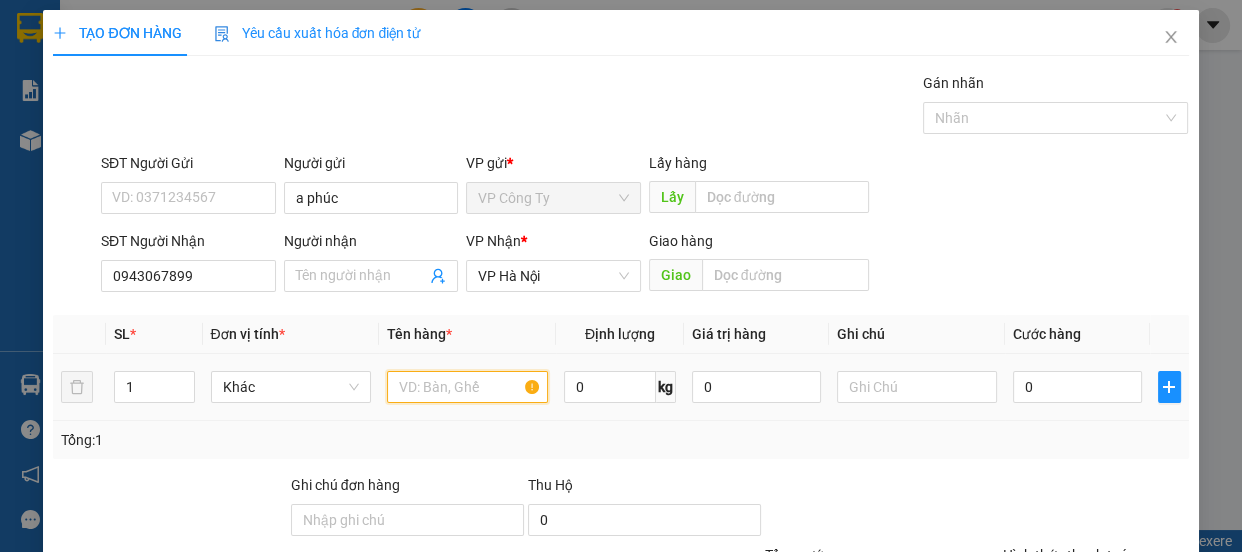 click at bounding box center (467, 387) 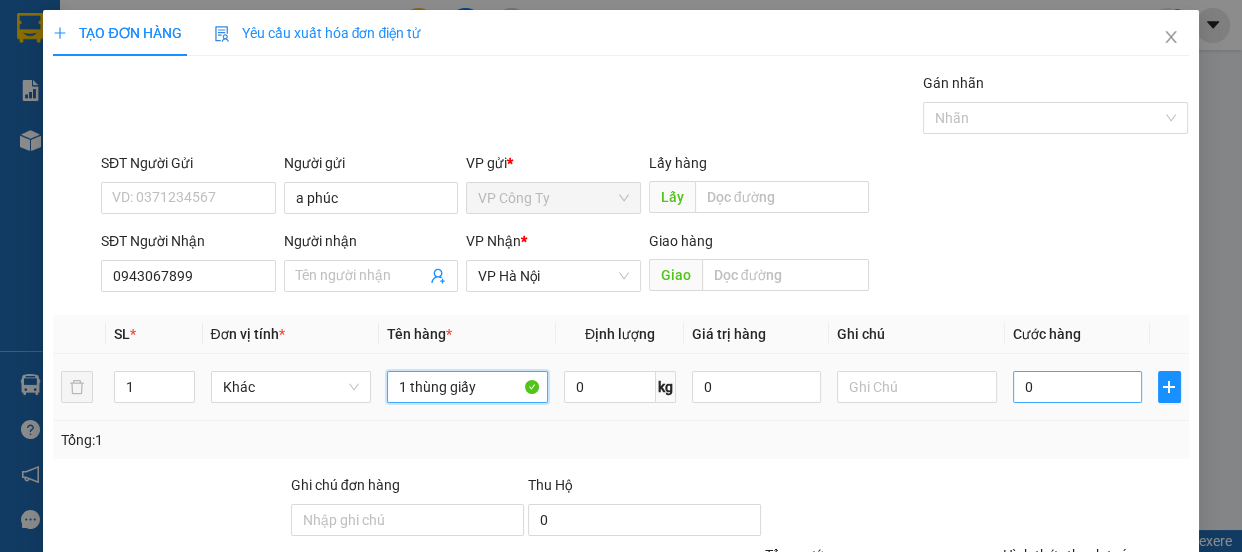 type on "1 thùng giấy" 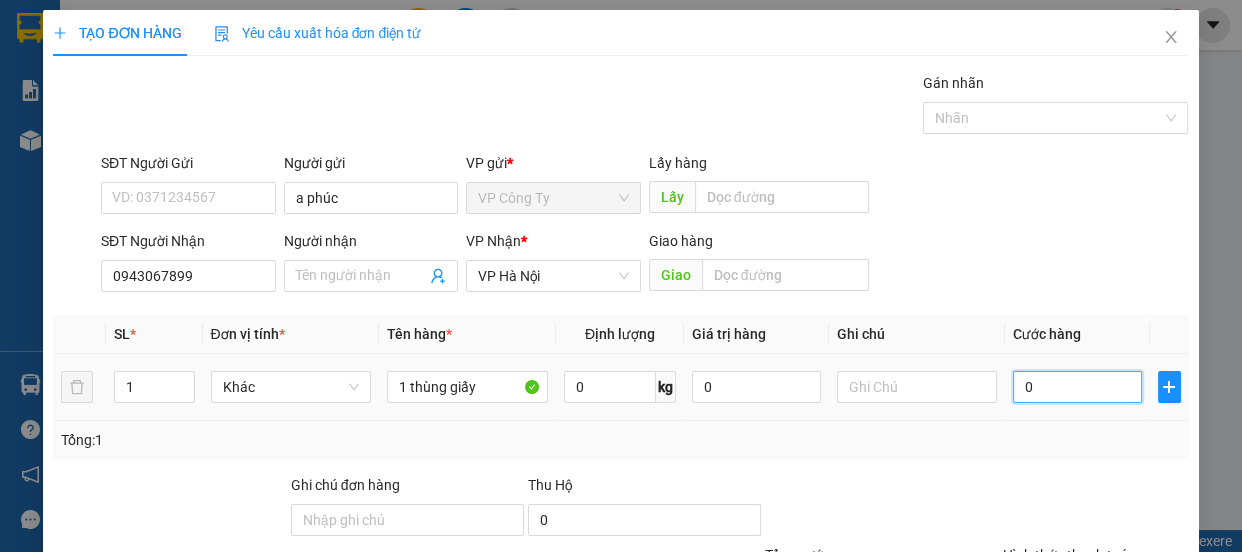 click on "0" at bounding box center [1077, 387] 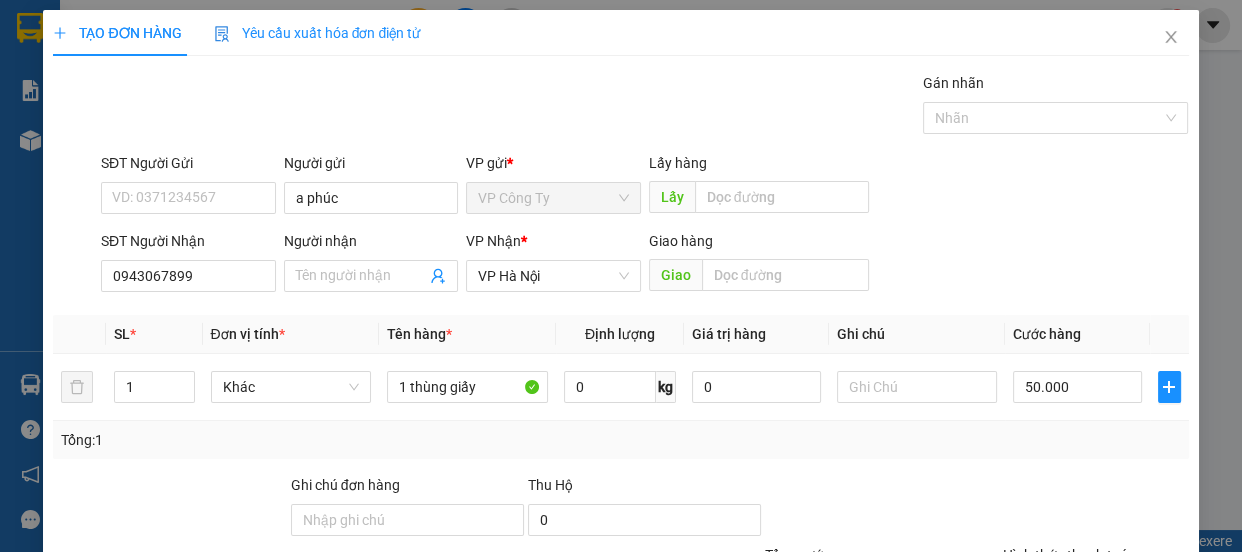 click on "Hình thức thanh toán" at bounding box center [1069, 555] 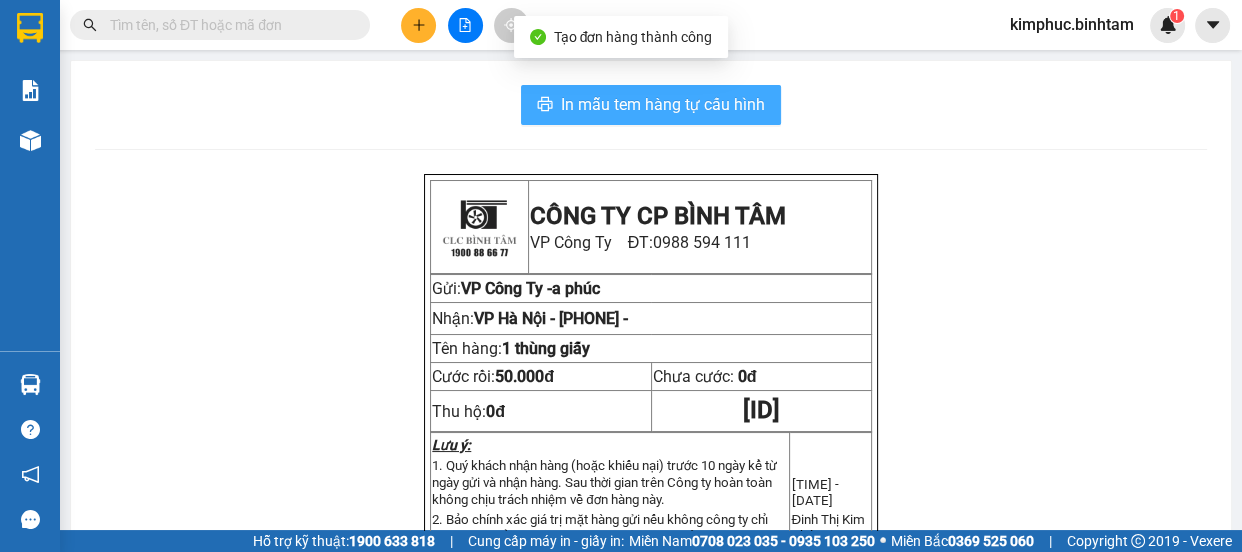 click on "In mẫu tem hàng tự cấu hình" at bounding box center (663, 104) 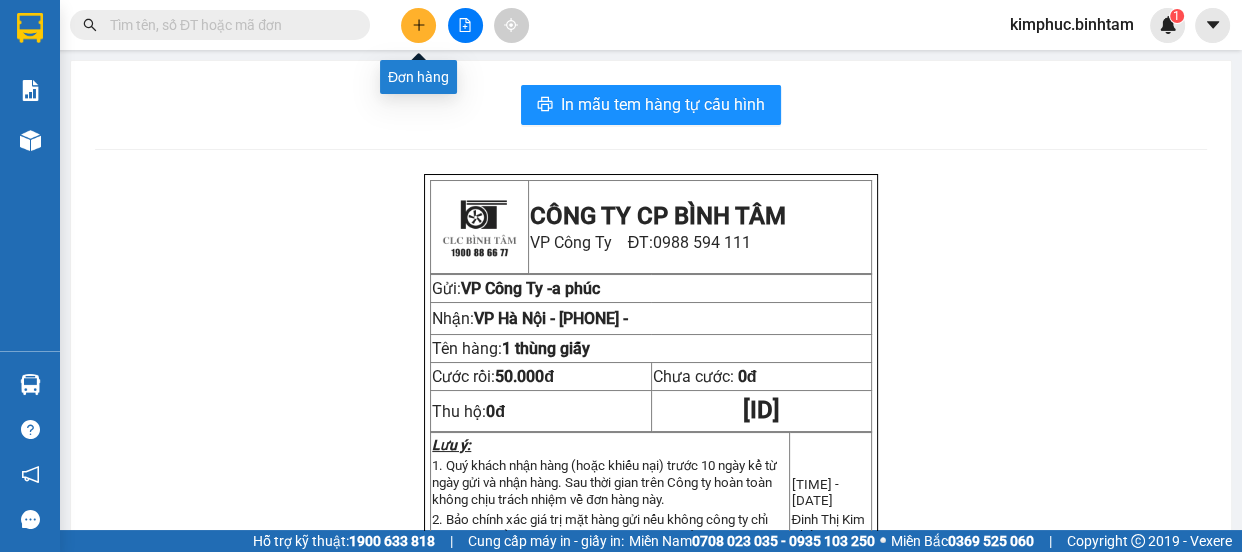 click 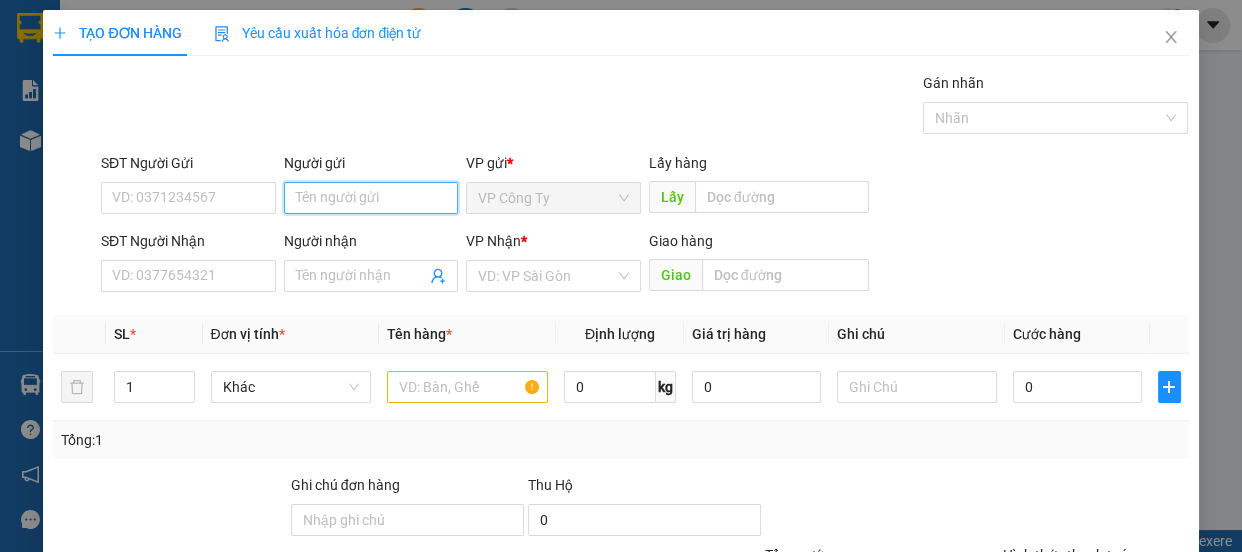 click on "Người gửi" at bounding box center [371, 198] 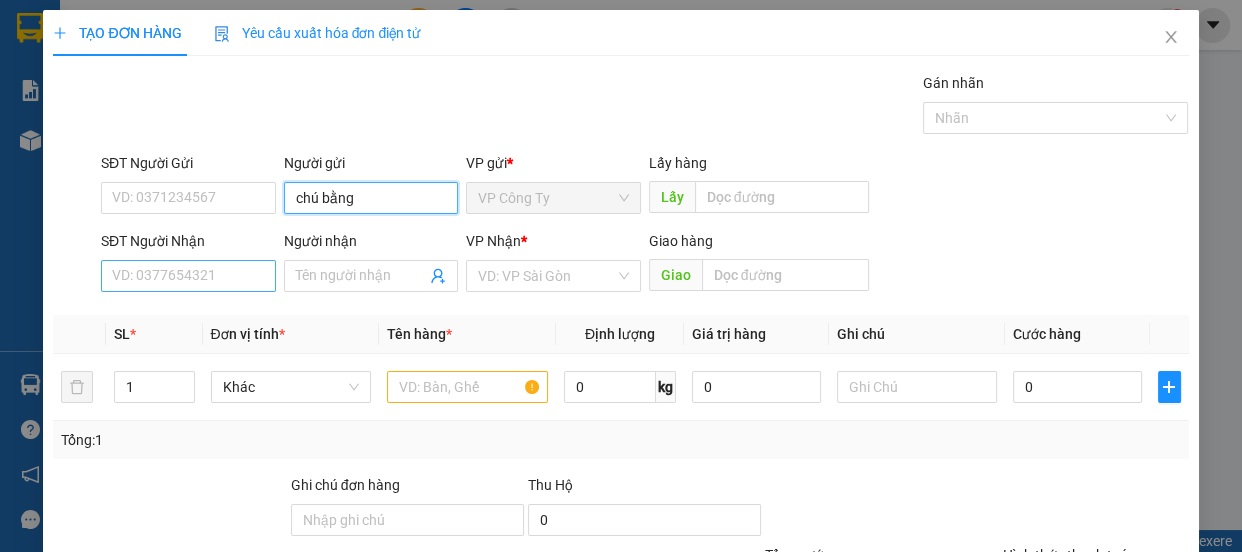 type on "chú bằng" 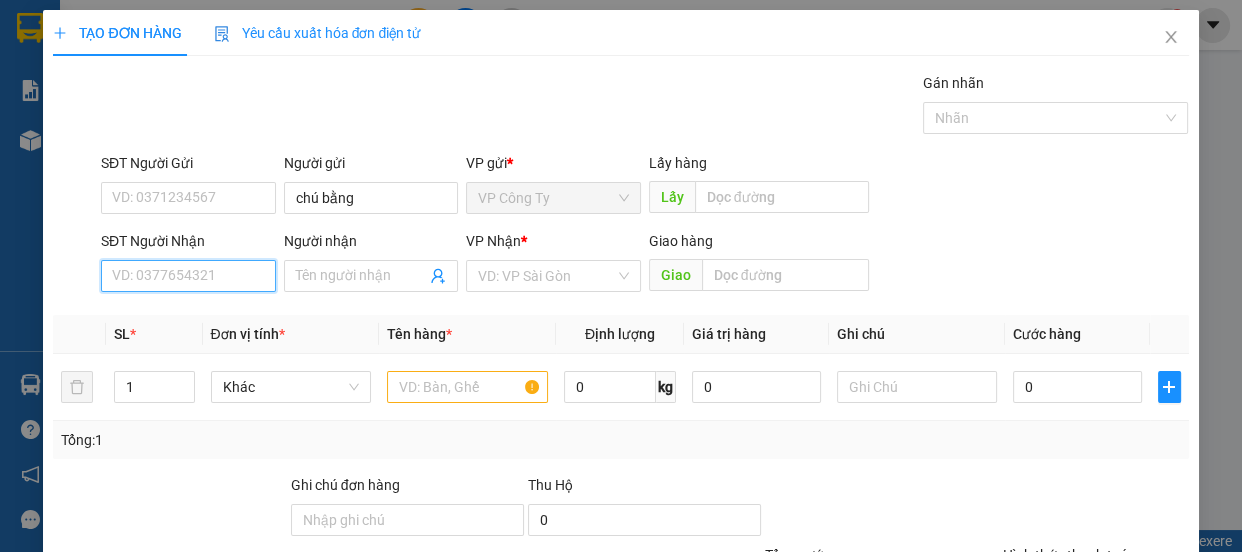 click on "SĐT Người Nhận" at bounding box center [188, 276] 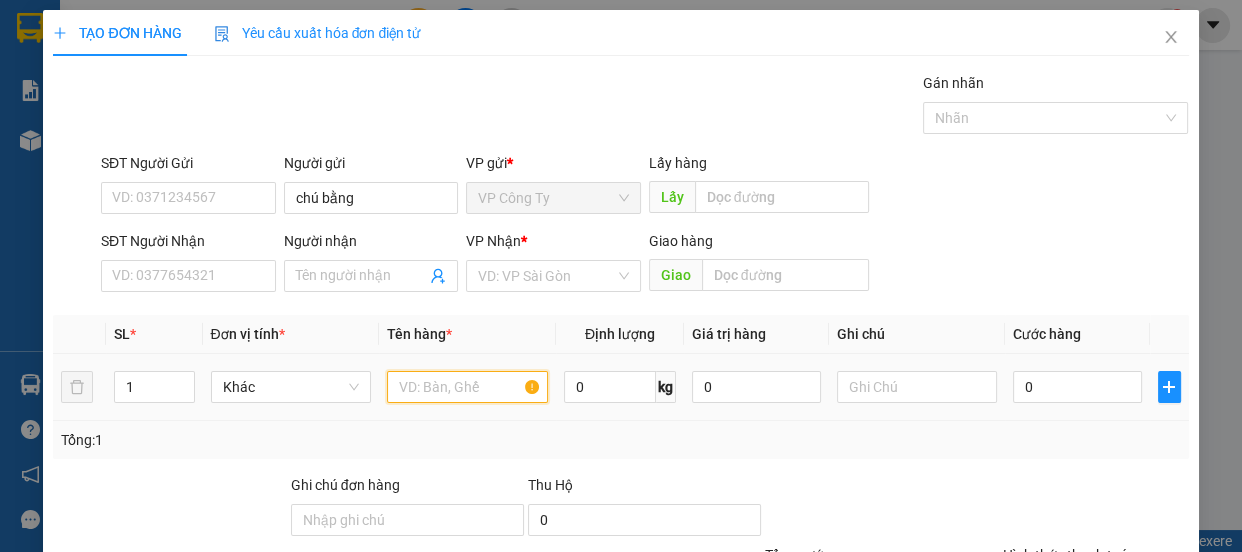 click at bounding box center [467, 387] 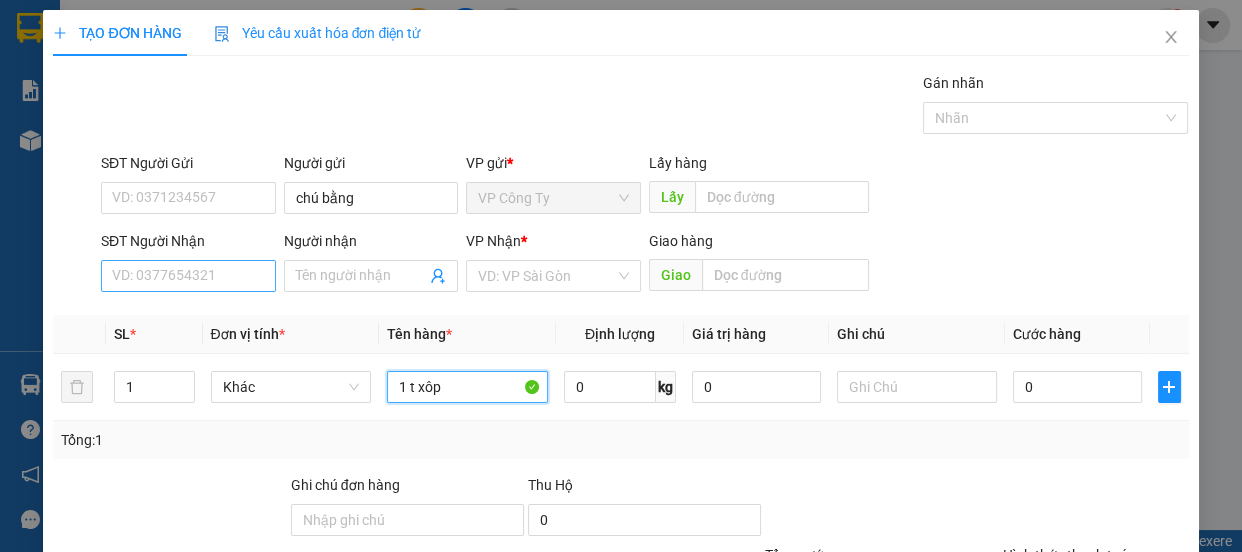 type on "1 t xôp" 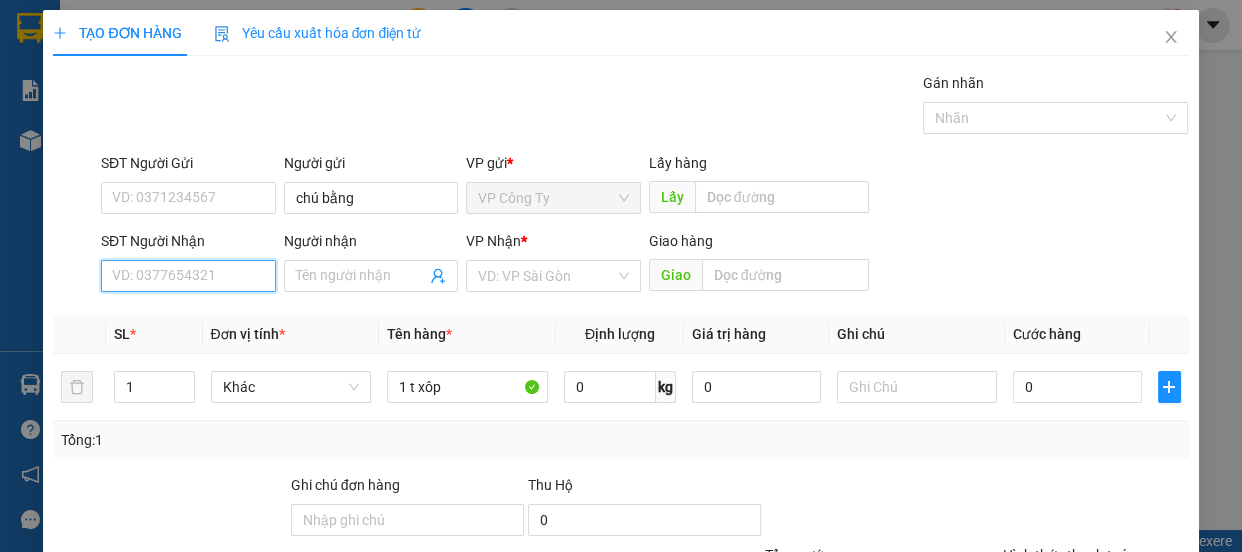 click on "SĐT Người Nhận" at bounding box center (188, 276) 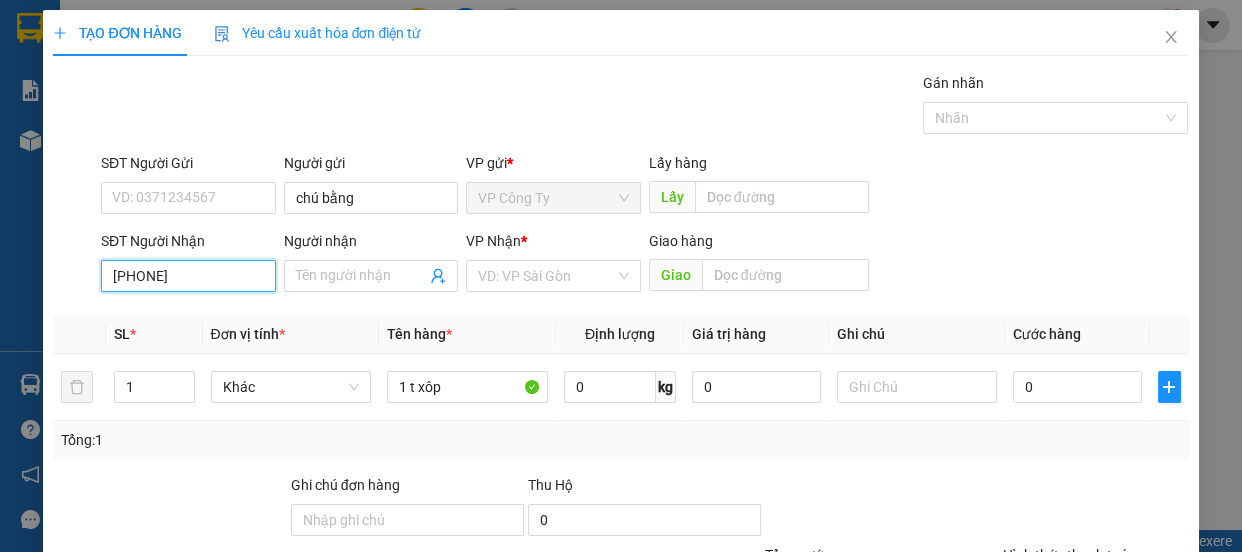 click on "0367303592" at bounding box center (188, 276) 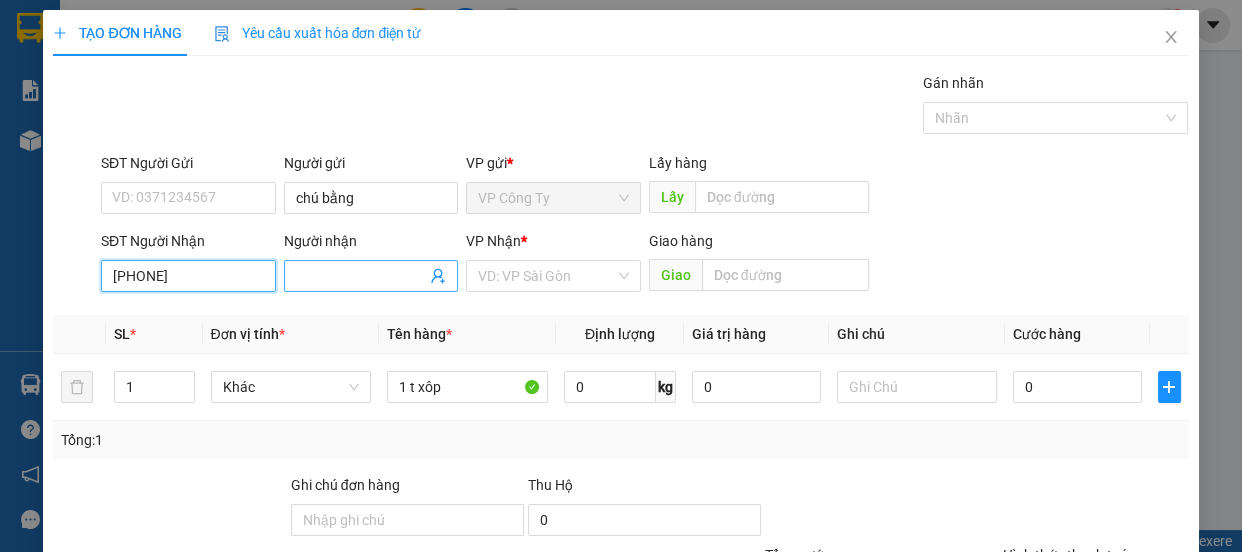 type on "0367303592" 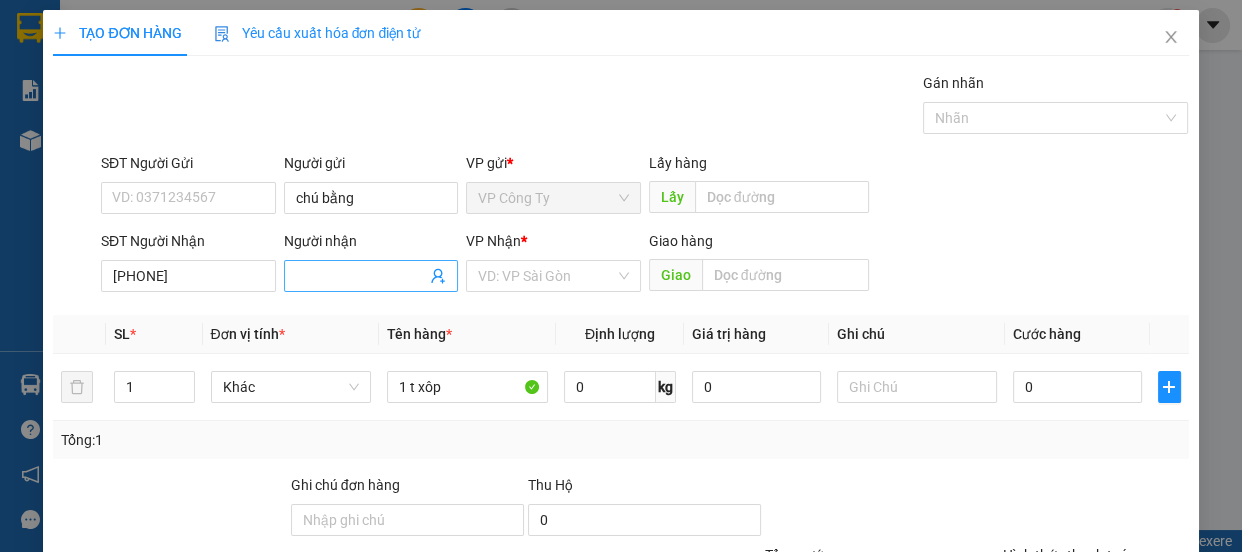 click on "Người nhận" at bounding box center (361, 276) 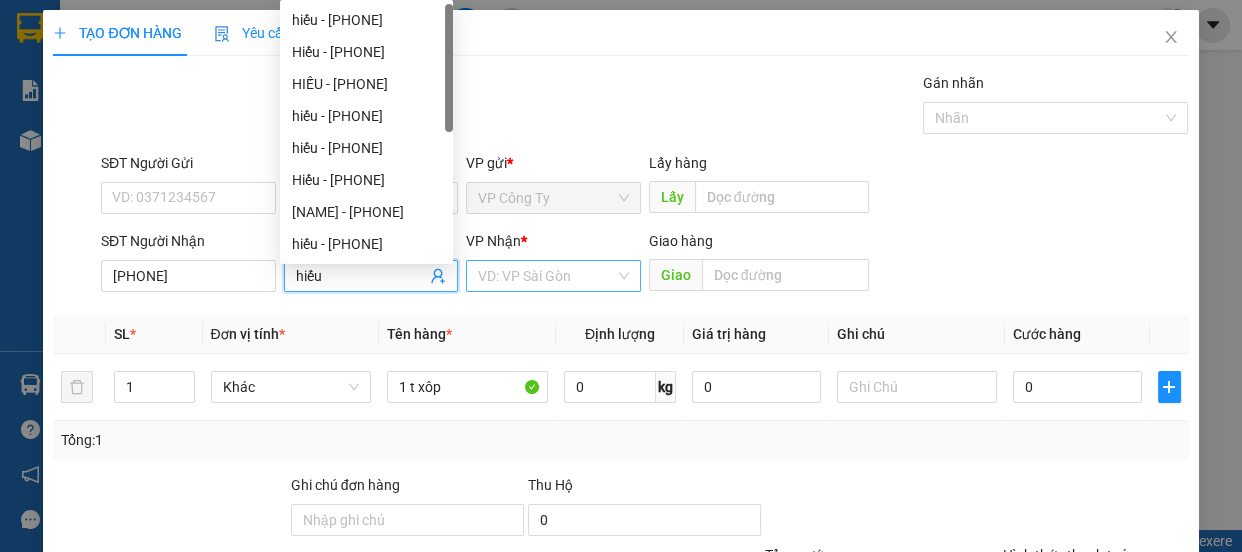 type on "hiếu" 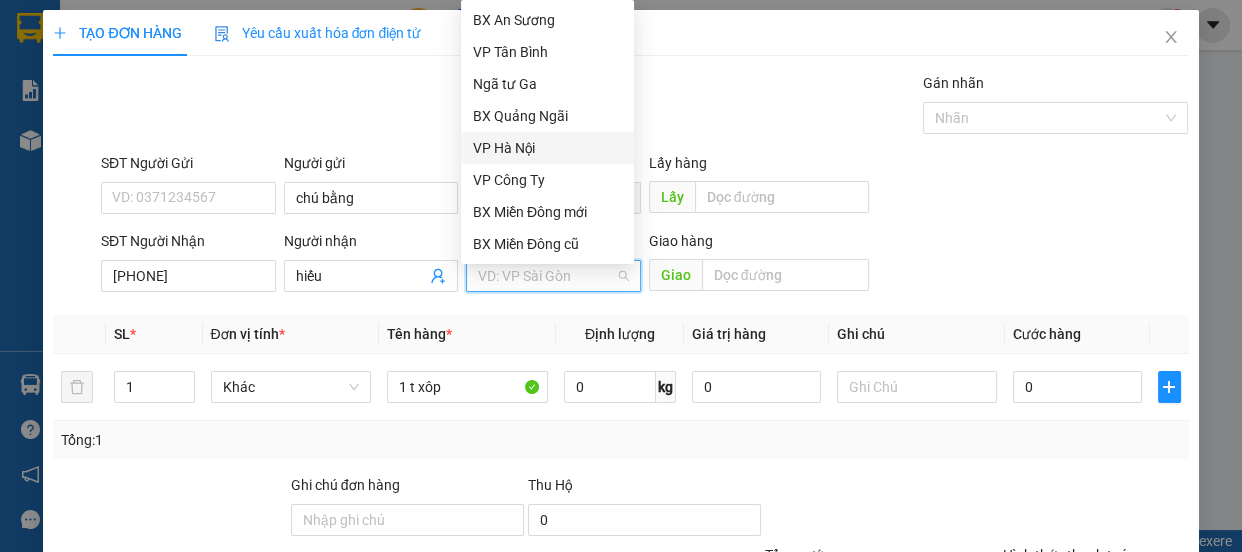 click on "VP Hà Nội" at bounding box center (547, 148) 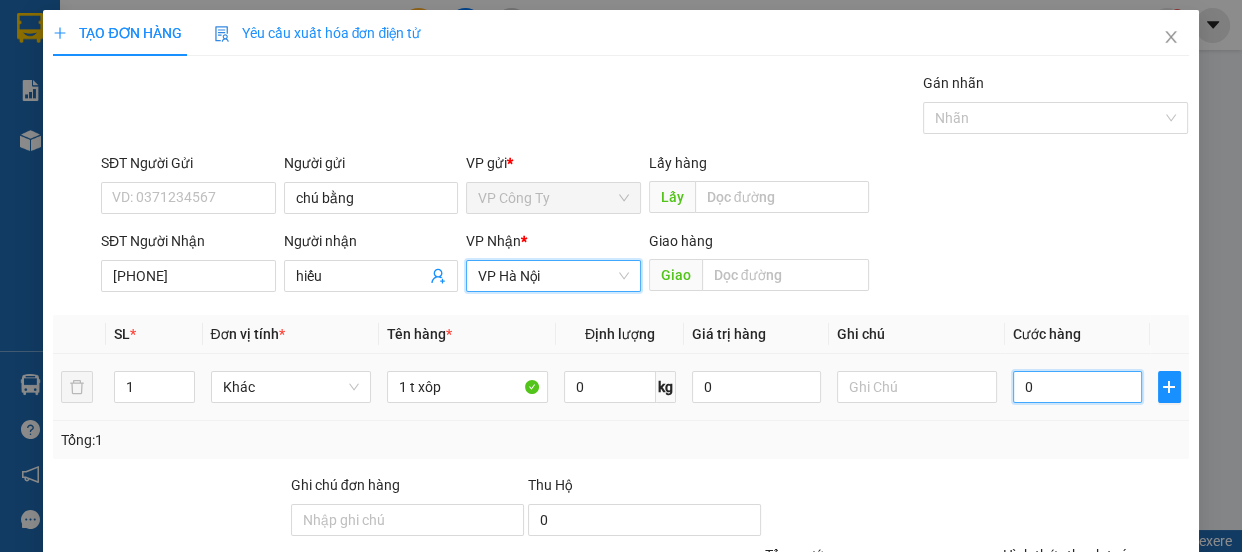 click on "0" at bounding box center [1077, 387] 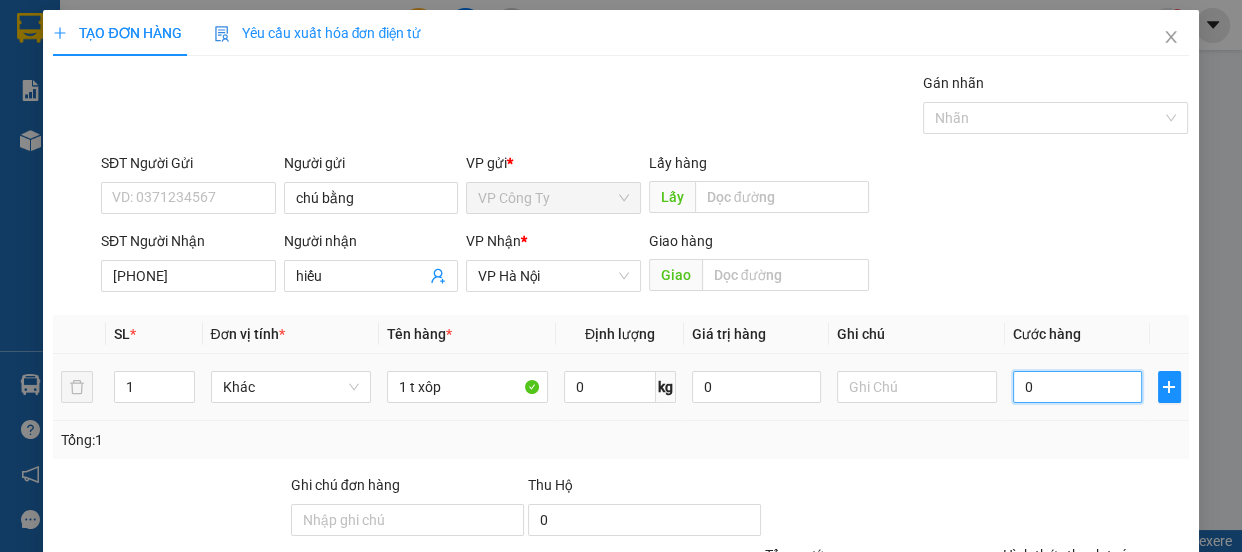 click on "0" at bounding box center (1077, 387) 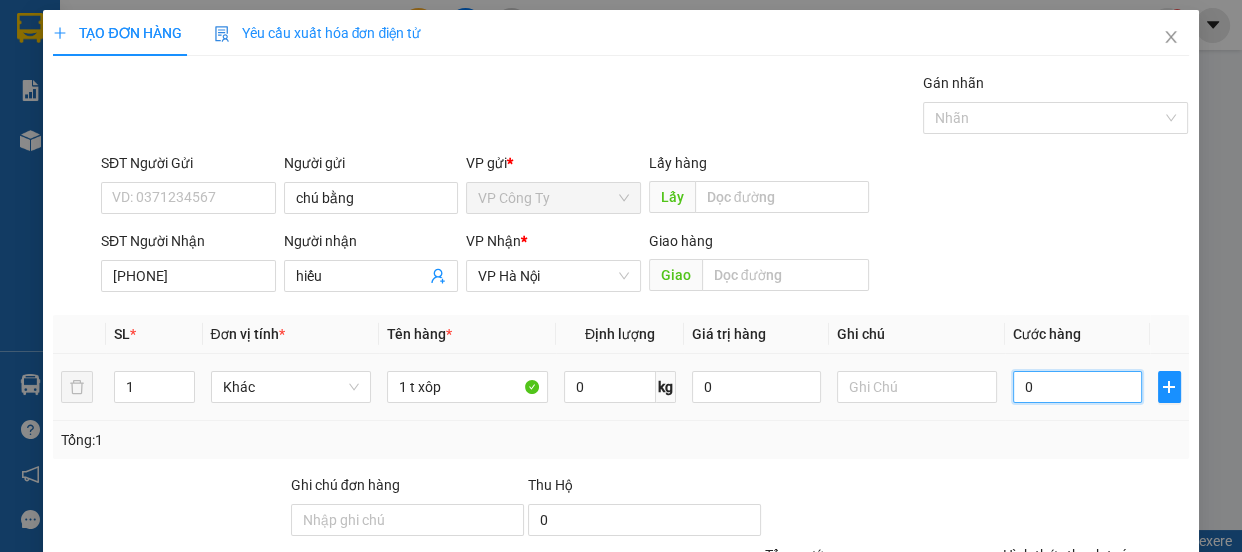 click on "0" at bounding box center [1077, 387] 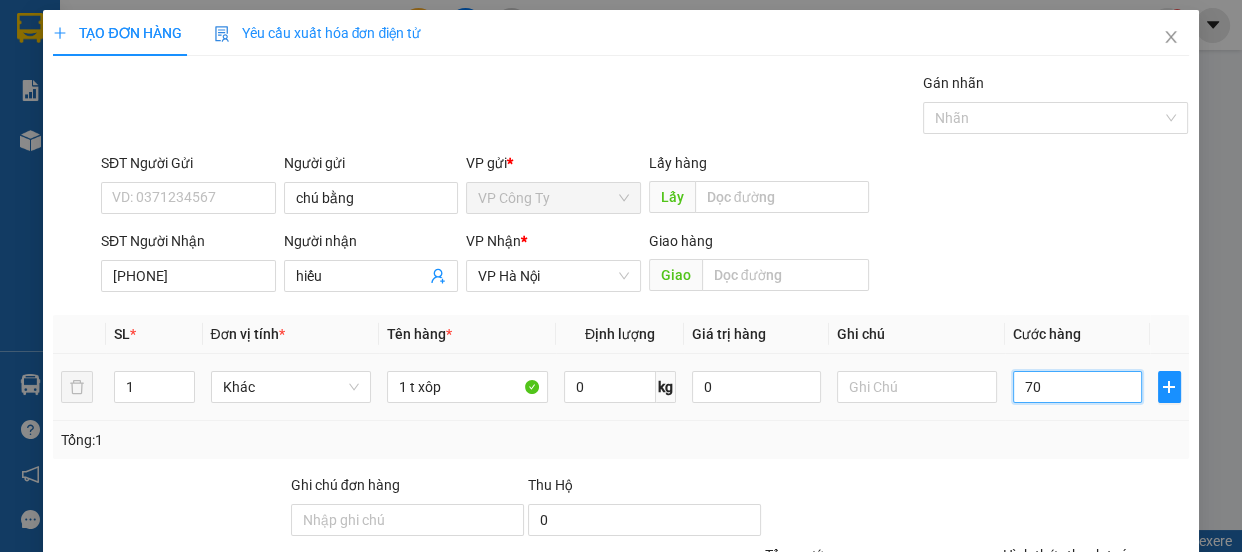 type on "700" 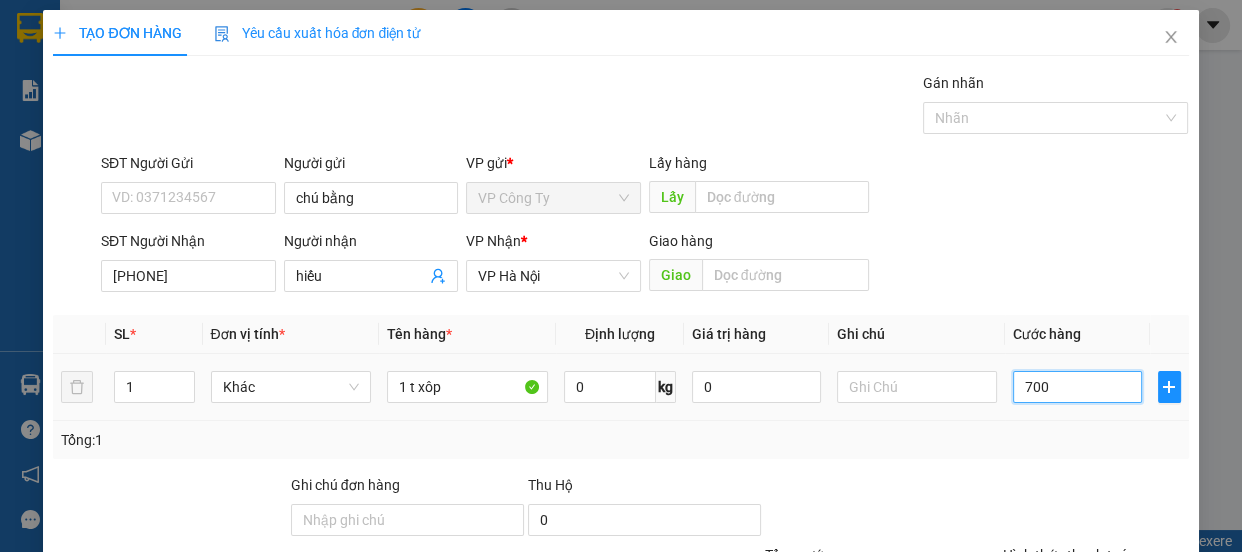 type on "700" 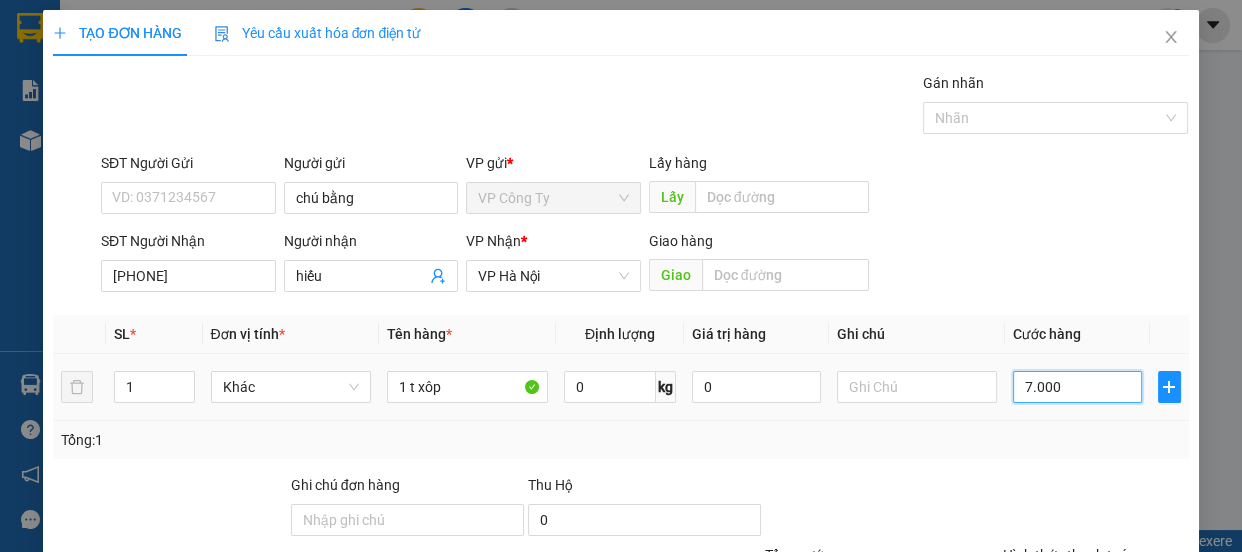 type on "70.000" 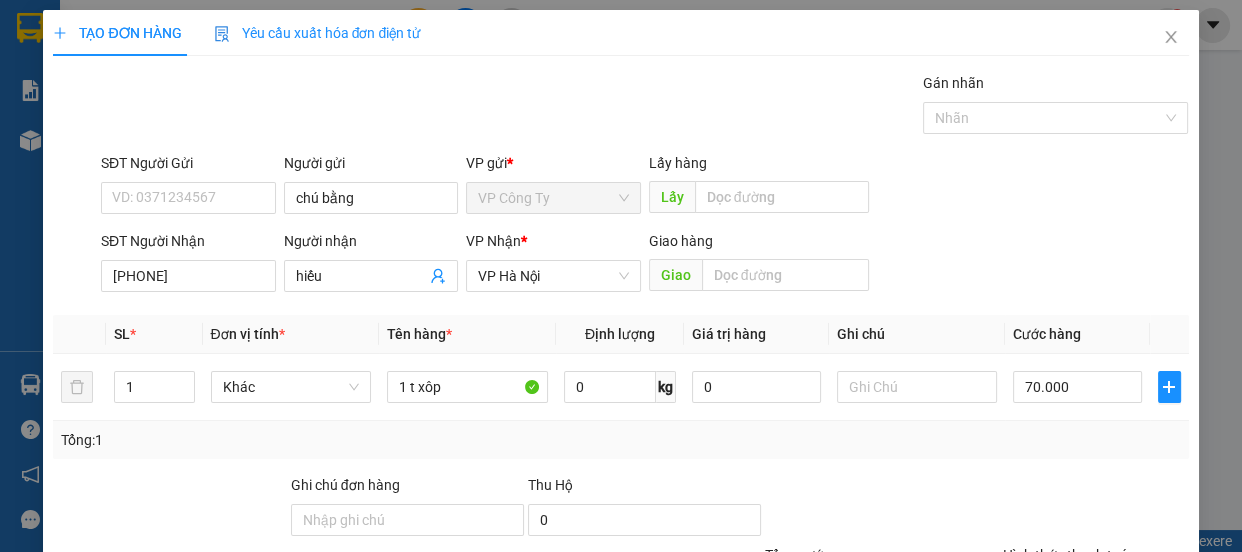 click on "Hình thức thanh toán" at bounding box center (1069, 555) 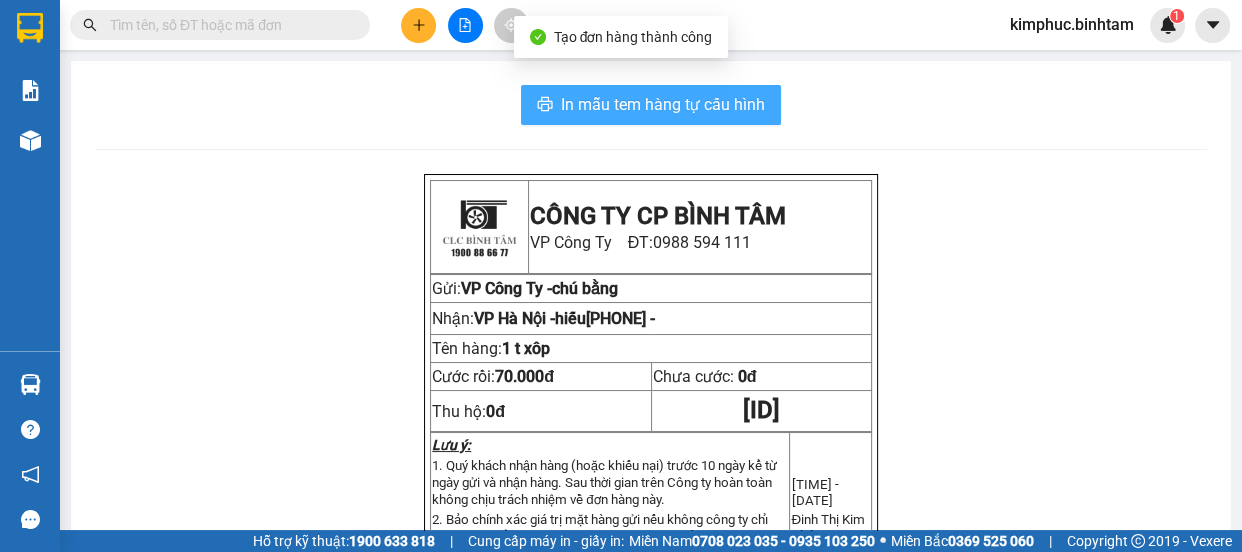 click on "In mẫu tem hàng tự cấu hình" at bounding box center (663, 104) 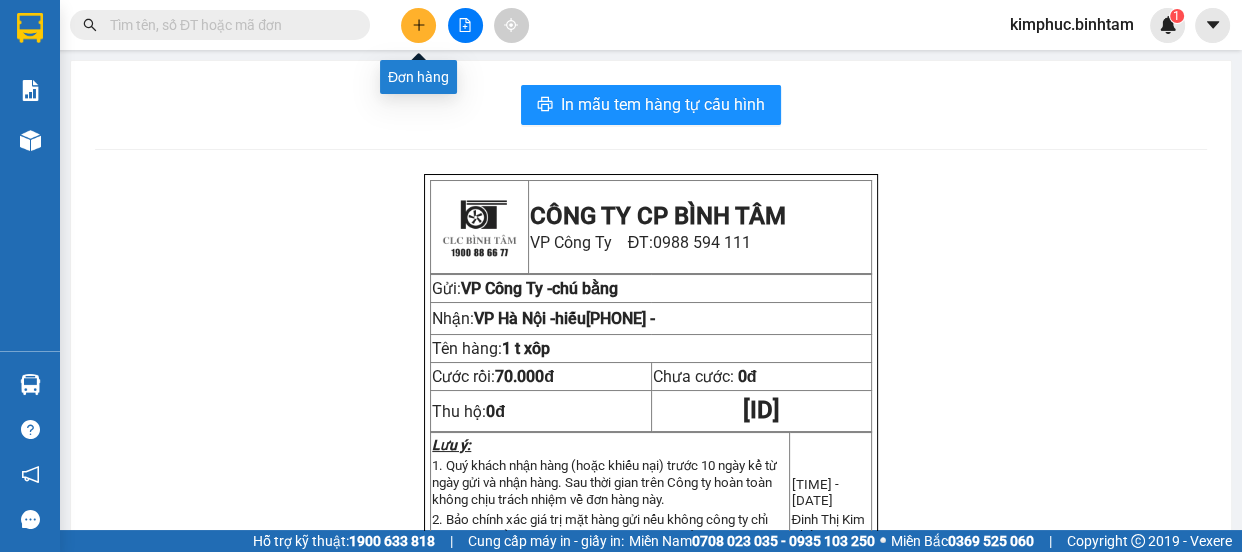 click 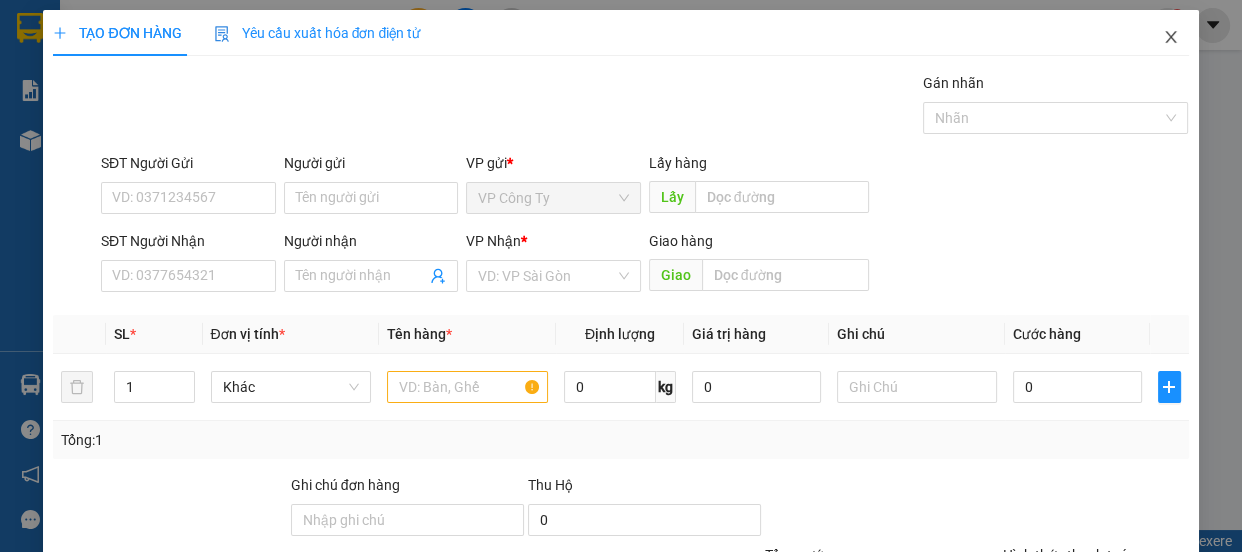 click 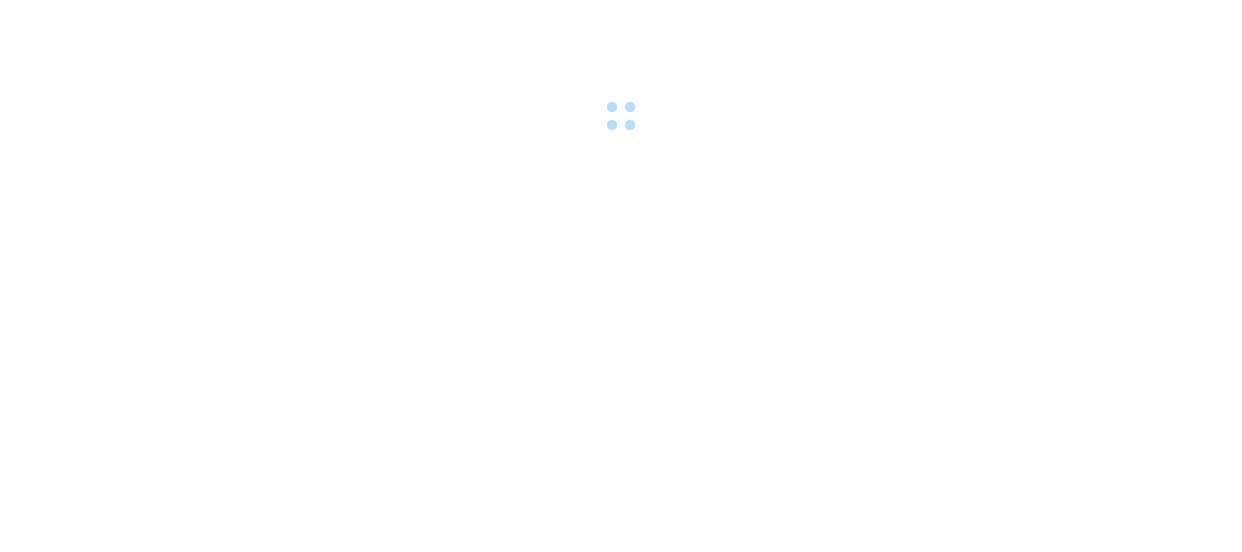 scroll, scrollTop: 0, scrollLeft: 0, axis: both 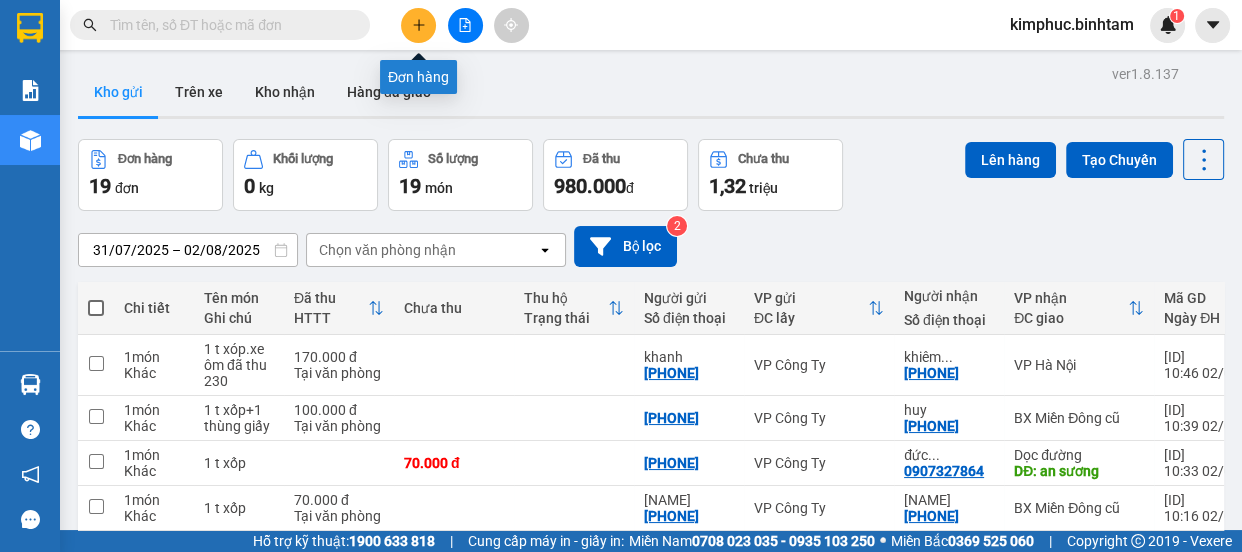 click 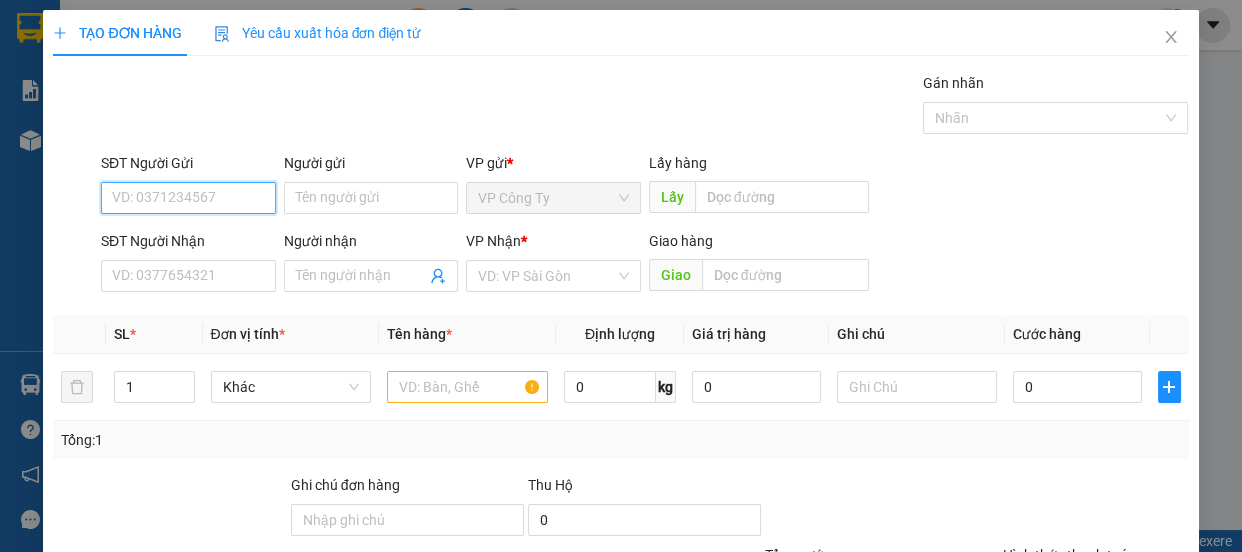 click on "SĐT Người Gửi" at bounding box center (188, 198) 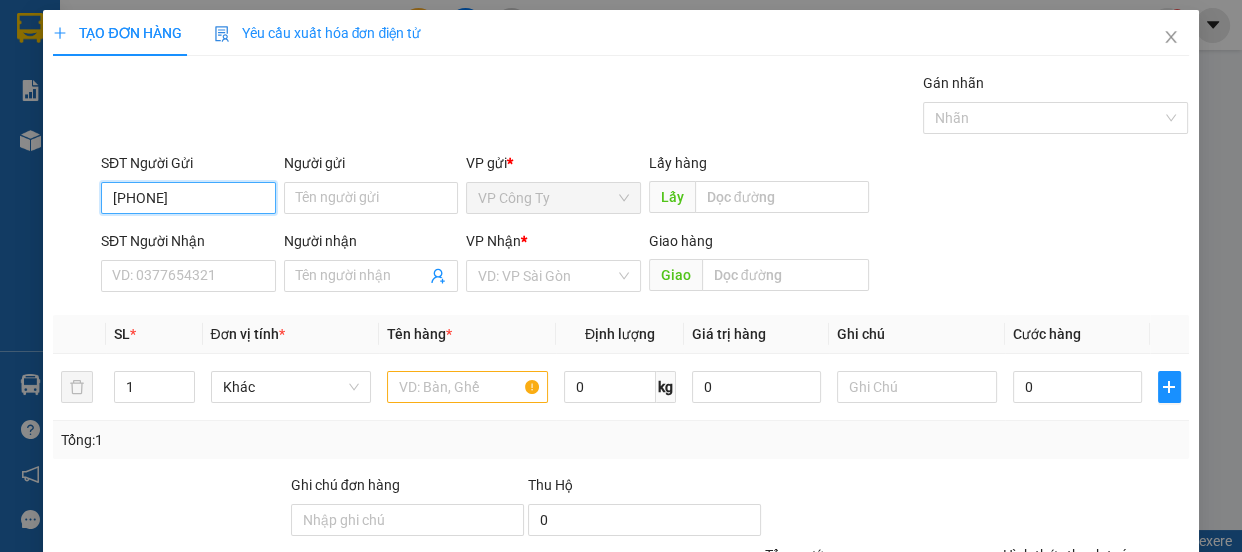 click on "[PHONE]" at bounding box center [188, 198] 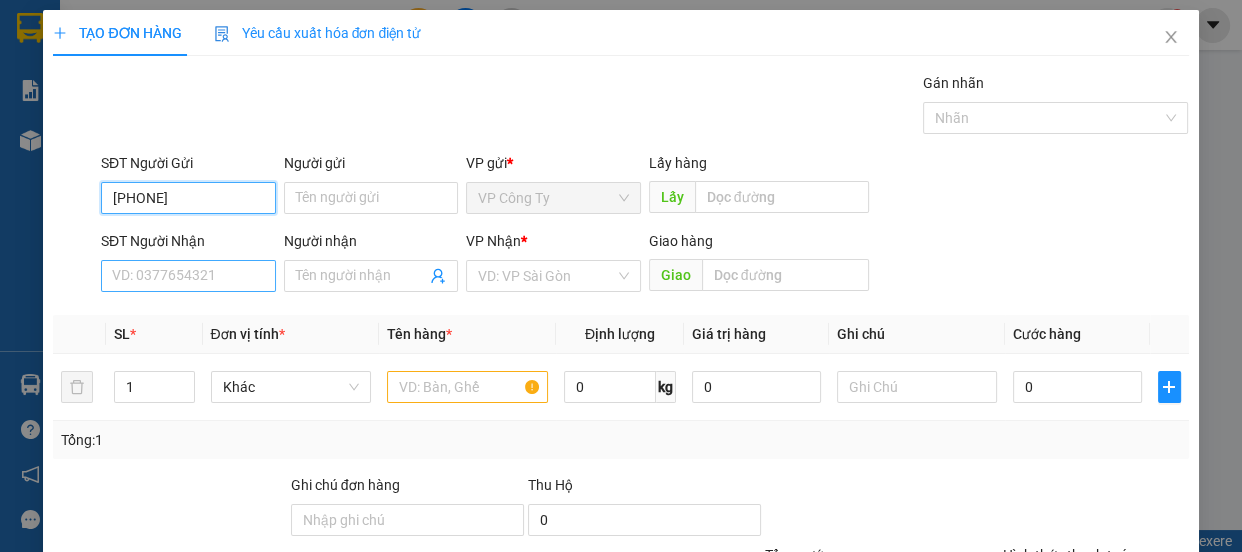 type on "[PHONE]" 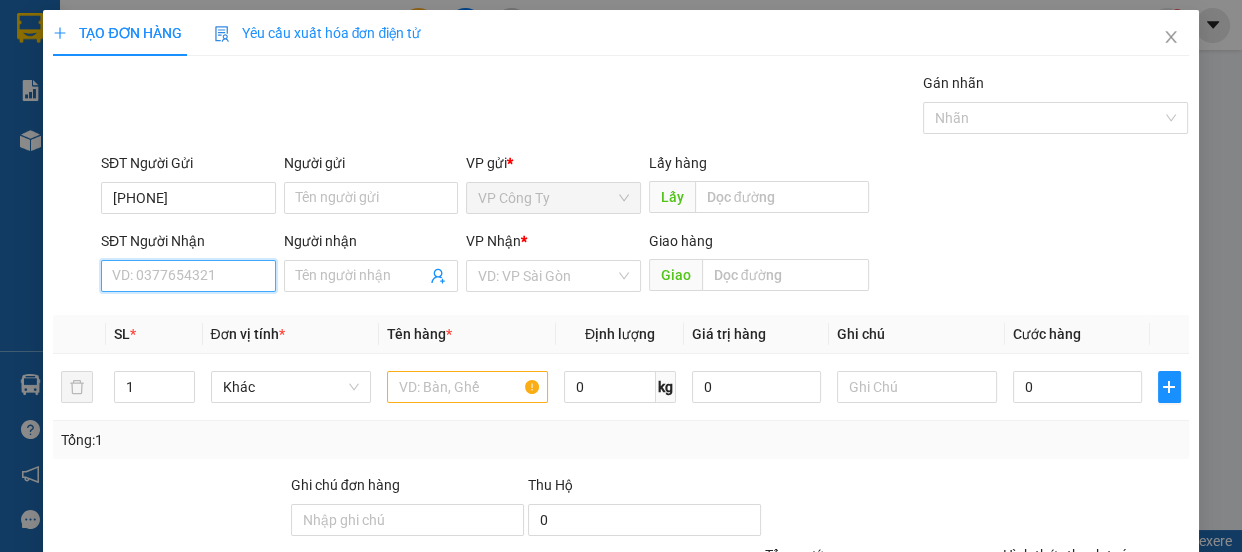 click on "SĐT Người Nhận" at bounding box center (188, 276) 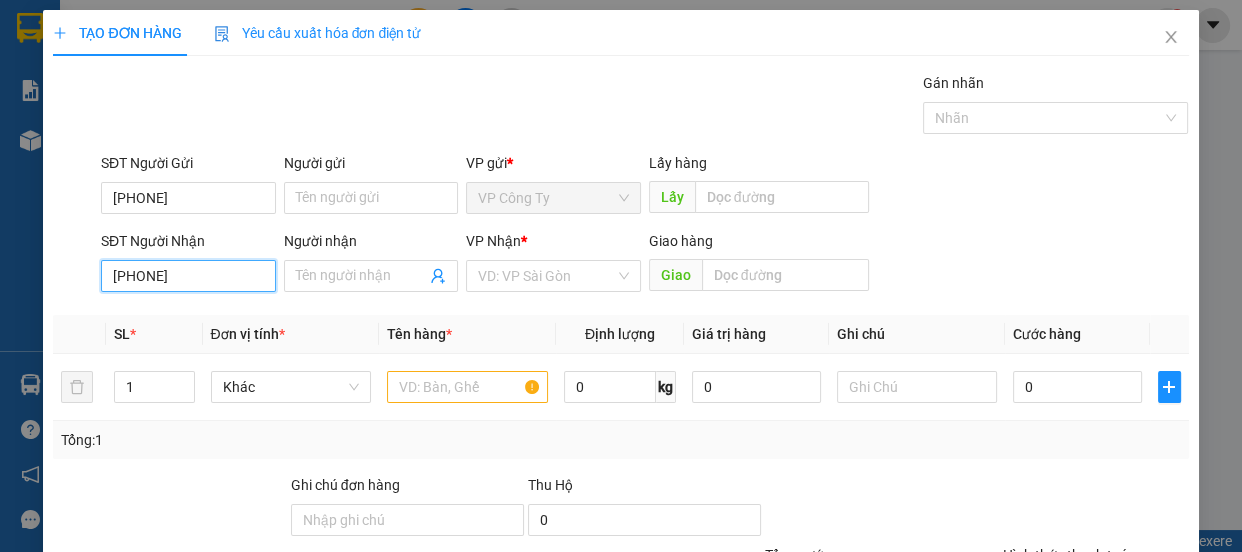 click on "082948063" at bounding box center [188, 276] 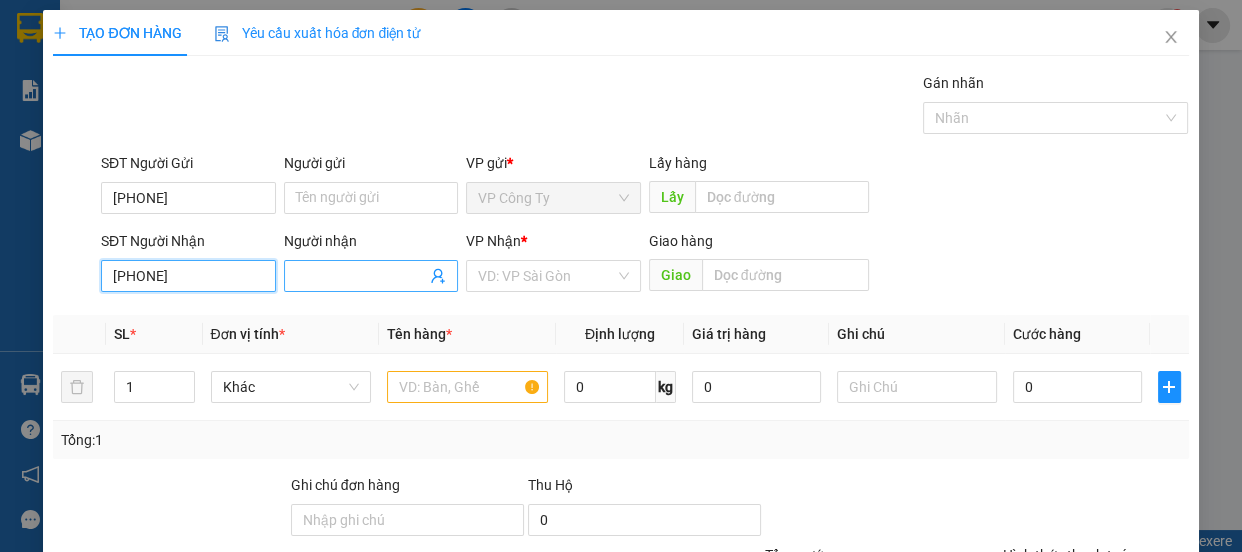 type on "[PHONE]" 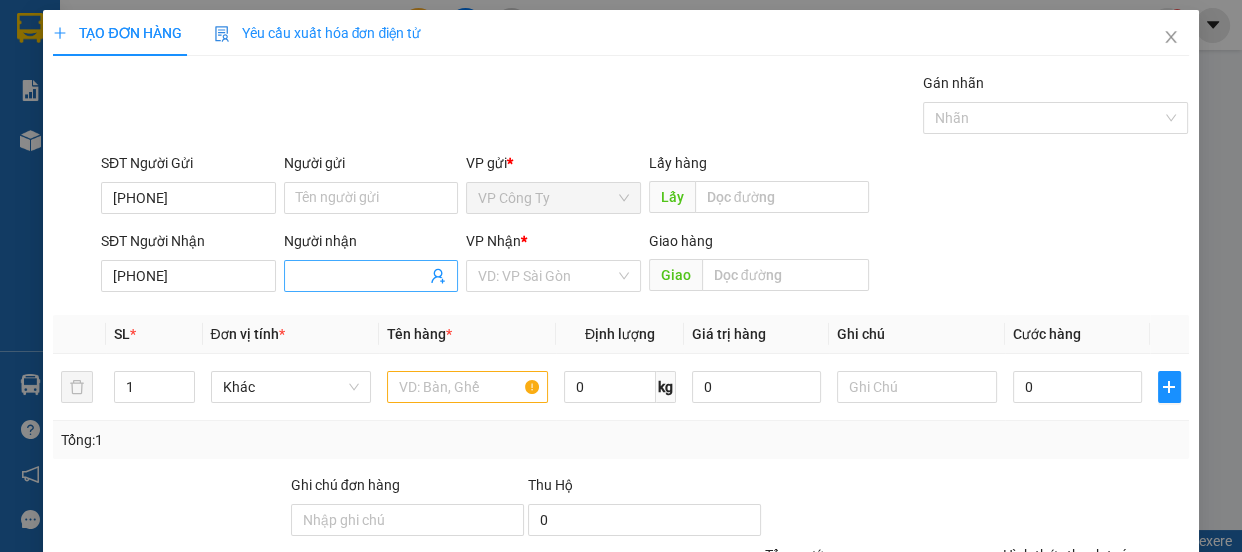 click on "Người nhận" at bounding box center (361, 276) 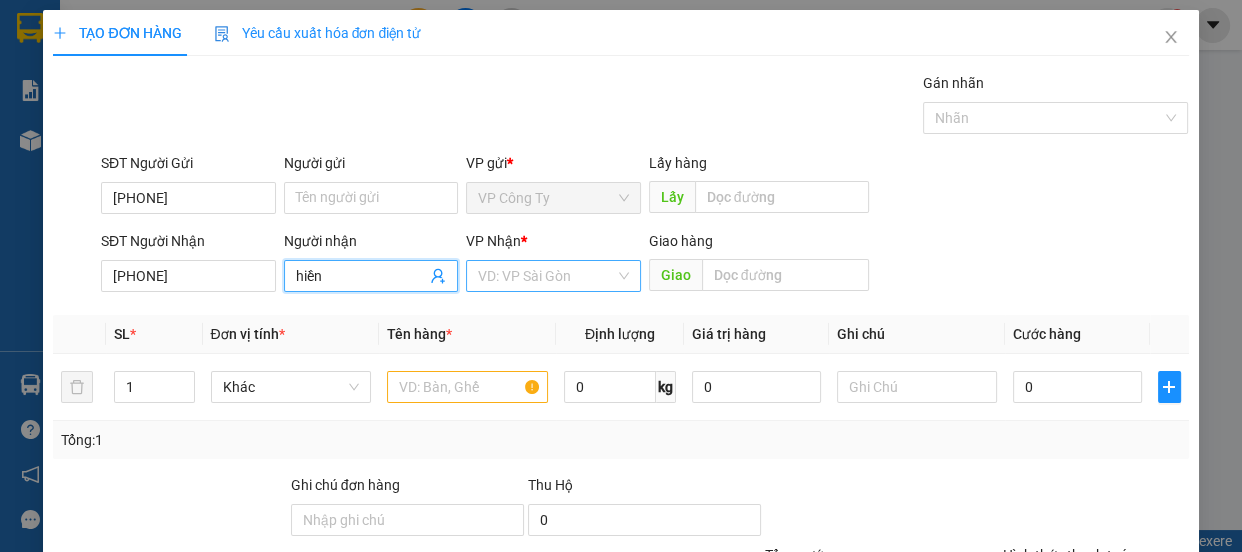 type on "hiền" 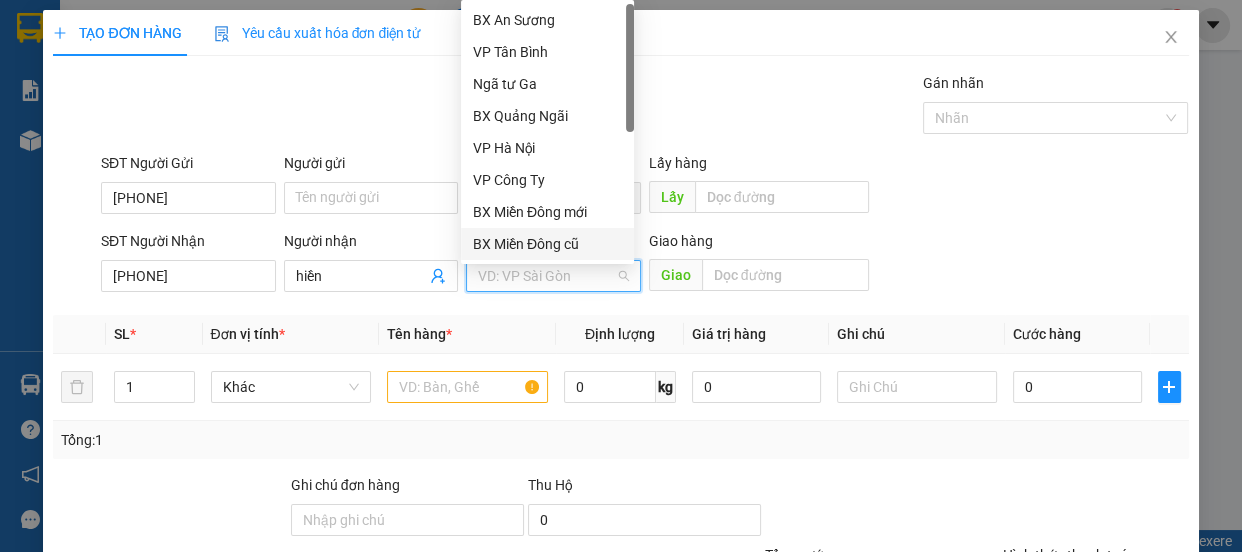click on "BX Miền Đông cũ" at bounding box center [547, 244] 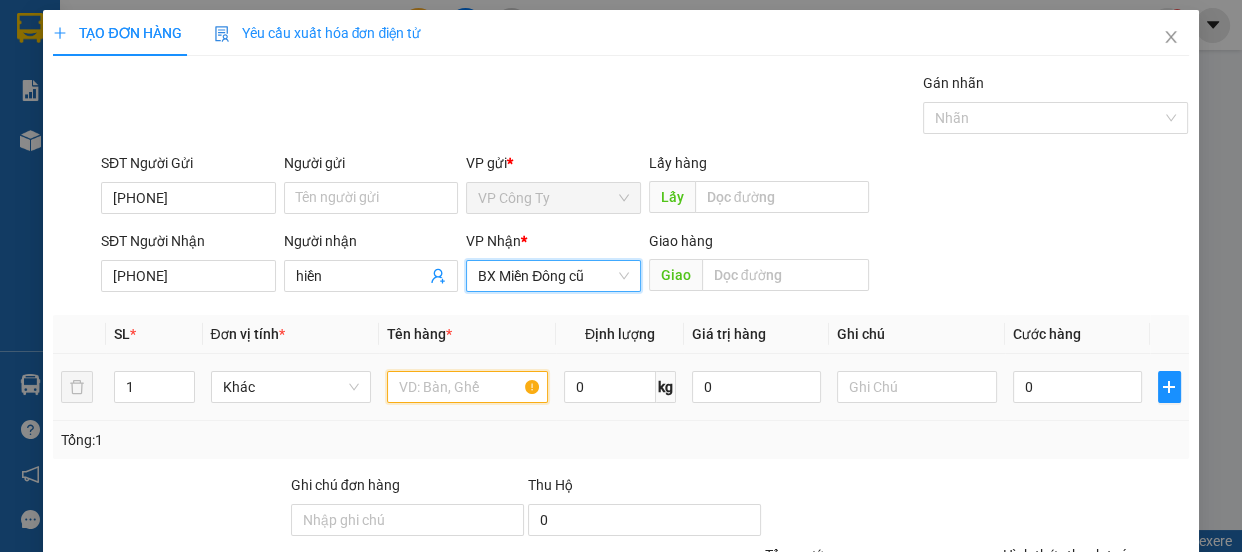 click at bounding box center [467, 387] 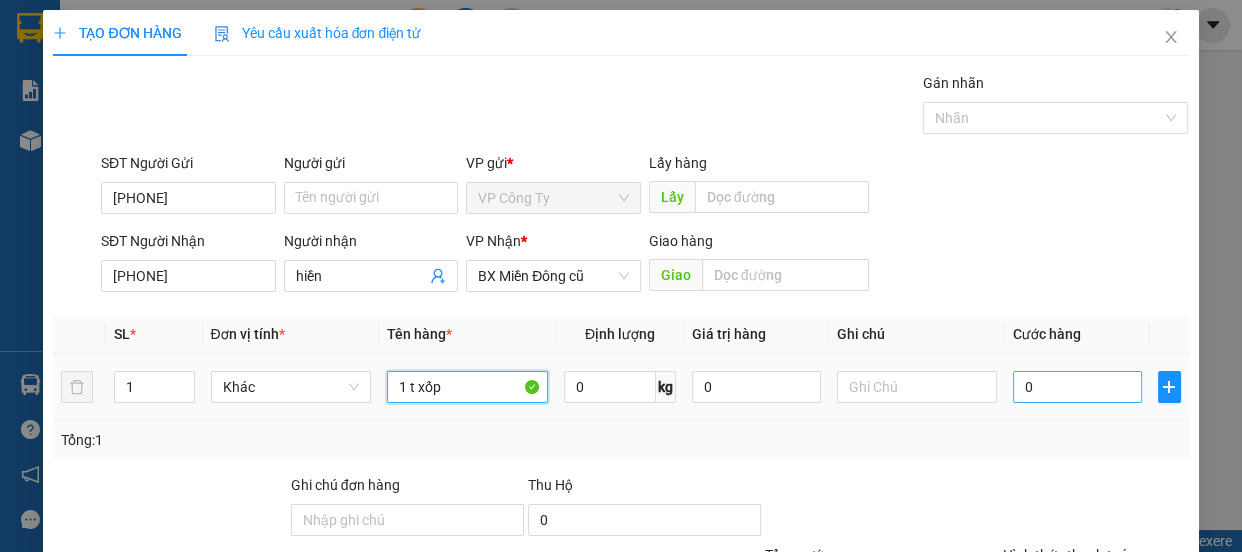 type on "1 t xốp" 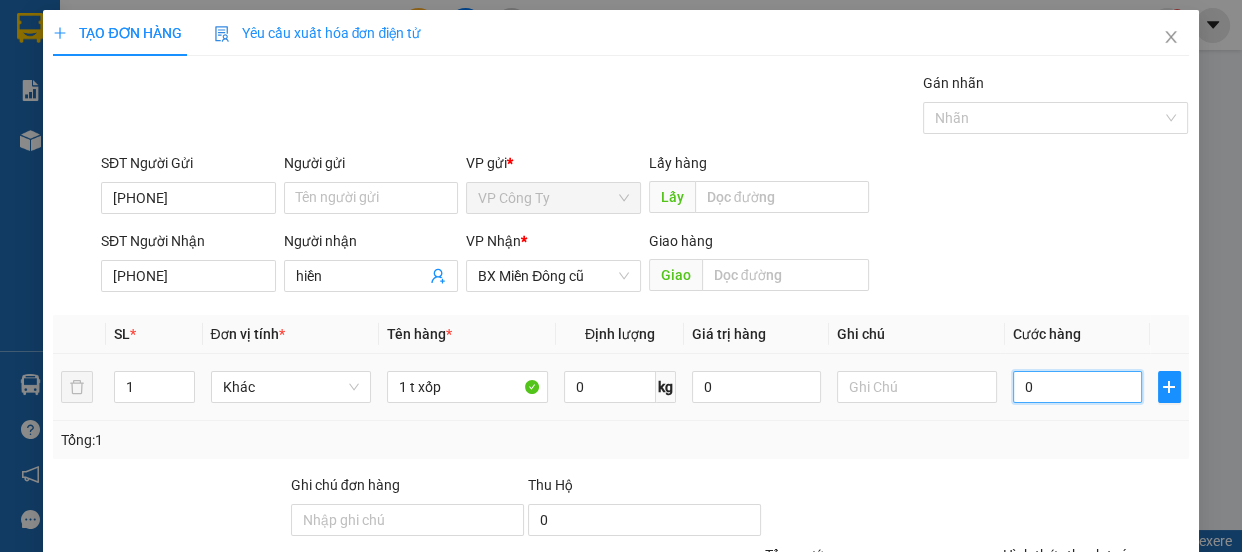 click on "0" at bounding box center [1077, 387] 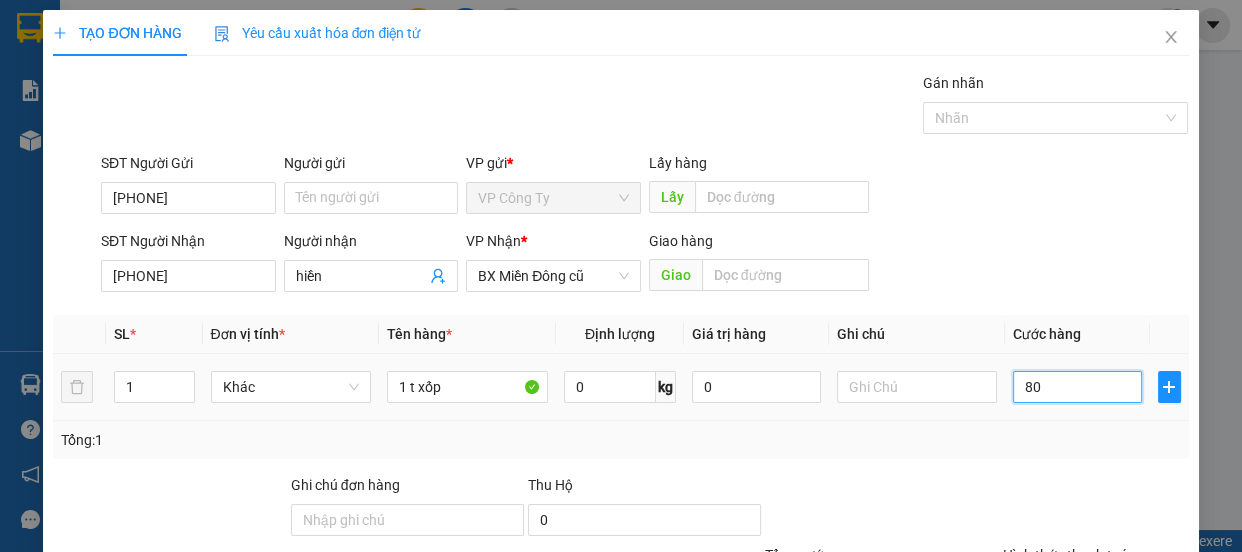 type on "800" 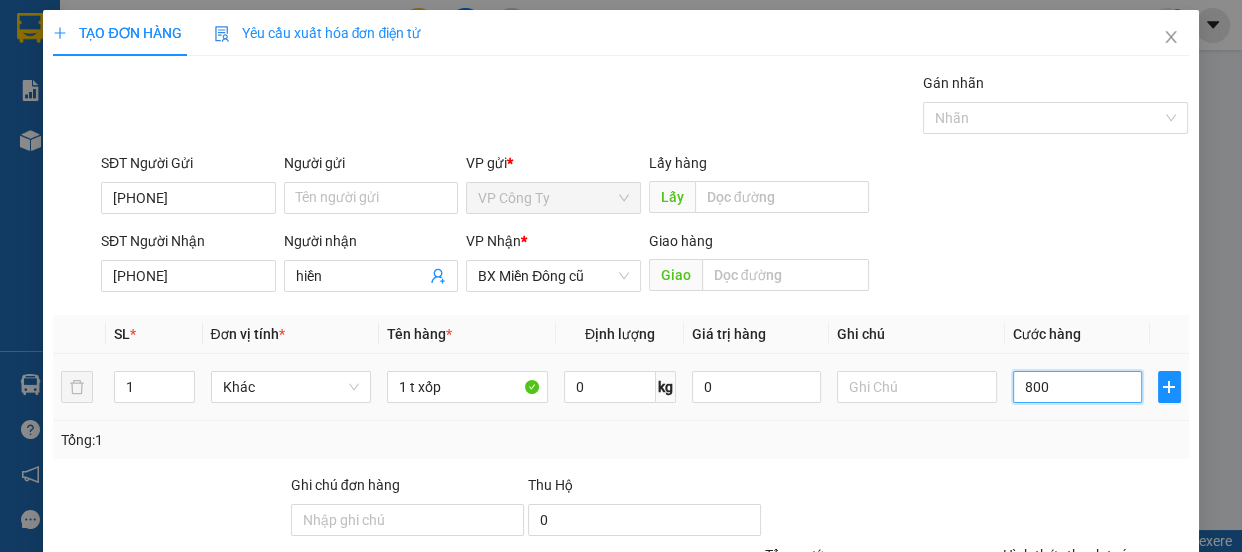 type on "800" 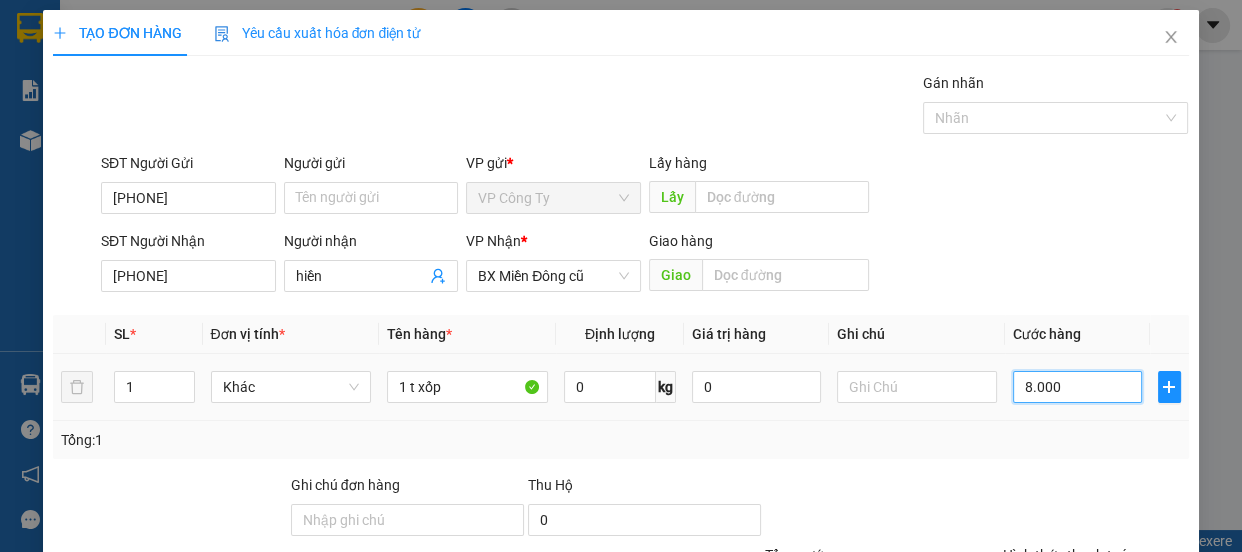 type on "80.000" 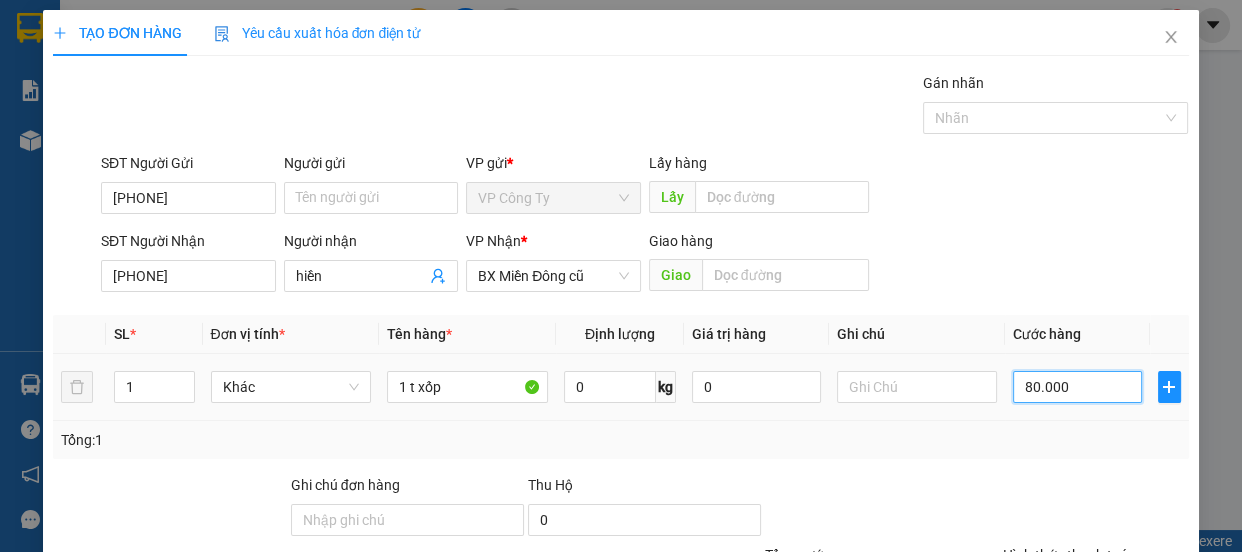 type on "80.000" 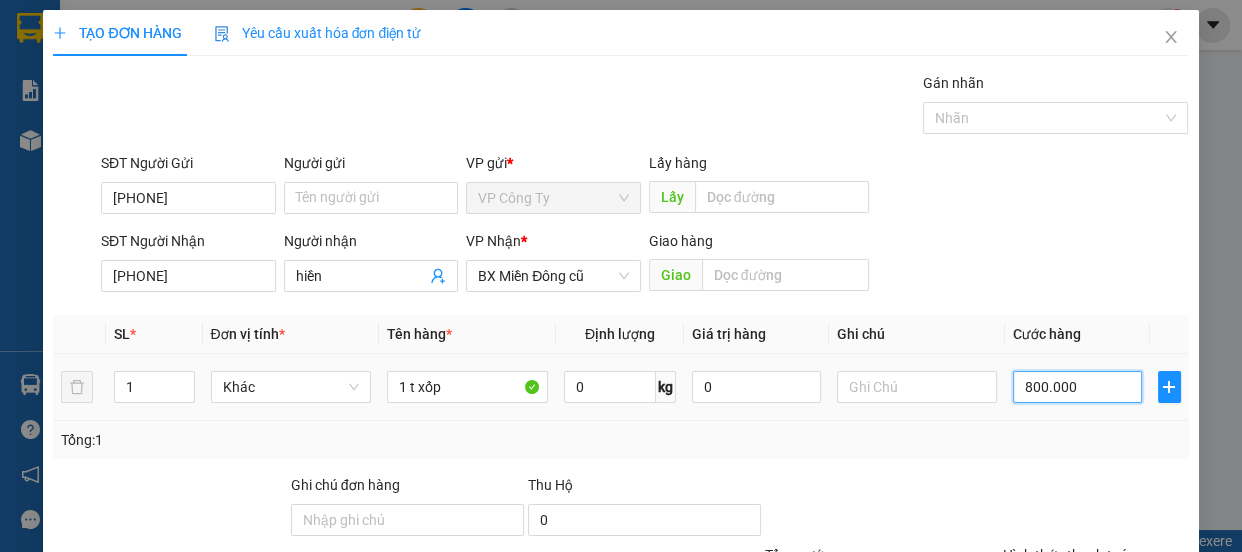 click on "800.000" at bounding box center [1077, 387] 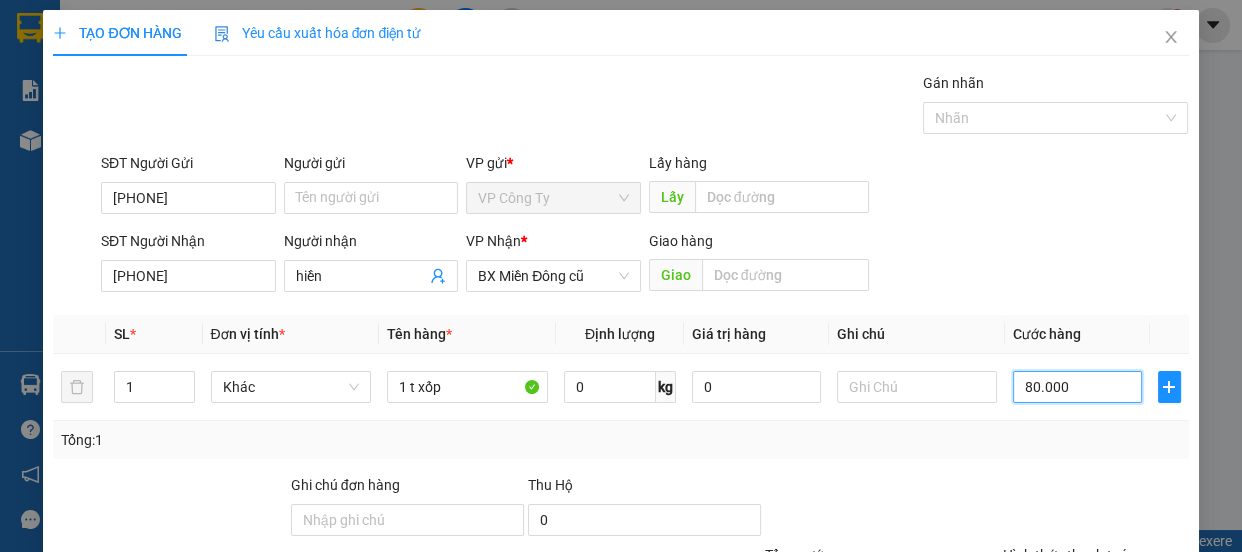 scroll, scrollTop: 181, scrollLeft: 0, axis: vertical 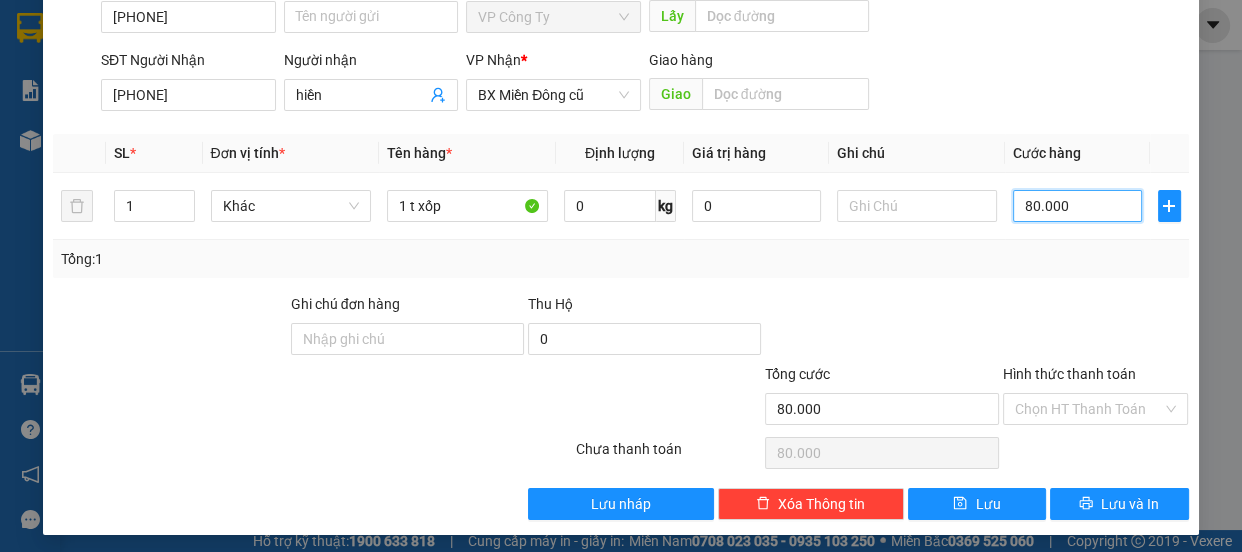 type on "80.000" 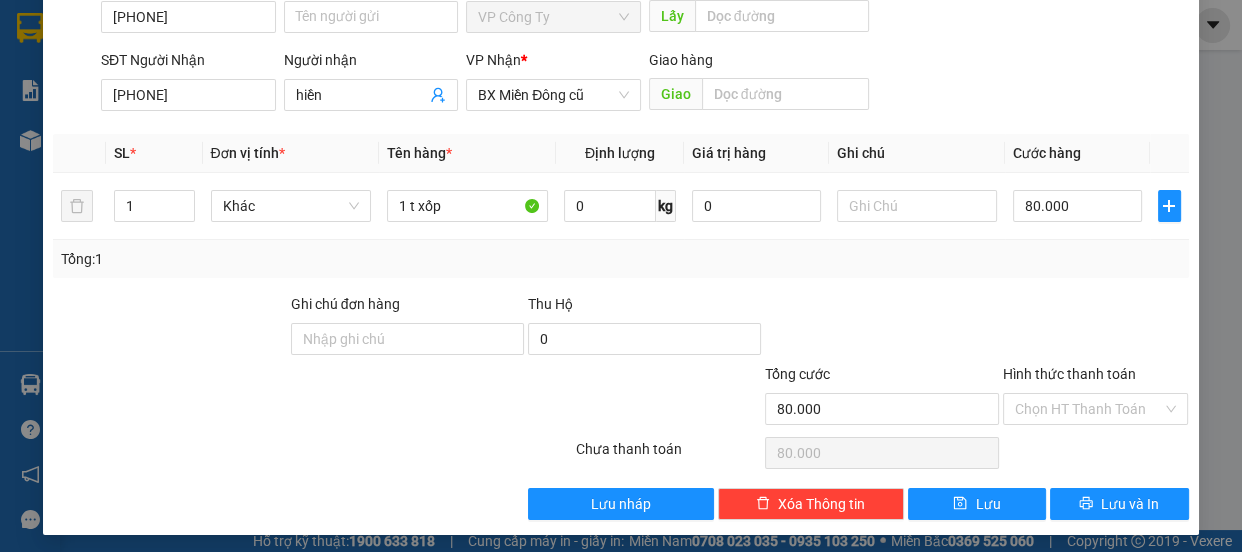 click on "Hình thức thanh toán" at bounding box center (1069, 374) 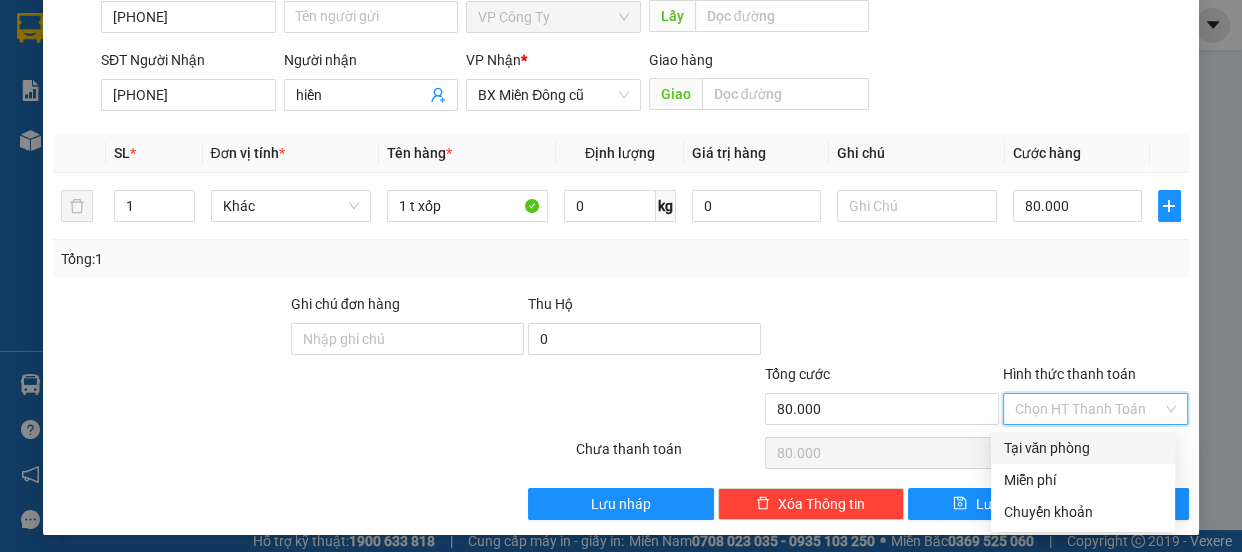 click on "Tại văn phòng" at bounding box center (1083, 448) 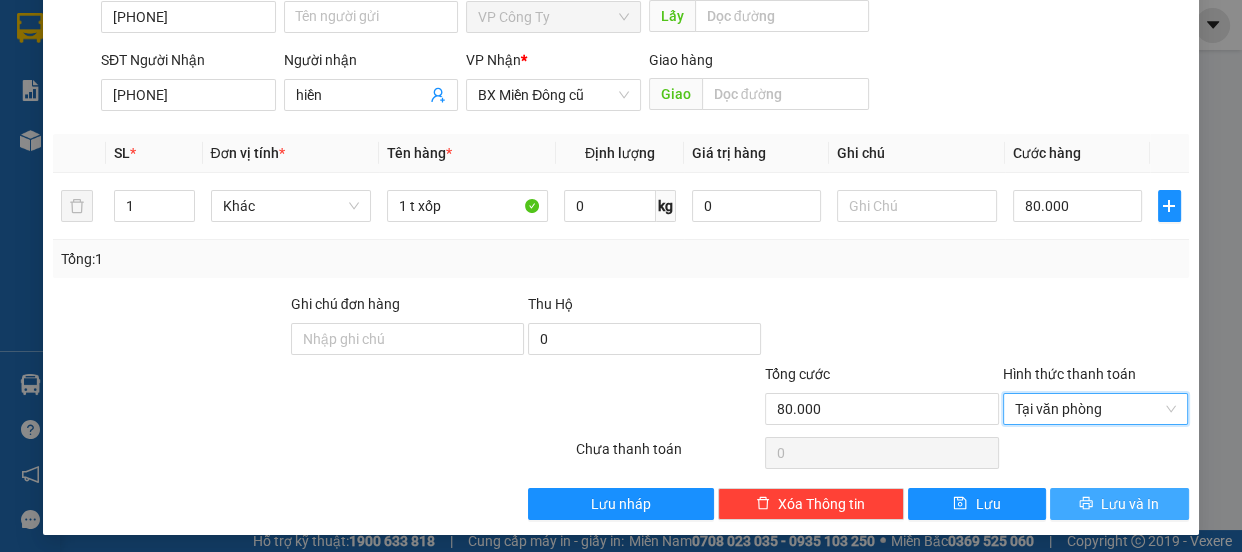 click 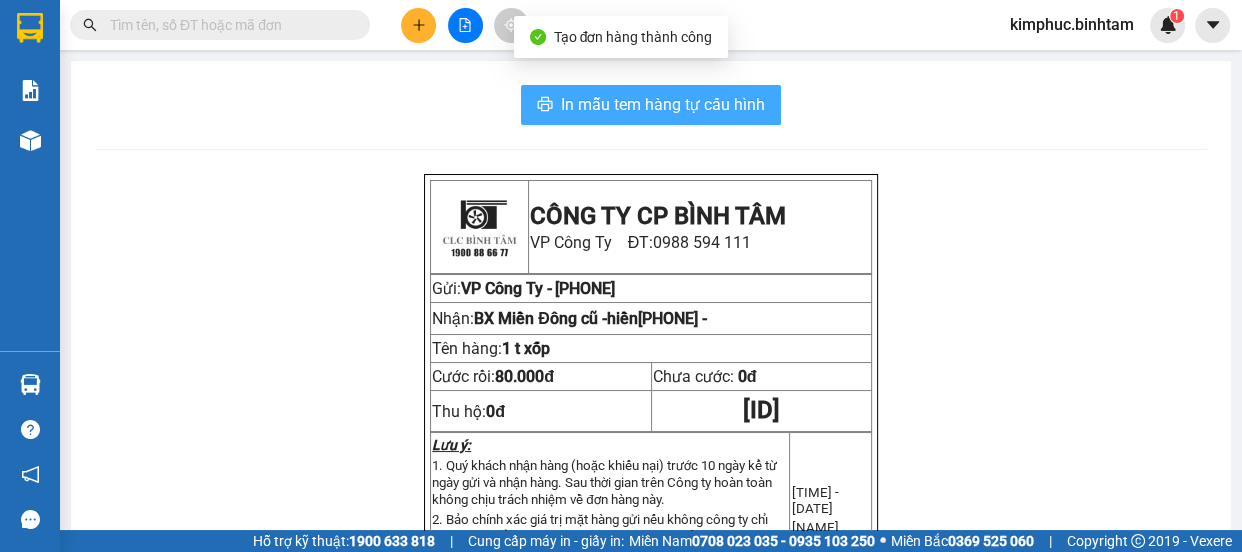 click on "In mẫu tem hàng tự cấu hình" at bounding box center (663, 104) 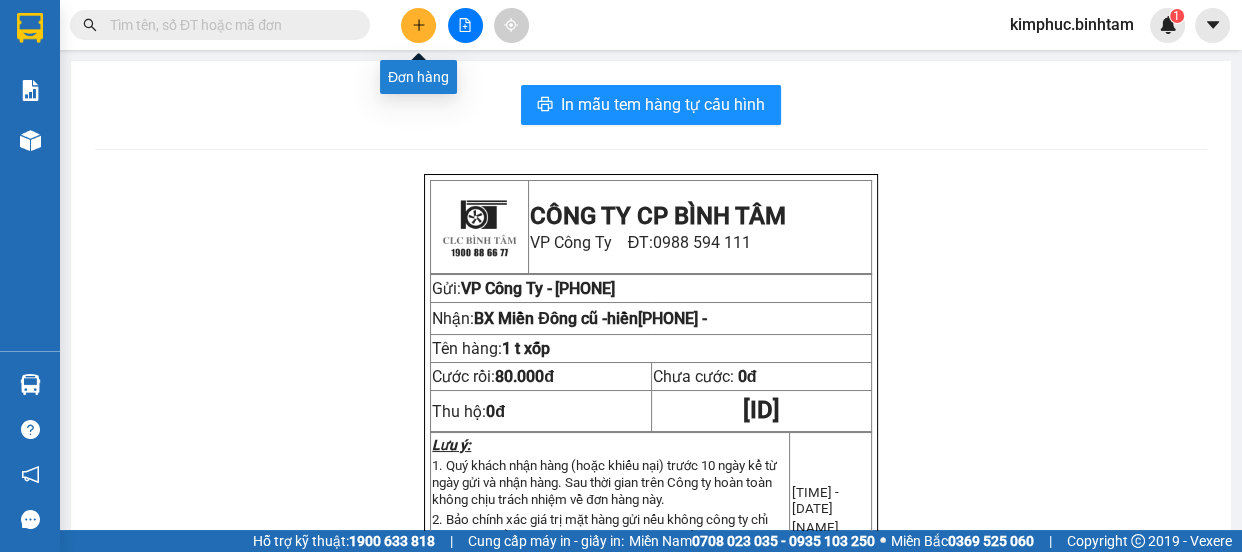 click at bounding box center (418, 25) 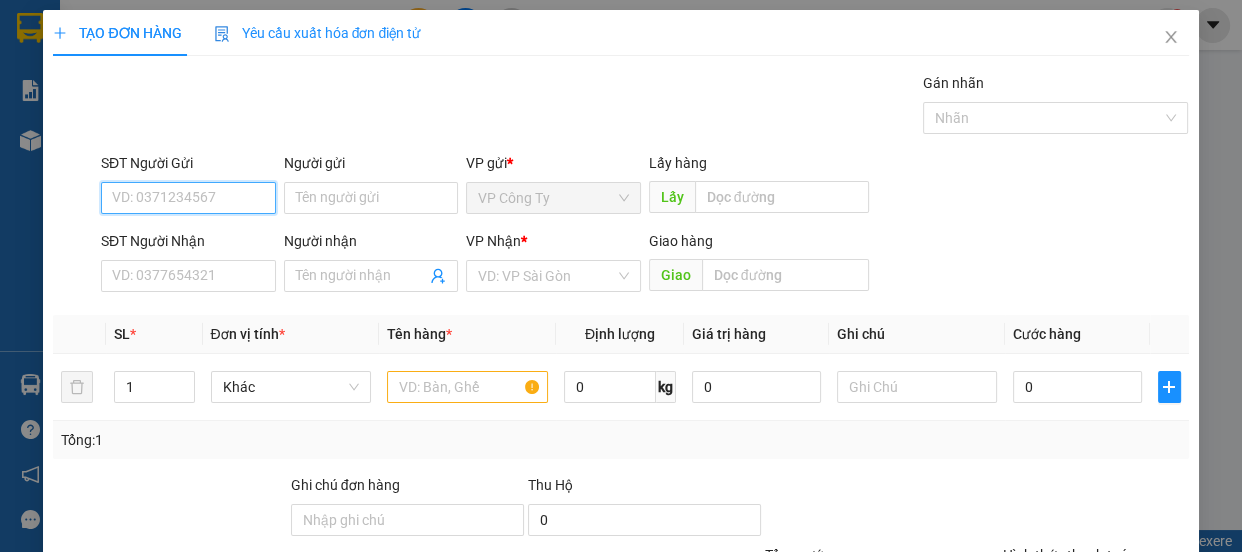 click on "SĐT Người Gửi" at bounding box center [188, 198] 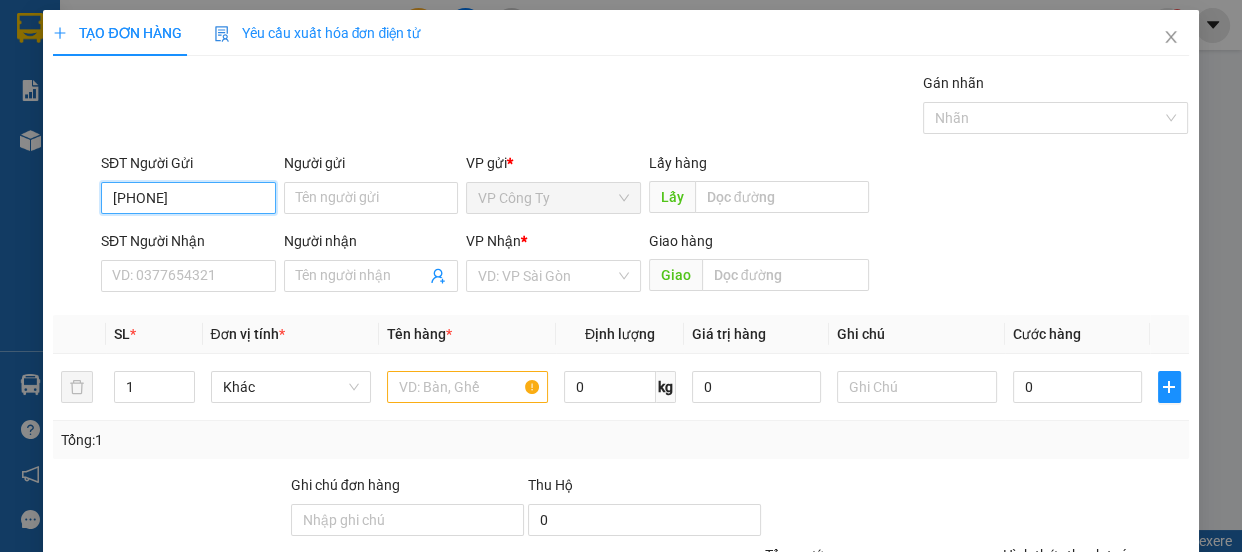 type on "0971234076" 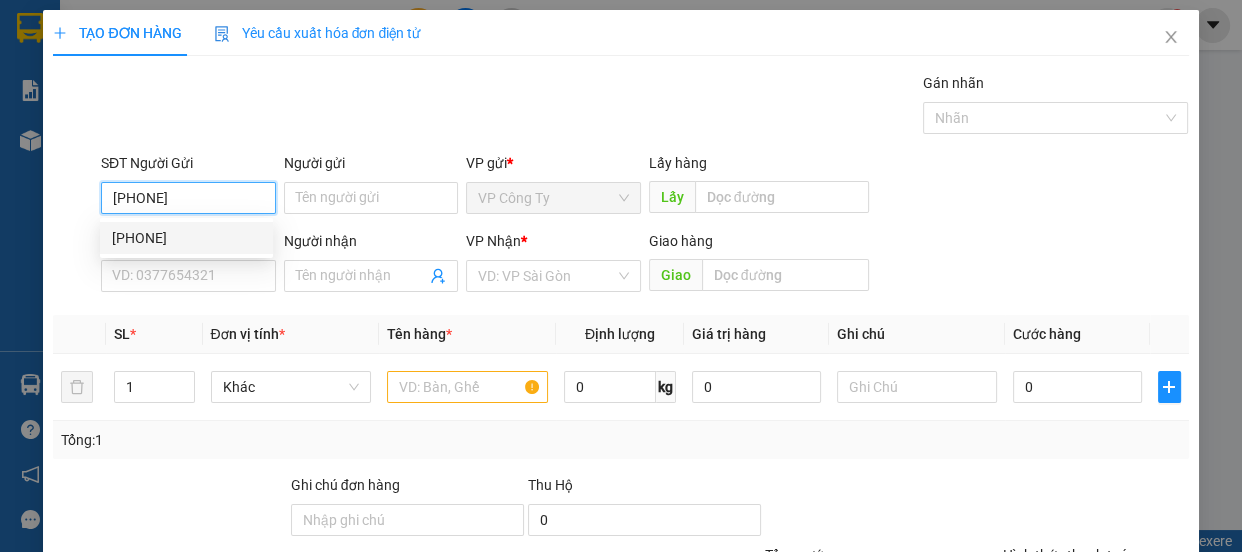 click on "0971234076" at bounding box center (186, 238) 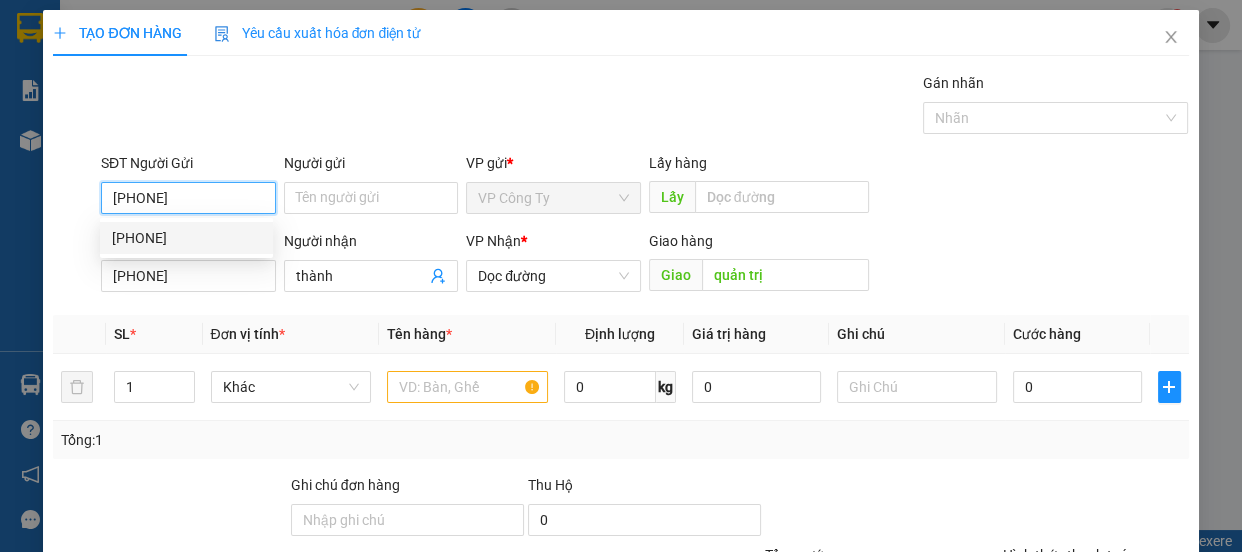type on "50.000" 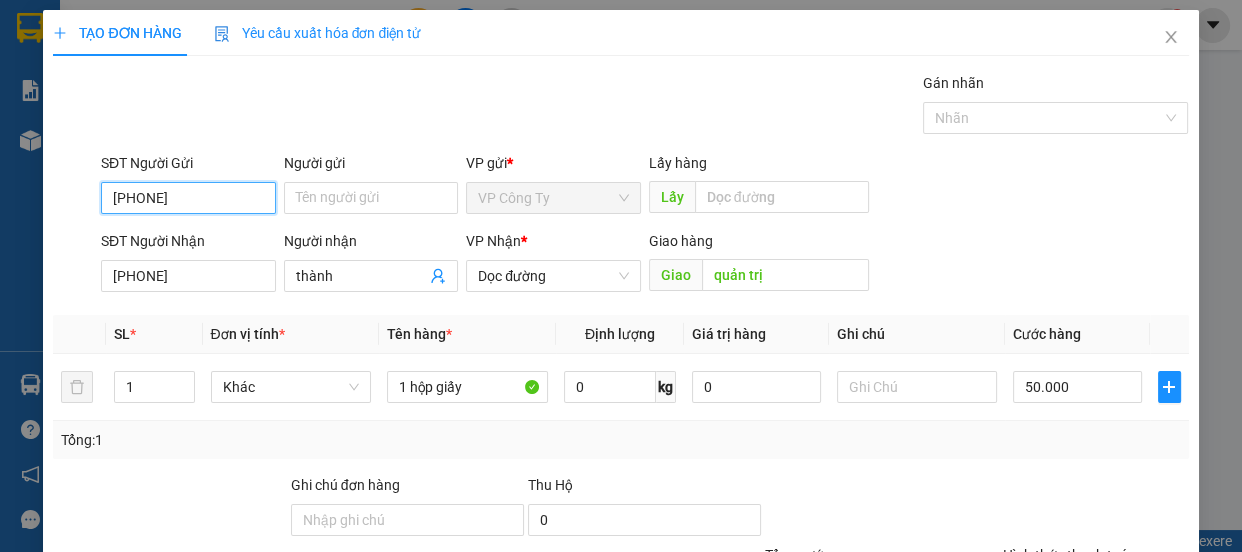 scroll, scrollTop: 187, scrollLeft: 0, axis: vertical 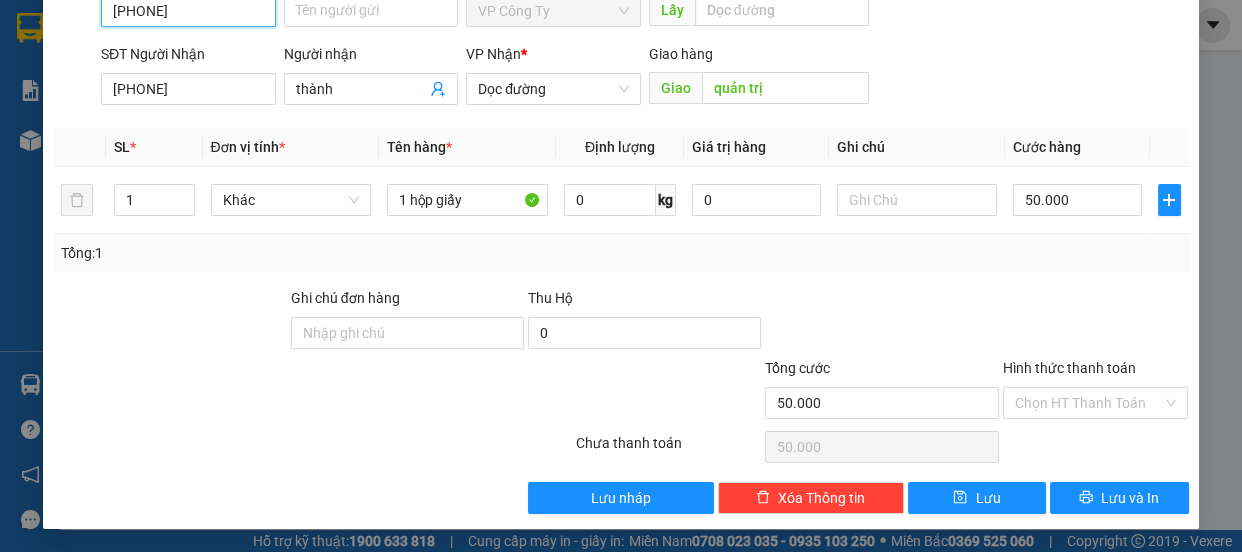 type on "0971234076" 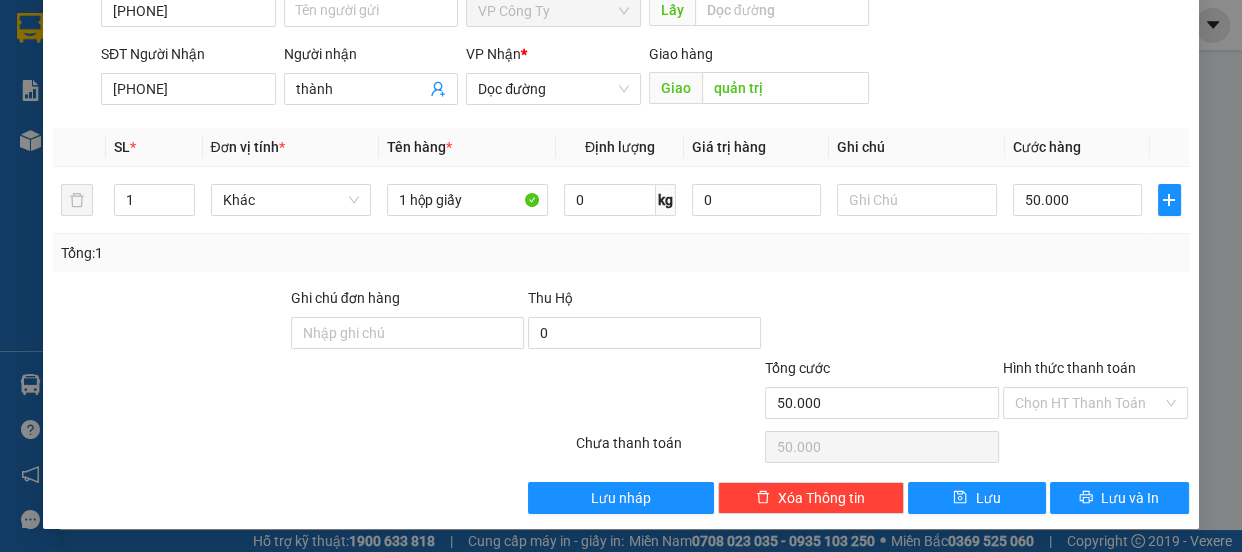 click on "Hình thức thanh toán" at bounding box center (1069, 368) 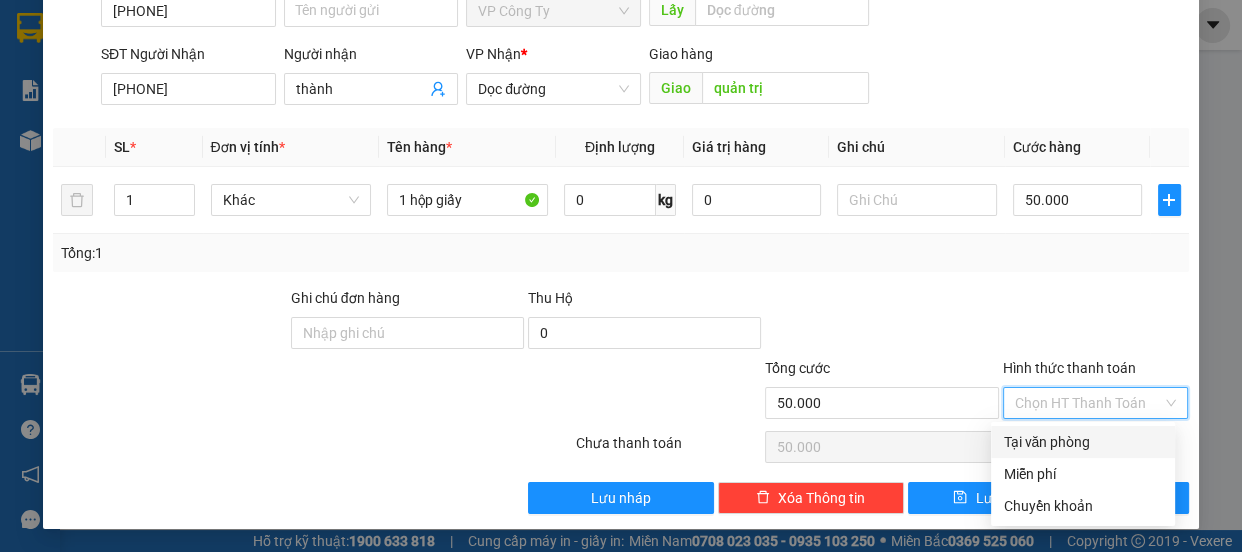click on "Tại văn phòng" at bounding box center [1083, 442] 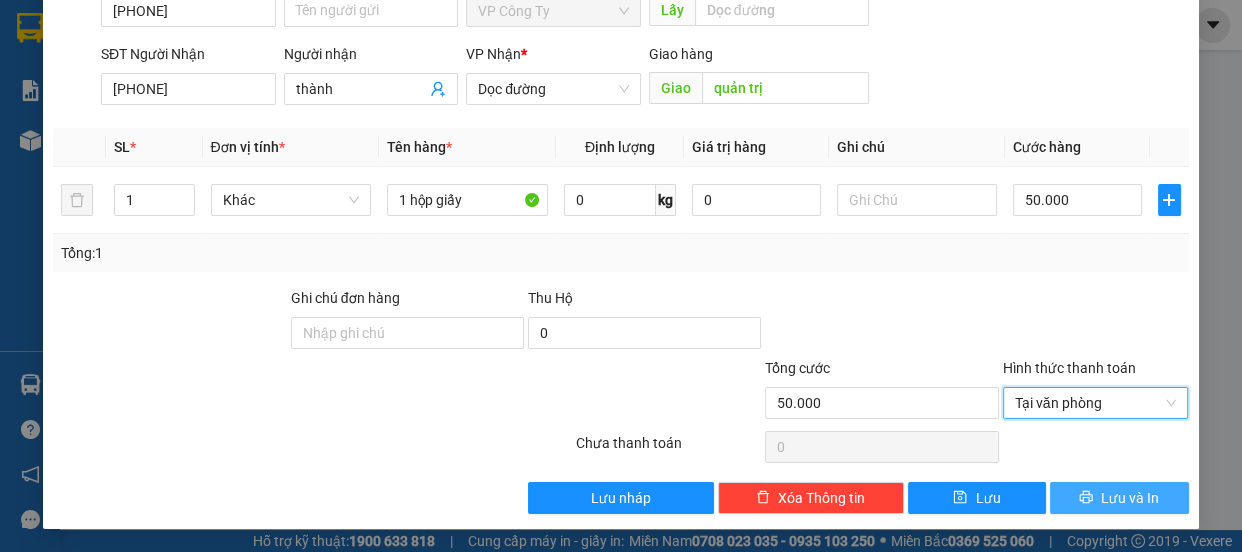 click on "Lưu và In" at bounding box center (1130, 498) 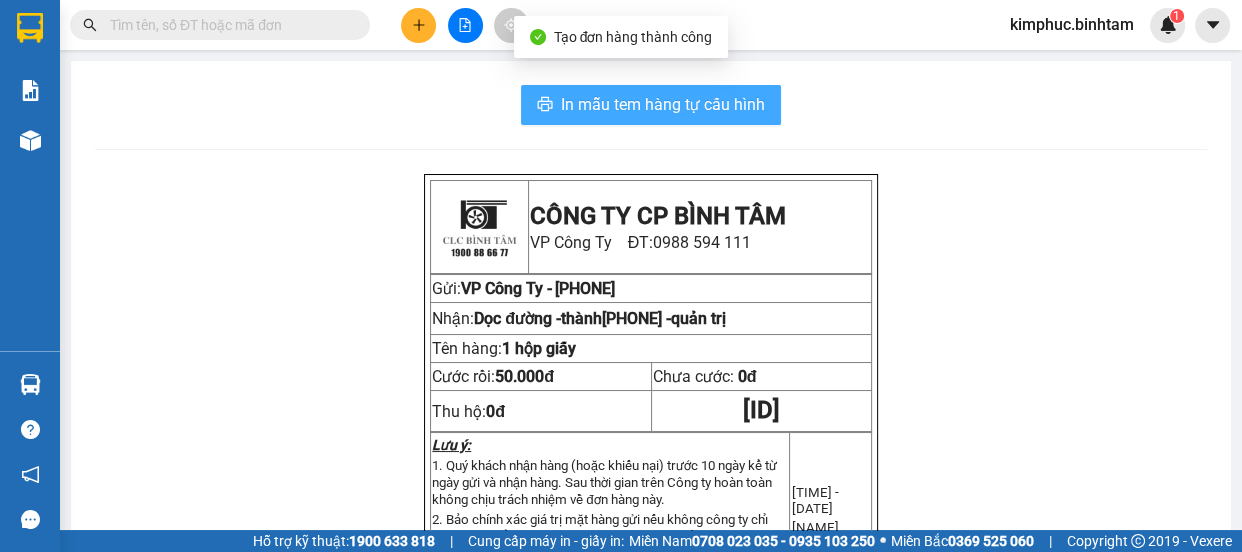 click on "In mẫu tem hàng tự cấu hình" at bounding box center [663, 104] 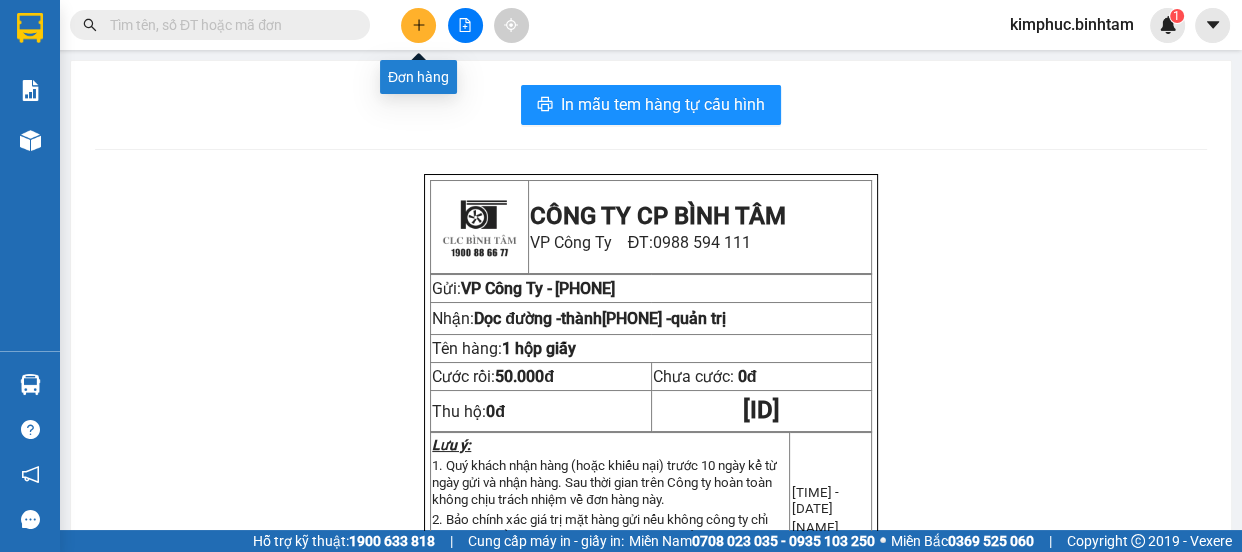 click at bounding box center (418, 25) 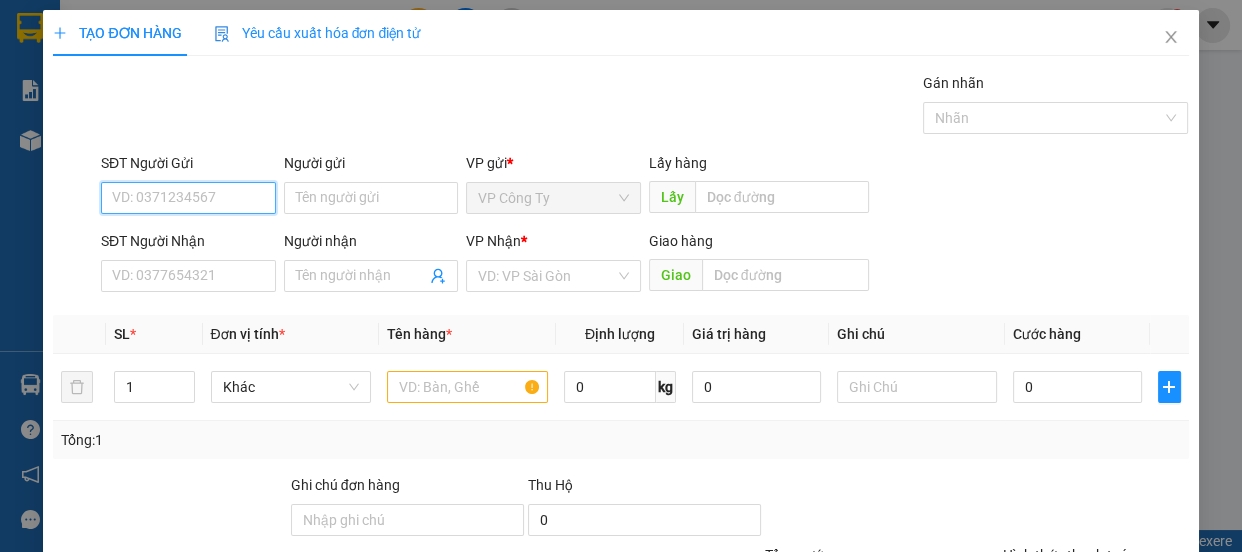 click on "SĐT Người Gửi" at bounding box center [188, 198] 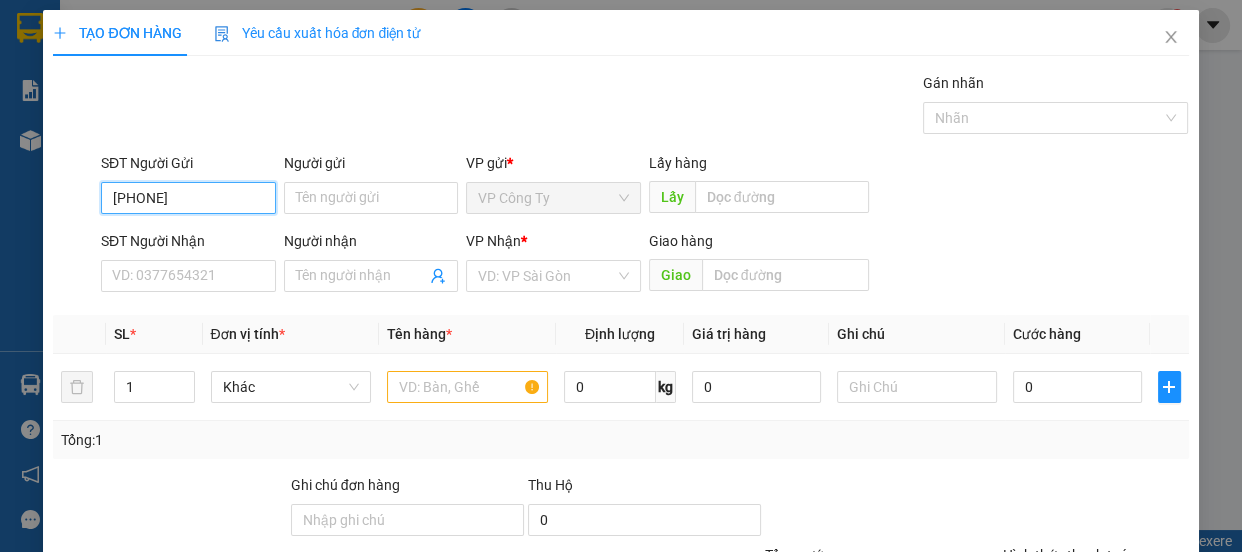 click on "[PHONE]" at bounding box center [188, 198] 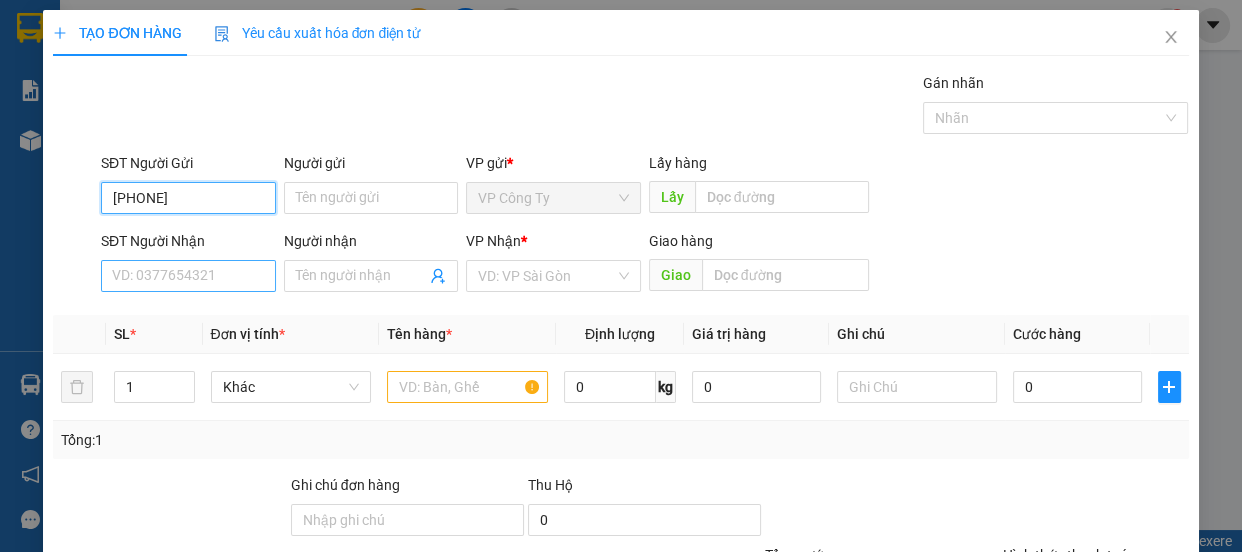 type on "[PHONE]" 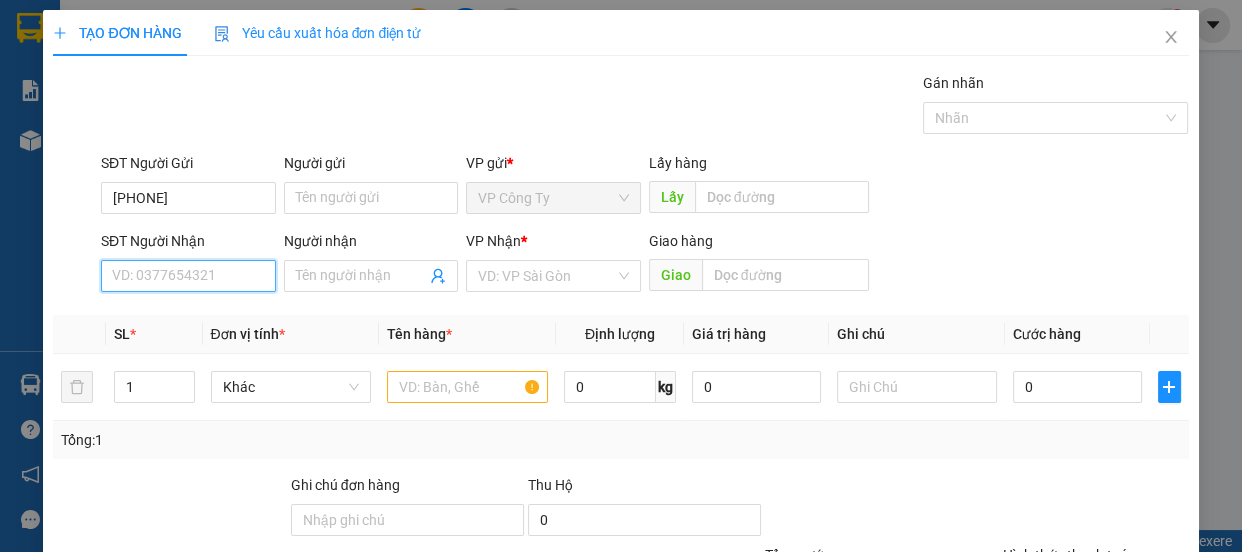 click on "SĐT Người Nhận" at bounding box center (188, 276) 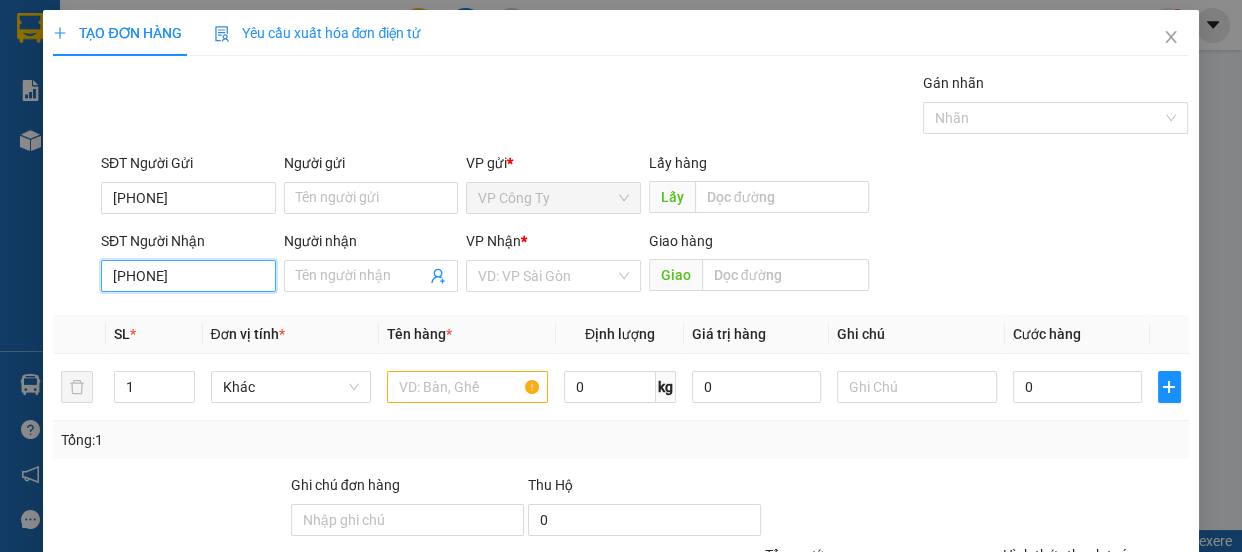 type on "[PHONE]" 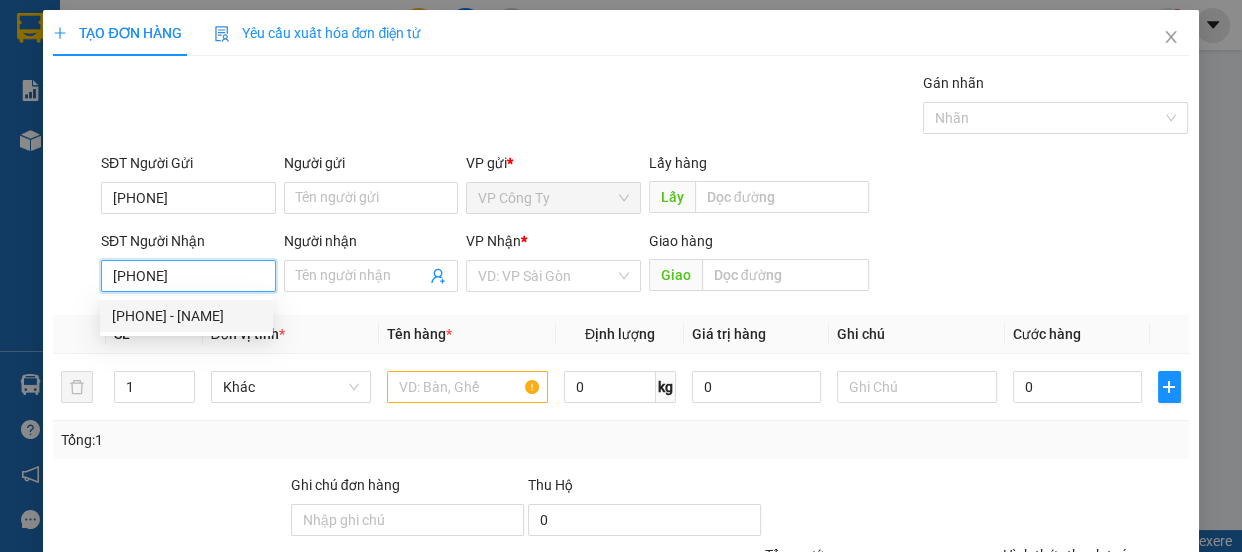 click on "0909225381 - minh trí" at bounding box center [186, 316] 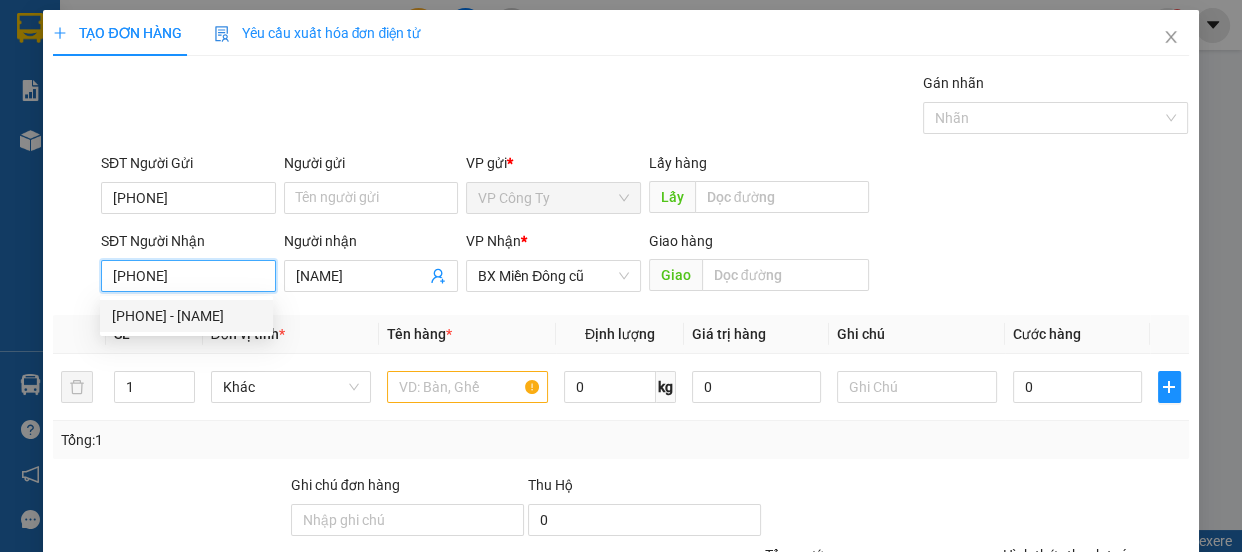 type on "70.000" 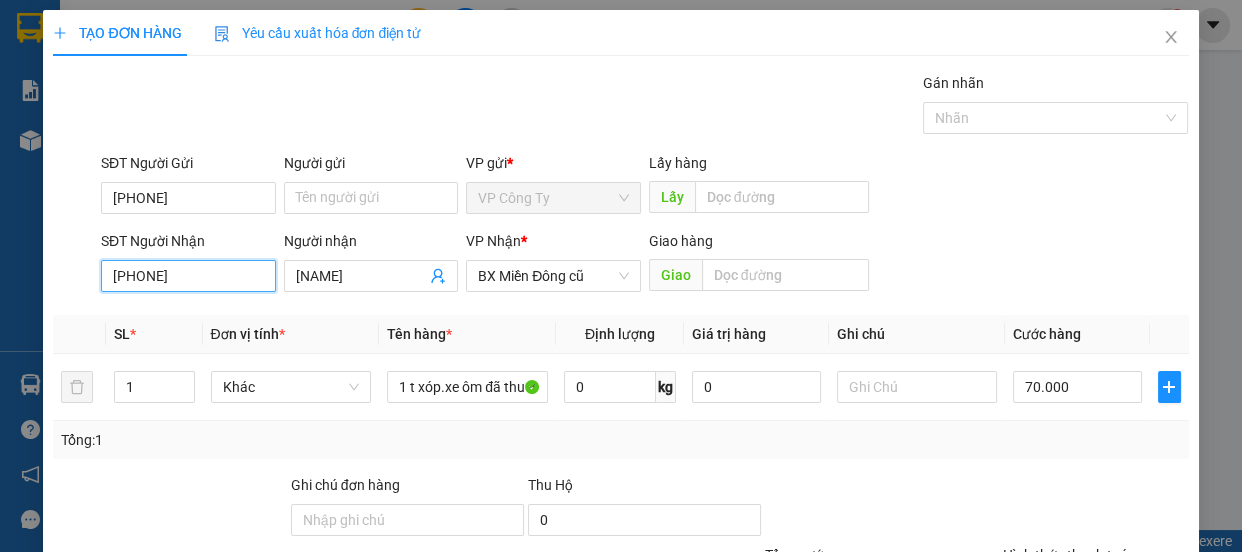 scroll, scrollTop: 187, scrollLeft: 0, axis: vertical 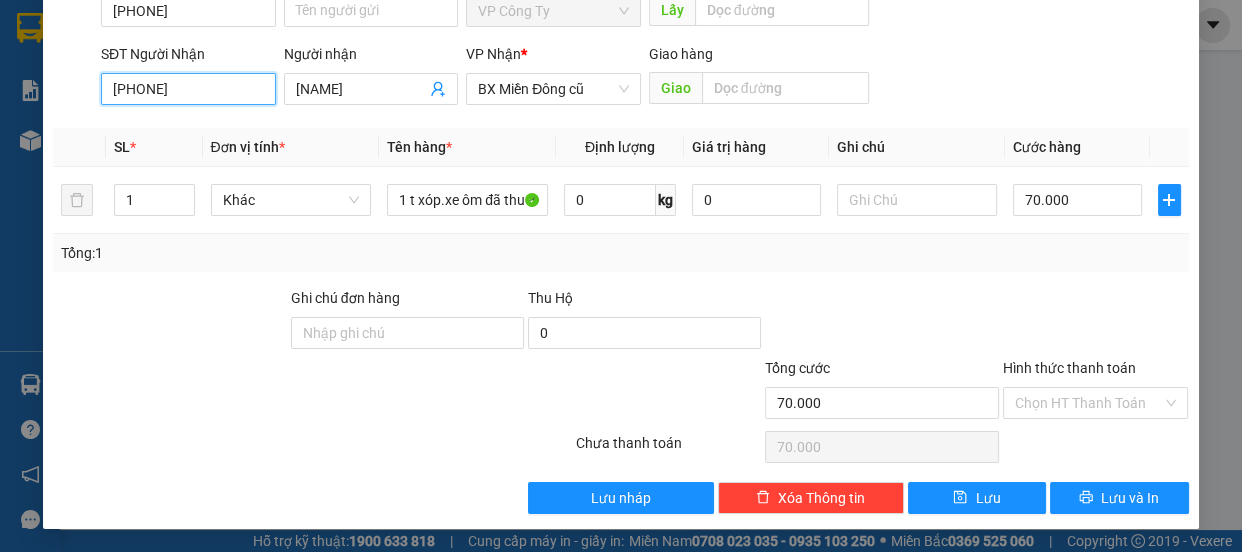 type on "[PHONE]" 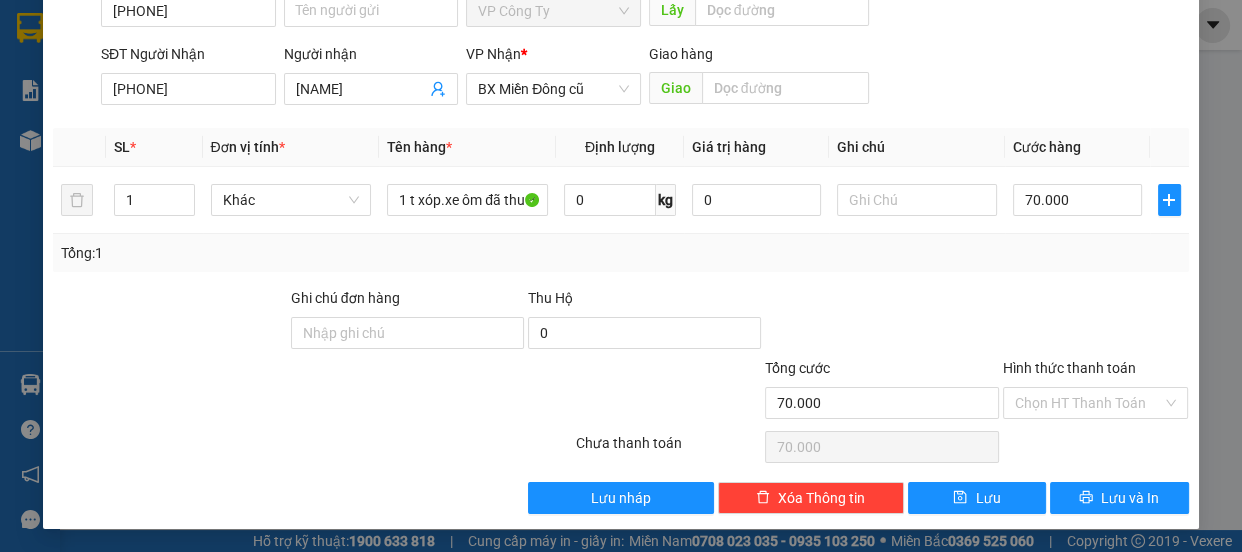 click on "Hình thức thanh toán" at bounding box center [1069, 368] 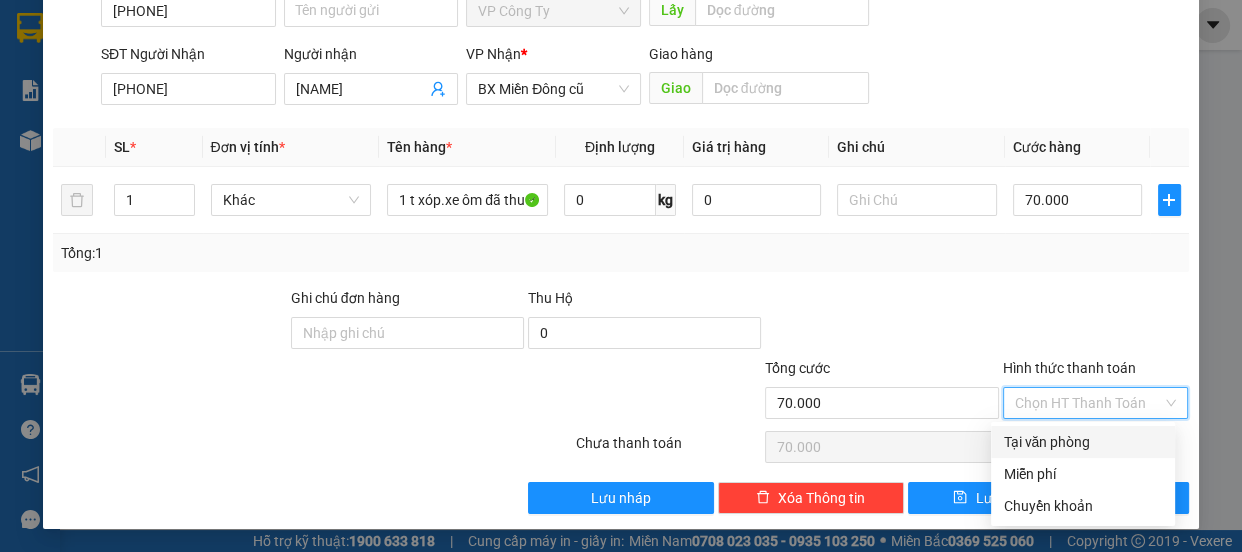 click on "Tại văn phòng" at bounding box center (1083, 442) 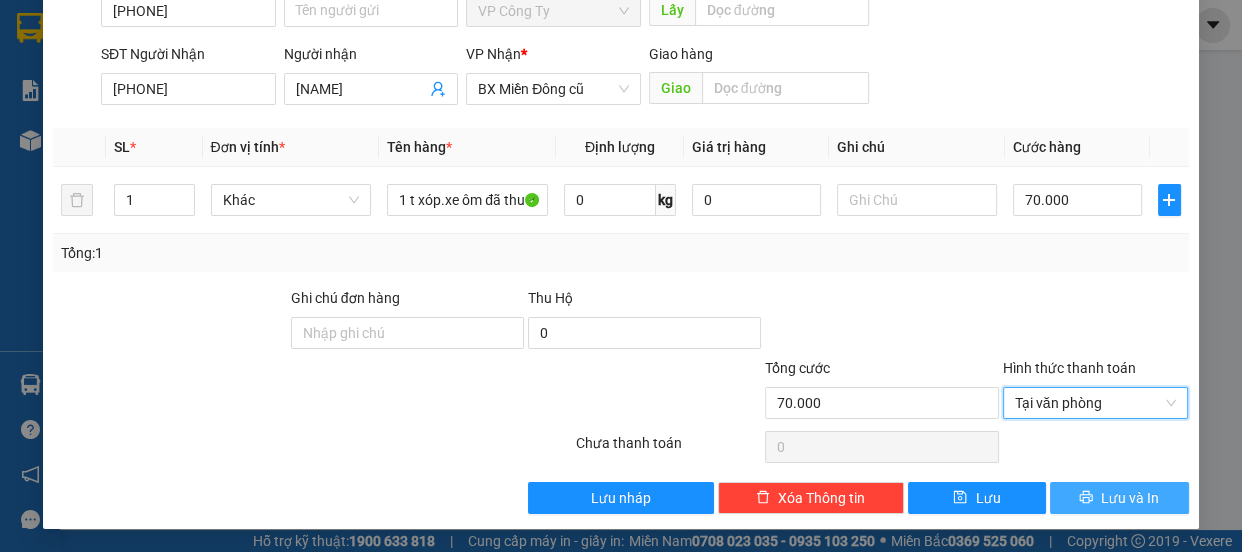 click 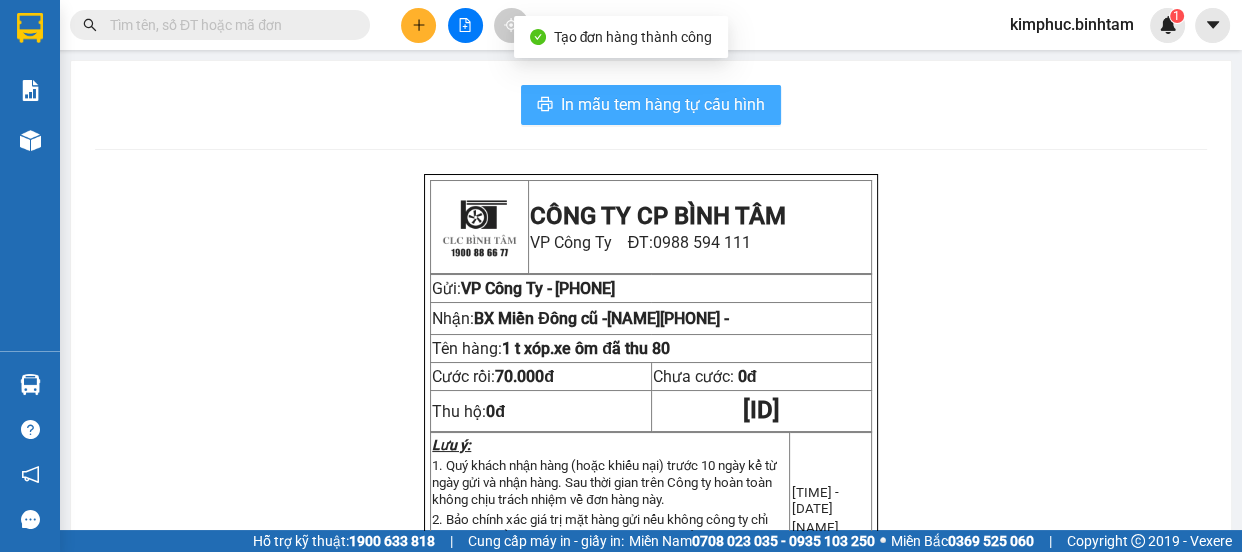 click on "In mẫu tem hàng tự cấu hình" at bounding box center [663, 104] 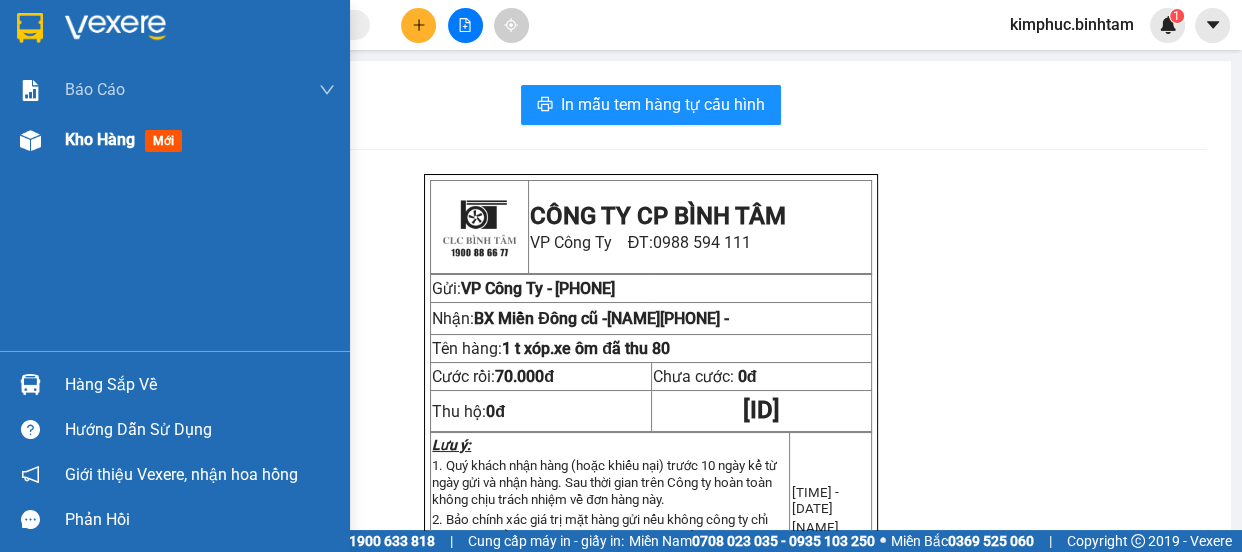 click on "Kho hàng" at bounding box center [100, 139] 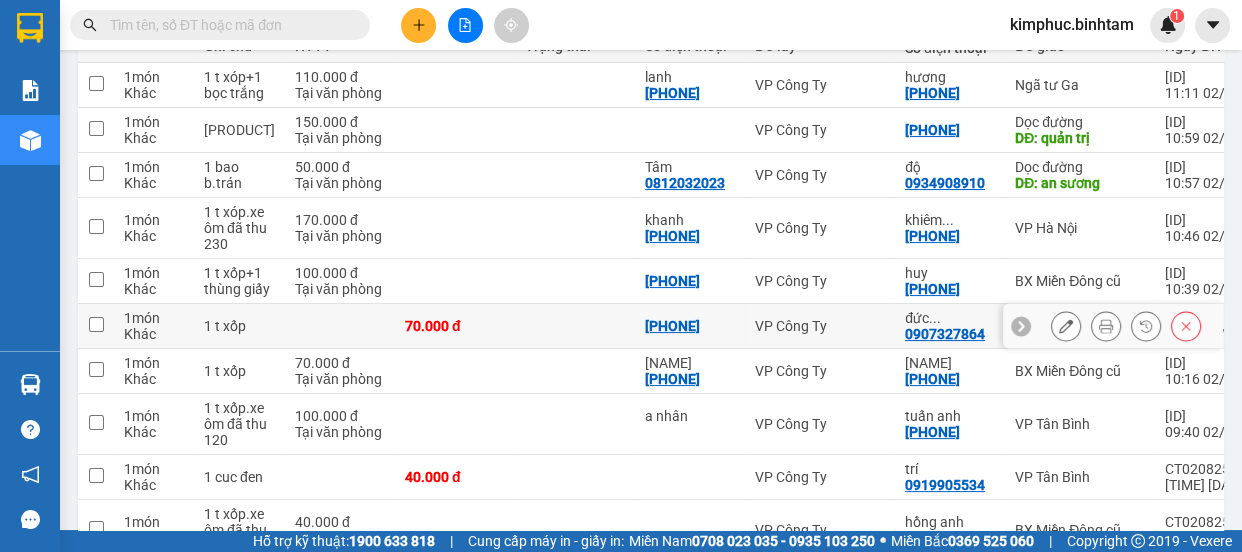 scroll, scrollTop: 407, scrollLeft: 0, axis: vertical 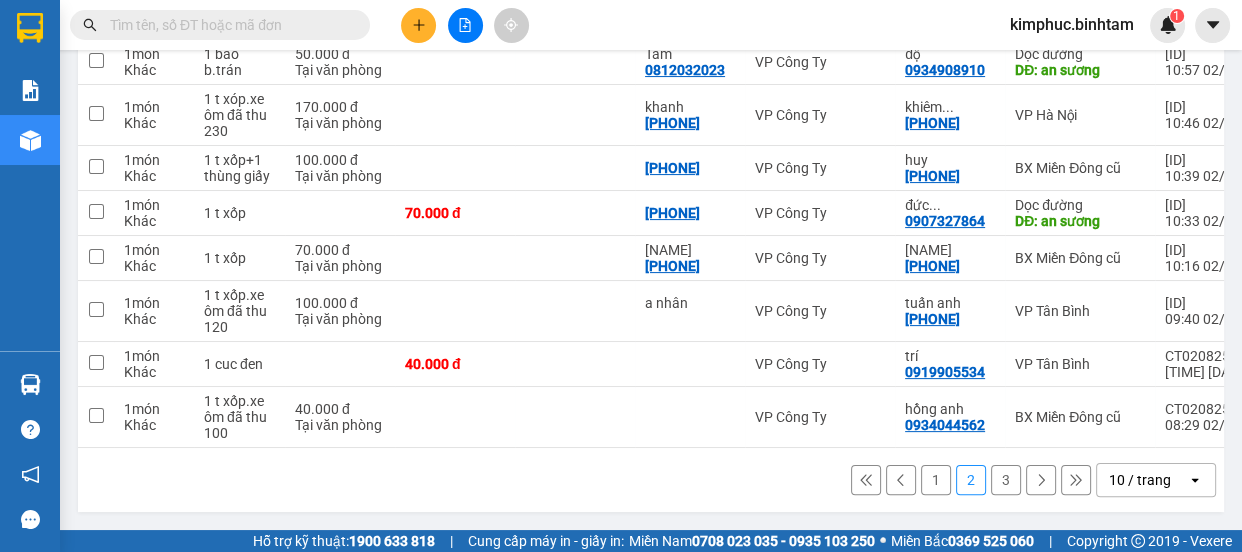 click on "1" at bounding box center [936, 480] 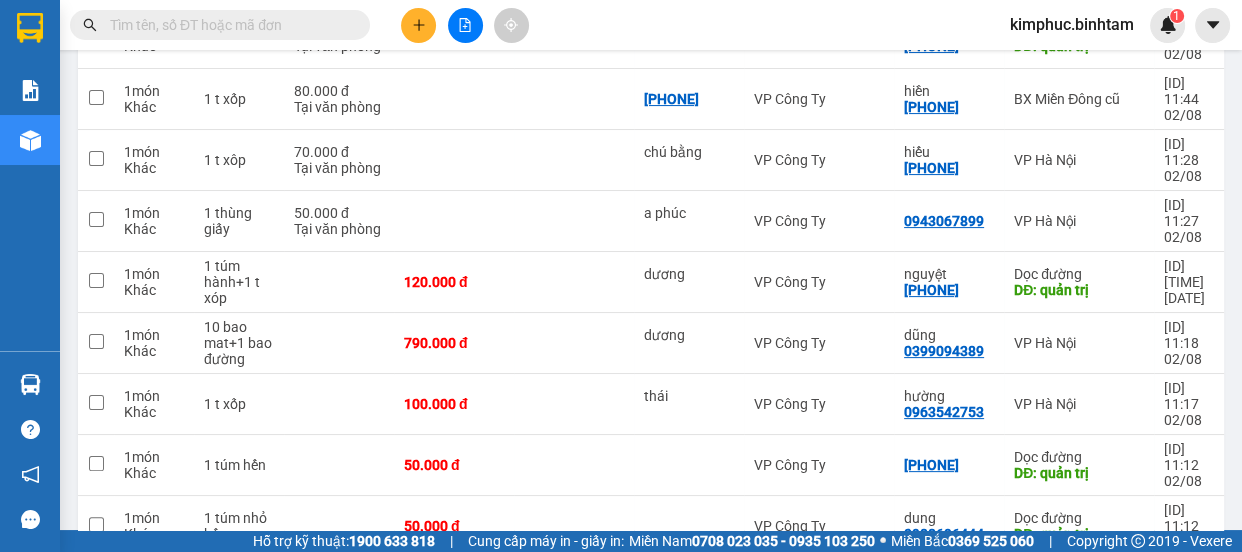 scroll, scrollTop: 390, scrollLeft: 0, axis: vertical 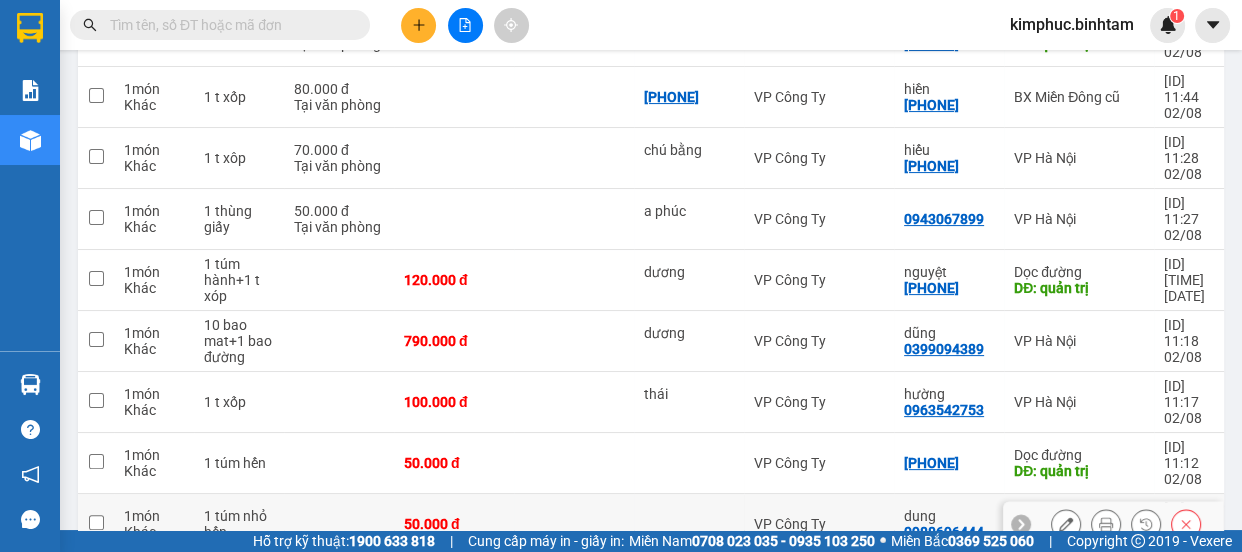 click at bounding box center (96, 522) 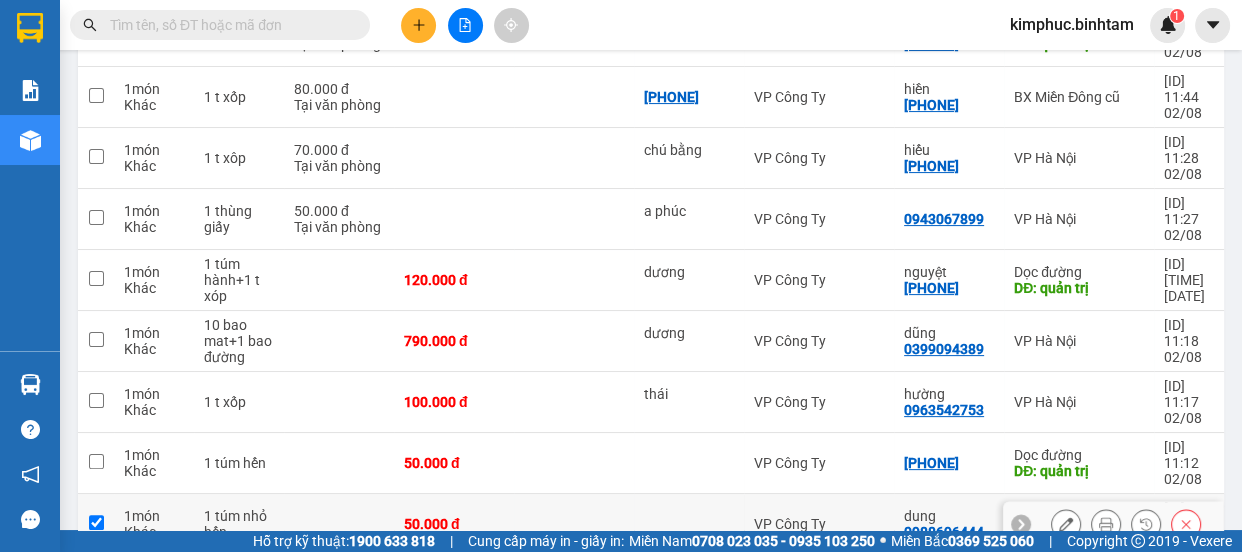 checkbox on "true" 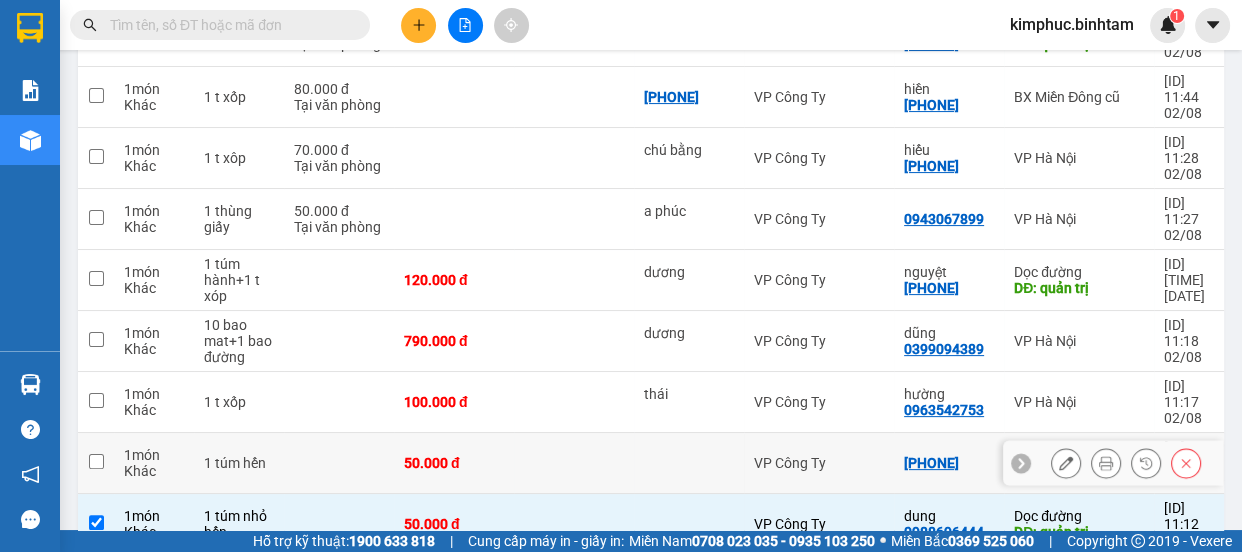 click at bounding box center (96, 463) 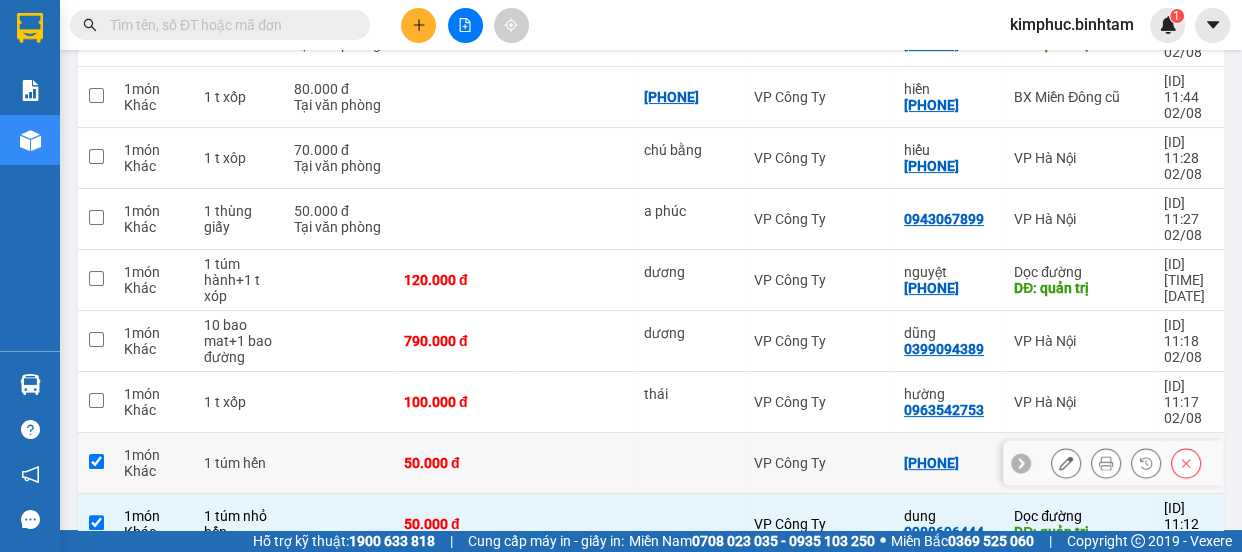 checkbox on "true" 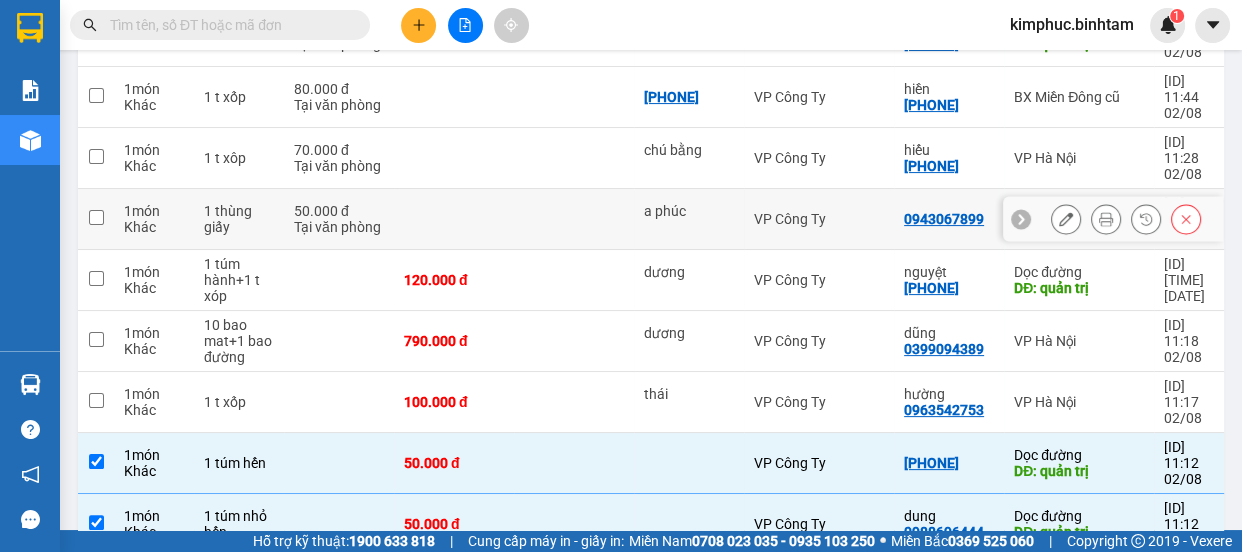 click at bounding box center [96, 219] 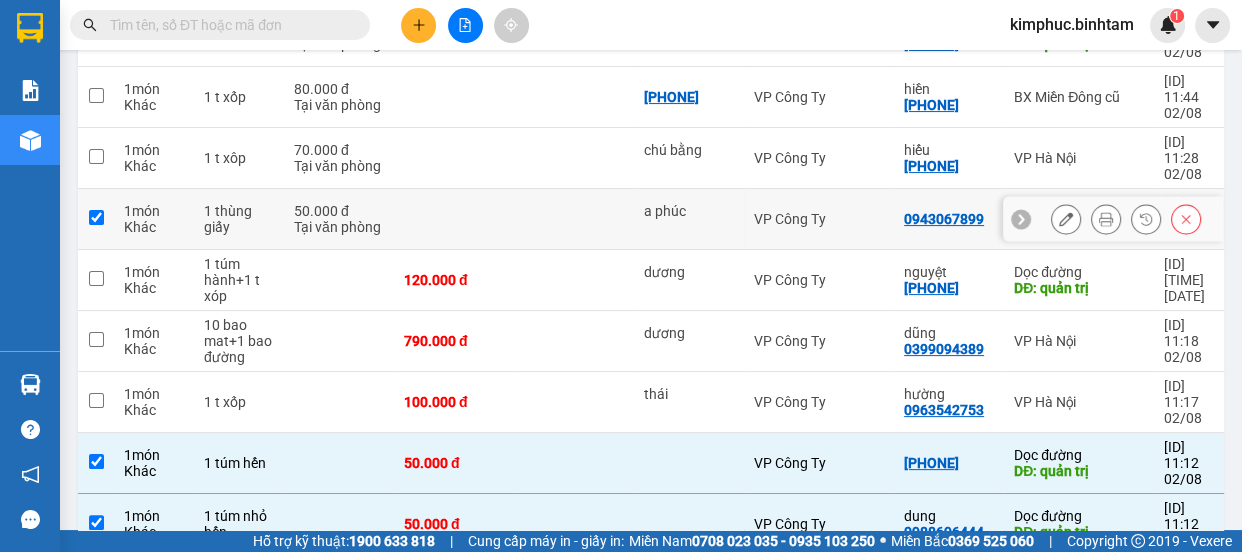 checkbox on "true" 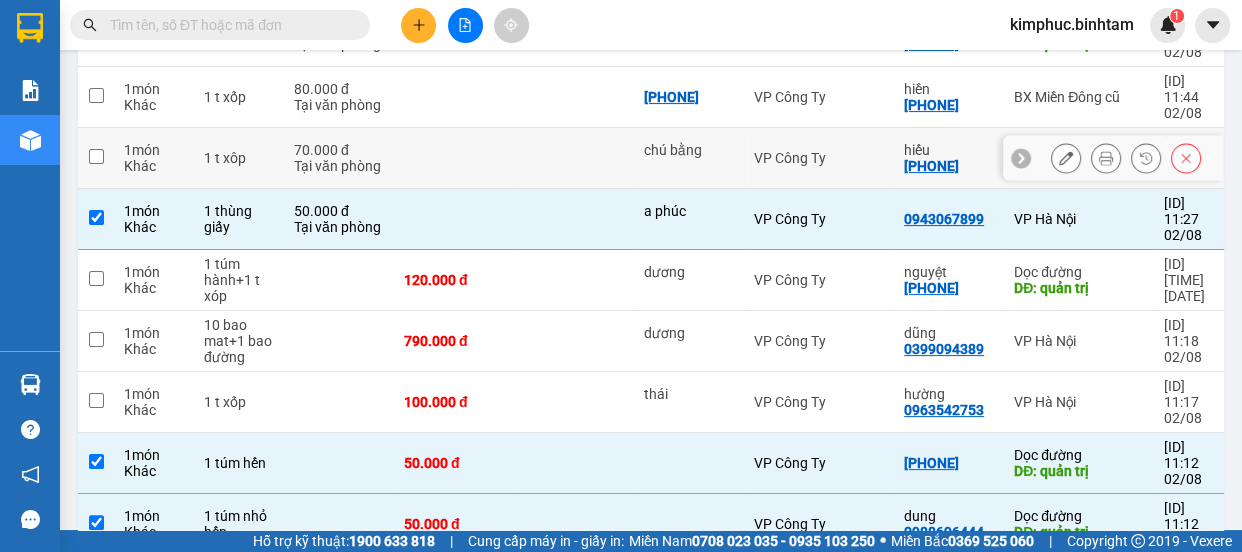 click at bounding box center [96, 156] 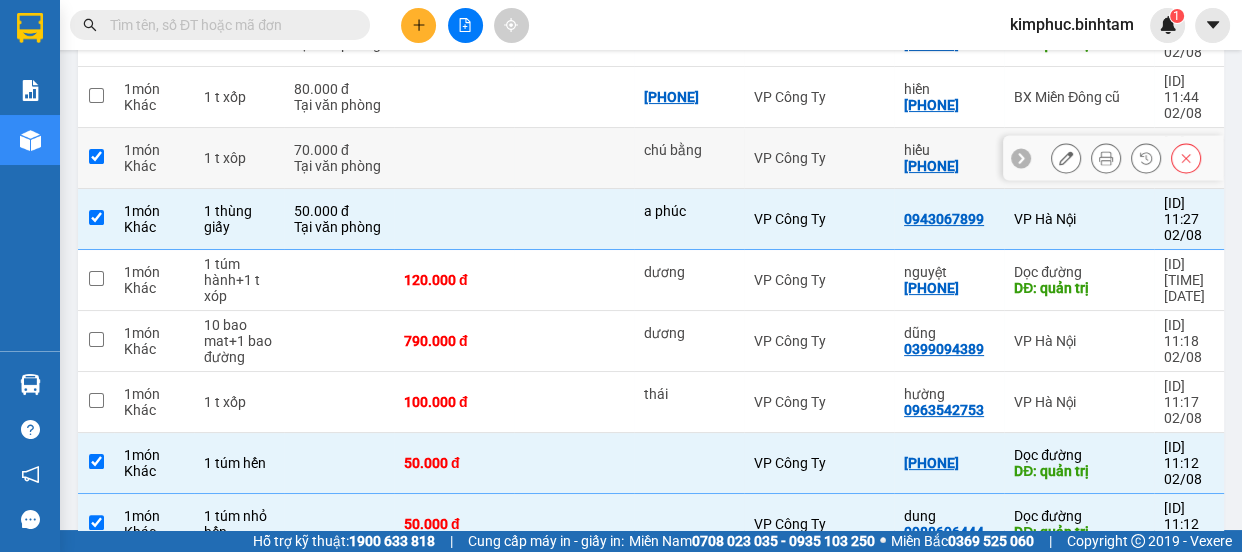 click at bounding box center (96, 156) 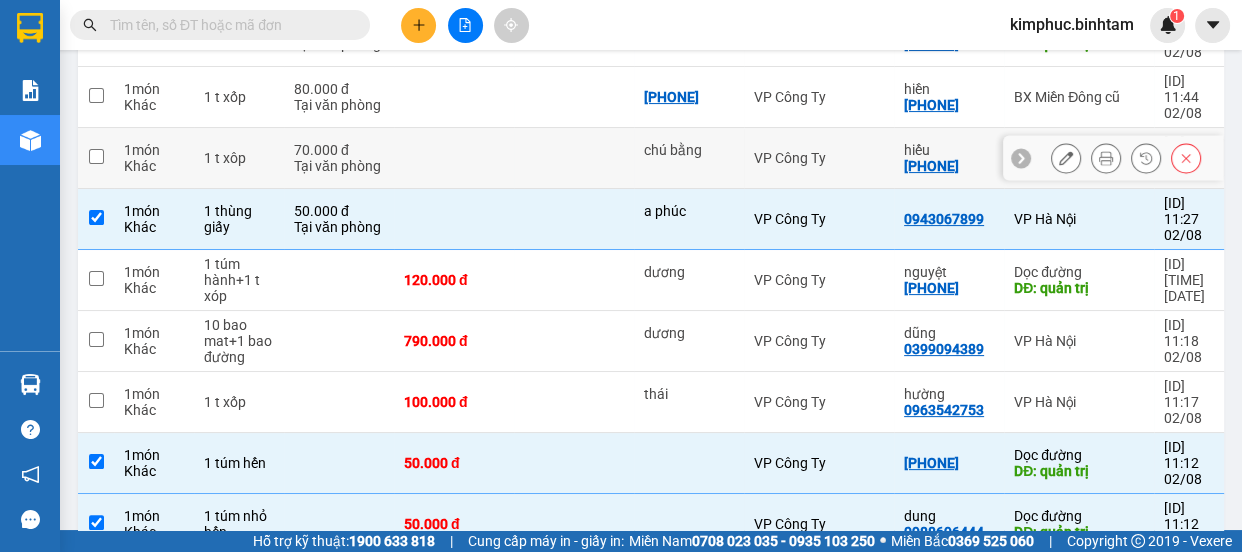 click at bounding box center (96, 156) 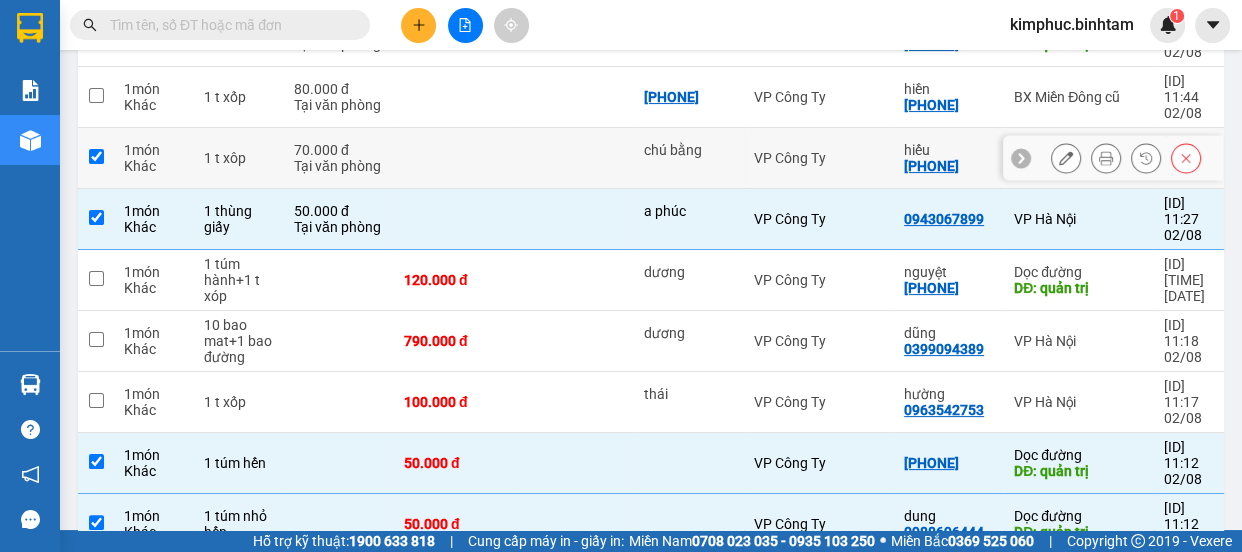 checkbox on "true" 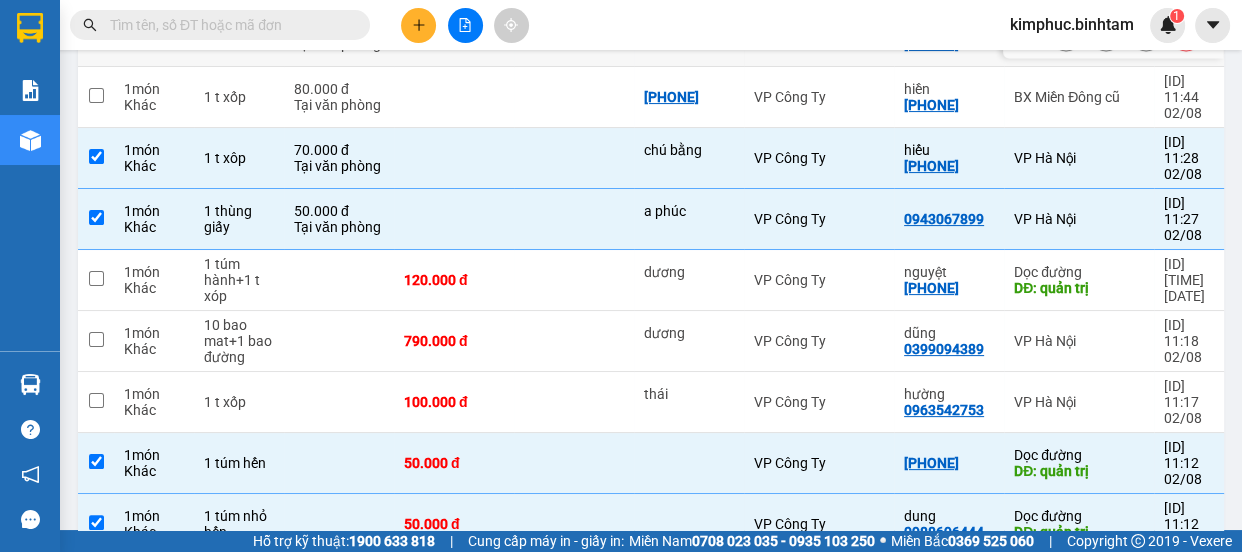 scroll, scrollTop: 300, scrollLeft: 0, axis: vertical 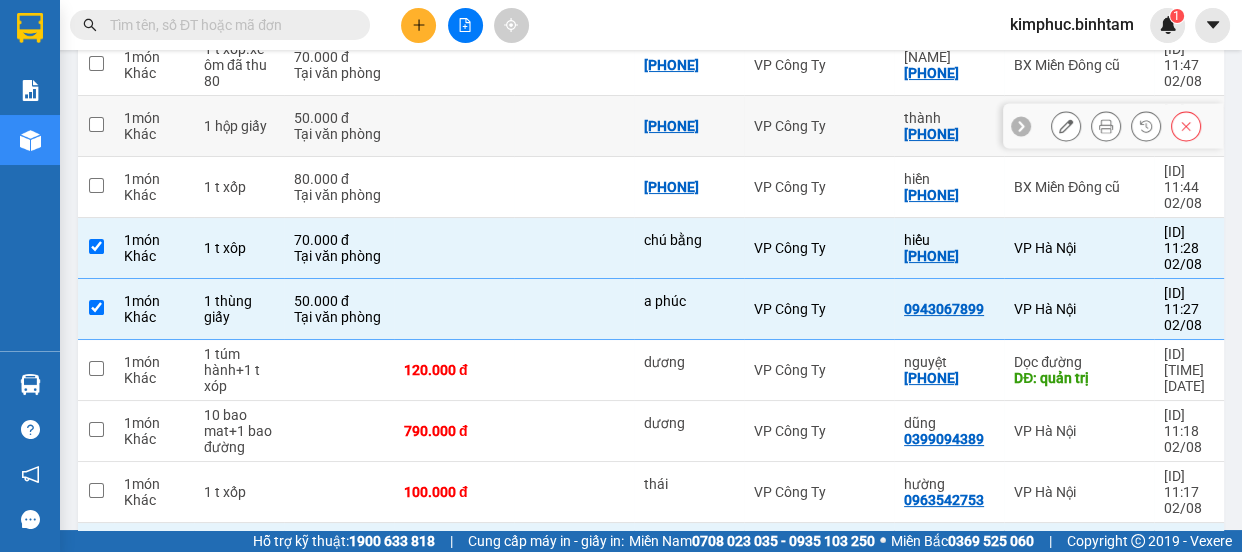 click at bounding box center (96, 124) 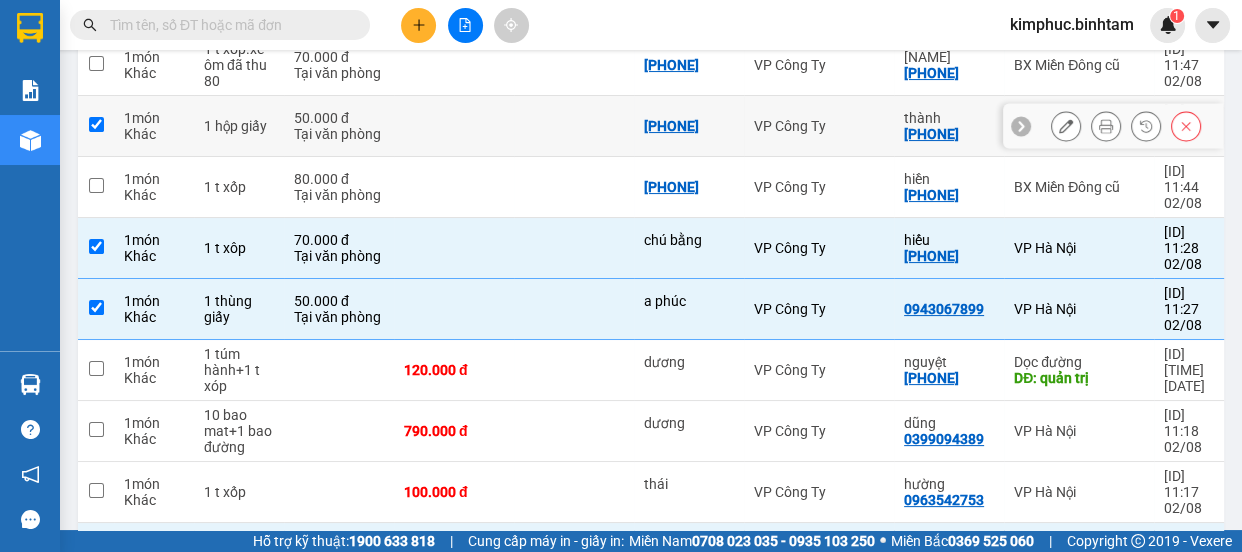 click at bounding box center (96, 124) 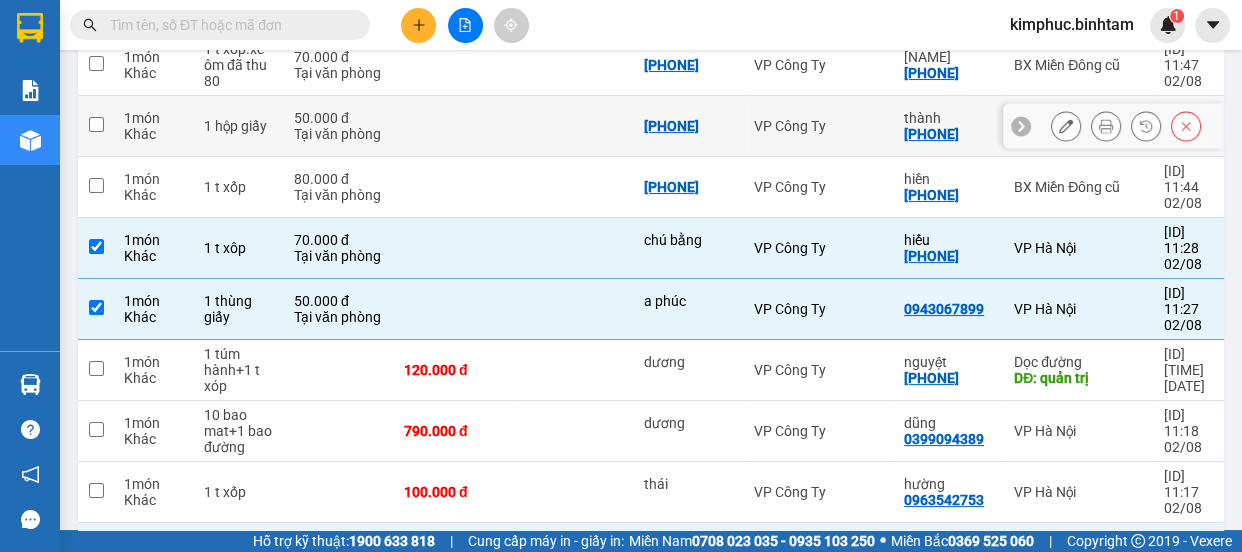 click at bounding box center (96, 124) 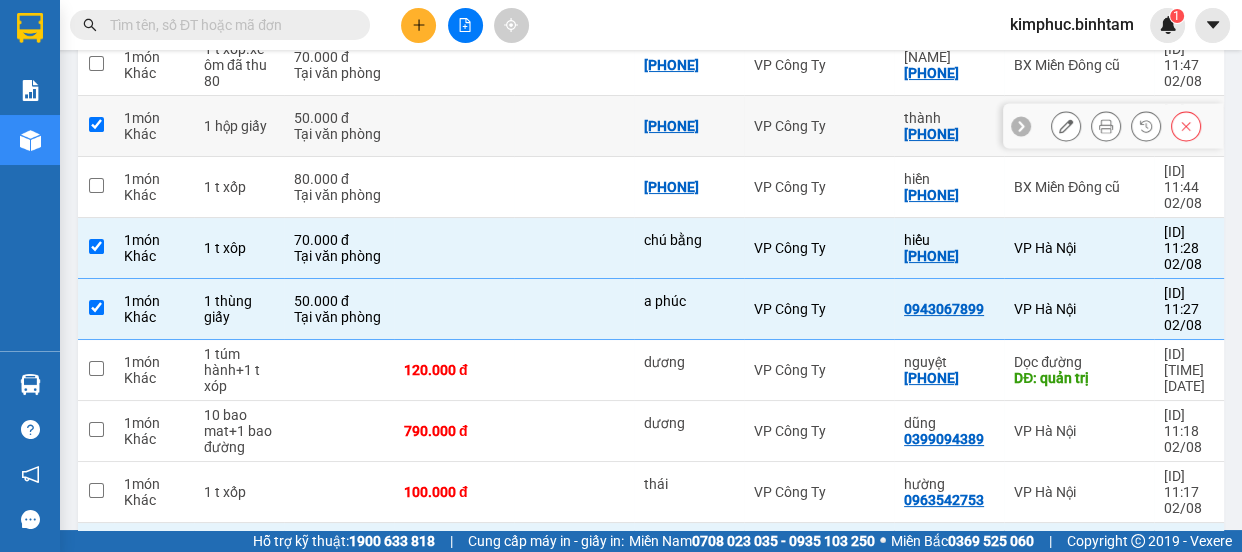 checkbox on "true" 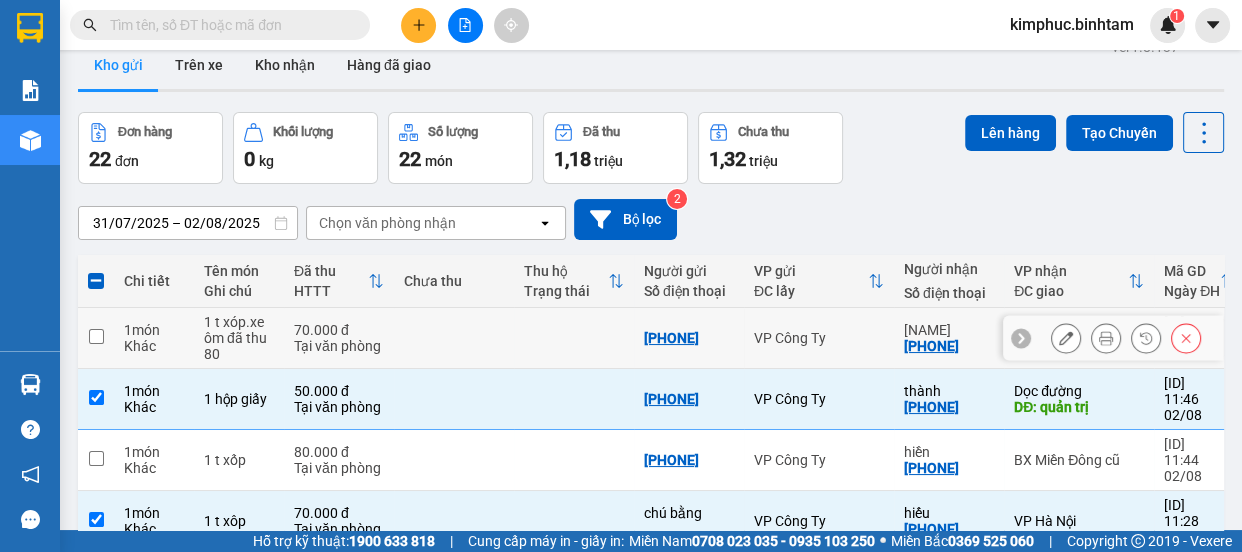 scroll, scrollTop: 0, scrollLeft: 0, axis: both 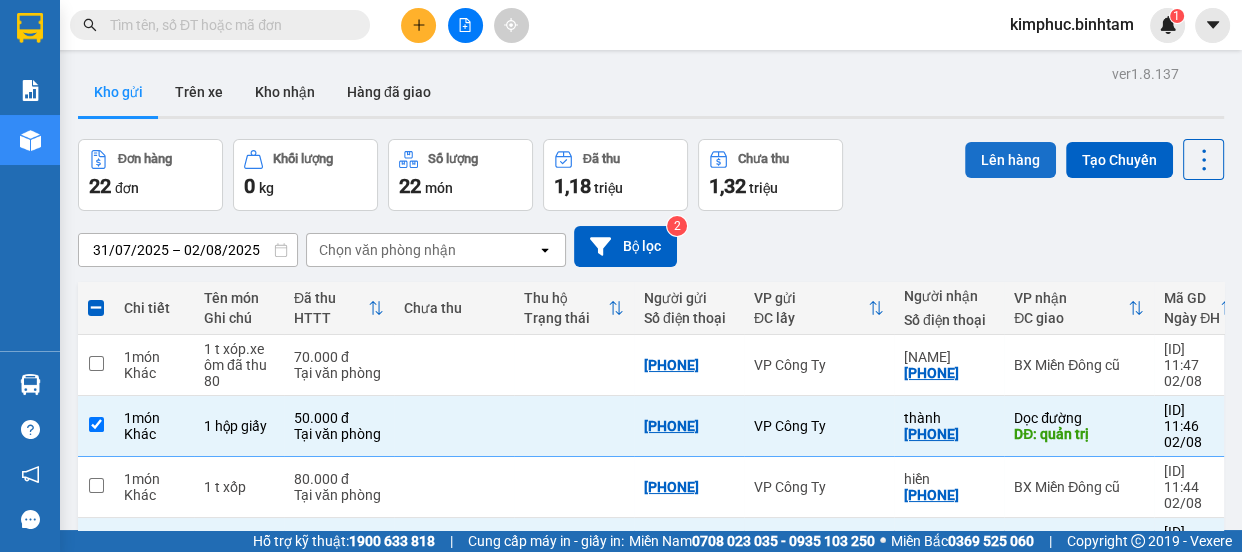 click on "Lên hàng" at bounding box center [1010, 160] 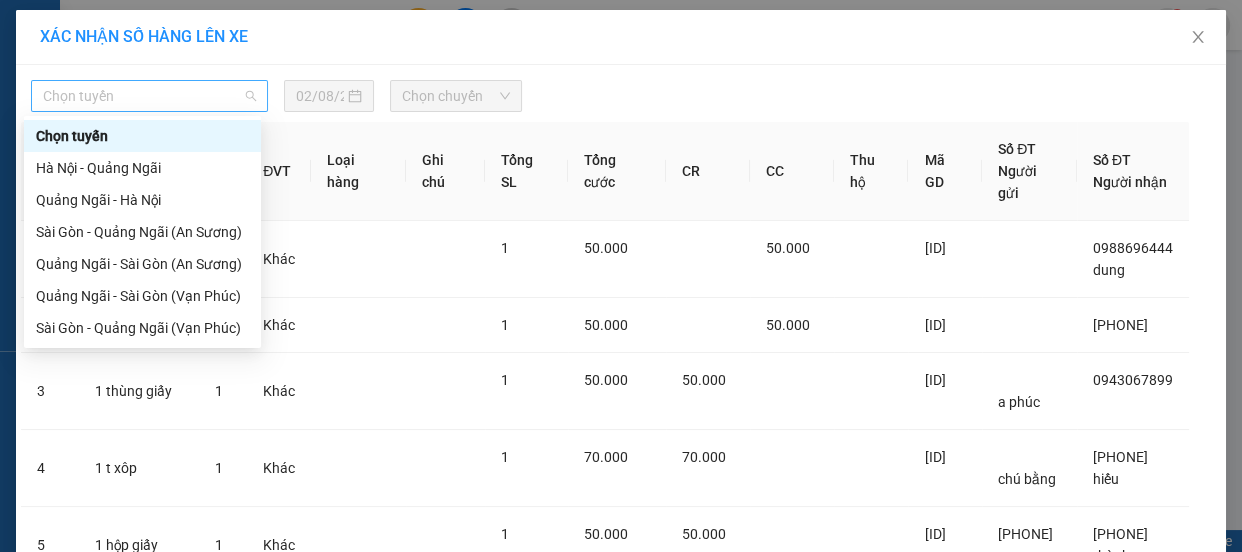 click on "Chọn tuyến" at bounding box center [149, 96] 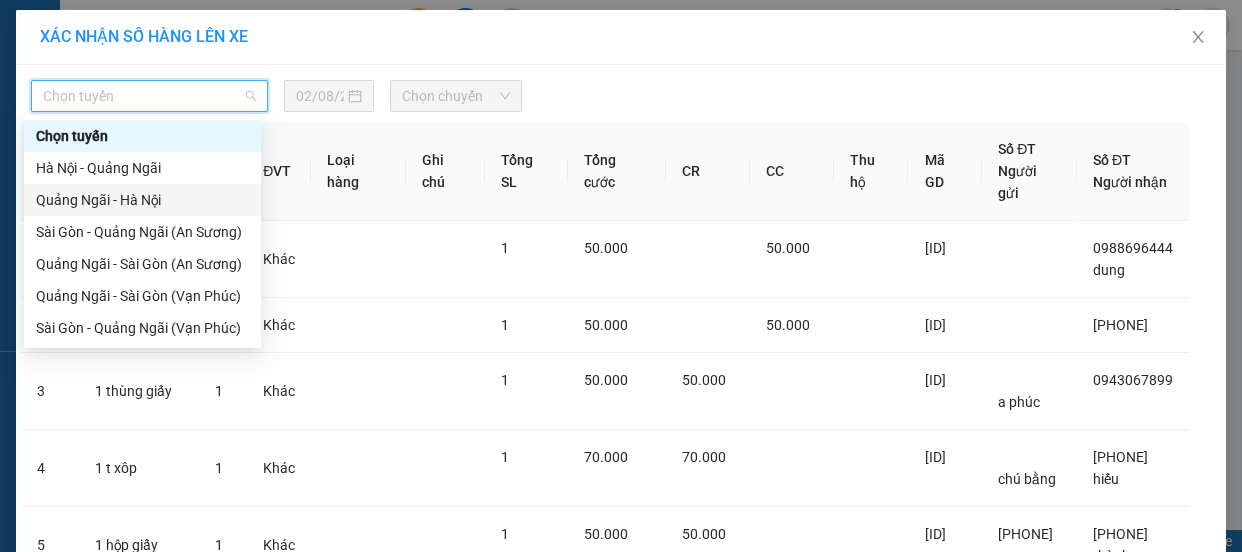 click on "Quảng Ngãi - Hà Nội" at bounding box center (142, 200) 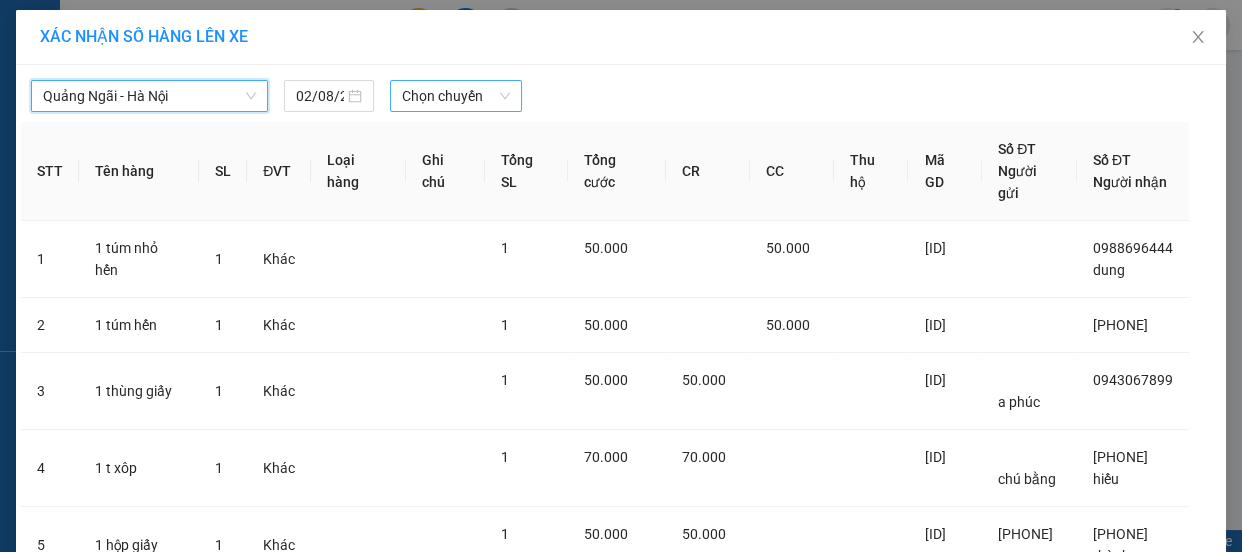 click on "Chọn chuyến" at bounding box center (456, 96) 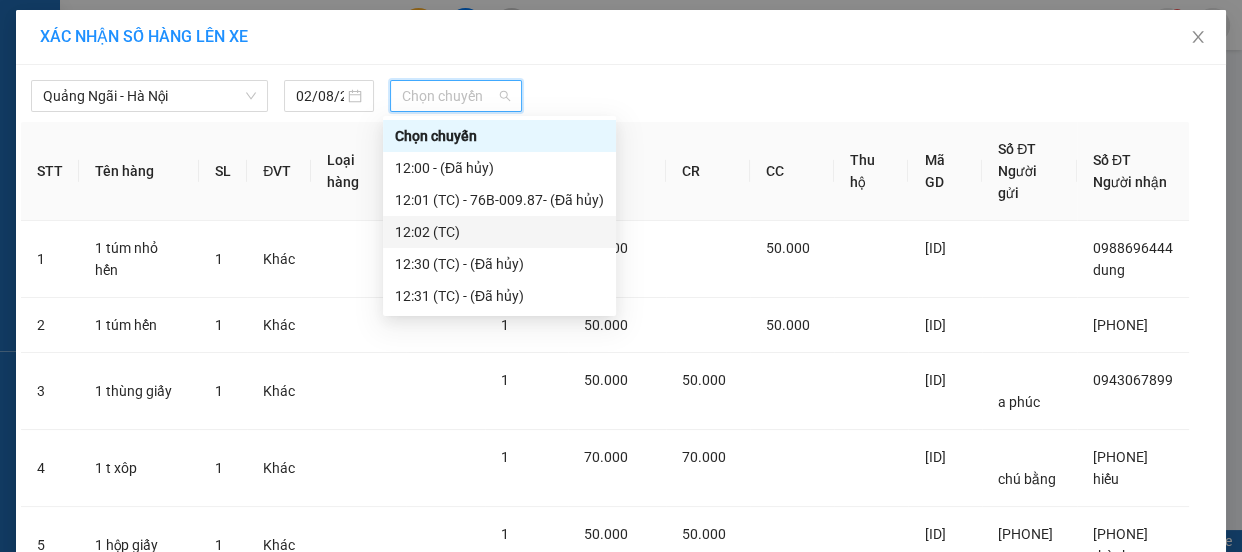 click on "12:02   (TC)" at bounding box center [499, 232] 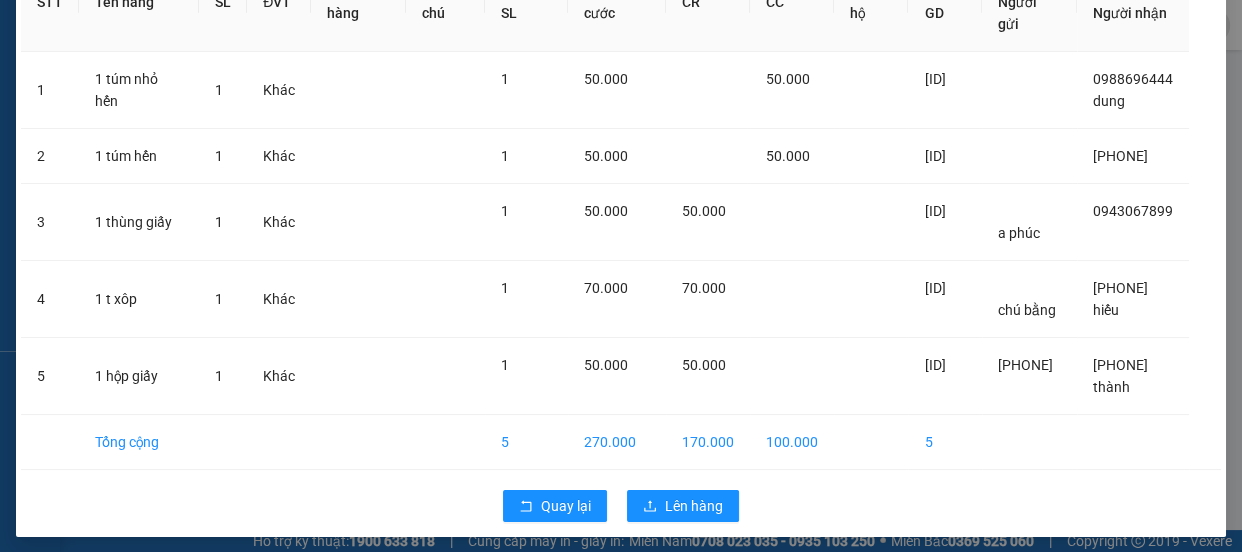 scroll, scrollTop: 189, scrollLeft: 0, axis: vertical 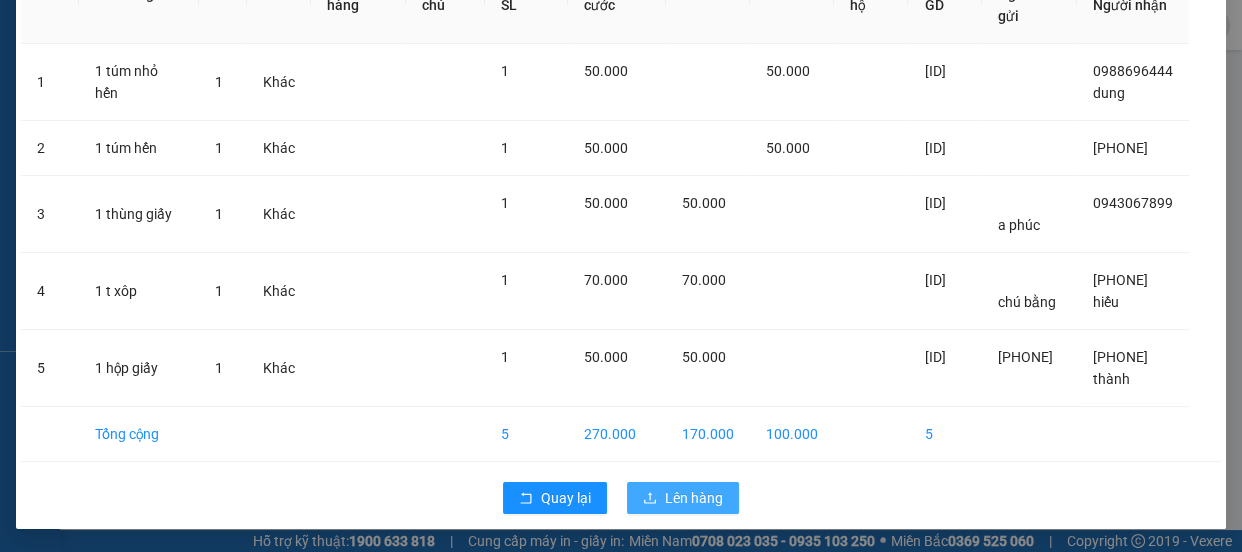click on "Lên hàng" at bounding box center [694, 498] 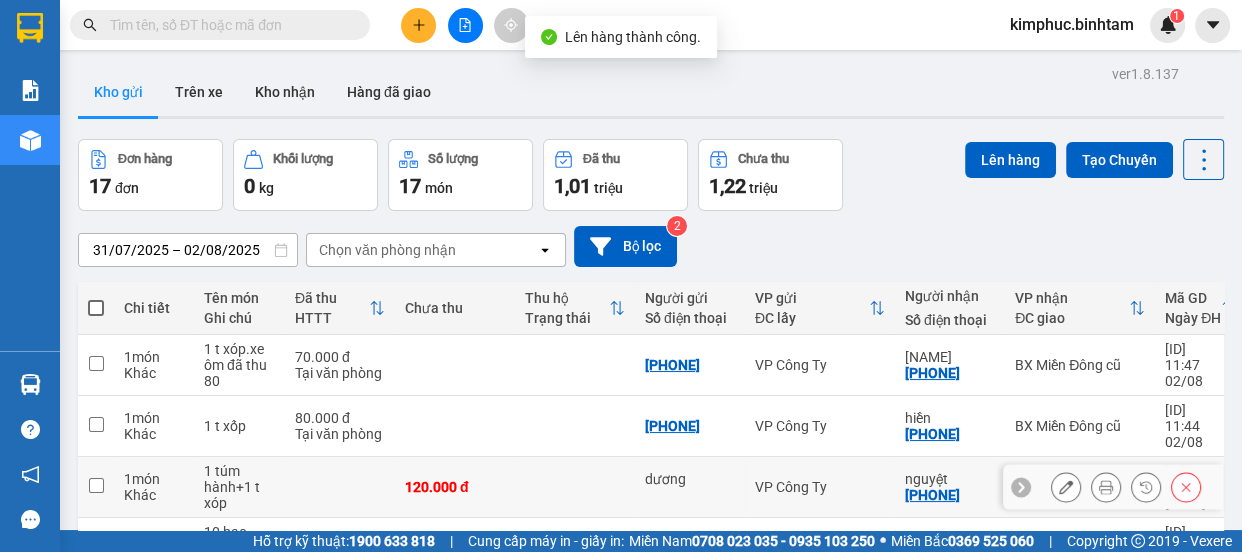 scroll, scrollTop: 407, scrollLeft: 0, axis: vertical 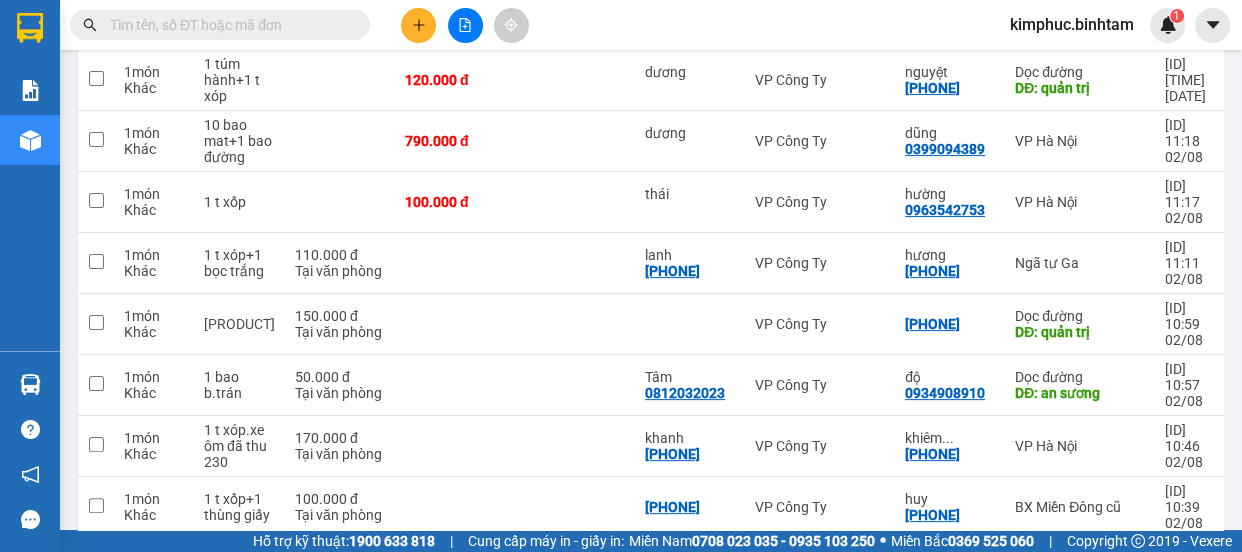 click on "2" at bounding box center [1006, 570] 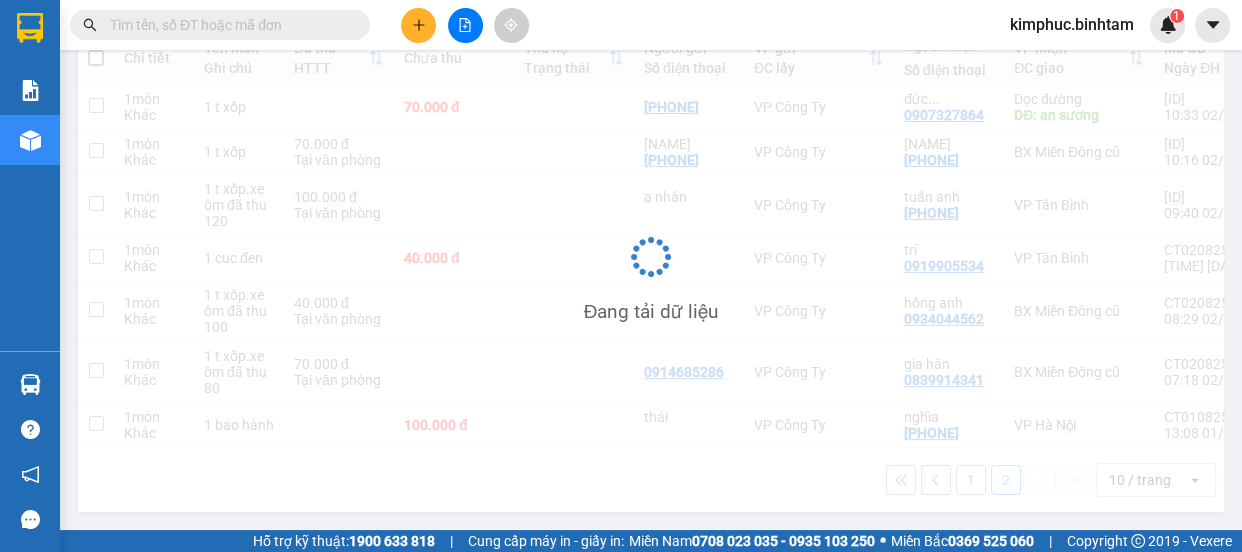 scroll, scrollTop: 271, scrollLeft: 0, axis: vertical 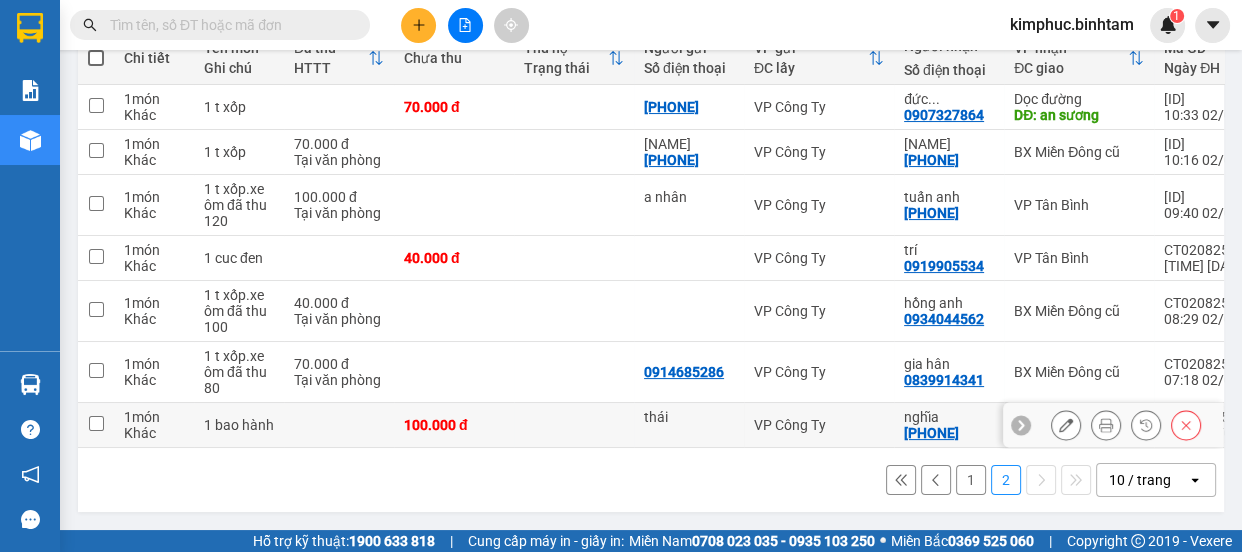 click at bounding box center [96, 423] 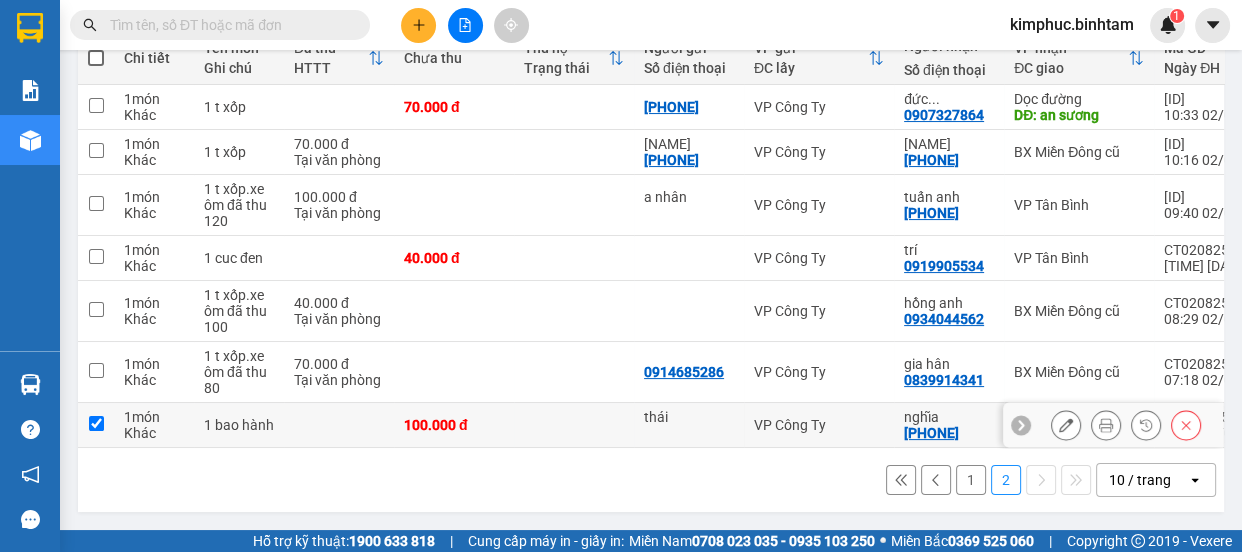 checkbox on "true" 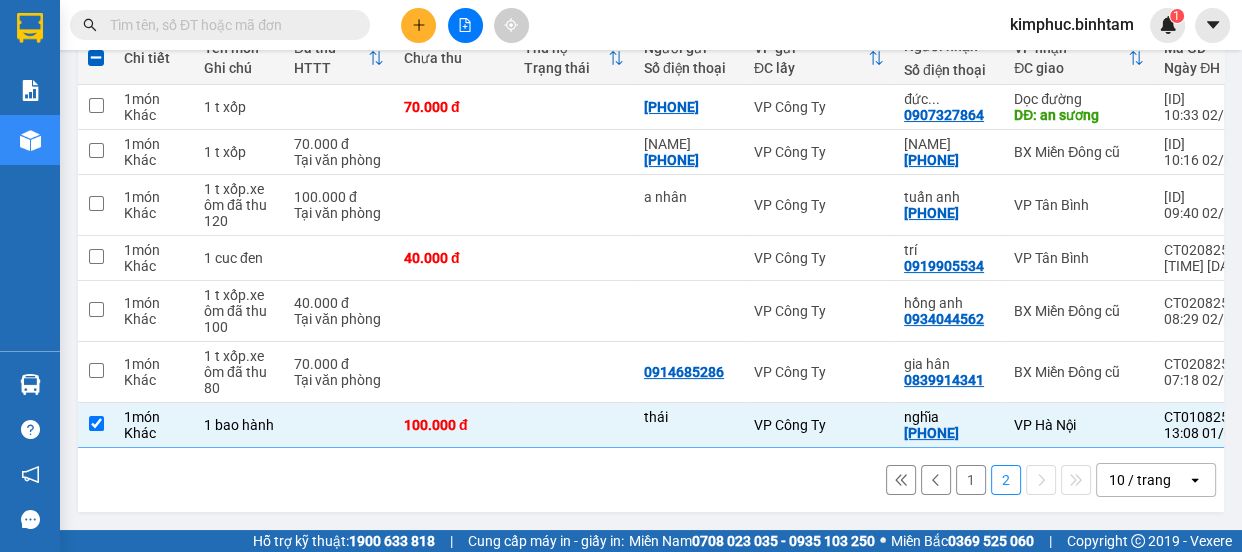 scroll, scrollTop: 0, scrollLeft: 0, axis: both 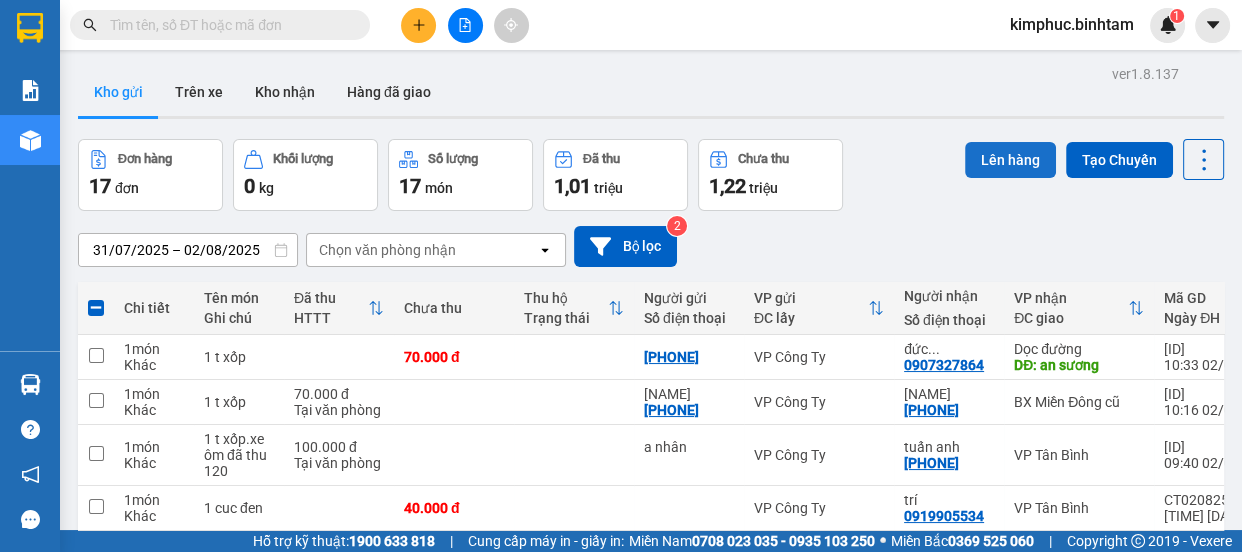 click on "Lên hàng" at bounding box center (1010, 160) 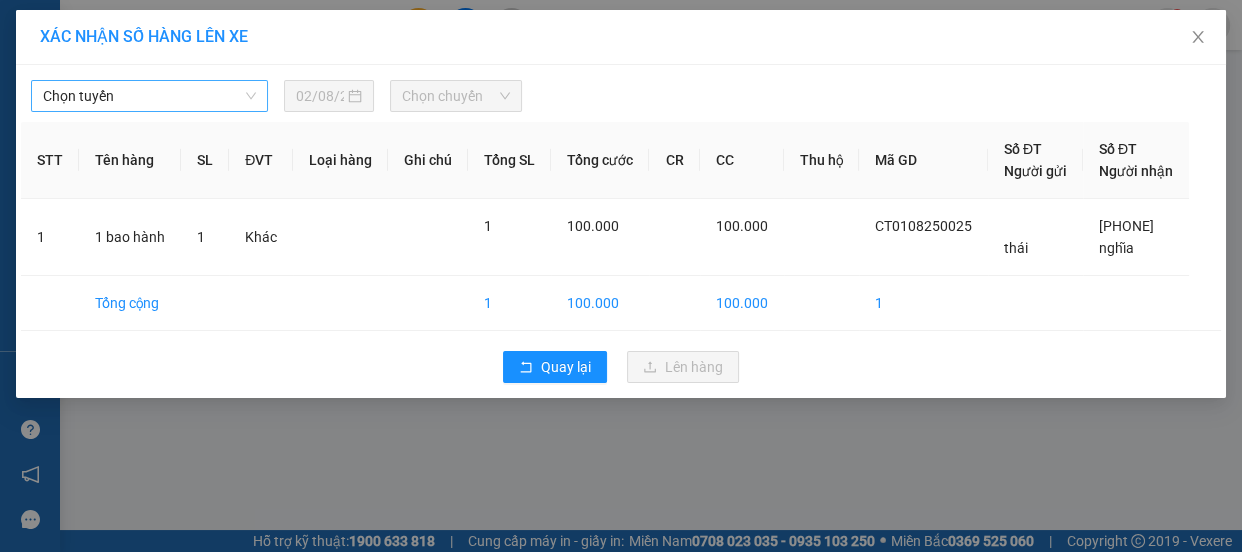 click on "Chọn tuyến" at bounding box center [149, 96] 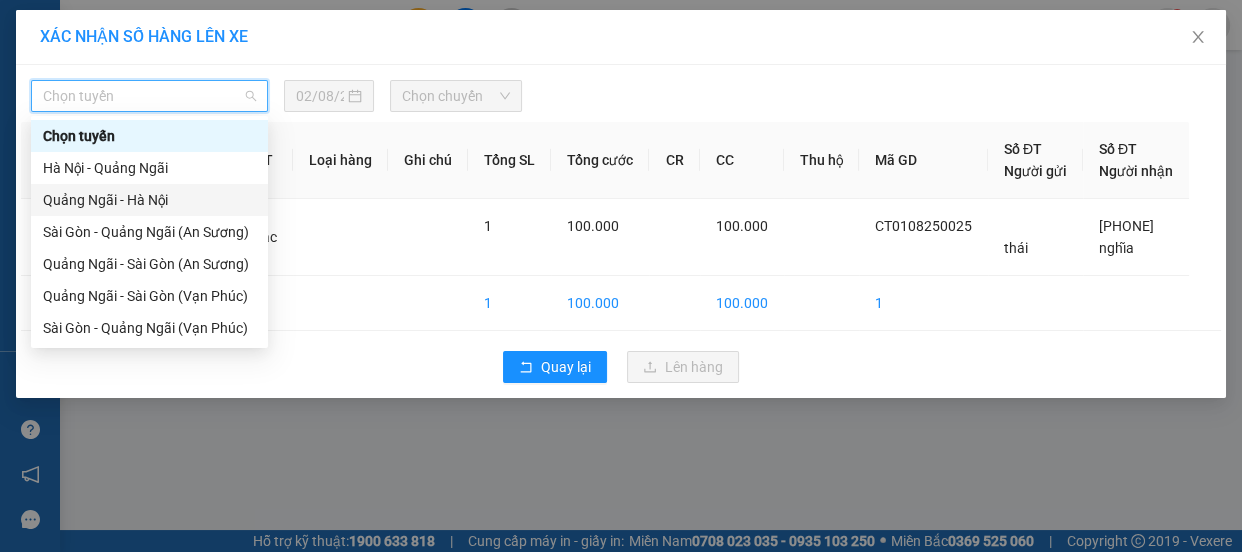 click on "Quảng Ngãi - Hà Nội" at bounding box center [149, 200] 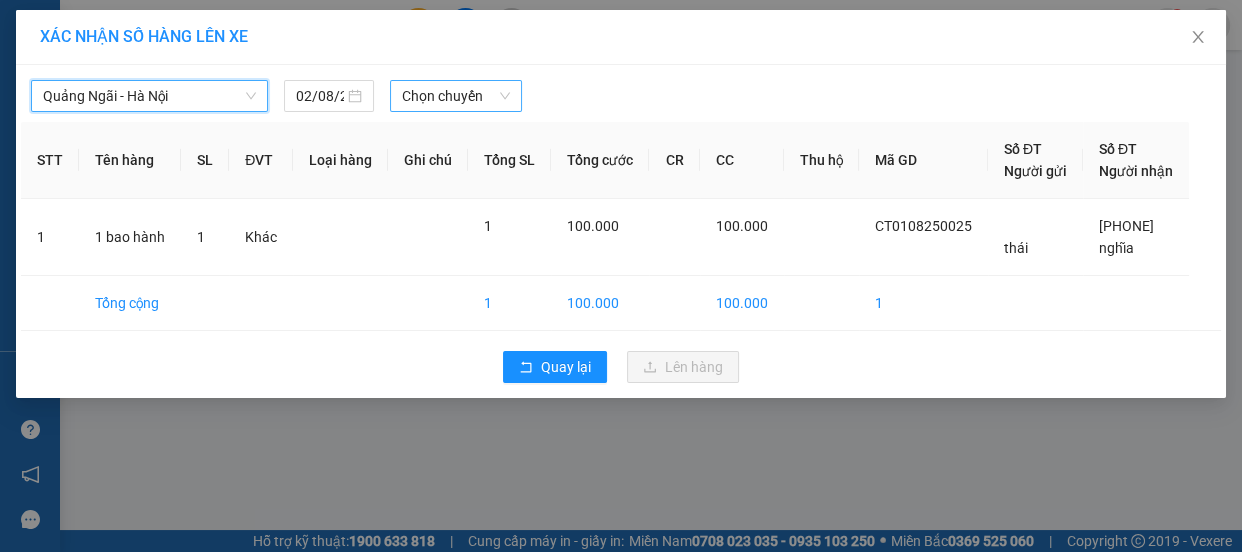 click on "Chọn chuyến" at bounding box center (456, 96) 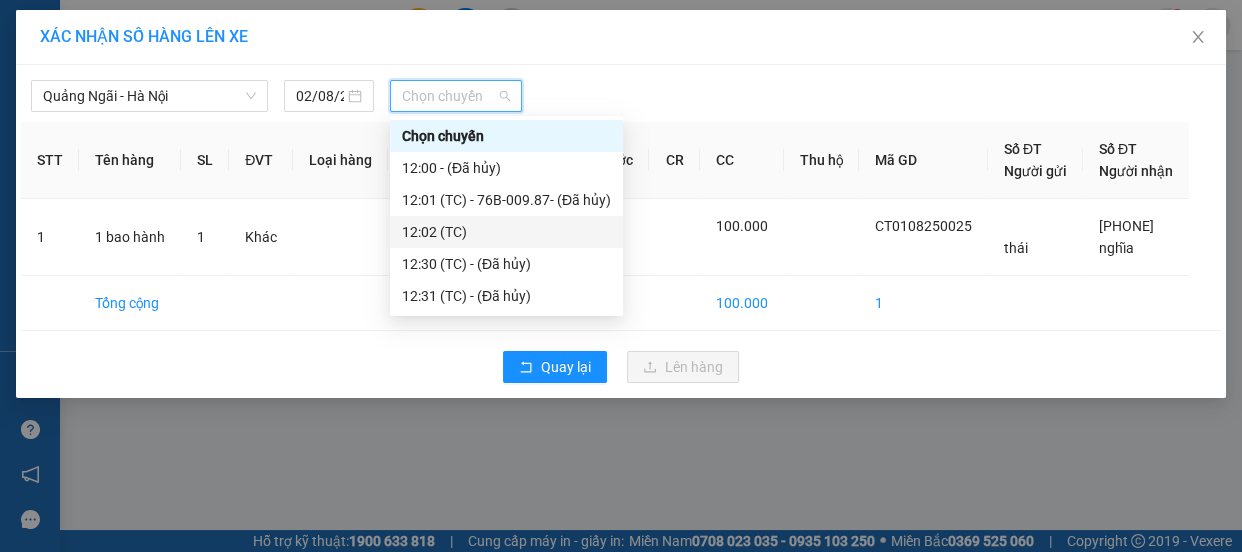 click on "12:02   (TC)" at bounding box center (506, 232) 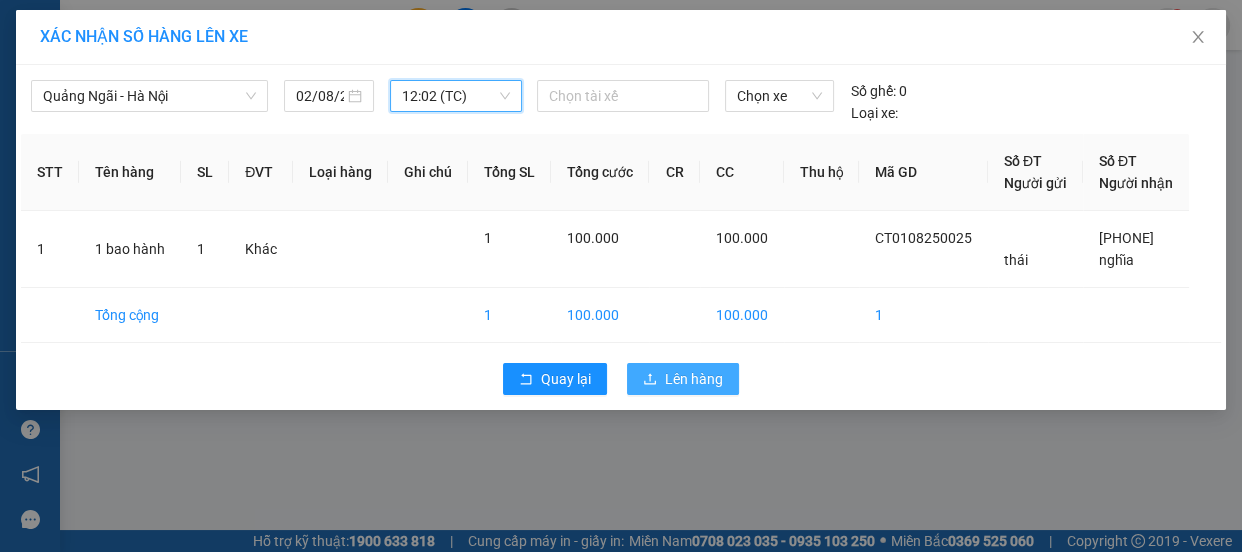 click 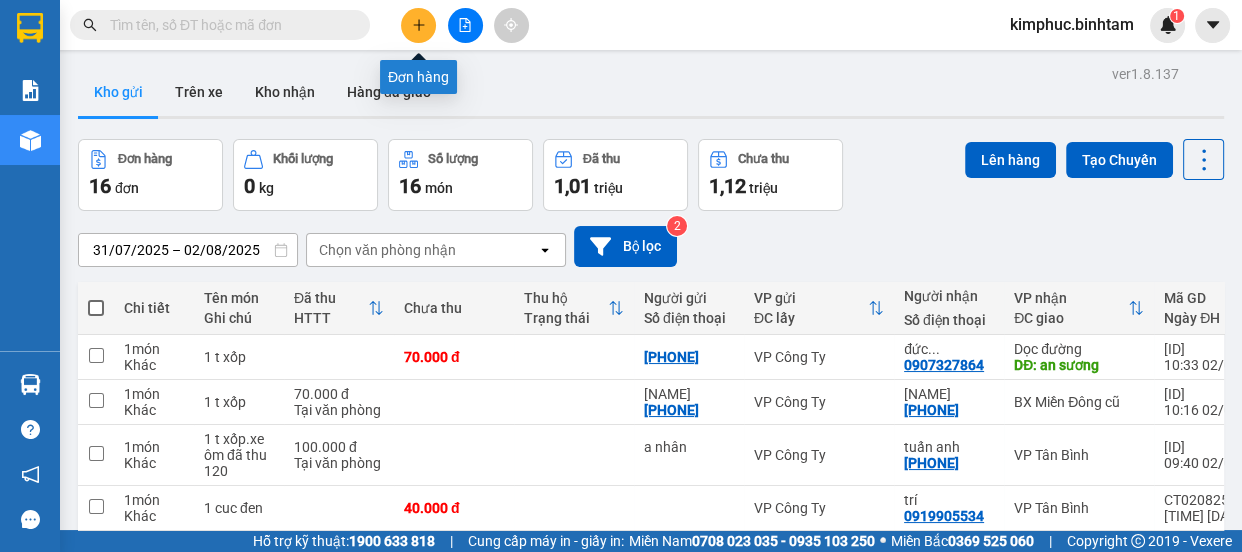 click at bounding box center (418, 25) 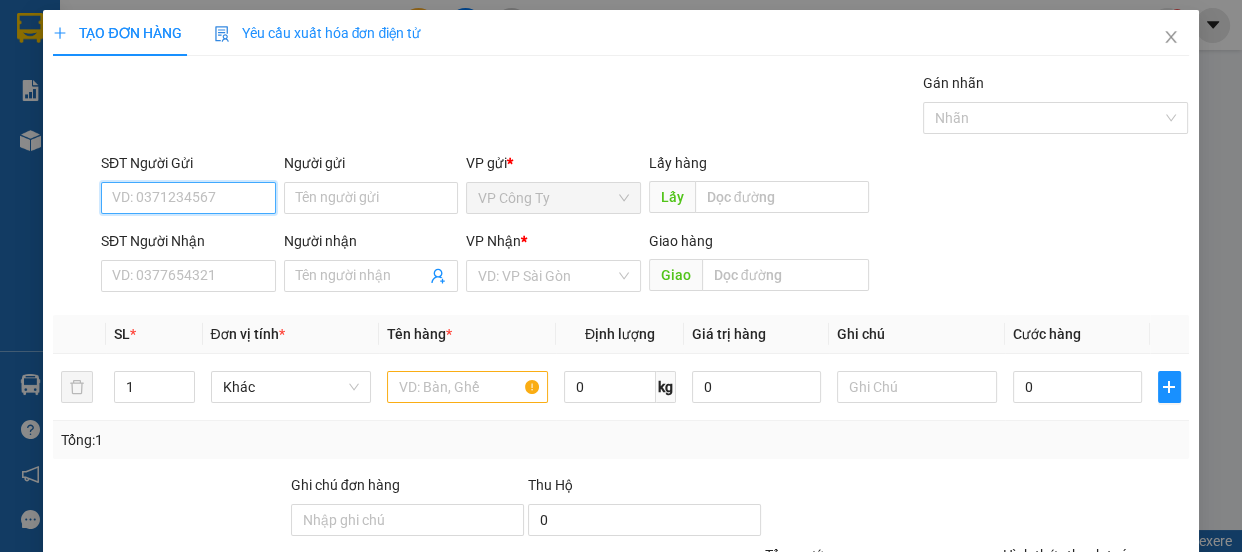 click on "SĐT Người Gửi" at bounding box center (188, 198) 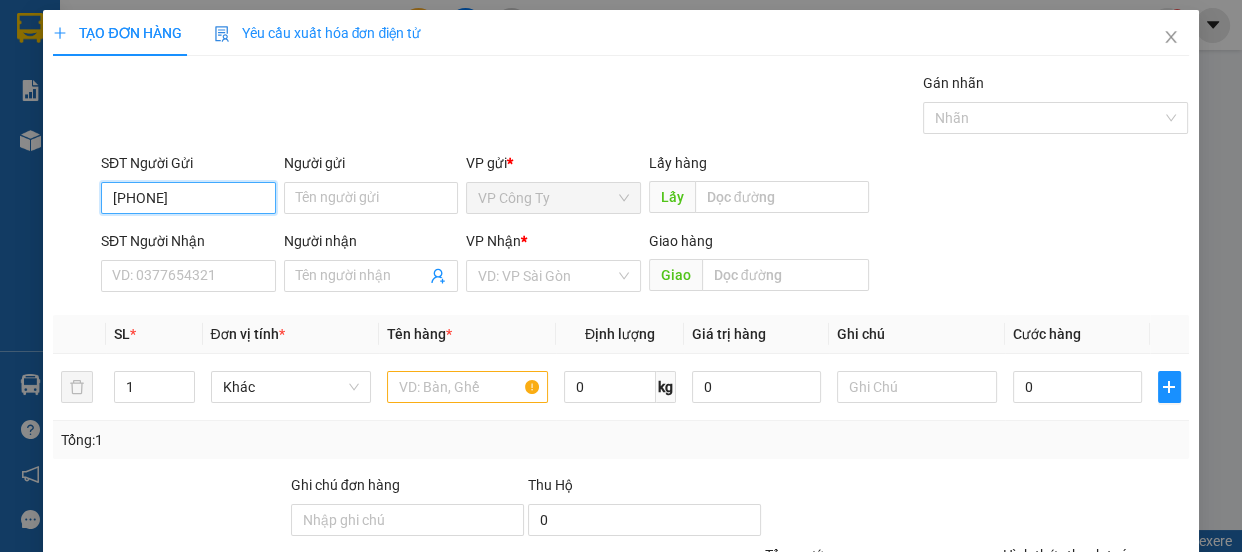 type on "0398262345" 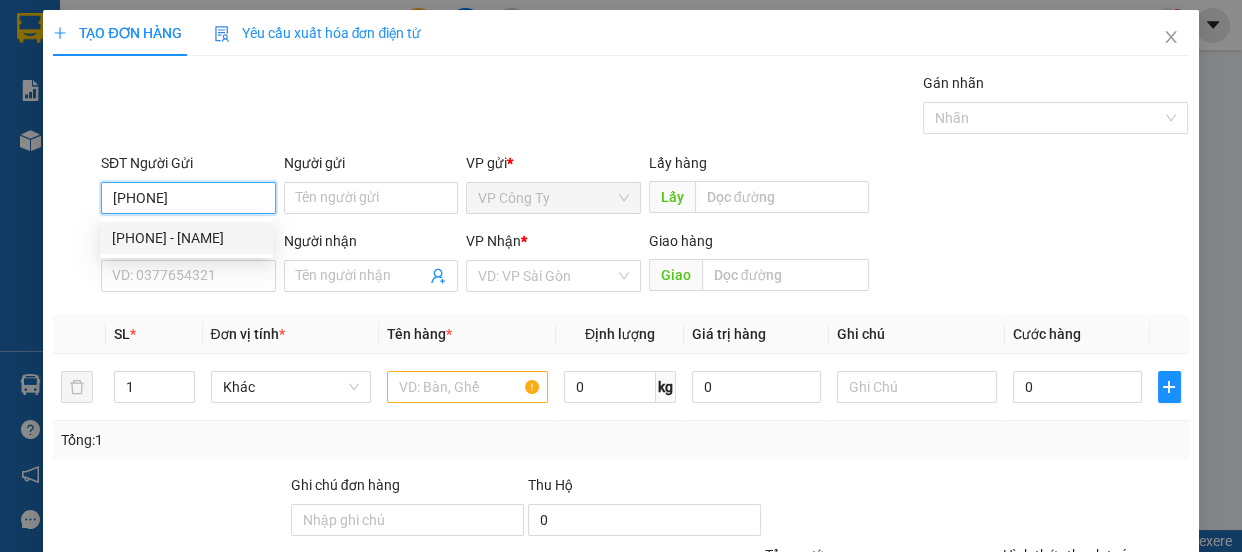 click on "0398262345 - thành an" at bounding box center (186, 238) 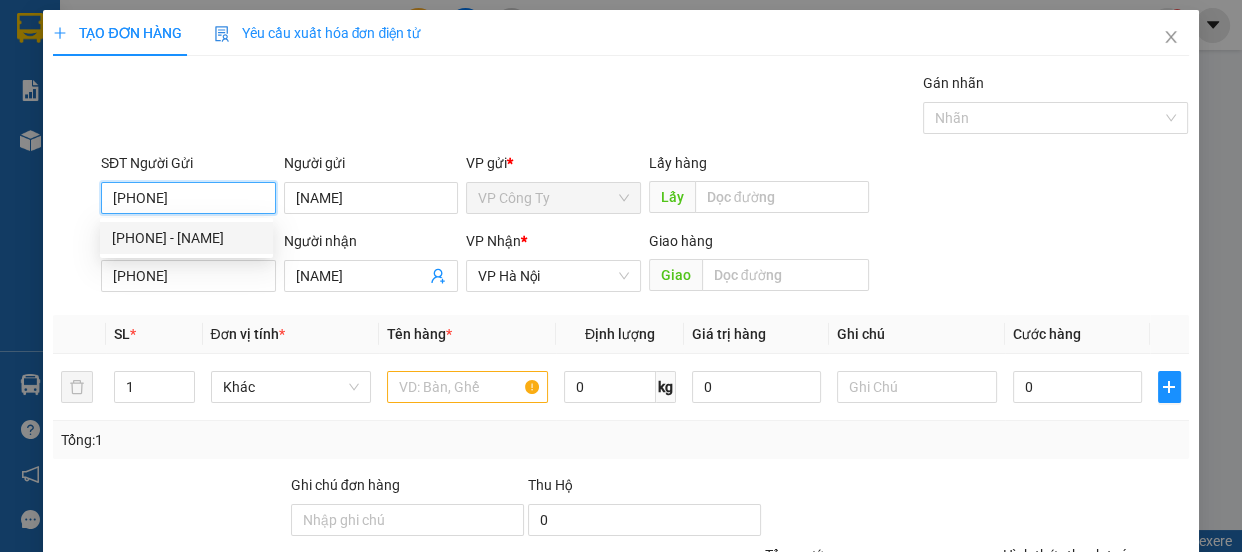 type on "100.000" 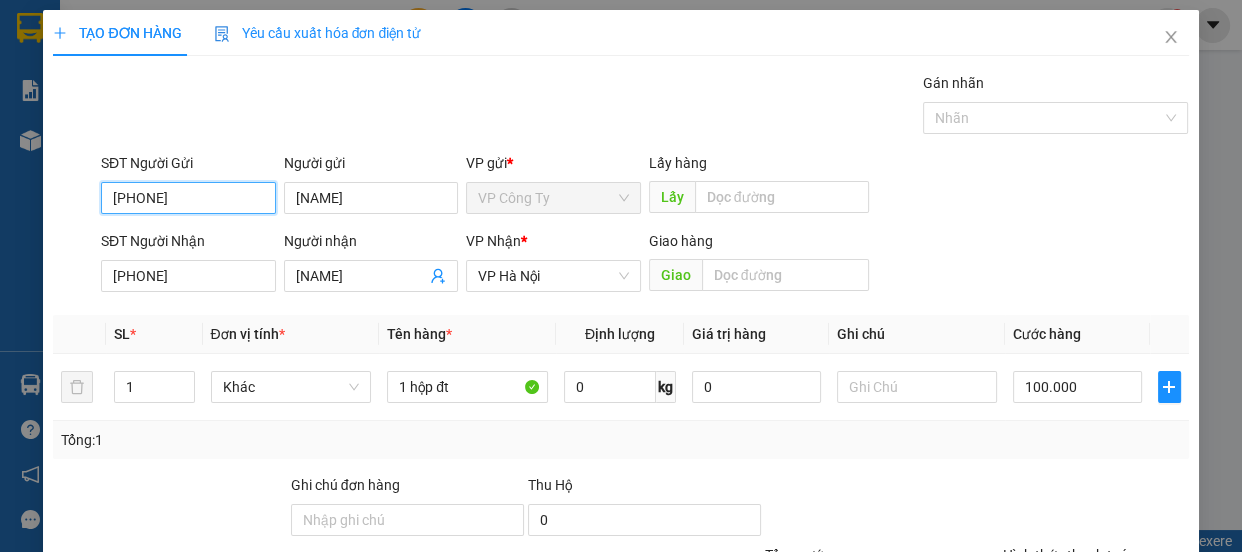 scroll, scrollTop: 181, scrollLeft: 0, axis: vertical 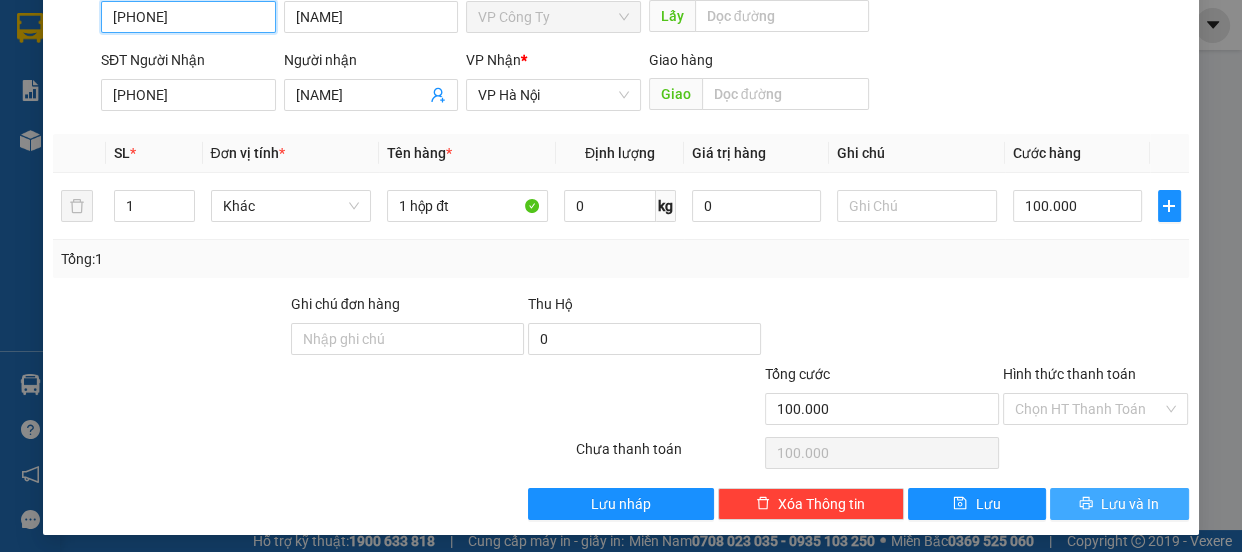 type on "0398262345" 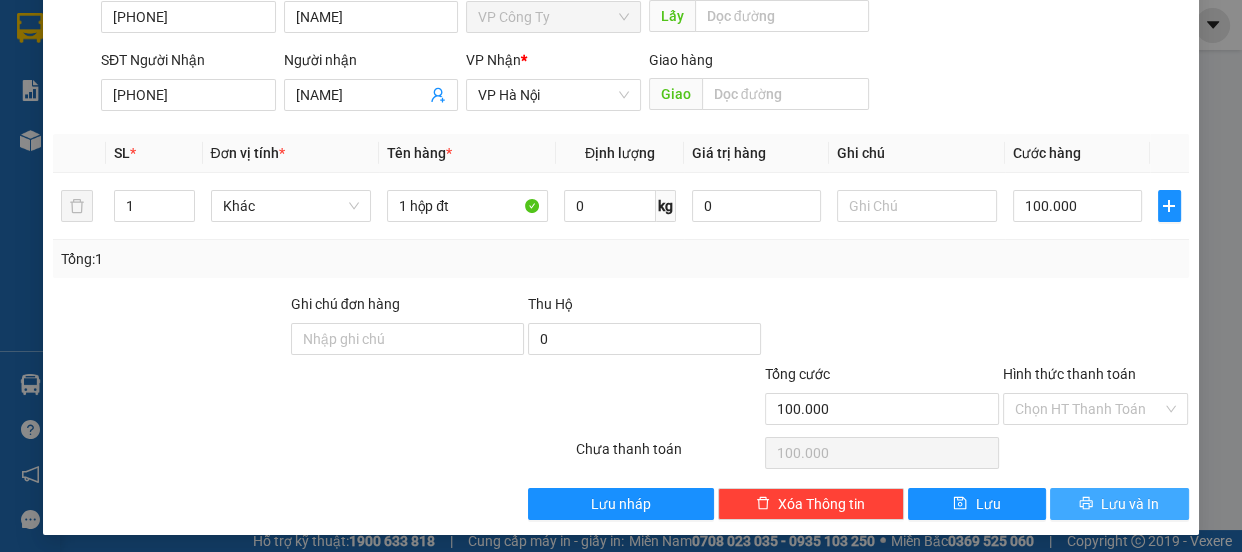 click on "Lưu và In" at bounding box center (1130, 504) 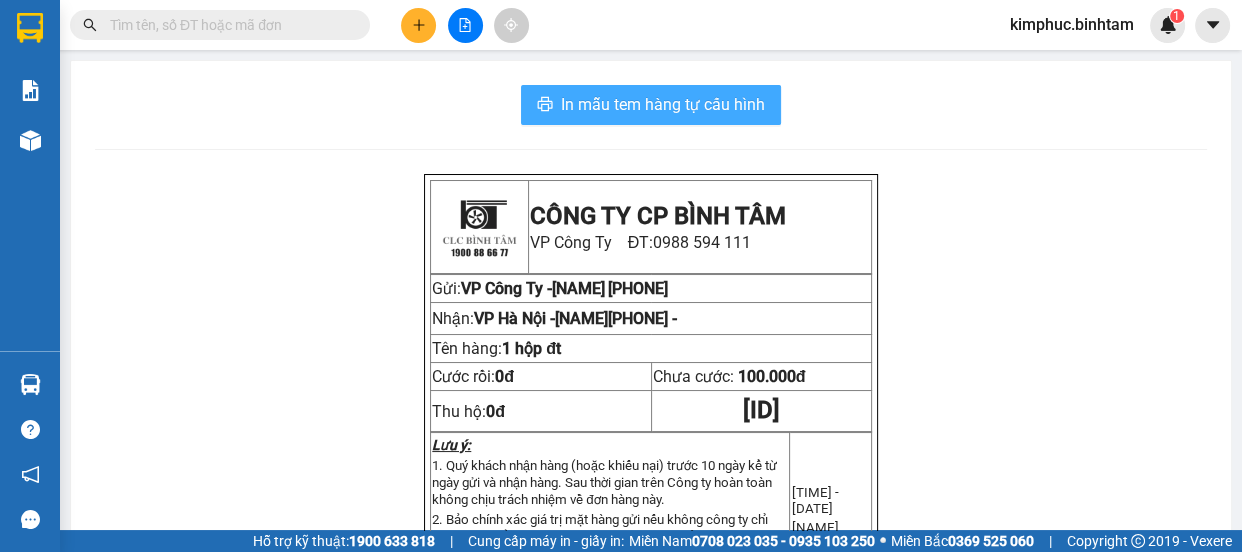 click on "In mẫu tem hàng tự cấu hình" at bounding box center [663, 104] 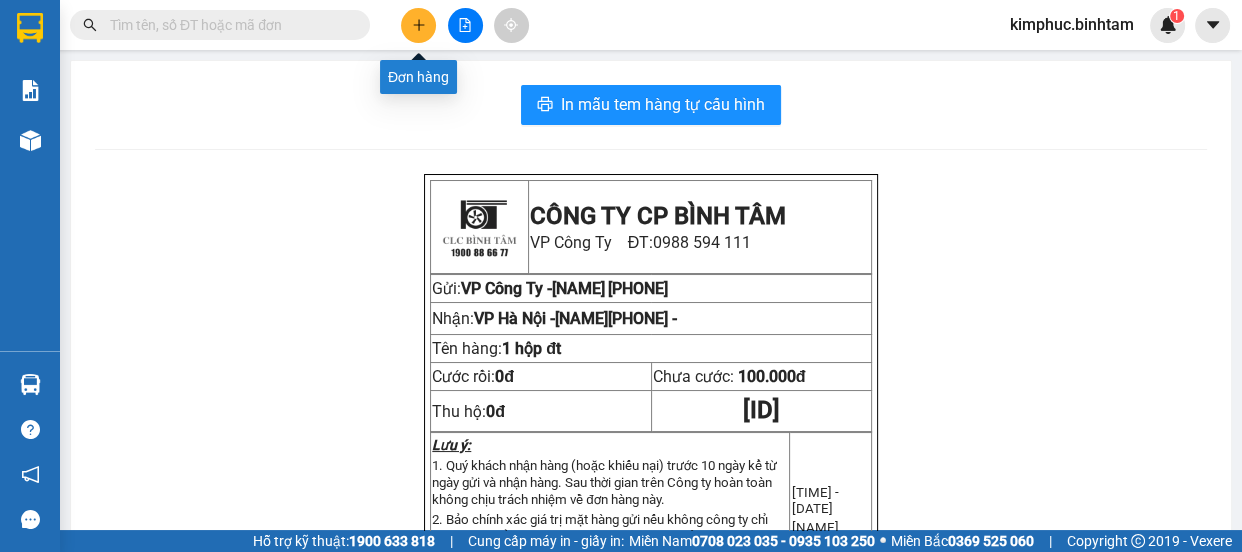 click 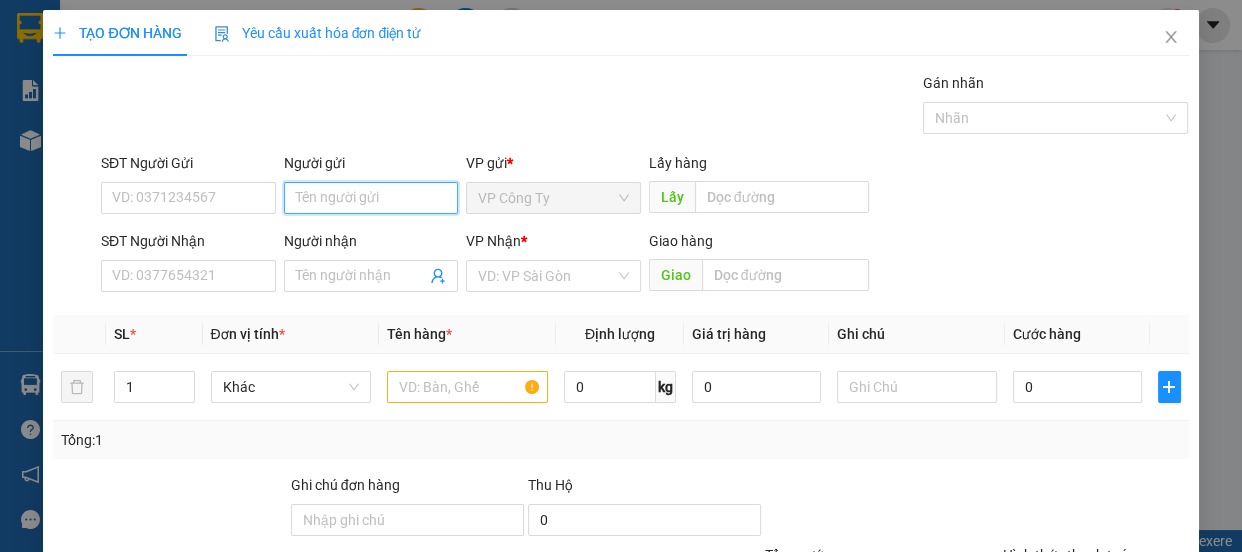 click on "Người gửi" at bounding box center (371, 198) 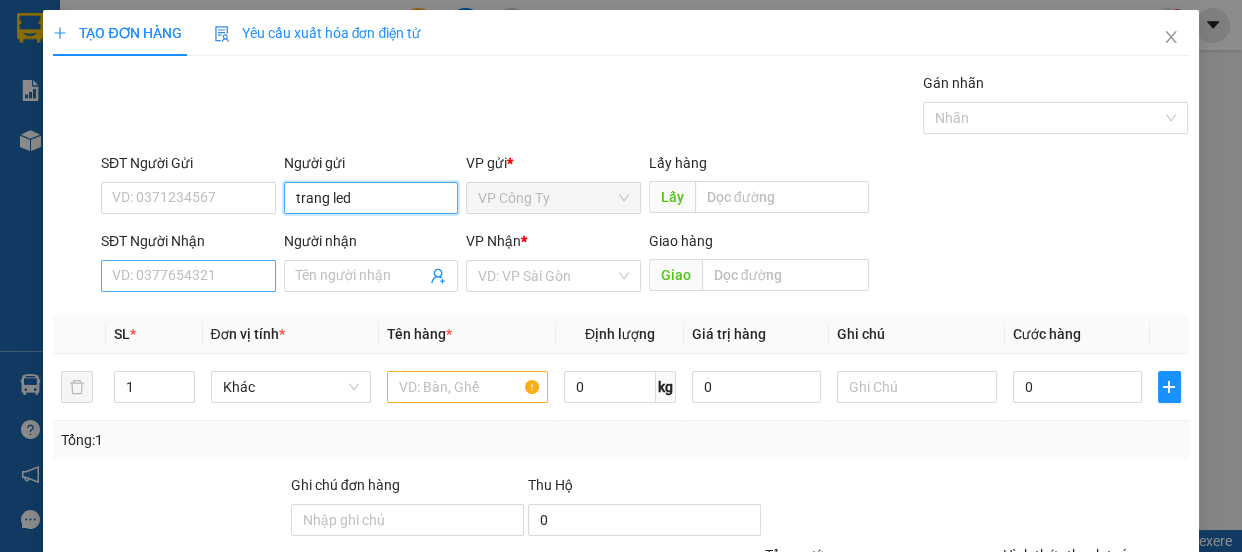 type on "trang led" 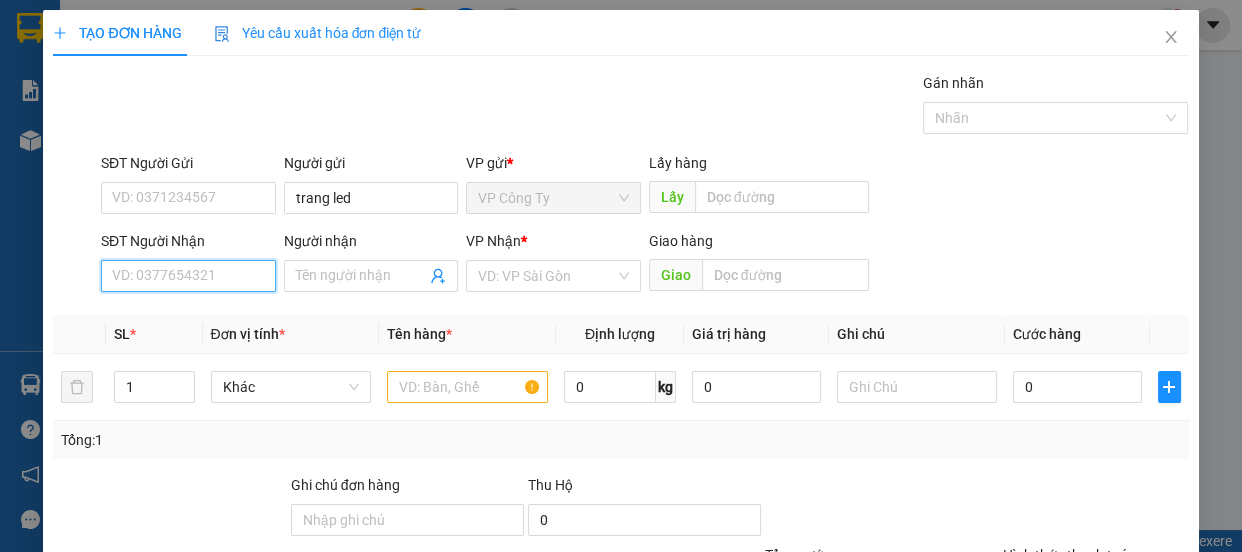 click on "SĐT Người Nhận" at bounding box center [188, 276] 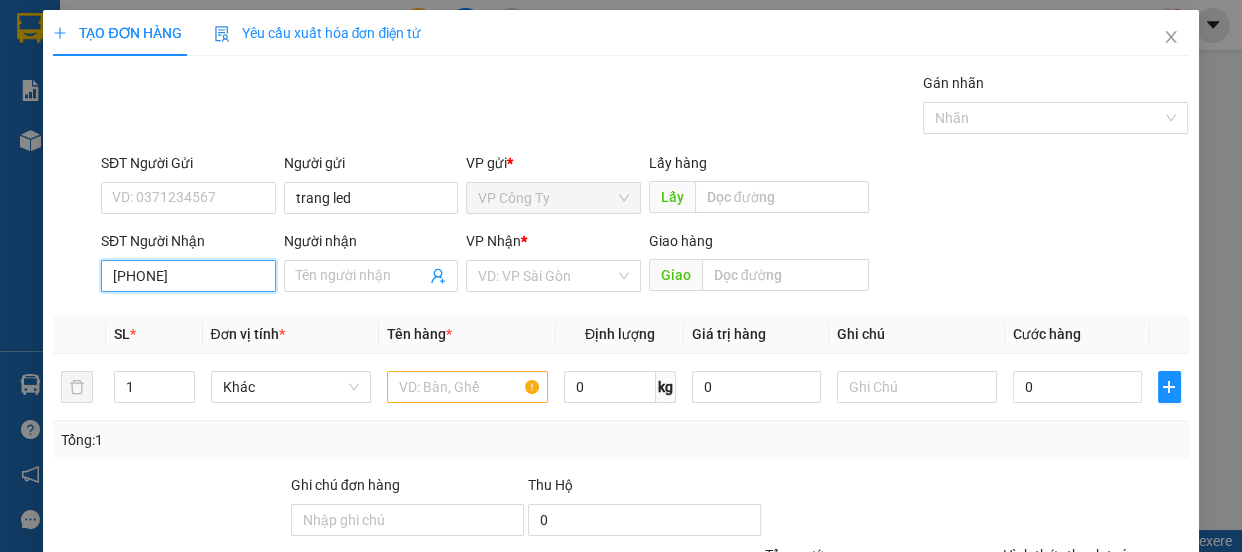 type on "0969810104" 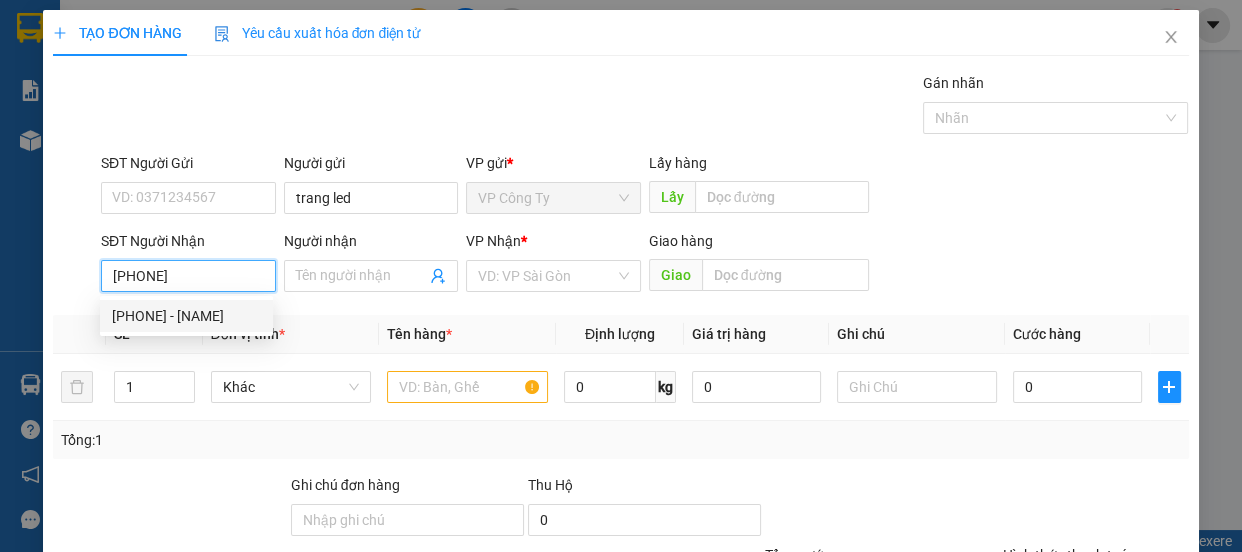 click on "0969810104 - a cảnh" at bounding box center [186, 316] 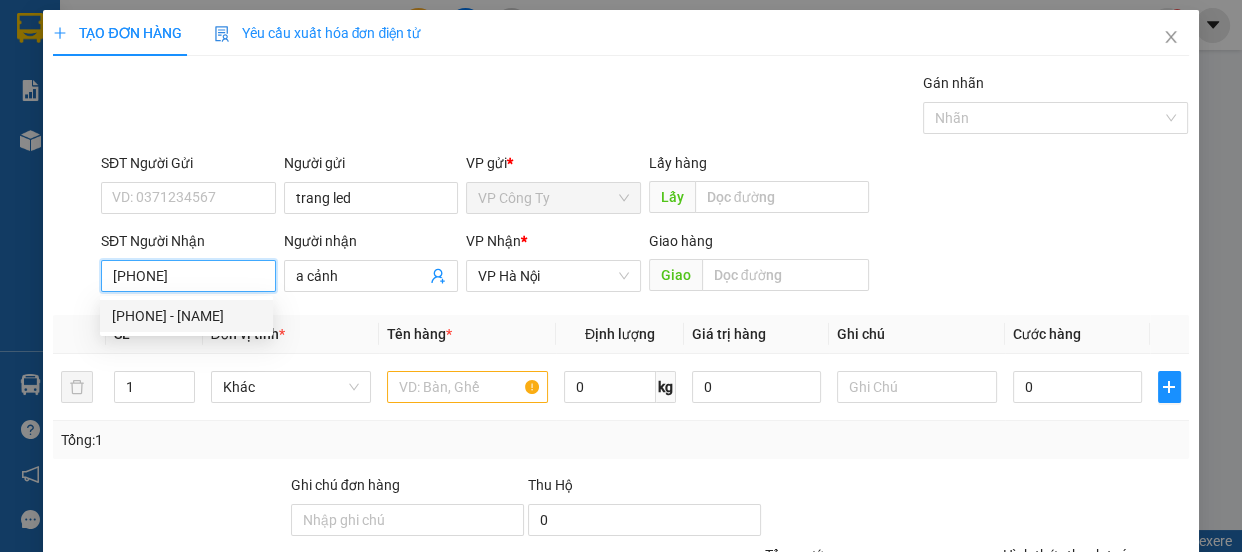 type on "50.000" 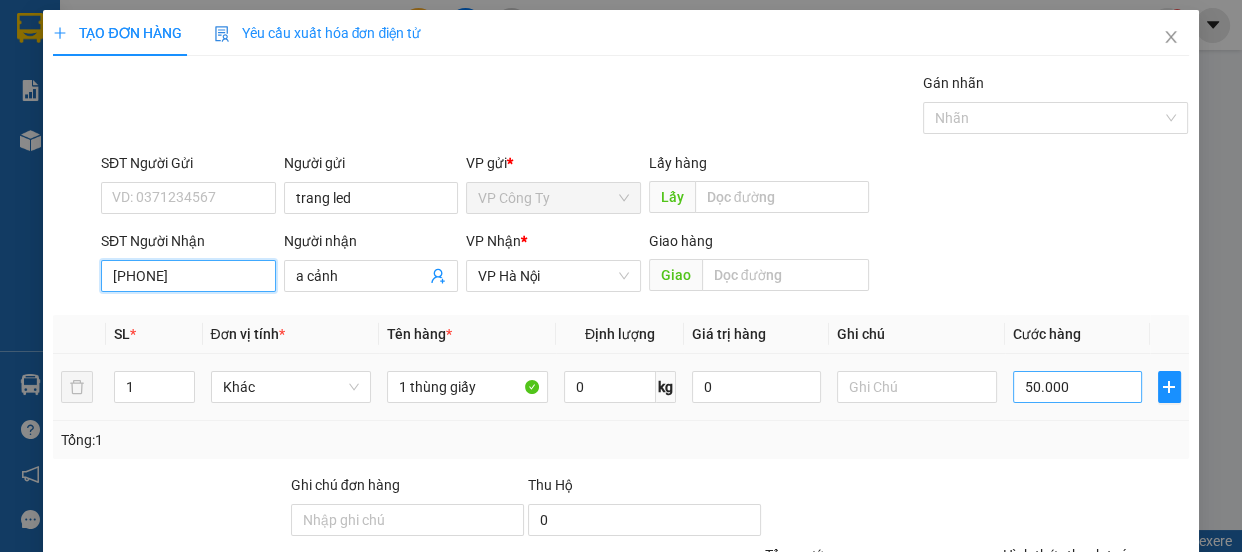 type on "0969810104" 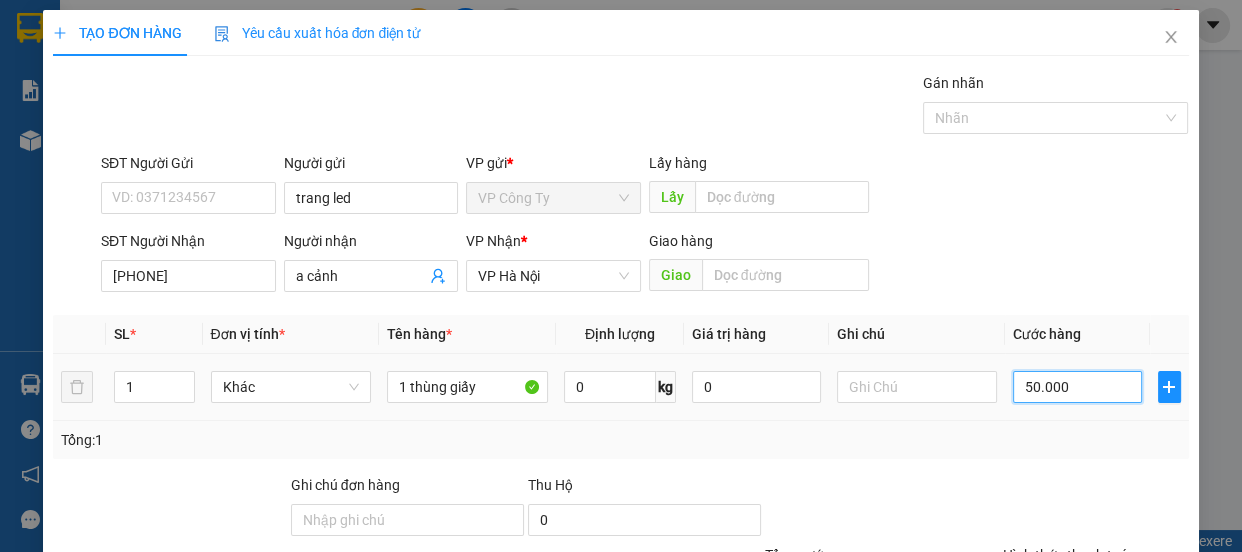 click on "50.000" at bounding box center (1077, 387) 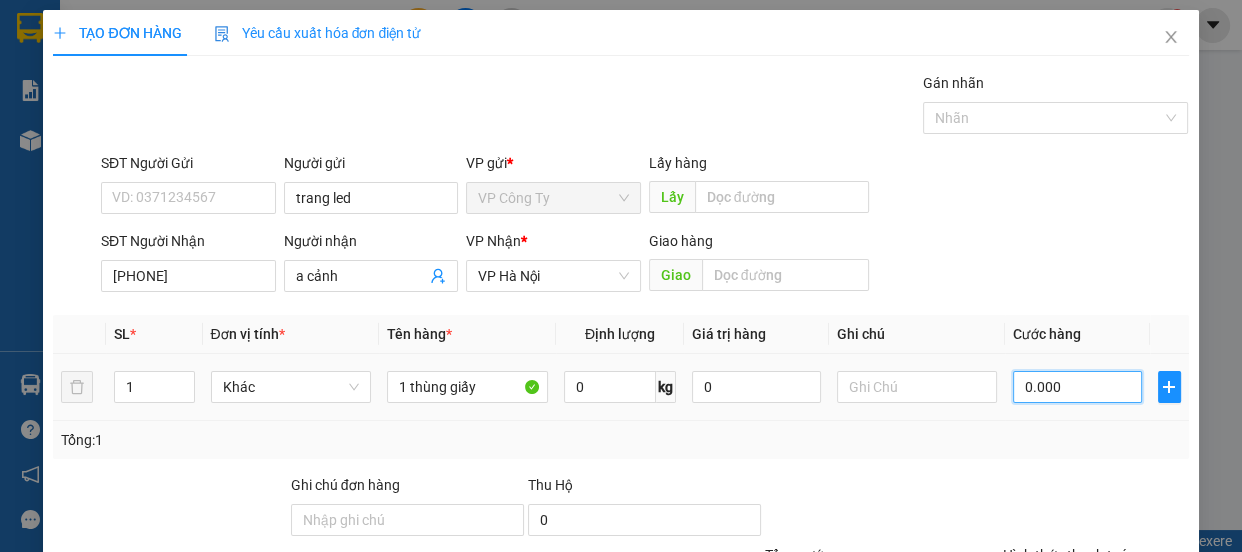 type on "80.000" 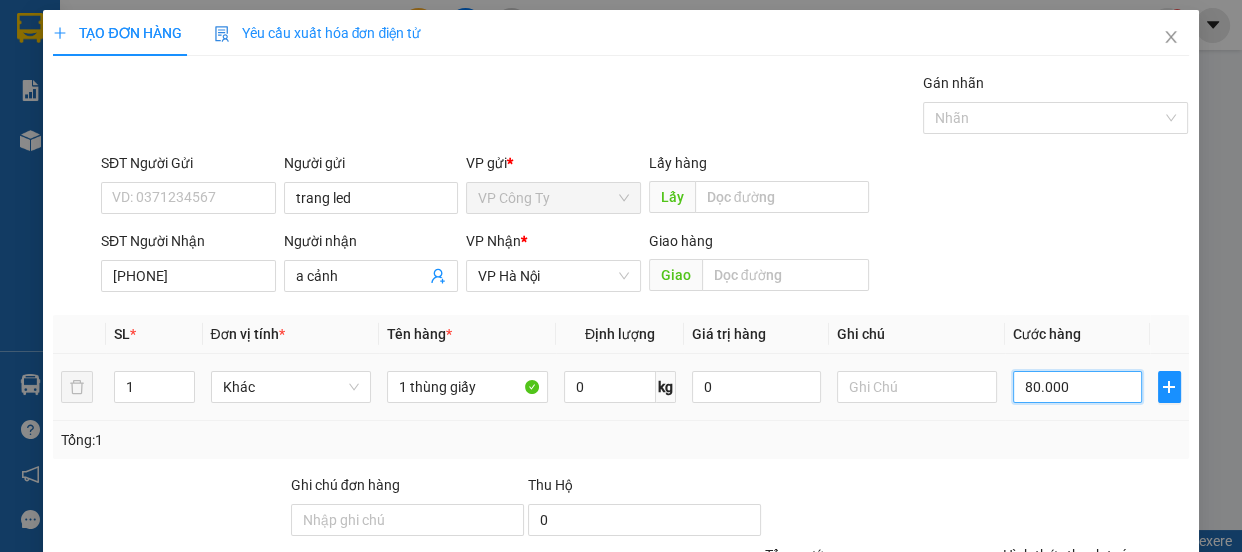 type on "80.000" 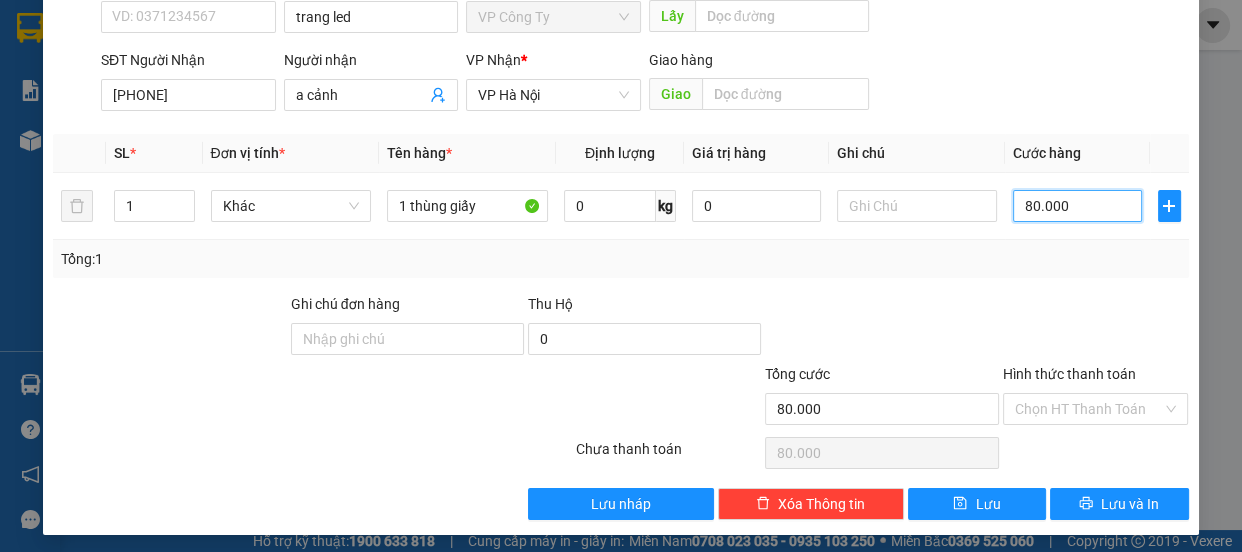 type on "80.000" 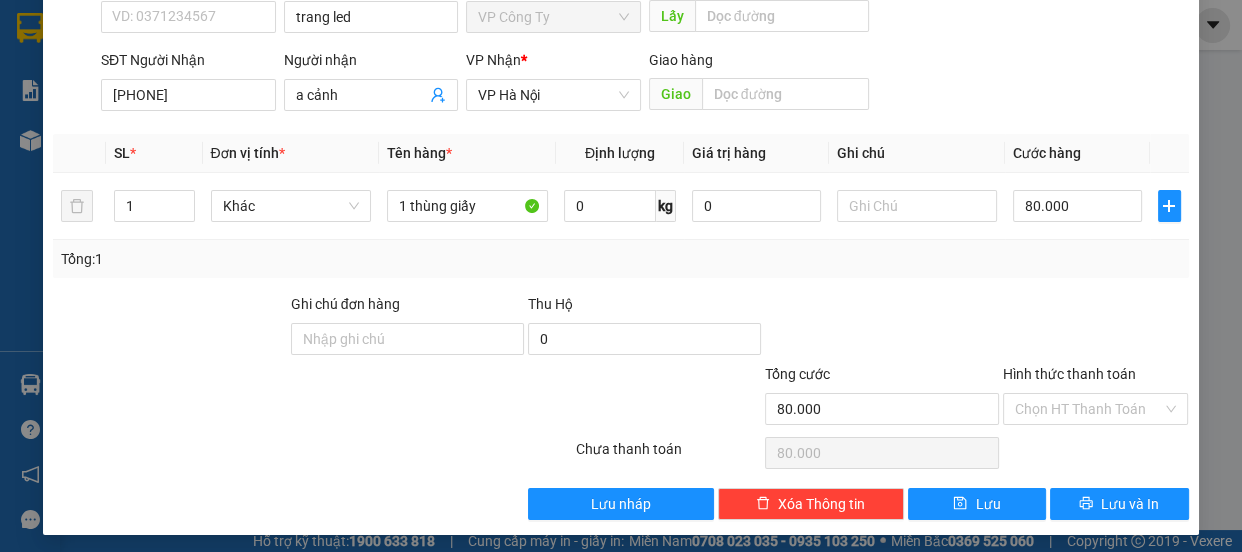 click on "Hình thức thanh toán" at bounding box center [1069, 374] 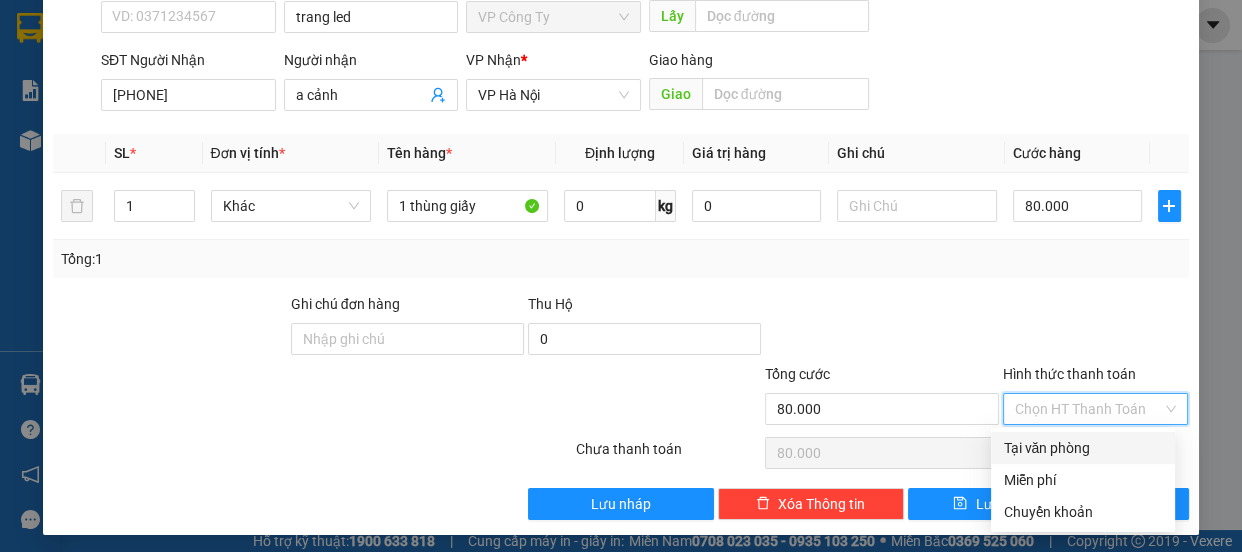 click on "Tại văn phòng" at bounding box center [1083, 448] 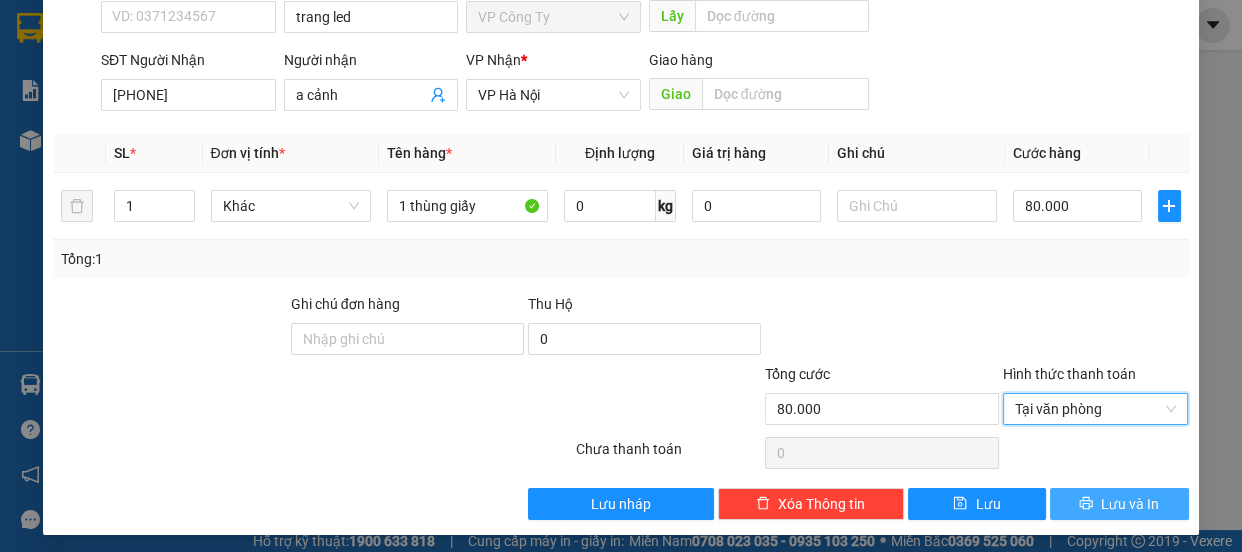 click on "Lưu và In" at bounding box center [1119, 504] 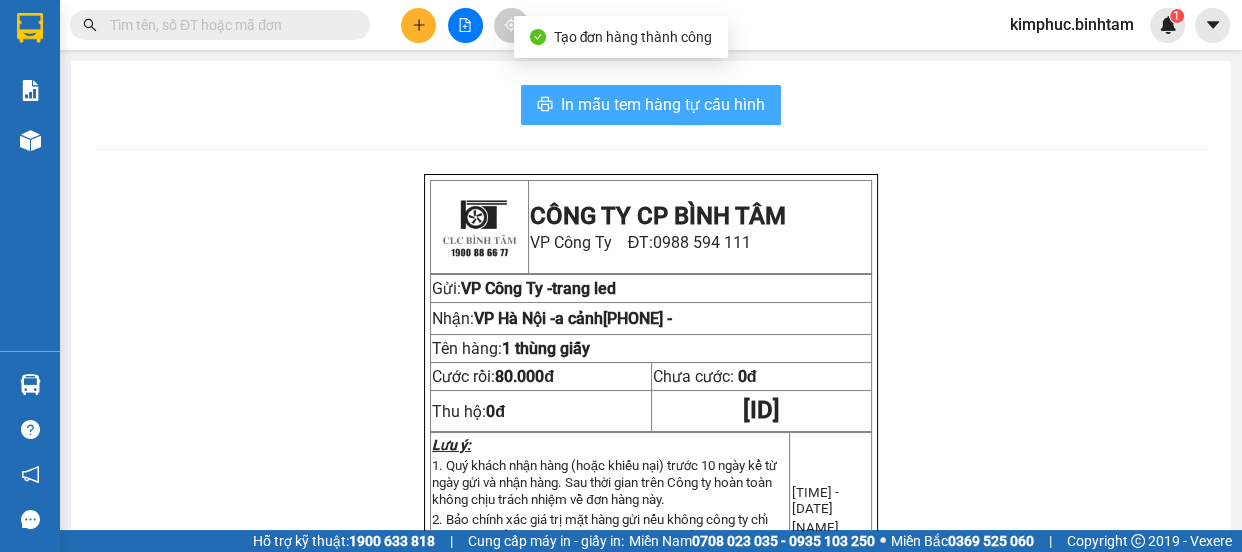 click on "In mẫu tem hàng tự cấu hình" at bounding box center [651, 105] 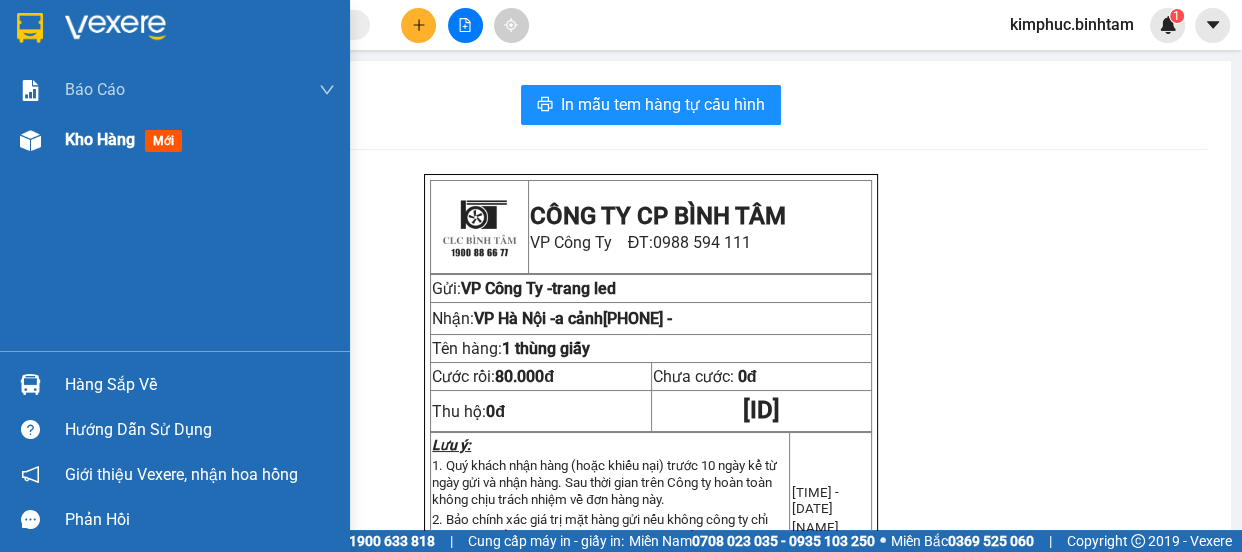 click on "Kho hàng" at bounding box center [100, 139] 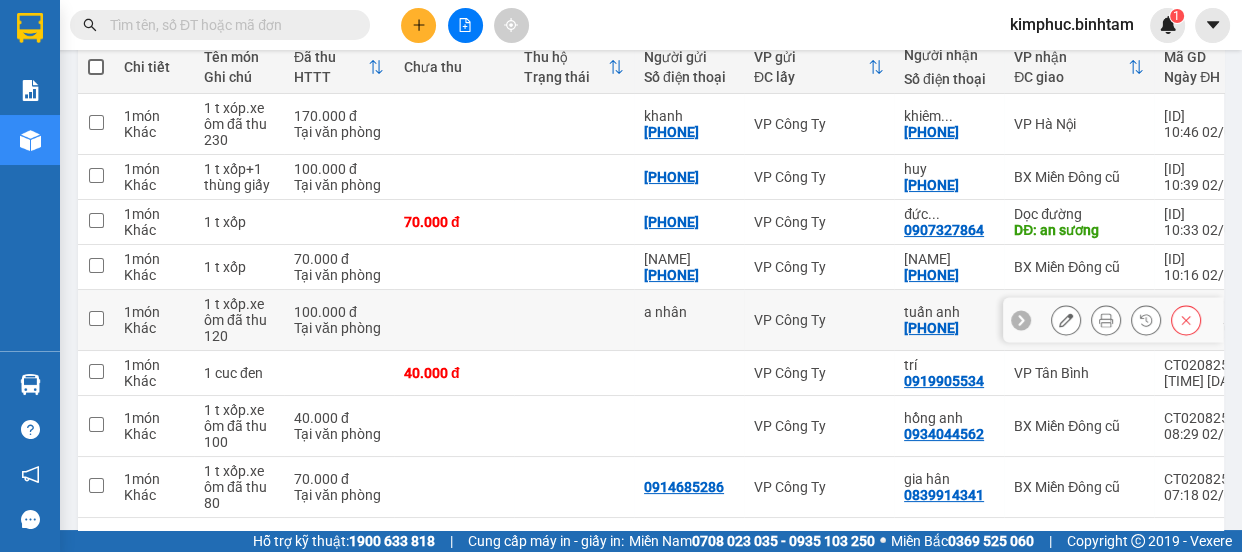 scroll, scrollTop: 150, scrollLeft: 0, axis: vertical 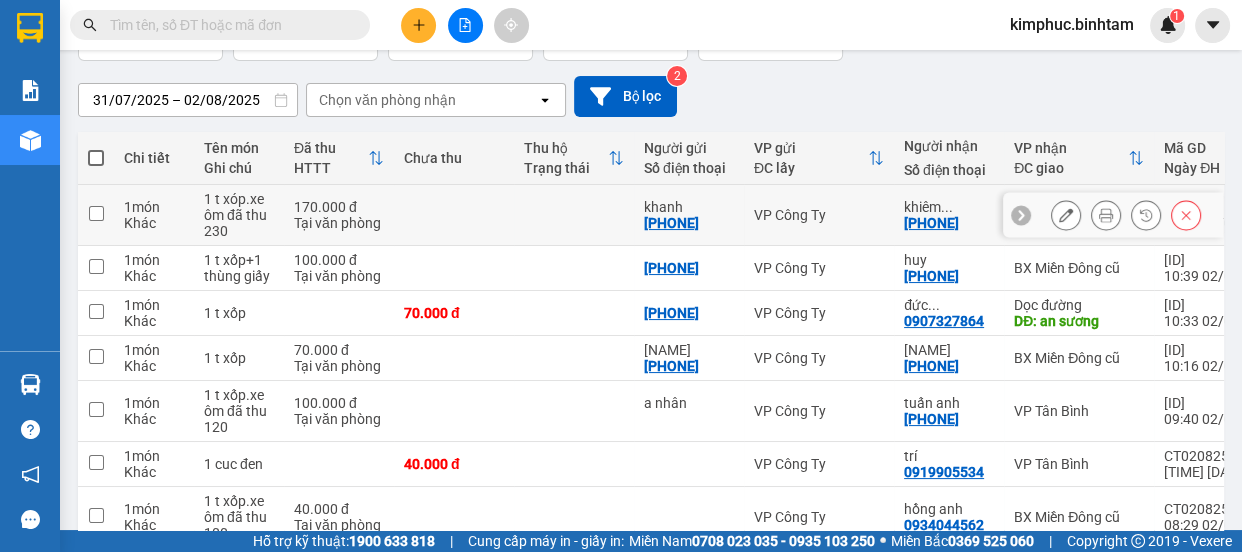 click at bounding box center (96, 213) 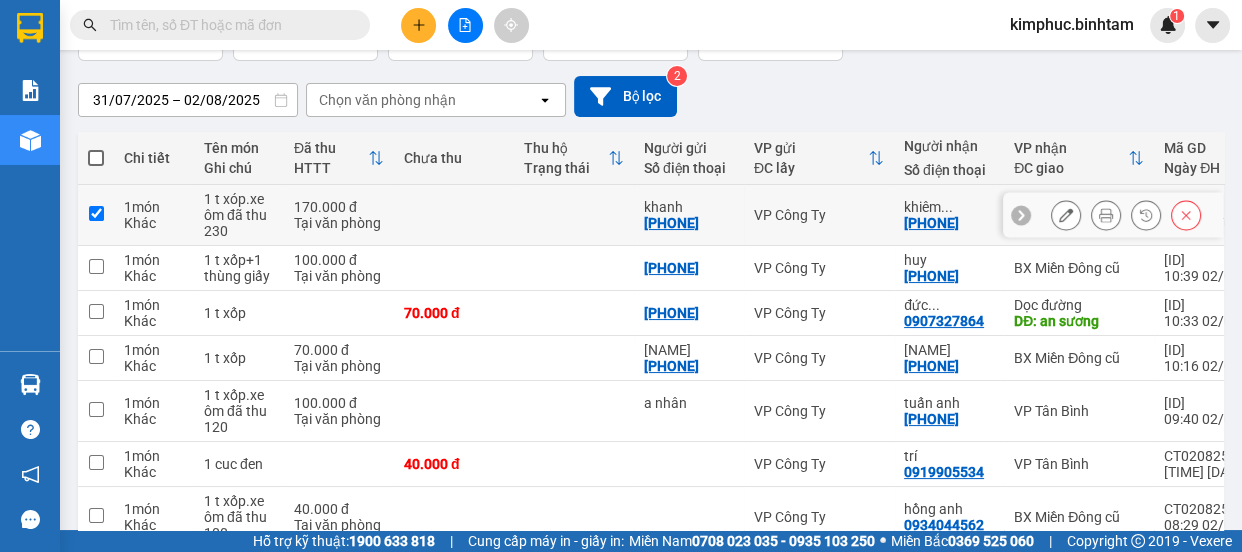checkbox on "true" 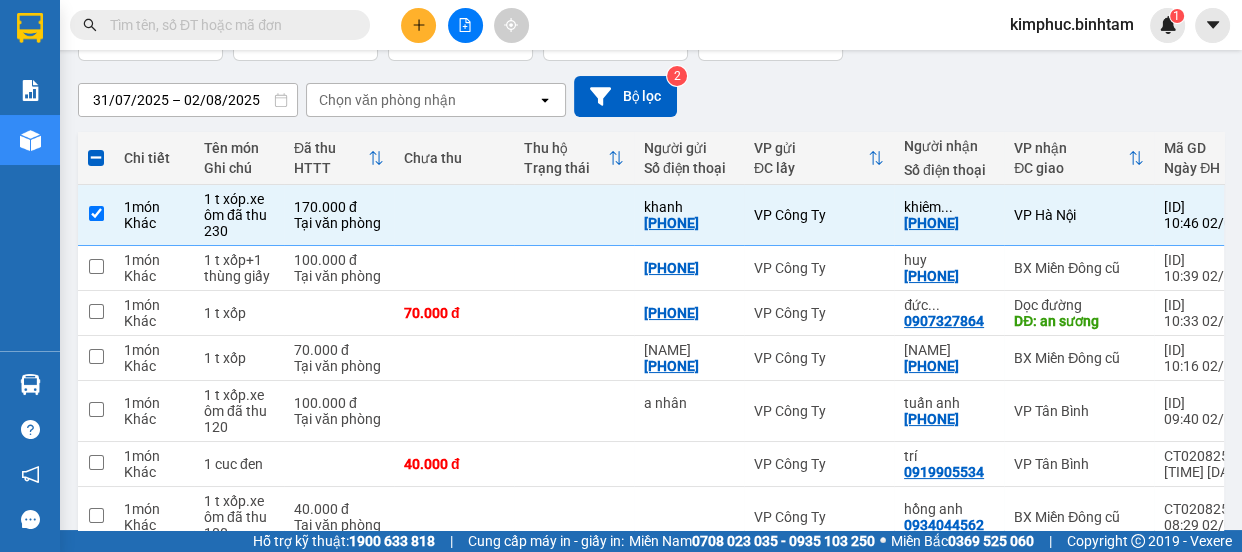 scroll, scrollTop: 0, scrollLeft: 0, axis: both 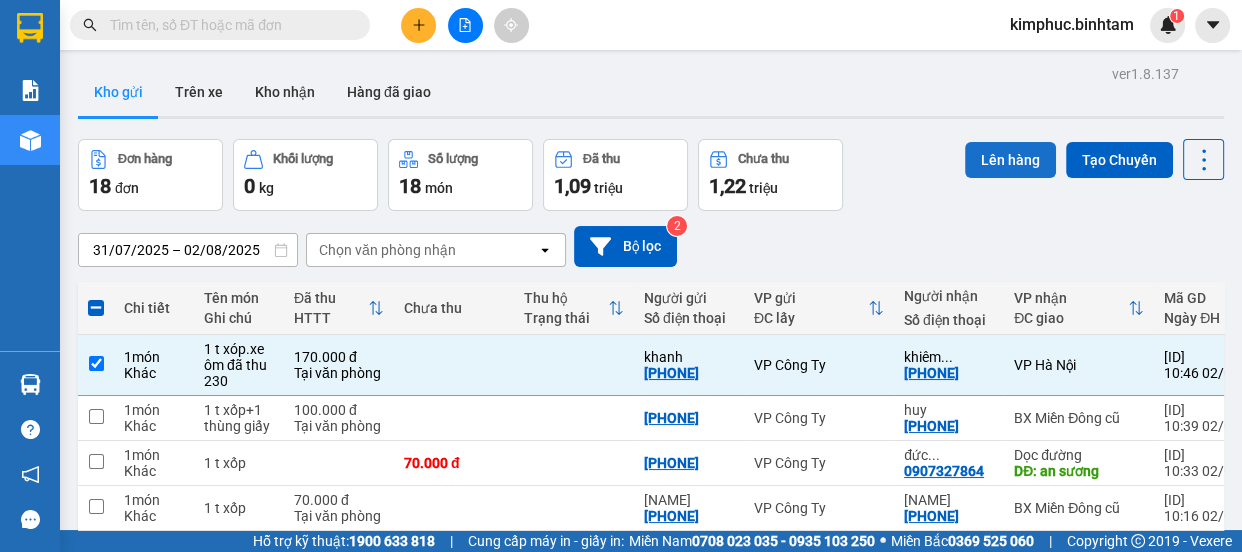 click on "Lên hàng" at bounding box center (1010, 160) 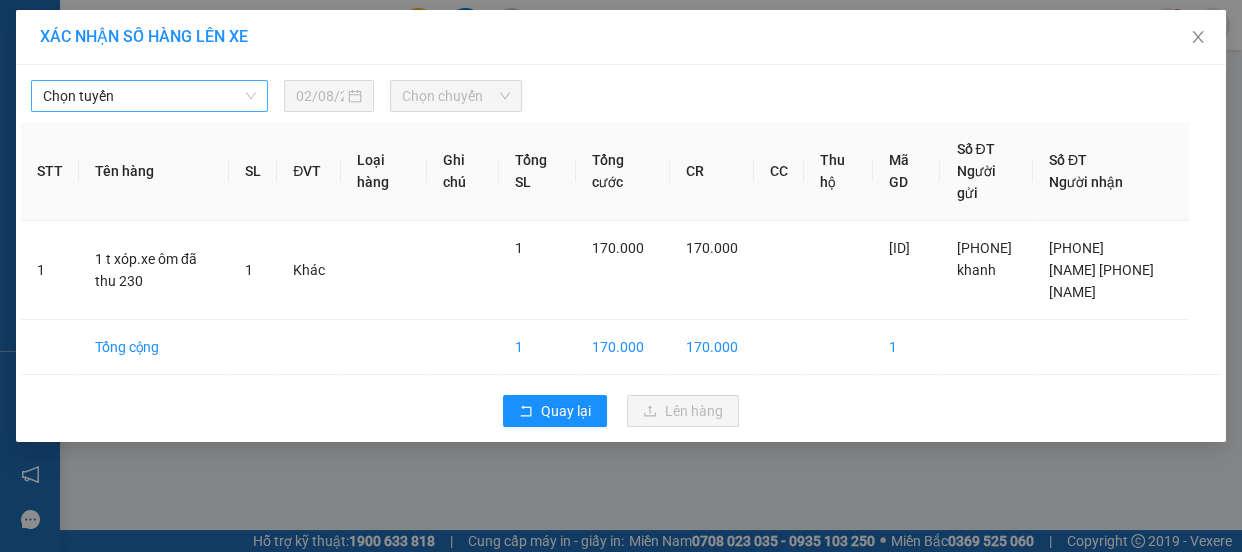 click on "Chọn tuyến" at bounding box center (149, 96) 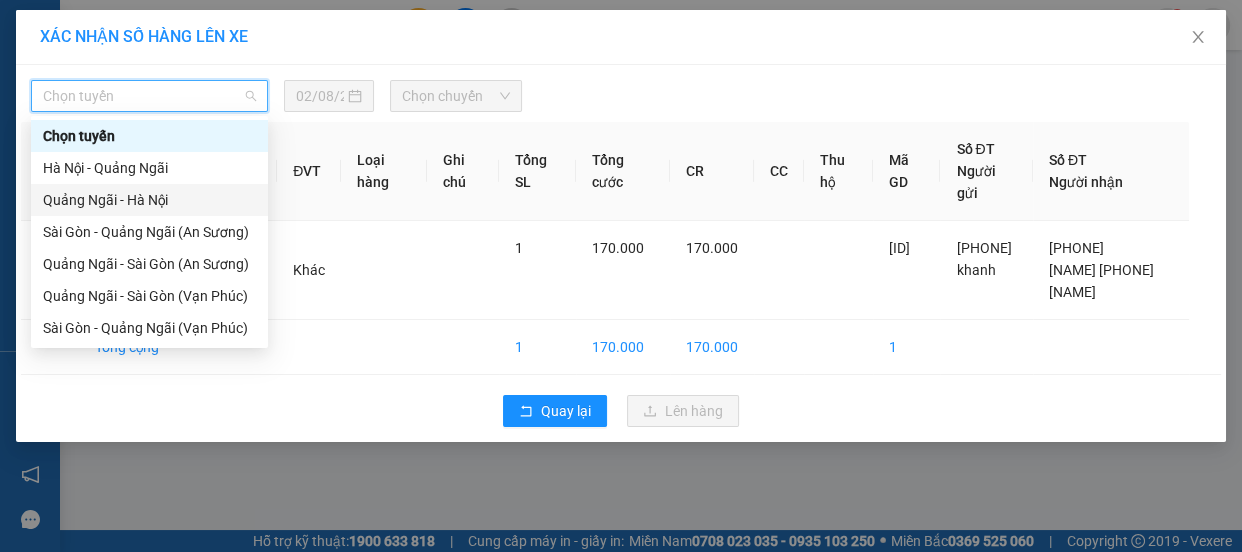 click on "Quảng Ngãi - Hà Nội" at bounding box center [149, 200] 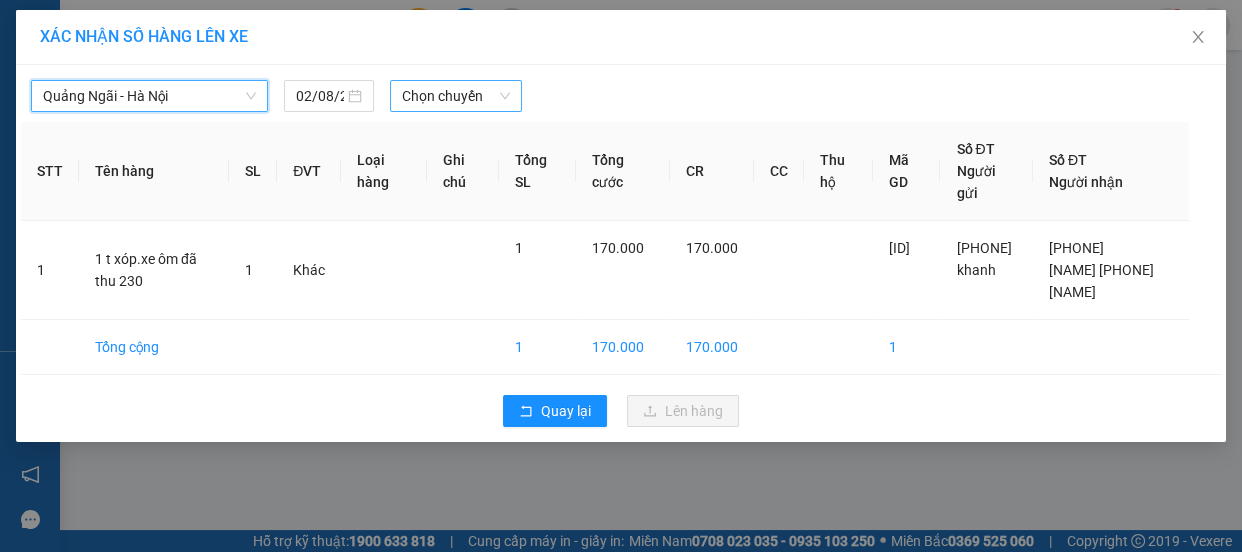 click on "Chọn chuyến" at bounding box center (456, 96) 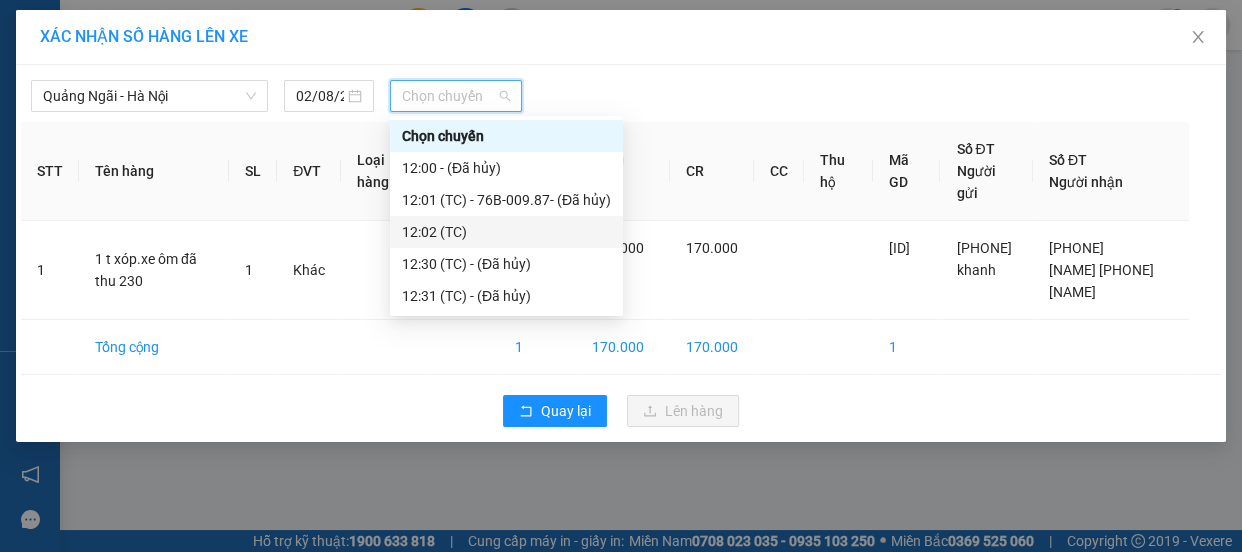 click on "12:02   (TC)" at bounding box center (506, 232) 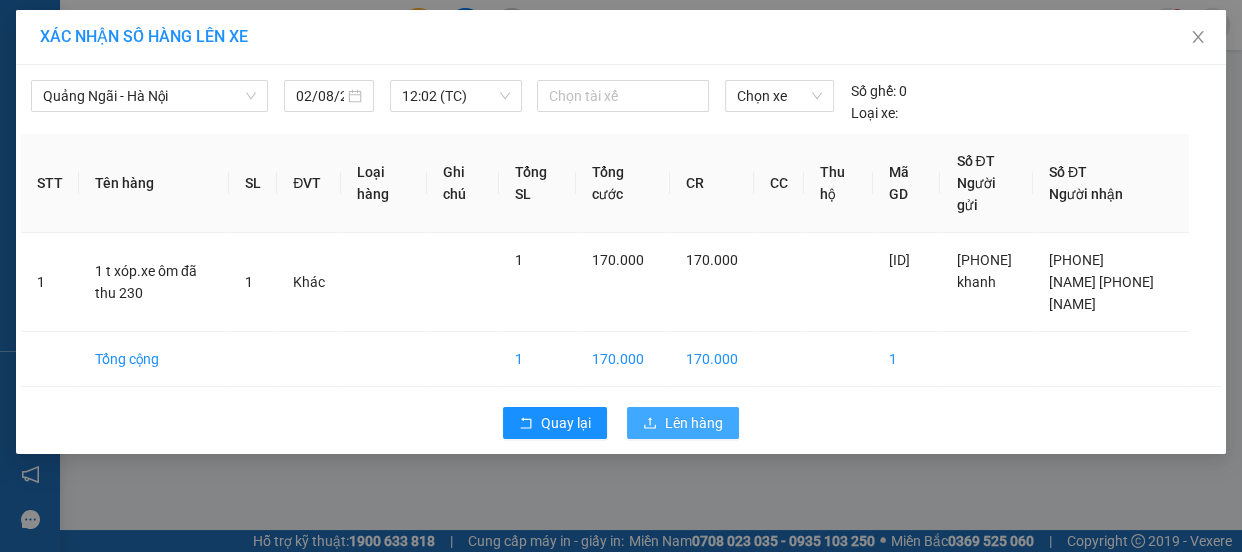 click on "Lên hàng" at bounding box center (694, 423) 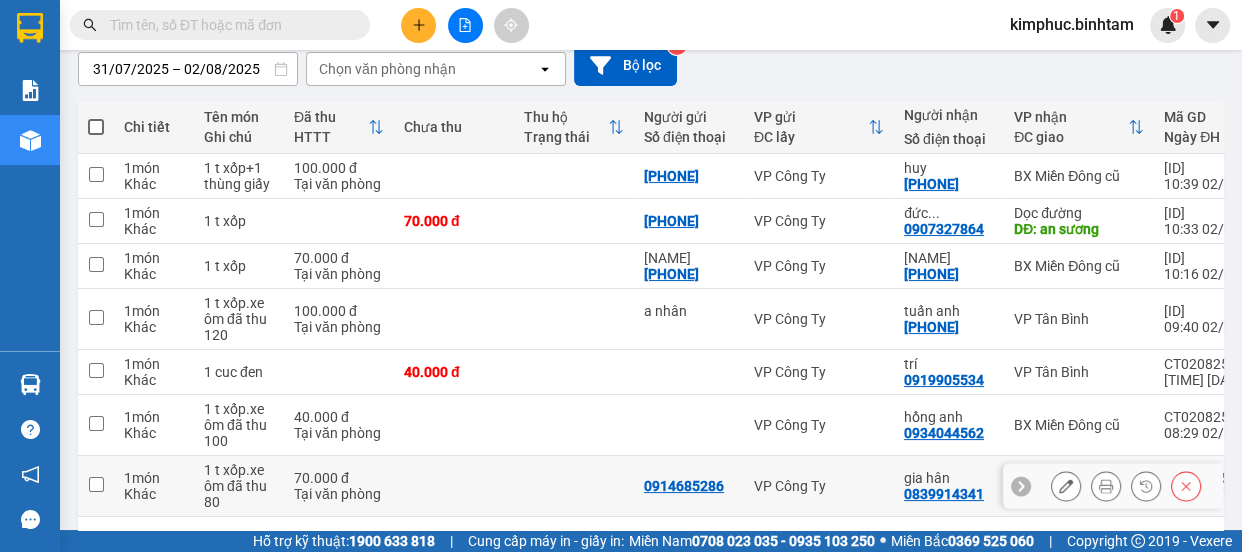 scroll, scrollTop: 271, scrollLeft: 0, axis: vertical 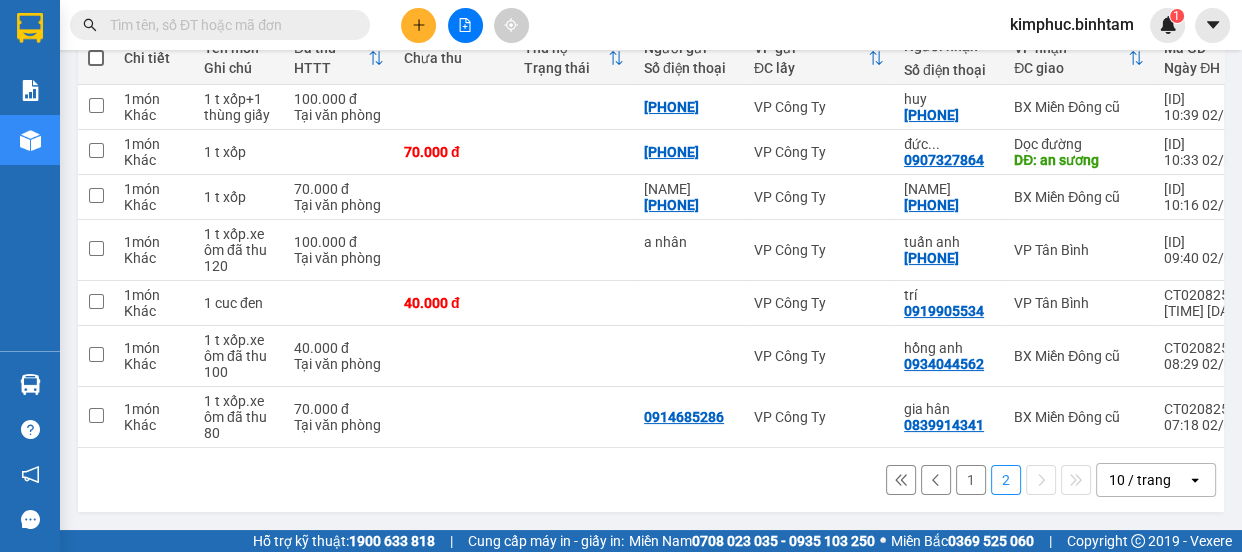 click on "1" at bounding box center (971, 480) 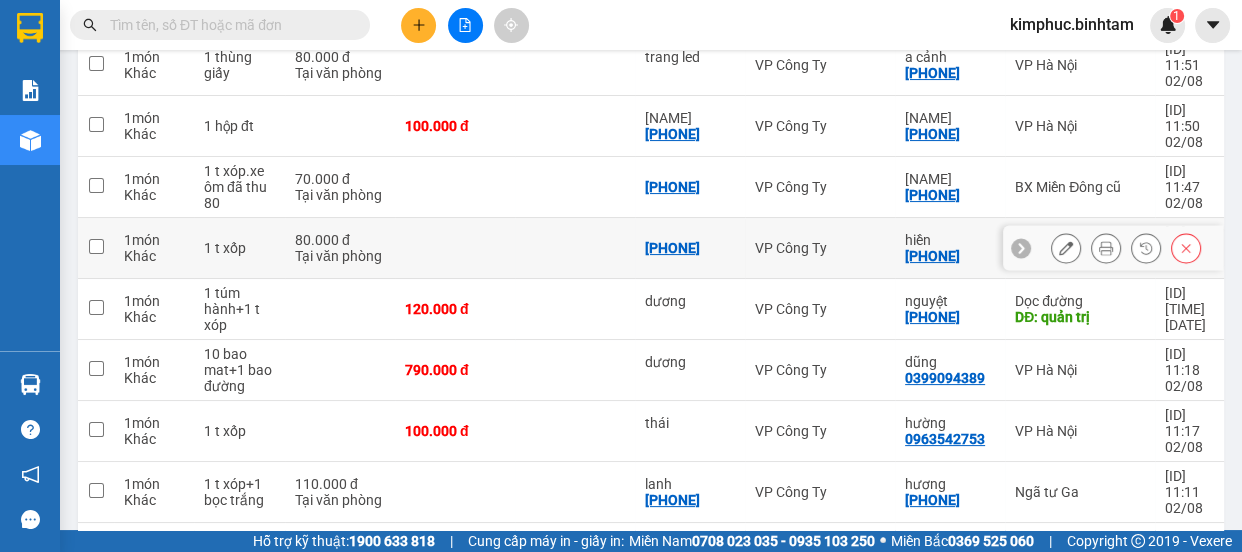 scroll, scrollTop: 118, scrollLeft: 0, axis: vertical 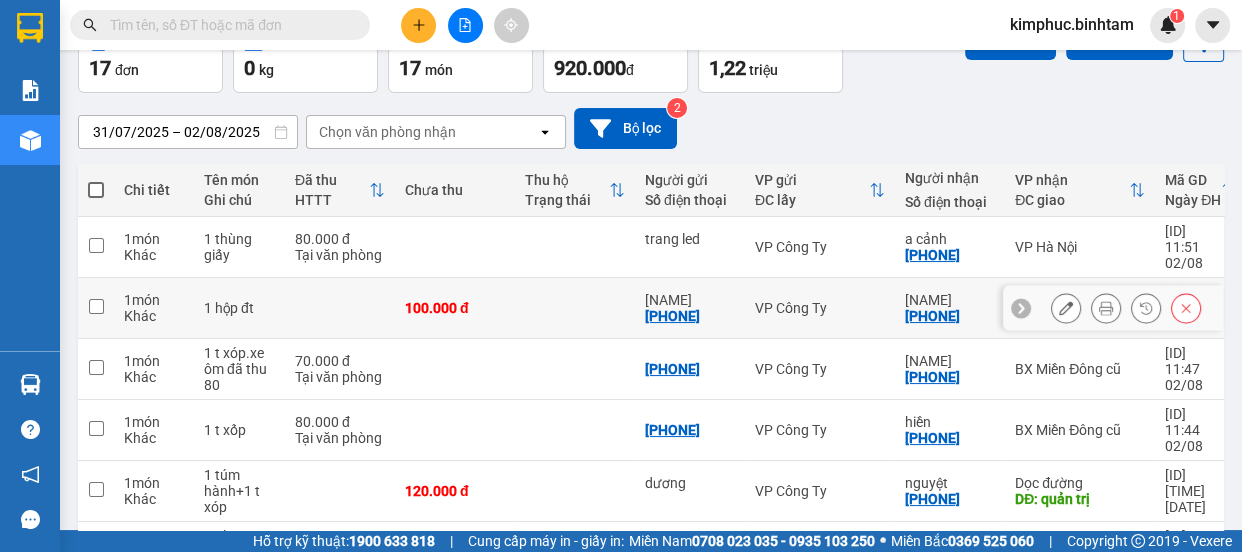 click at bounding box center (96, 308) 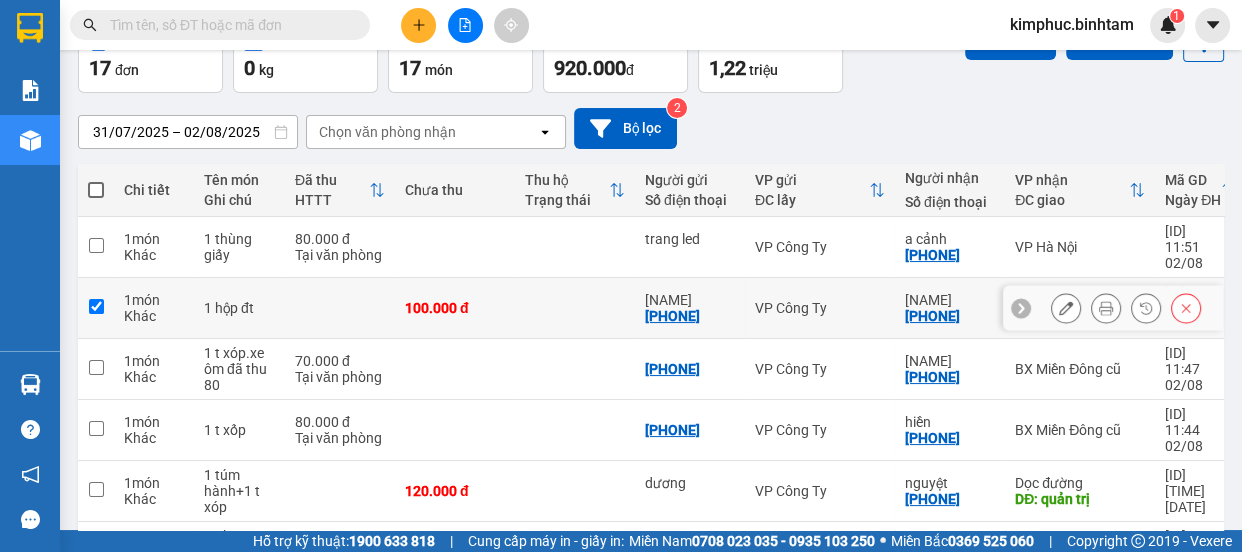 checkbox on "true" 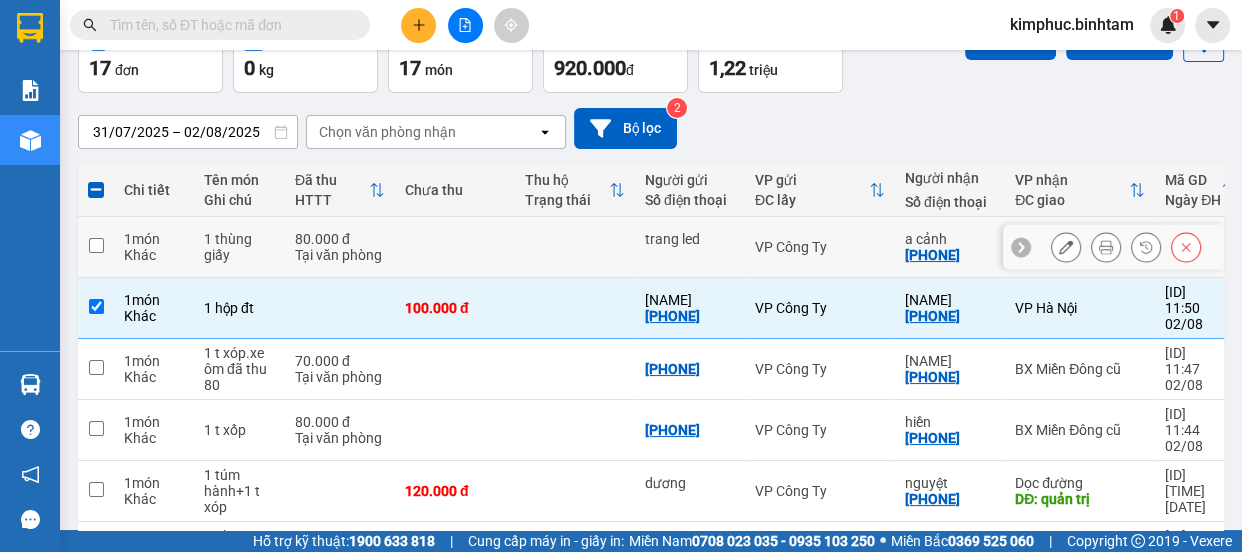 click at bounding box center [96, 245] 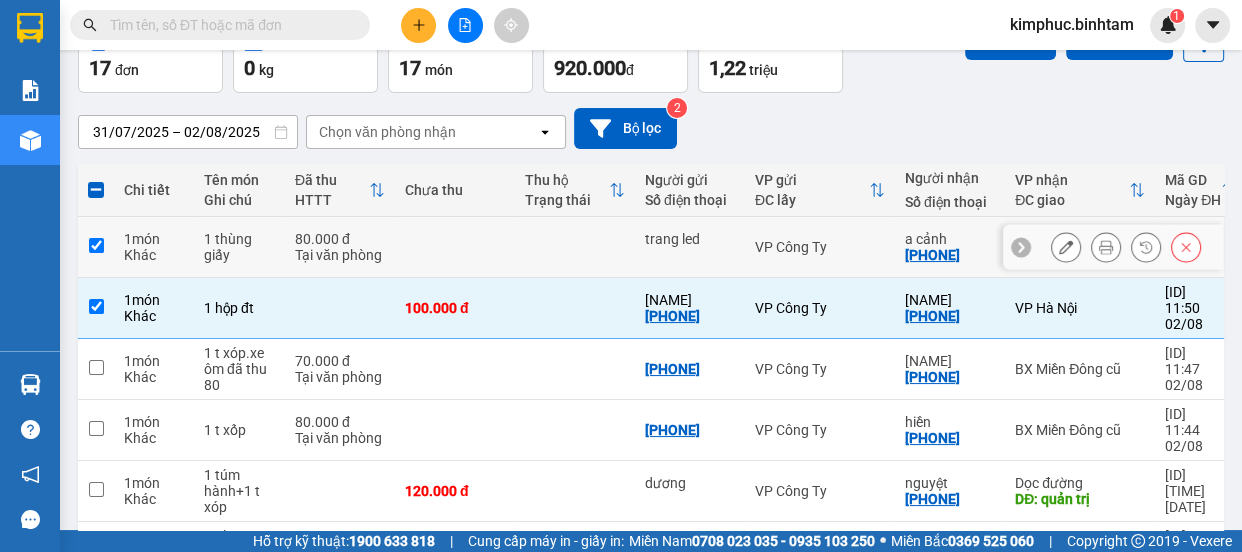 checkbox on "true" 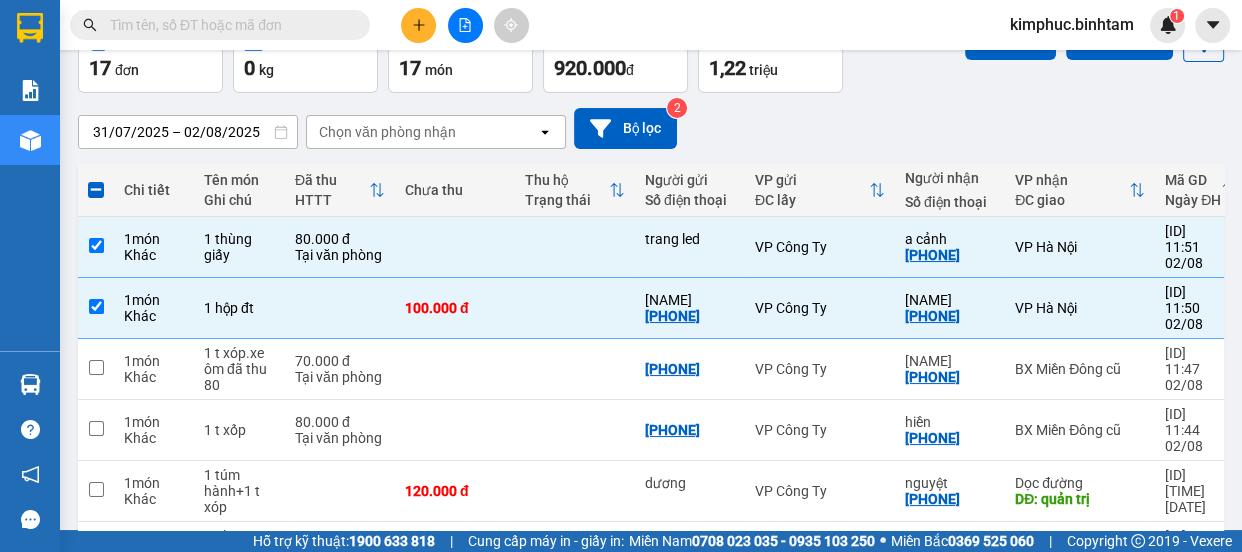 scroll, scrollTop: 0, scrollLeft: 0, axis: both 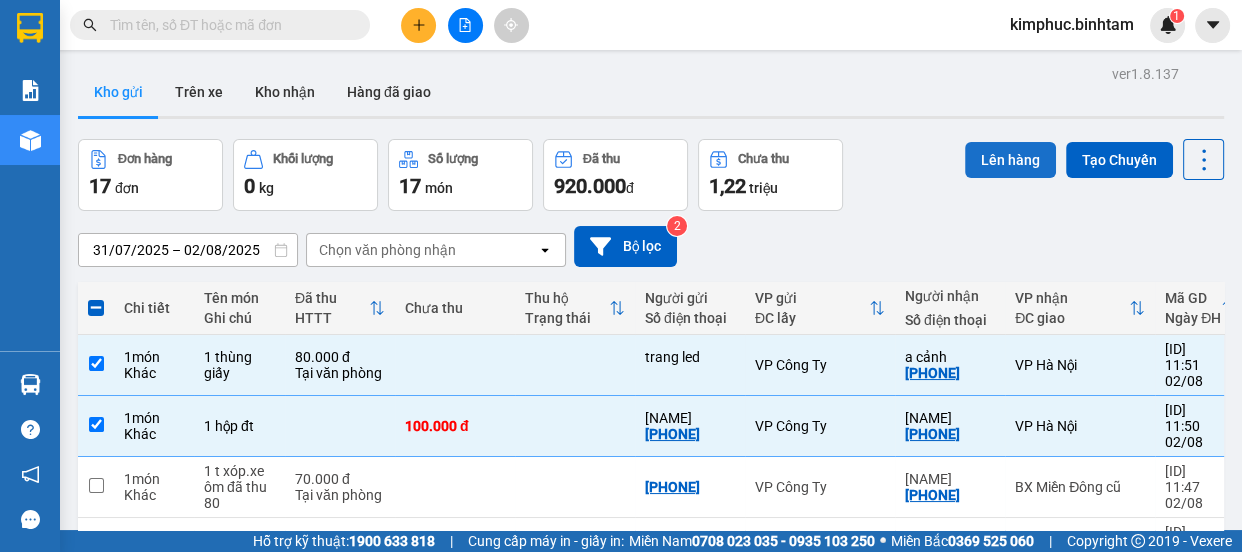 click on "Lên hàng" at bounding box center [1010, 160] 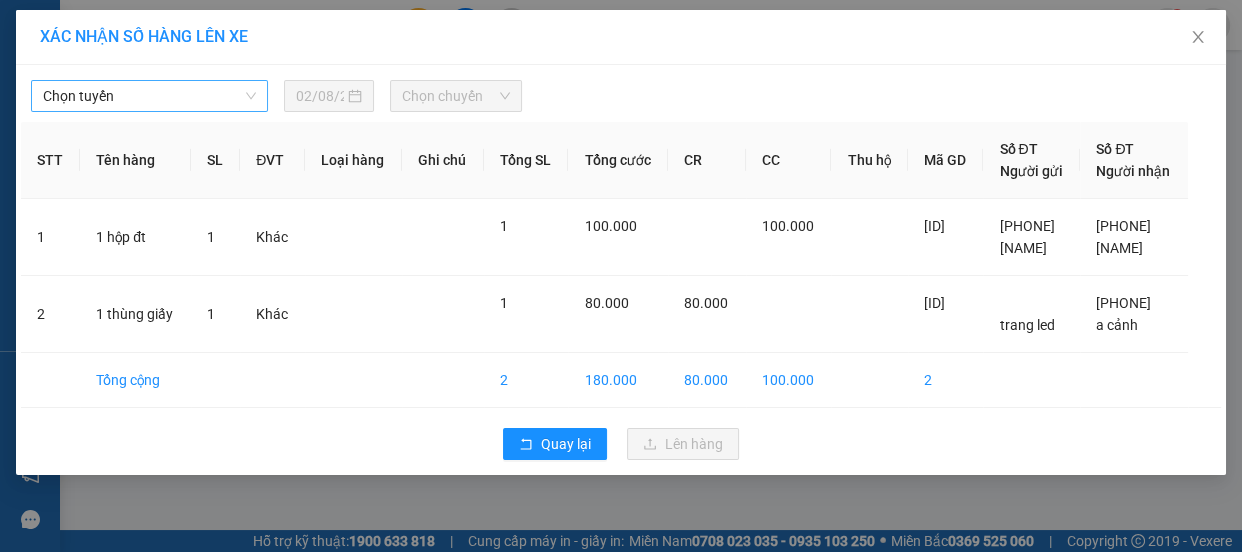 click on "Chọn tuyến" at bounding box center (149, 96) 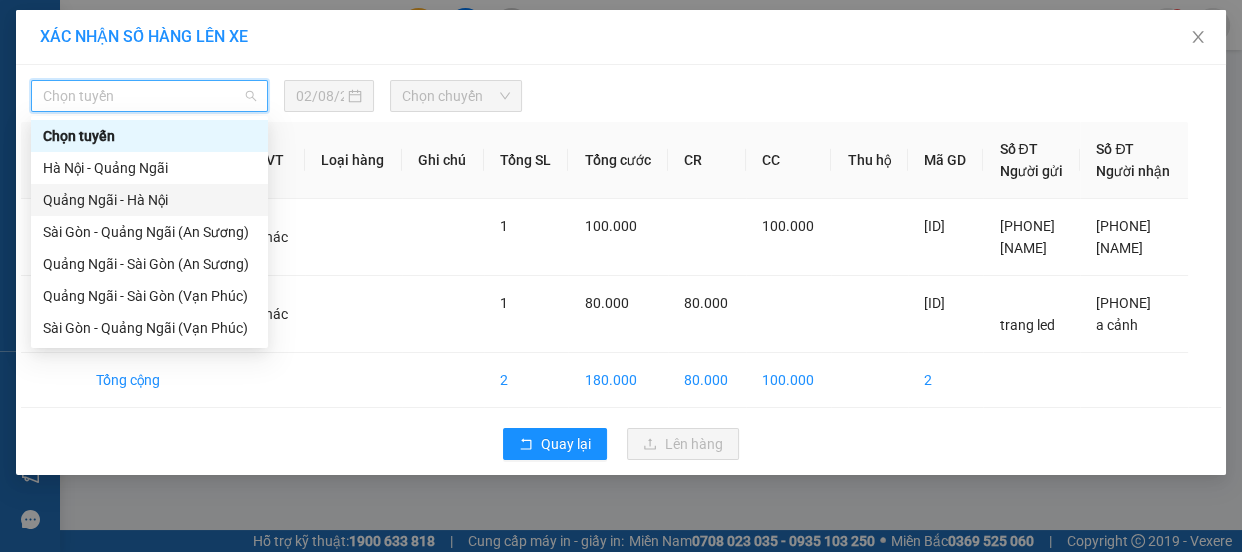 click on "Quảng Ngãi - Hà Nội" at bounding box center (149, 200) 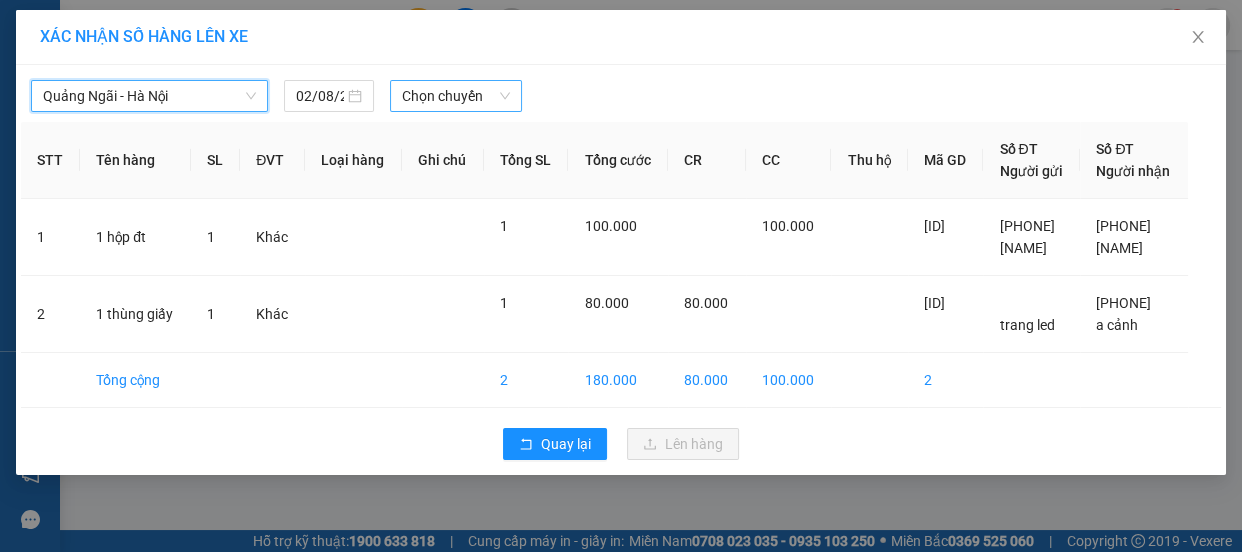 click on "Chọn chuyến" at bounding box center (456, 96) 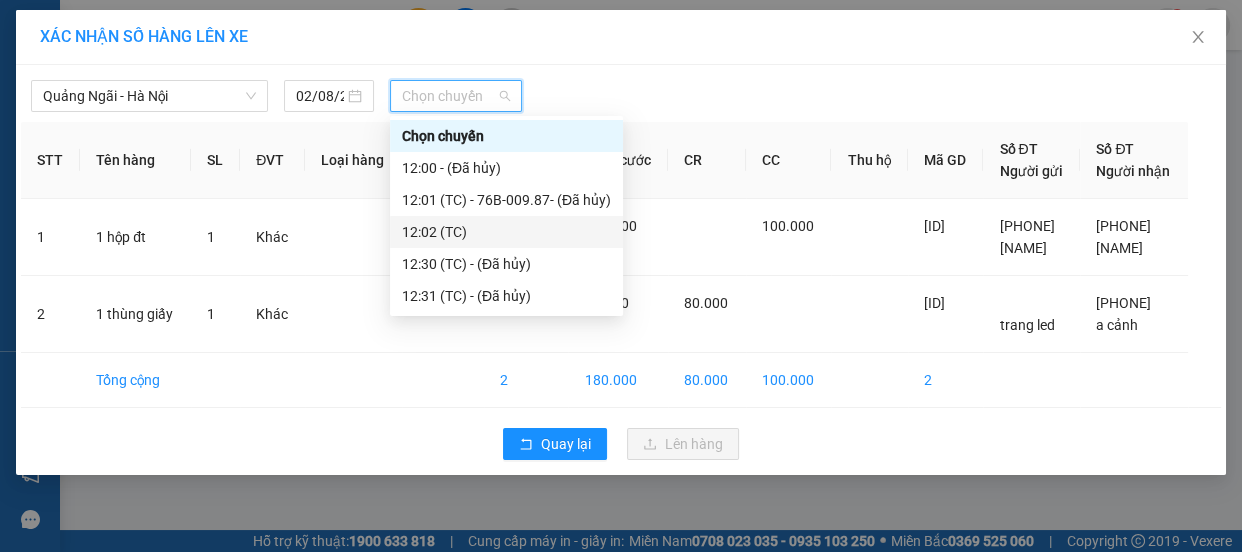click on "12:02   (TC)" at bounding box center (506, 232) 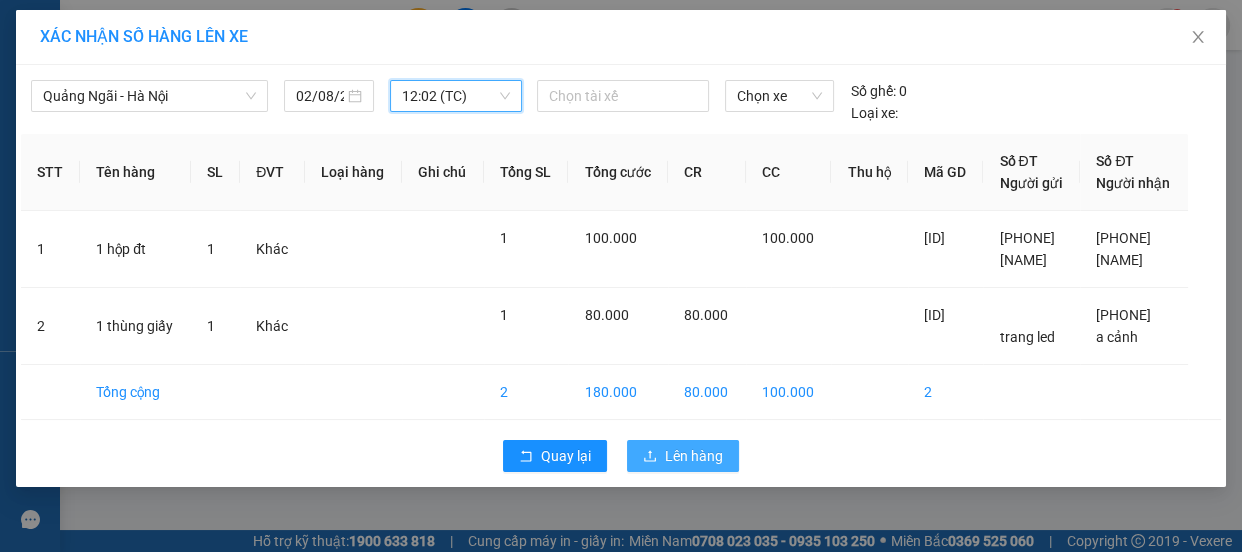 click on "Lên hàng" at bounding box center (683, 456) 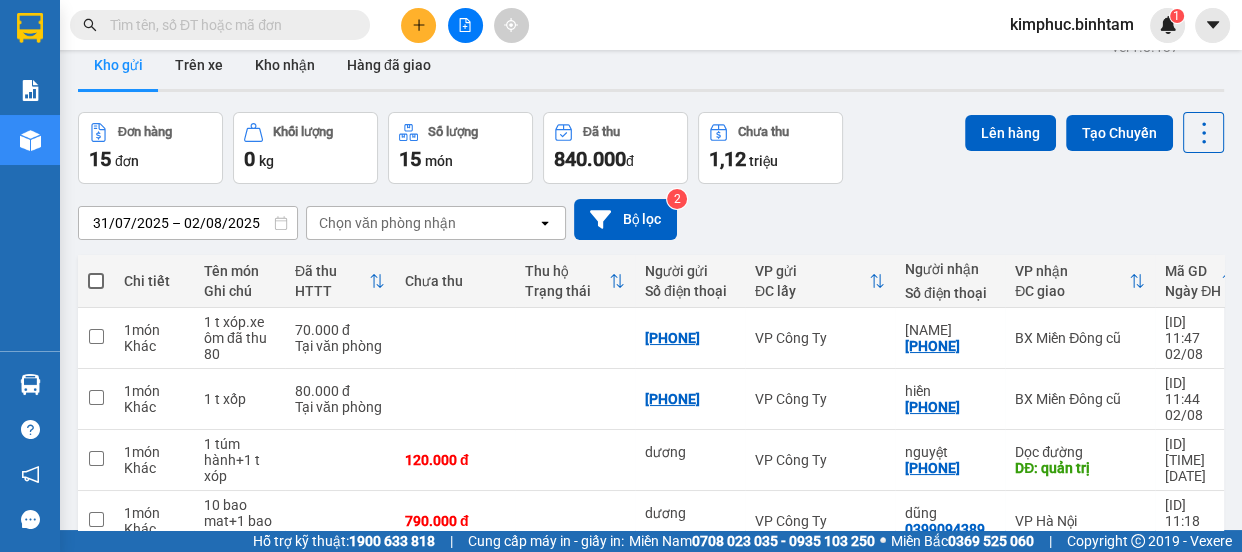 scroll, scrollTop: 0, scrollLeft: 0, axis: both 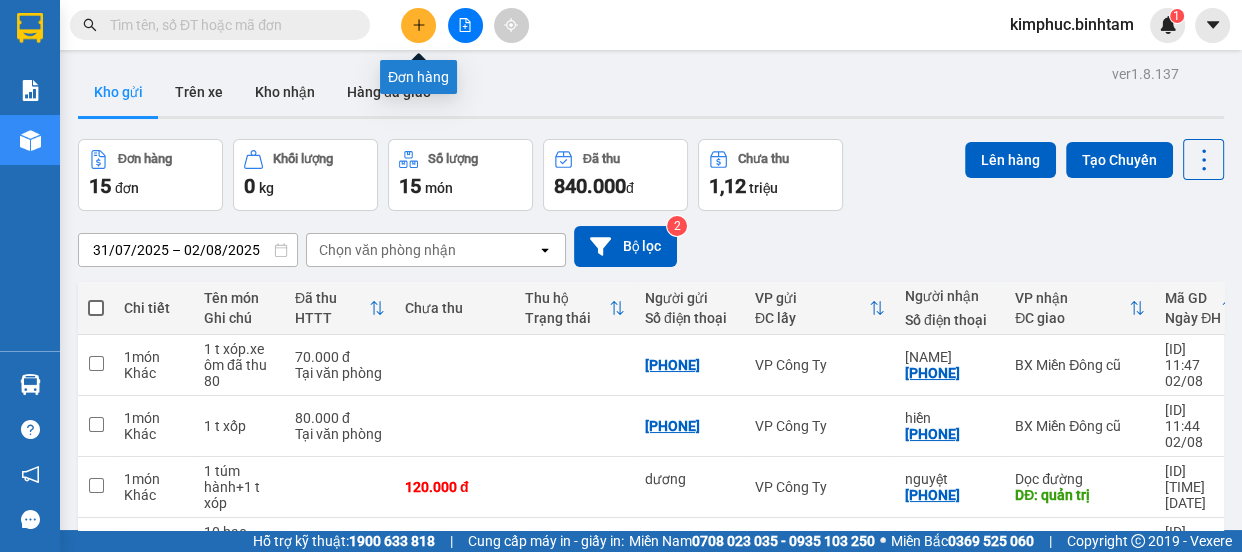 click 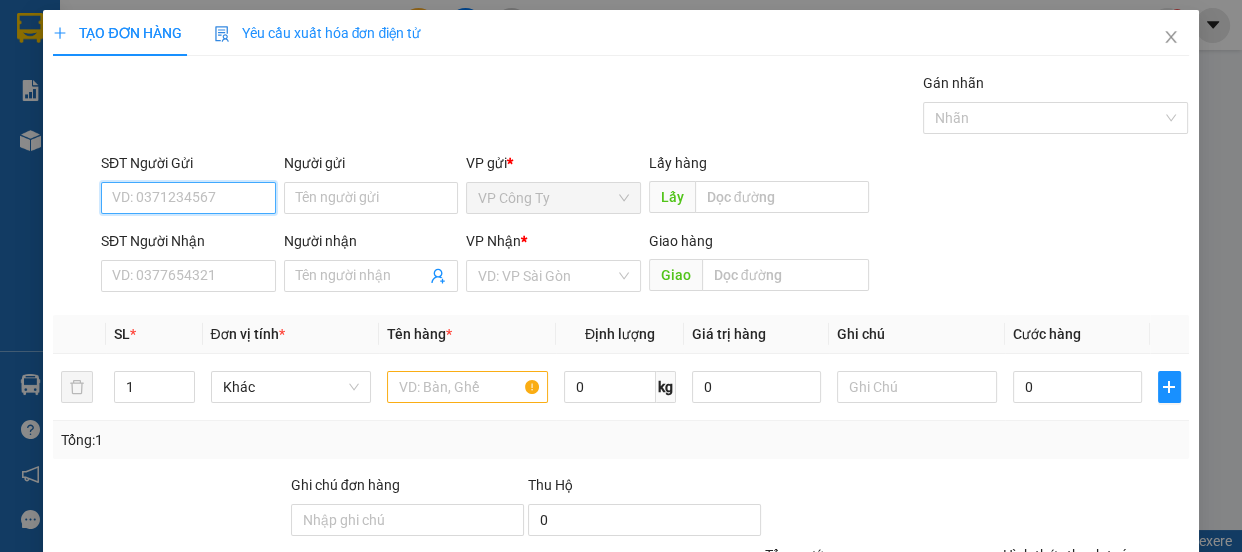 click on "SĐT Người Gửi" at bounding box center (188, 198) 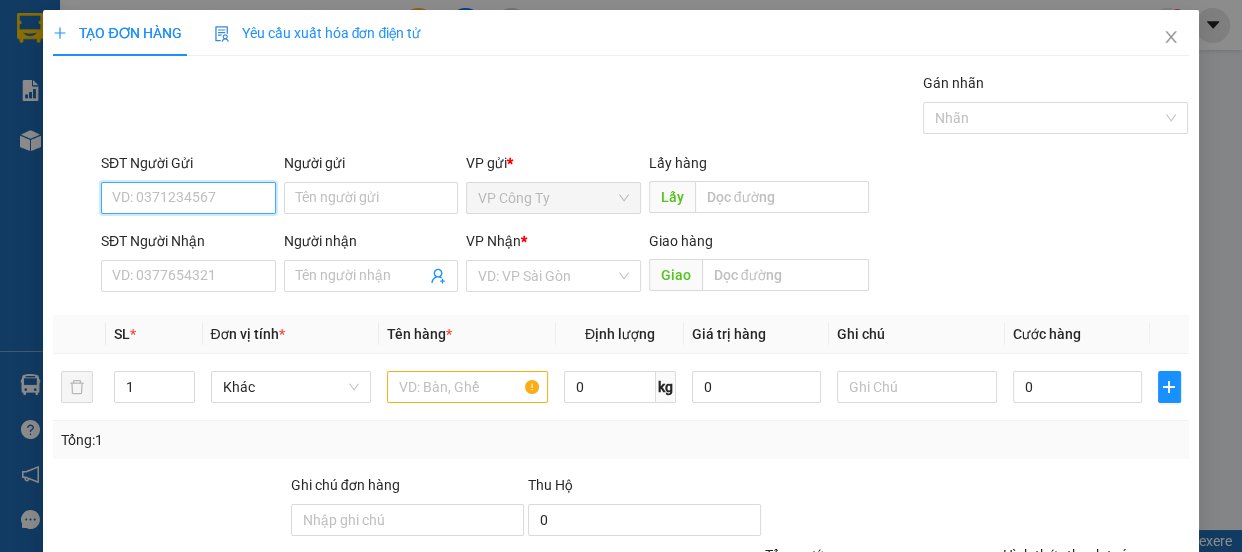click on "SĐT Người Gửi" at bounding box center (188, 198) 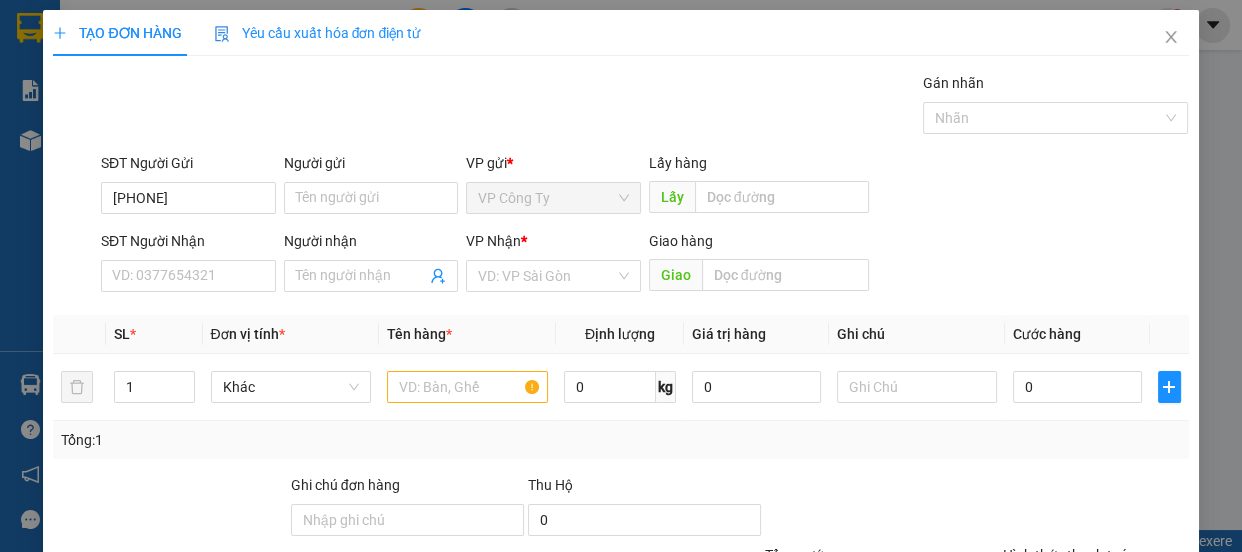 click on "SĐT Người Gửi" at bounding box center [188, 163] 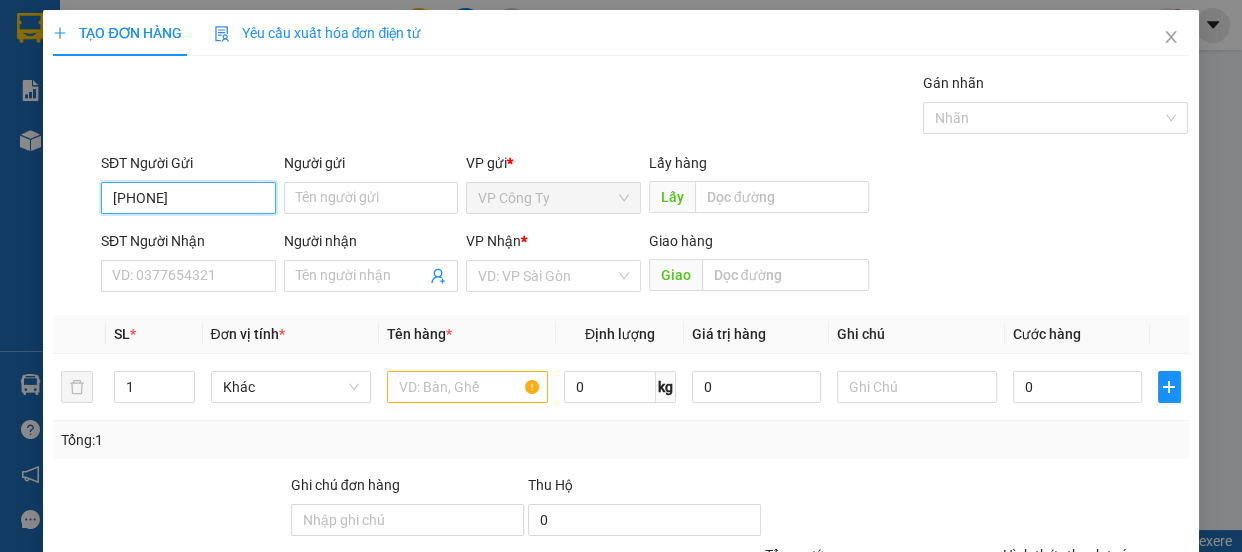 click on "0932064070" at bounding box center (188, 198) 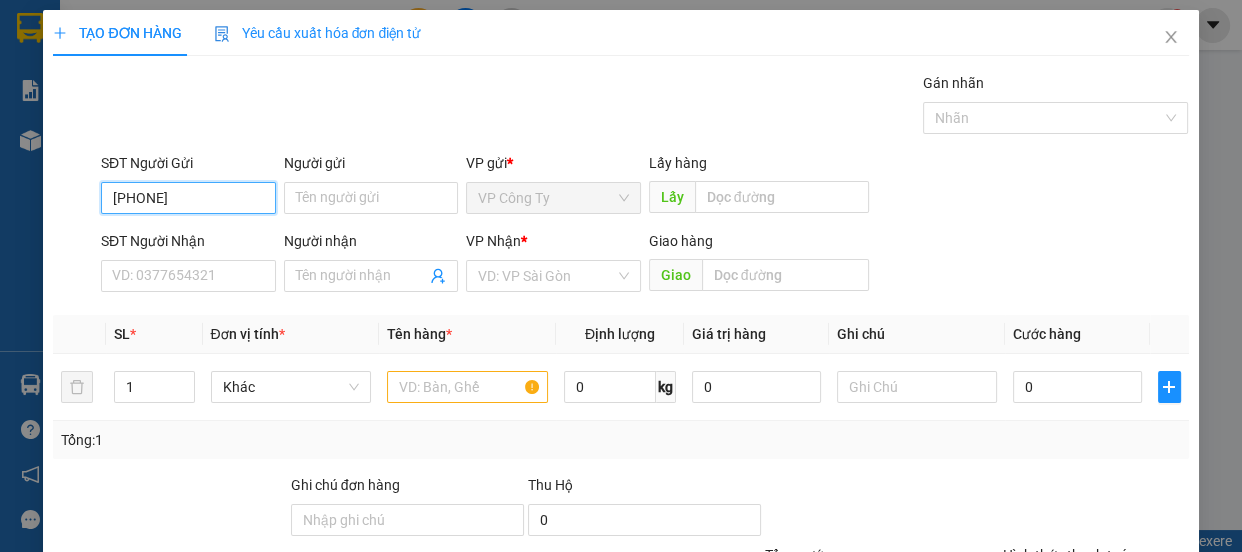 click on "[PHONE]" at bounding box center (188, 198) 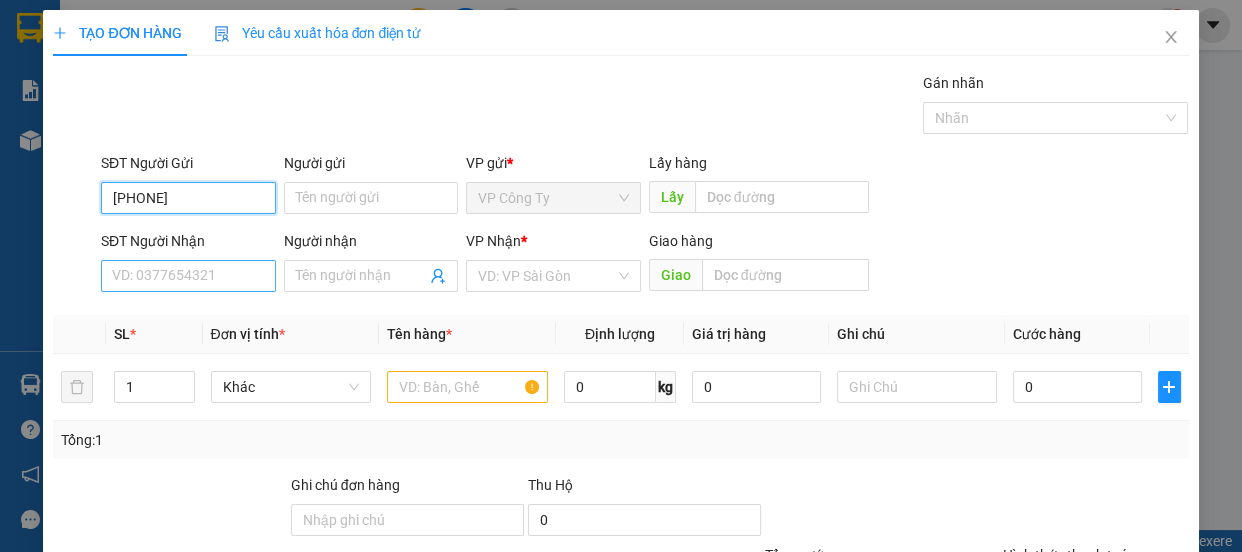 type on "[PHONE]" 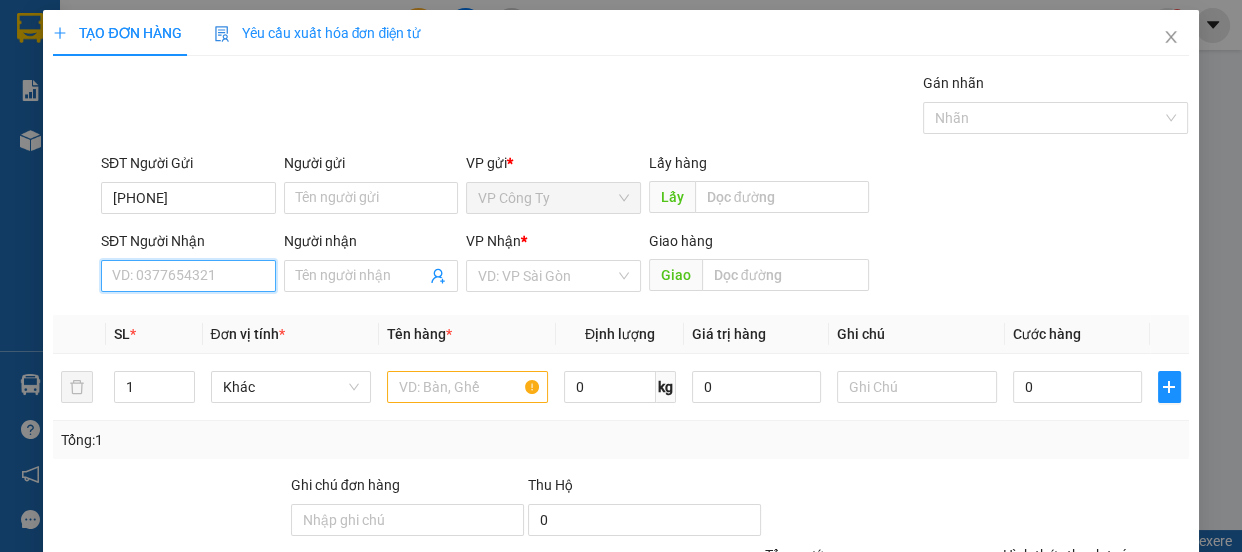 click on "SĐT Người Nhận" at bounding box center (188, 276) 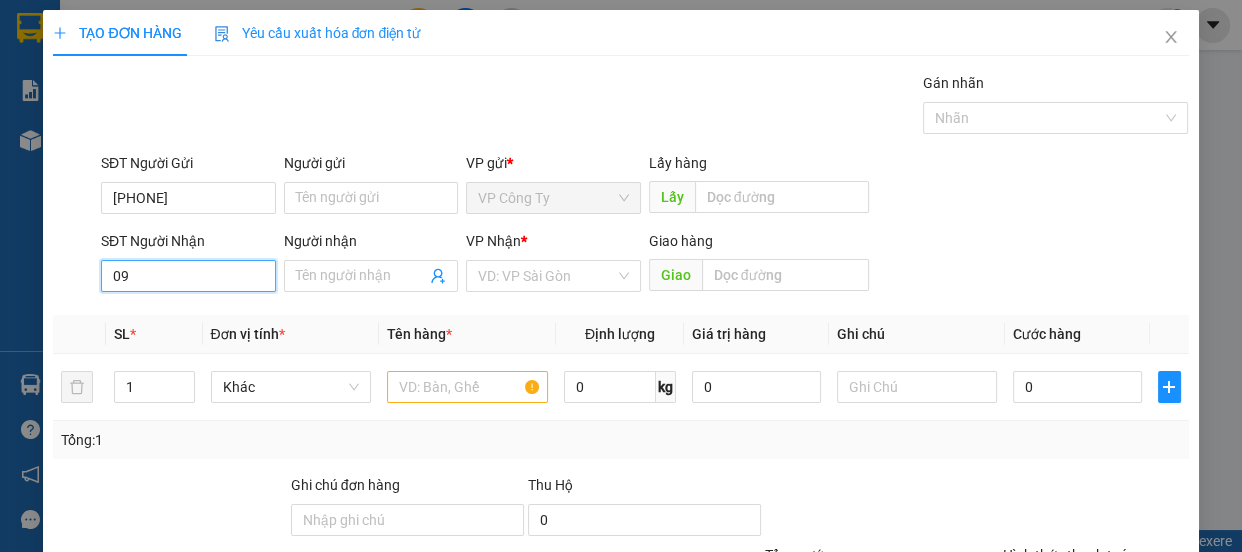 type on "0" 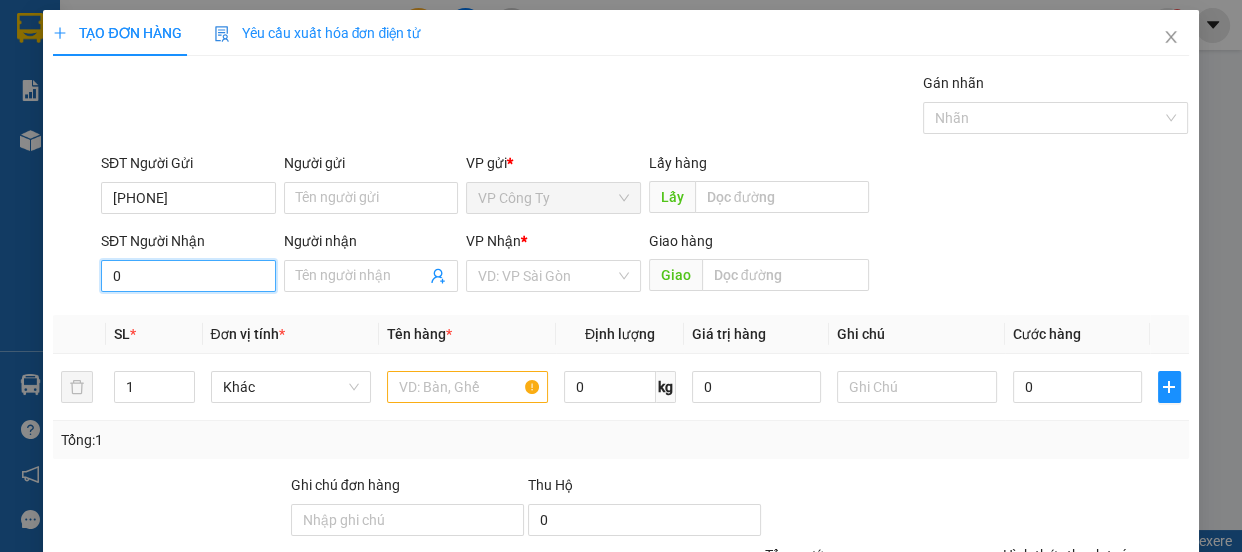 type 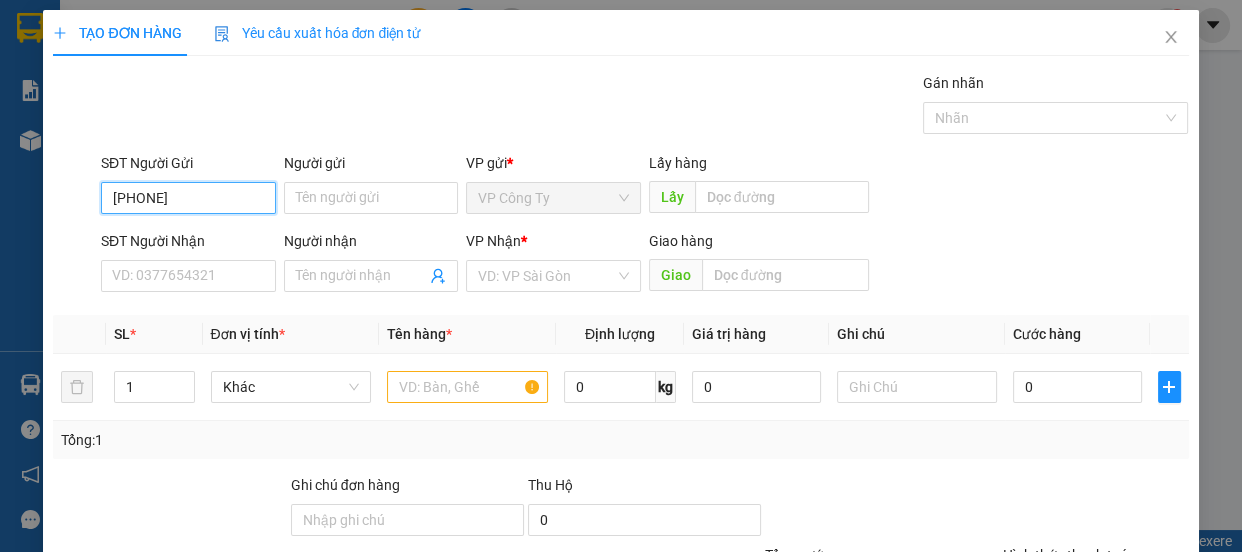 click on "[PHONE]" at bounding box center (188, 198) 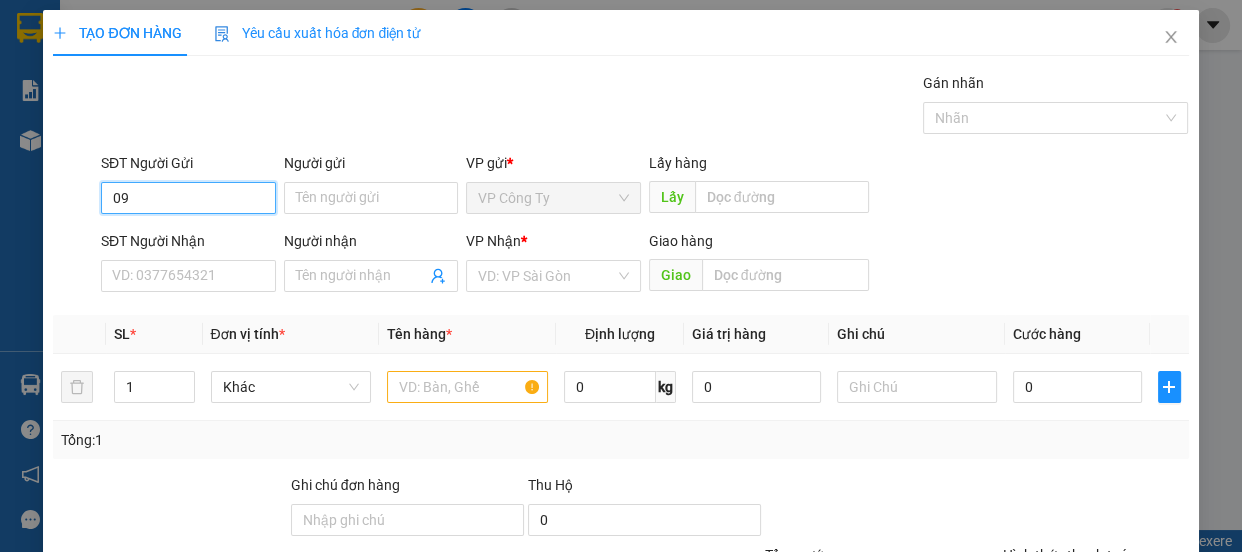 type on "0" 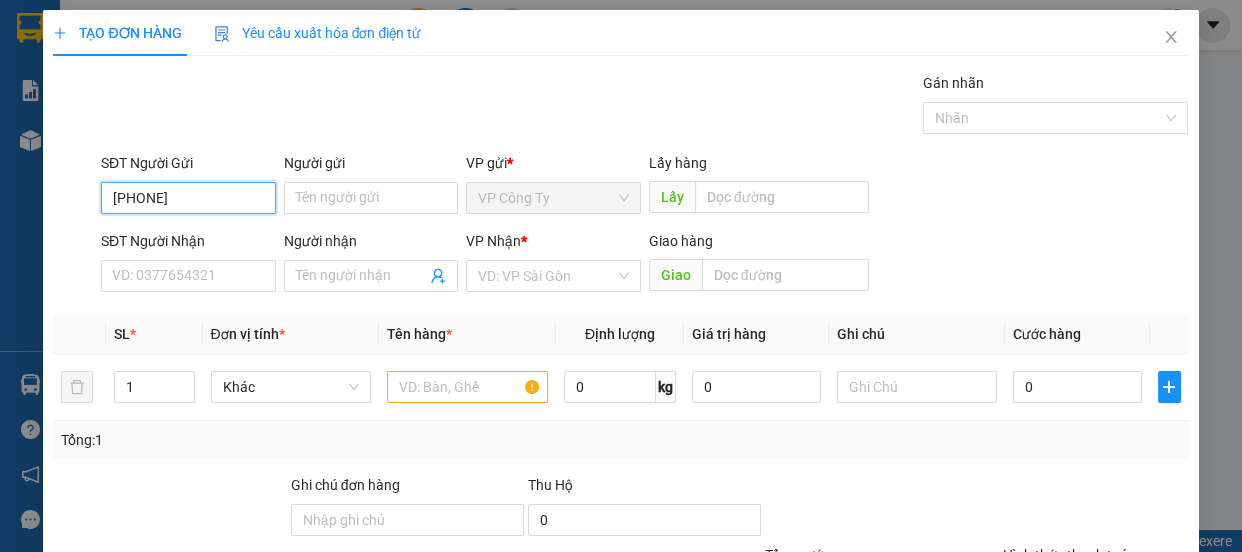 click on "[PHONE]" at bounding box center [188, 198] 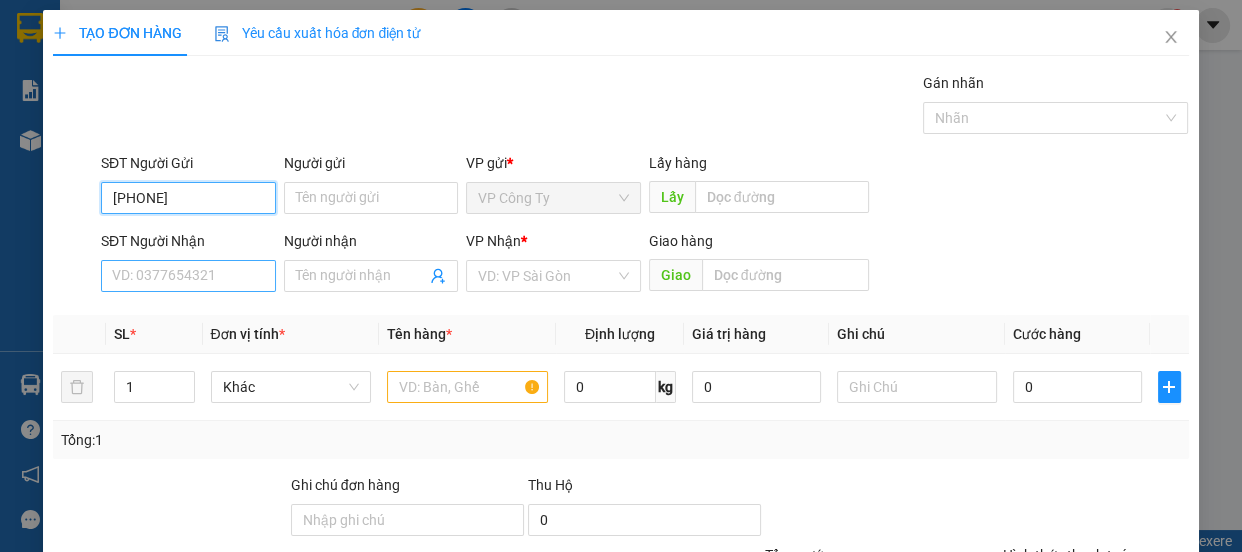 type on "[PHONE]" 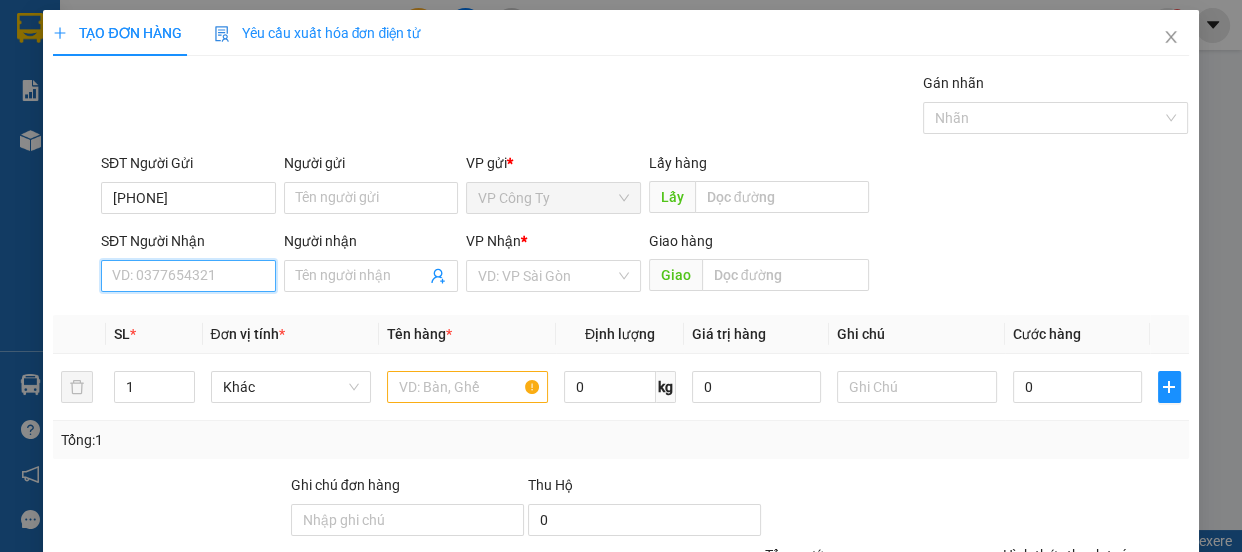 click on "SĐT Người Nhận" at bounding box center (188, 276) 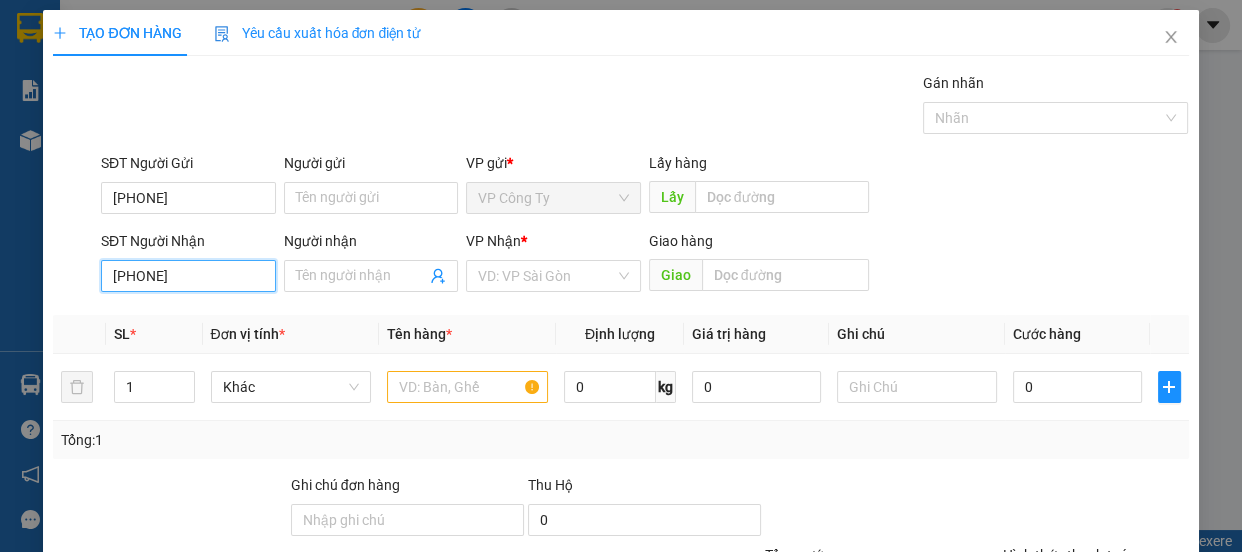 click on "[PHONE]" at bounding box center [188, 276] 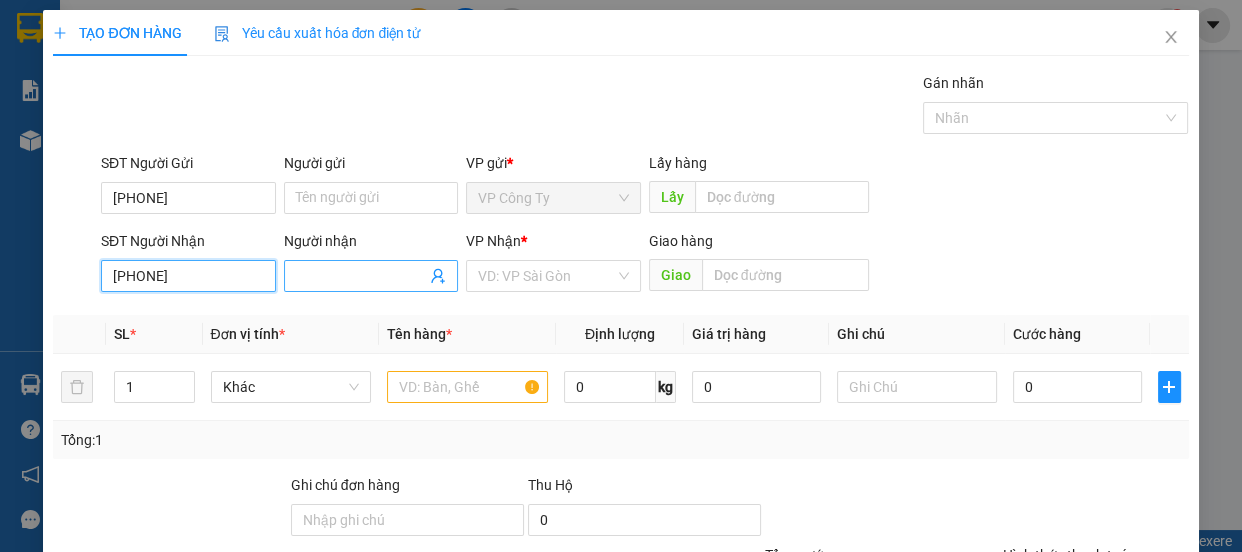 type on "[PHONE]" 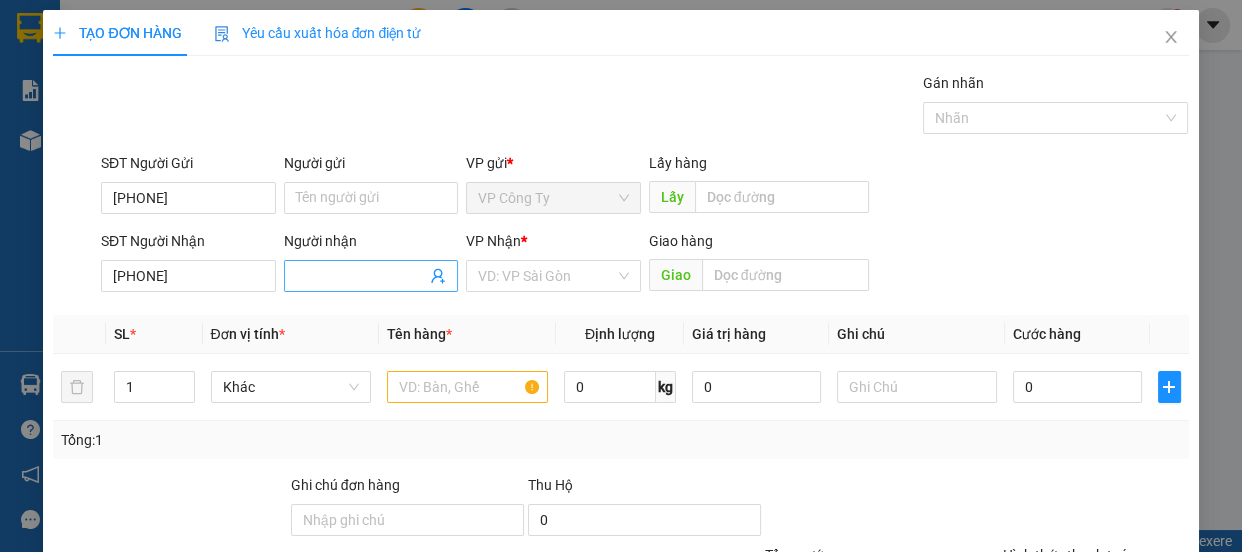 click on "Người nhận" at bounding box center (361, 276) 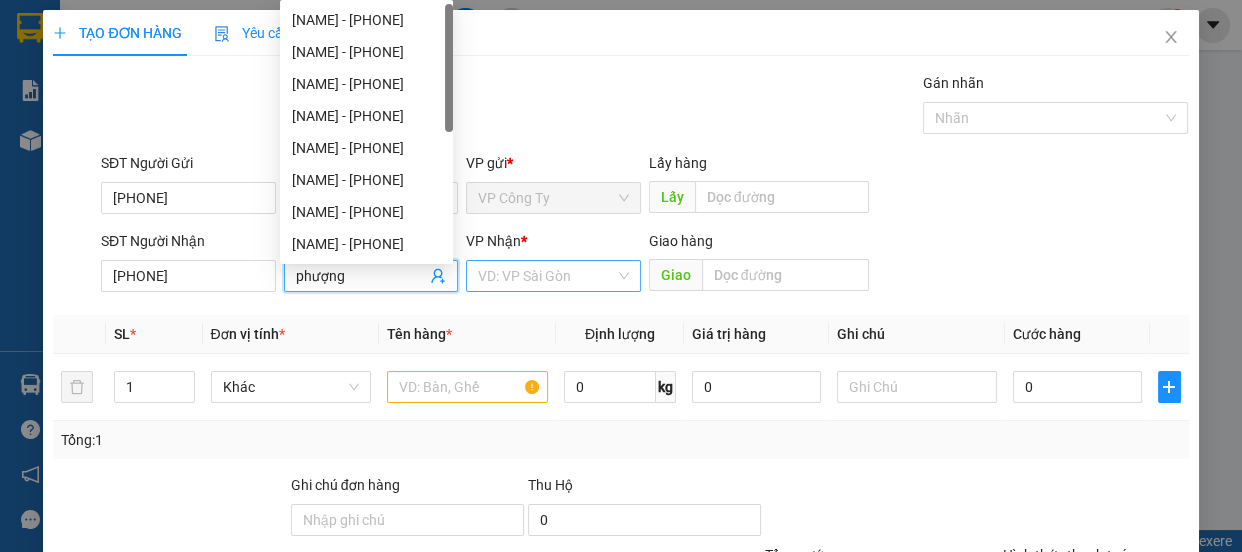 type on "phượng" 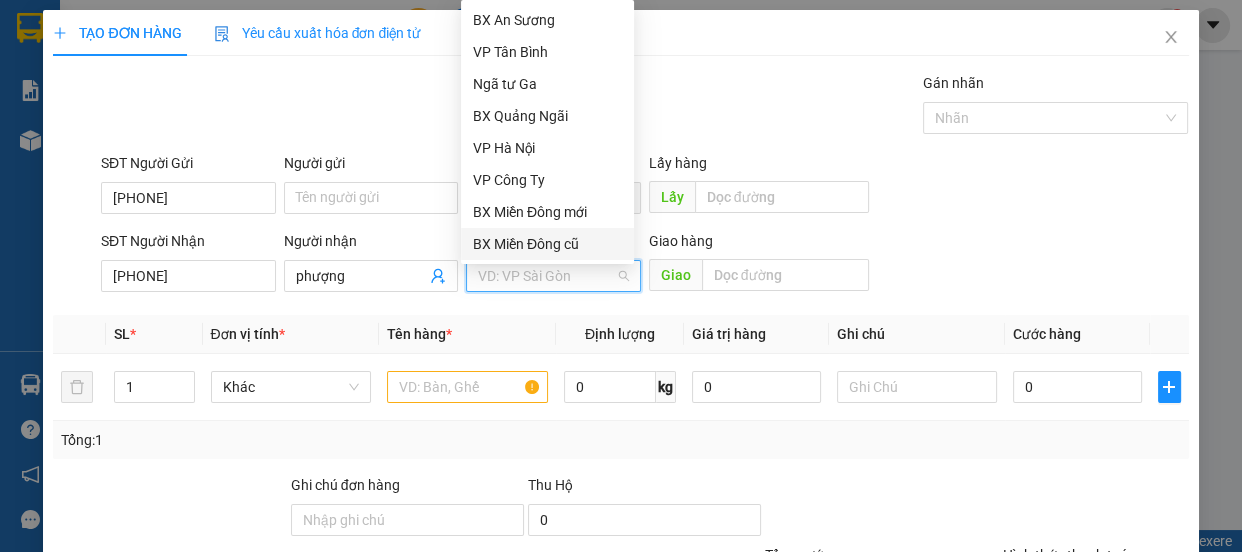 click on "BX Miền Đông cũ" at bounding box center (547, 244) 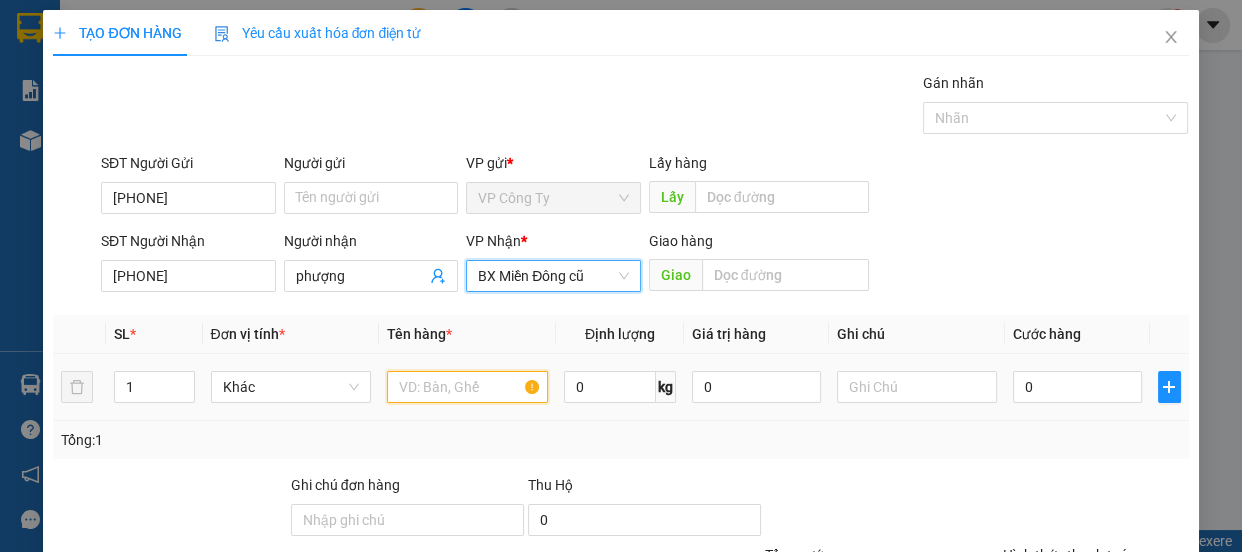 click at bounding box center [467, 387] 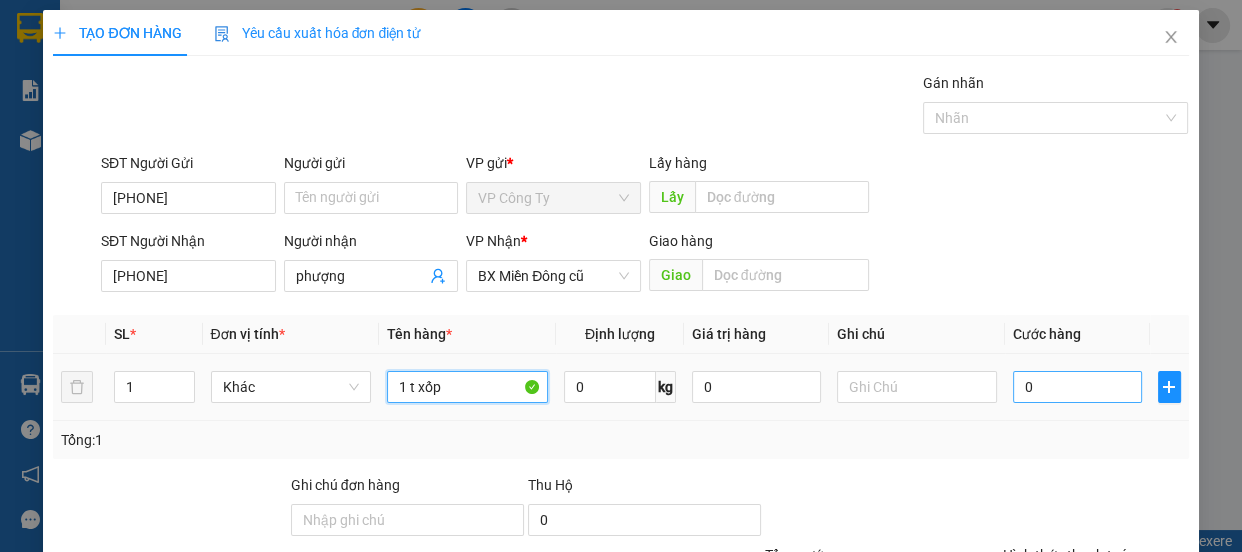 type on "1 t xốp" 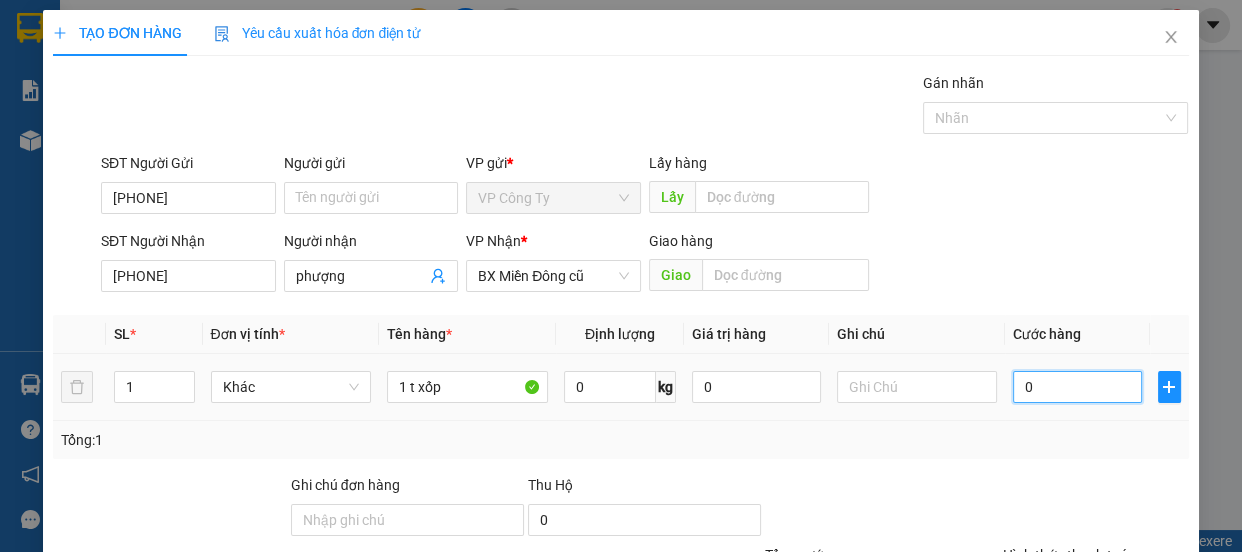 click on "0" at bounding box center (1077, 387) 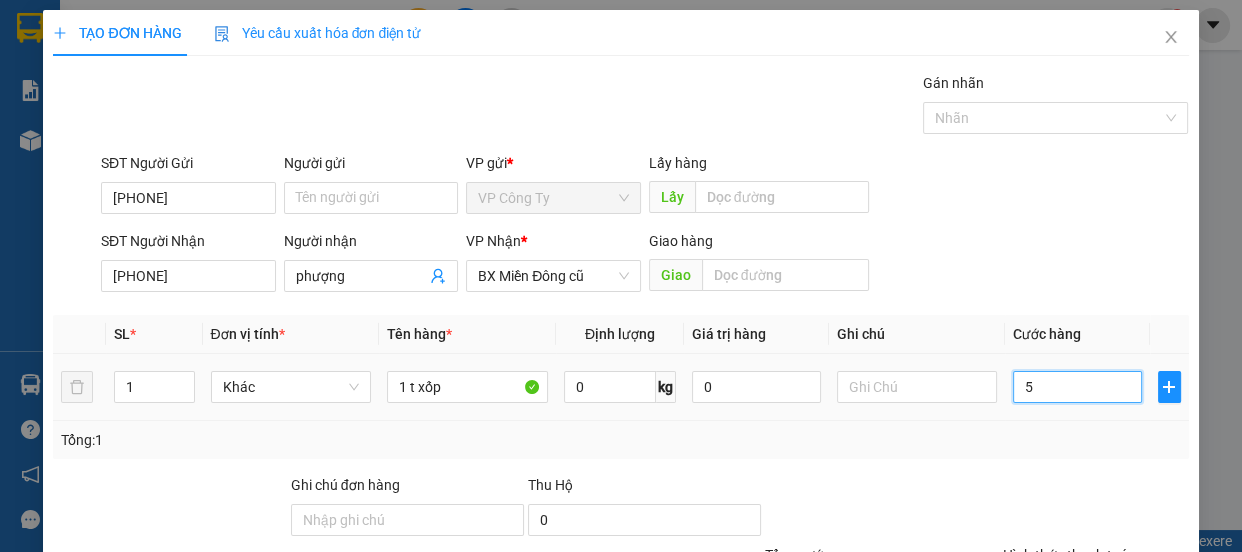 type on "50" 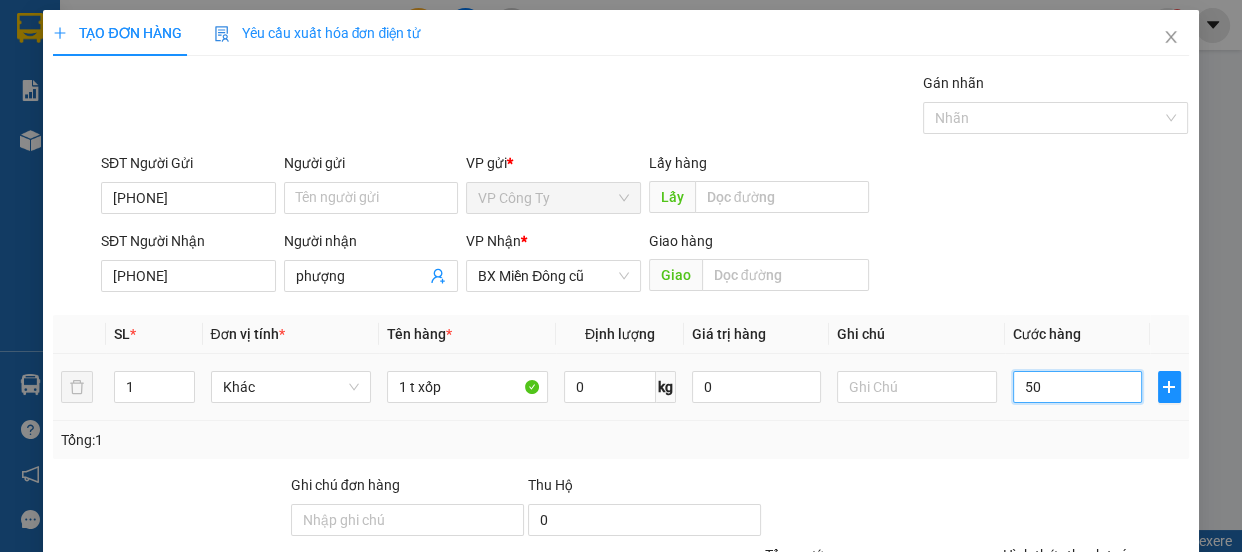 type on "500" 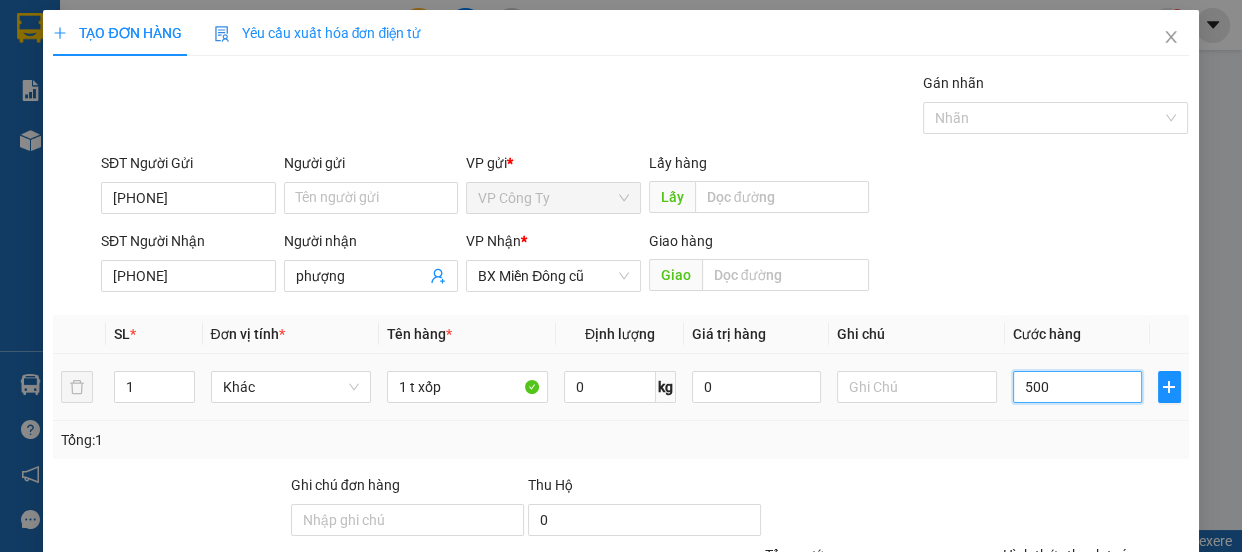 type on "5.000" 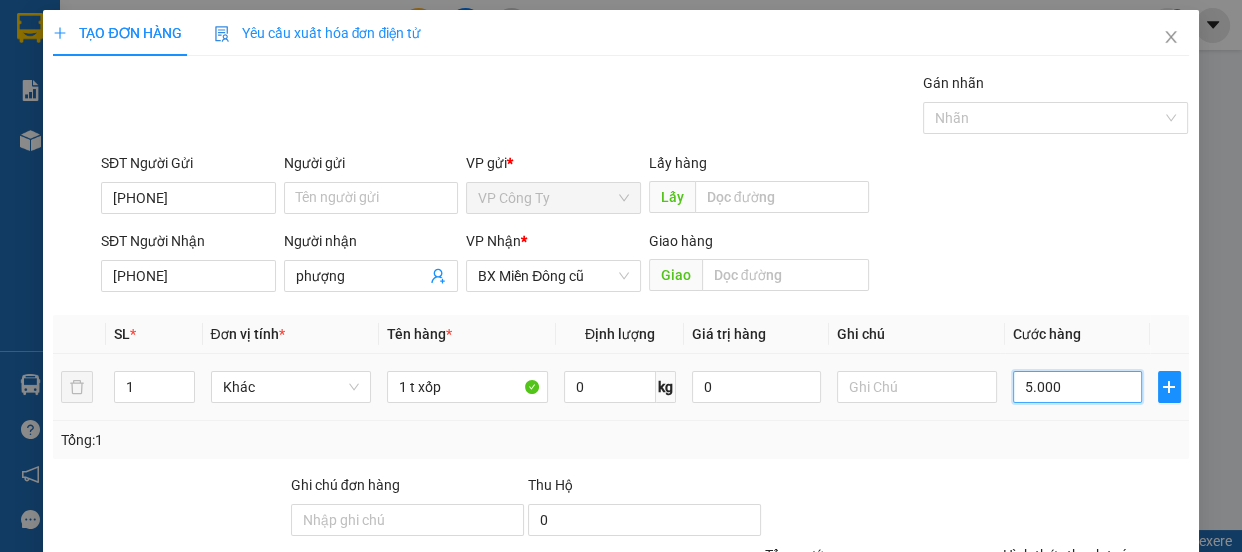 type on "5.000" 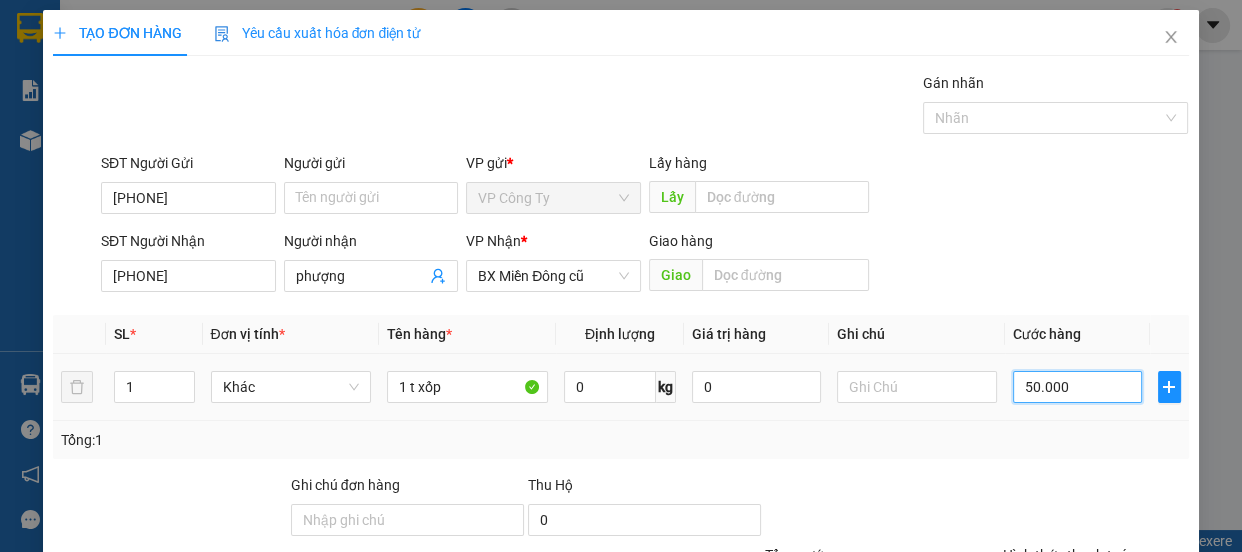 scroll, scrollTop: 187, scrollLeft: 0, axis: vertical 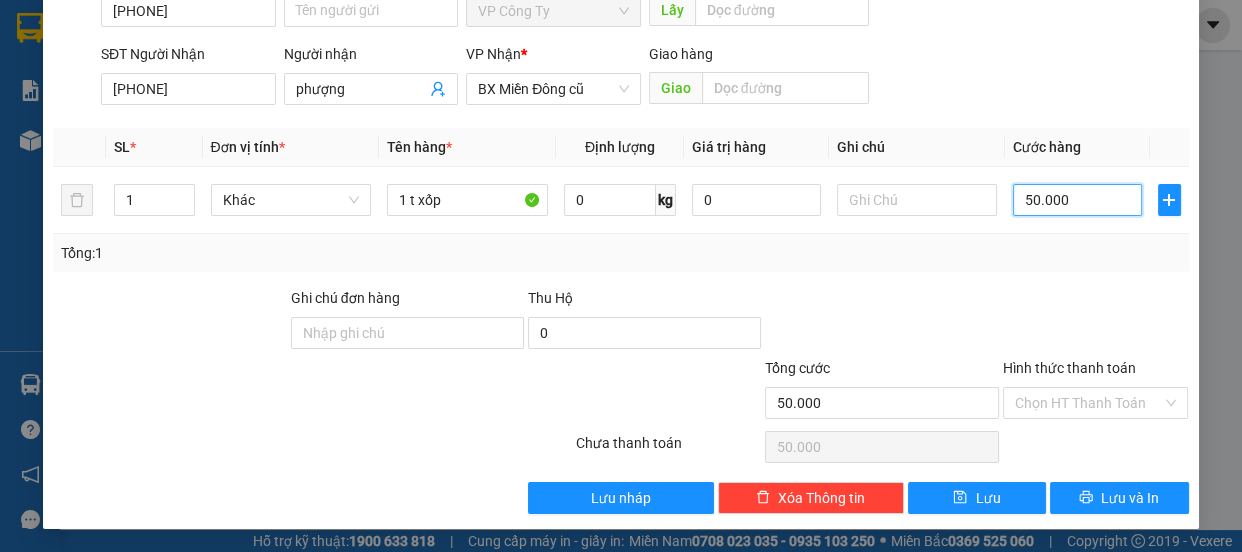 type on "50.000" 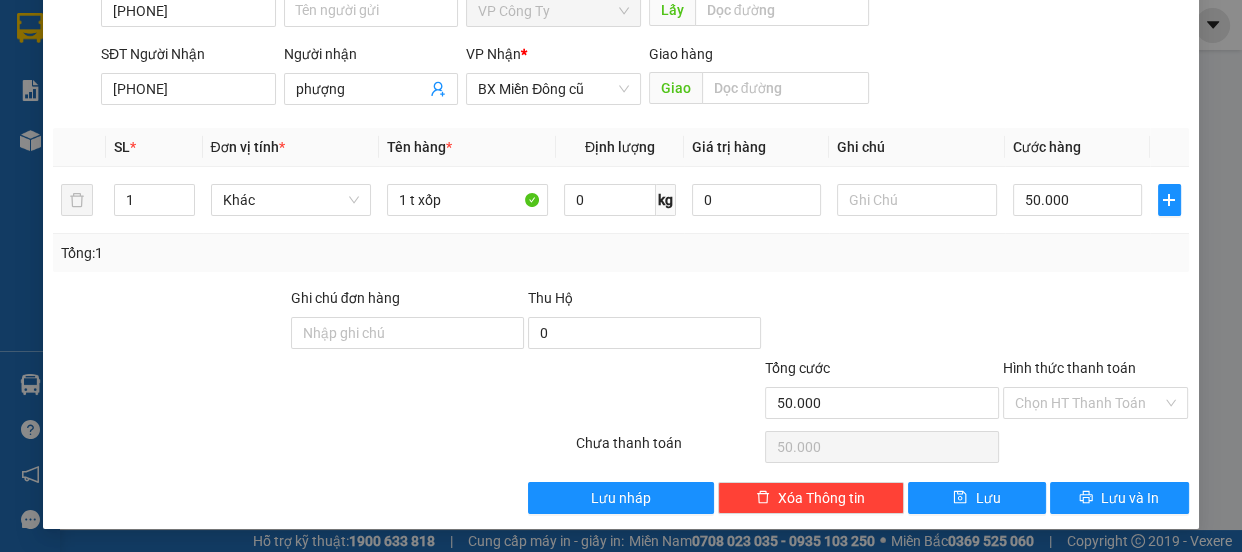 click on "Hình thức thanh toán" at bounding box center [1069, 368] 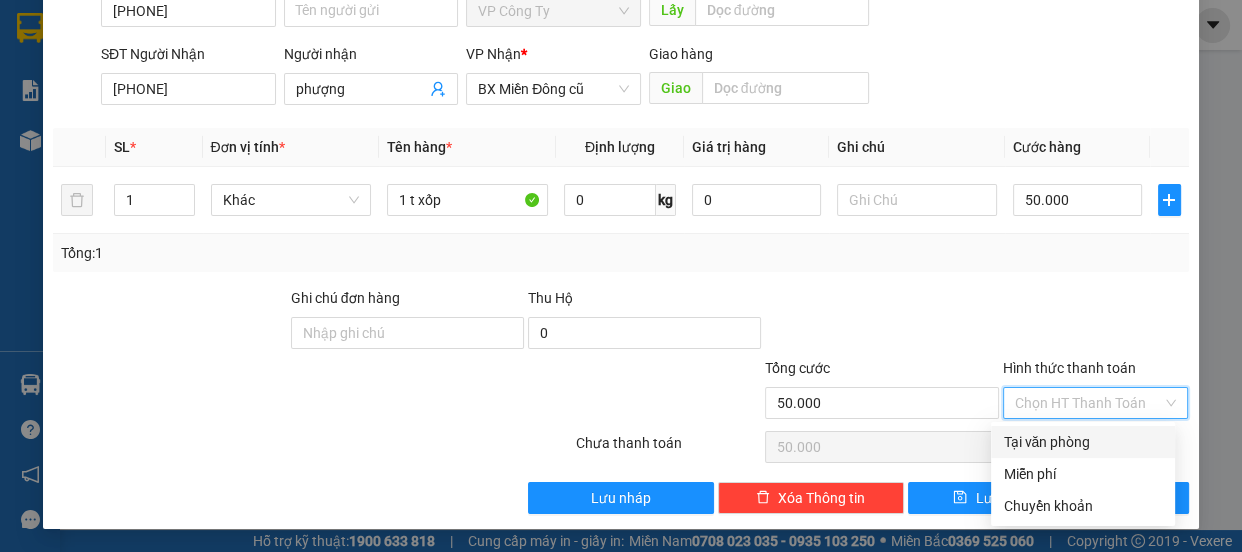click on "Tại văn phòng" at bounding box center [1083, 442] 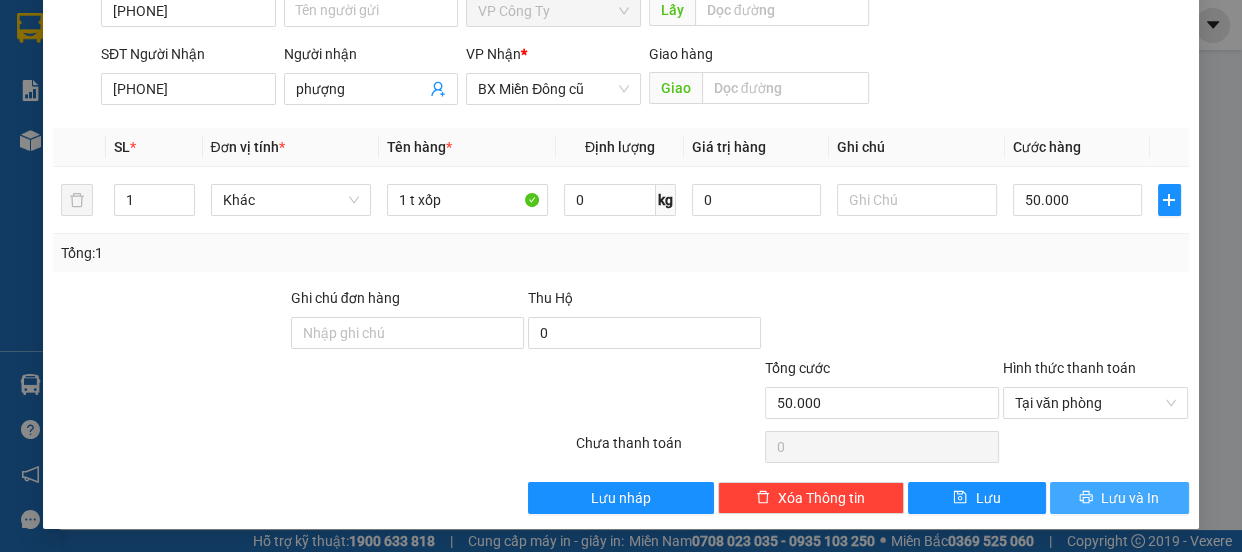 click 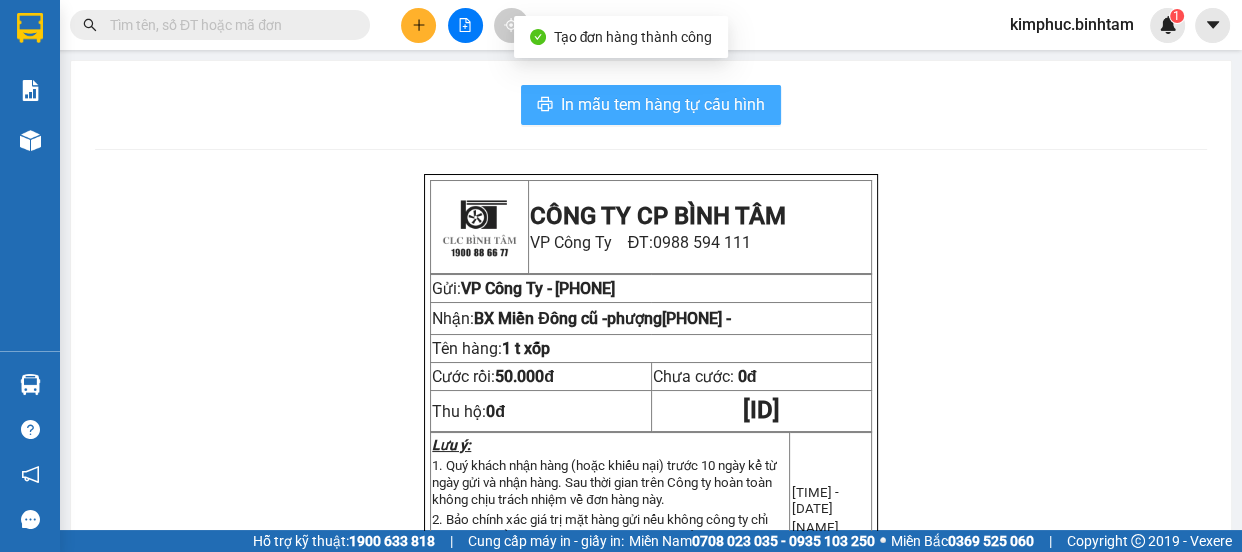 click on "In mẫu tem hàng tự cấu hình" at bounding box center [663, 104] 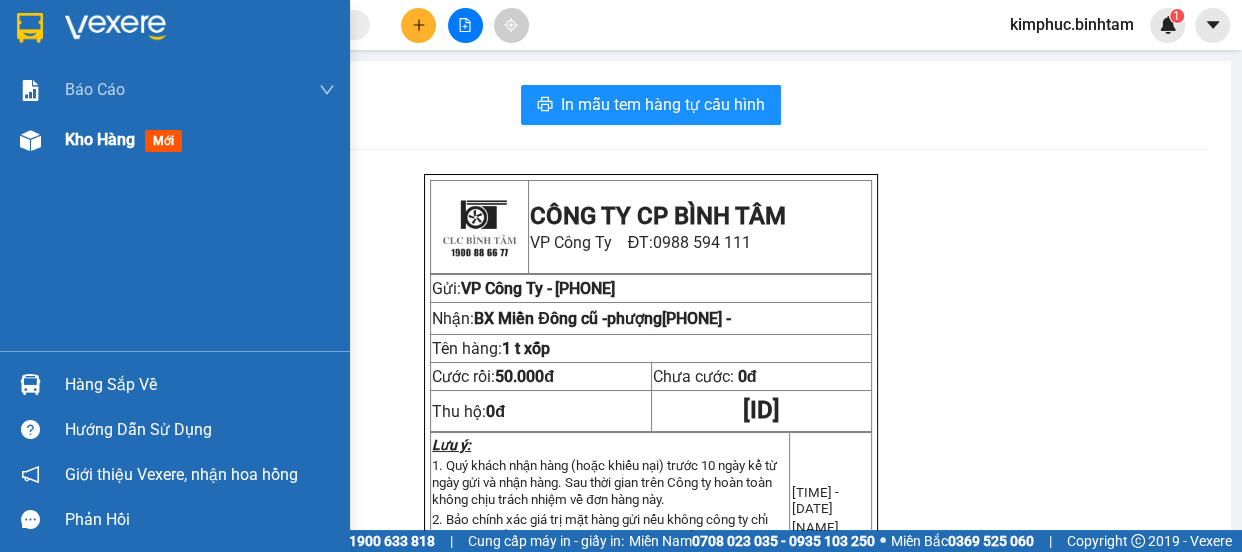 click on "Kho hàng" at bounding box center [100, 139] 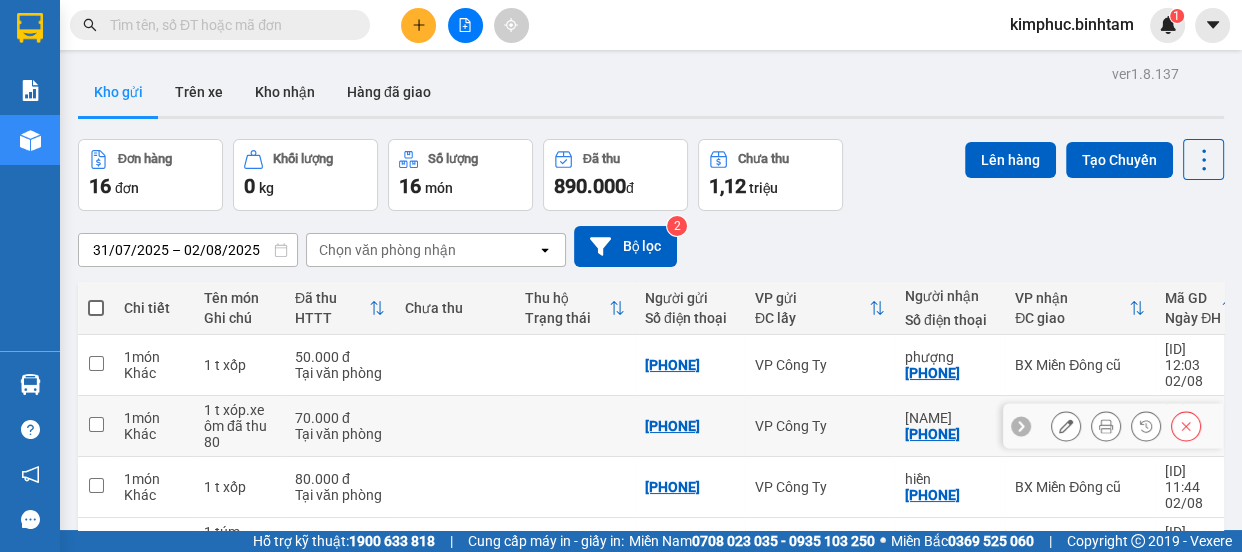 scroll, scrollTop: 272, scrollLeft: 0, axis: vertical 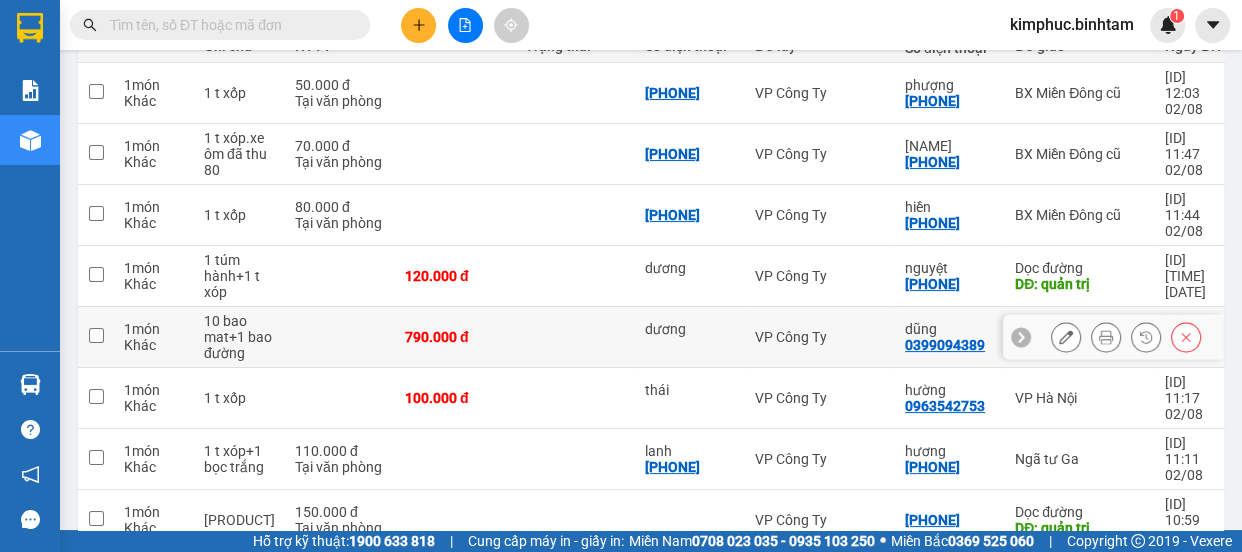 click 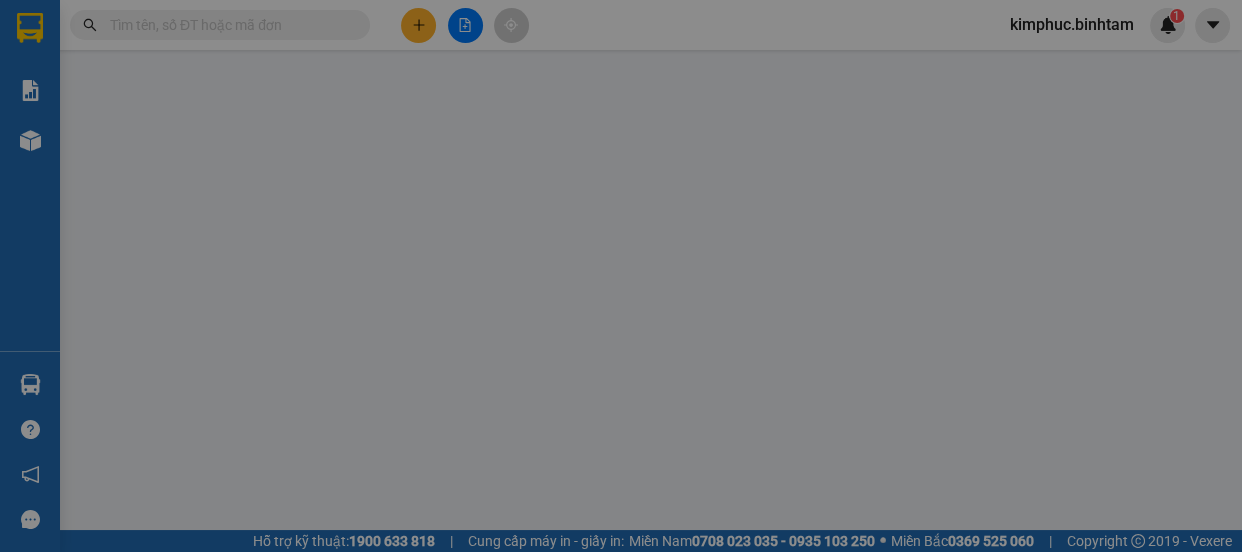 scroll, scrollTop: 0, scrollLeft: 0, axis: both 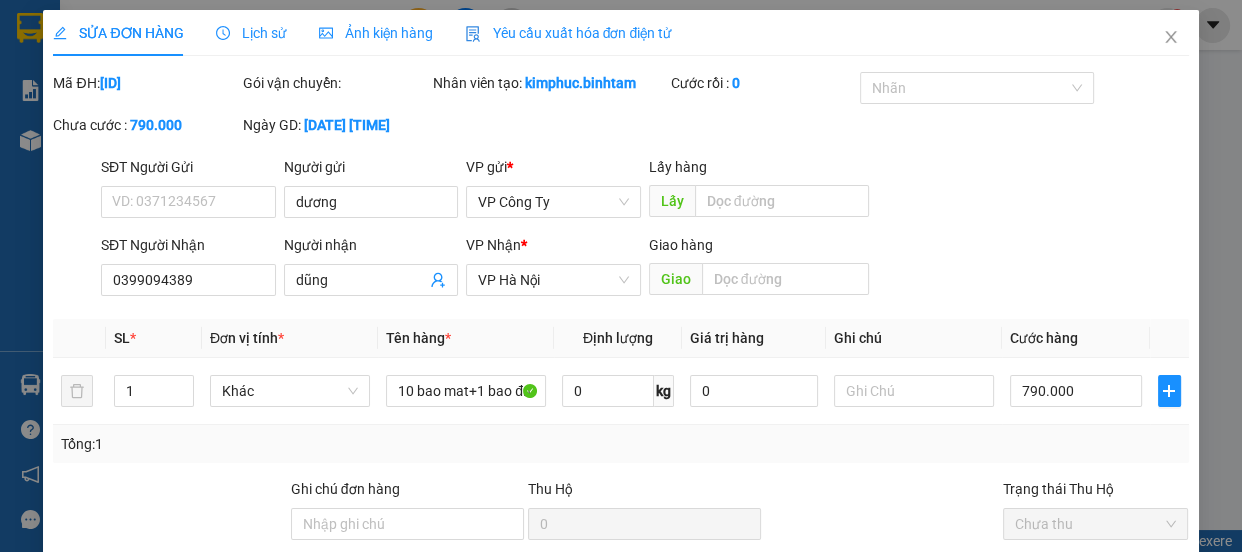type on "dương" 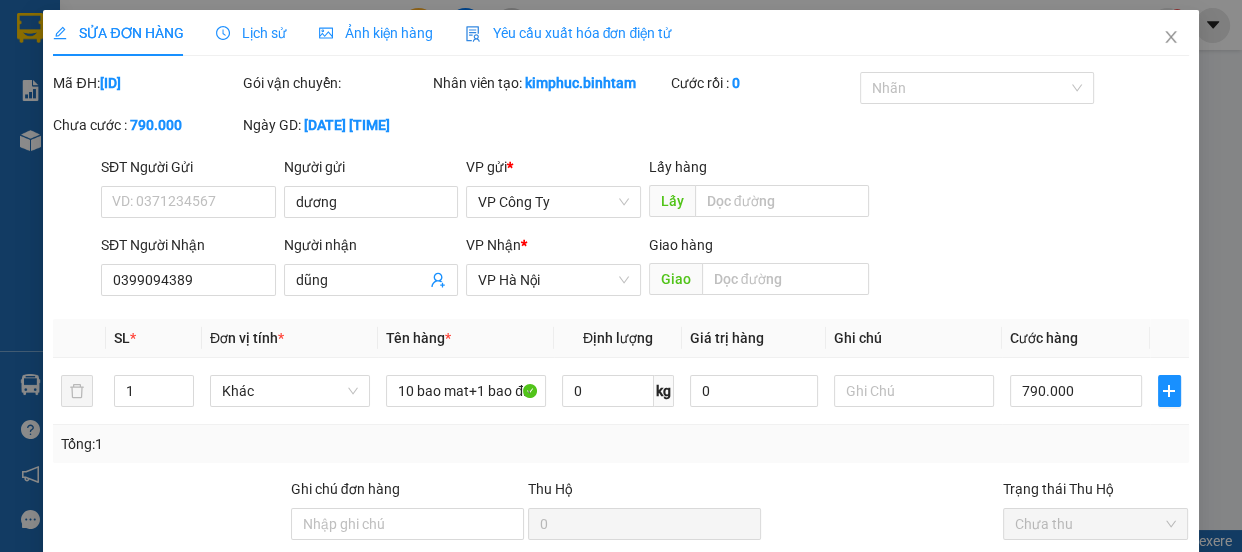 type on "0399094389" 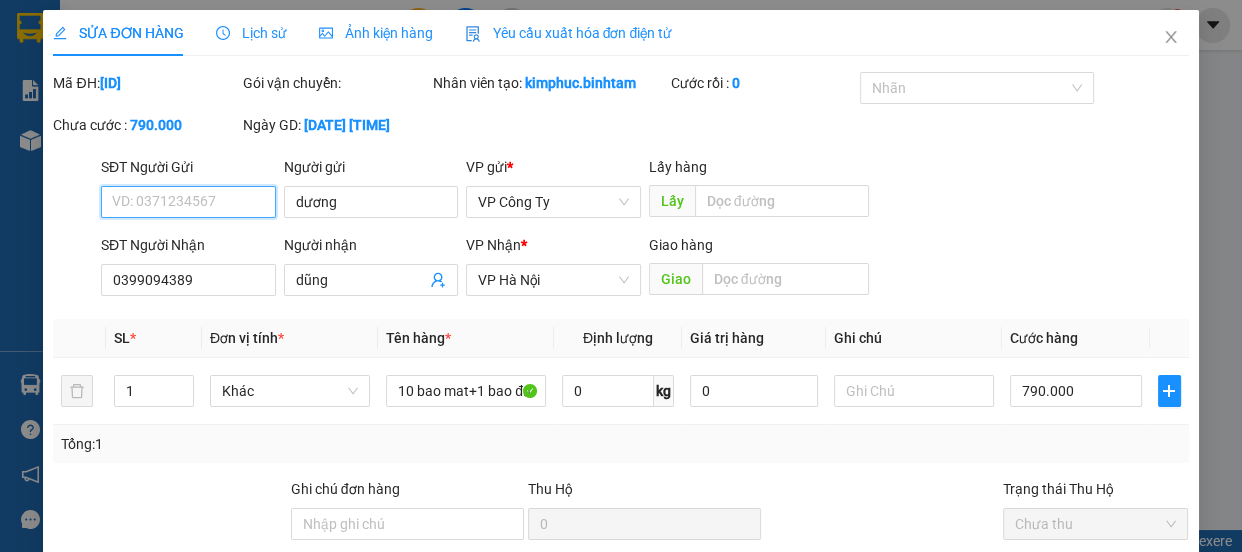 scroll, scrollTop: 208, scrollLeft: 0, axis: vertical 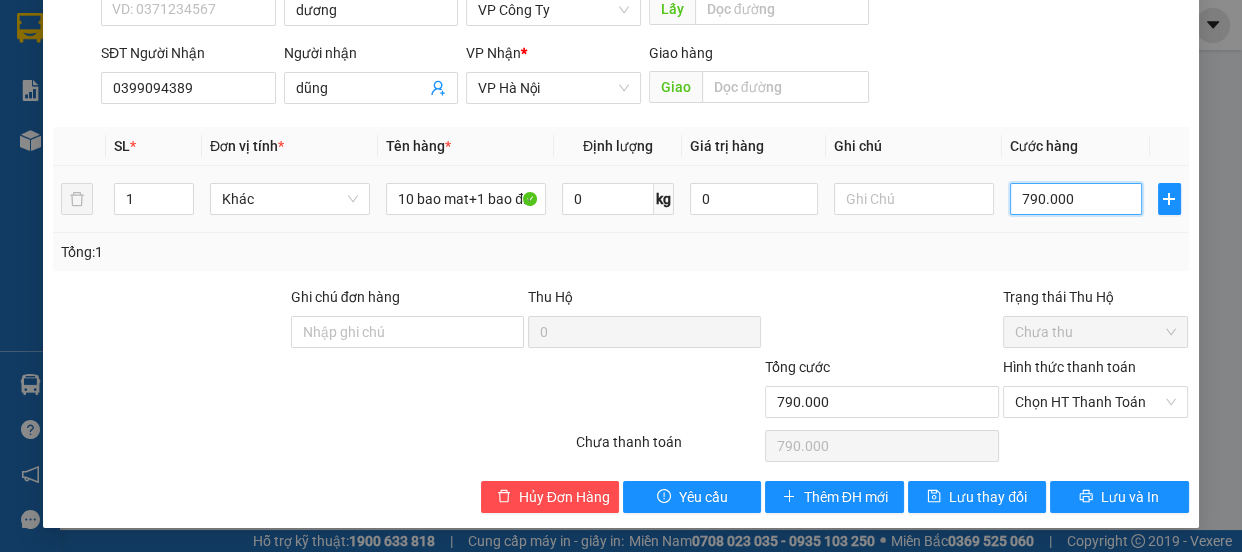 click on "790.000" at bounding box center [1076, 199] 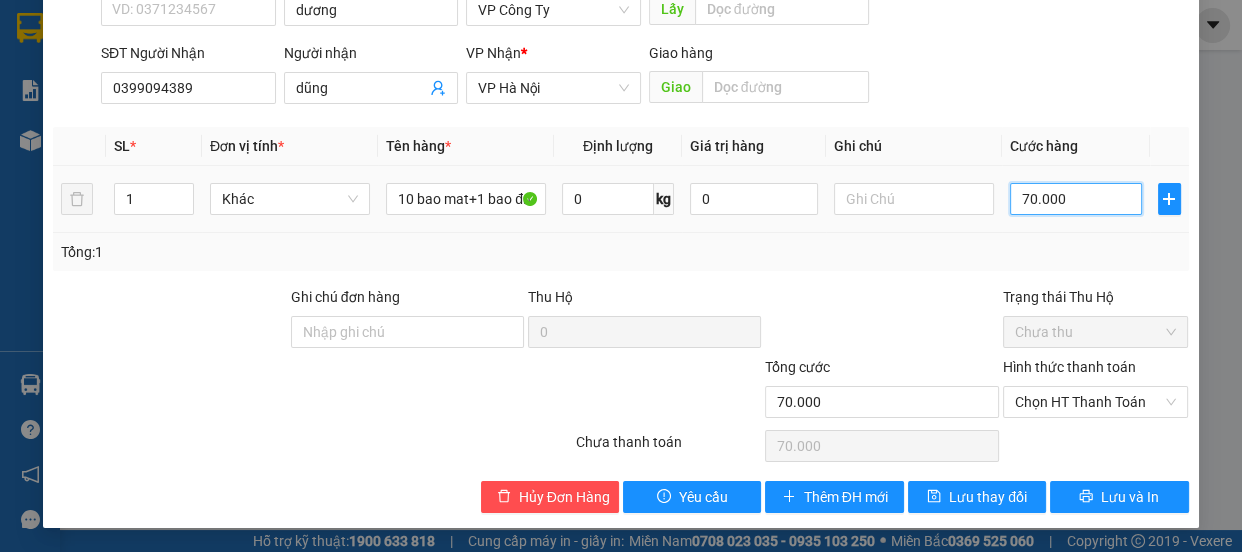 type on "700.000" 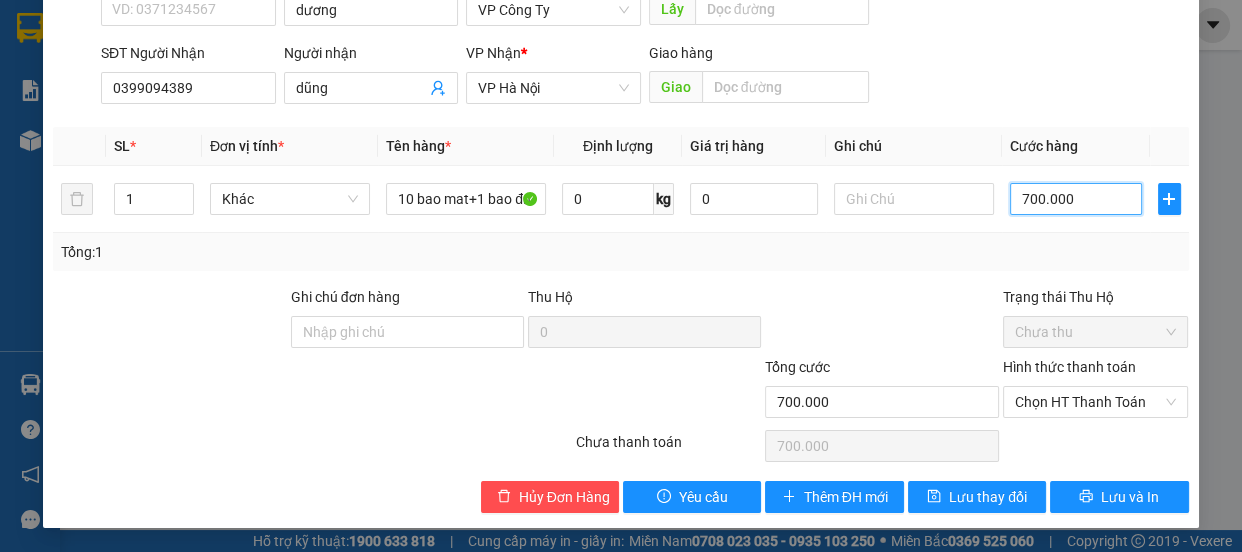 scroll, scrollTop: 213, scrollLeft: 0, axis: vertical 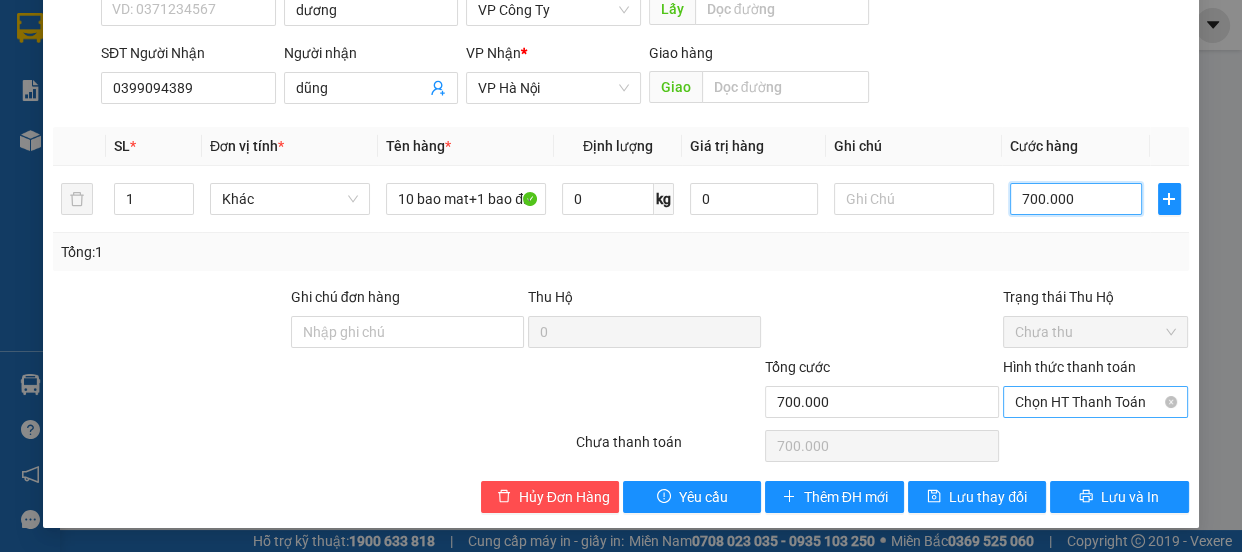 click on "Chọn HT Thanh Toán" at bounding box center (1096, 402) 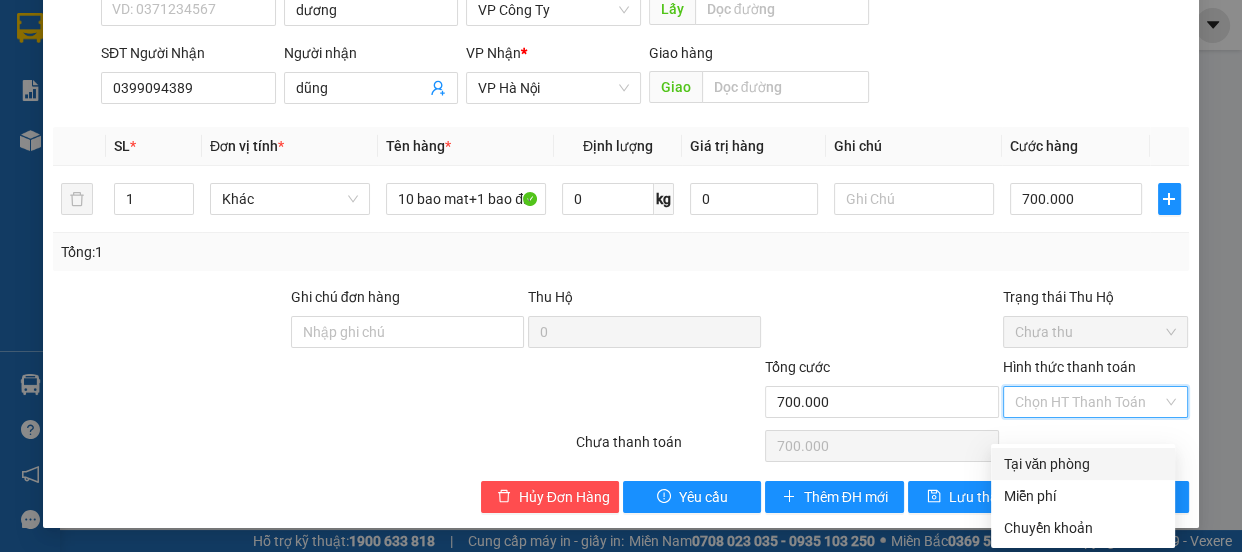 click on "Tại văn phòng" at bounding box center [1083, 464] 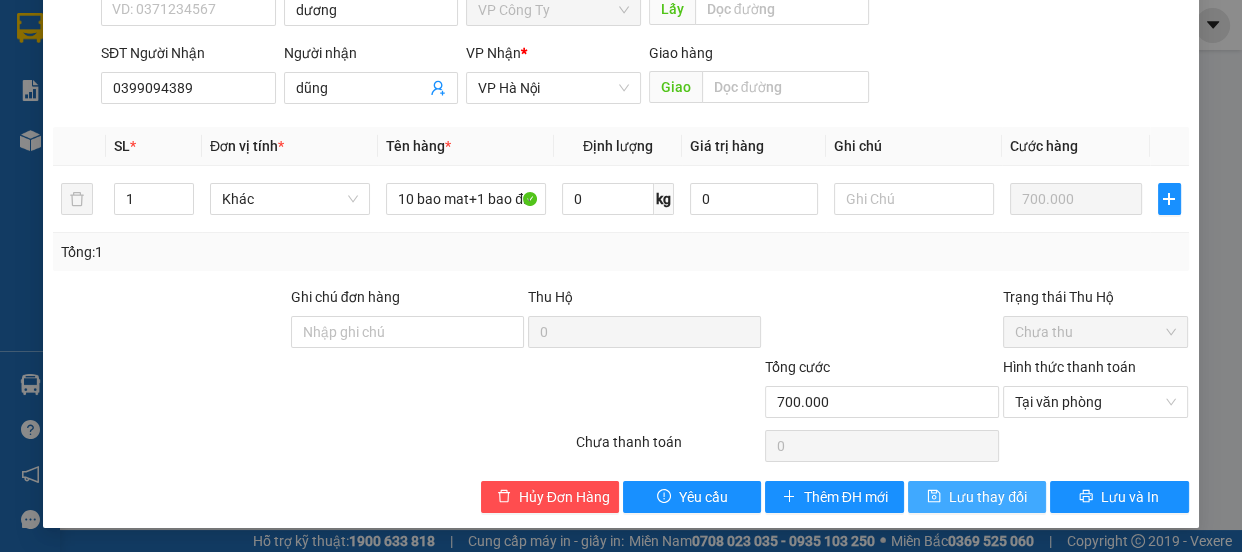 click on "Lưu thay đổi" at bounding box center (988, 497) 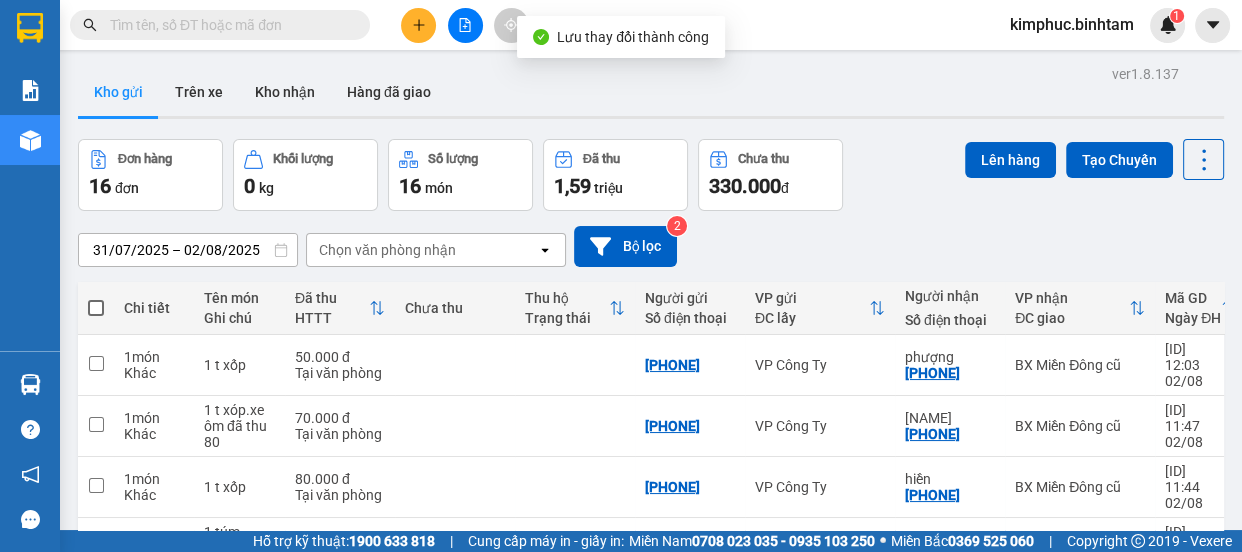 scroll, scrollTop: 363, scrollLeft: 0, axis: vertical 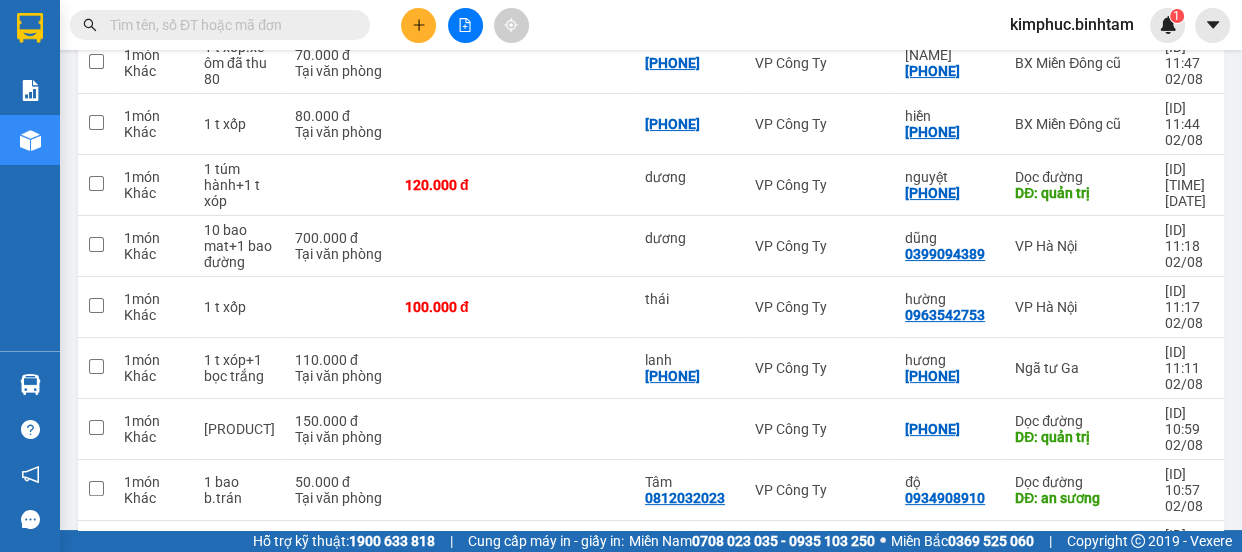click on "ver  1.8.137 Kho gửi Trên xe Kho nhận Hàng đã giao Đơn hàng 16 đơn Khối lượng 0 kg Số lượng 16 món Đã thu 1,59   triệu Chưa thu 330.000  đ Lên hàng Tạo Chuyến 31/07/2025 – 02/08/2025 Press the down arrow key to interact with the calendar and select a date. Press the escape button to close the calendar. Selected date range is from 31/07/2025 to 02/08/2025. Chọn văn phòng nhận open Bộ lọc 2 Chi tiết Tên món Ghi chú Đã thu HTTT Chưa thu Thu hộ Trạng thái Người gửi Số điện thoại VP gửi ĐC lấy Người nhận Số điện thoại VP nhận ĐC giao Mã GD Ngày ĐH Nhân viên 1  món Khác 1 t xốp 50.000 đ Tại văn phòng 0935528256 VP Công Ty phượng 0932064079 BX Miền Đông cũ CT0208250024 12:03 02/08 kimphuc.binhtam 1  món Khác 1 t xóp.xe ôm đã thu 80 70.000 đ Tại văn phòng 0964422152 VP Công Ty minh trí 0909225381 BX Miền Đông cũ CT0208250021 11:47 02/08 kimphuc.binhtam 1  món Khác 1 t xốp 80.000 đ" at bounding box center [651, 175] 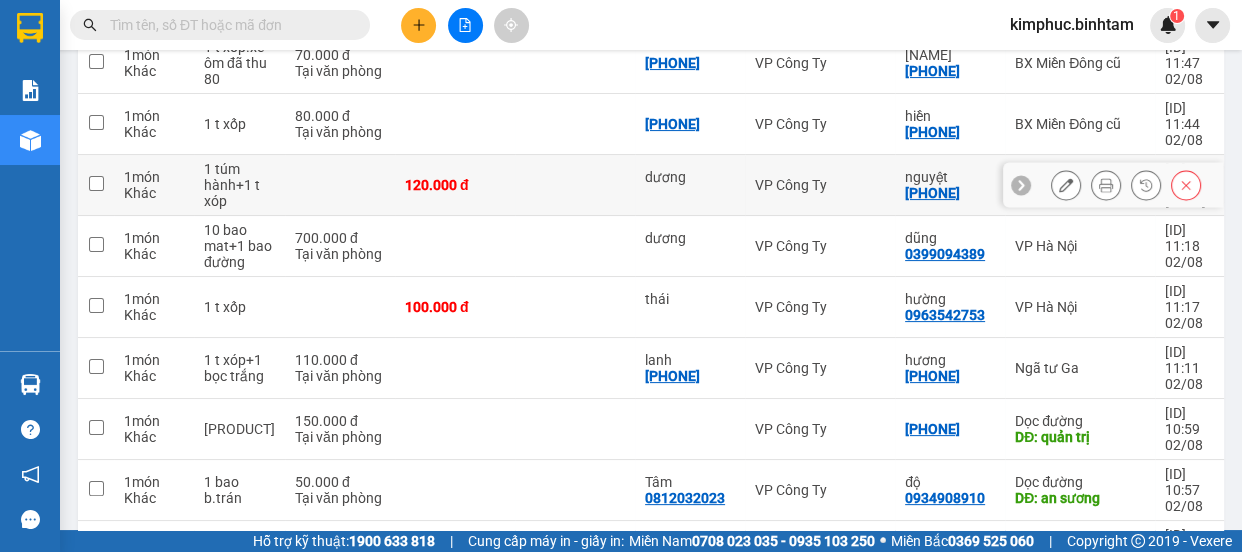click at bounding box center [96, 185] 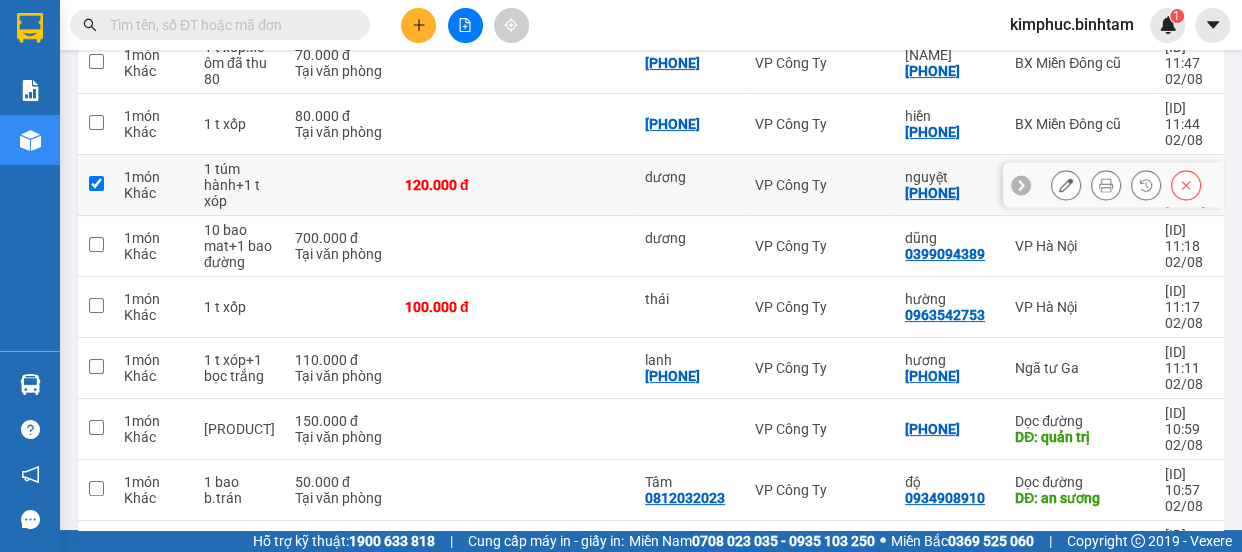 checkbox on "true" 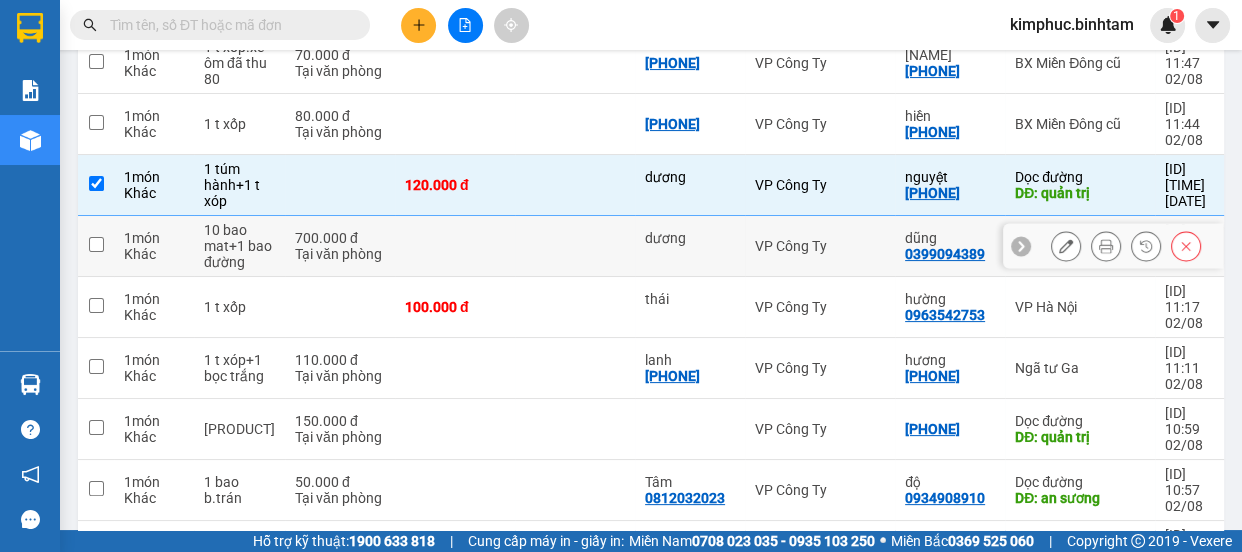 click at bounding box center (96, 246) 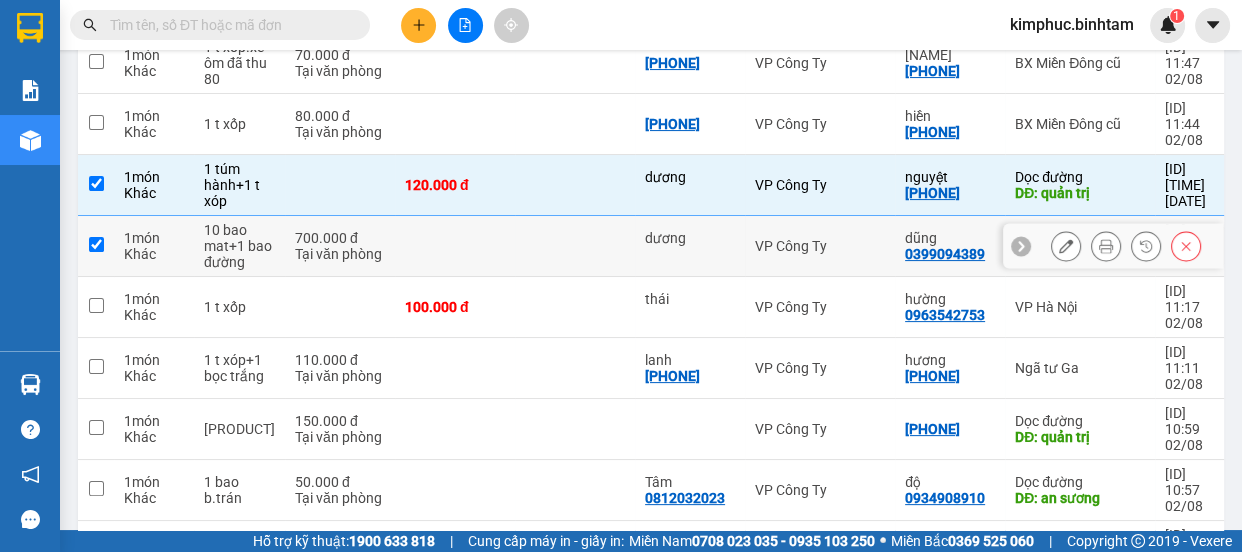 checkbox on "true" 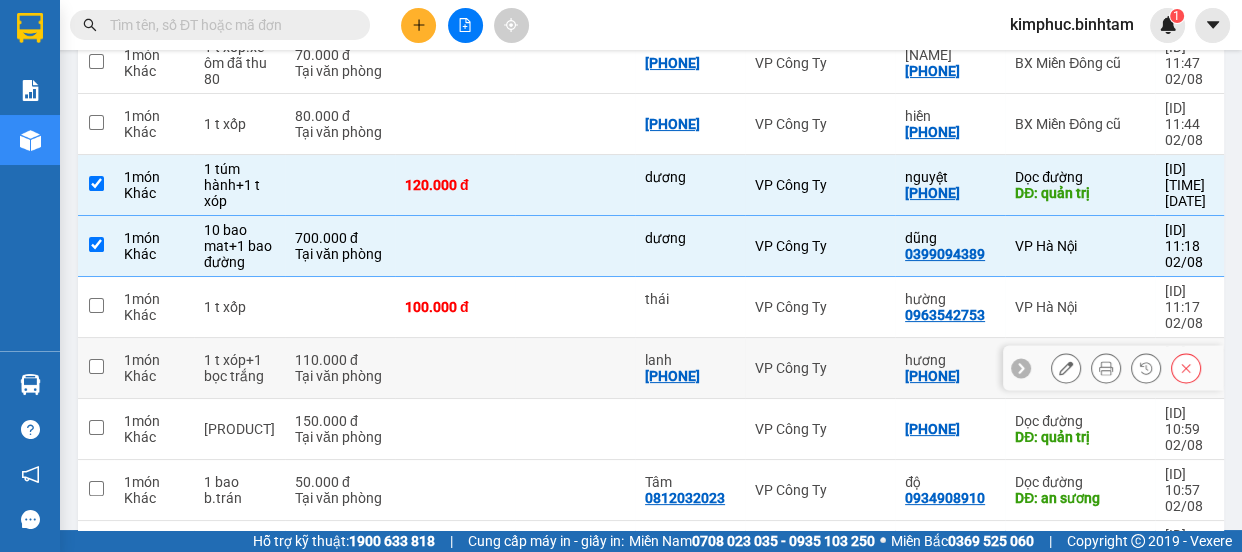 scroll, scrollTop: 0, scrollLeft: 0, axis: both 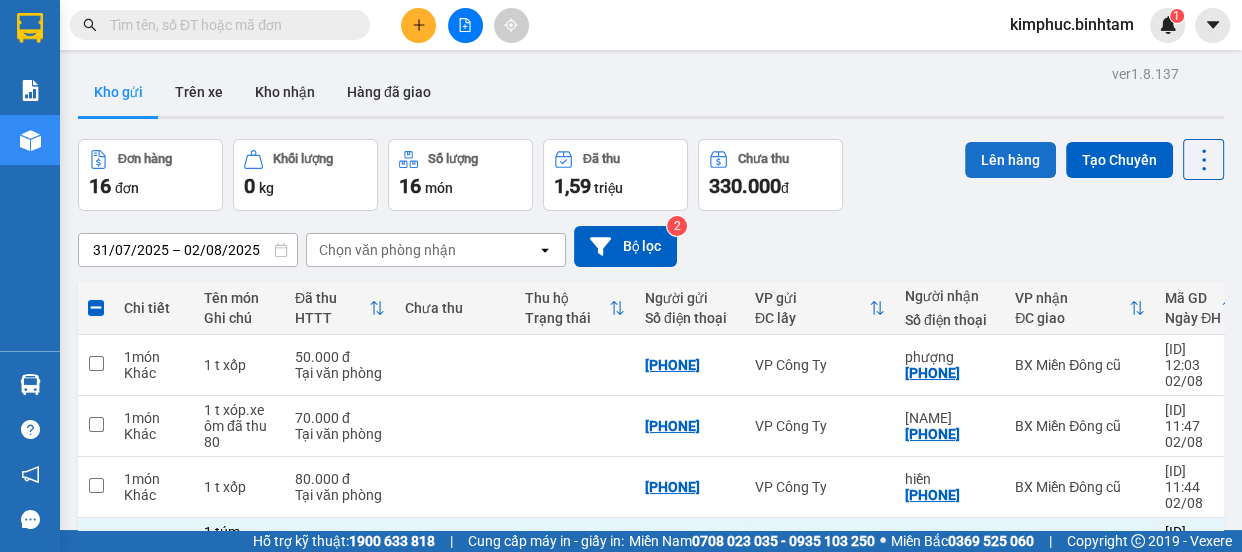 click on "Lên hàng" at bounding box center [1010, 160] 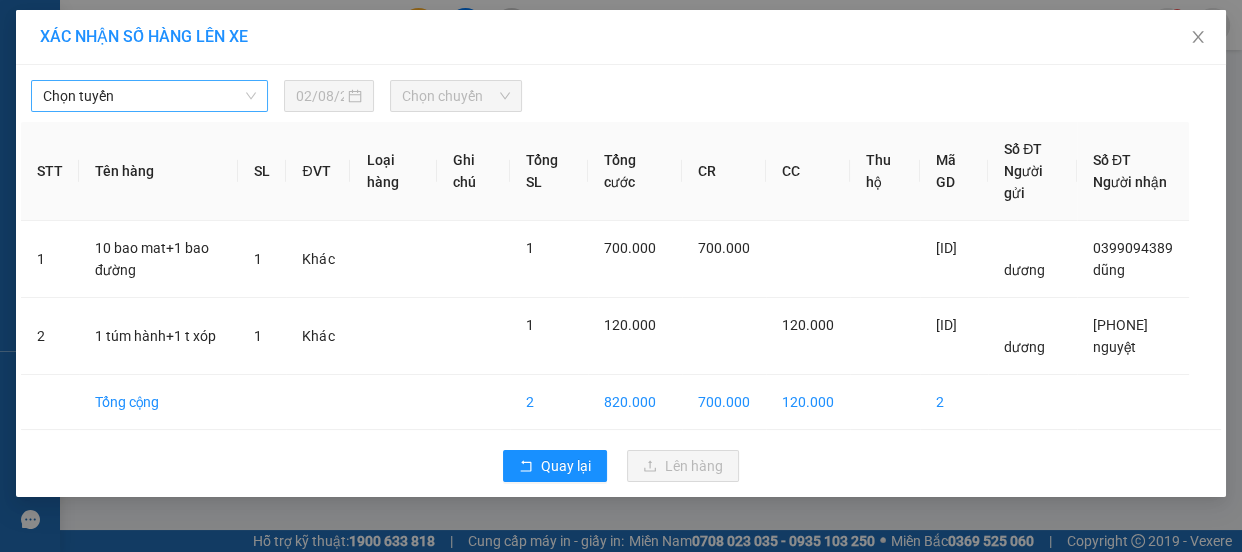 click on "Chọn tuyến" at bounding box center [149, 96] 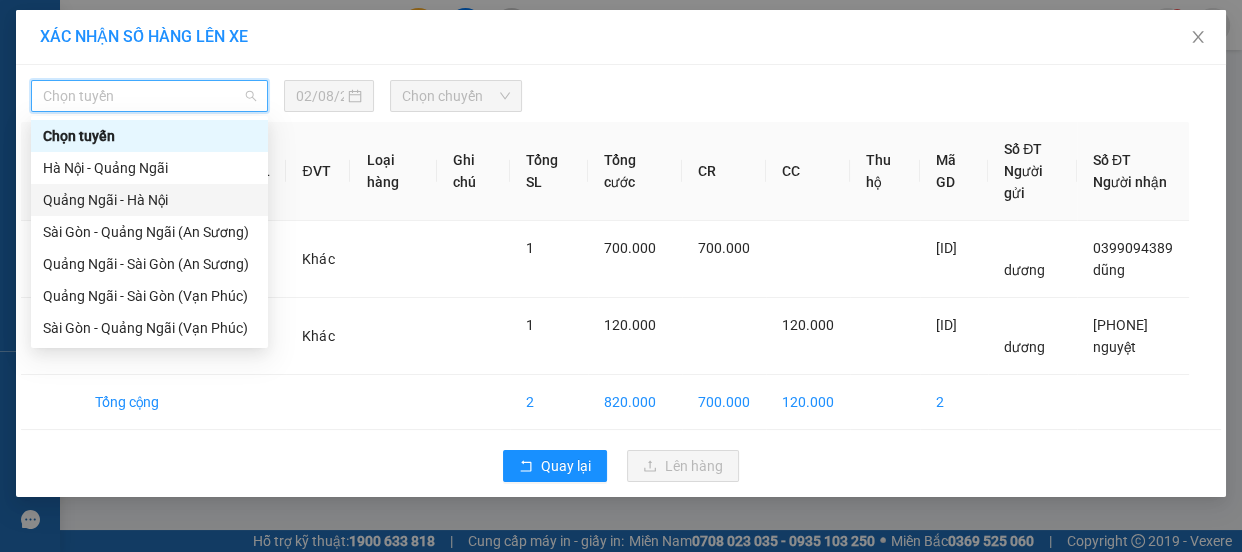 click on "Quảng Ngãi - Hà Nội" at bounding box center (149, 200) 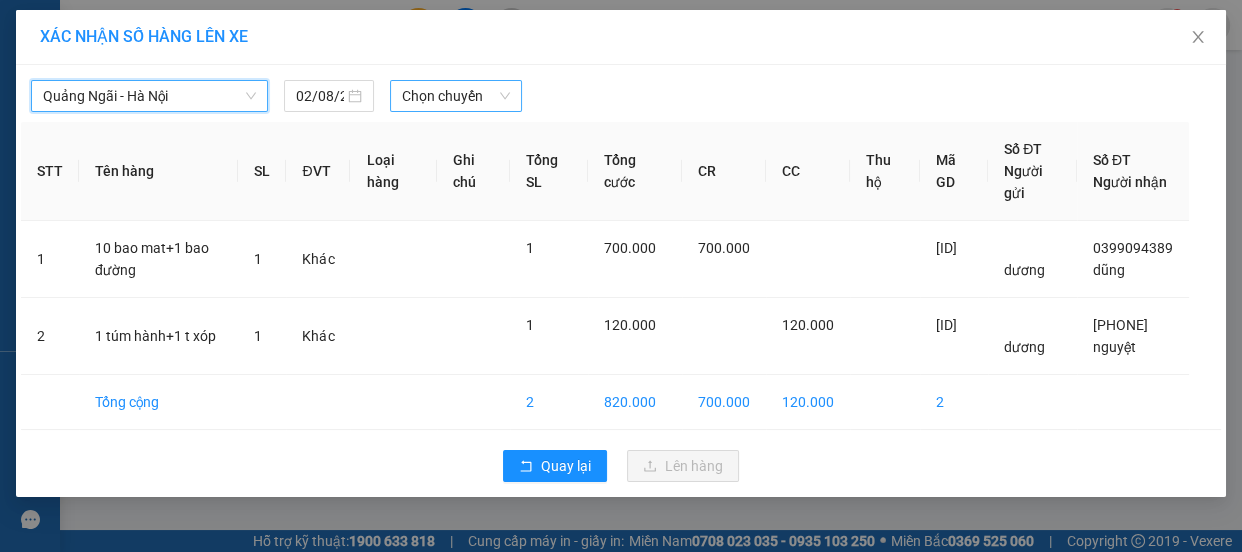 click on "Chọn chuyến" at bounding box center [456, 96] 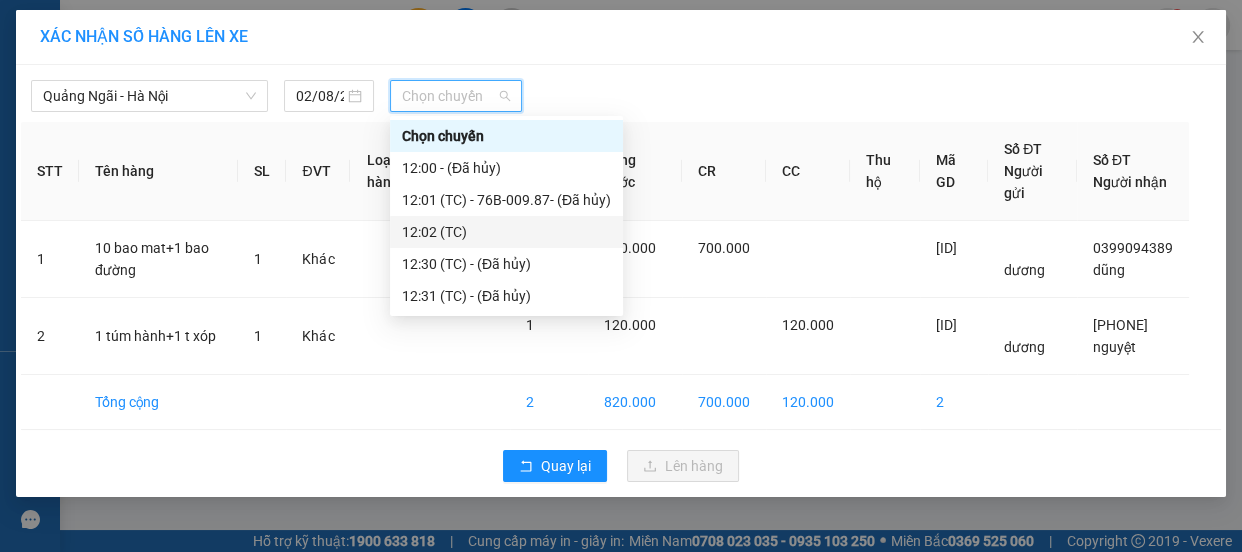 click on "12:02   (TC)" at bounding box center [506, 232] 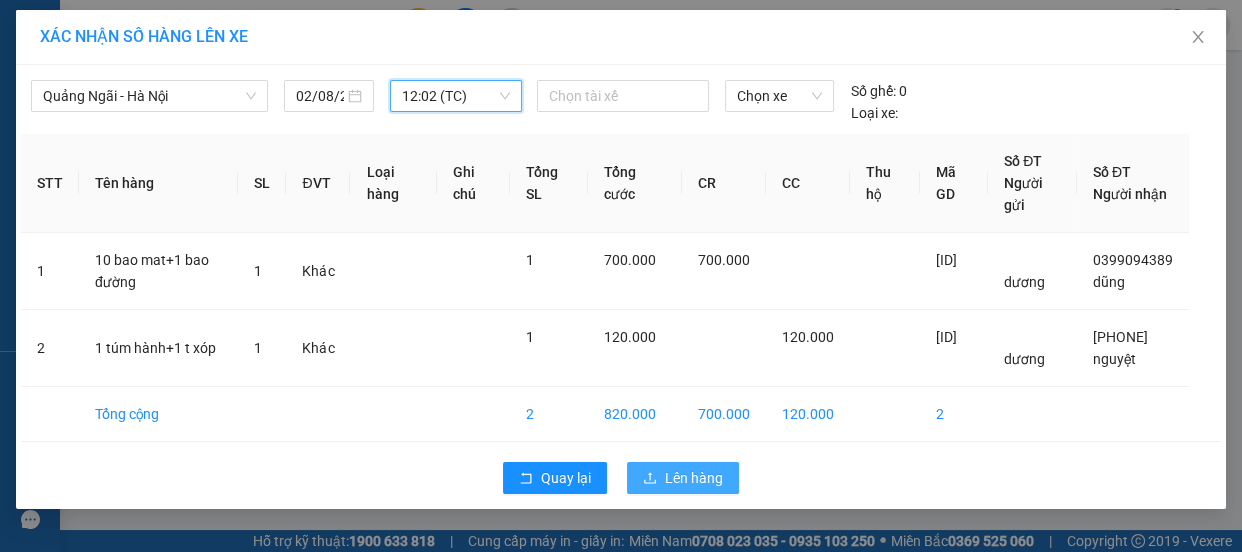 click 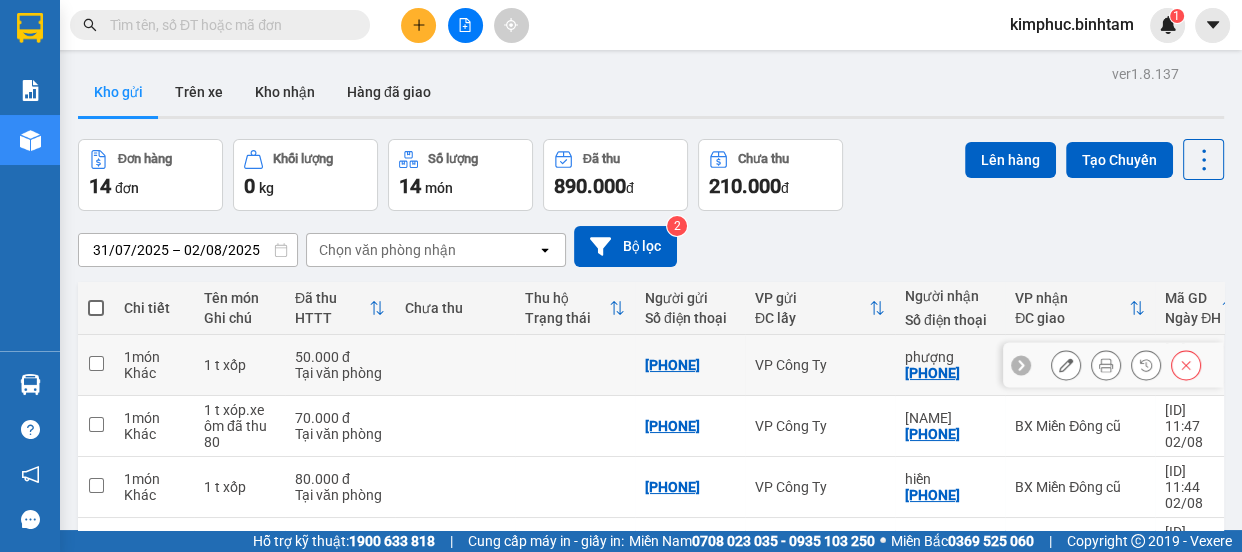 scroll, scrollTop: 374, scrollLeft: 0, axis: vertical 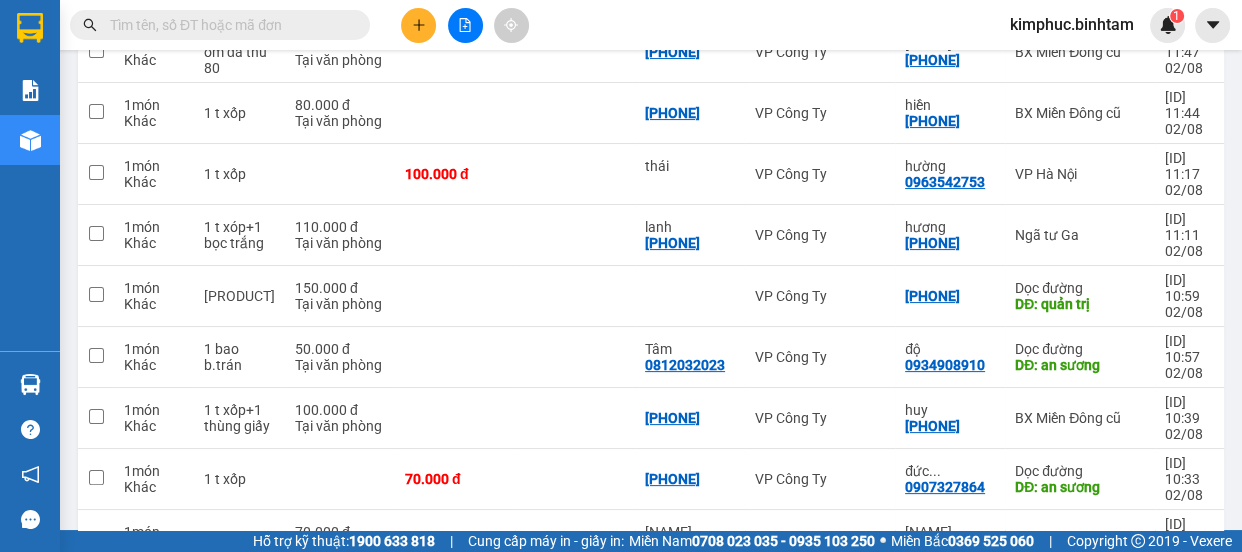 click on "2" at bounding box center [1006, 603] 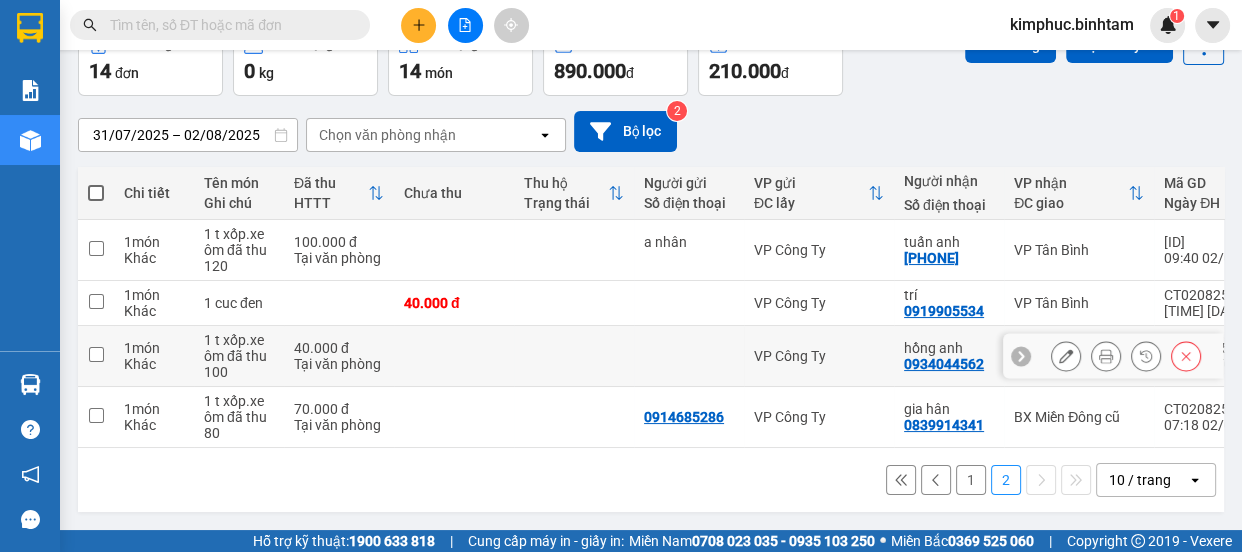 scroll, scrollTop: 0, scrollLeft: 0, axis: both 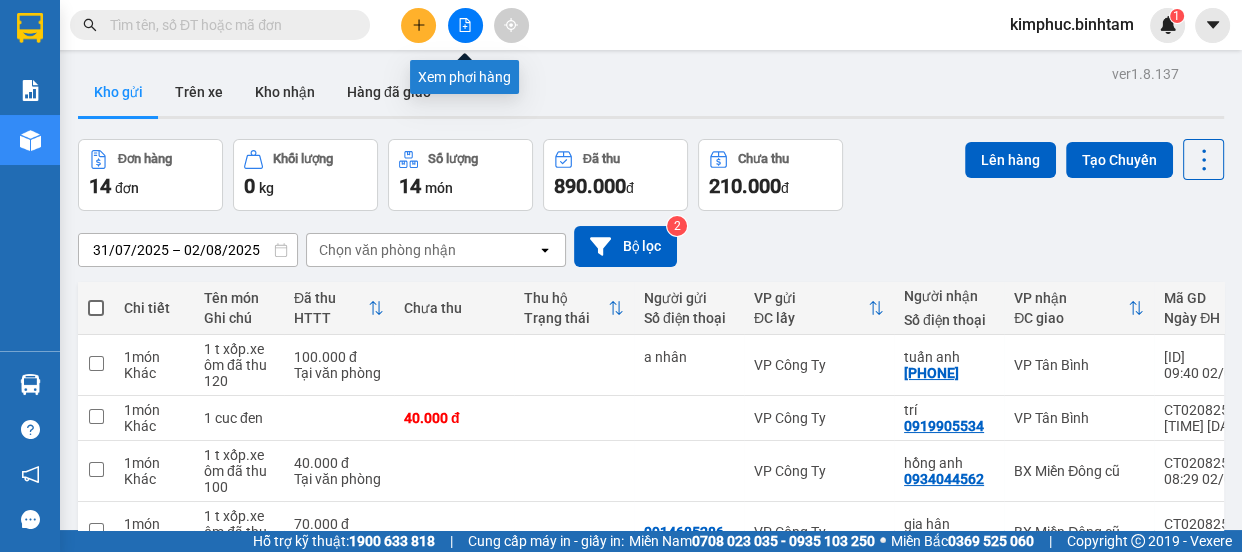 click 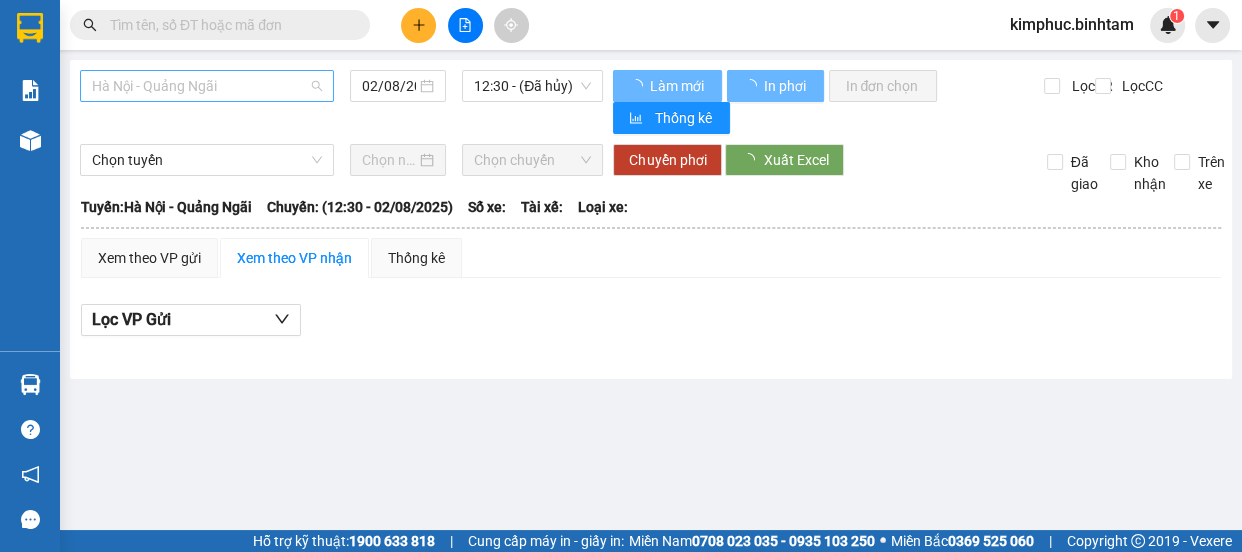 click on "Hà Nội - Quảng Ngãi" at bounding box center (207, 86) 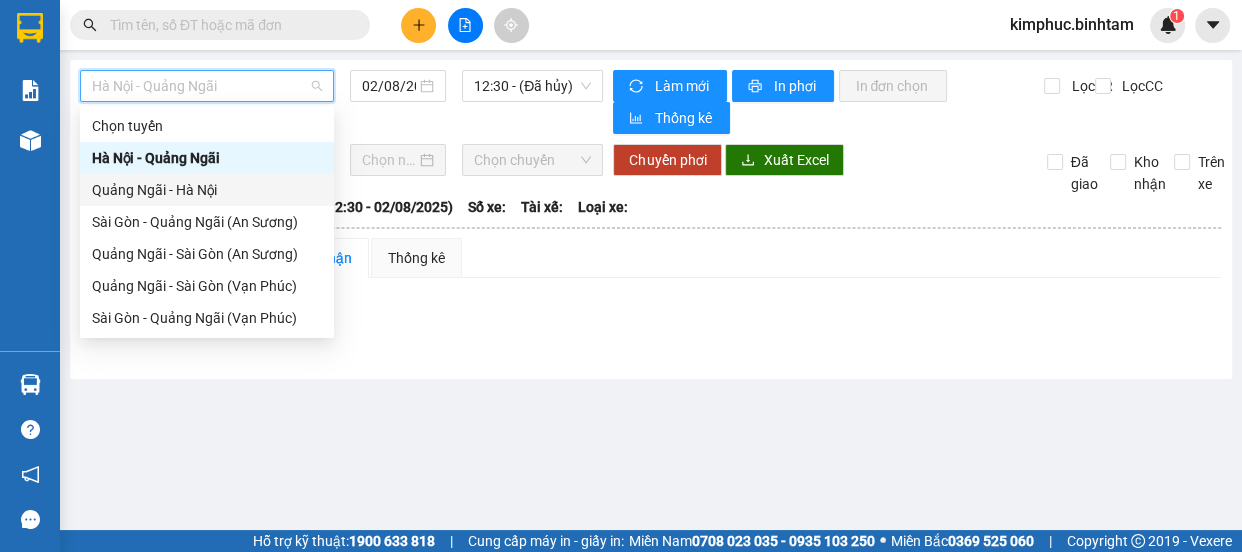 click on "Quảng Ngãi - Hà Nội" at bounding box center [207, 190] 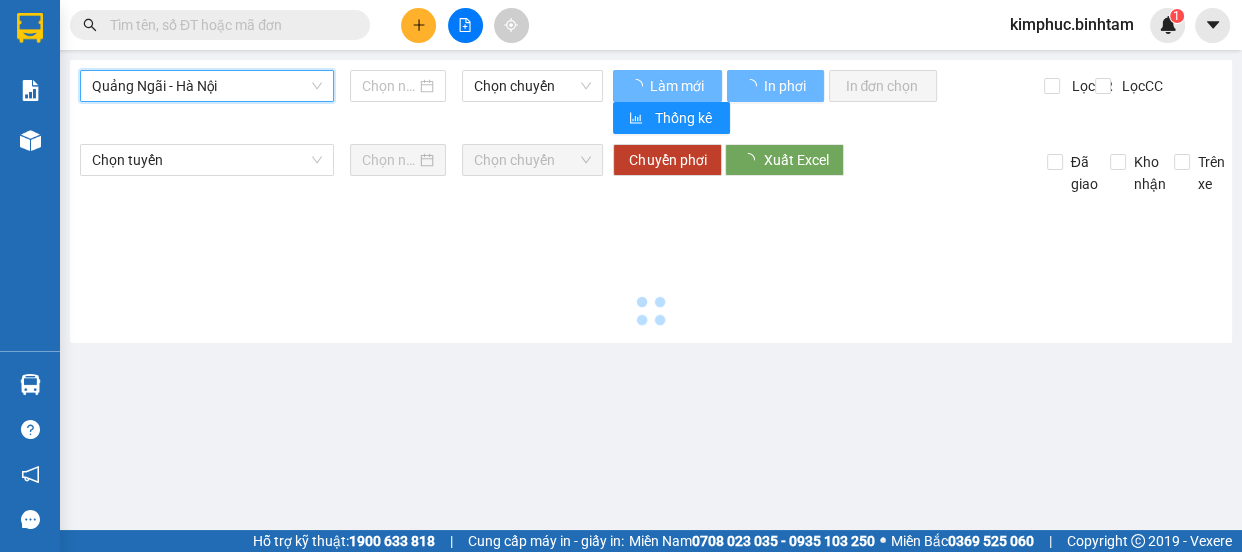 type on "02/08/2025" 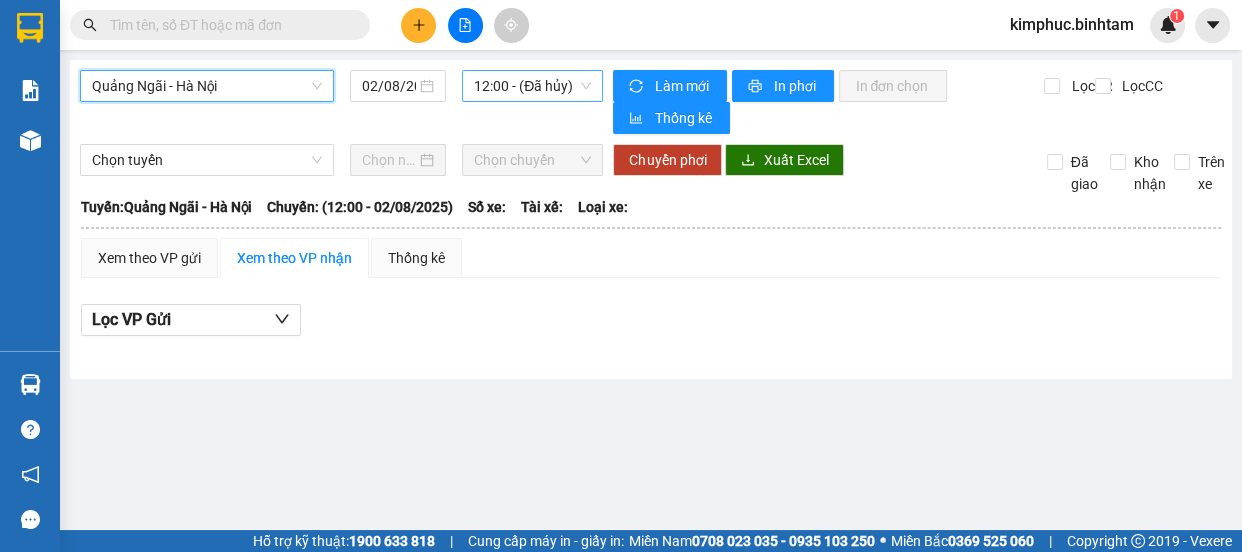 click on "12:00     - (Đã hủy)" at bounding box center (532, 86) 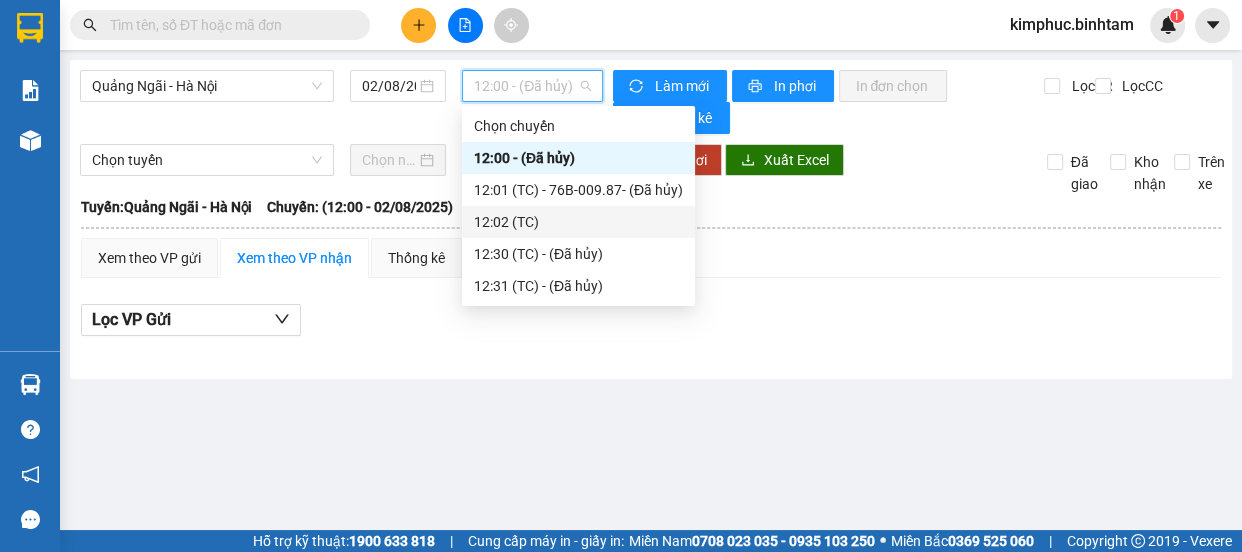 click on "12:02   (TC)" at bounding box center (578, 222) 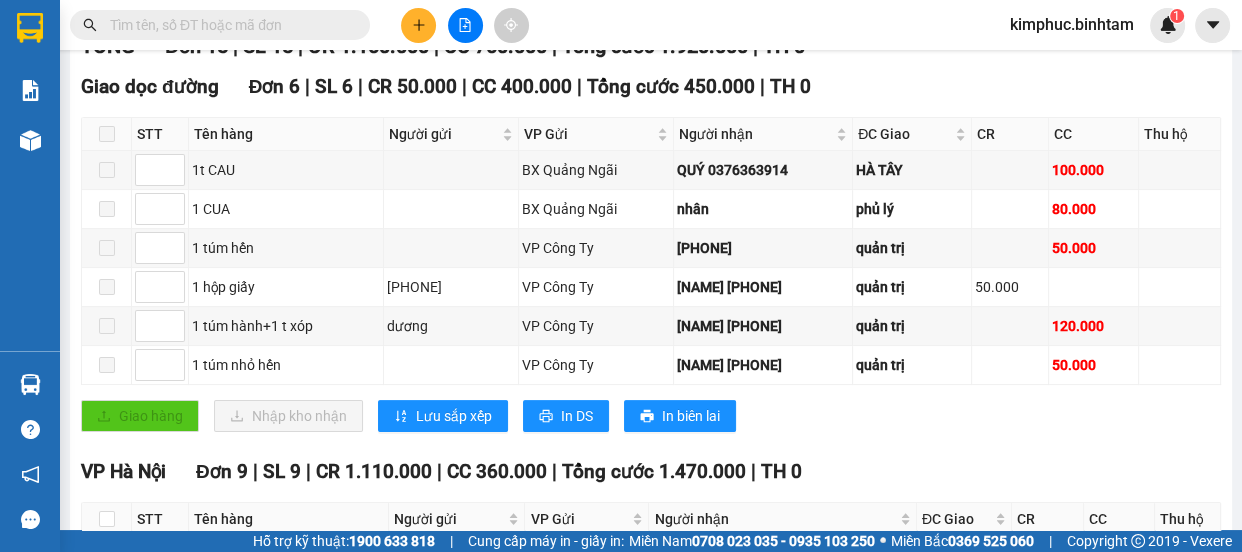 scroll, scrollTop: 134, scrollLeft: 0, axis: vertical 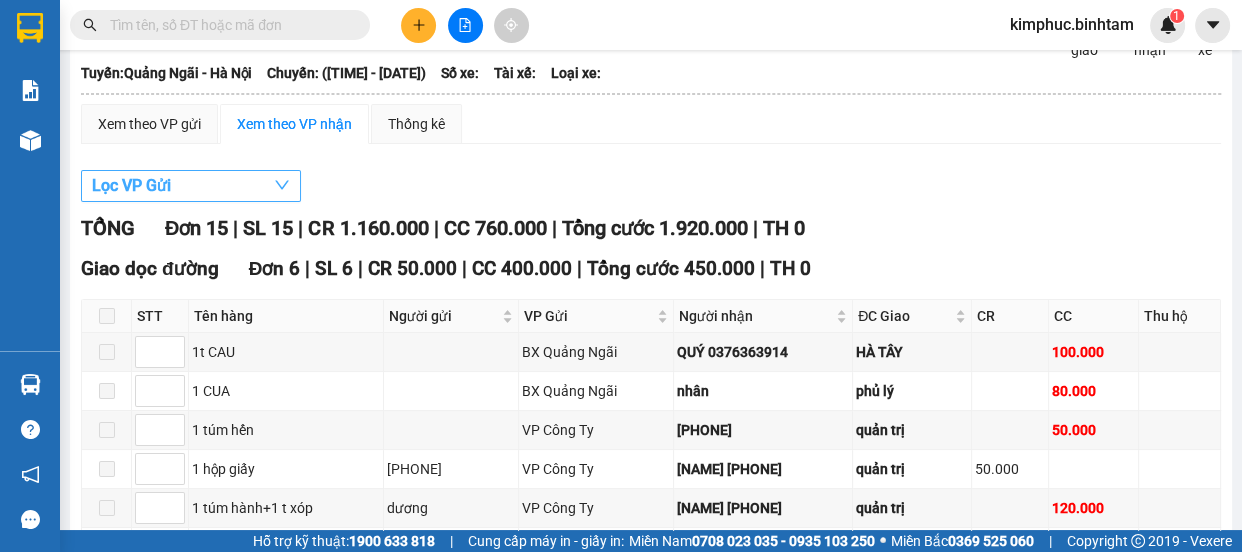 click on "Lọc VP Gửi" at bounding box center [191, 186] 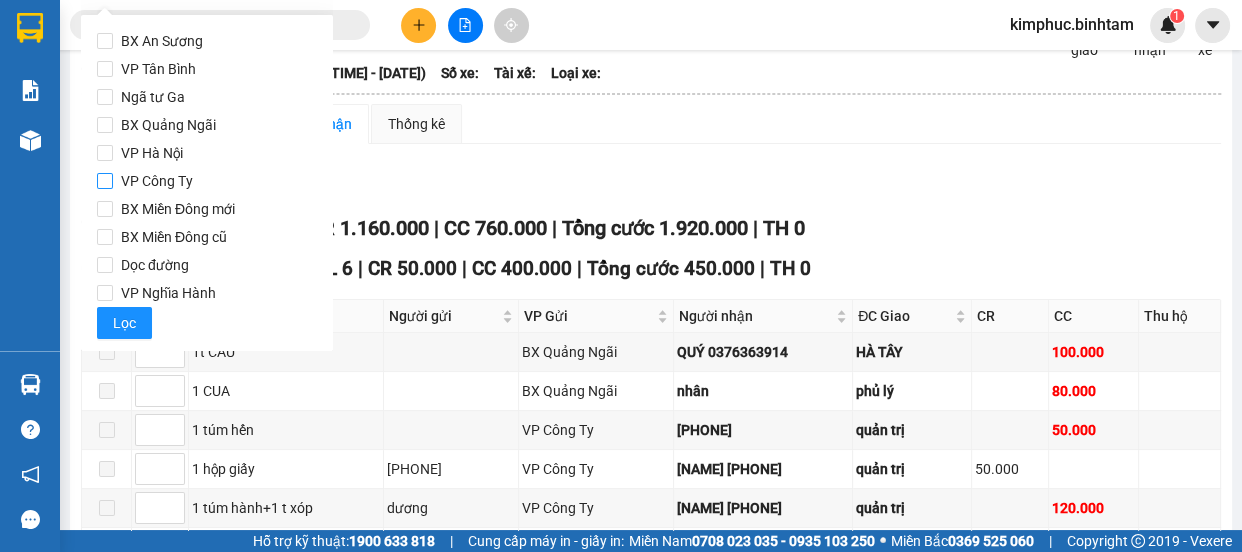 click on "VP Công Ty" at bounding box center [105, 181] 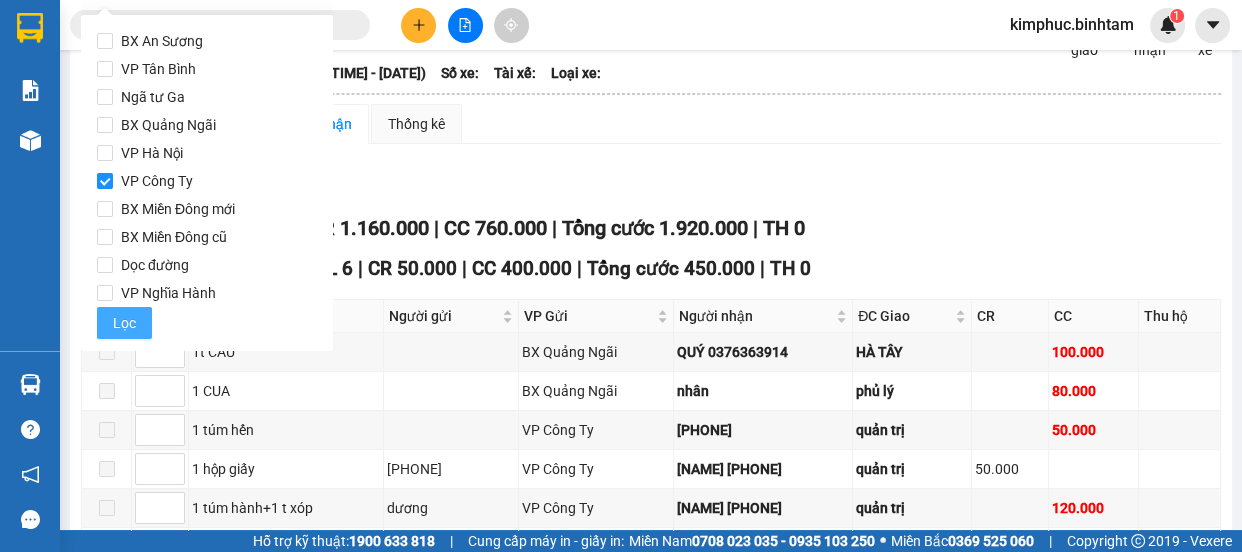 click on "Lọc" at bounding box center (124, 323) 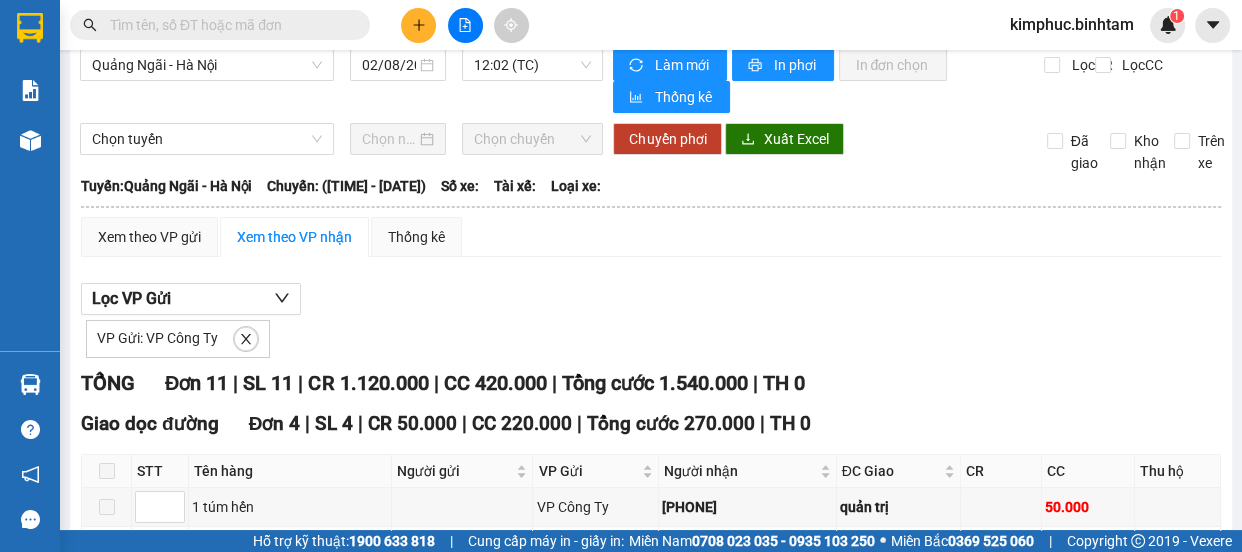 scroll, scrollTop: 0, scrollLeft: 0, axis: both 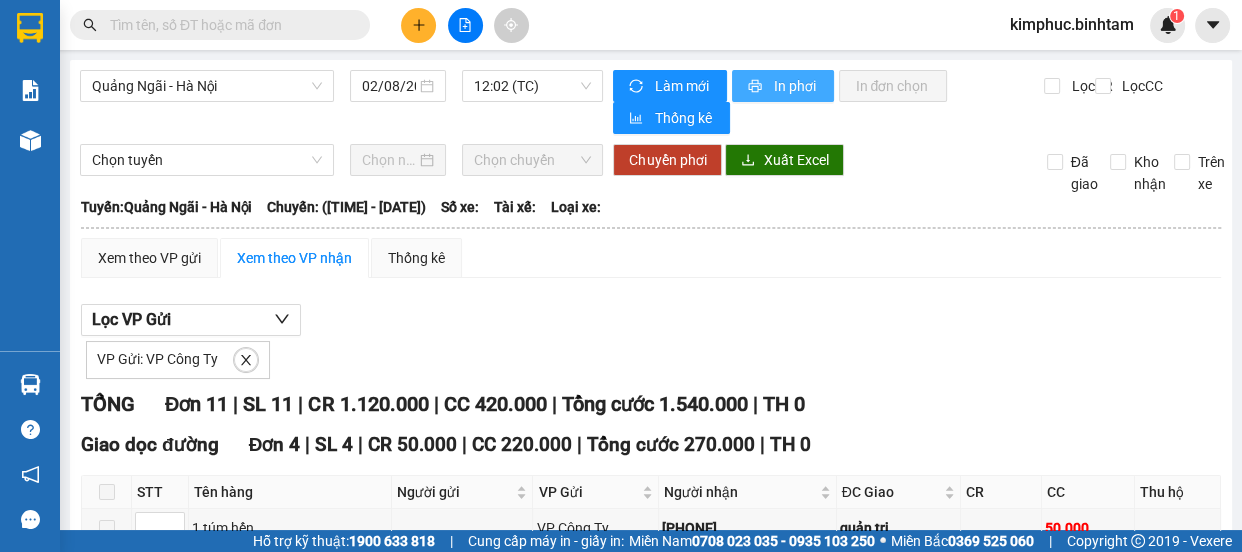 click on "In phơi" at bounding box center [795, 86] 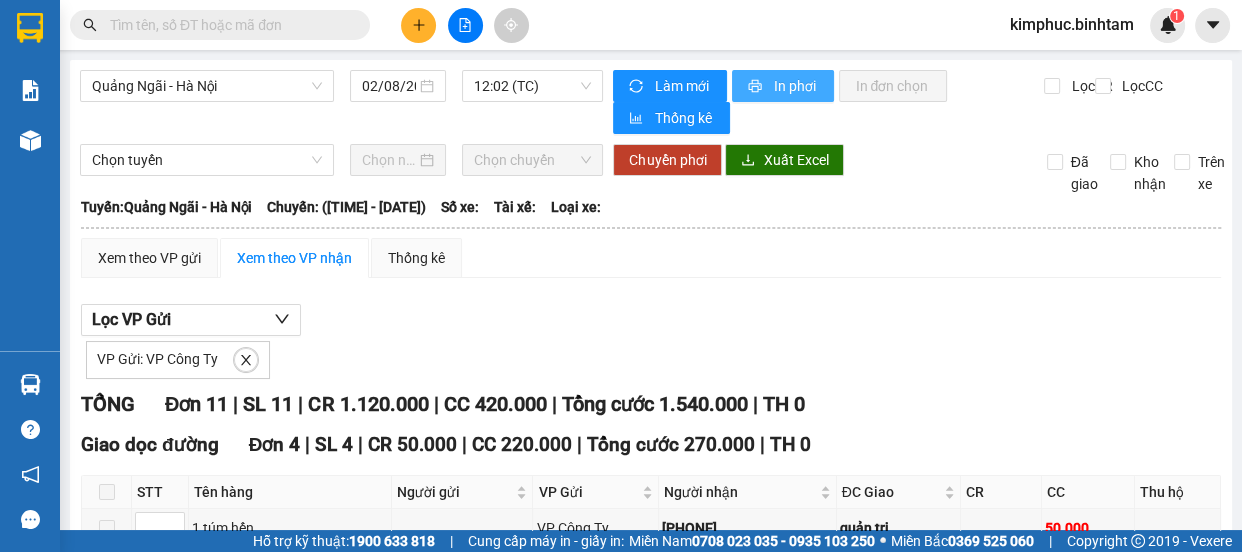 click on "In phơi" at bounding box center [795, 86] 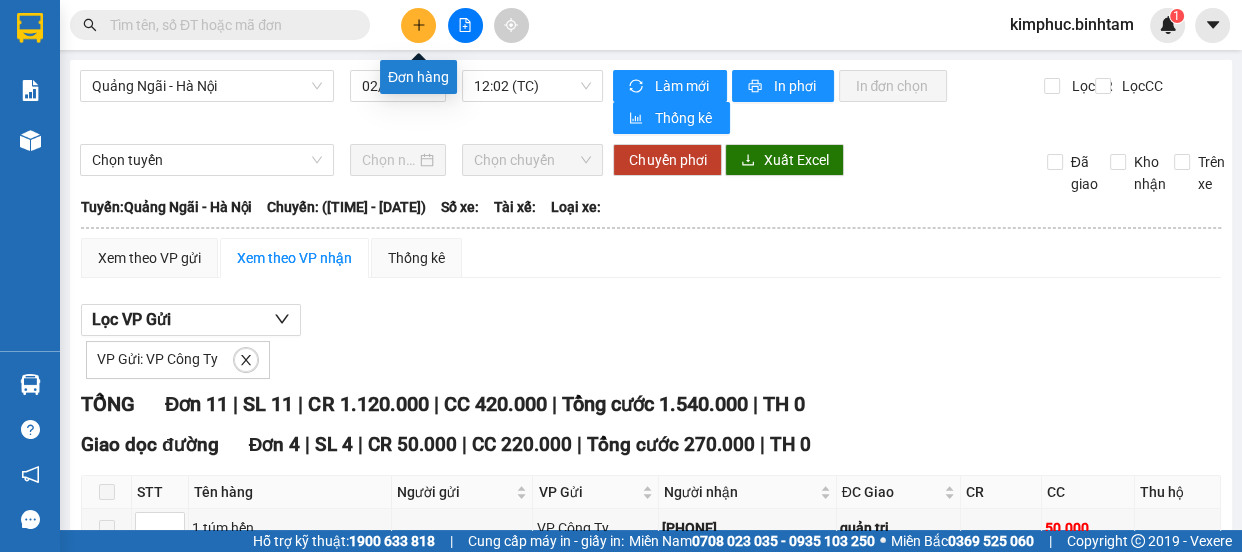 click 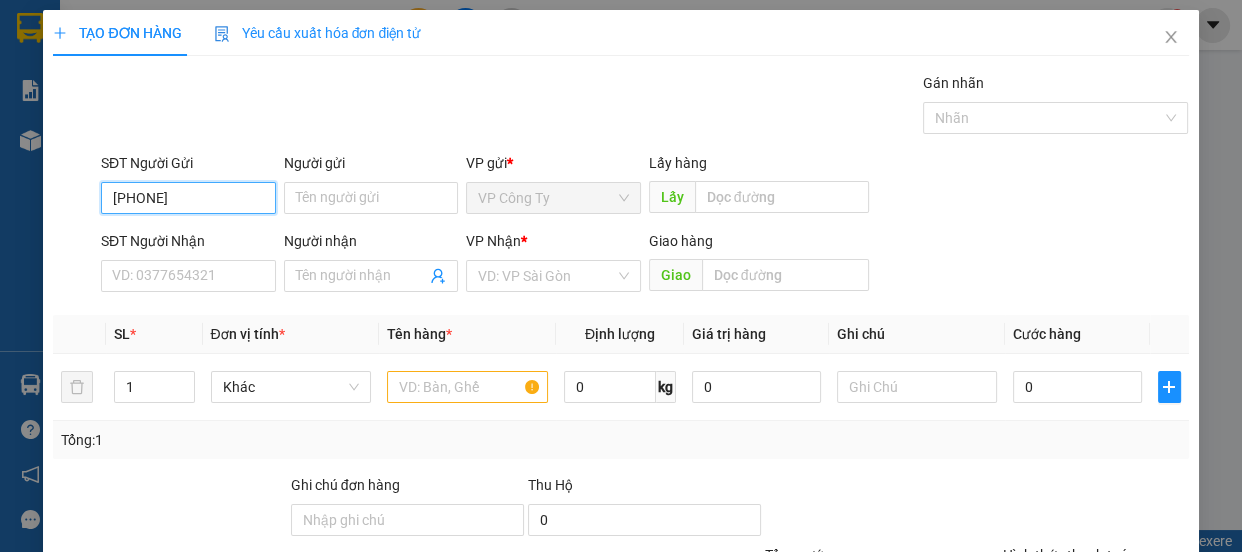 type on "0334869729" 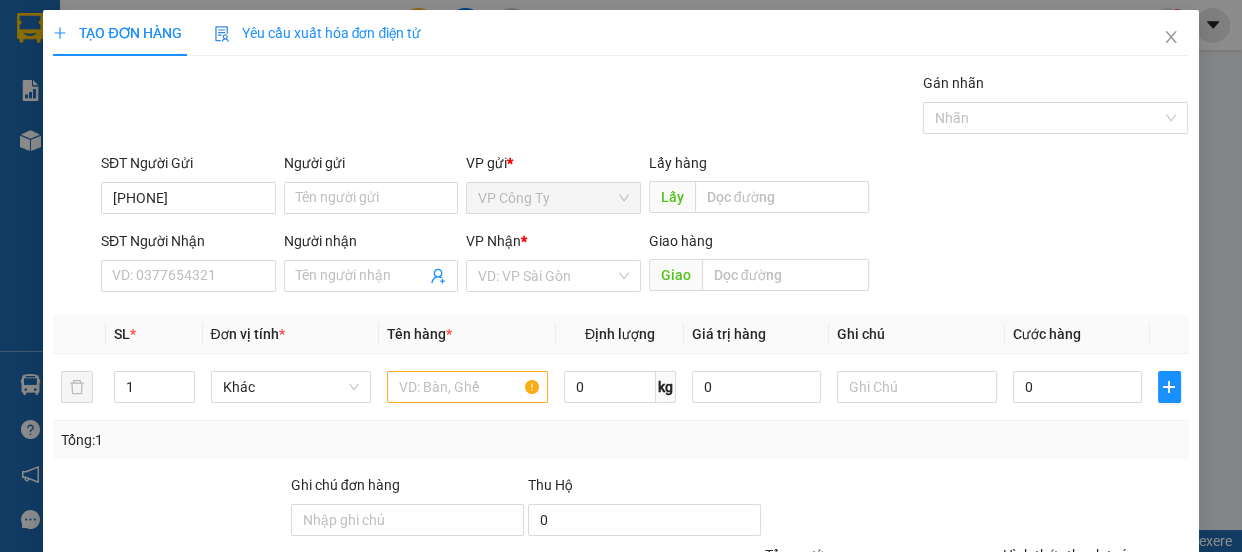 click on "TẠO ĐƠN HÀNG Yêu cầu xuất hóa đơn điện tử" at bounding box center [620, 33] 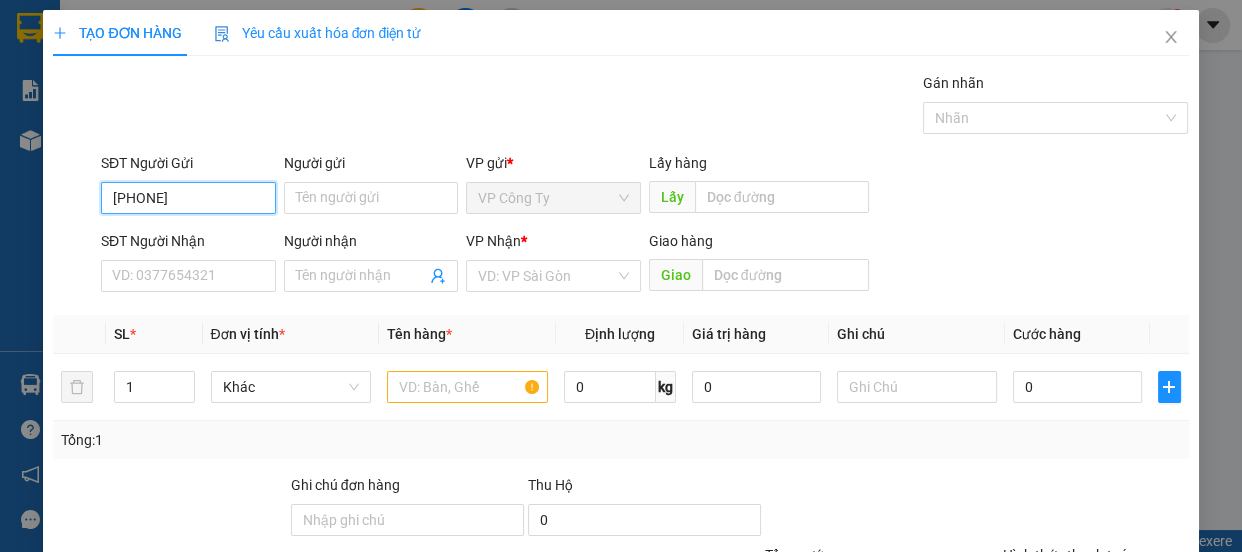 click on "0334869729" at bounding box center [188, 198] 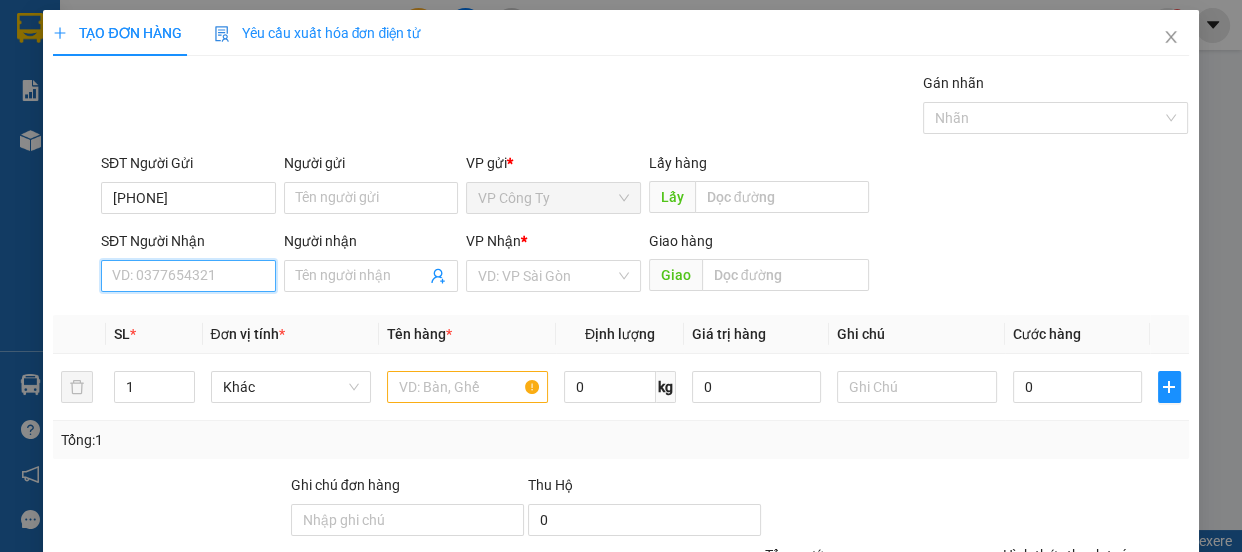 click on "SĐT Người Nhận" at bounding box center (188, 276) 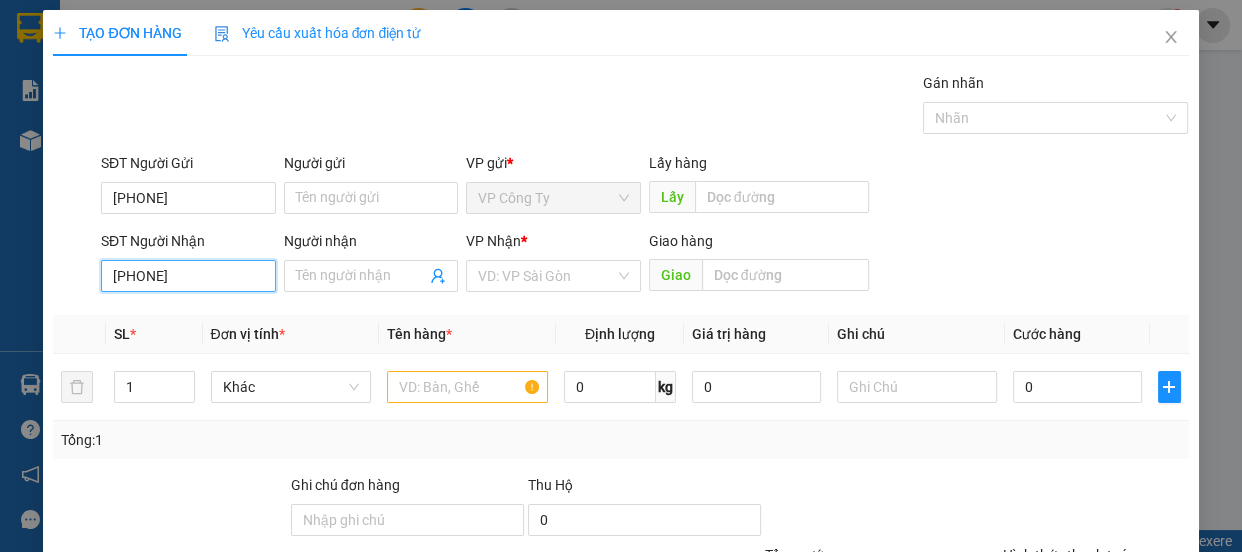click on "0984748354" at bounding box center [188, 276] 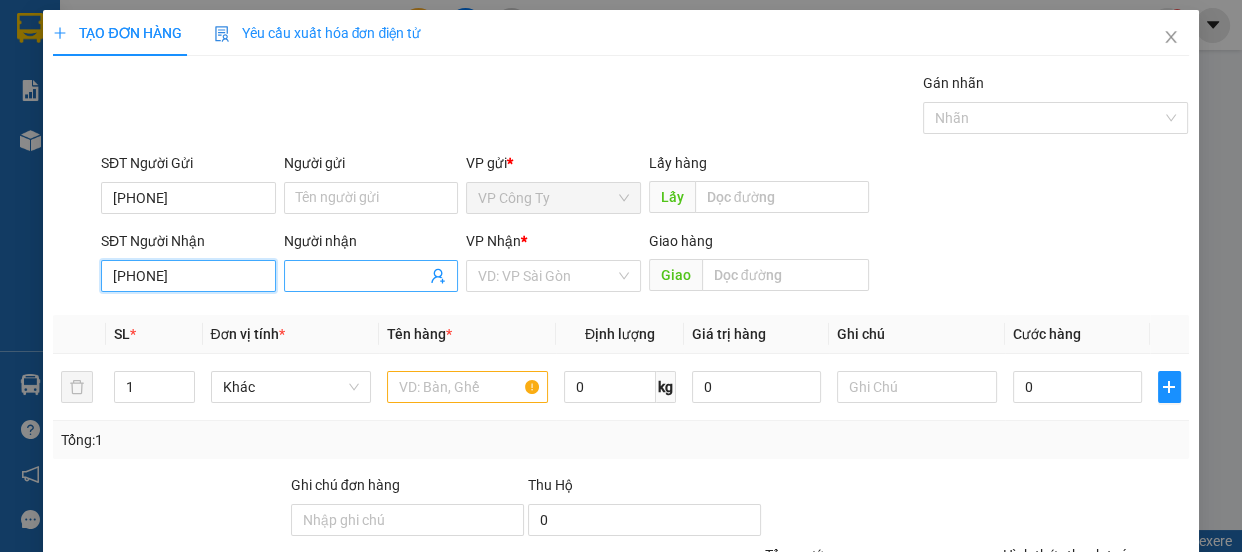 type on "0984748354" 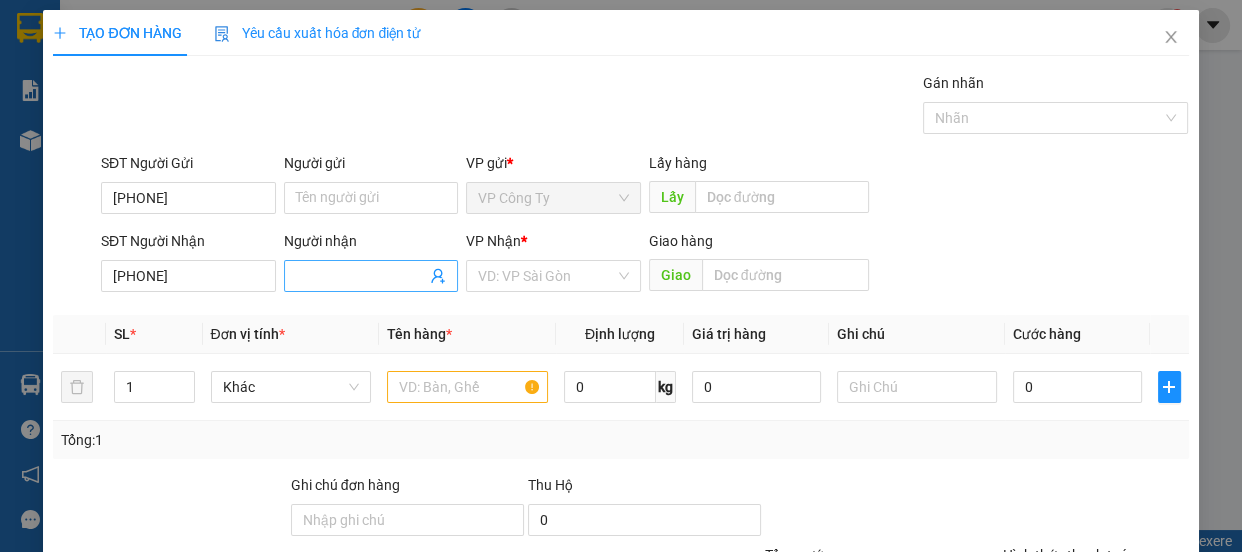 click on "Người nhận" at bounding box center (361, 276) 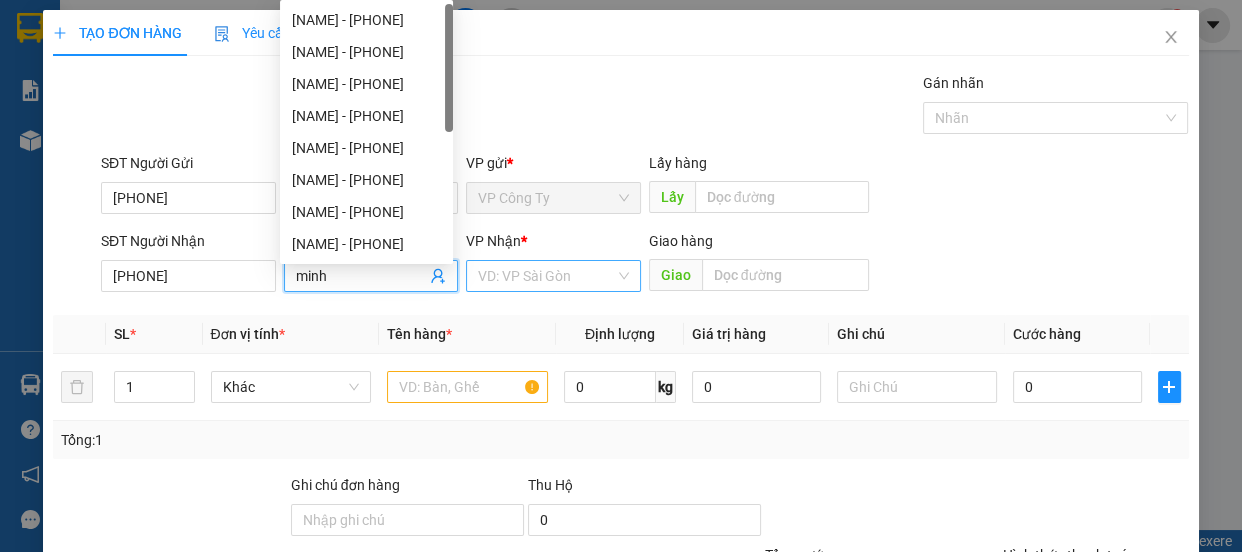type on "minh" 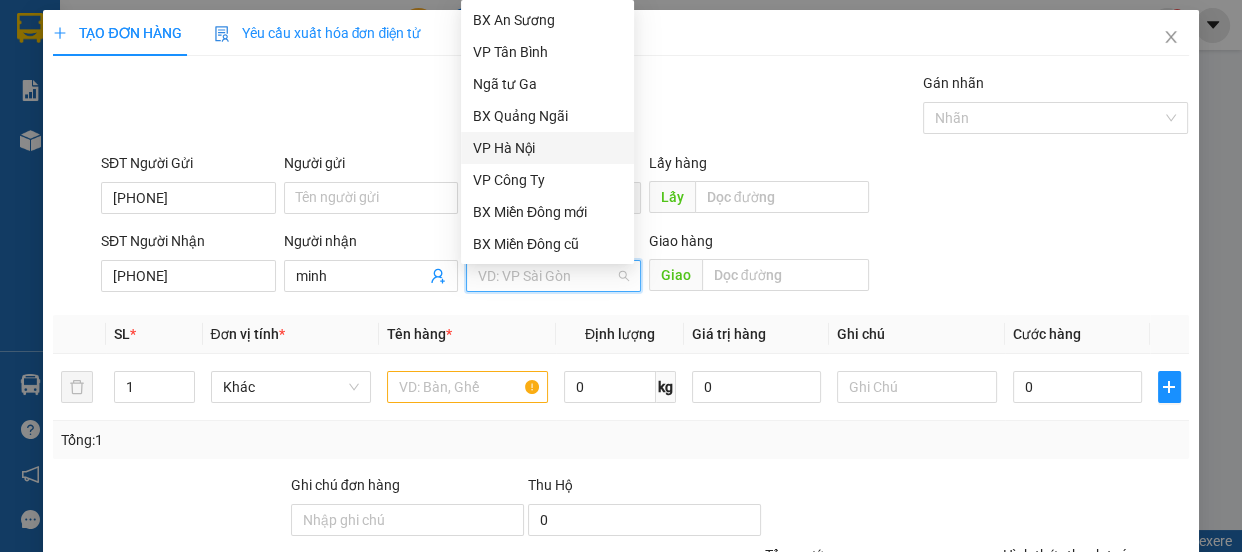 click on "VP Hà Nội" at bounding box center [547, 148] 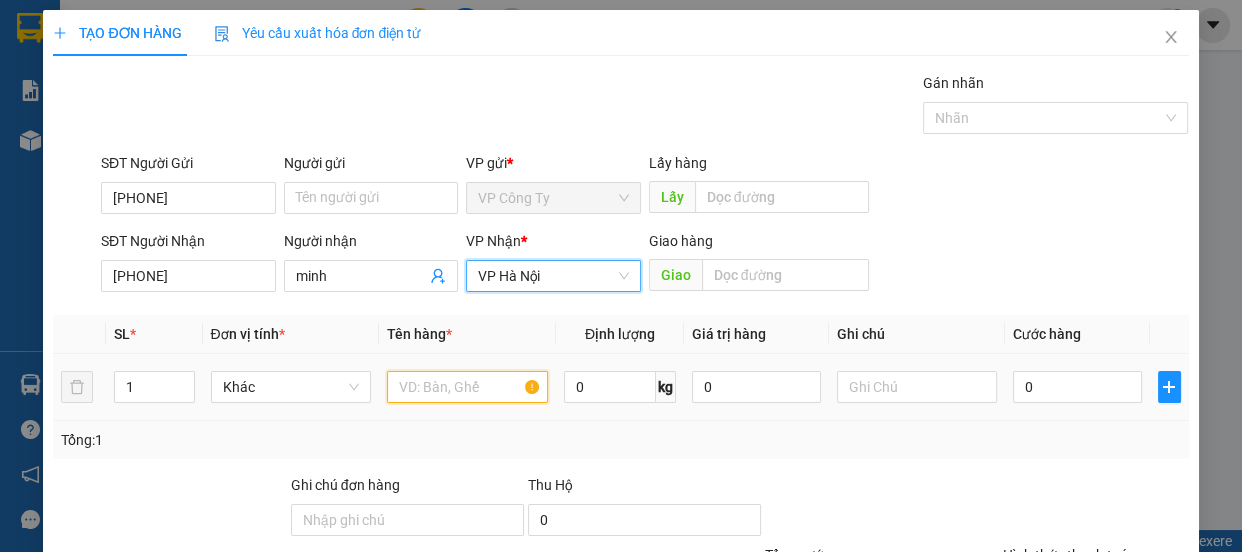 click at bounding box center (467, 387) 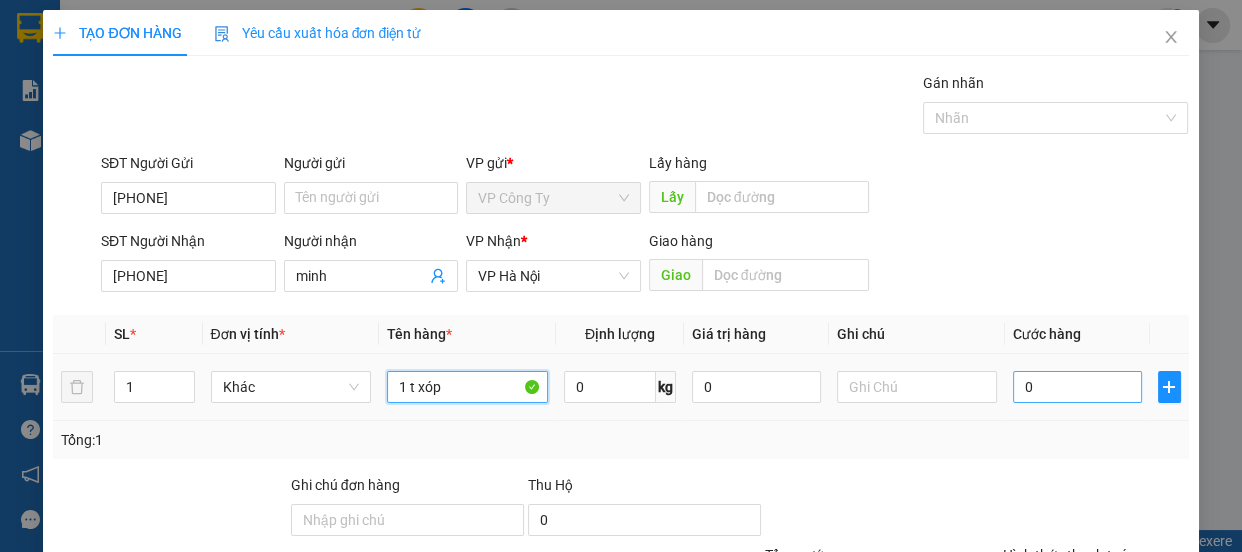 type on "1 t xóp" 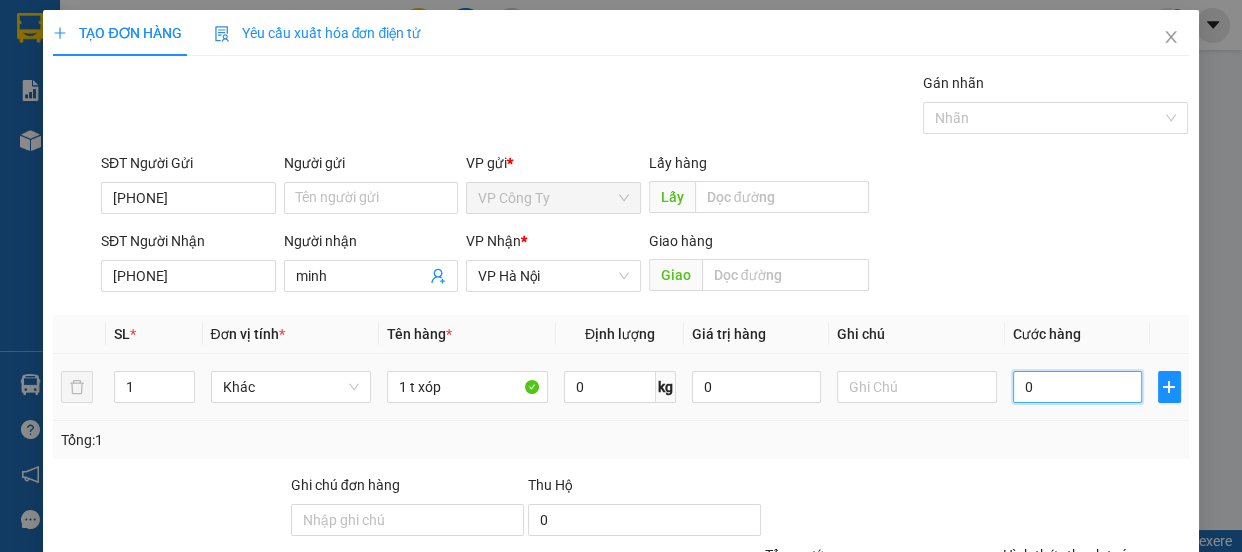 click on "0" at bounding box center [1077, 387] 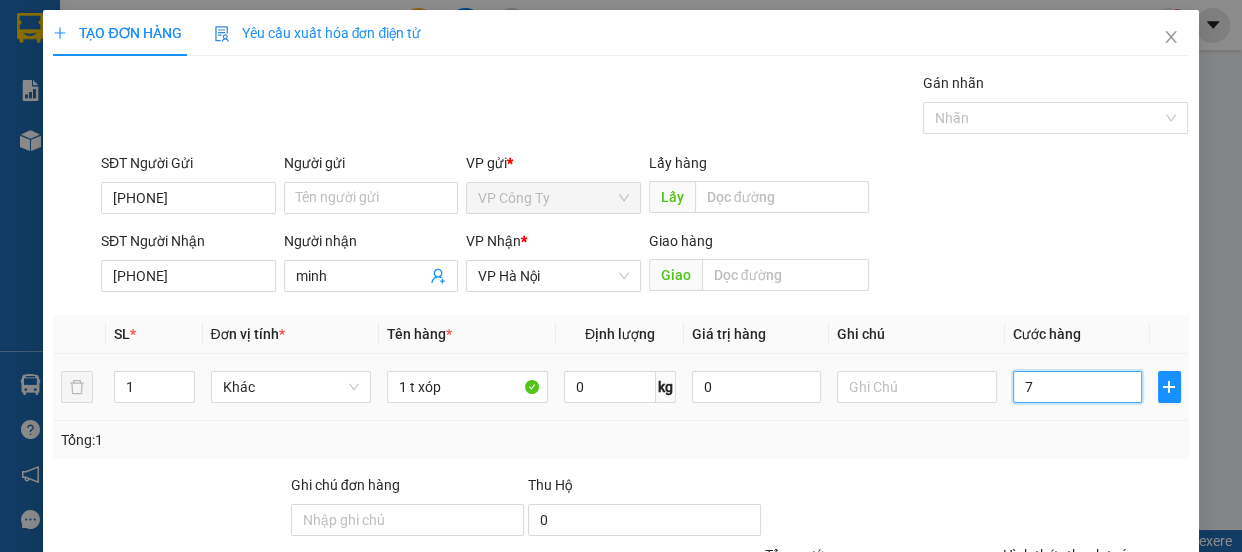 type on "70" 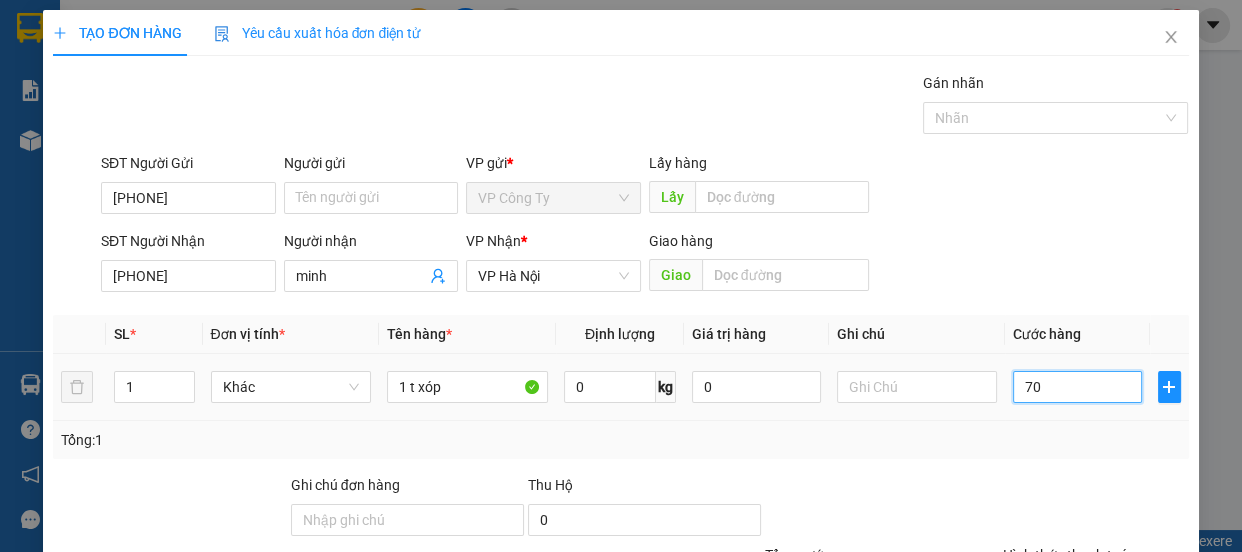 type on "700" 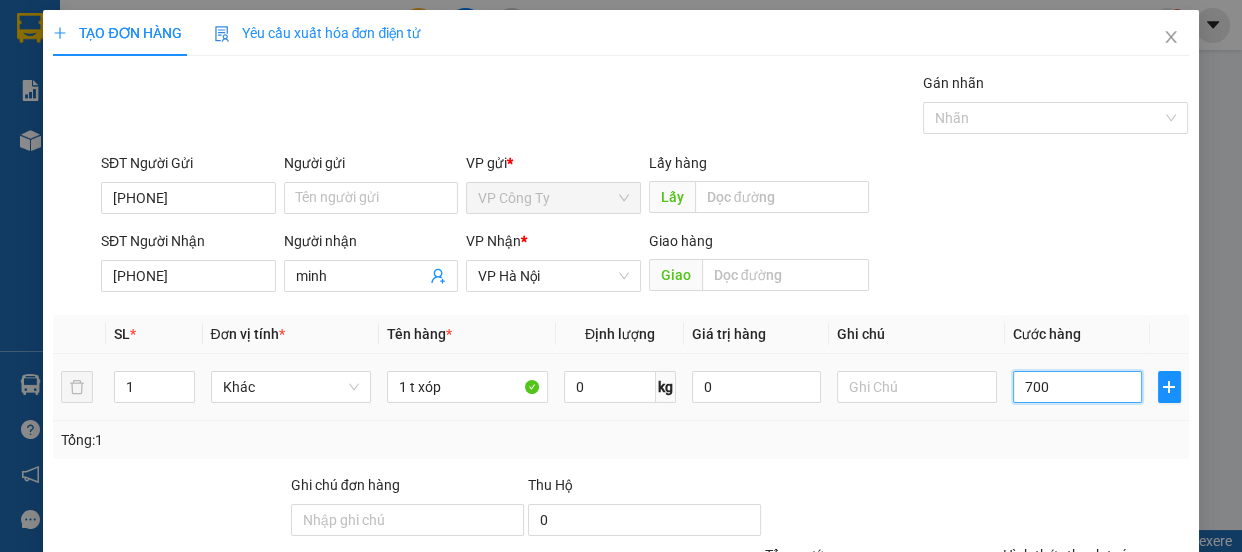 type on "7.000" 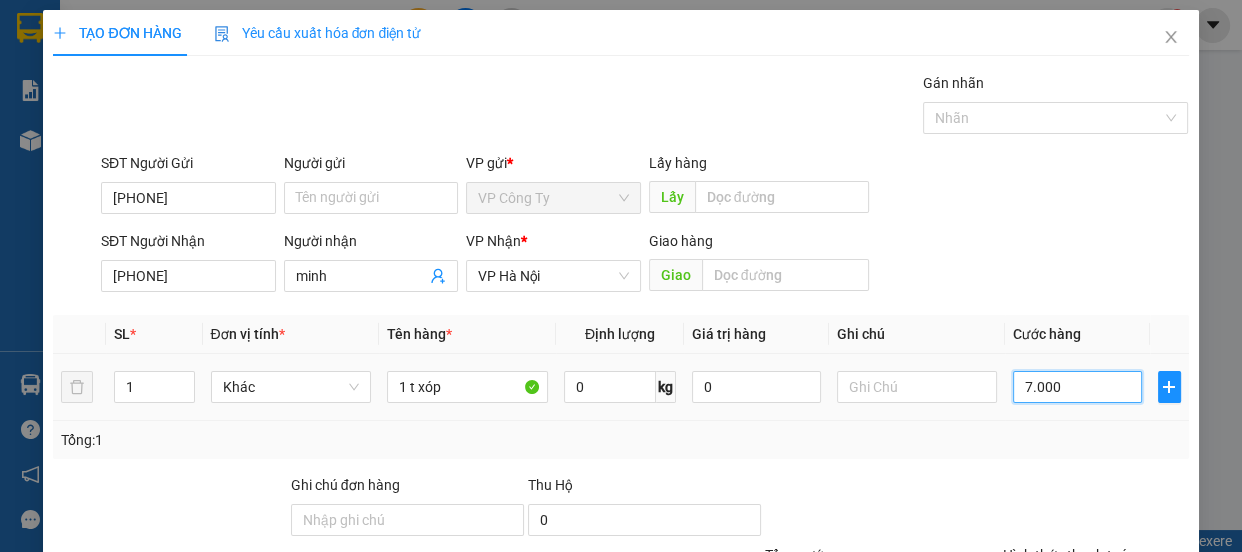 type on "7.000" 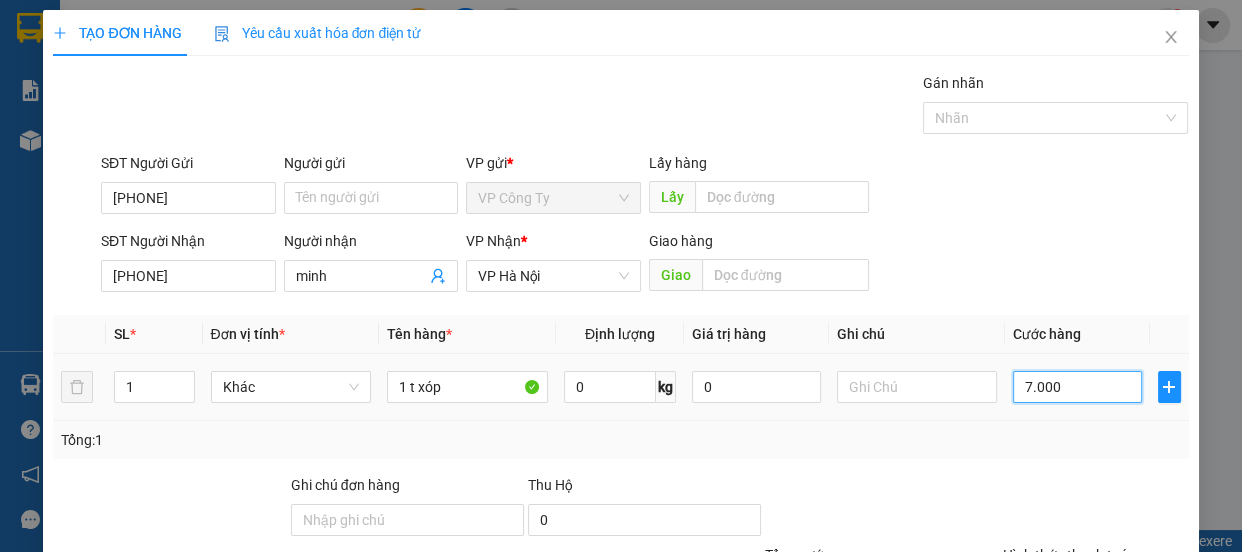 type on "70.000" 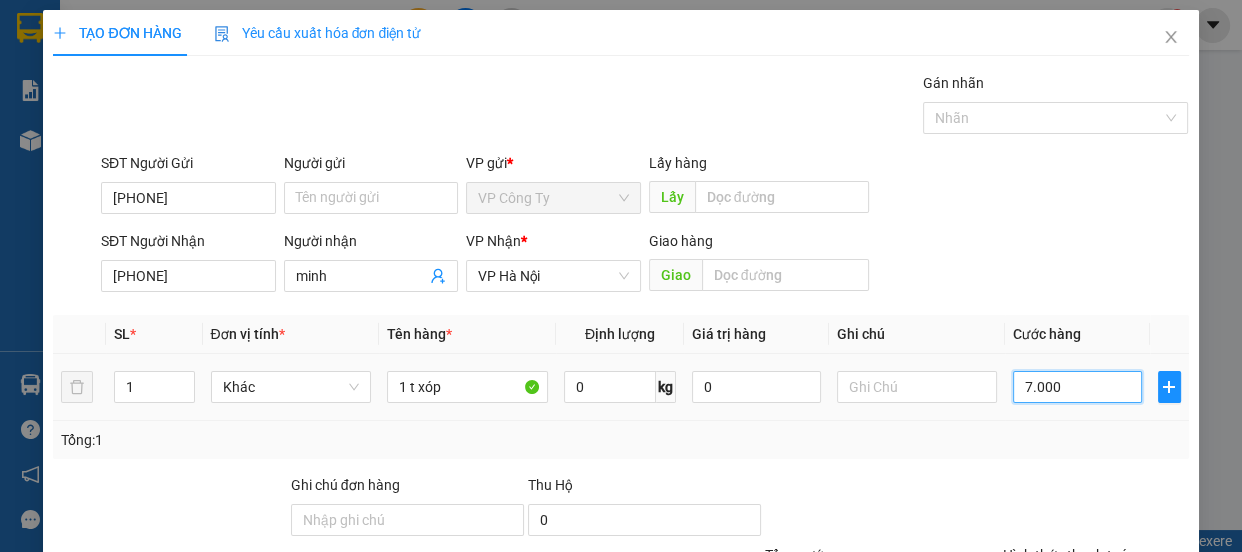 type on "70.000" 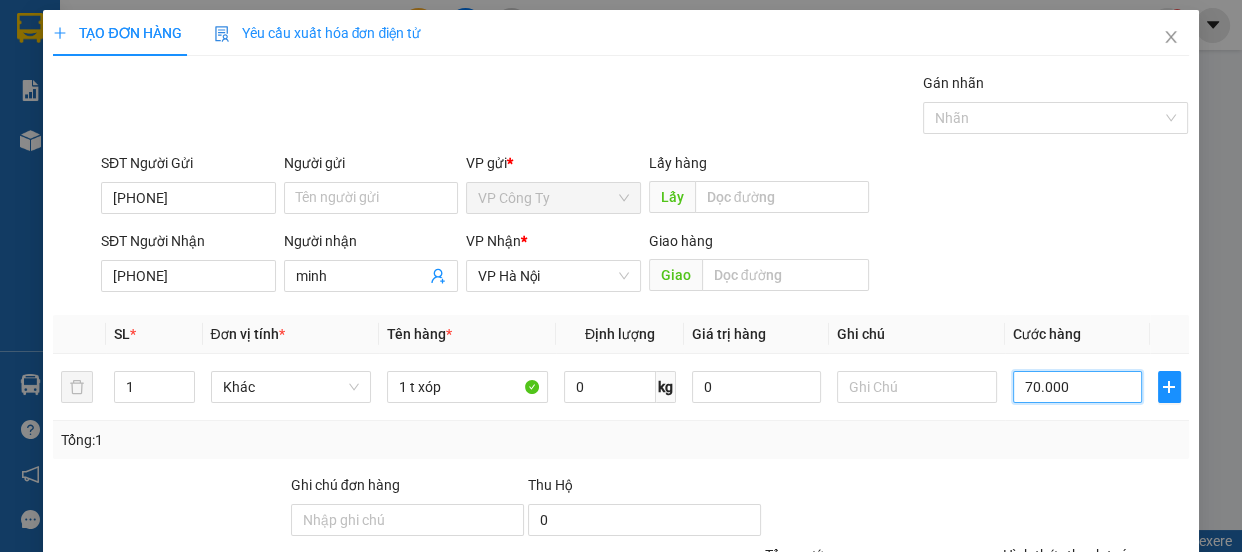 scroll, scrollTop: 187, scrollLeft: 0, axis: vertical 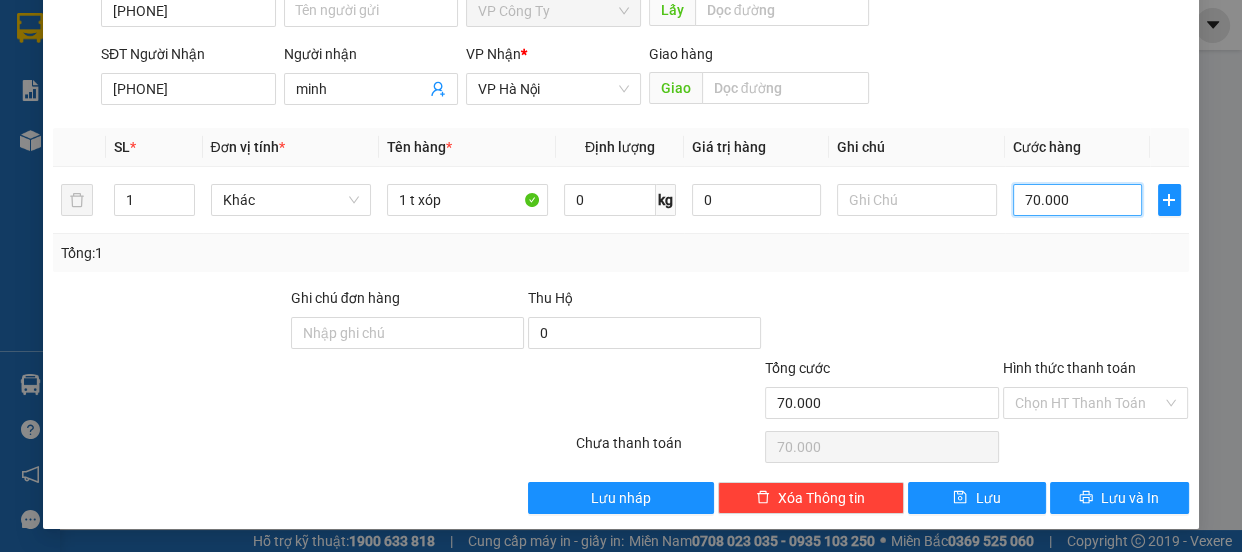 type on "70.000" 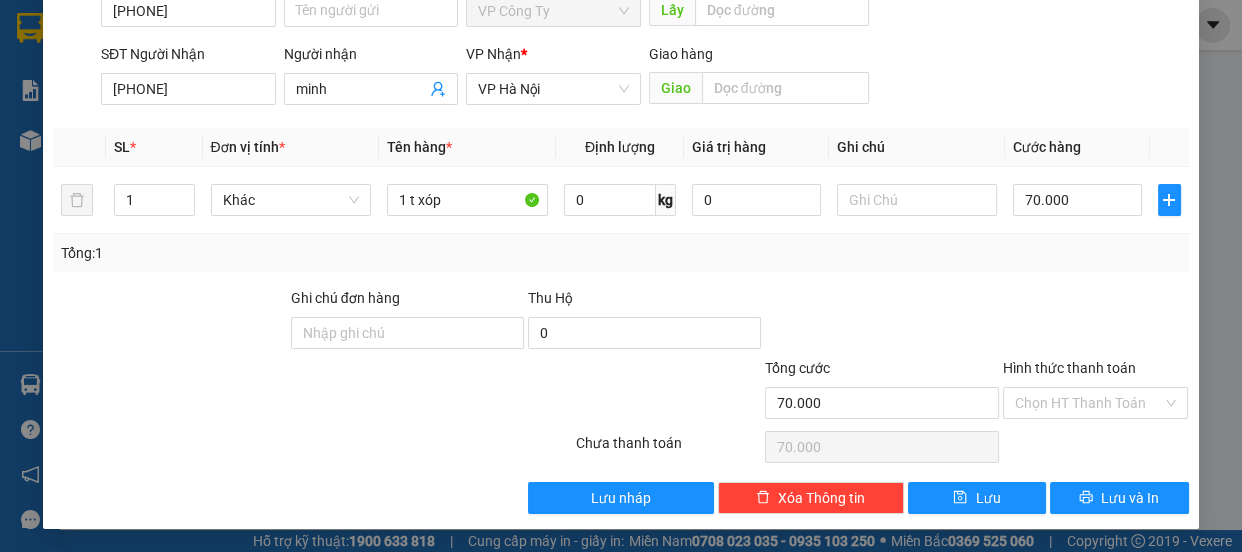click on "Hình thức thanh toán" at bounding box center [1069, 368] 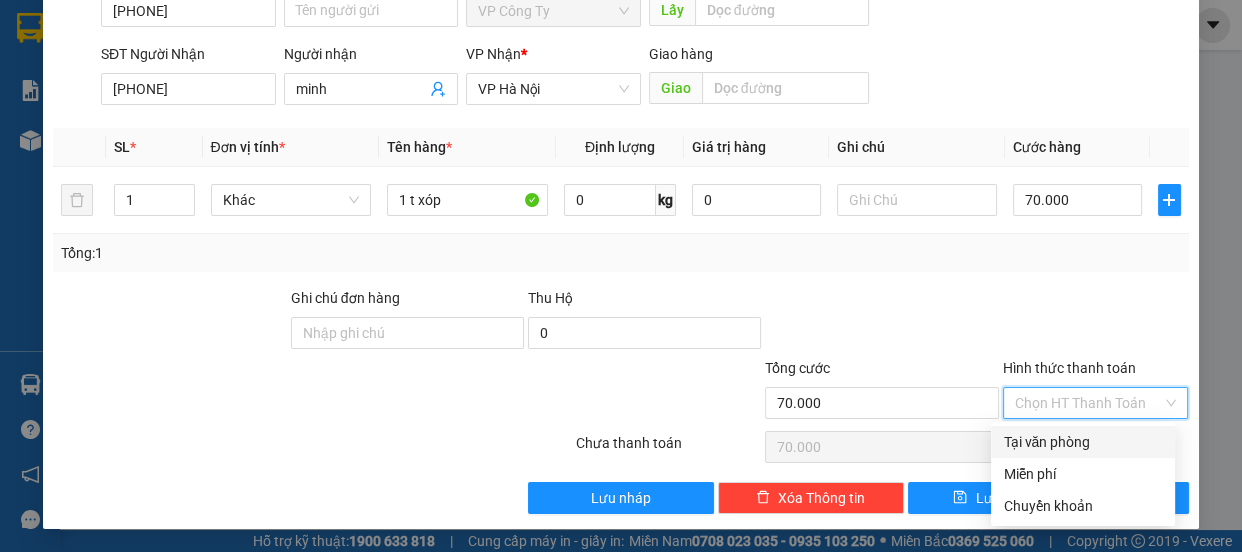 click on "Tại văn phòng" at bounding box center (1083, 442) 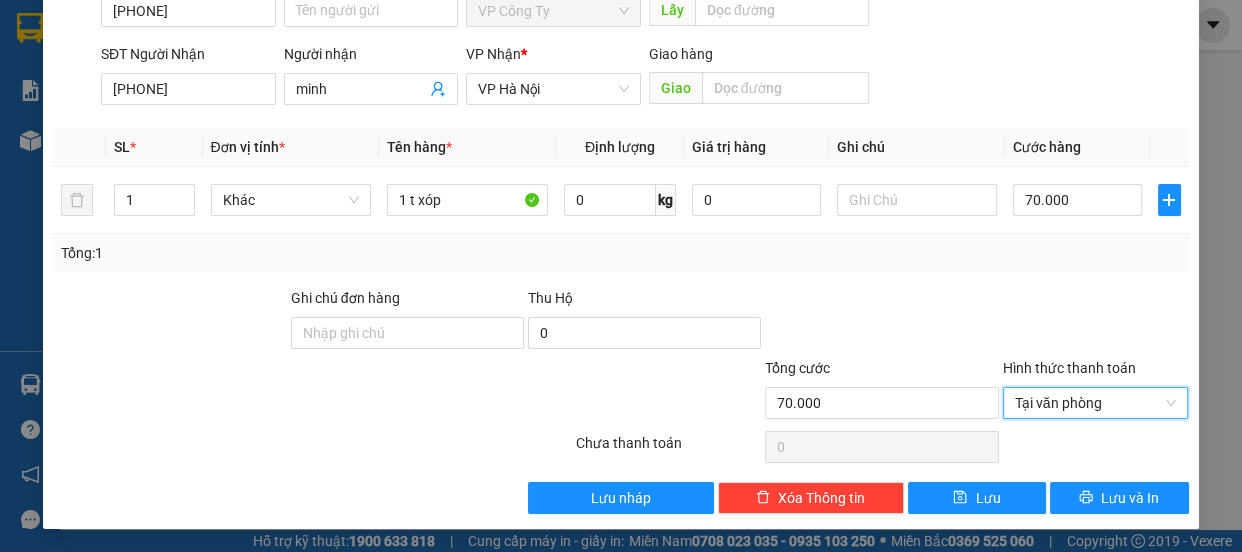 click on "TẠO ĐƠN HÀNG Yêu cầu xuất hóa đơn điện tử Transit Pickup Surcharge Ids Transit Deliver Surcharge Ids Transit Deliver Surcharge Transit Deliver Surcharge Gán nhãn   Nhãn SĐT Người Gửi 0334869729 Người gửi Tên người gửi VP gửi  * VP Công Ty Lấy hàng Lấy SĐT Người Nhận 0984748354 Người nhận minh VP Nhận  * VP Hà Nội Giao hàng Giao SL  * Đơn vị tính  * Tên hàng  * Định lượng Giá trị hàng Ghi chú Cước hàng                   1 Khác 1 t xóp 0 kg 0 70.000 Tổng:  1 Ghi chú đơn hàng Thu Hộ 0 Tổng cước 70.000 Hình thức thanh toán Tại văn phòng Tại văn phòng Số tiền thu trước 0 Tại văn phòng Chưa thanh toán 0 Lưu nháp Xóa Thông tin Lưu Lưu và In Tại văn phòng Miễn phí Tại văn phòng Miễn phí Chuyển khoản" at bounding box center (620, 176) 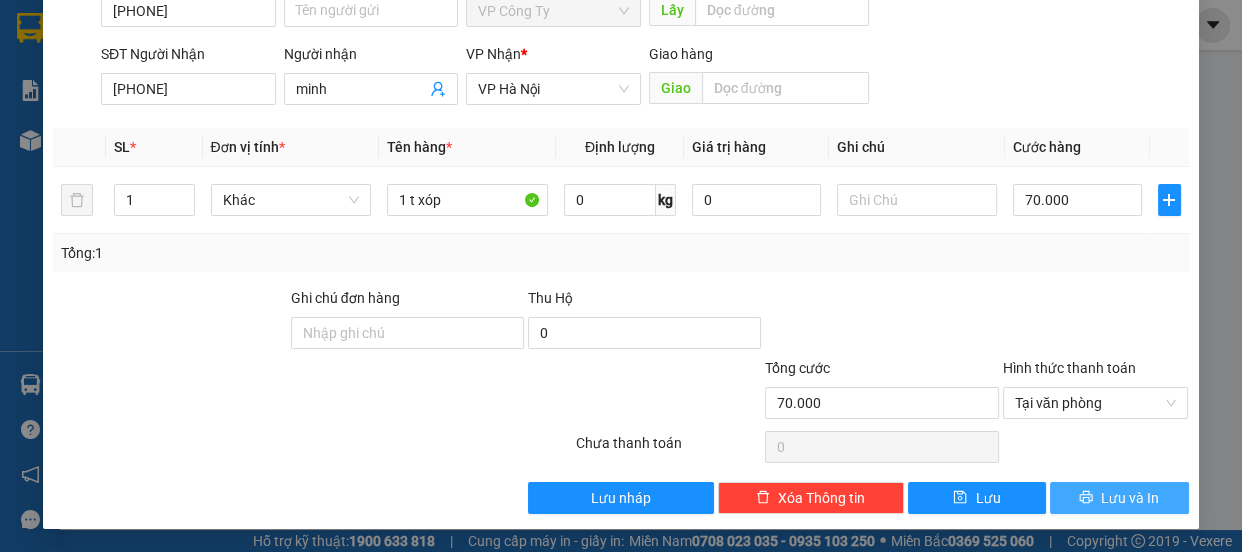 click on "Lưu và In" at bounding box center [1130, 498] 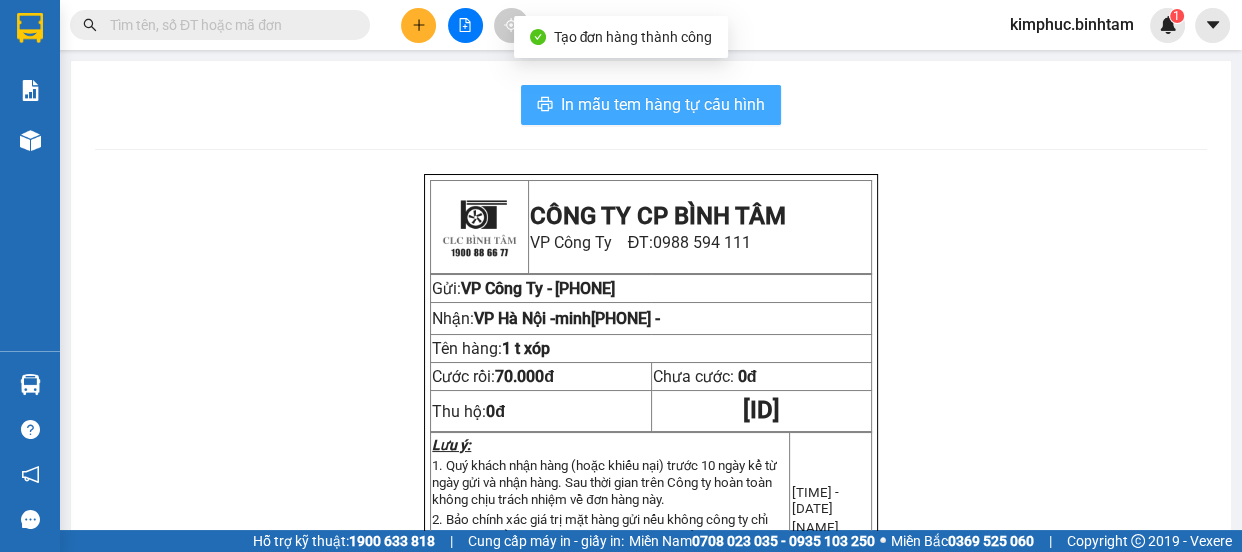 click on "In mẫu tem hàng tự cấu hình" at bounding box center (663, 104) 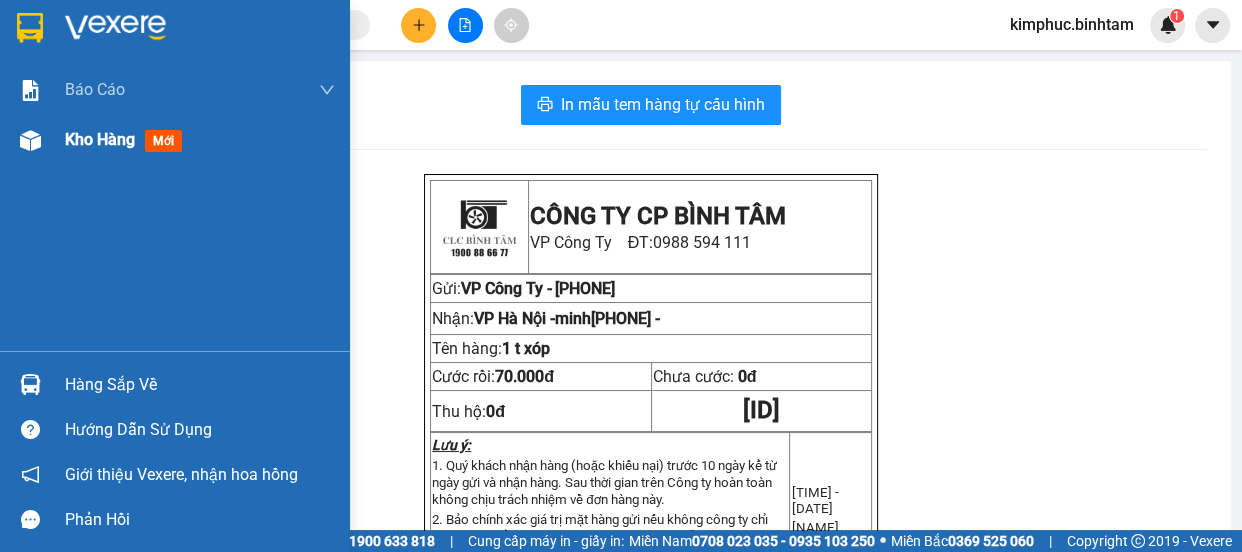 click on "Kho hàng" at bounding box center (100, 139) 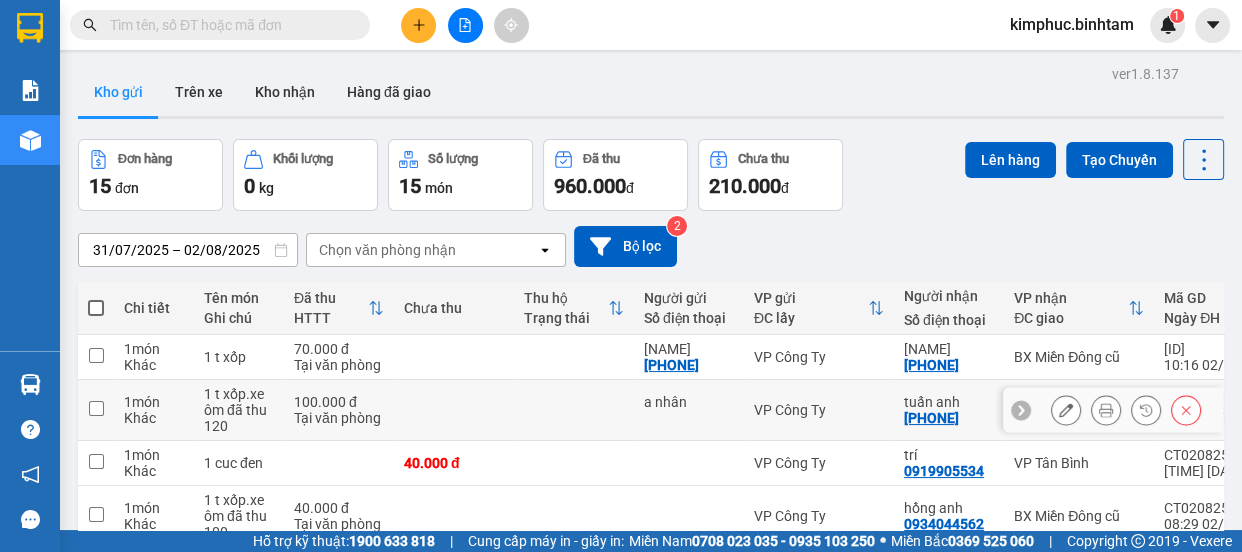 scroll, scrollTop: 181, scrollLeft: 0, axis: vertical 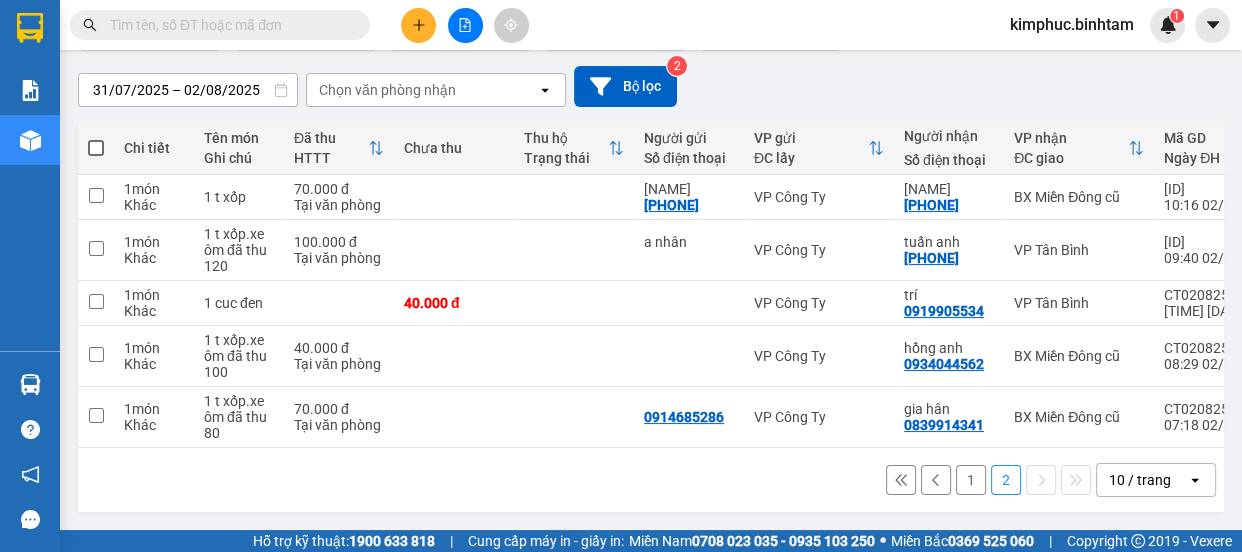 click on "1" at bounding box center [971, 480] 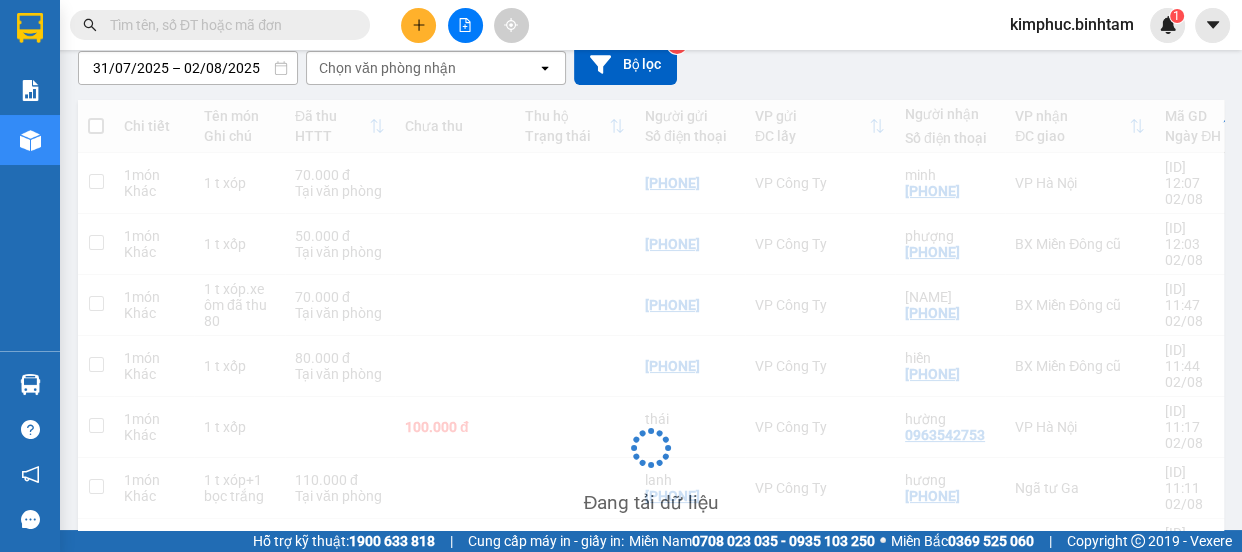 scroll, scrollTop: 181, scrollLeft: 0, axis: vertical 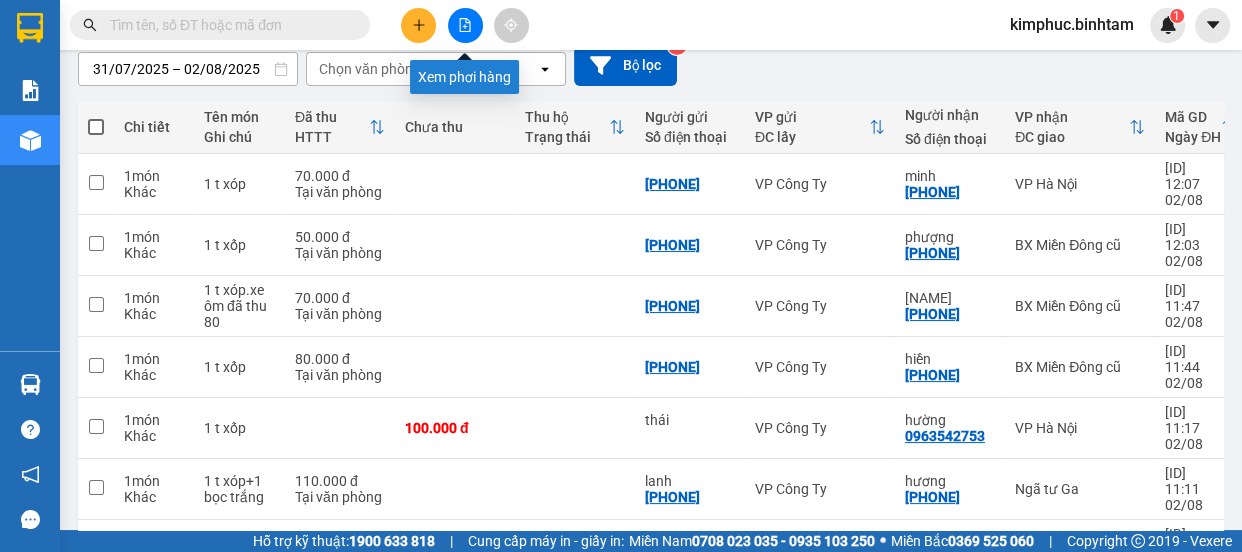 click at bounding box center [465, 25] 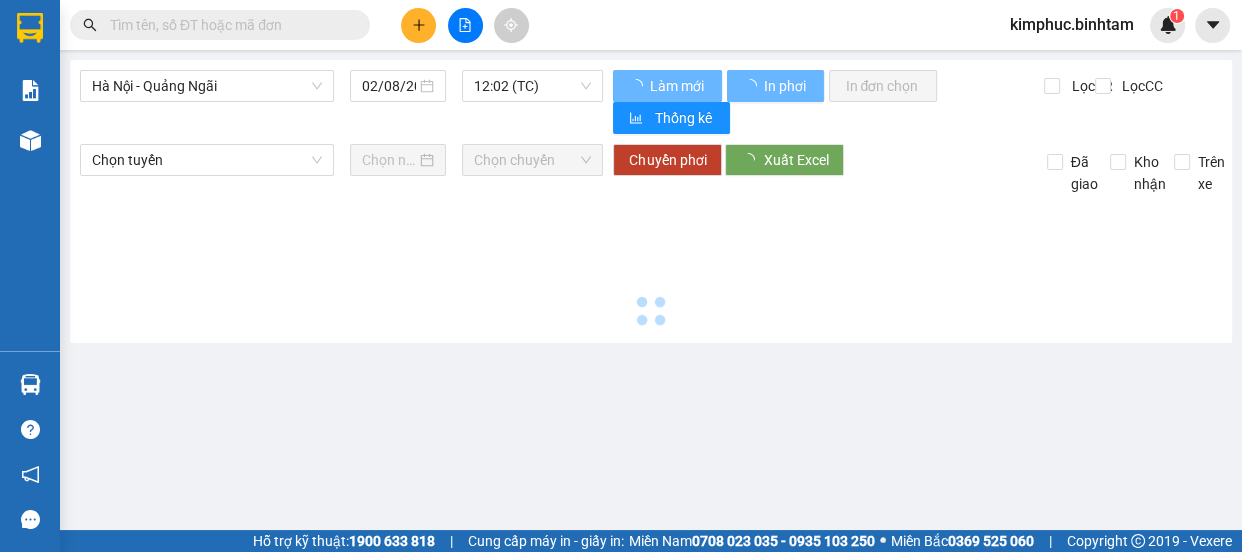scroll, scrollTop: 0, scrollLeft: 0, axis: both 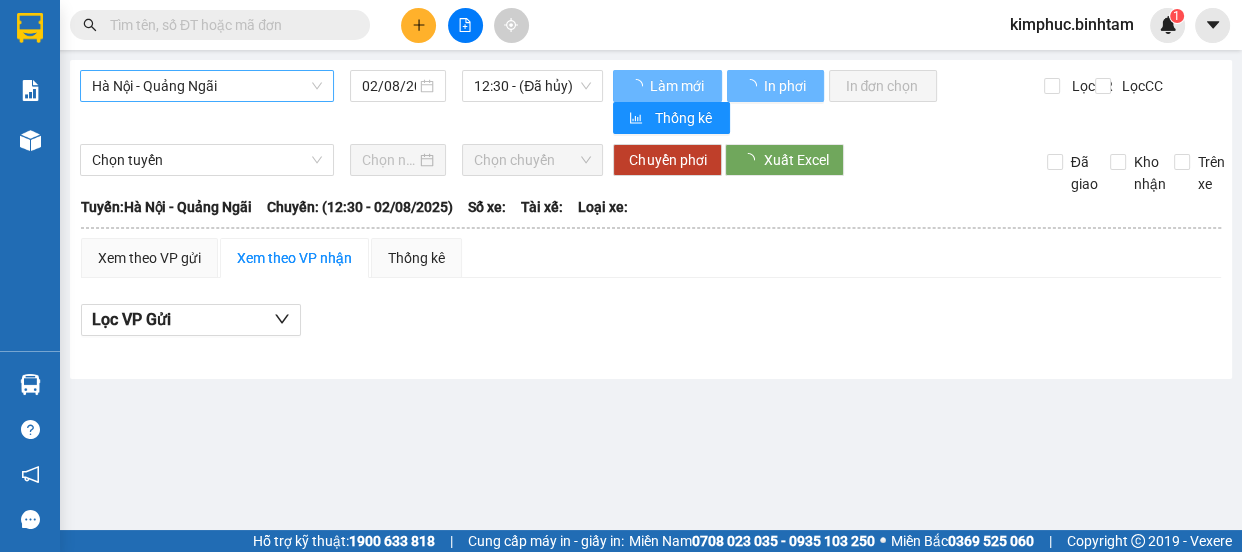 click on "Hà Nội - Quảng Ngãi" at bounding box center [207, 86] 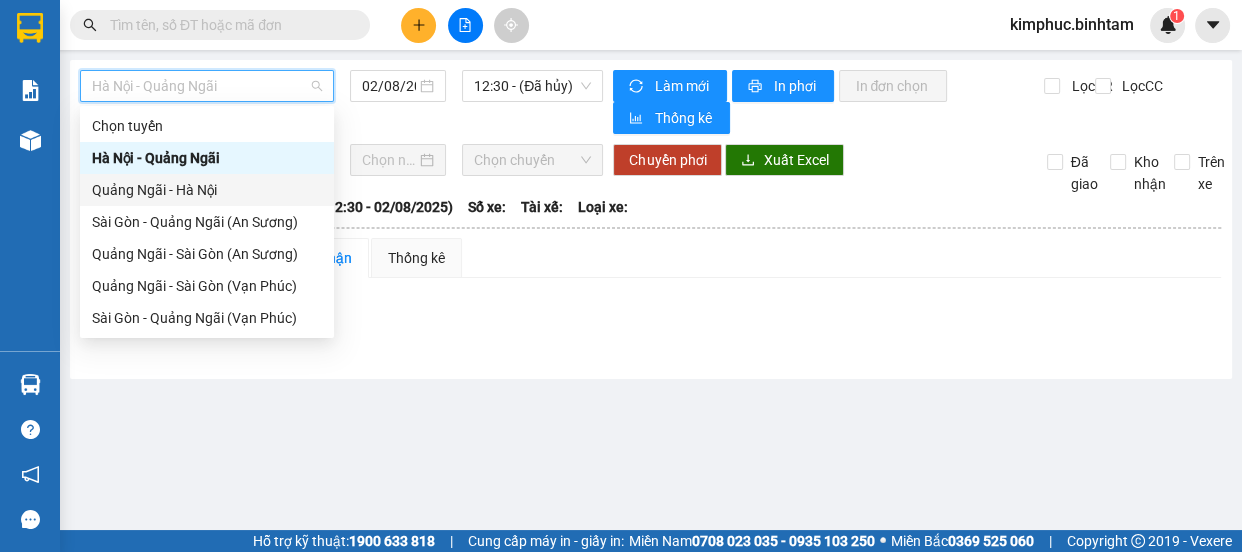 click on "Quảng Ngãi - Hà Nội" at bounding box center [207, 190] 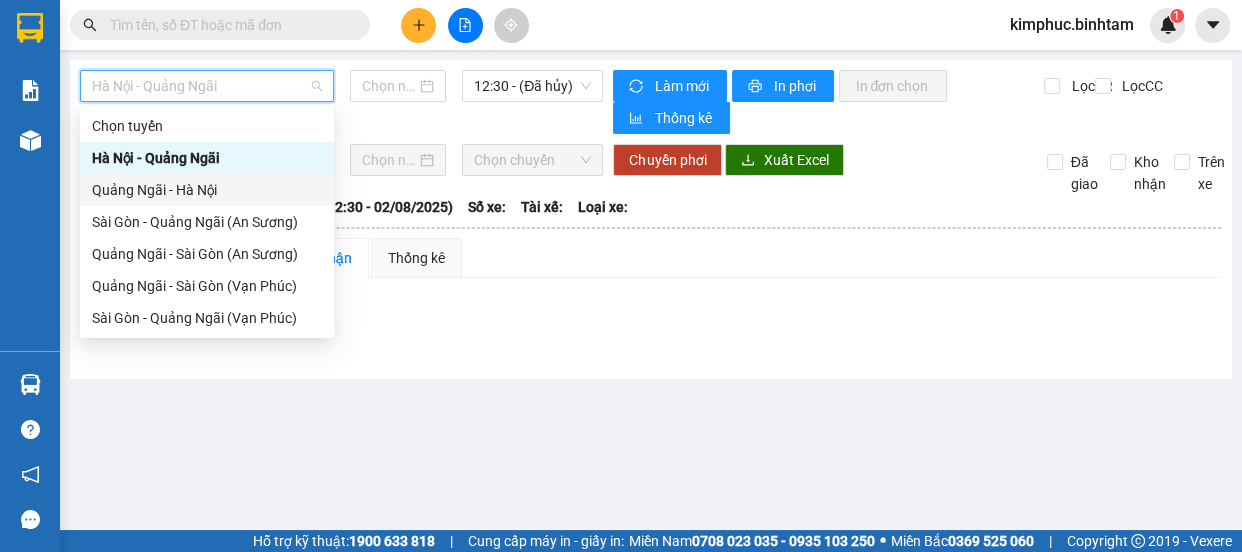 type on "02/08/2025" 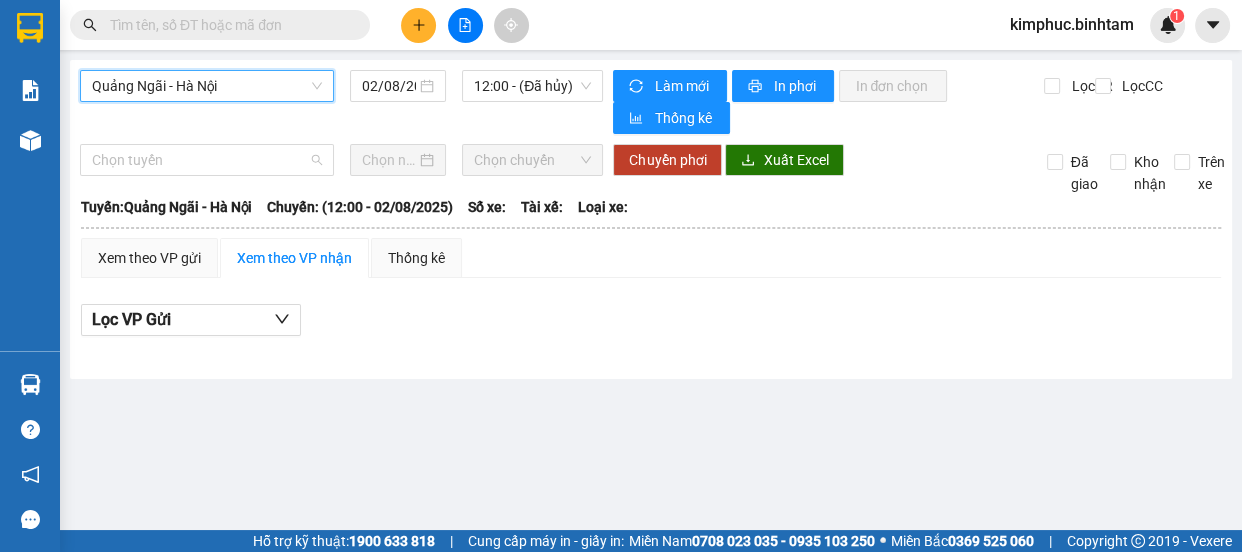 click on "Chọn tuyến" at bounding box center [207, 160] 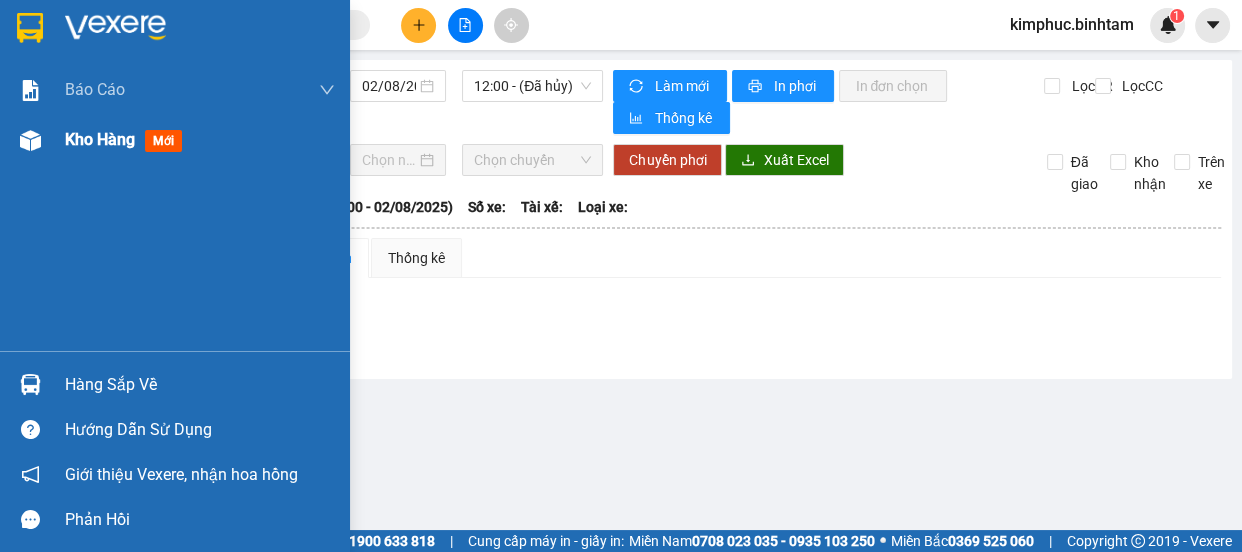 click on "Kho hàng" at bounding box center (100, 139) 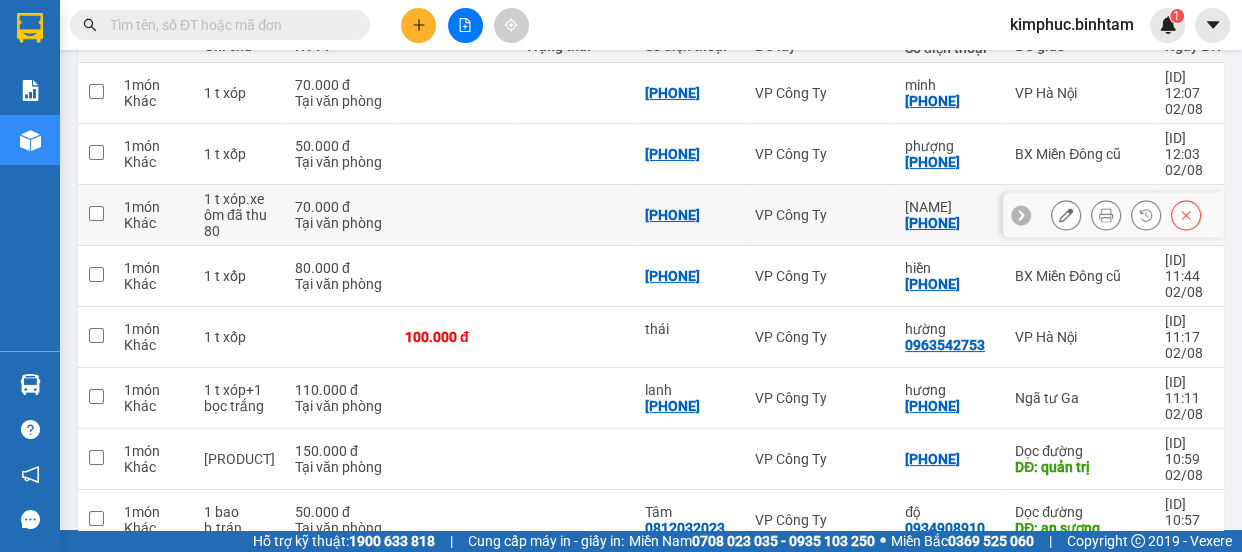 scroll, scrollTop: 90, scrollLeft: 0, axis: vertical 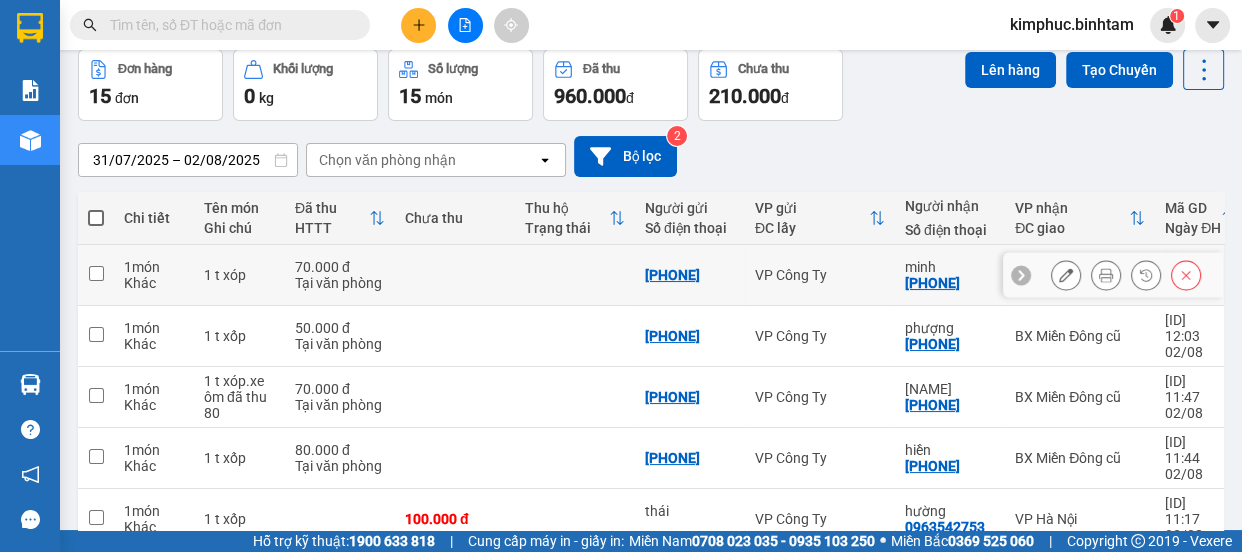 click at bounding box center (96, 273) 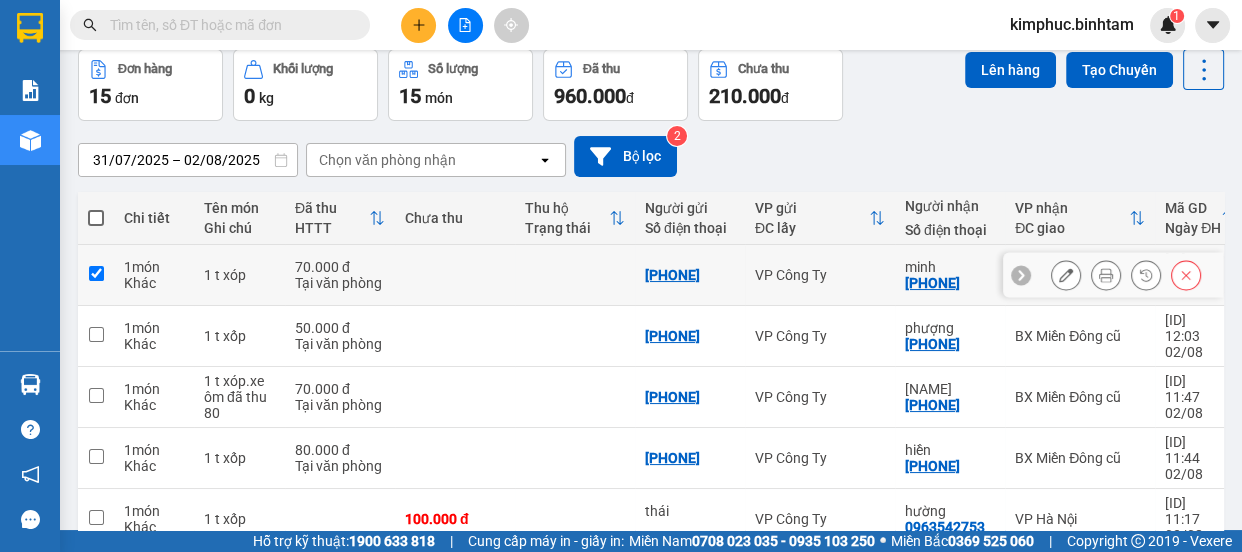 checkbox on "true" 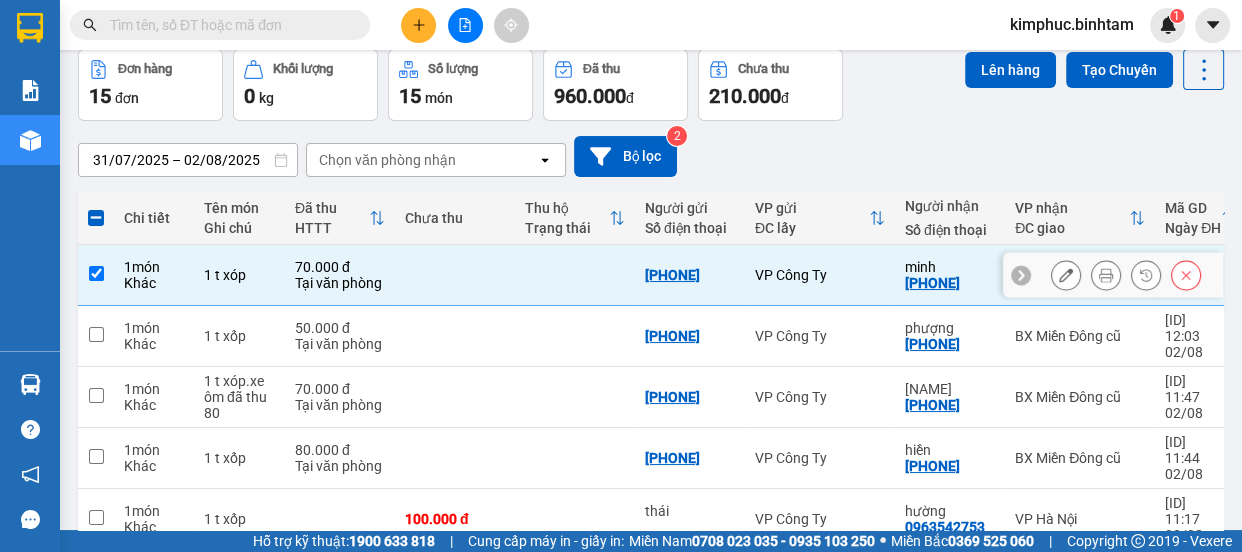 scroll, scrollTop: 0, scrollLeft: 0, axis: both 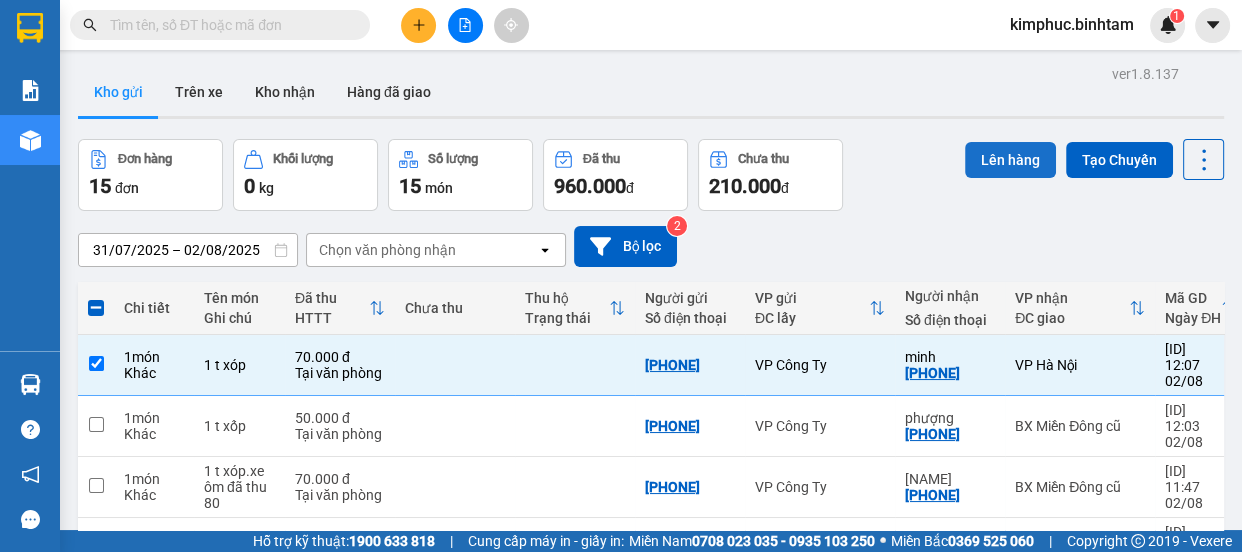 click on "Lên hàng" at bounding box center [1010, 160] 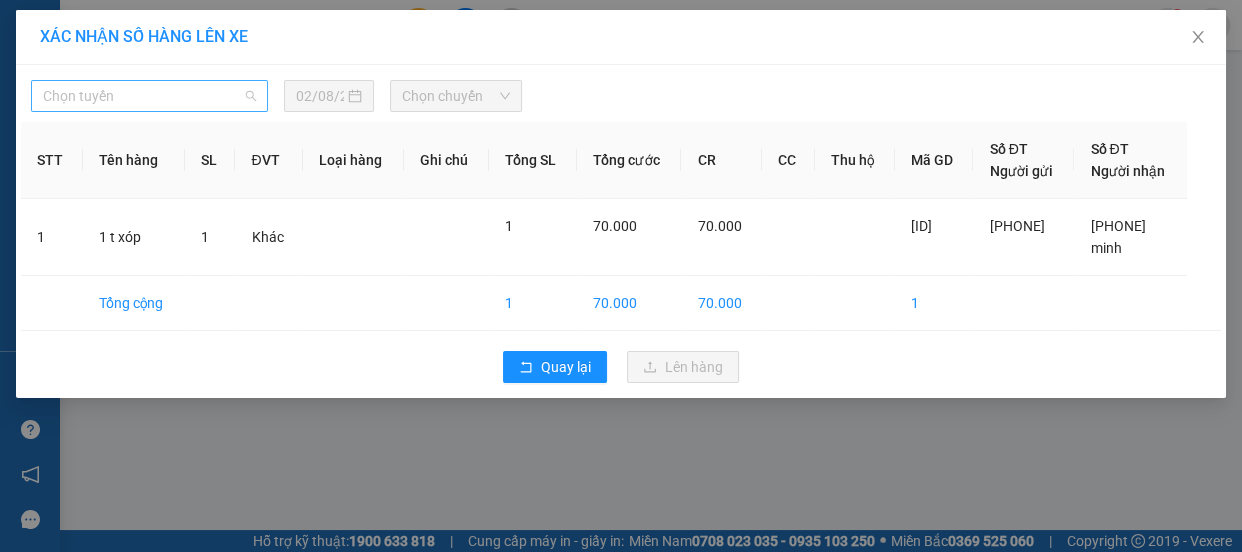 click on "Chọn tuyến" at bounding box center [149, 96] 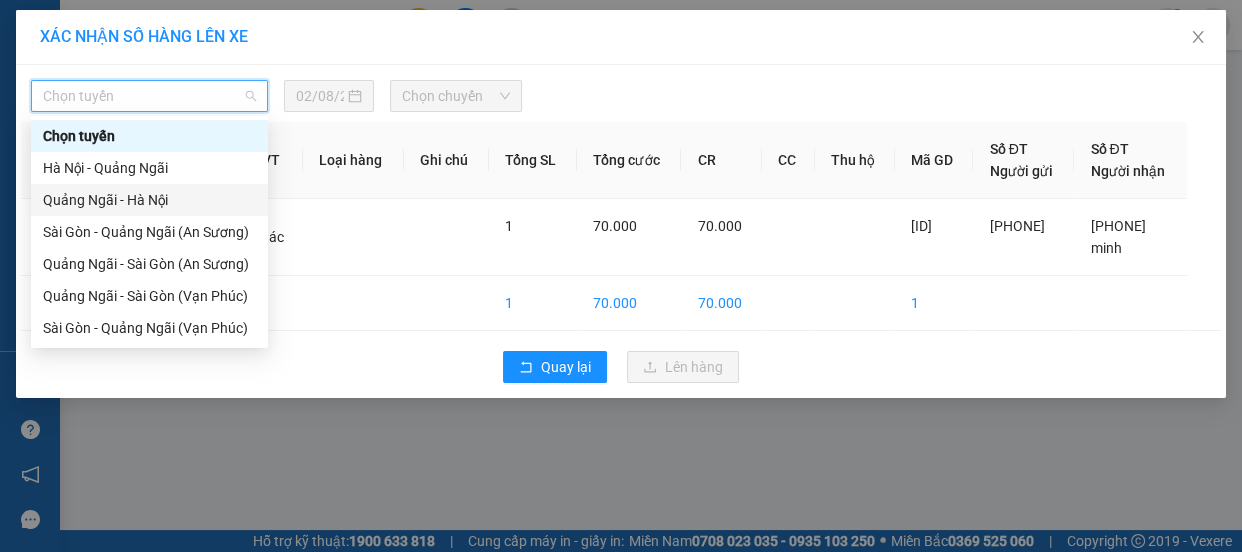 click on "Quảng Ngãi - Hà Nội" at bounding box center (149, 200) 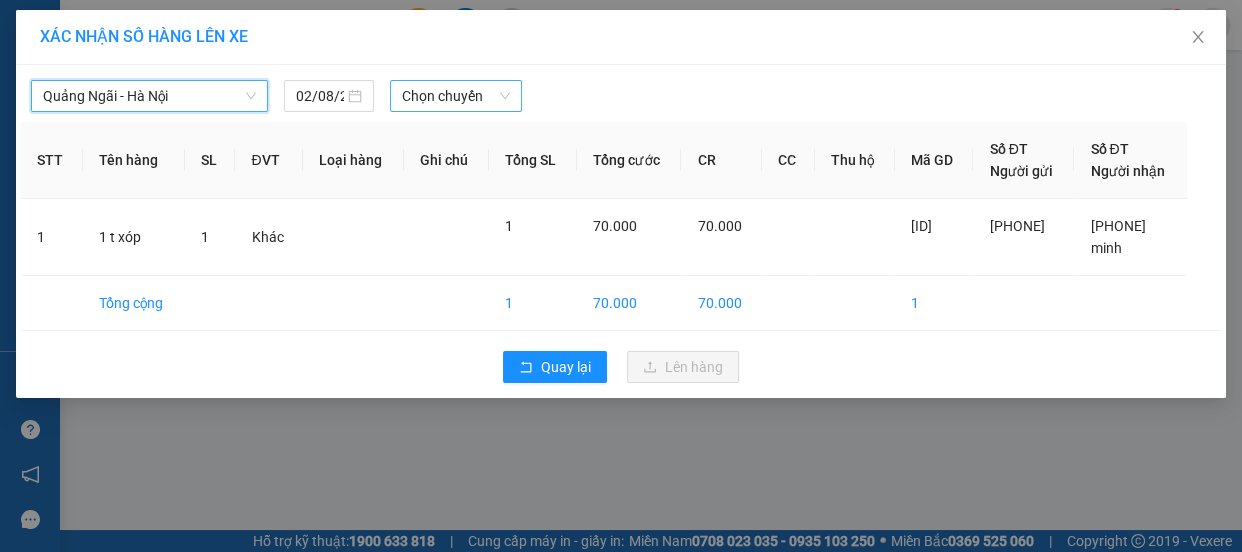 click on "Chọn chuyến" at bounding box center [456, 96] 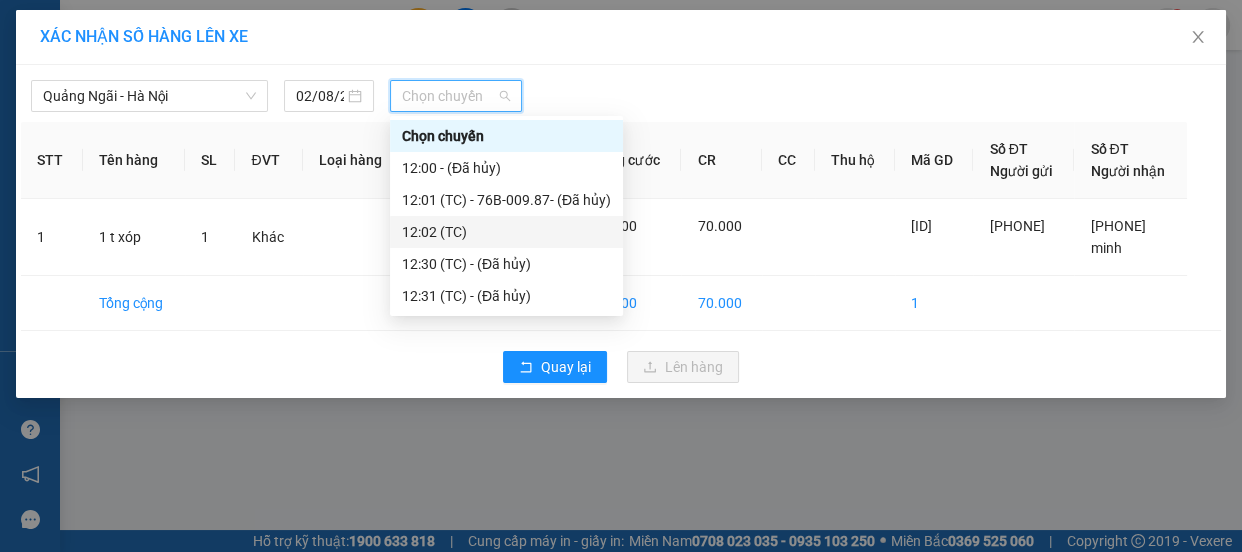 click on "12:02   (TC)" at bounding box center [506, 232] 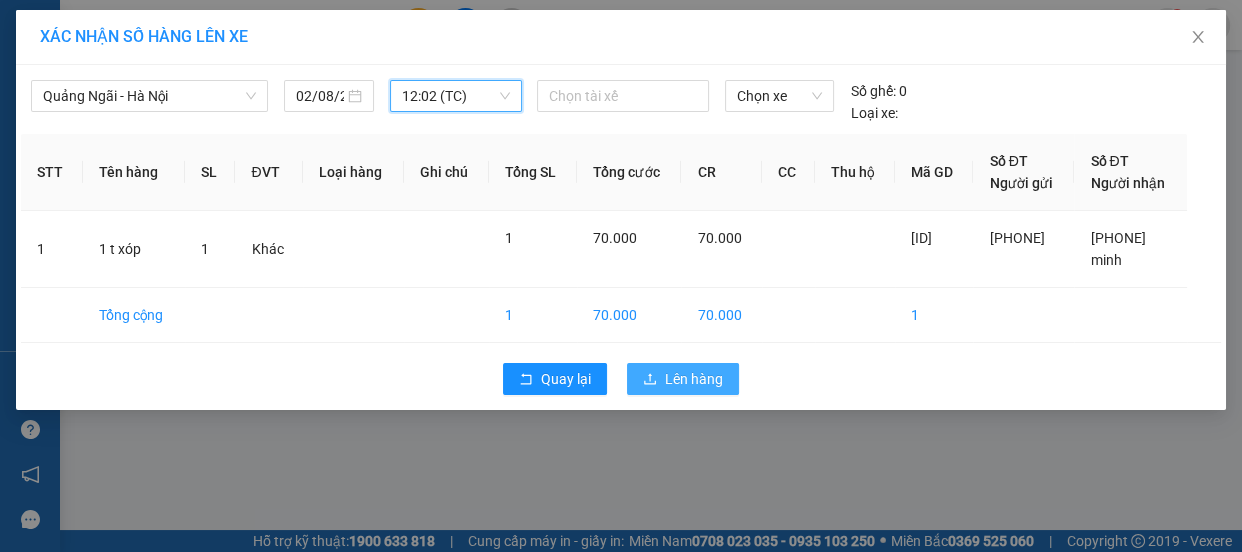 click on "Lên hàng" at bounding box center [683, 379] 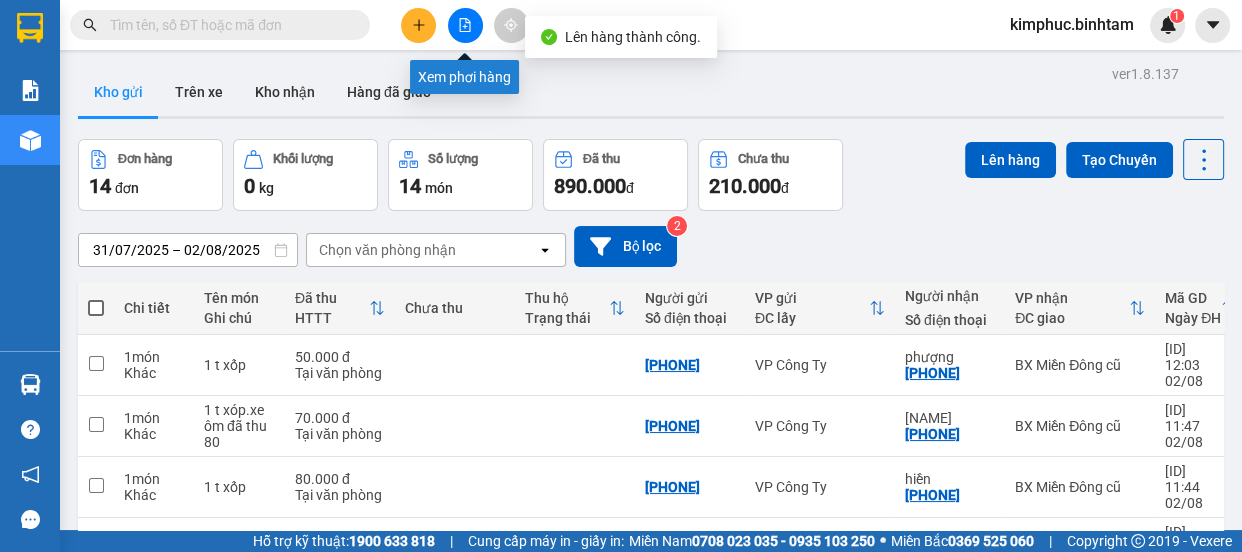 click at bounding box center (465, 25) 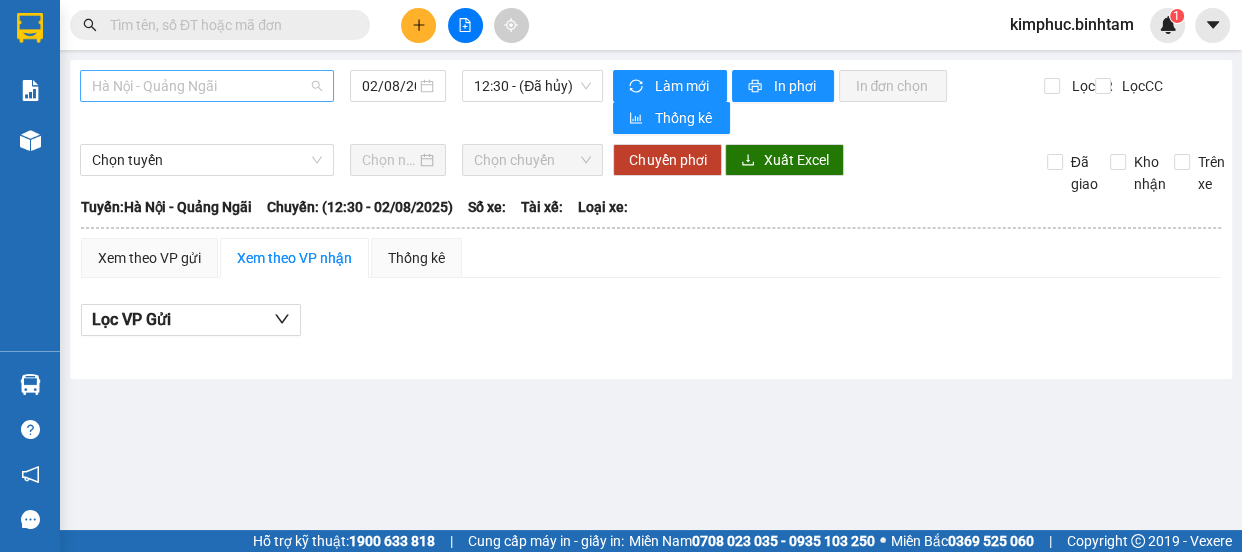 click on "Hà Nội - Quảng Ngãi" at bounding box center [207, 86] 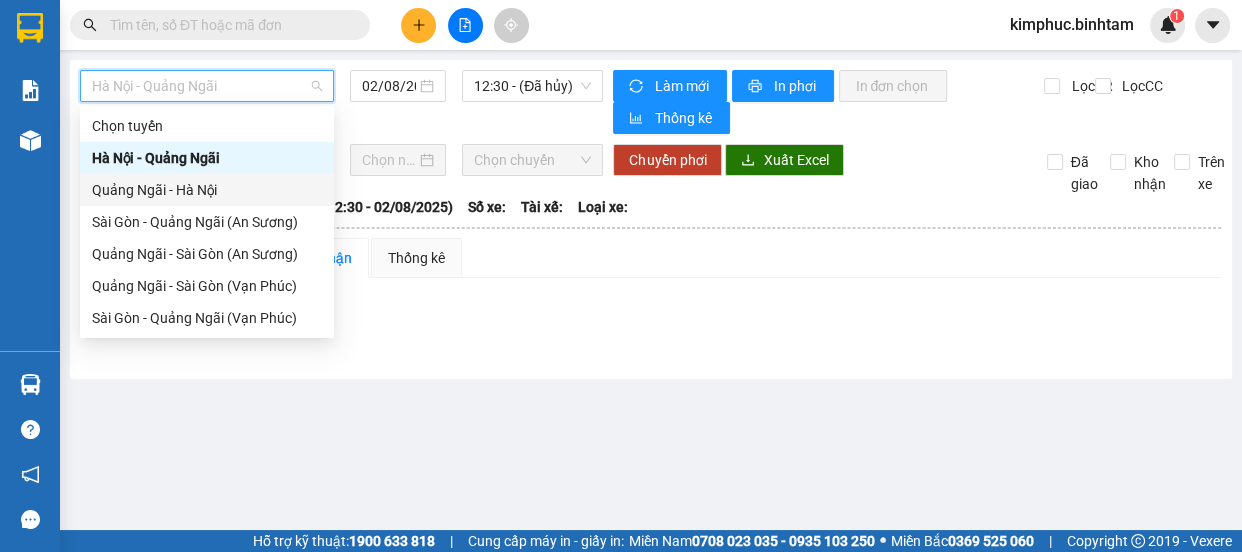 click on "Quảng Ngãi - Hà Nội" at bounding box center [207, 190] 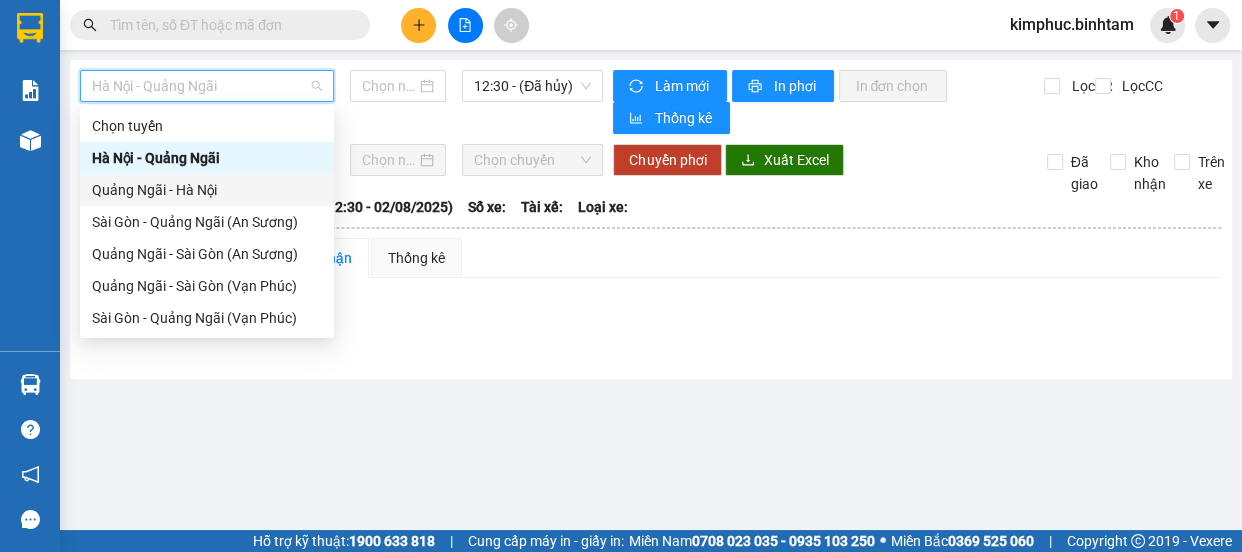 type on "02/08/2025" 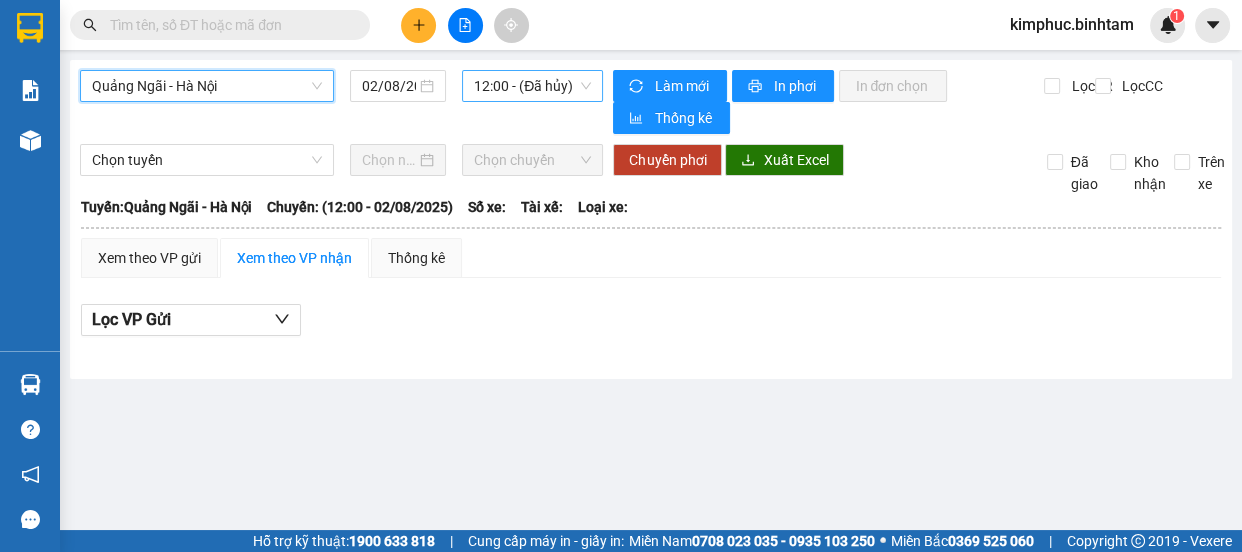 click on "12:00     - (Đã hủy)" at bounding box center [532, 86] 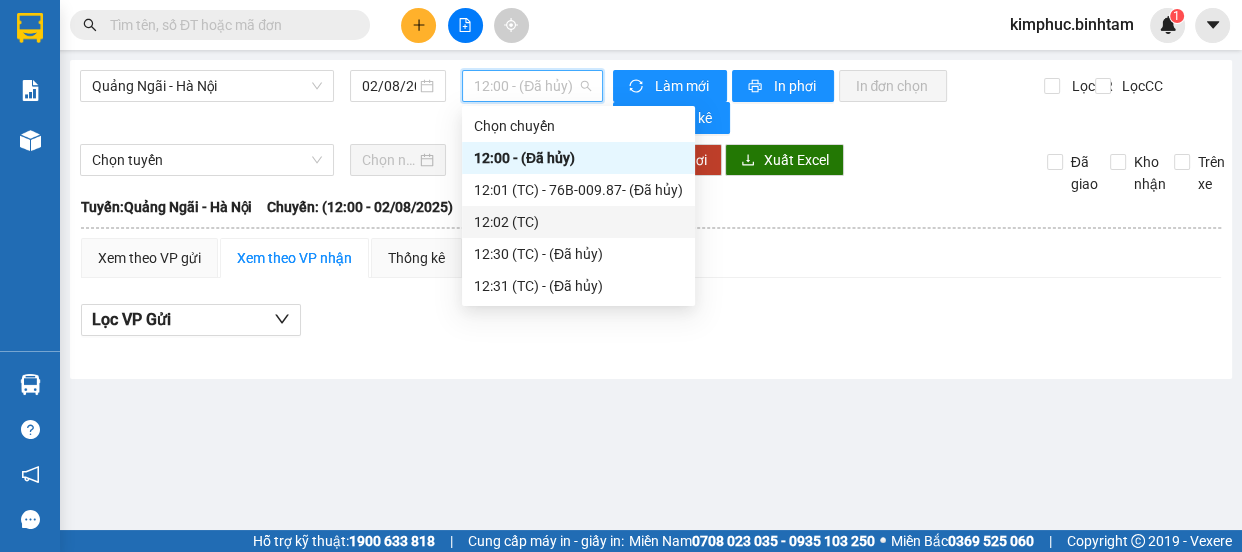 click on "12:02   (TC)" at bounding box center (578, 222) 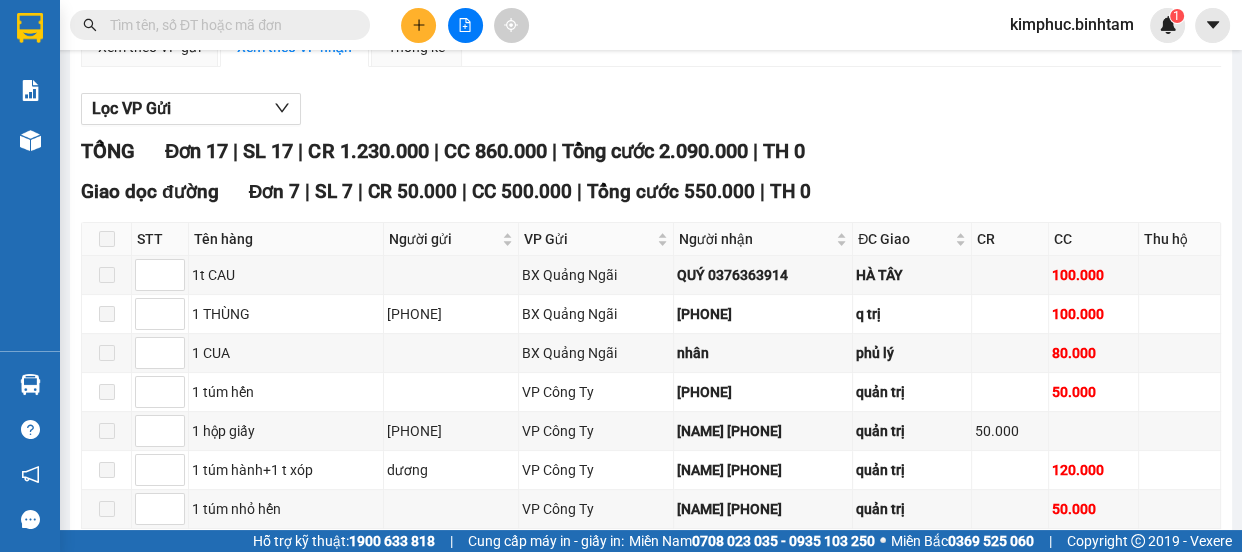 scroll, scrollTop: 0, scrollLeft: 0, axis: both 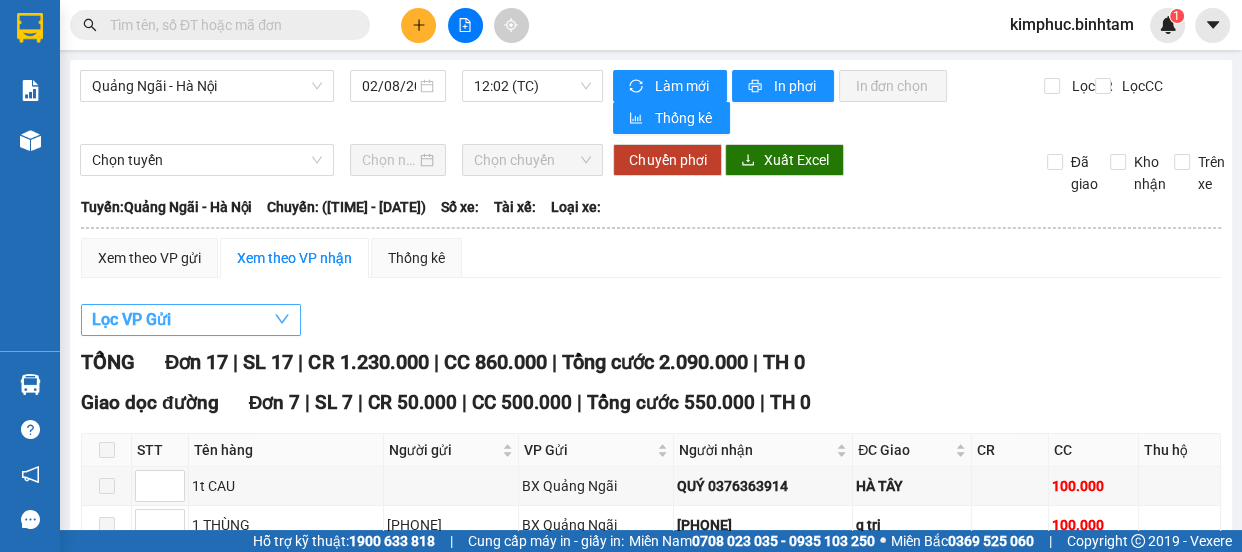 click on "Lọc VP Gửi" at bounding box center (131, 319) 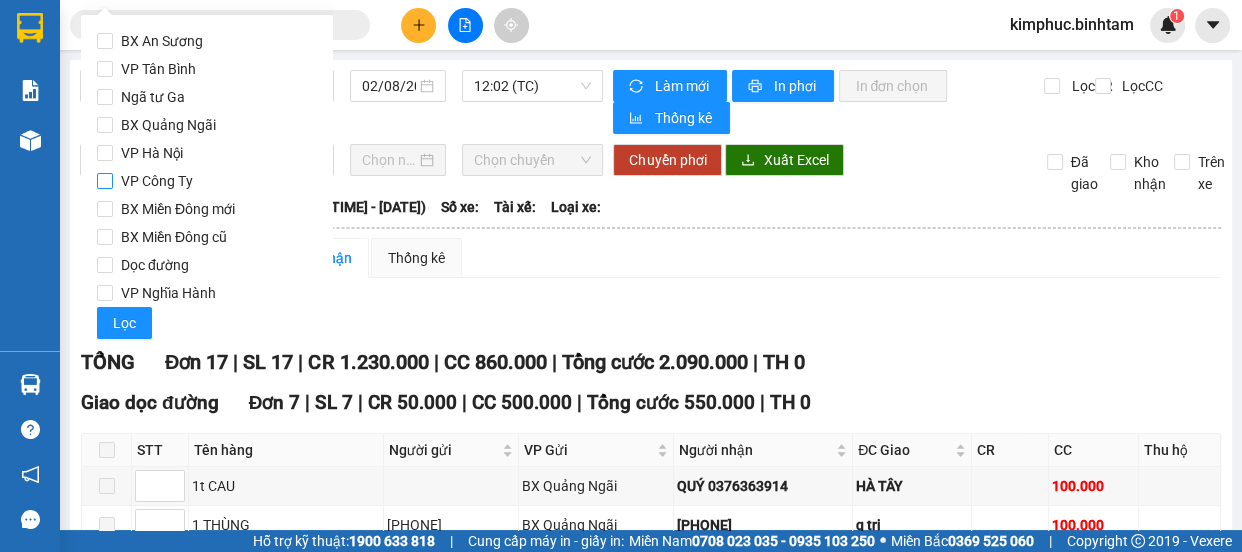 click on "VP Công Ty" at bounding box center [105, 181] 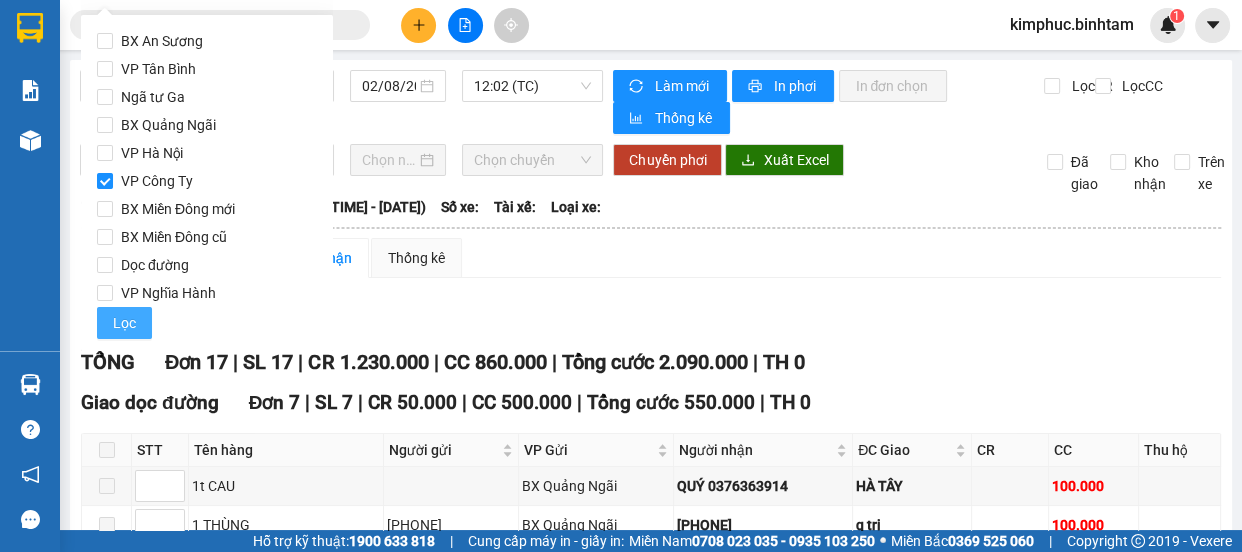 click on "Lọc" at bounding box center (124, 323) 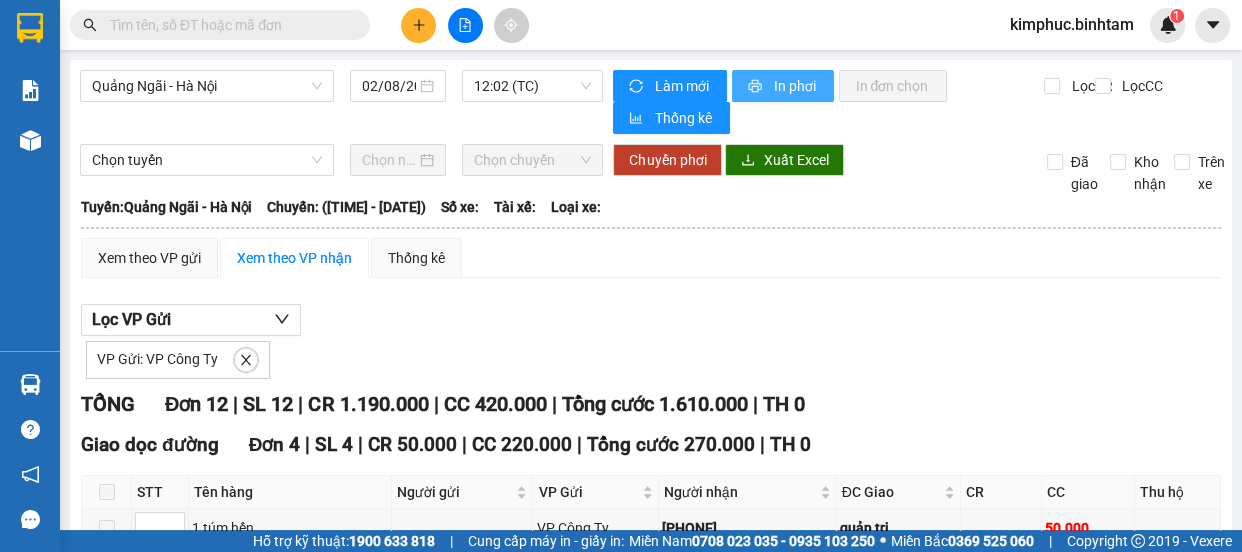 click on "In phơi" at bounding box center (795, 86) 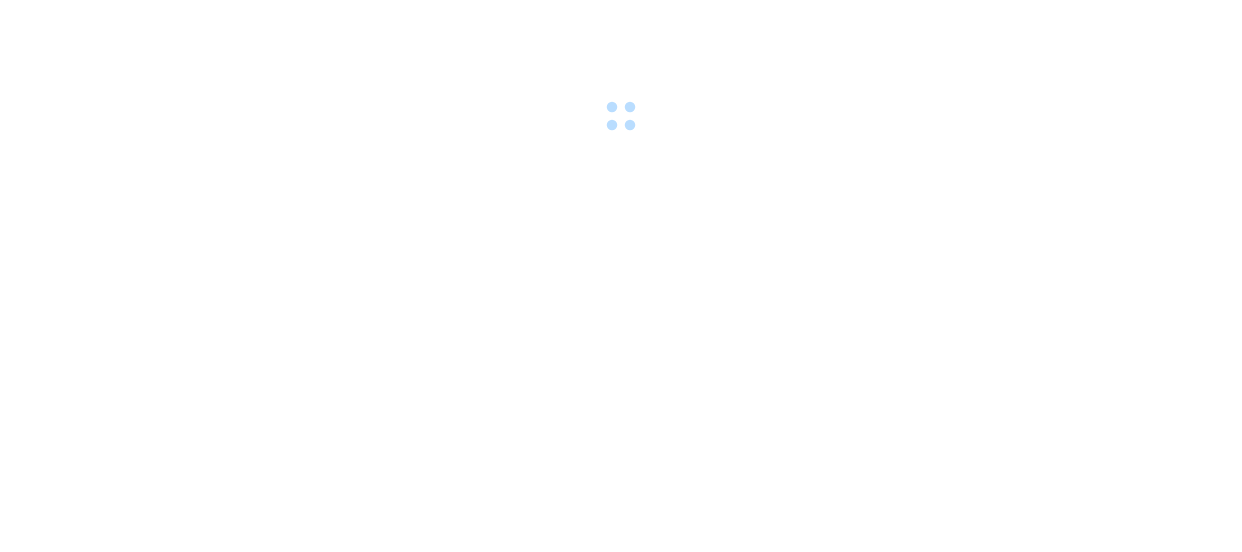 scroll, scrollTop: 0, scrollLeft: 0, axis: both 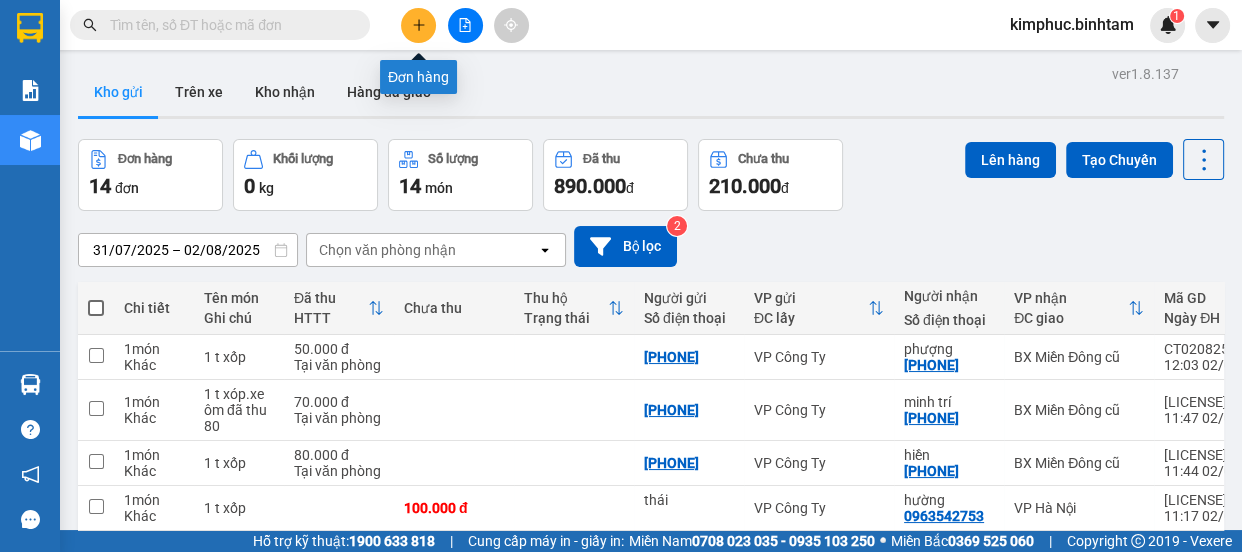 click 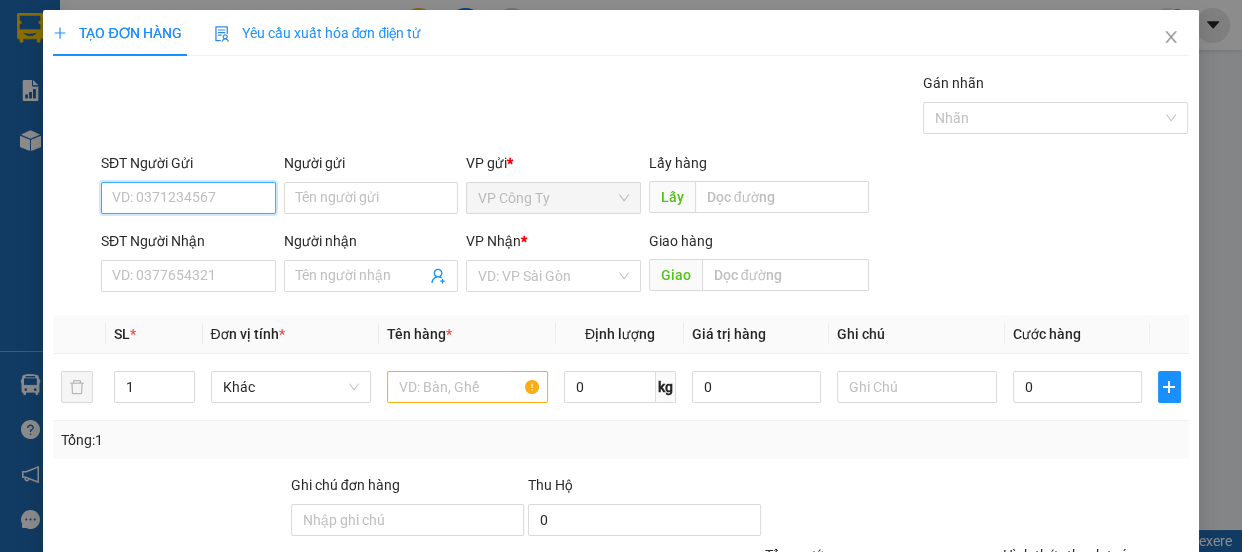 click on "SĐT Người Gửi" at bounding box center (188, 198) 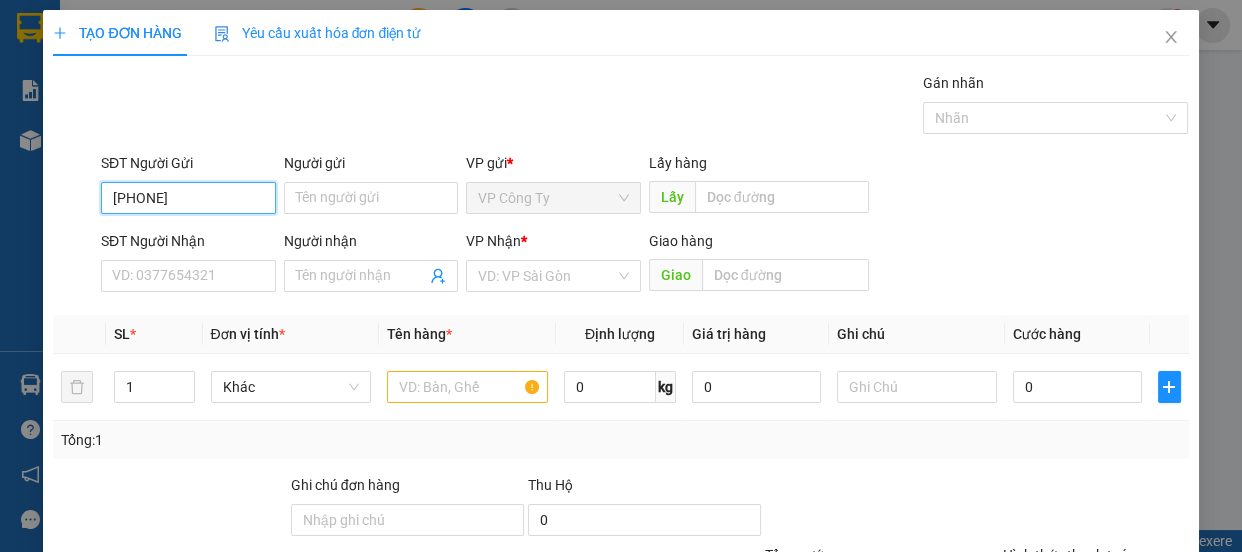 type on "[PHONE]" 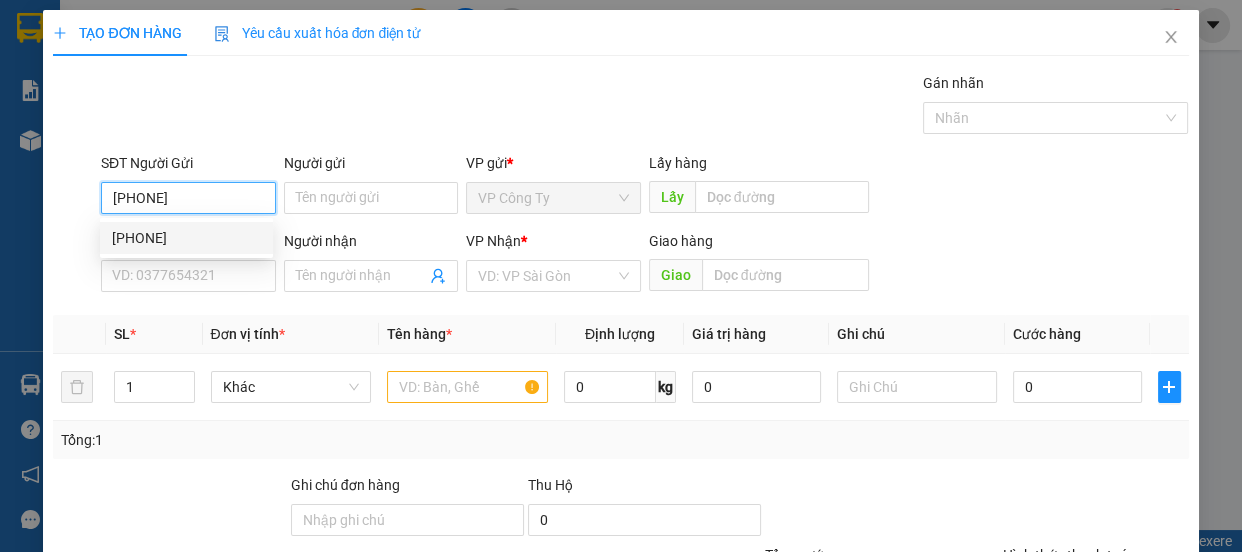 click on "[PHONE]" at bounding box center [186, 238] 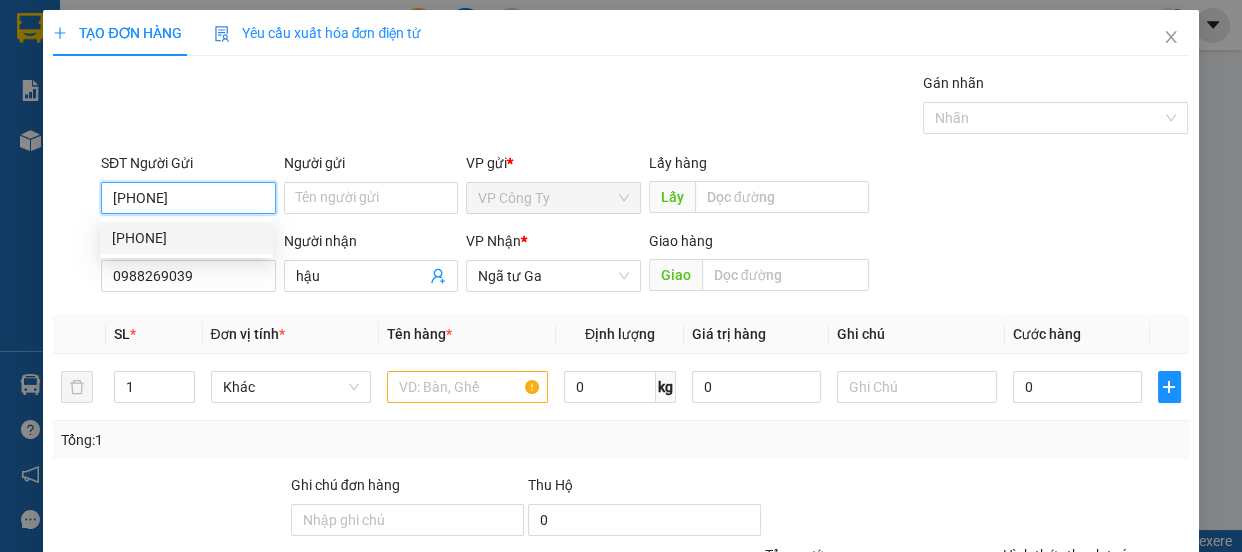 type on "100.000" 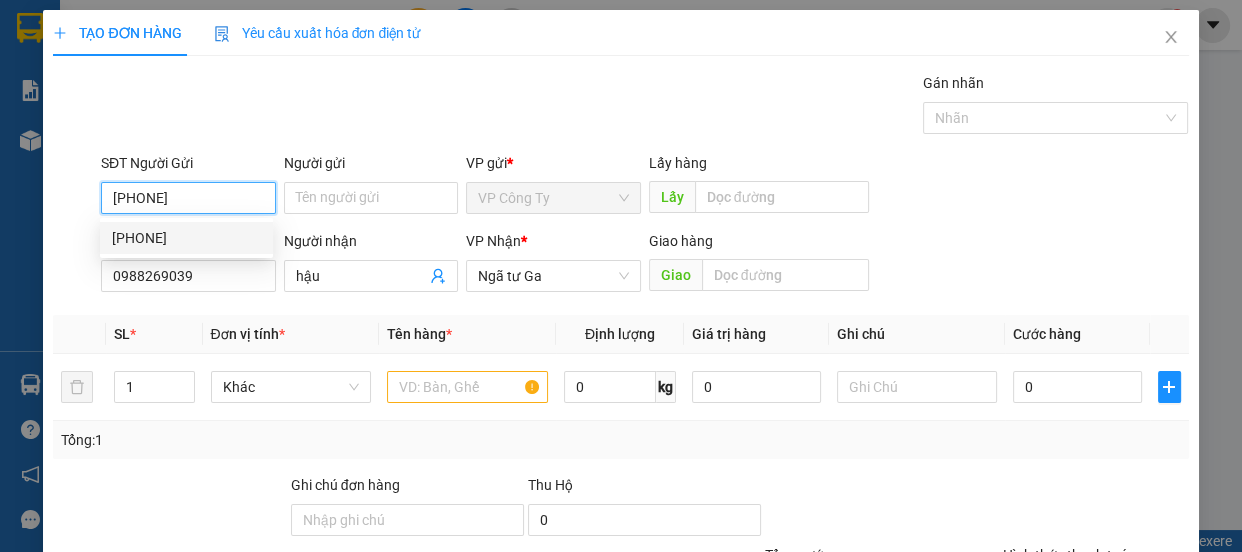 type on "100.000" 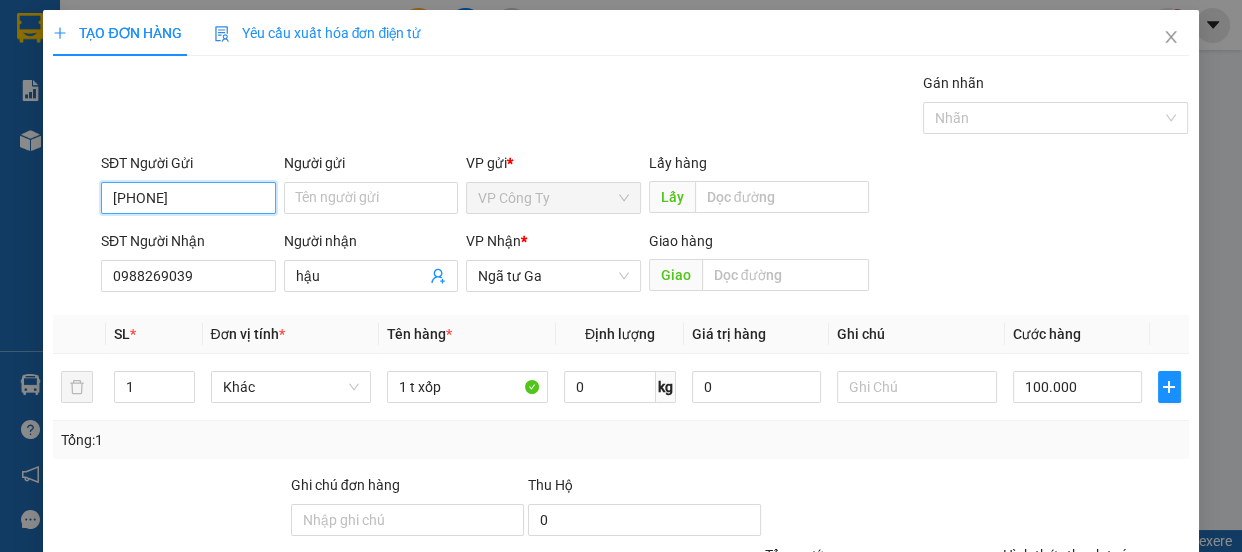 scroll, scrollTop: 187, scrollLeft: 0, axis: vertical 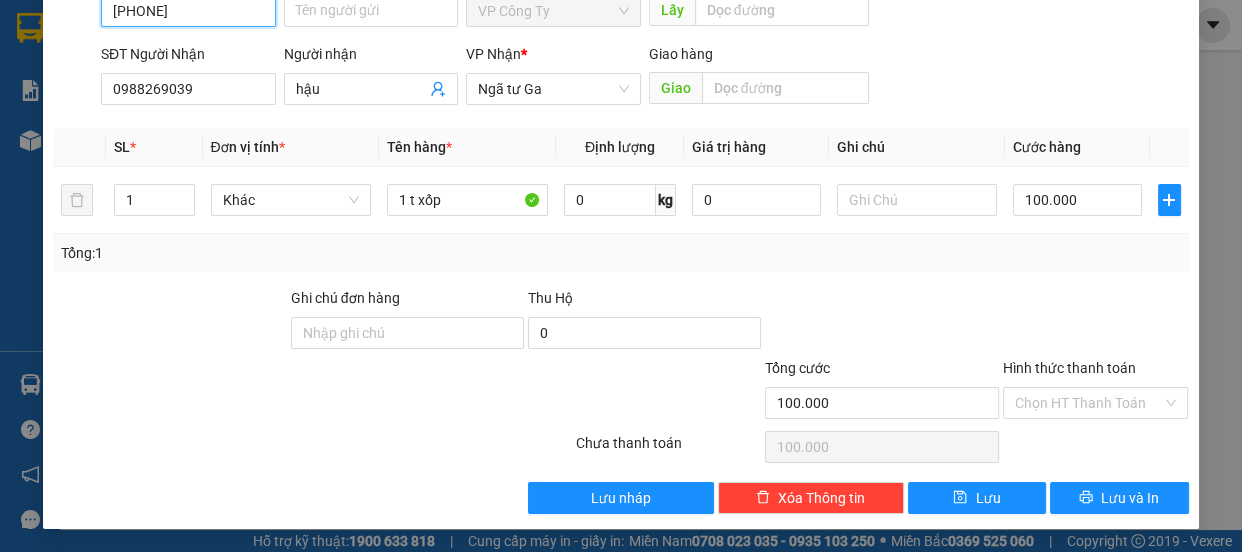type on "[PHONE]" 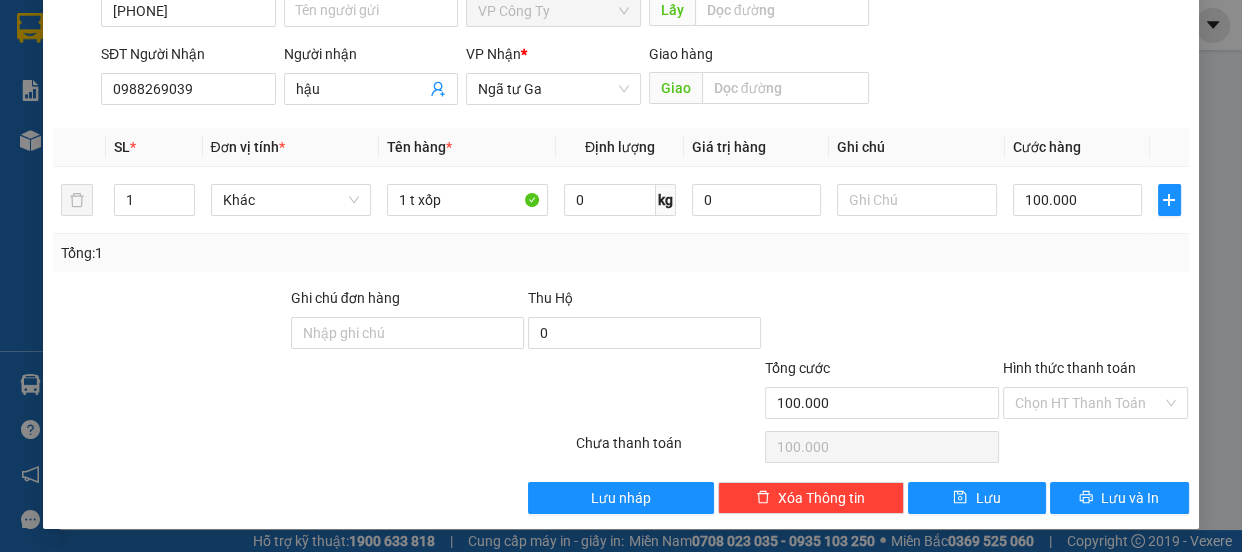 click on "Hình thức thanh toán" at bounding box center [1069, 368] 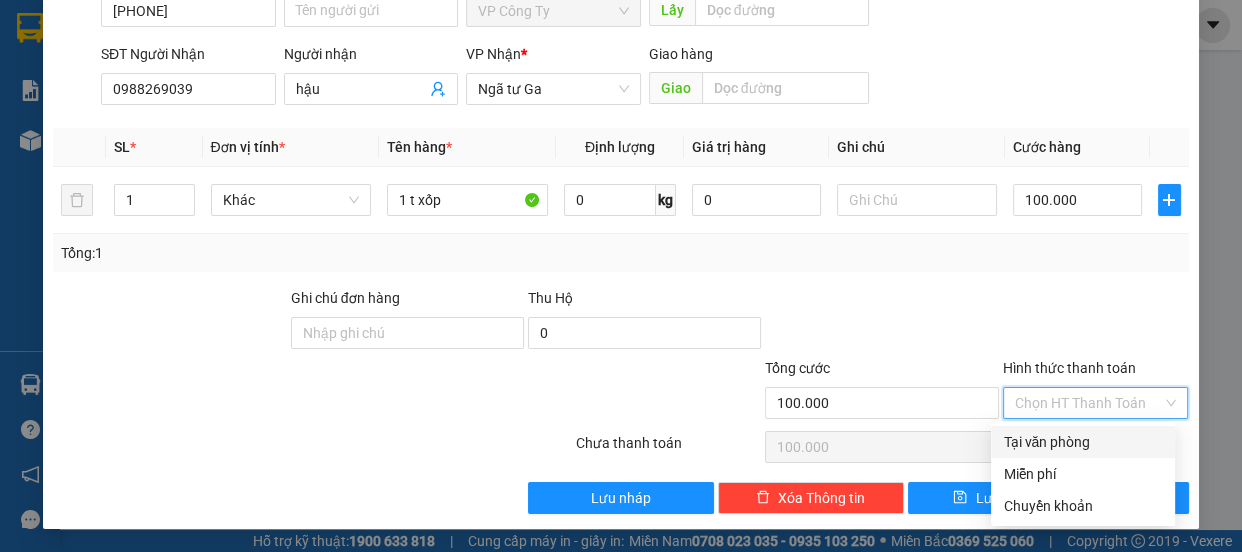 click on "Tại văn phòng" at bounding box center [1083, 442] 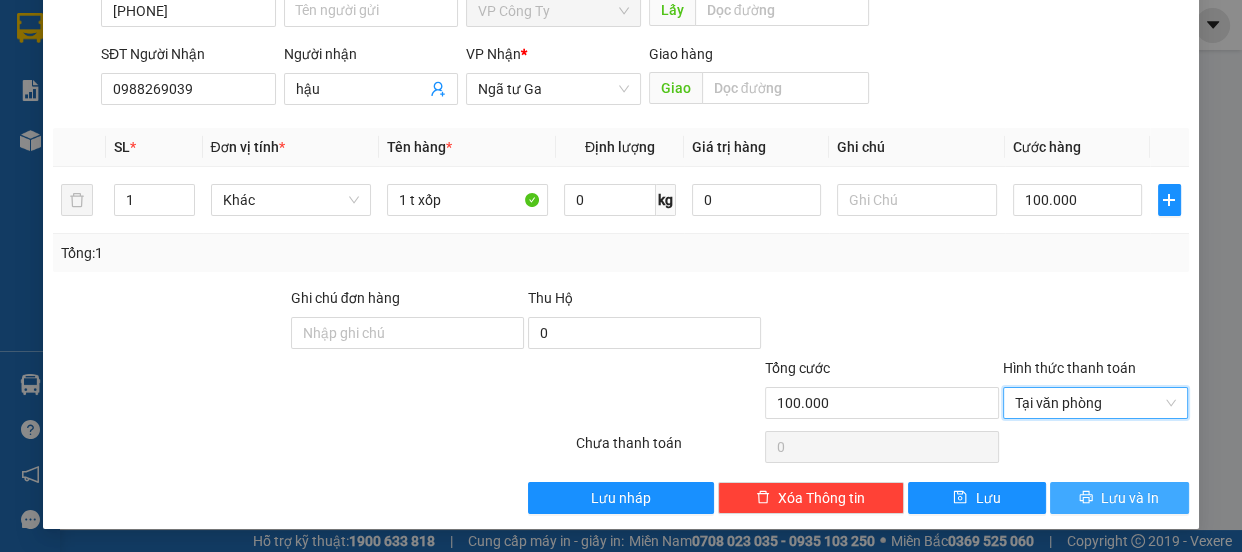 click on "Lưu và In" at bounding box center (1119, 498) 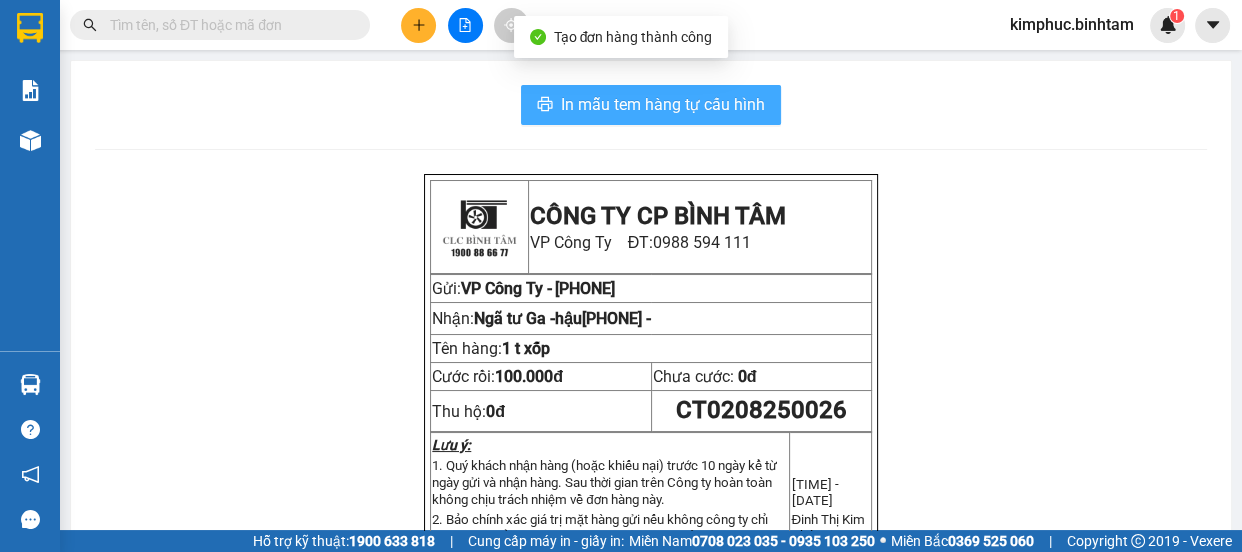 click on "In mẫu tem hàng tự cấu hình" at bounding box center [663, 104] 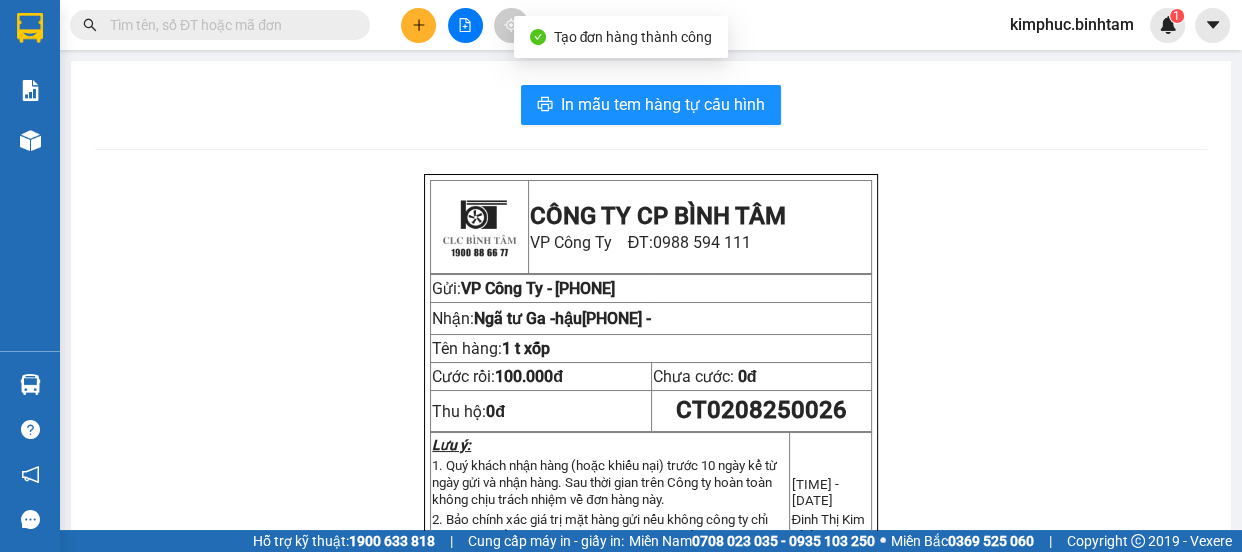scroll, scrollTop: 0, scrollLeft: 0, axis: both 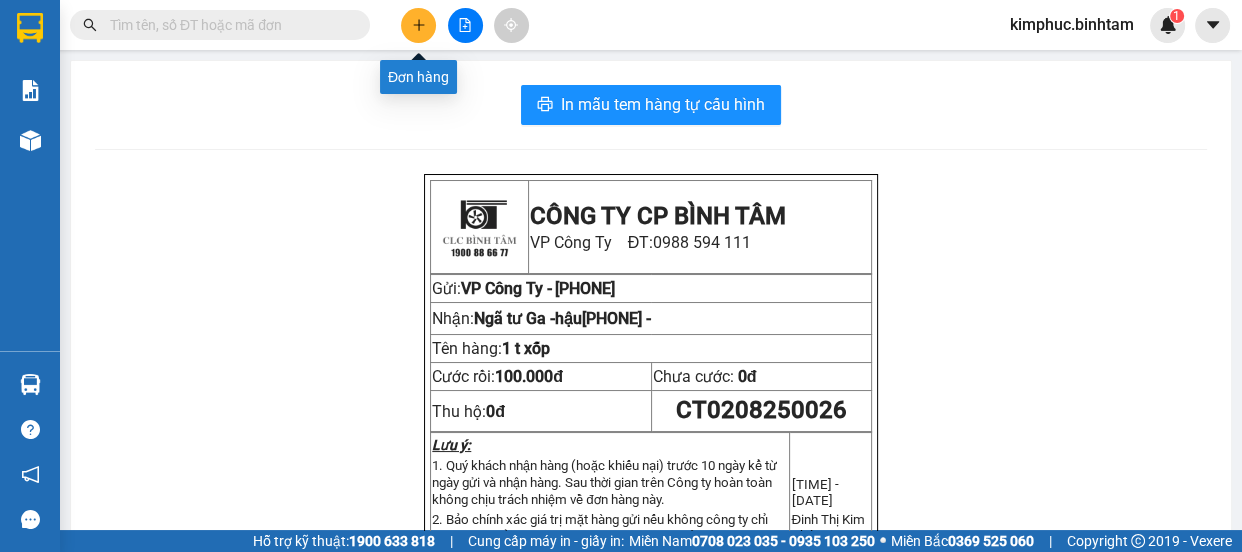 click 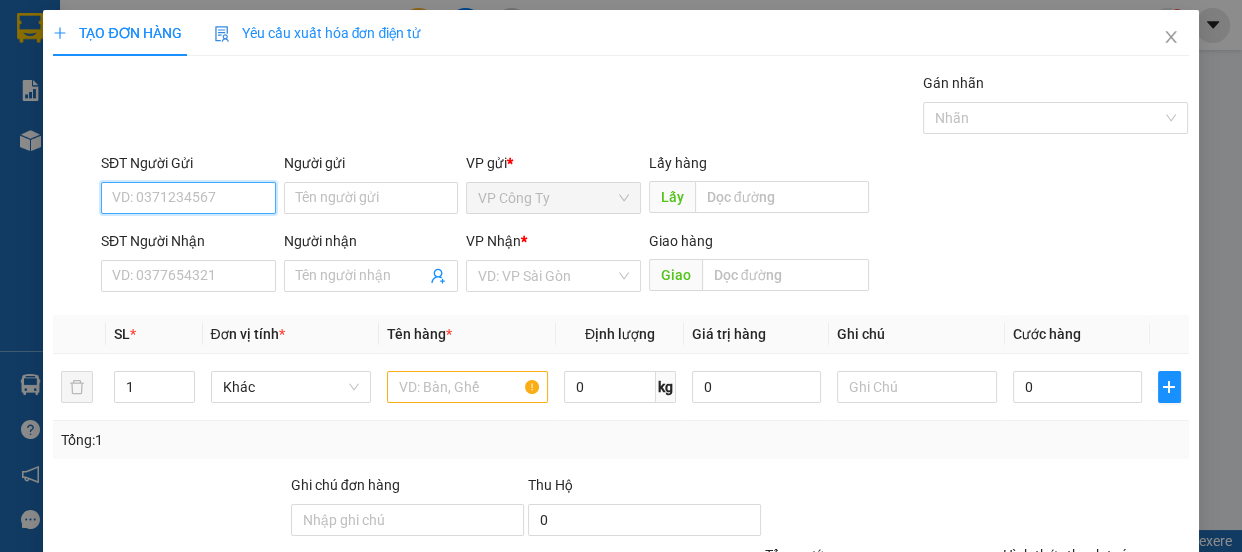 click on "SĐT Người Gửi" at bounding box center [188, 198] 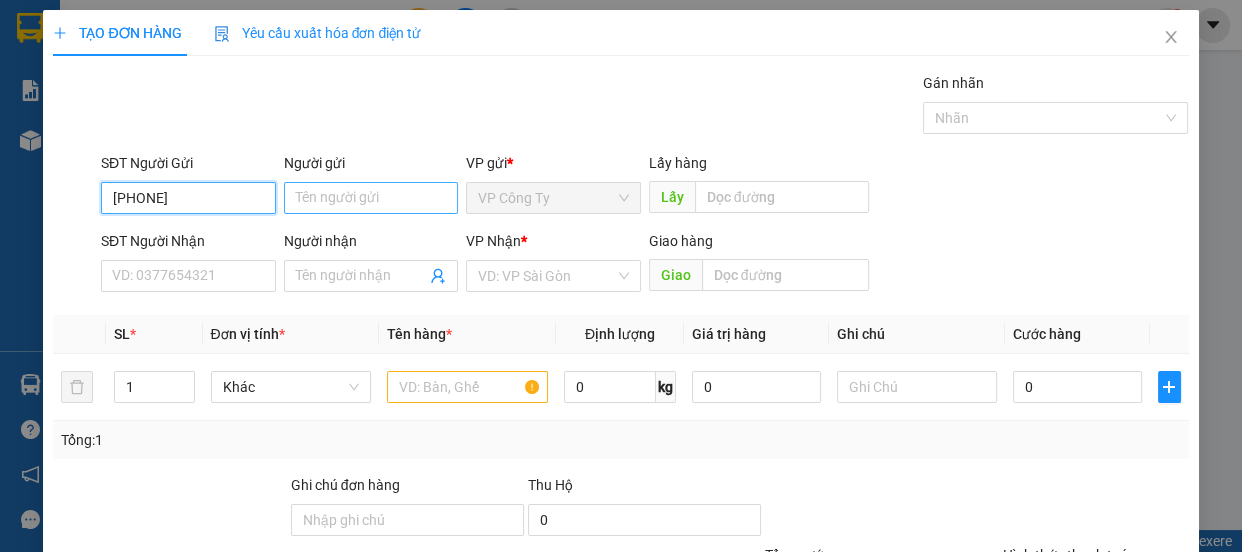 type on "[PHONE]" 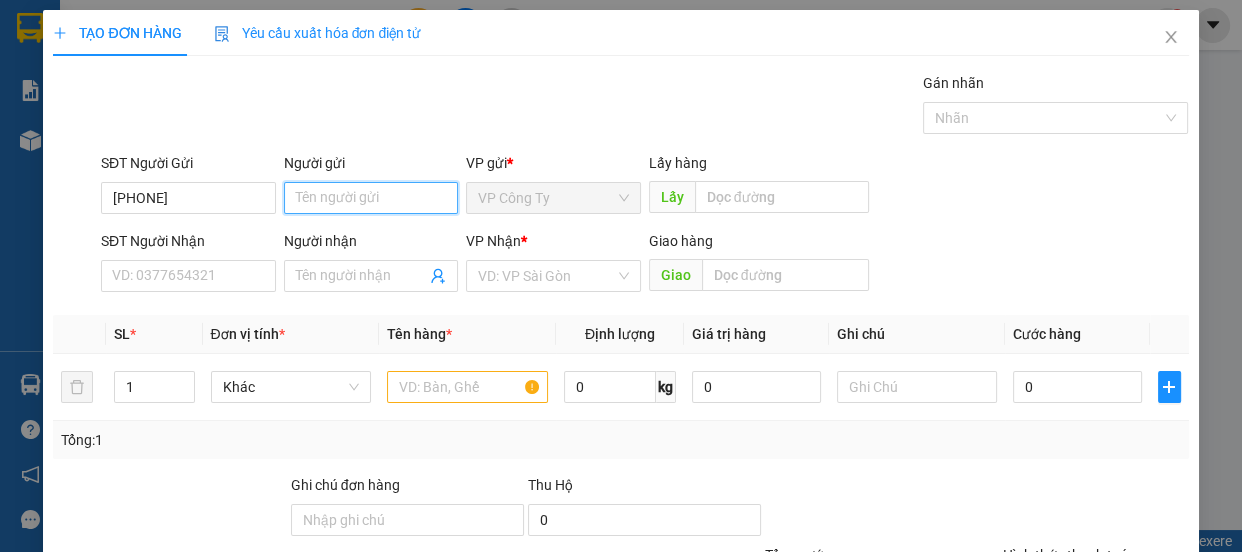 click on "Người gửi" at bounding box center [371, 198] 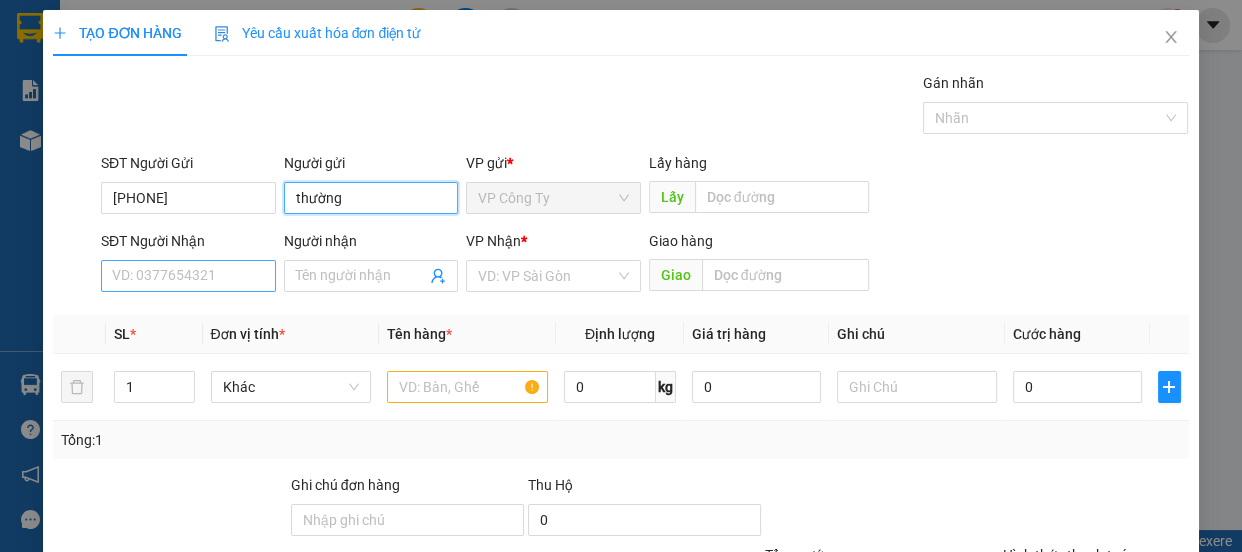 type on "thường" 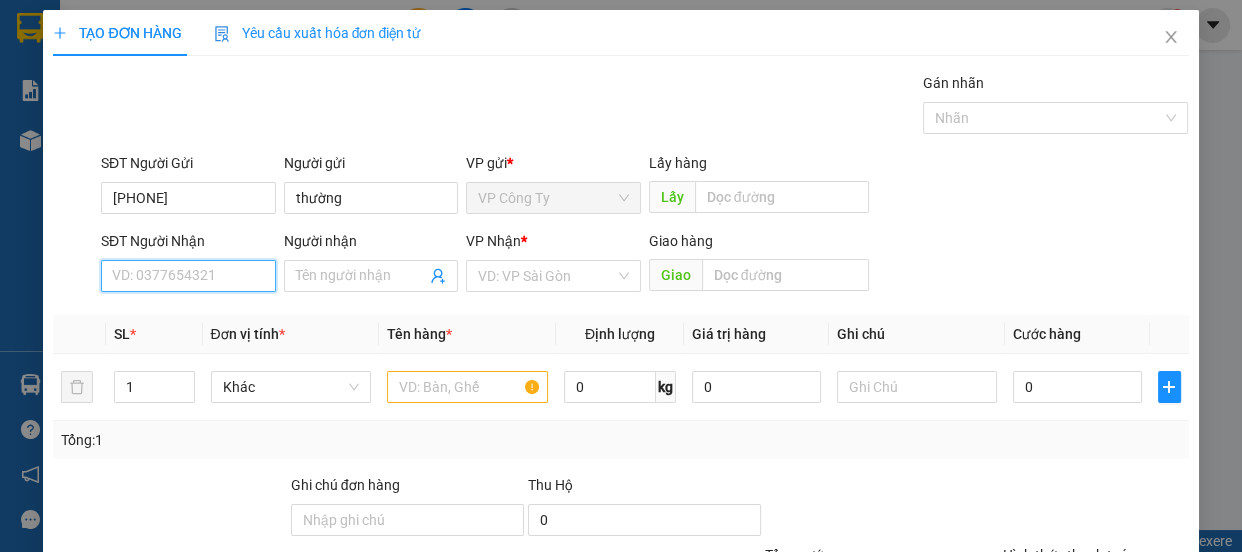 click on "SĐT Người Nhận" at bounding box center (188, 276) 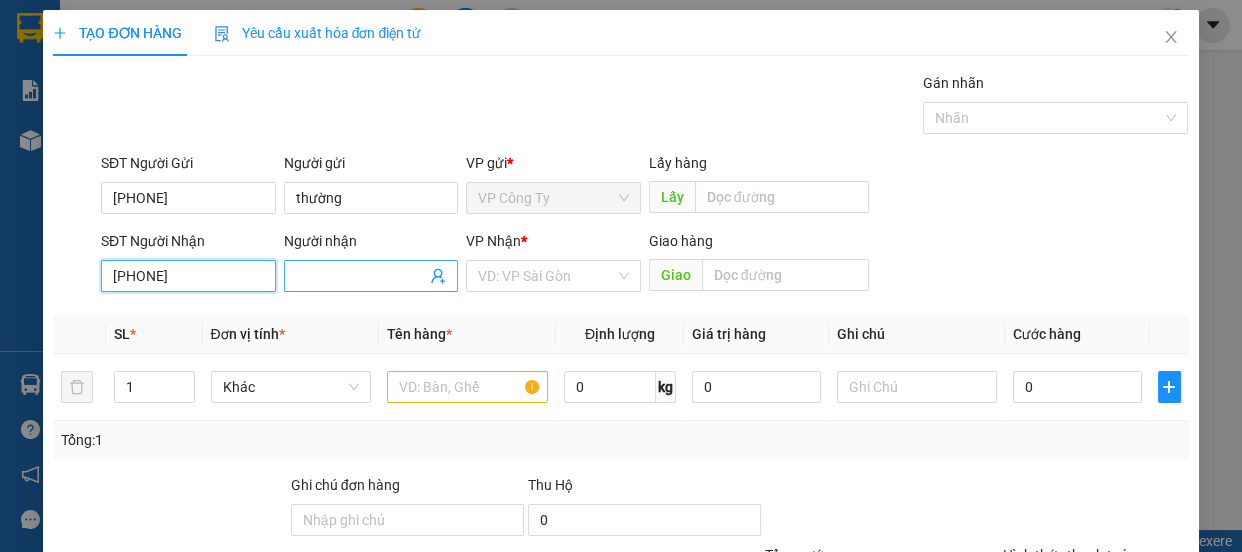 type on "[PHONE]" 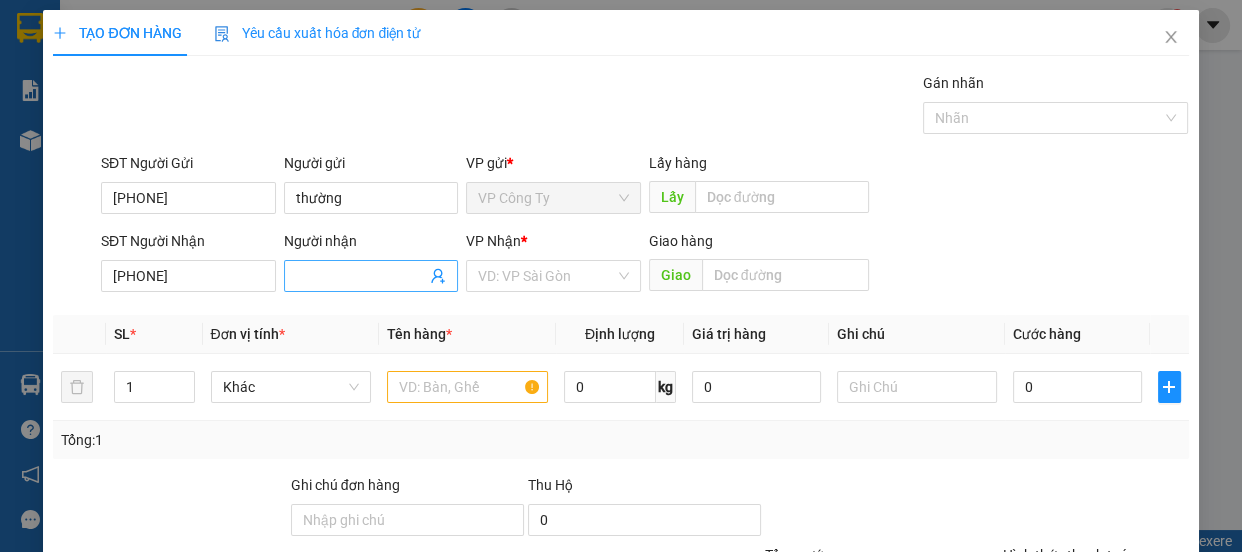 click on "Người nhận" at bounding box center [361, 276] 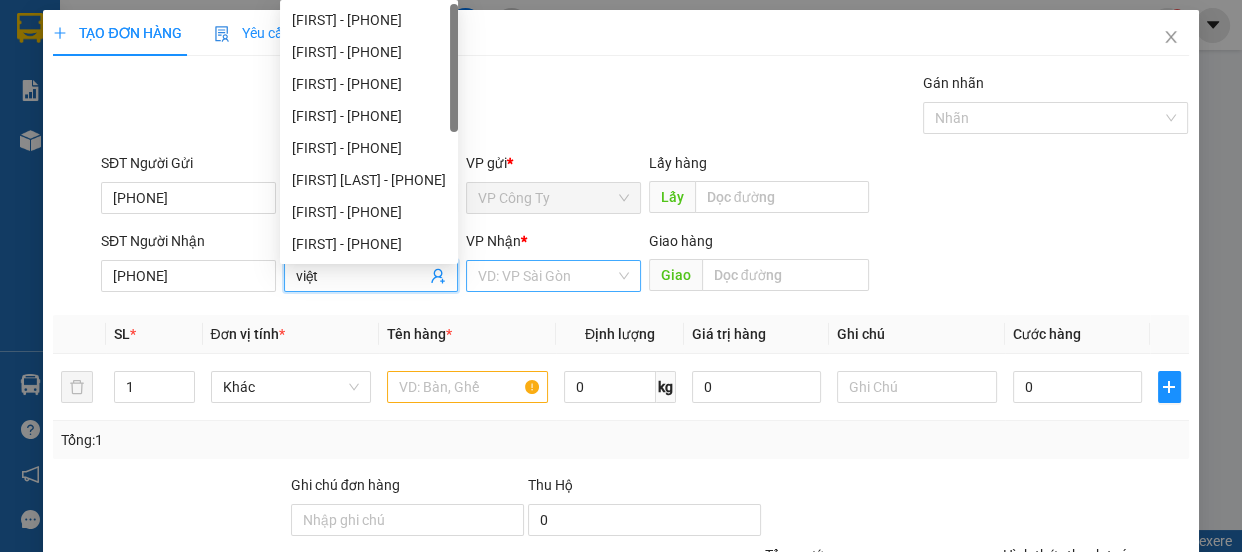 type on "việt" 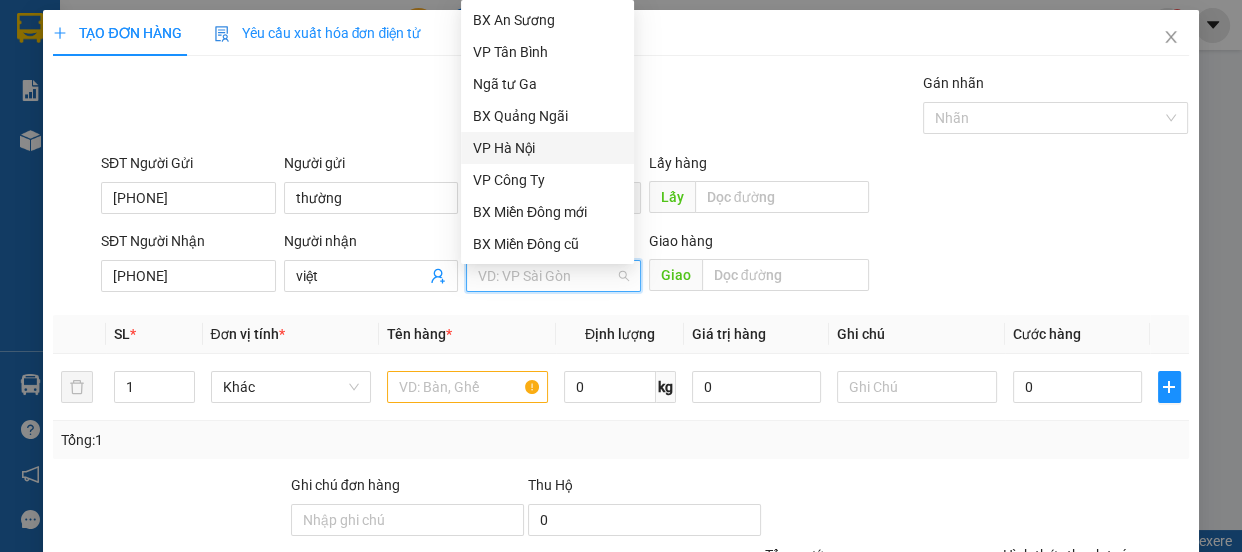 scroll, scrollTop: 63, scrollLeft: 0, axis: vertical 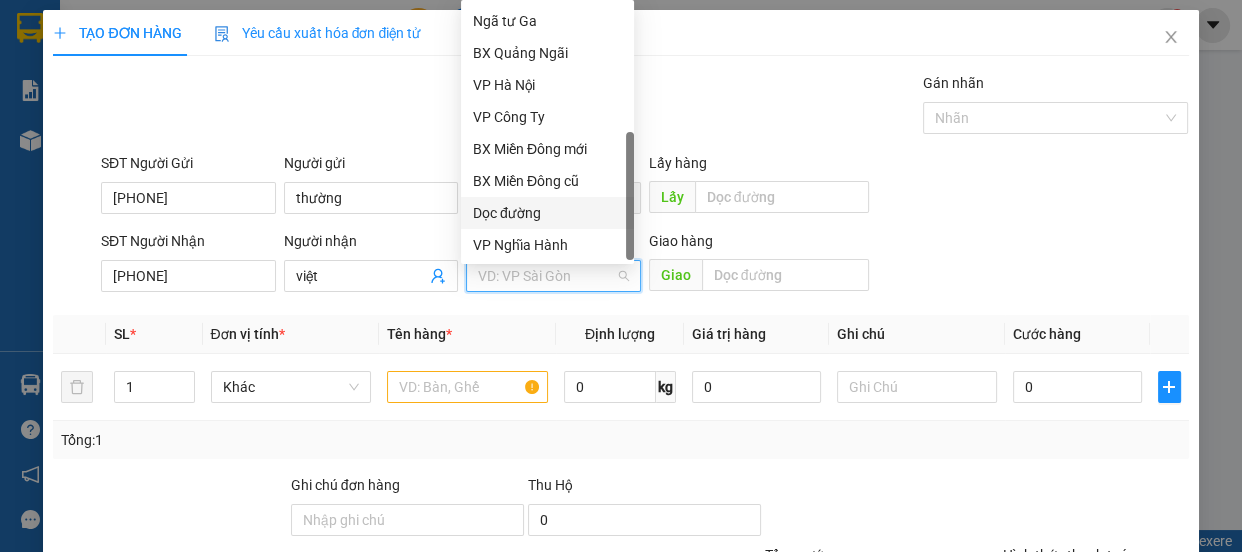 click on "Dọc đường" at bounding box center [547, 213] 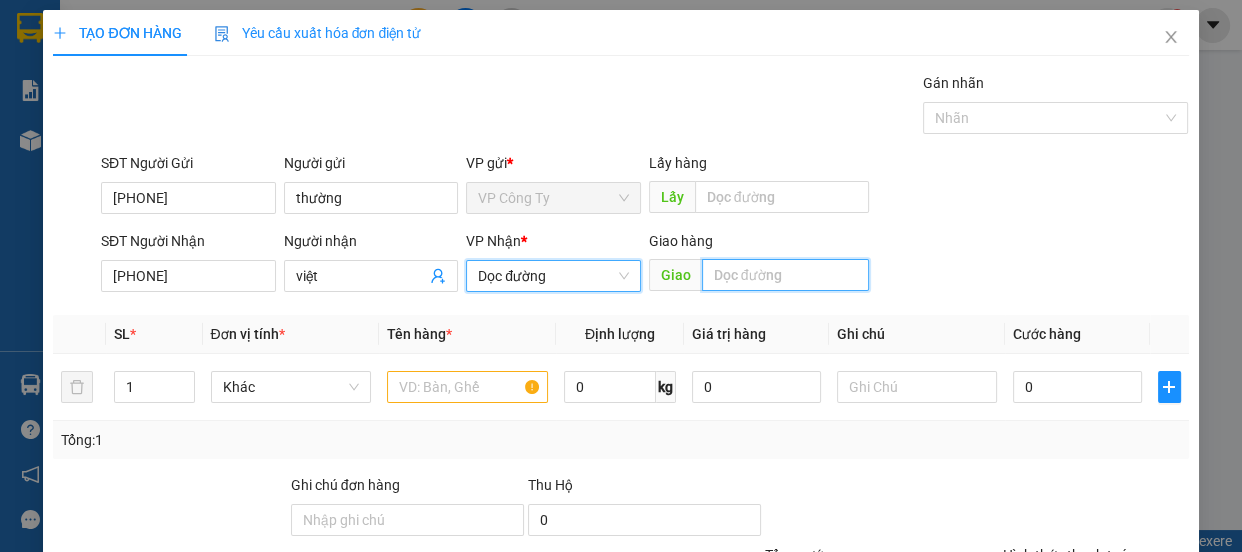 click at bounding box center (785, 275) 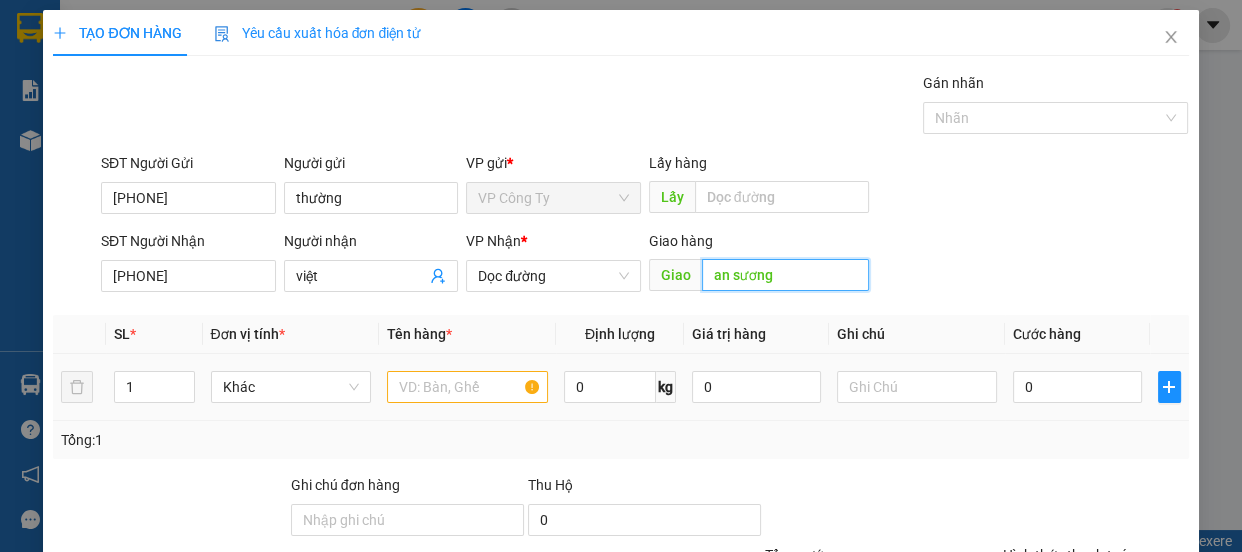 type on "an sương" 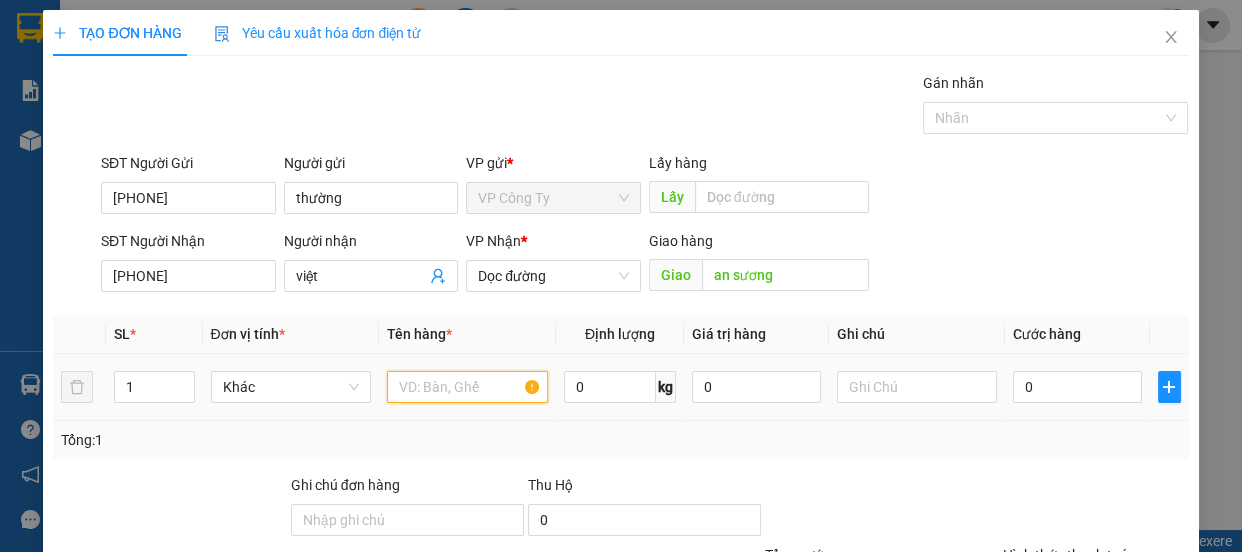 click at bounding box center [467, 387] 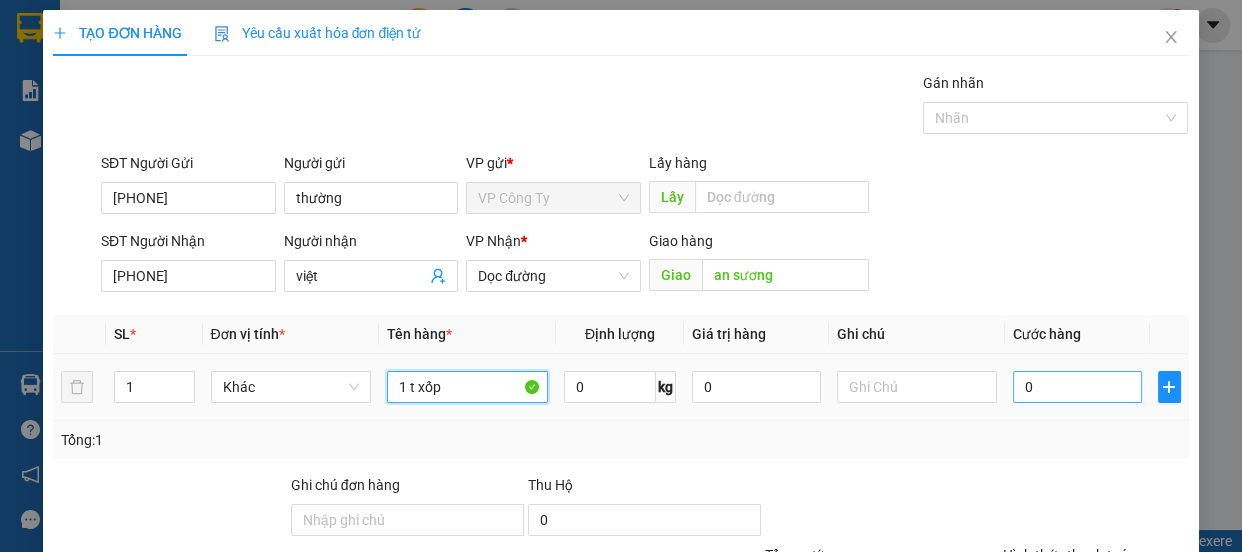 type on "1 t xốp" 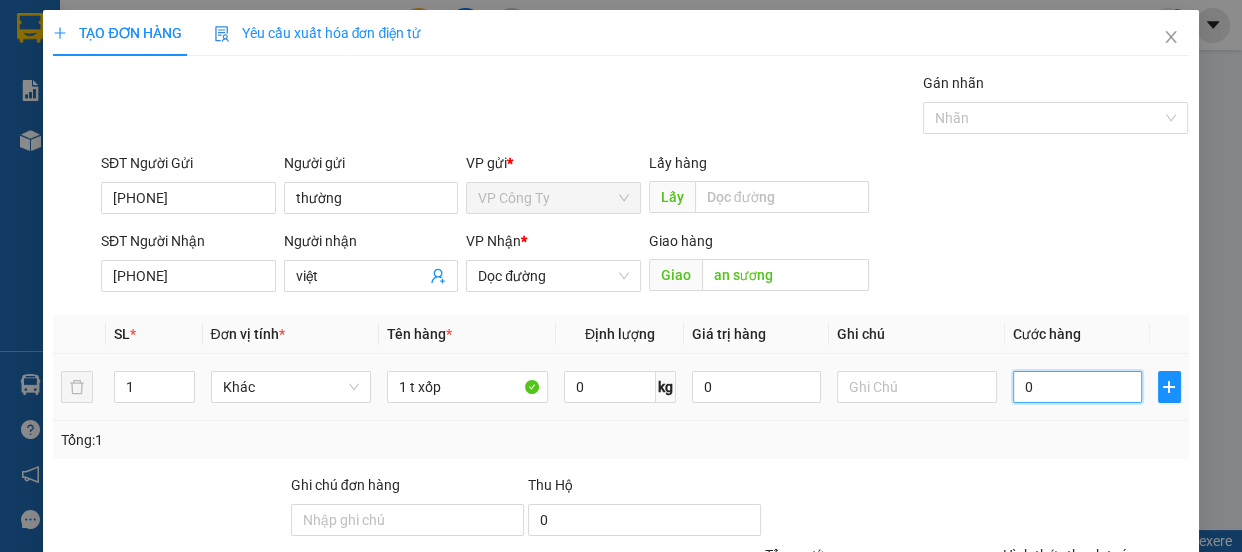 click on "0" at bounding box center [1077, 387] 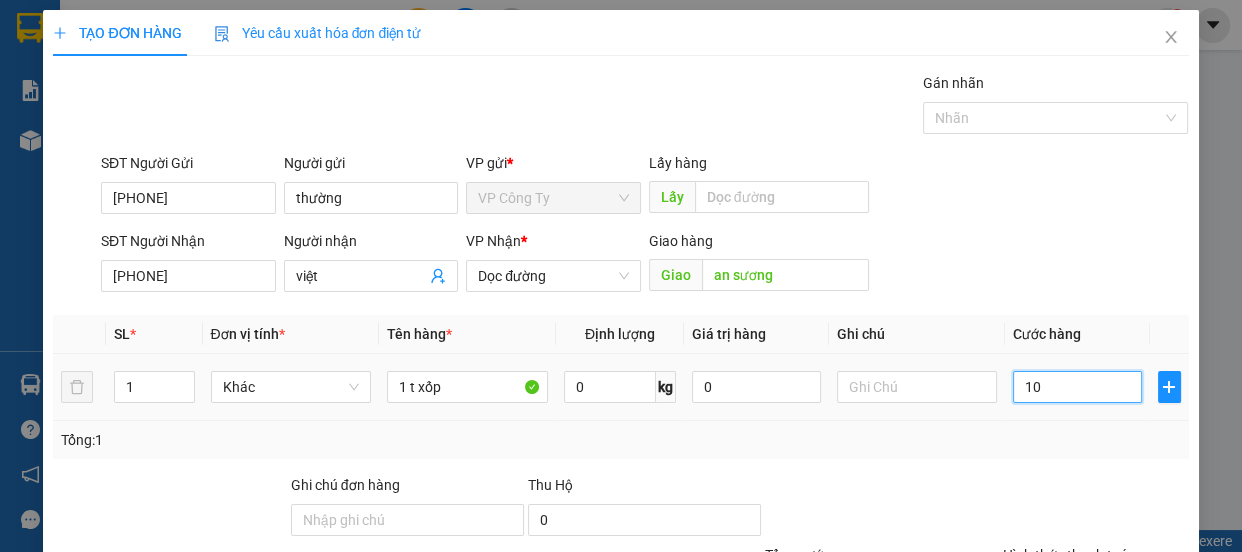 type on "100" 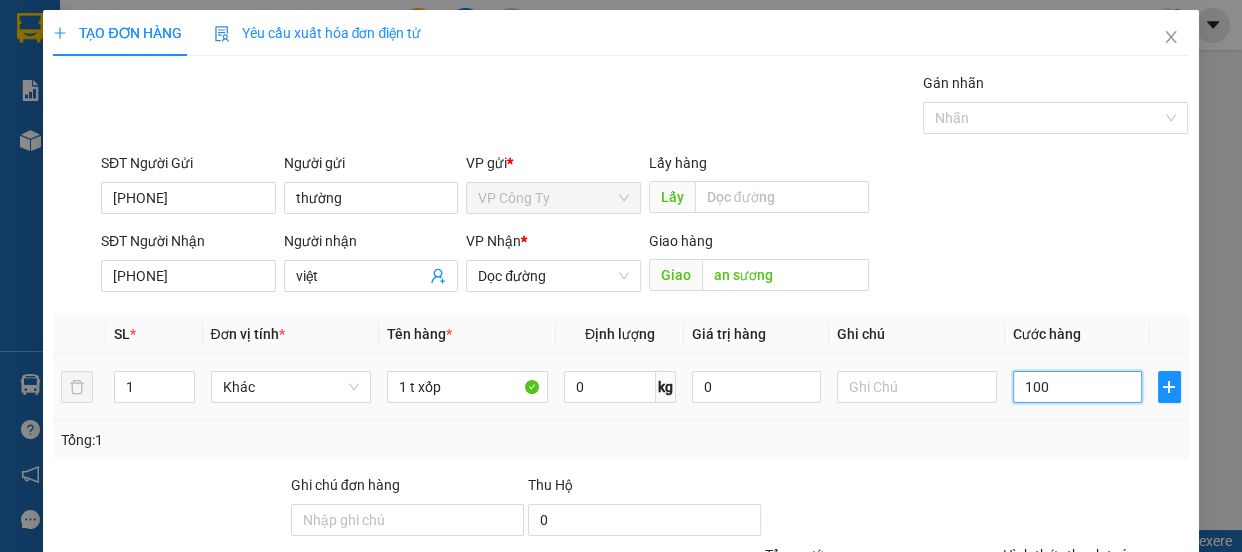 type on "1.000" 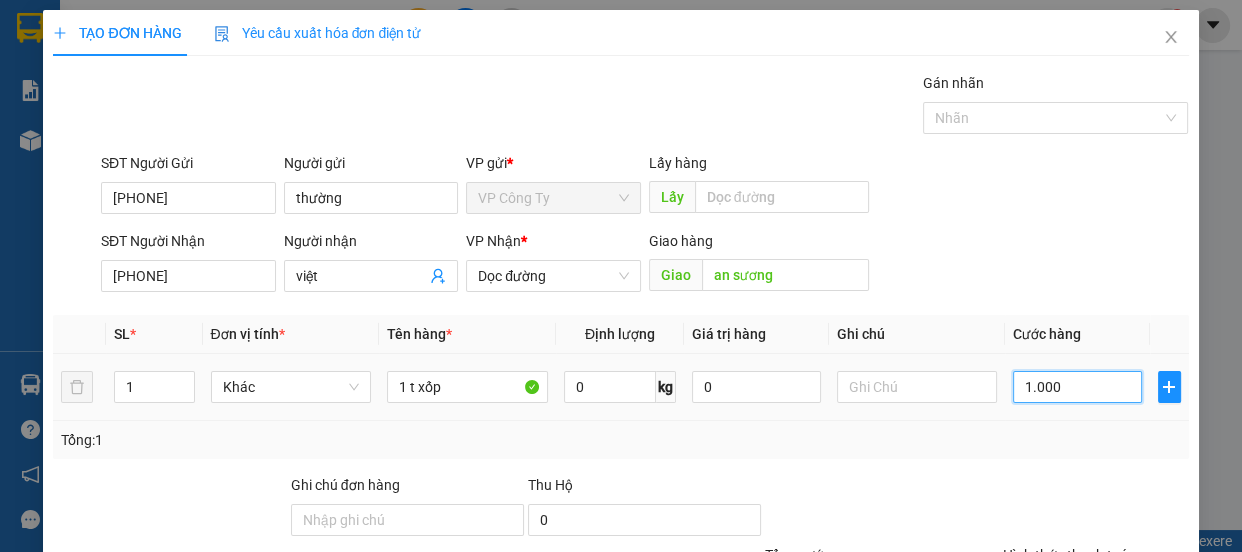 type on "1.000" 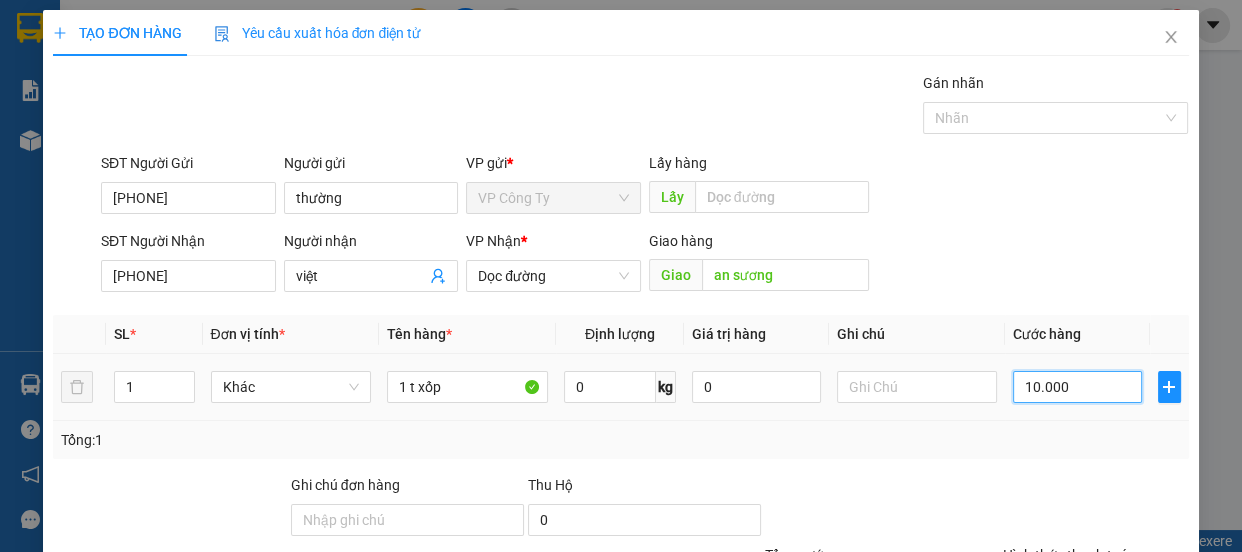 type on "10.000" 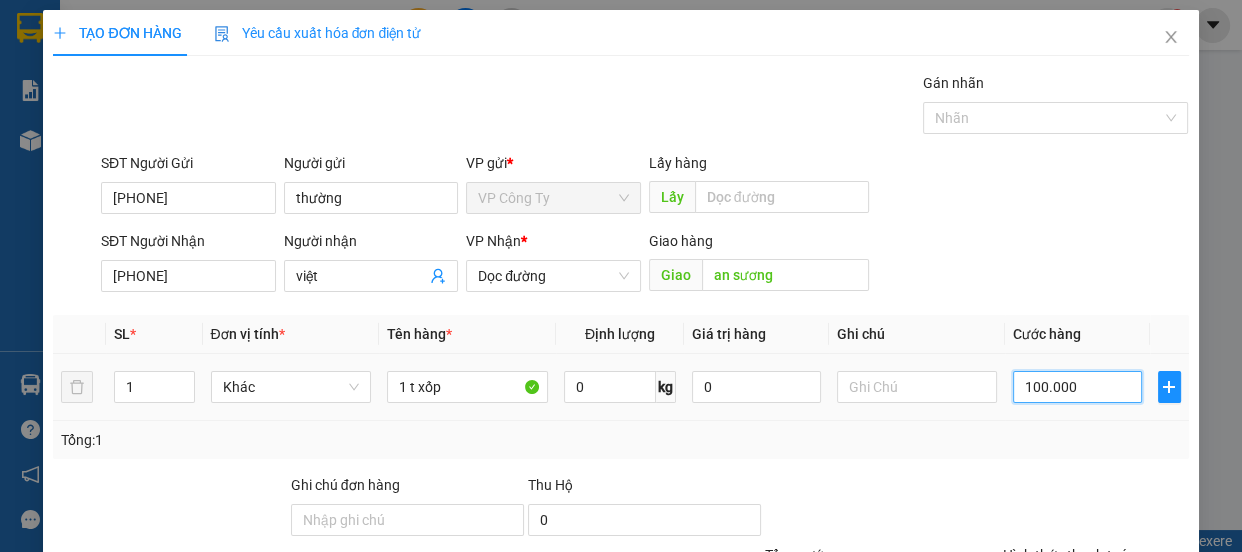 type on "100.000" 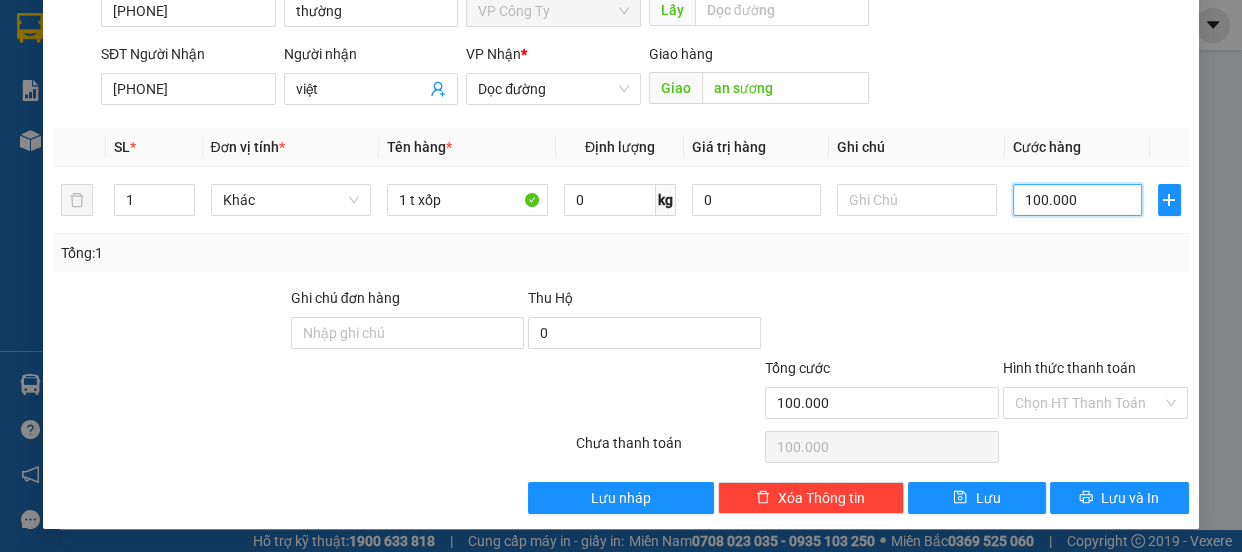 type on "100.000" 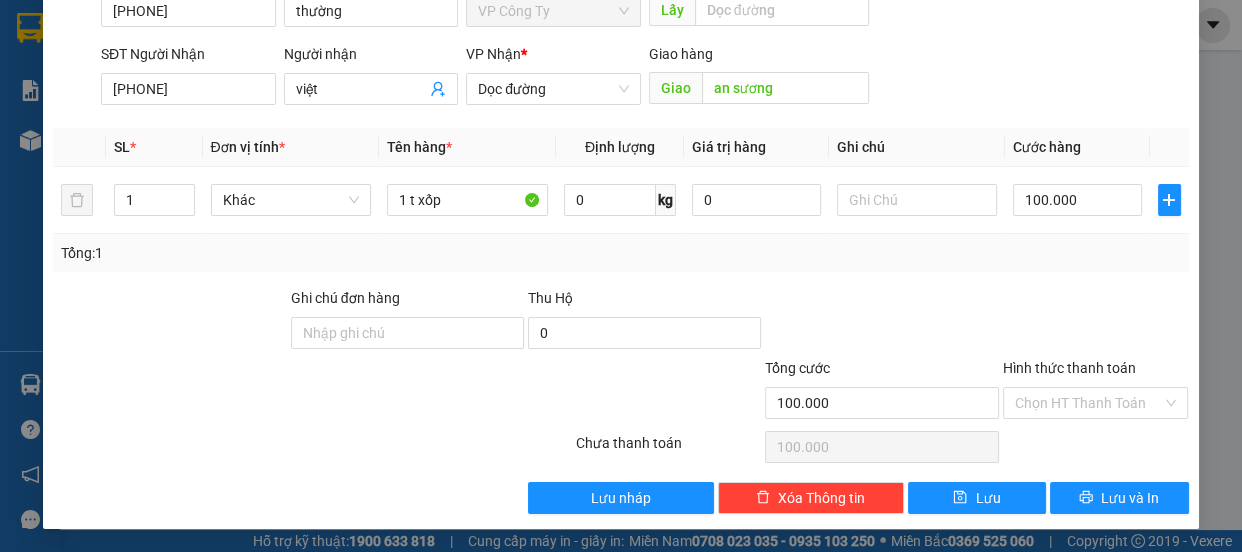 click on "Hình thức thanh toán" at bounding box center [1069, 368] 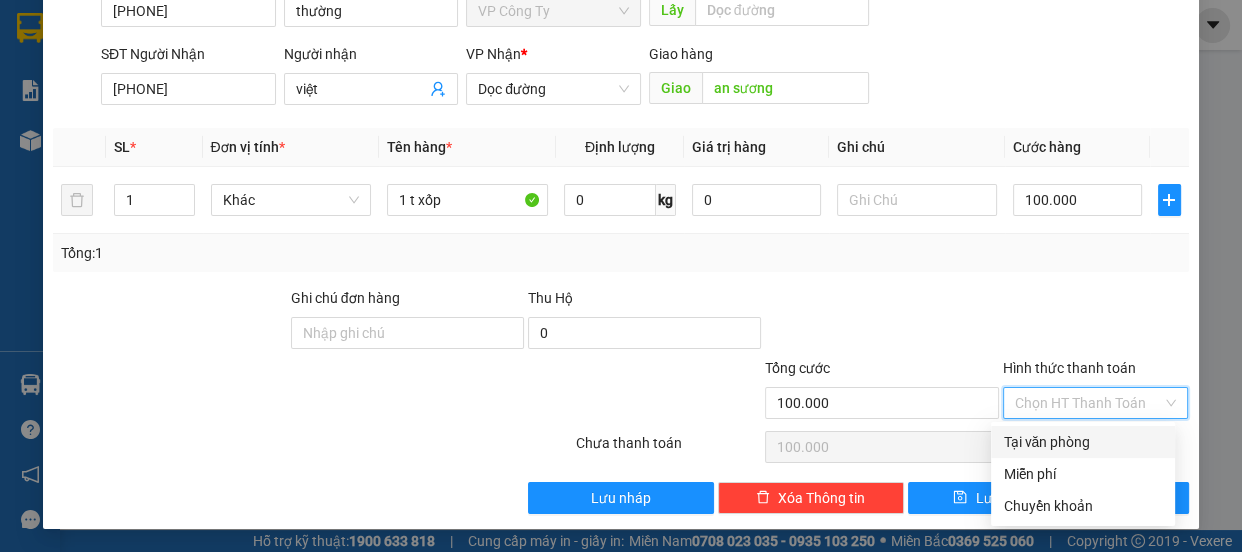 click on "Tại văn phòng" at bounding box center (1083, 442) 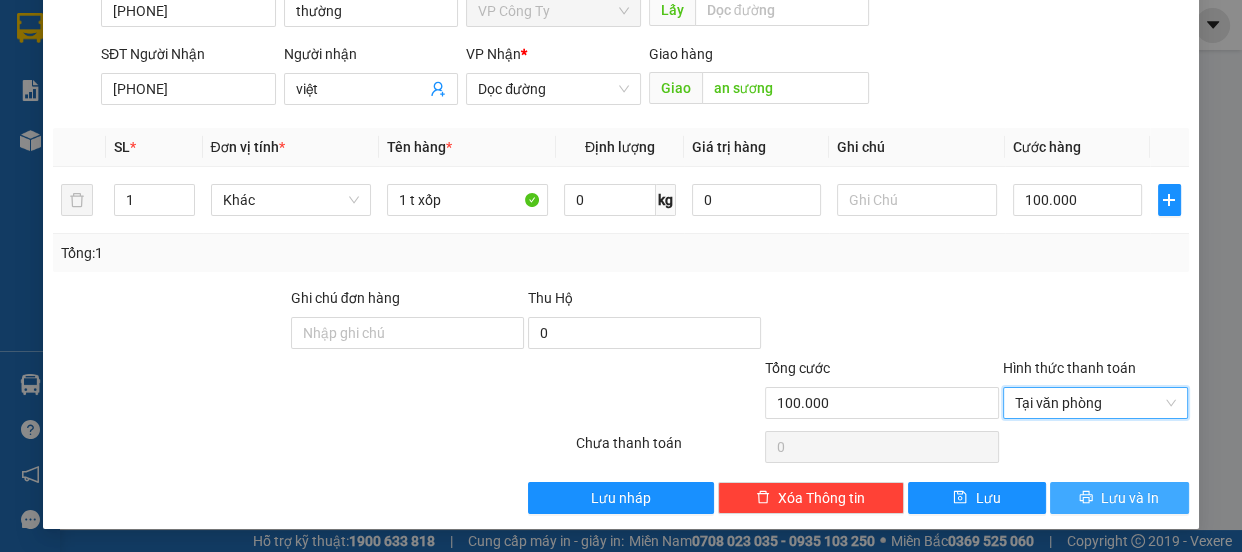 click 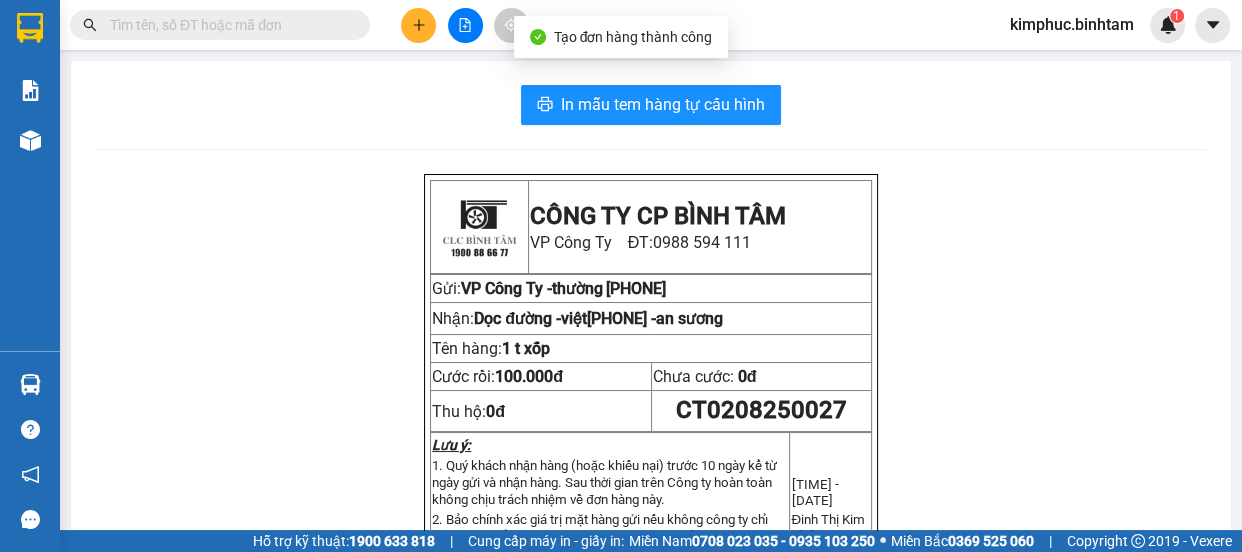 click on "CÔNG TY CP BÌNH TÂM
VP Công Ty    ĐT:  [PHONE]
Gửi:  VP Công Ty -  thường   [PHONE]
Nhận:  Dọc đường -  [FIRST]  [PHONE] -  an sương
Tên hàng:  1 t xốp
Cước rồi:  100.000đ
Chưa cước:   0đ
Thu hộ:  0đ
[LICENSE]
Lưu ý:
1. Quý khách nhận hàng (hoặc khiếu nại) trước 10 ngày kể từ ngày gửi và nhận hàng. Sau thời gian trên Công ty hoàn toàn không chịu trách nhiệm về đơn hàng này.
2. Bảo chính xác giá trị mặt hàng gửi nếu không công ty chỉ bồi thường bằng 10 lần tiền giá cước xe nếu xảy ra mất mát.
3. Quý khách nhận hàng vui lòng mang theo điện thoại hoặc CCCD đề công ty xác nhận để giao nhận hàng.
[TIME] - [DATE]
[FULL NAME]
CÔNG TY CP BÌNH TÂM
VP Công Ty    ĐT:  [PHONE]
Gửi:  VP Công Ty -" at bounding box center [651, 631] 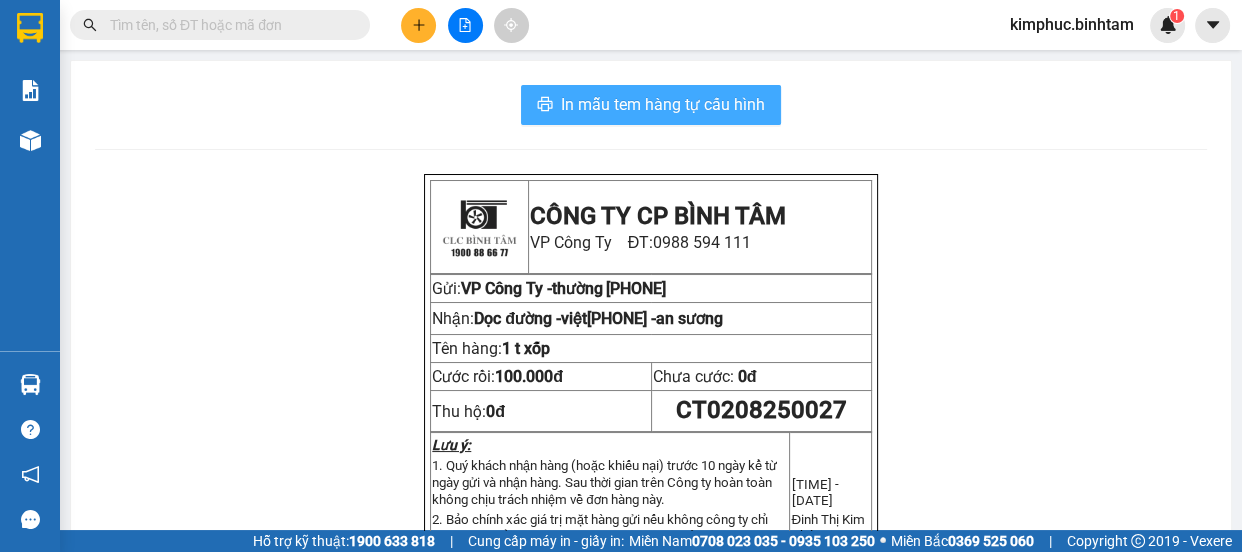click on "In mẫu tem hàng tự cấu hình" at bounding box center [663, 104] 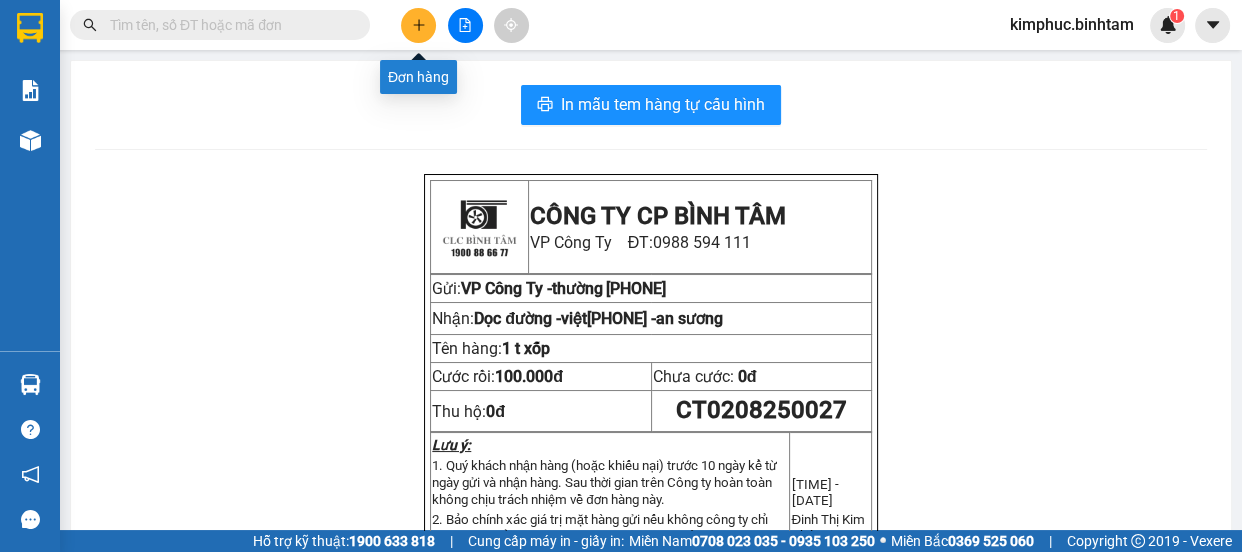 click 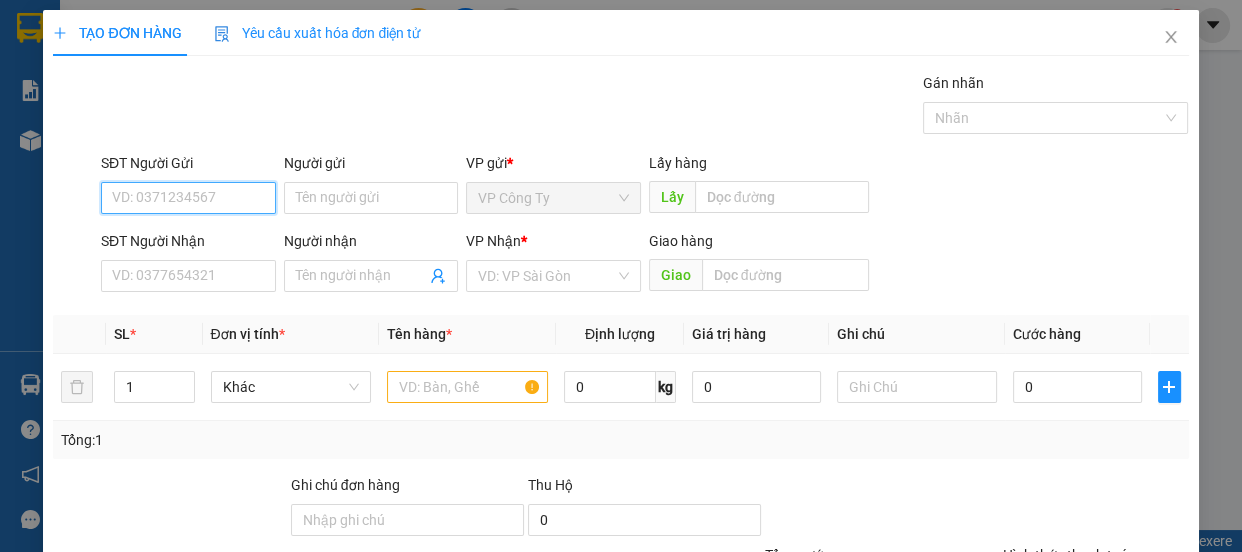 click on "SĐT Người Gửi" at bounding box center (188, 198) 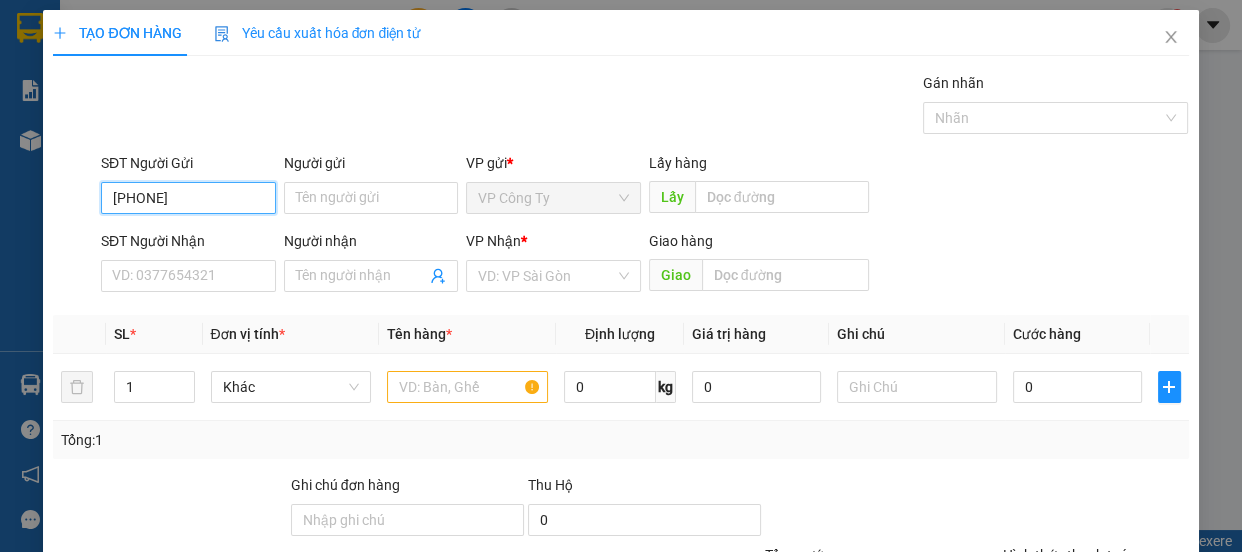 type on "[PHONE]" 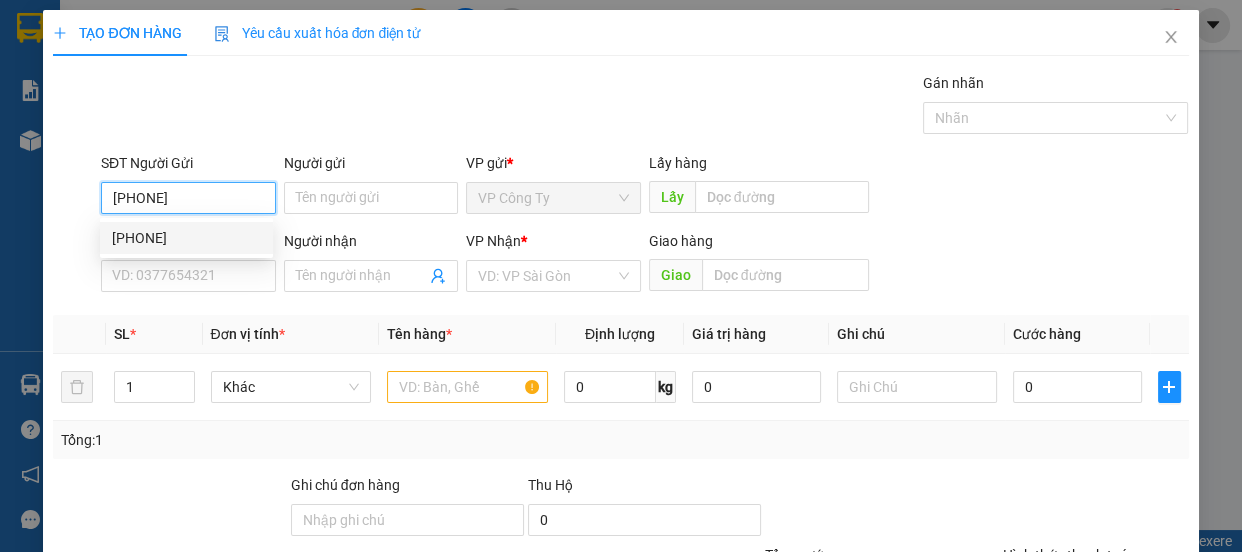 click on "[PHONE]" at bounding box center (186, 238) 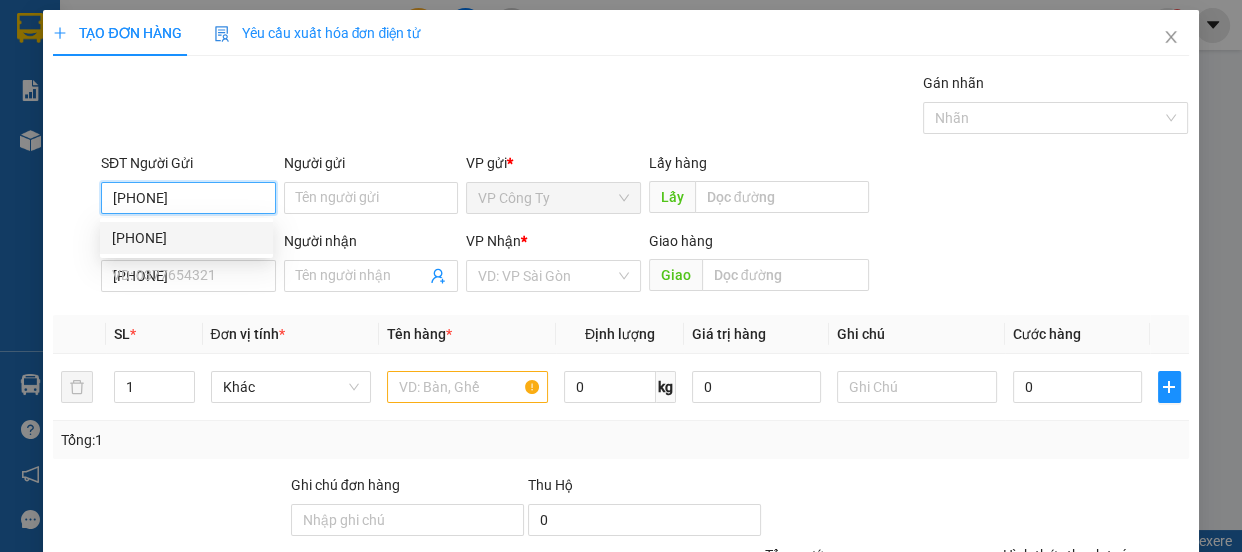 type on "thuận" 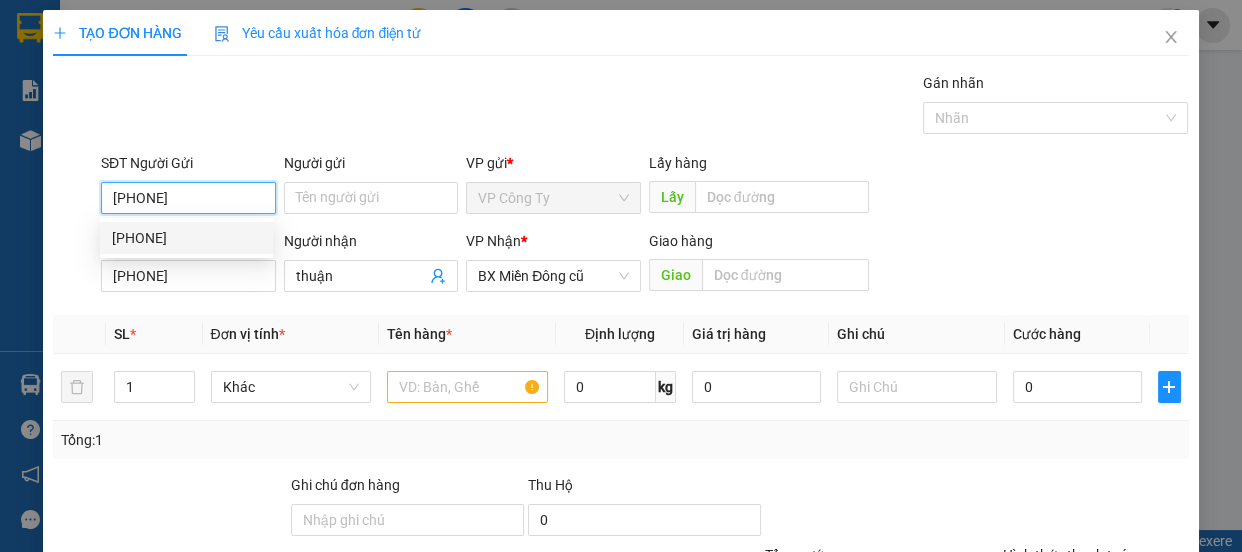type on "50.000" 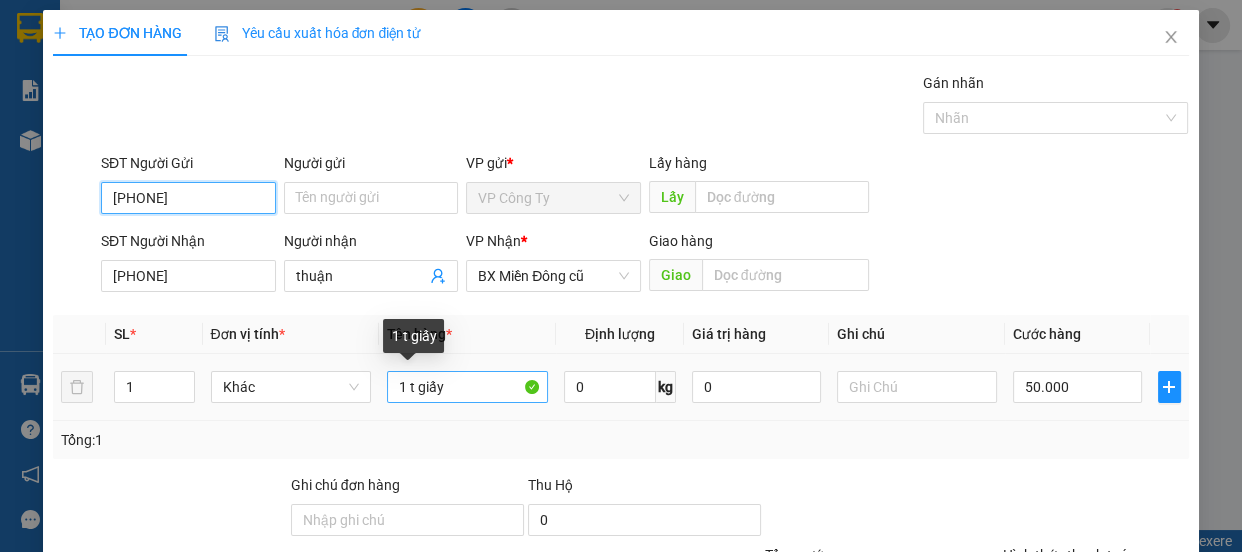 type on "[PHONE]" 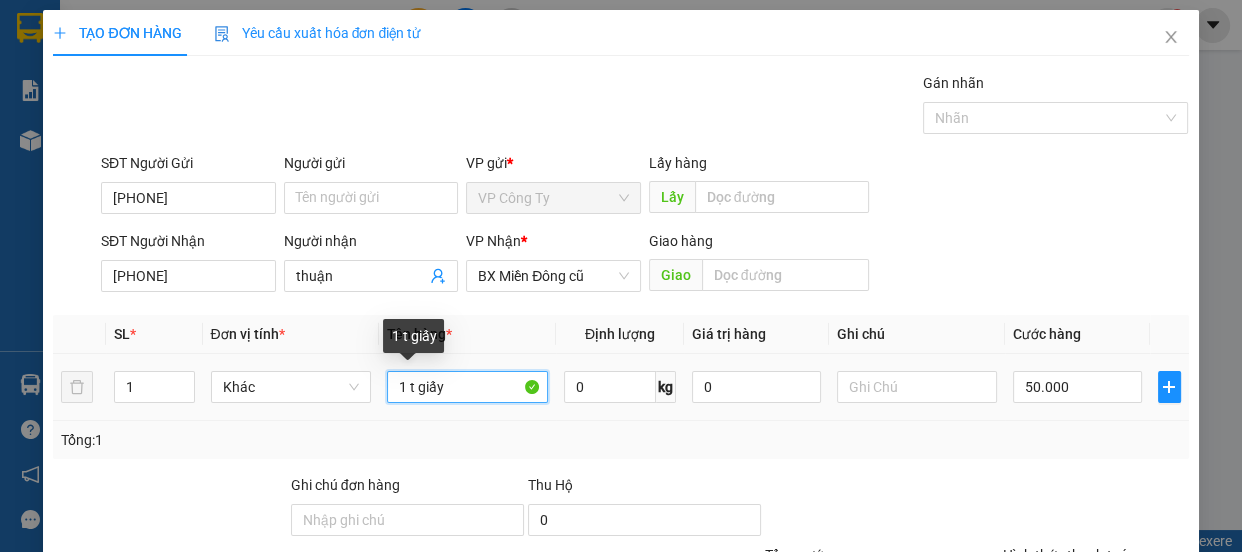 click on "1 t giấy" at bounding box center (467, 387) 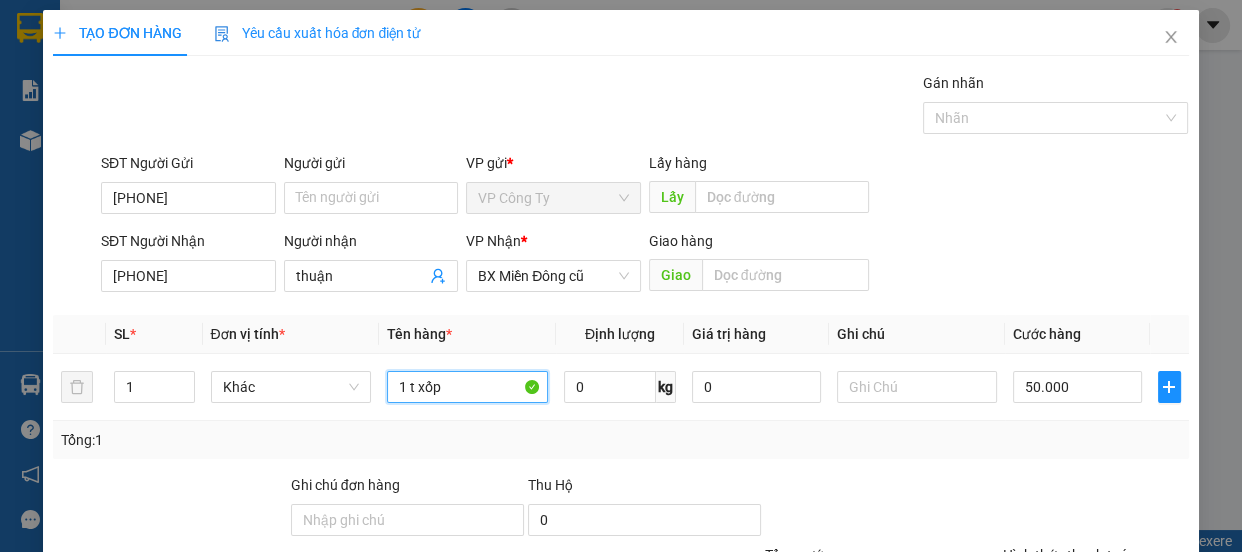 scroll, scrollTop: 187, scrollLeft: 0, axis: vertical 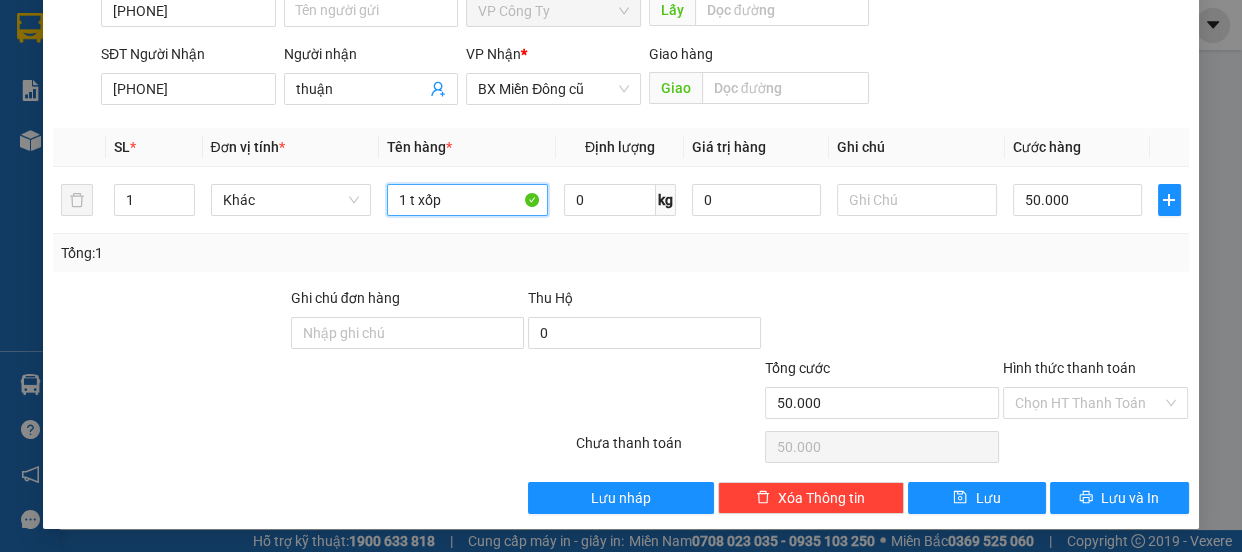 type on "1 t xốp" 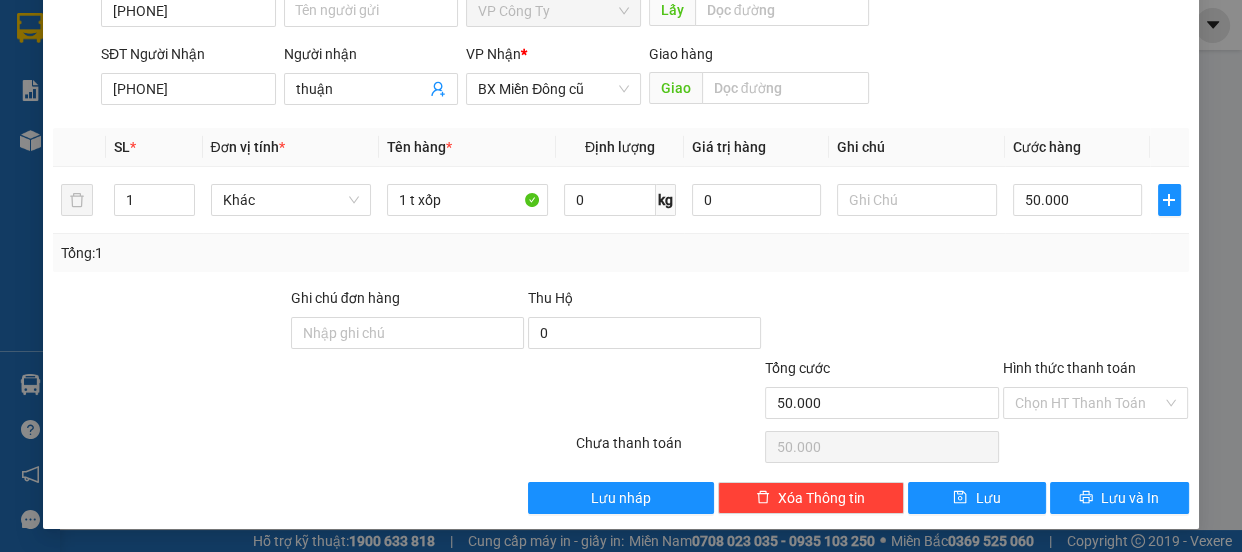 click on "Hình thức thanh toán" at bounding box center [1069, 368] 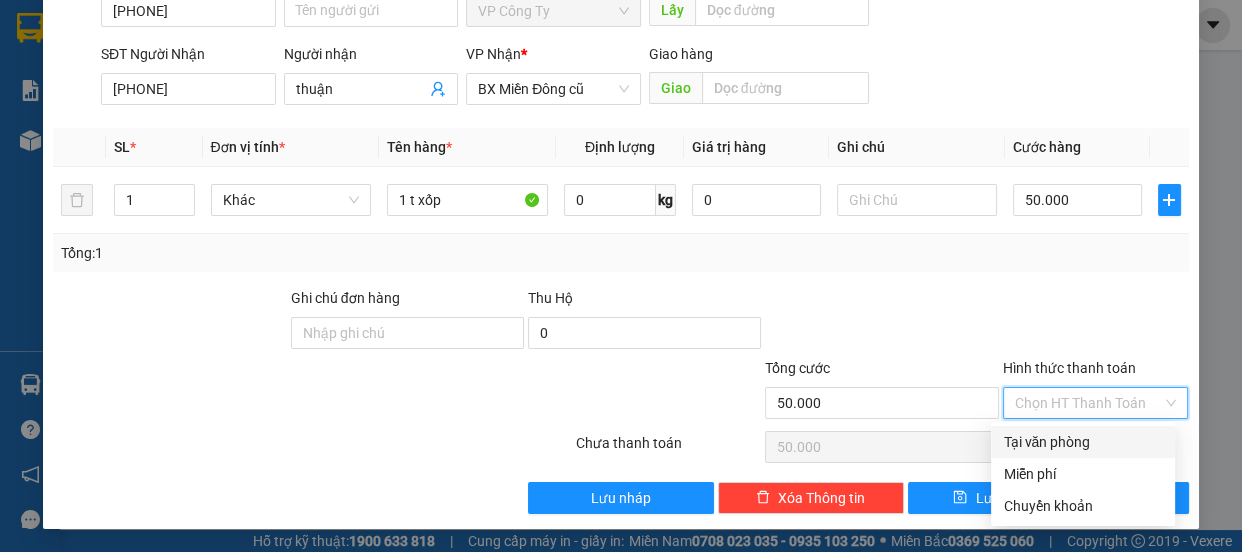 click on "Tại văn phòng" at bounding box center [1083, 442] 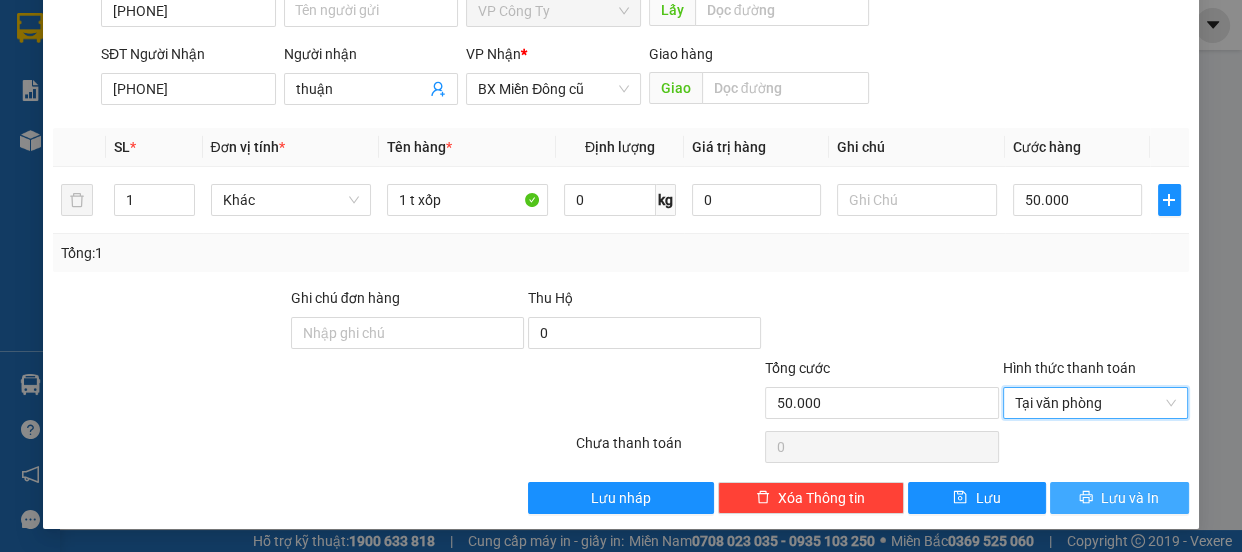 click on "Lưu và In" at bounding box center (1119, 498) 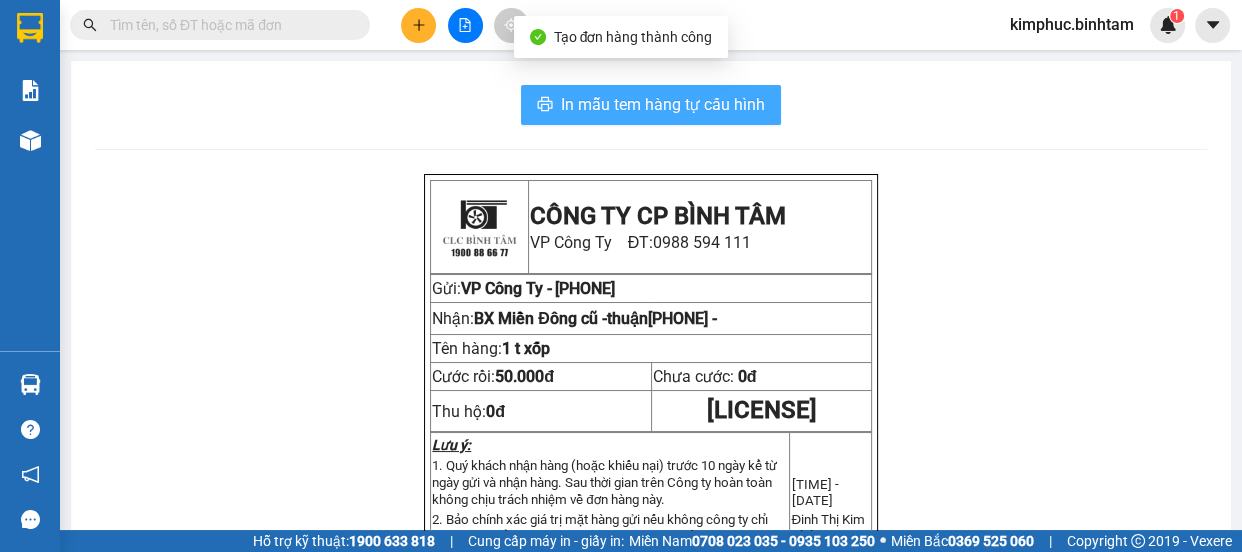 click on "In mẫu tem hàng tự cấu hình" at bounding box center (663, 104) 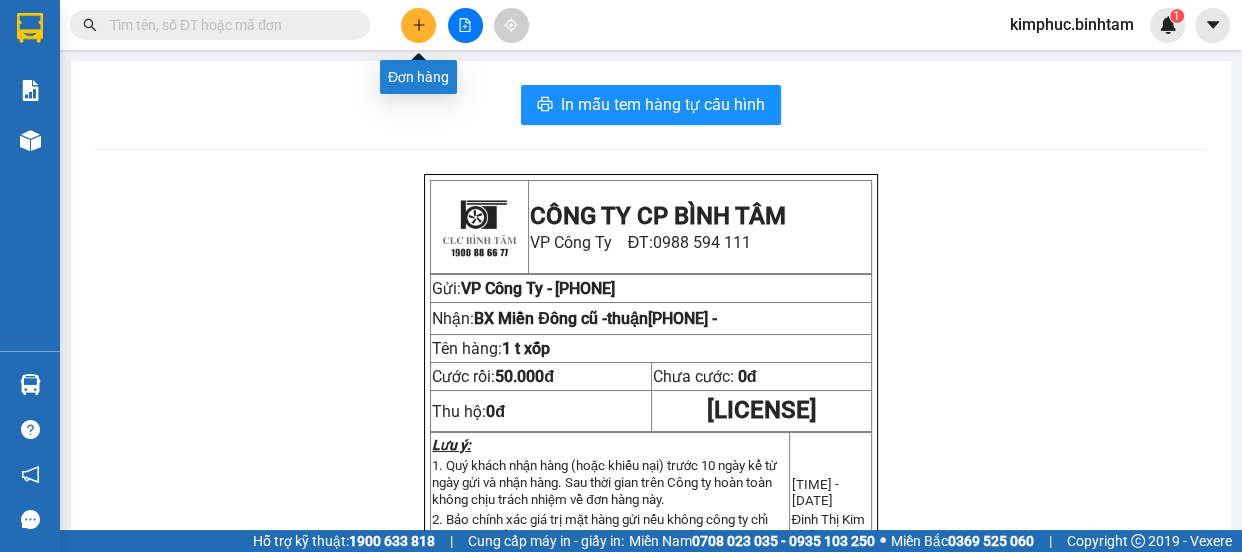 click 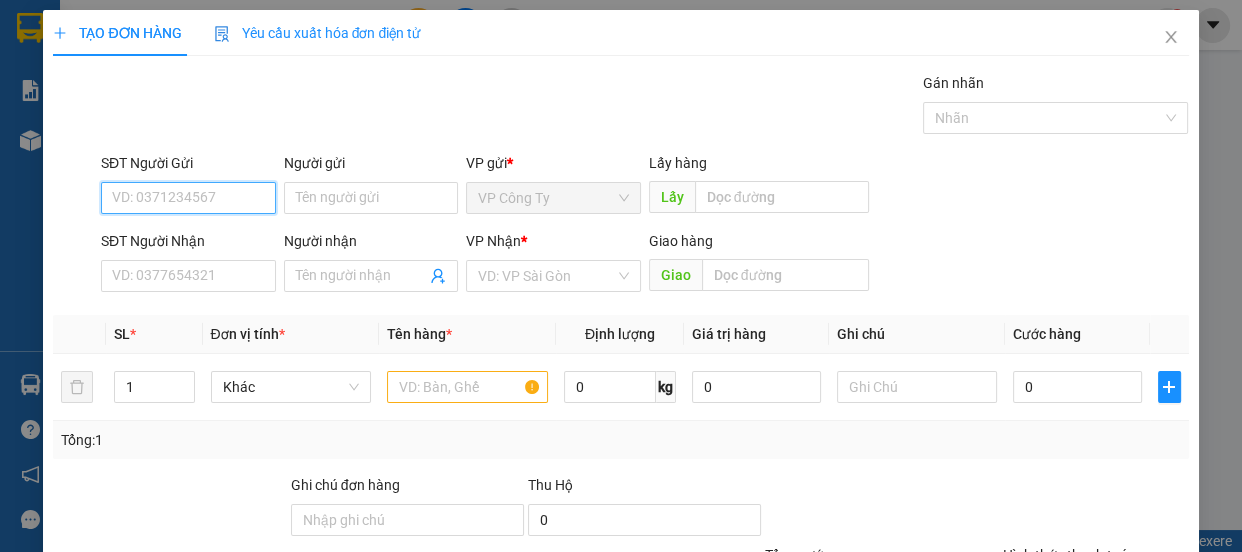 click on "SĐT Người Gửi" at bounding box center (188, 198) 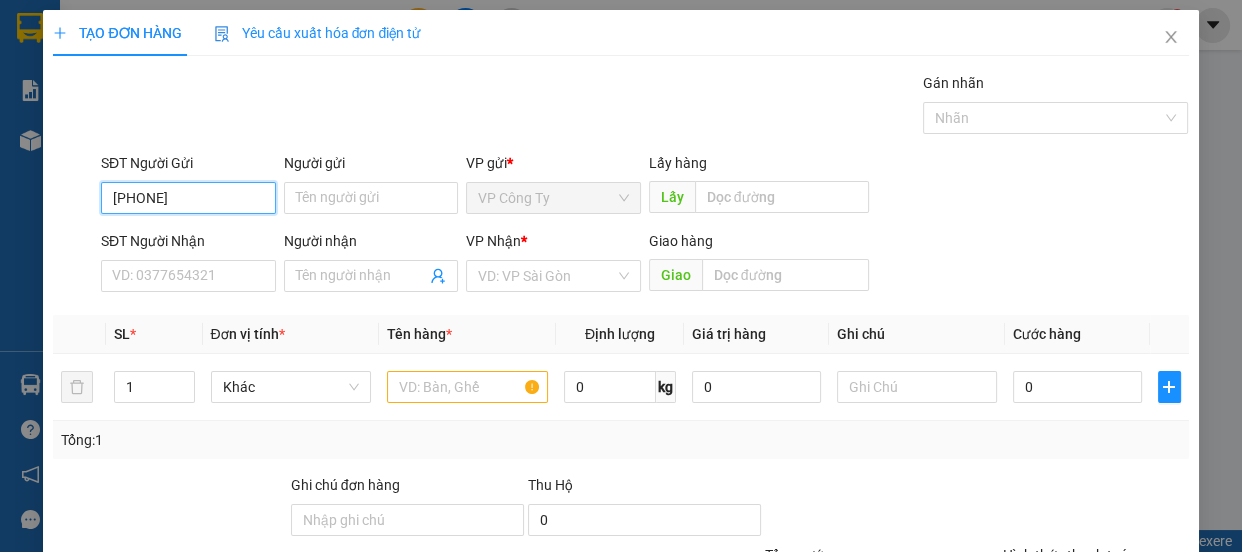 click on "[PHONE]" at bounding box center (188, 198) 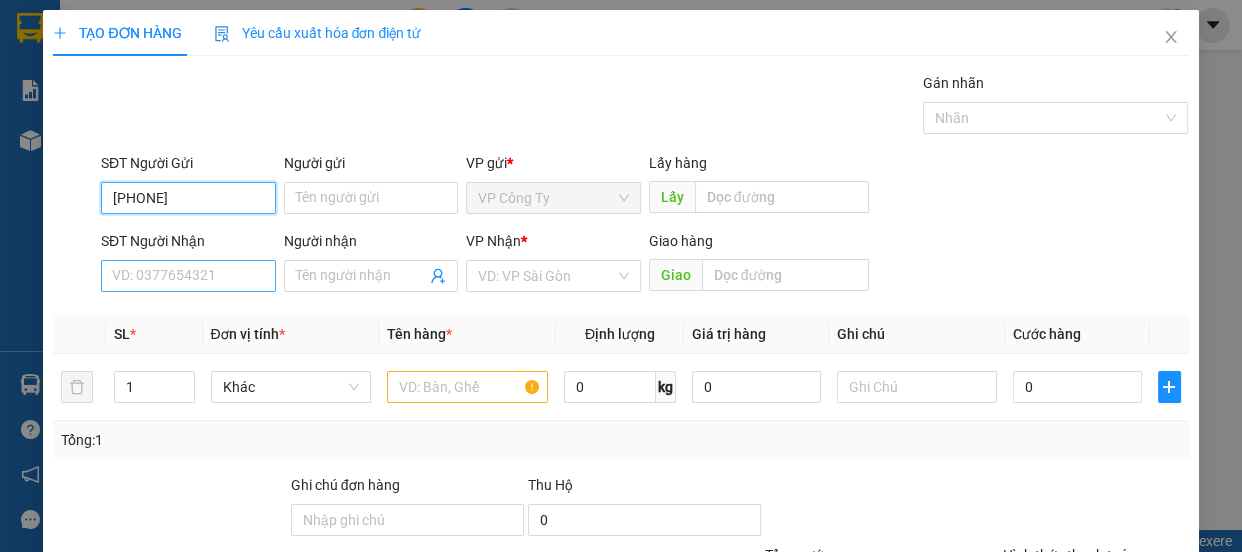 type on "[PHONE]" 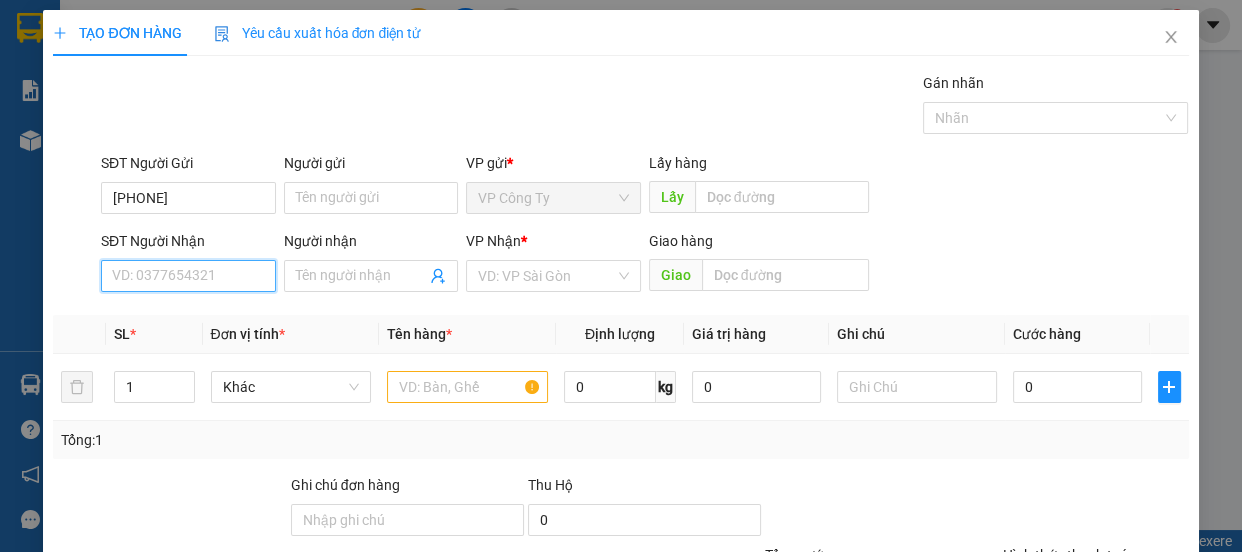 click on "SĐT Người Nhận" at bounding box center [188, 276] 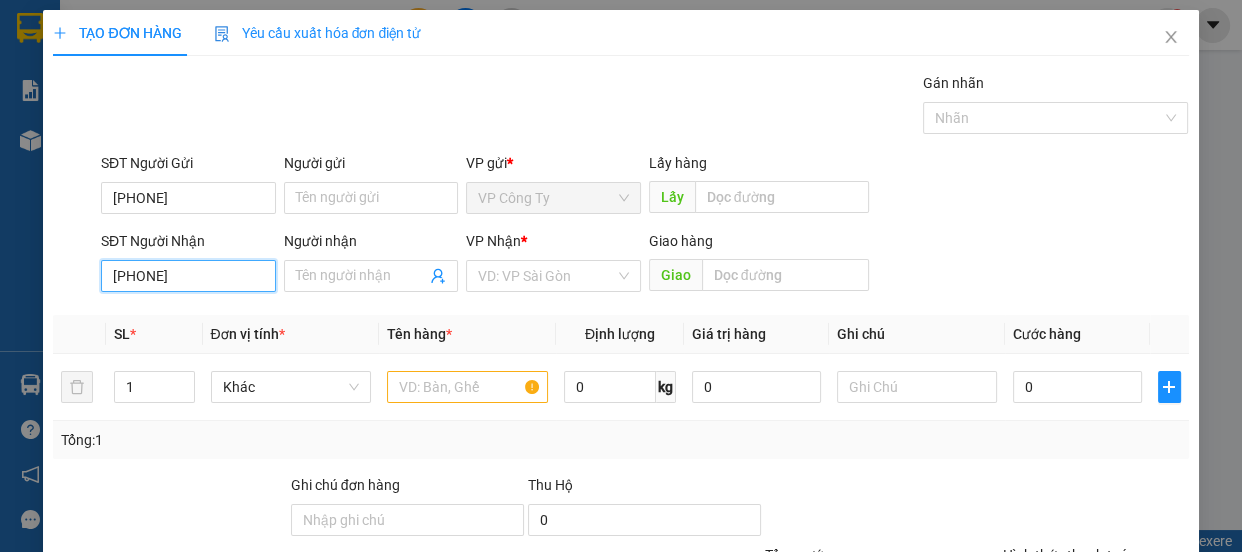 click on "[PHONE]" at bounding box center [188, 276] 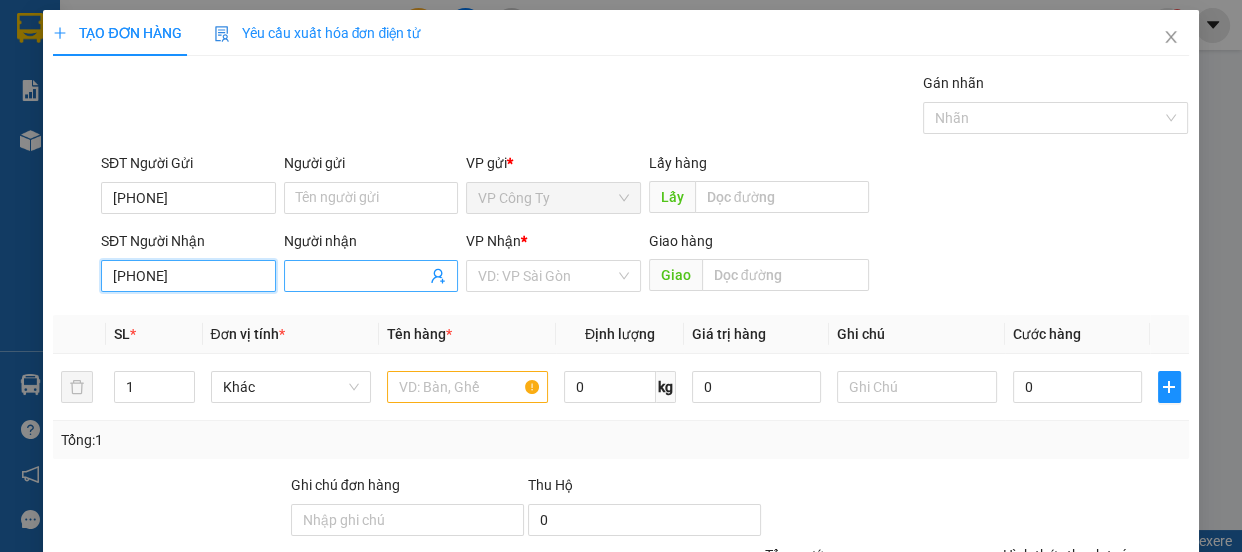 type on "[PHONE]" 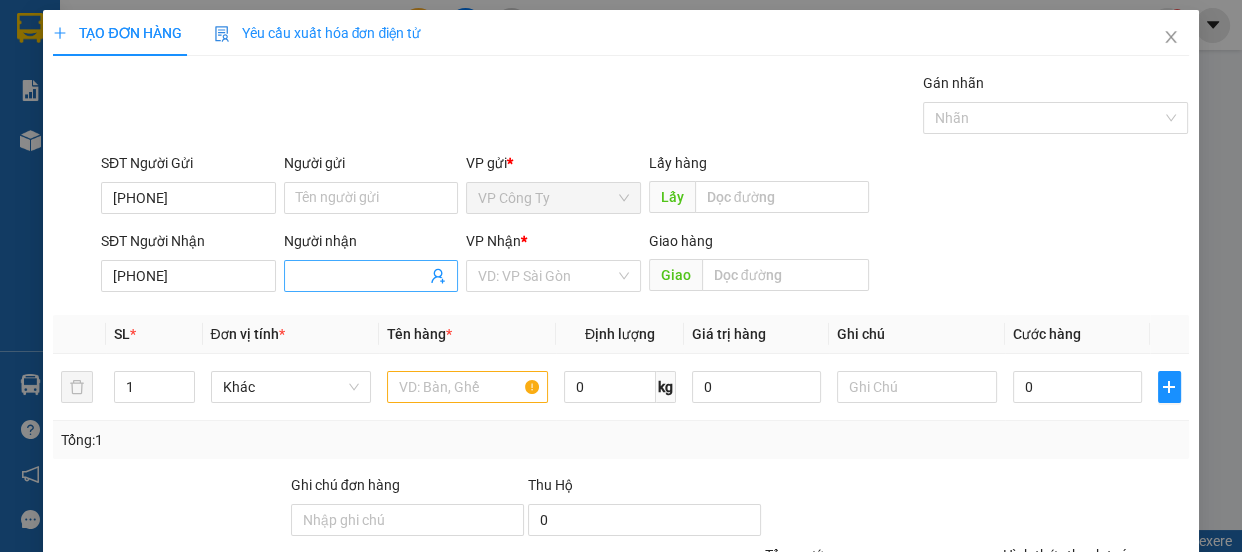 click on "Người nhận" at bounding box center [361, 276] 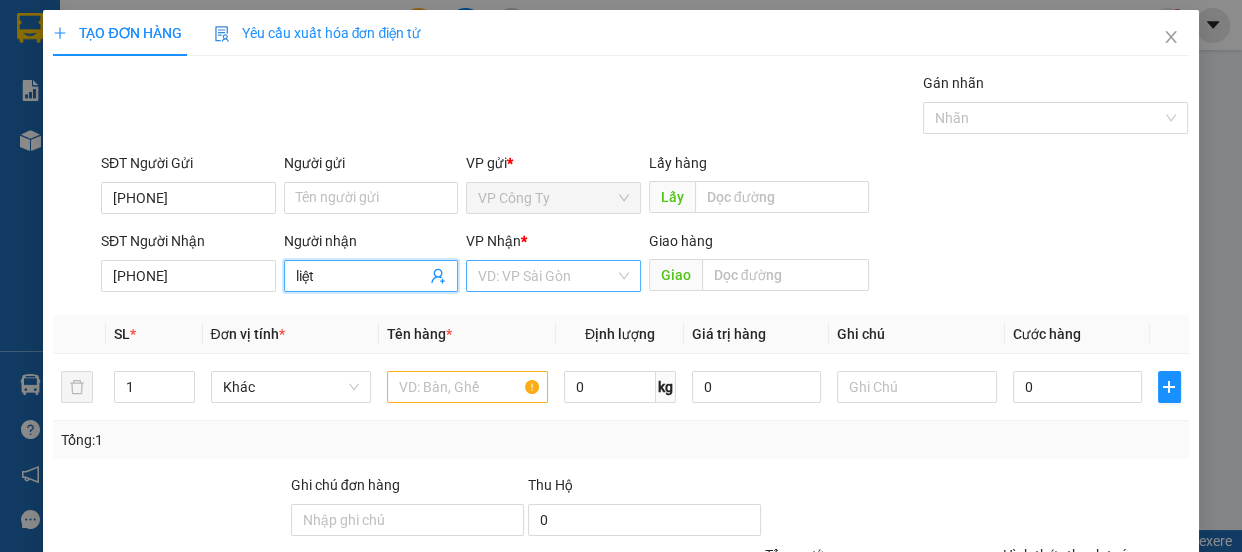 type on "liệt" 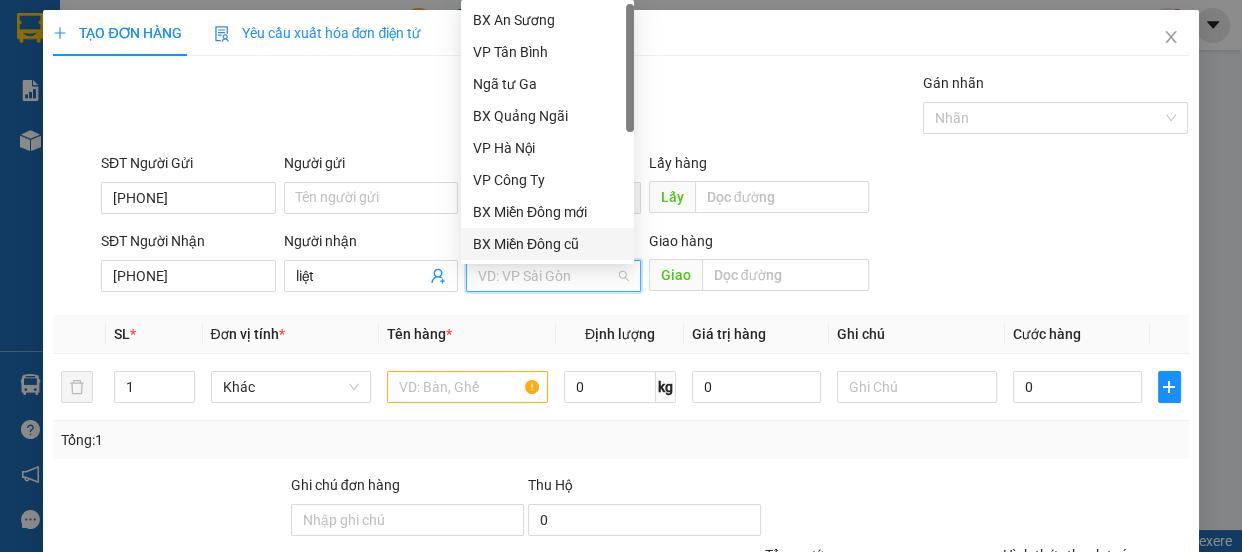 click on "BX Miền Đông cũ" at bounding box center (547, 244) 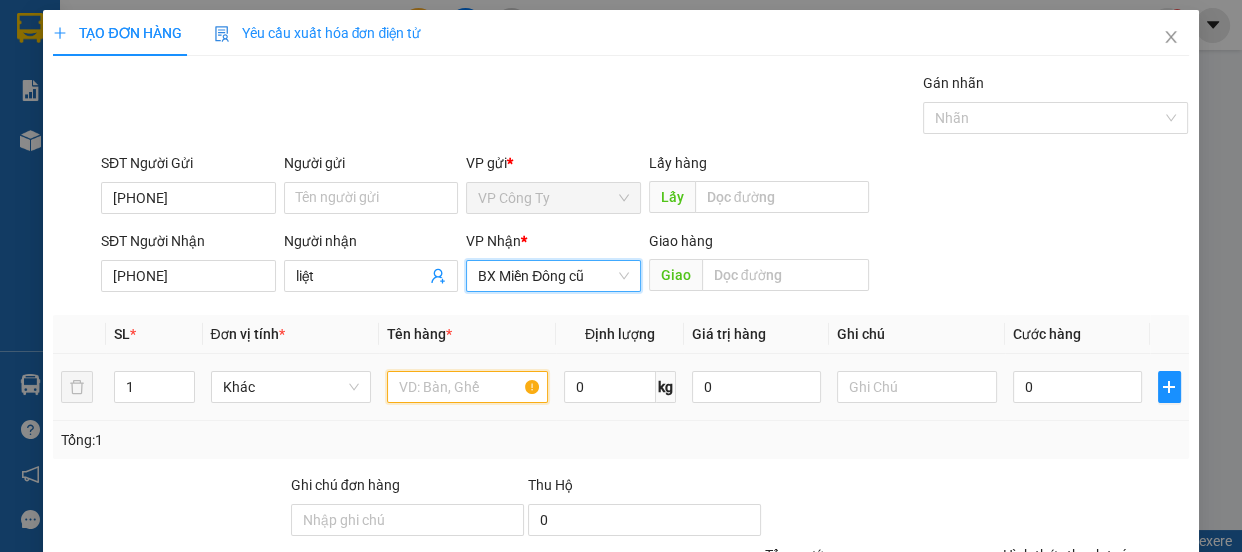 click at bounding box center [467, 387] 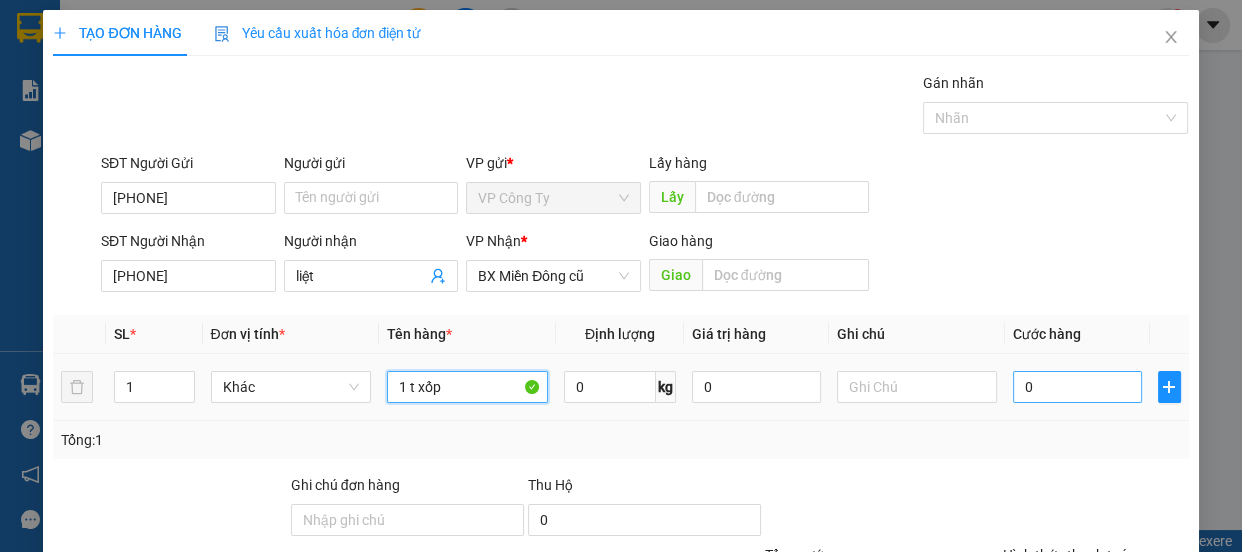 type on "1 t xốp" 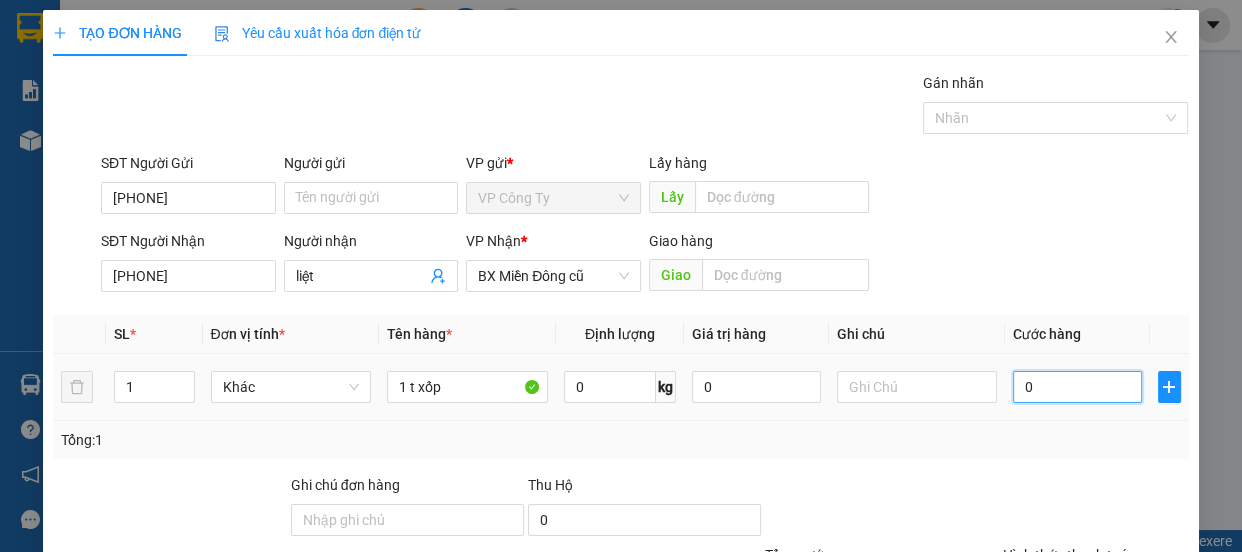 click on "0" at bounding box center (1077, 387) 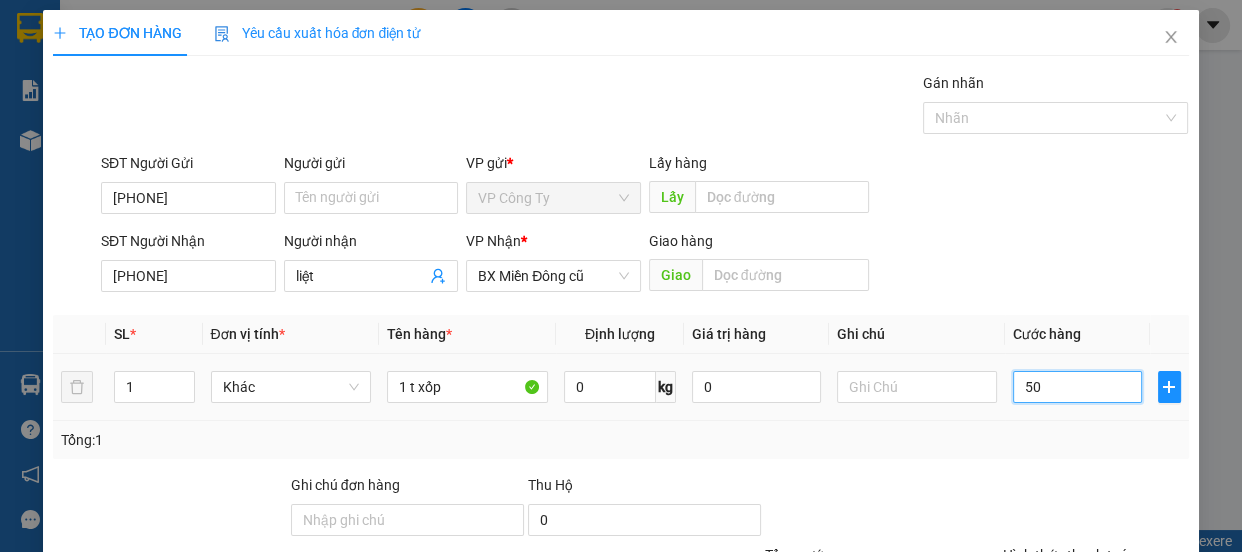 type on "500" 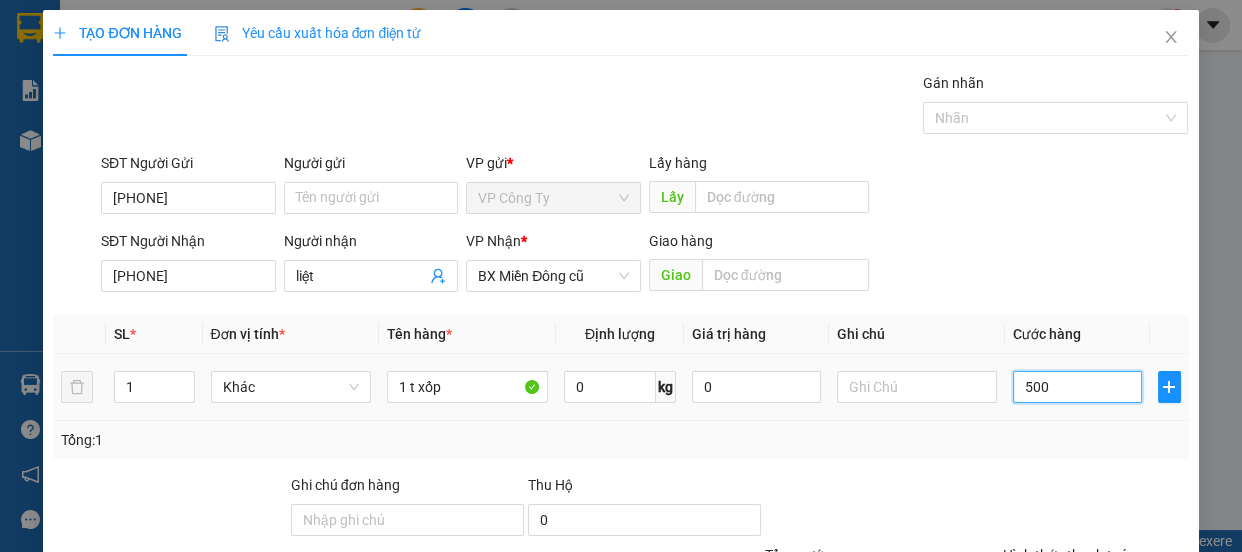 type on "5.000" 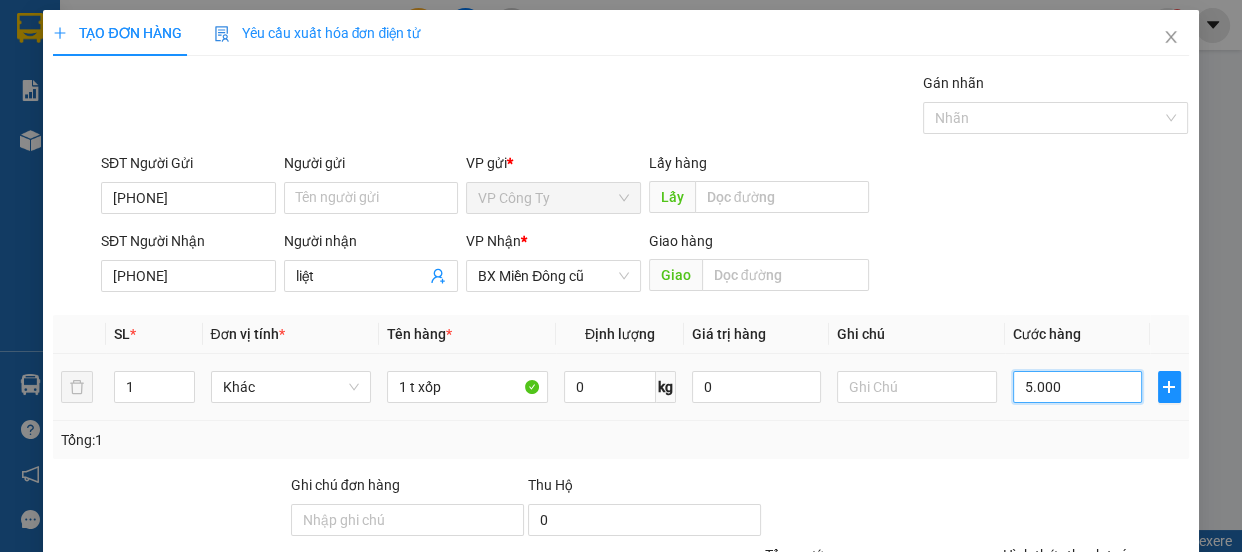 type on "5.000" 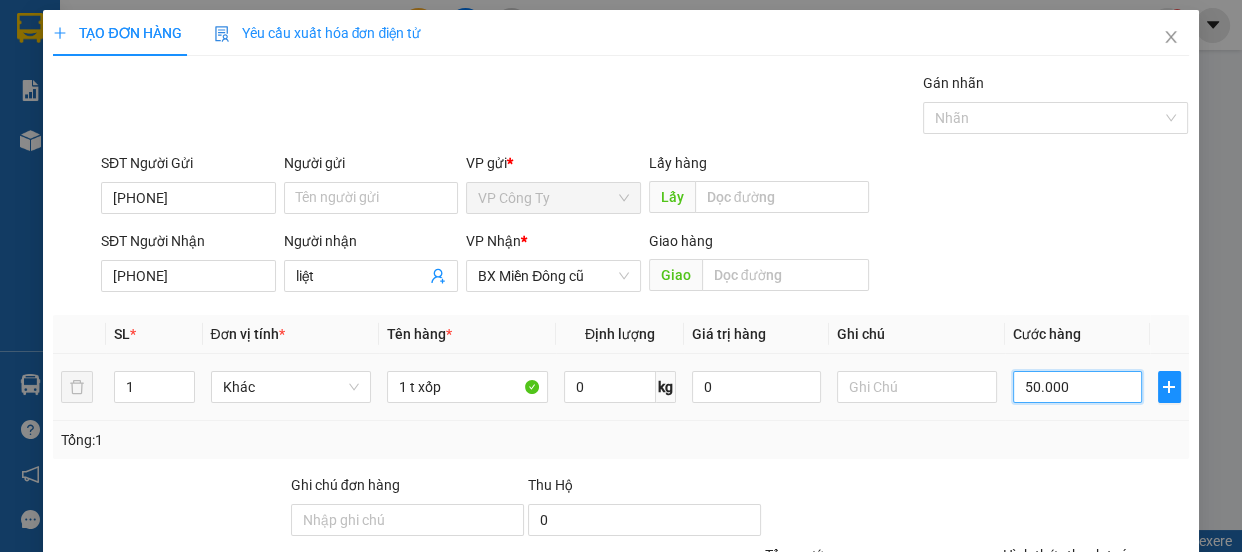 scroll, scrollTop: 187, scrollLeft: 0, axis: vertical 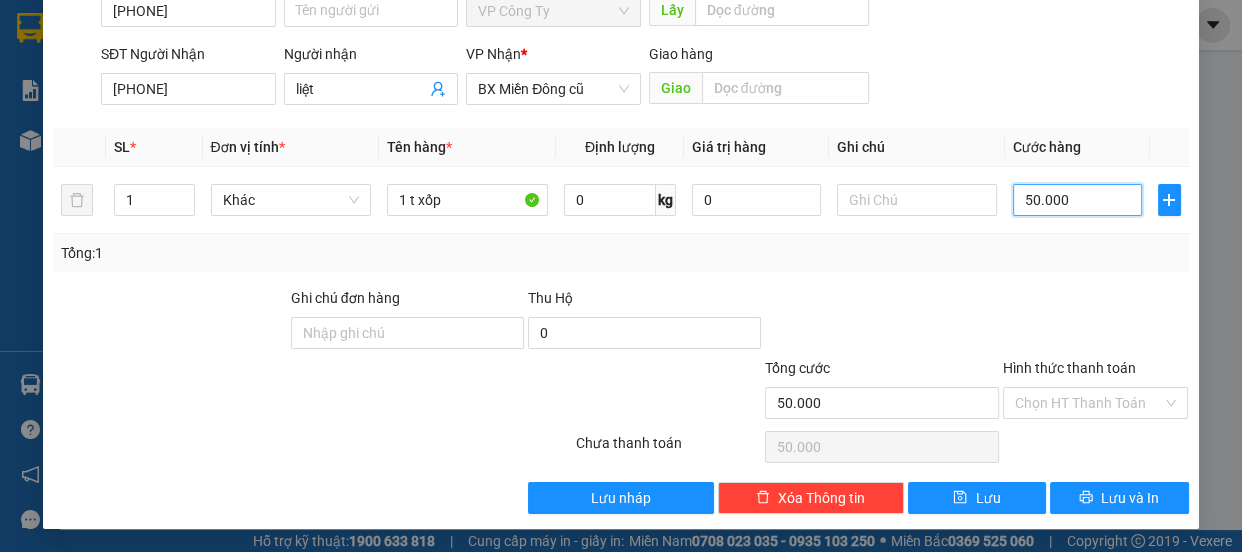 type on "50.000" 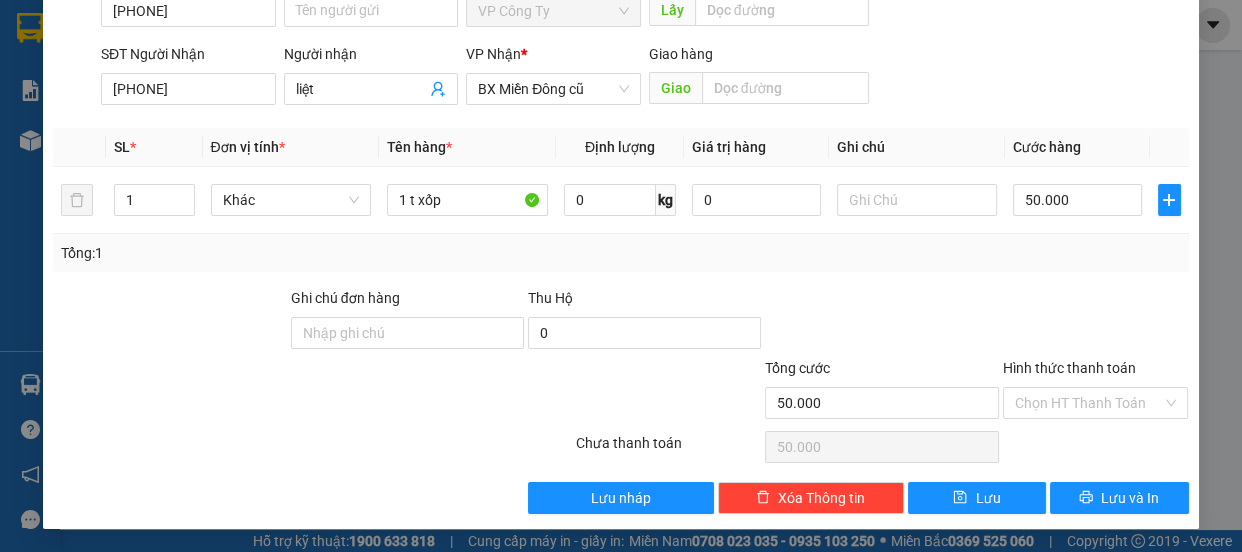 click on "Hình thức thanh toán" at bounding box center [1096, 372] 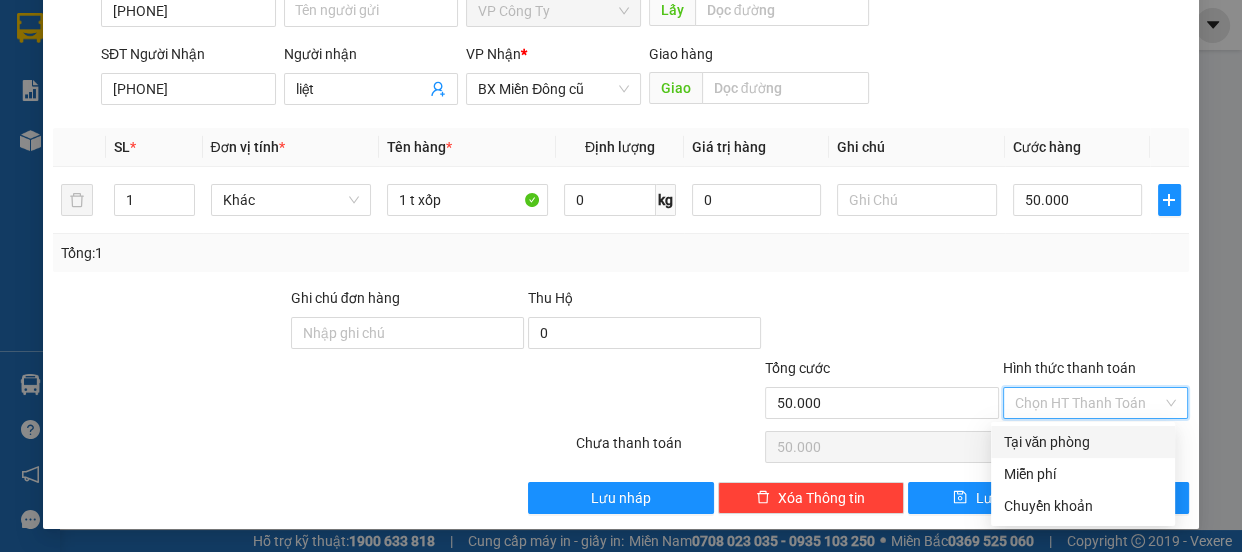 click on "Tại văn phòng" at bounding box center [1083, 442] 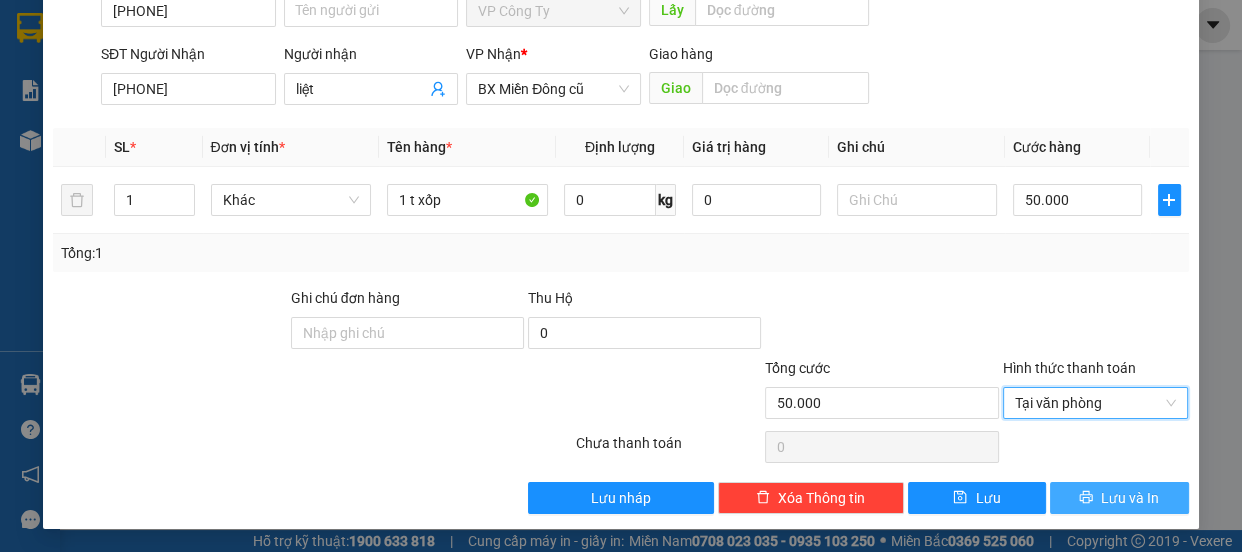 click on "Lưu và In" at bounding box center [1119, 498] 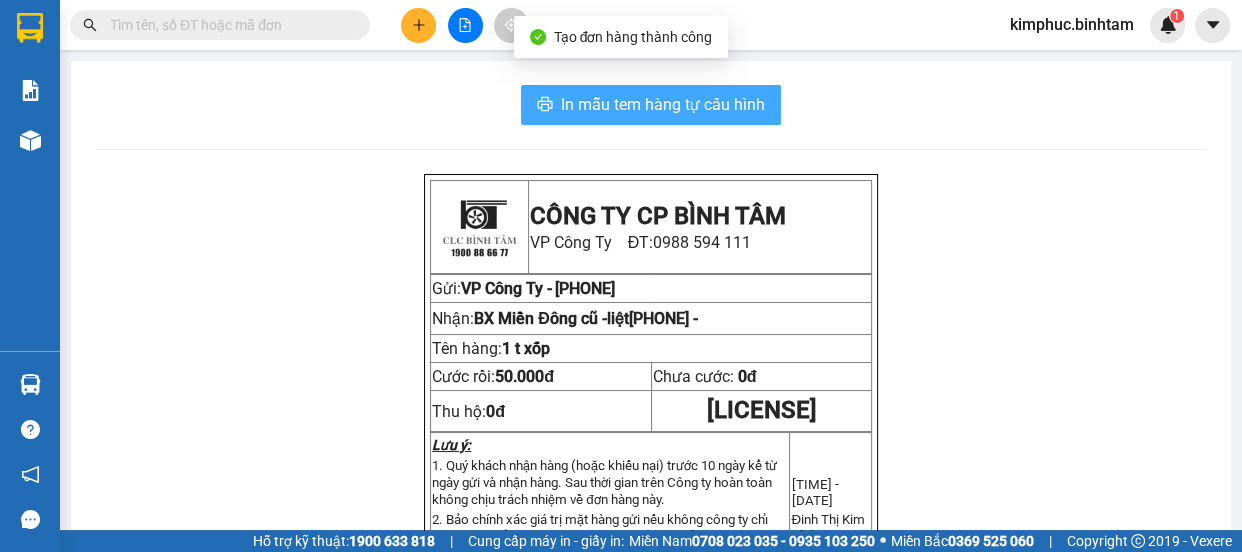 click on "In mẫu tem hàng tự cấu hình" at bounding box center (651, 105) 